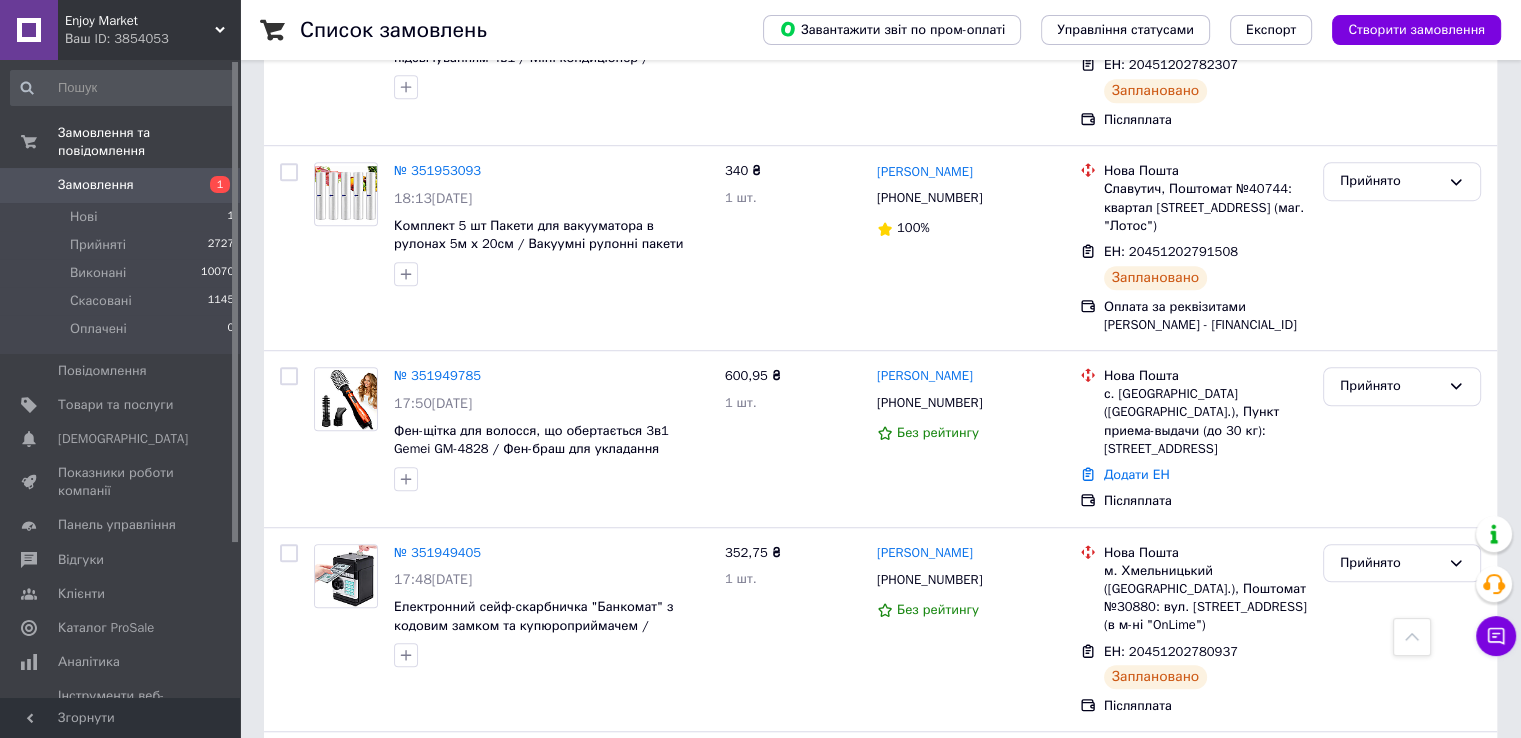 scroll, scrollTop: 8927, scrollLeft: 0, axis: vertical 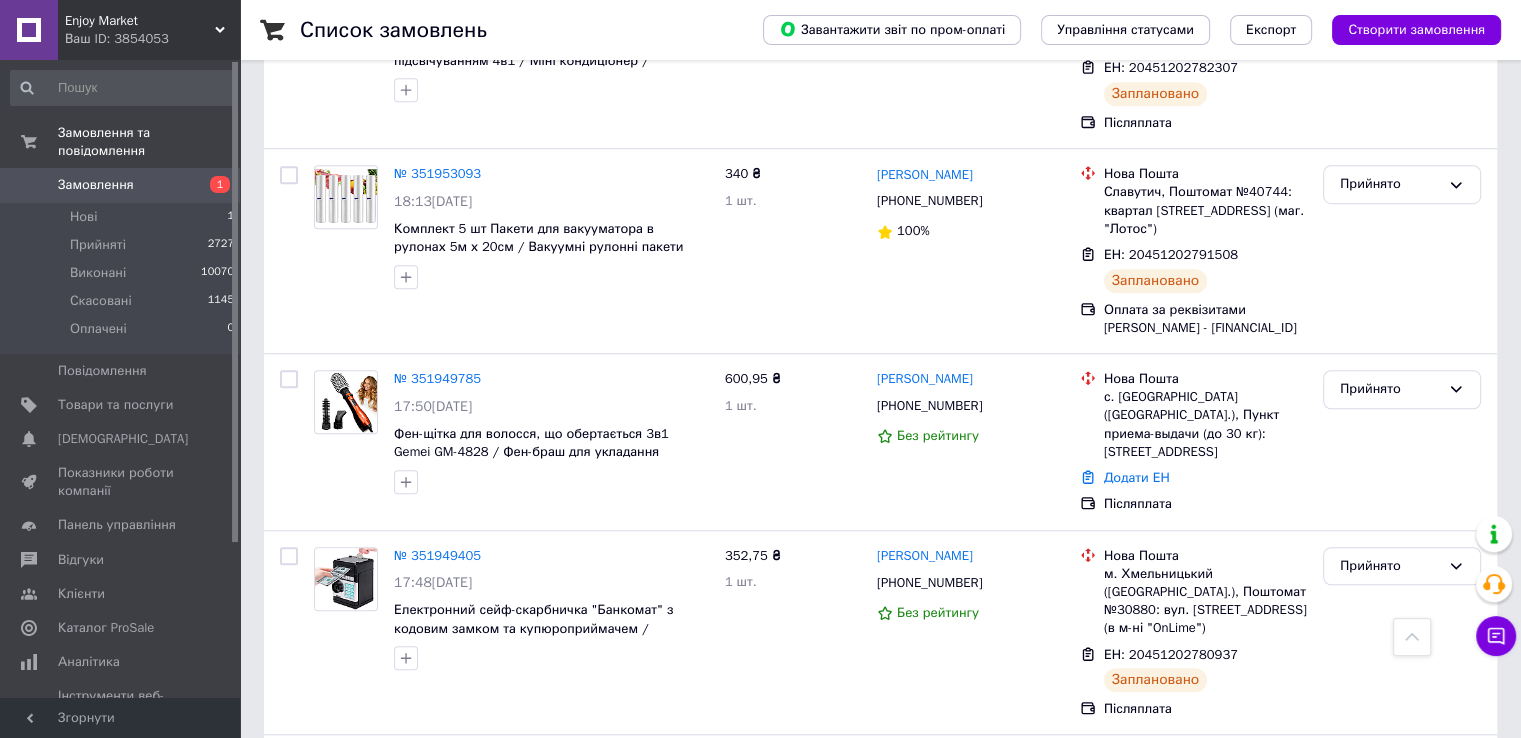 click 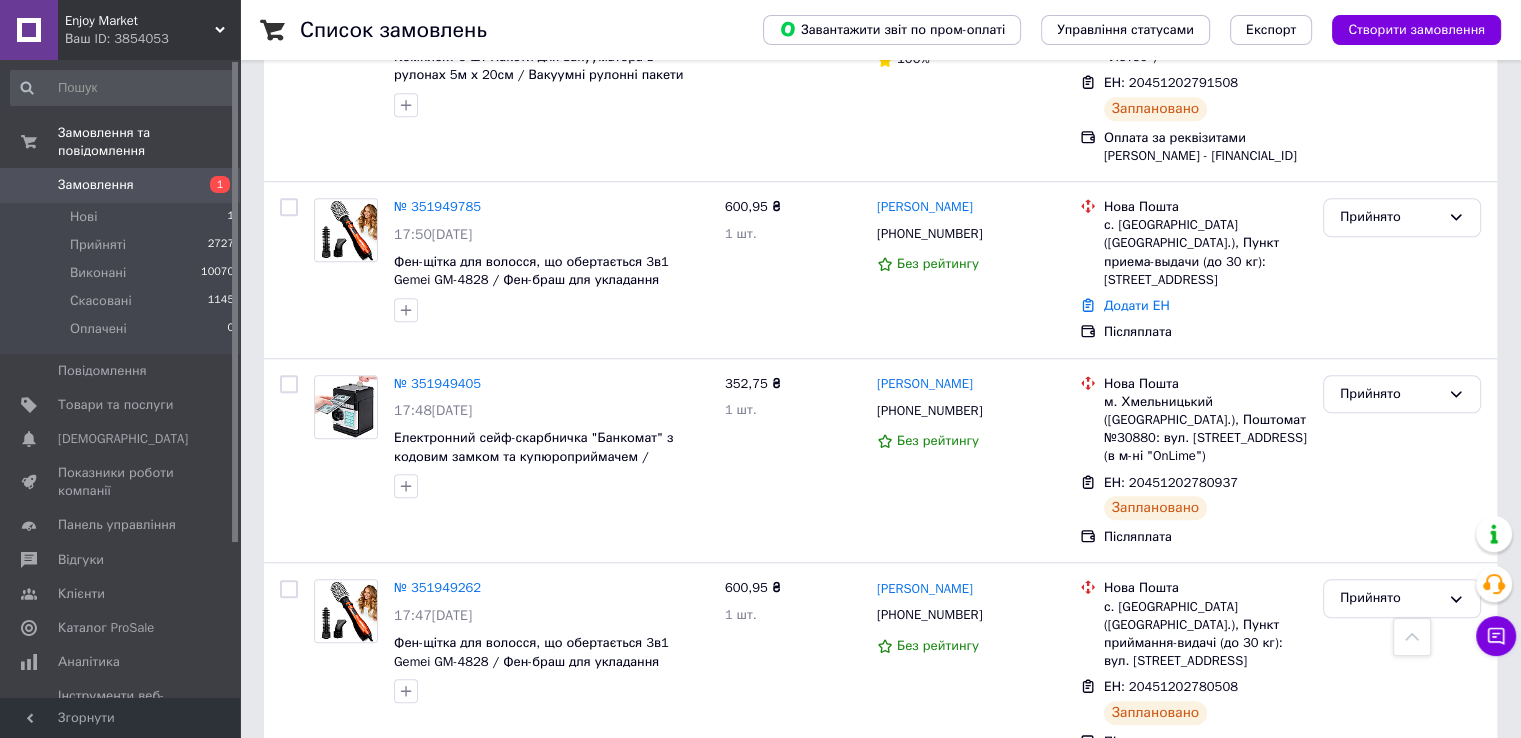 click on "Додати мітку" at bounding box center [517, 1258] 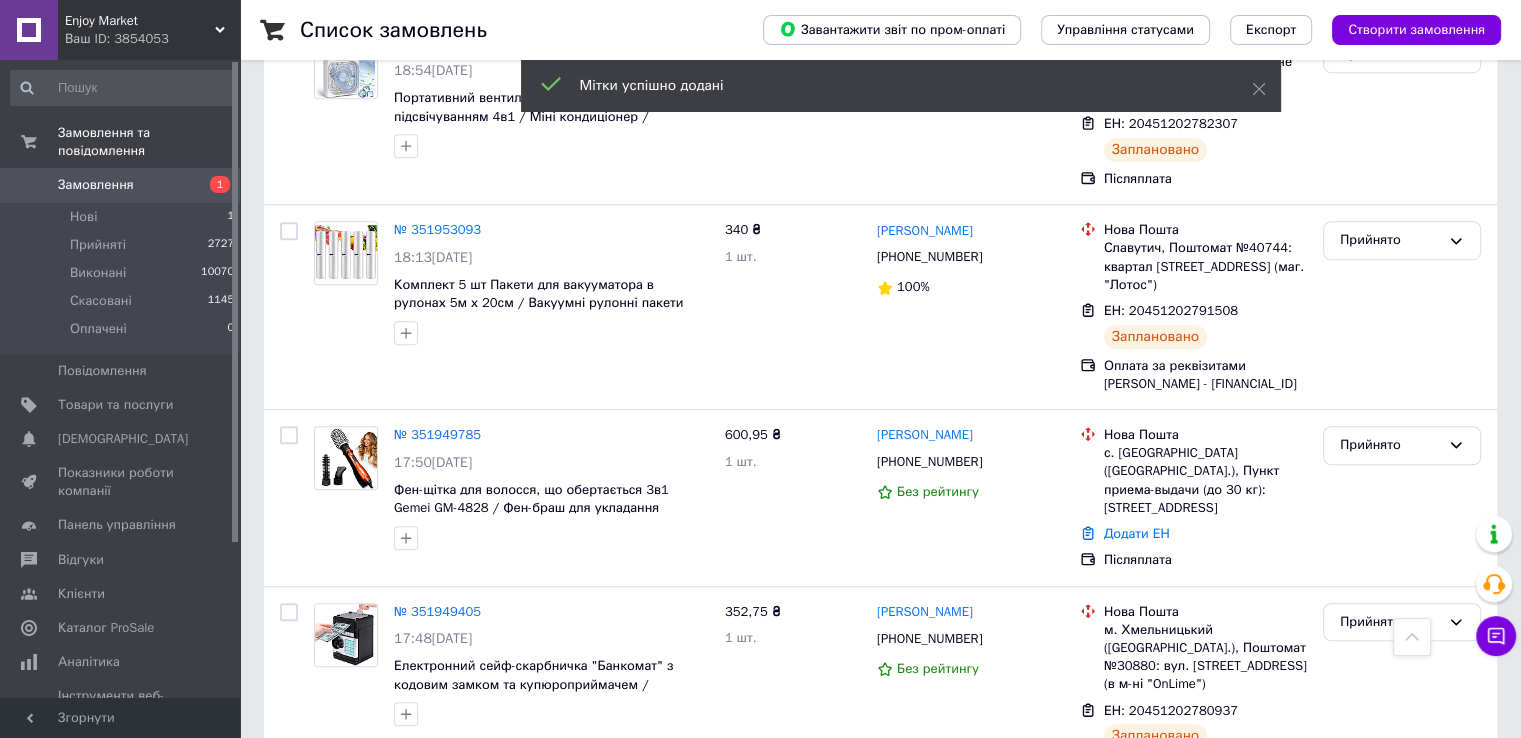 scroll, scrollTop: 8868, scrollLeft: 0, axis: vertical 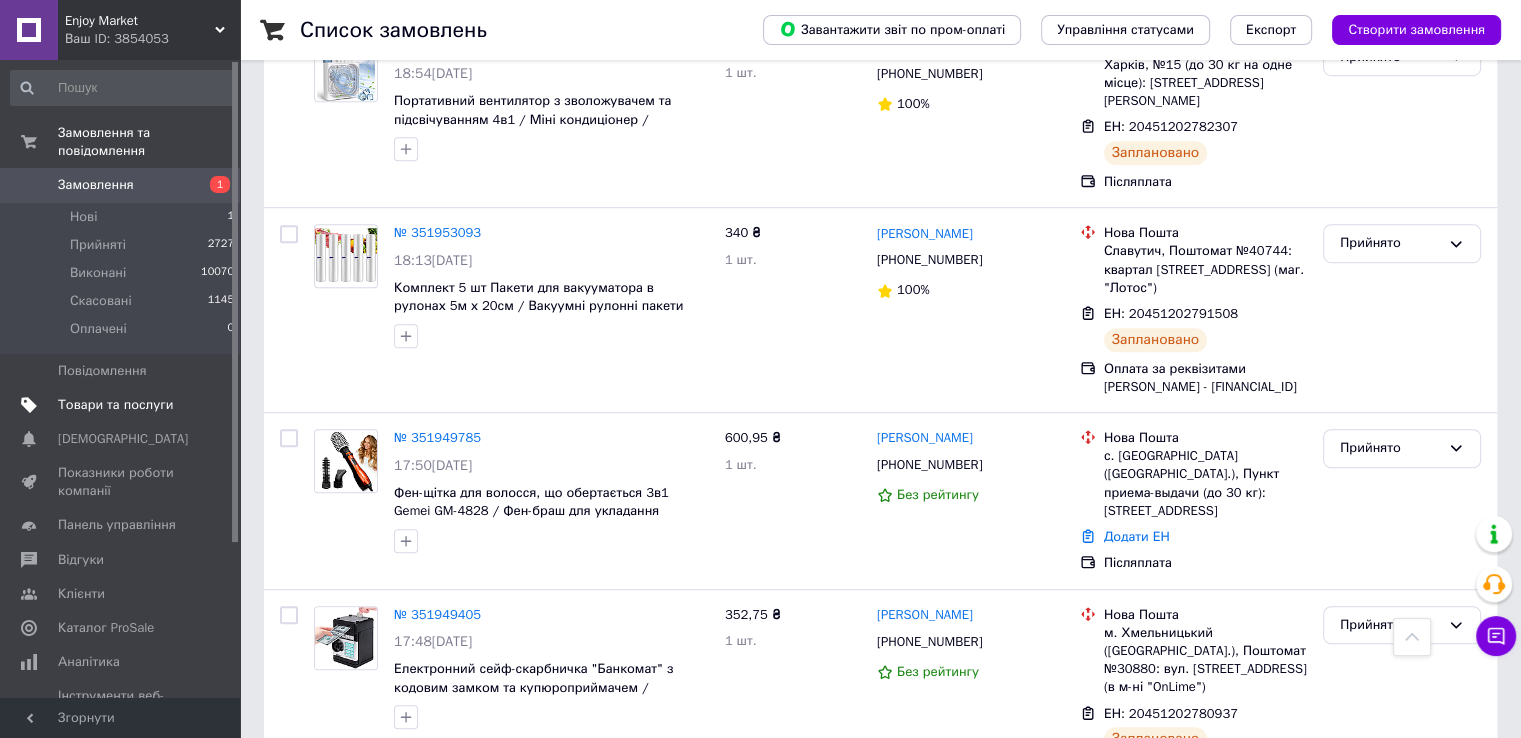 click on "Товари та послуги" at bounding box center (121, 405) 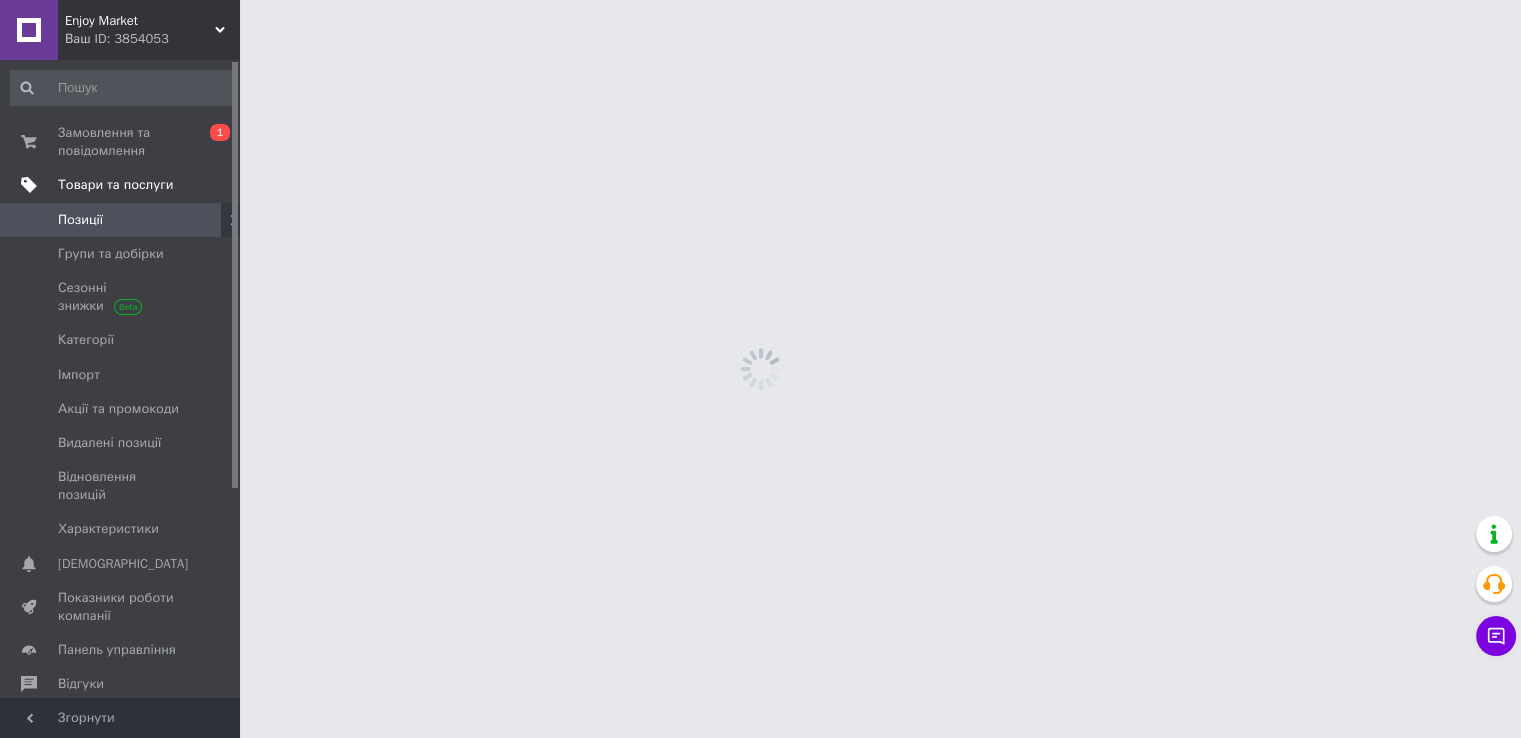 scroll, scrollTop: 0, scrollLeft: 0, axis: both 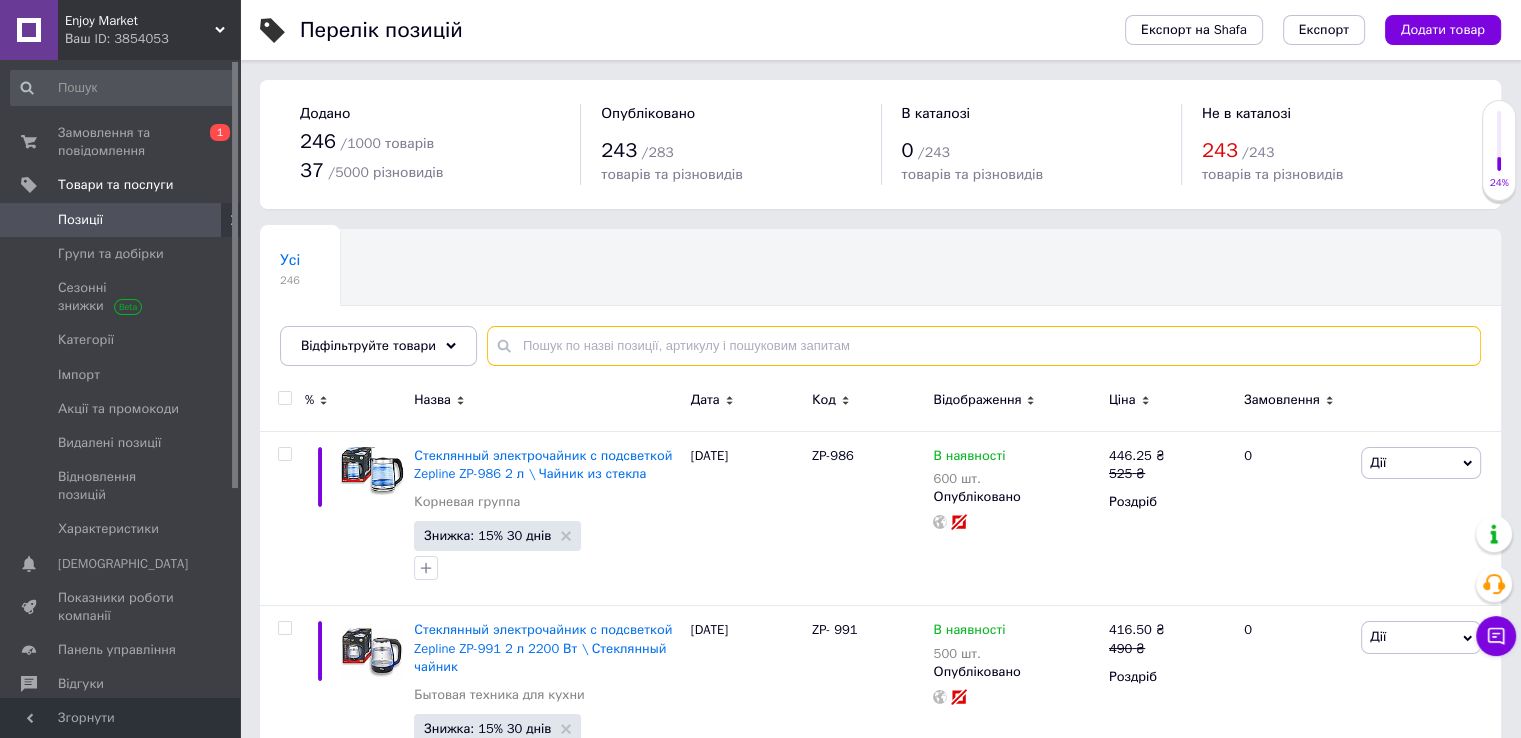 click at bounding box center (984, 346) 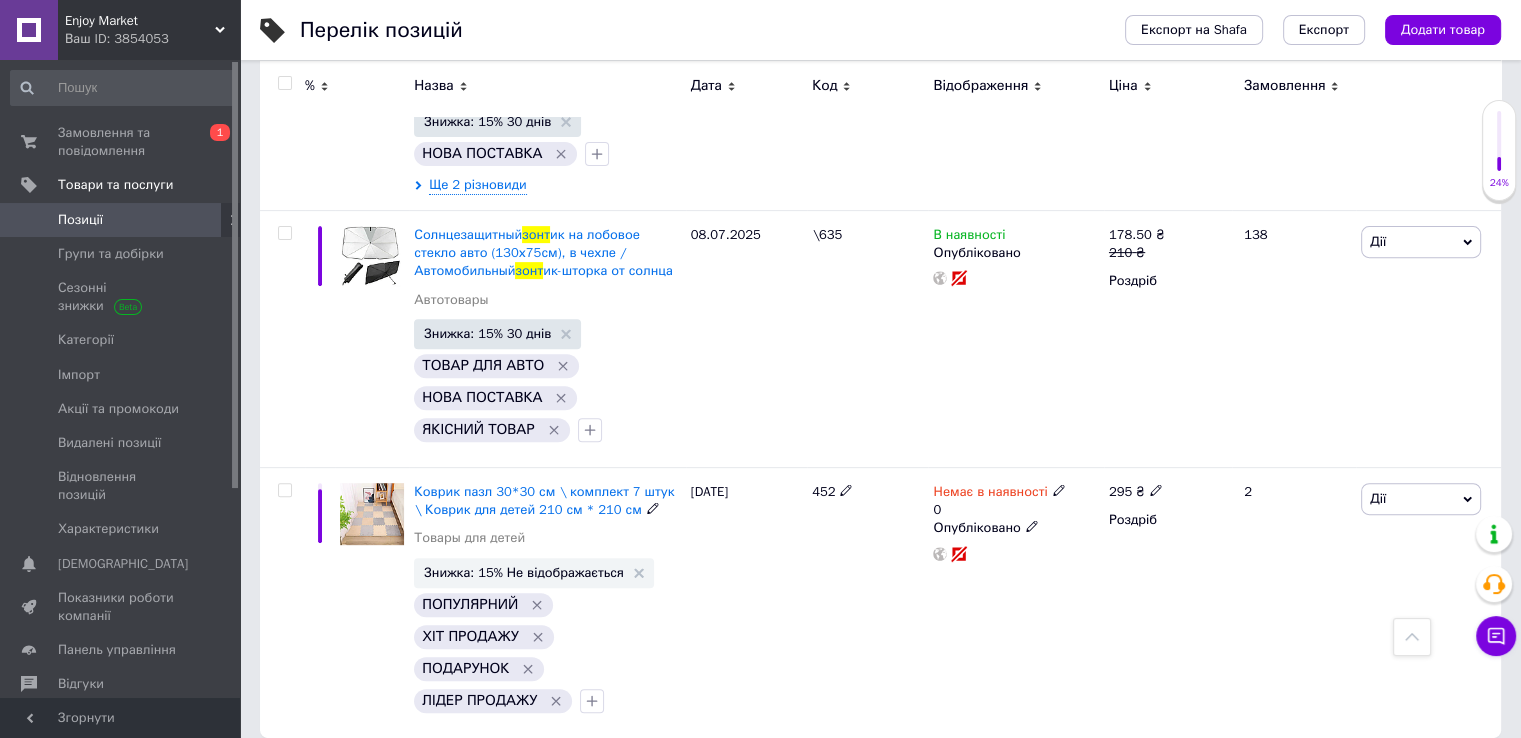 scroll, scrollTop: 694, scrollLeft: 0, axis: vertical 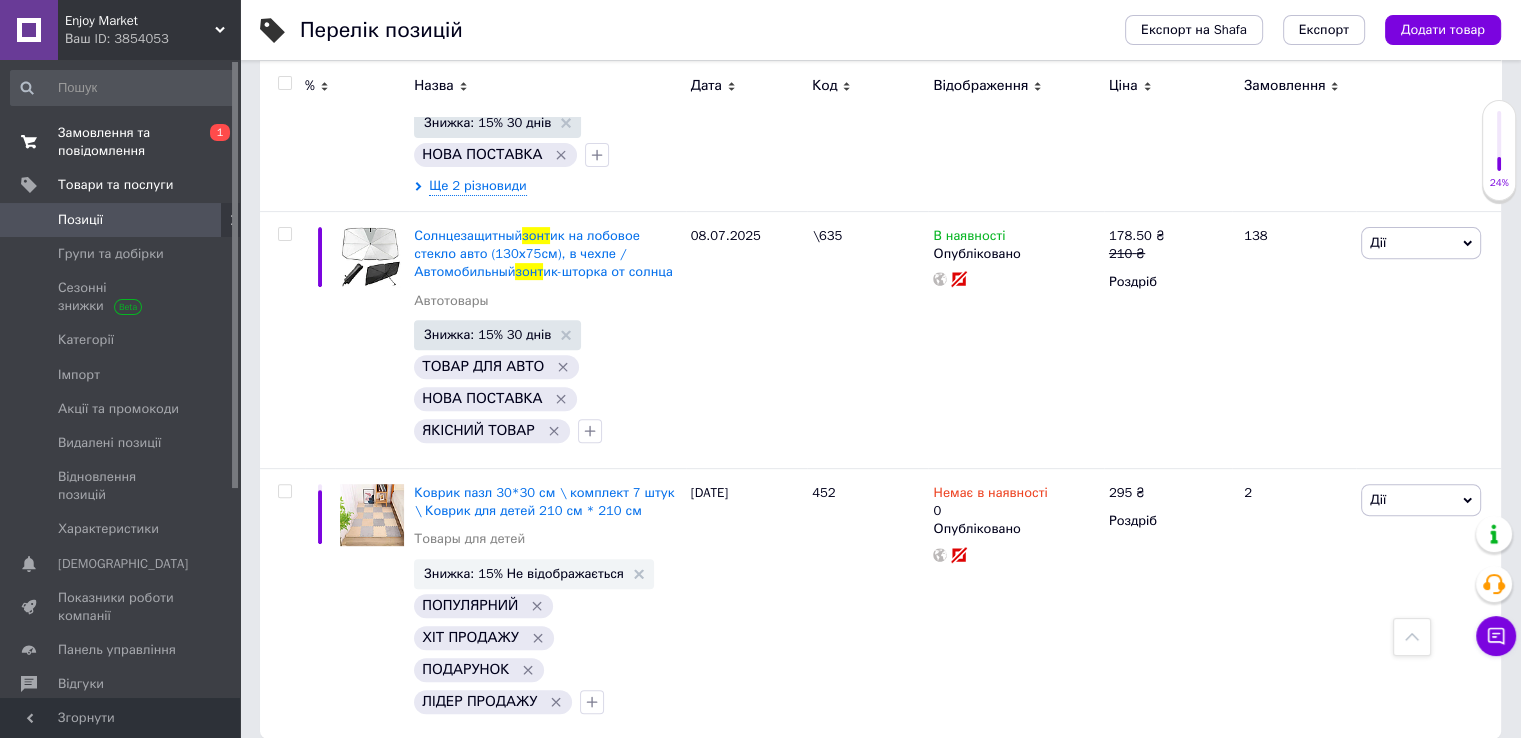 type on "зонт" 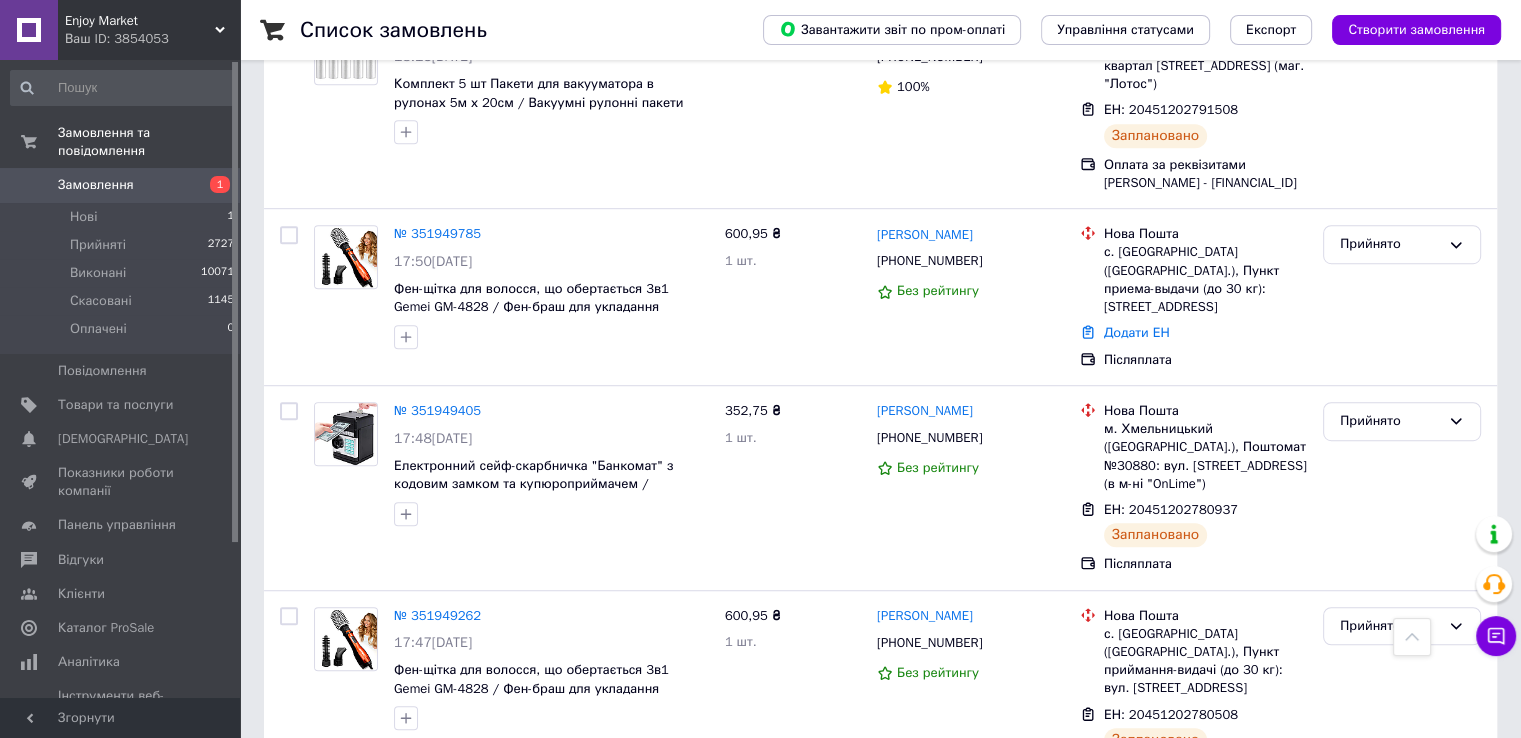 scroll, scrollTop: 8778, scrollLeft: 0, axis: vertical 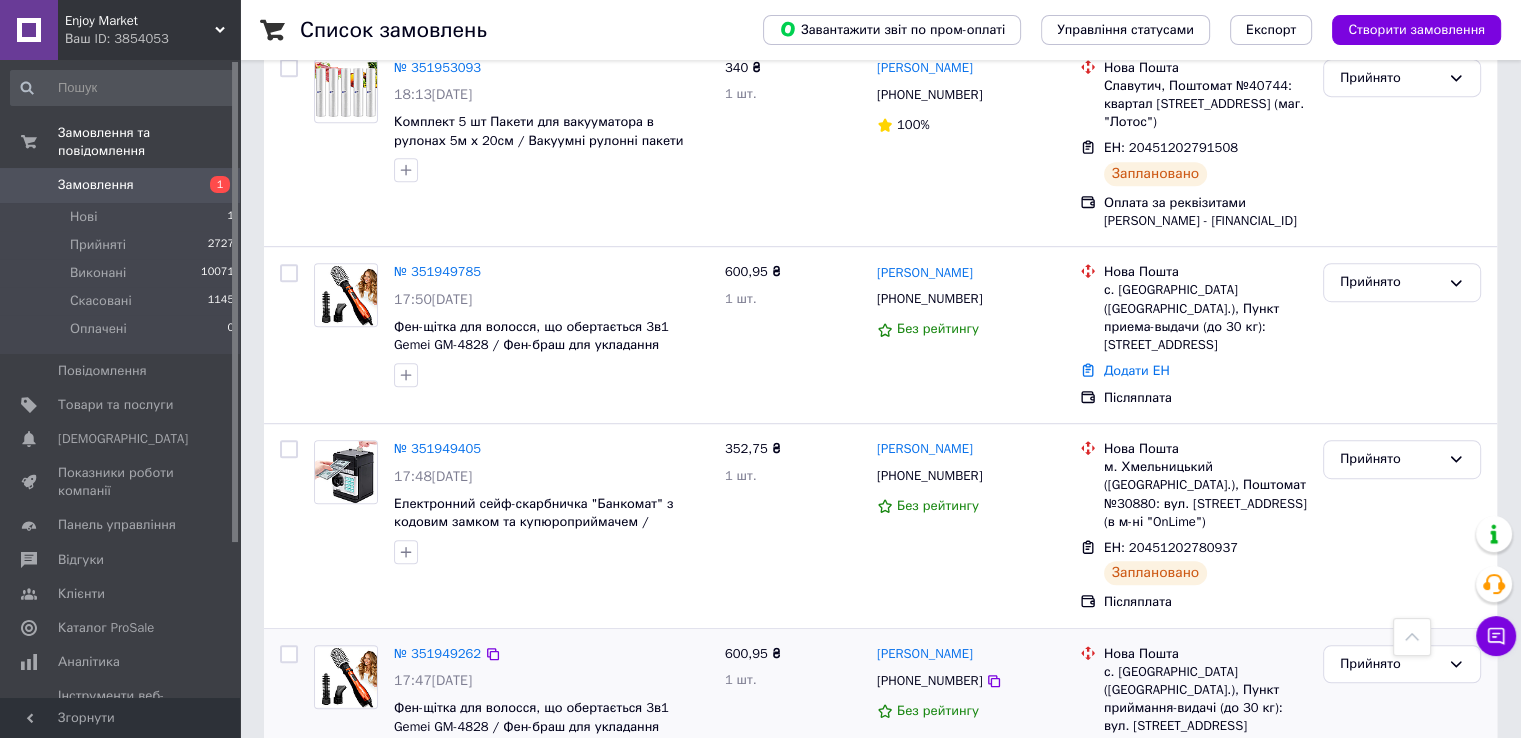 click 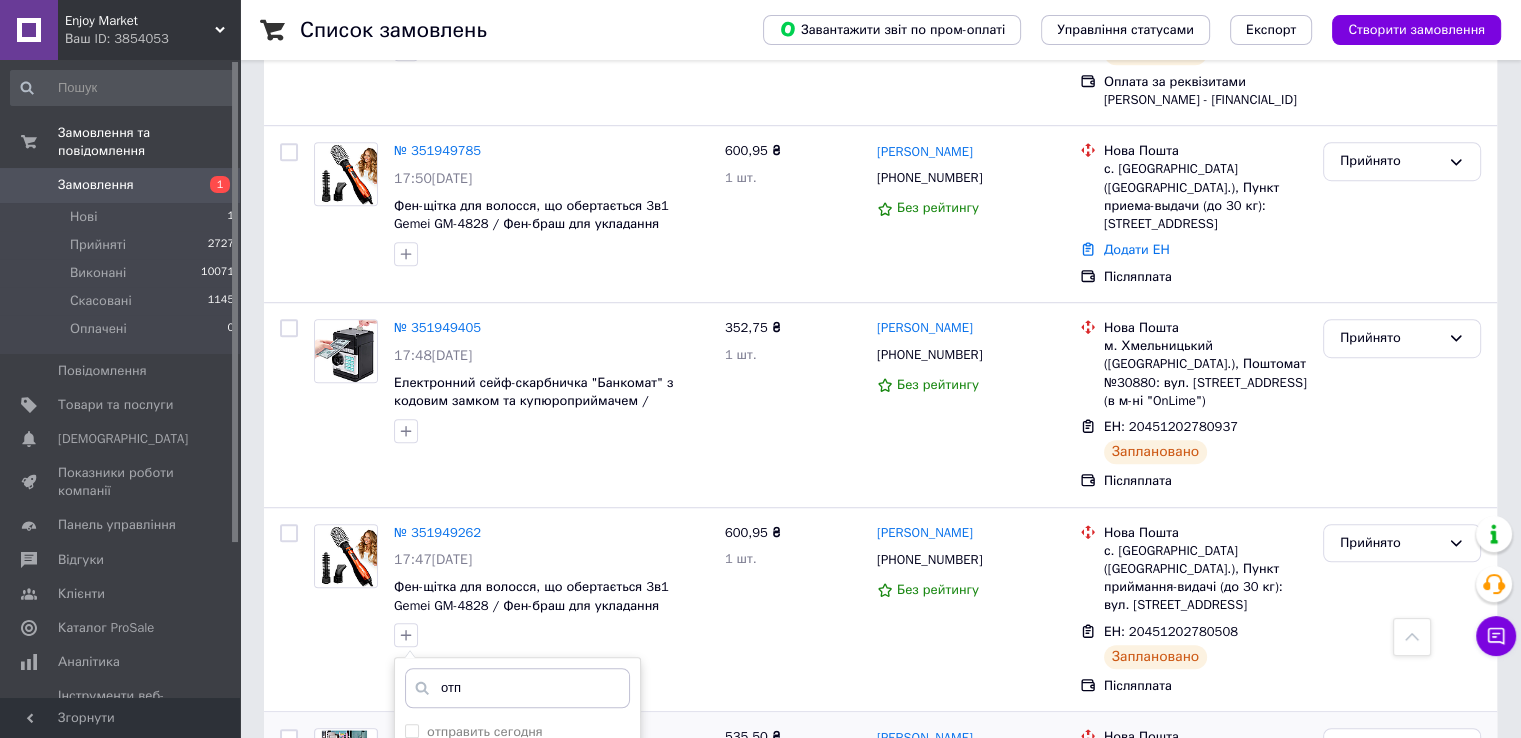 scroll, scrollTop: 8900, scrollLeft: 0, axis: vertical 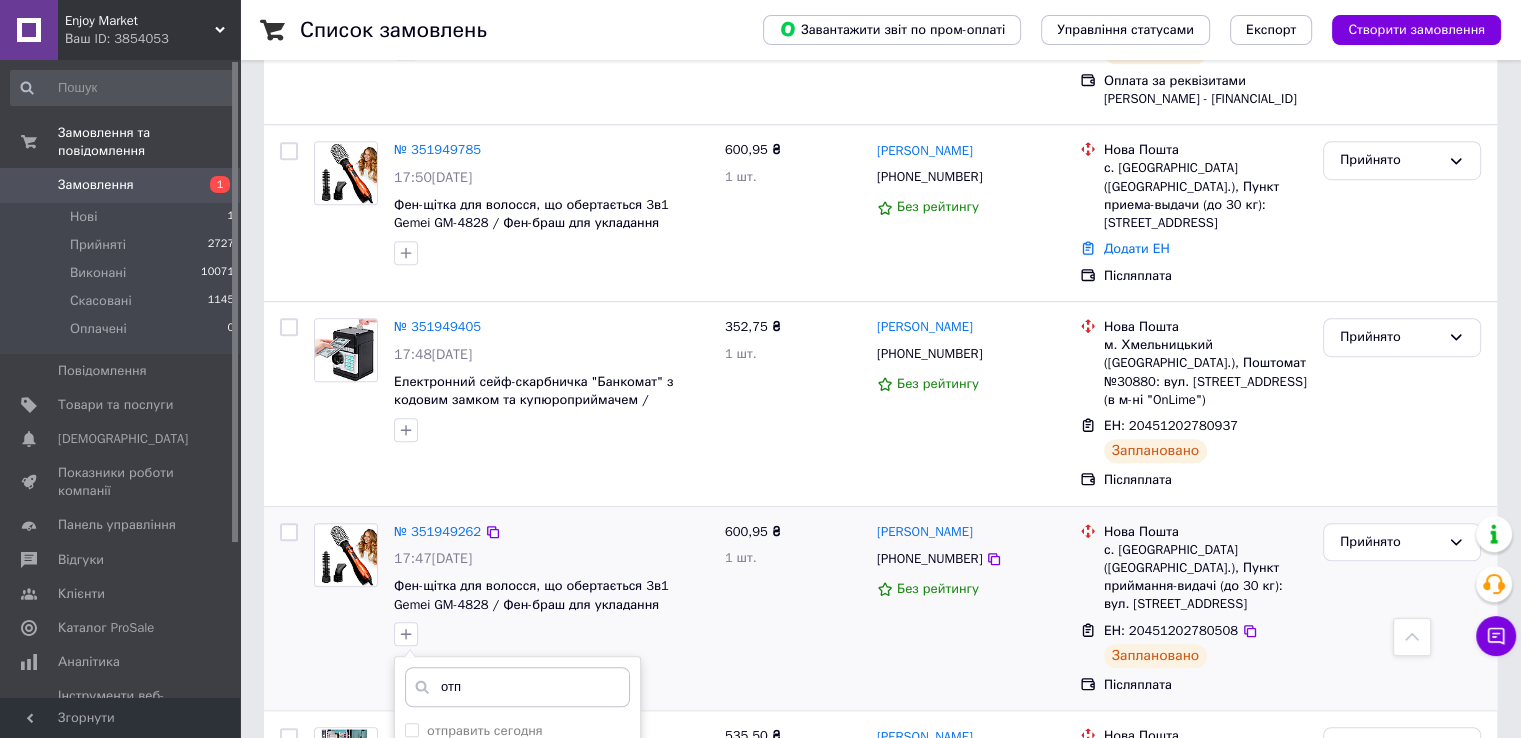 click on "Додати мітку" at bounding box center (517, 997) 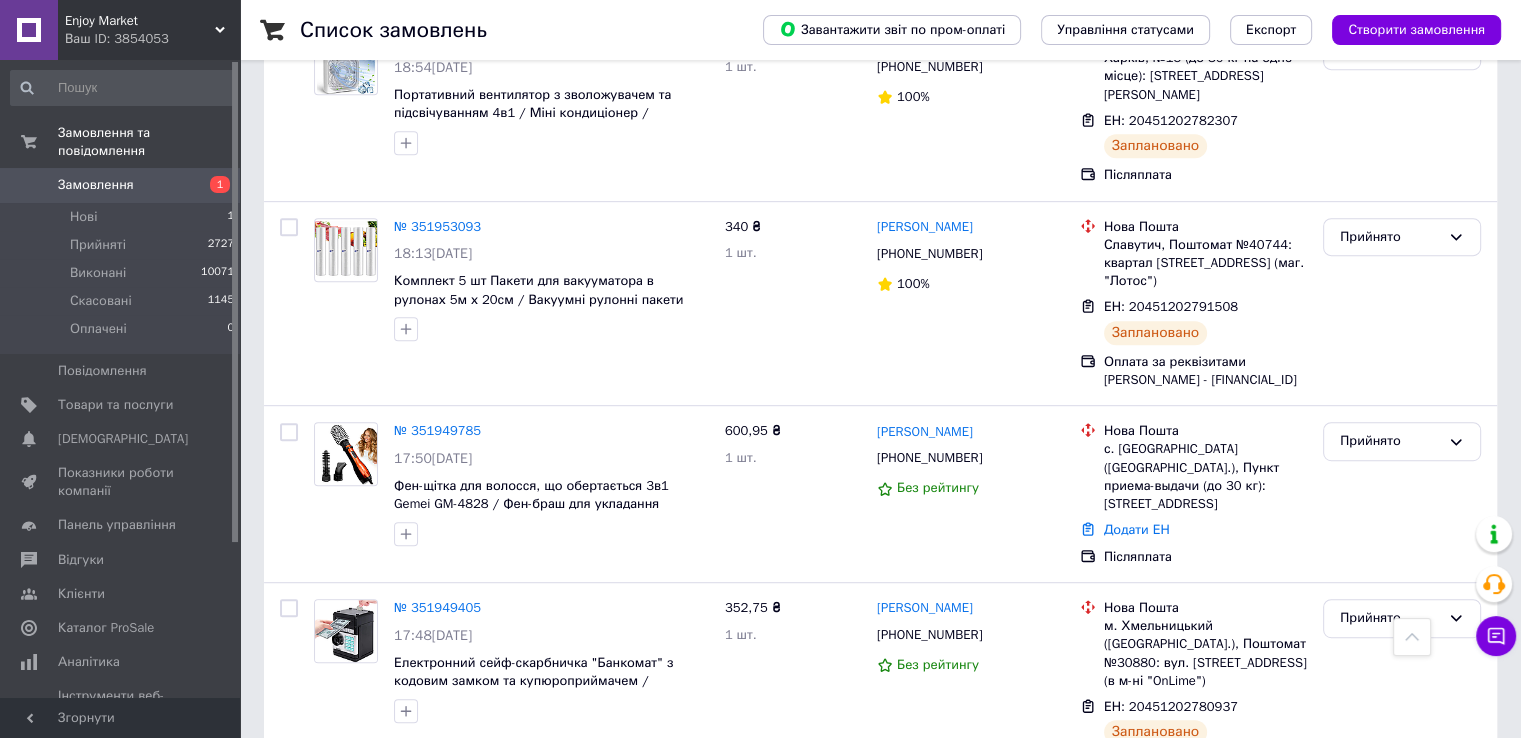 scroll, scrollTop: 8642, scrollLeft: 0, axis: vertical 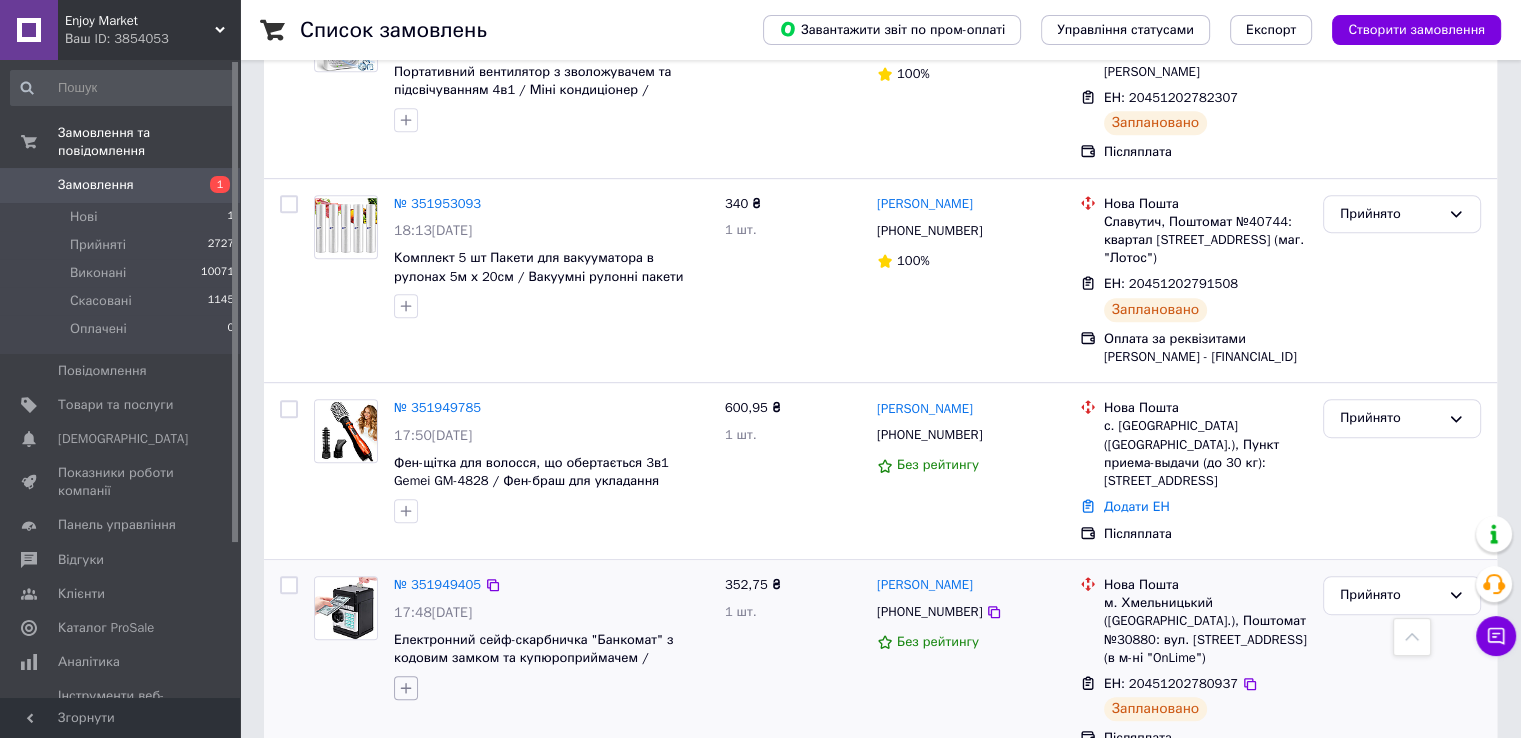 click 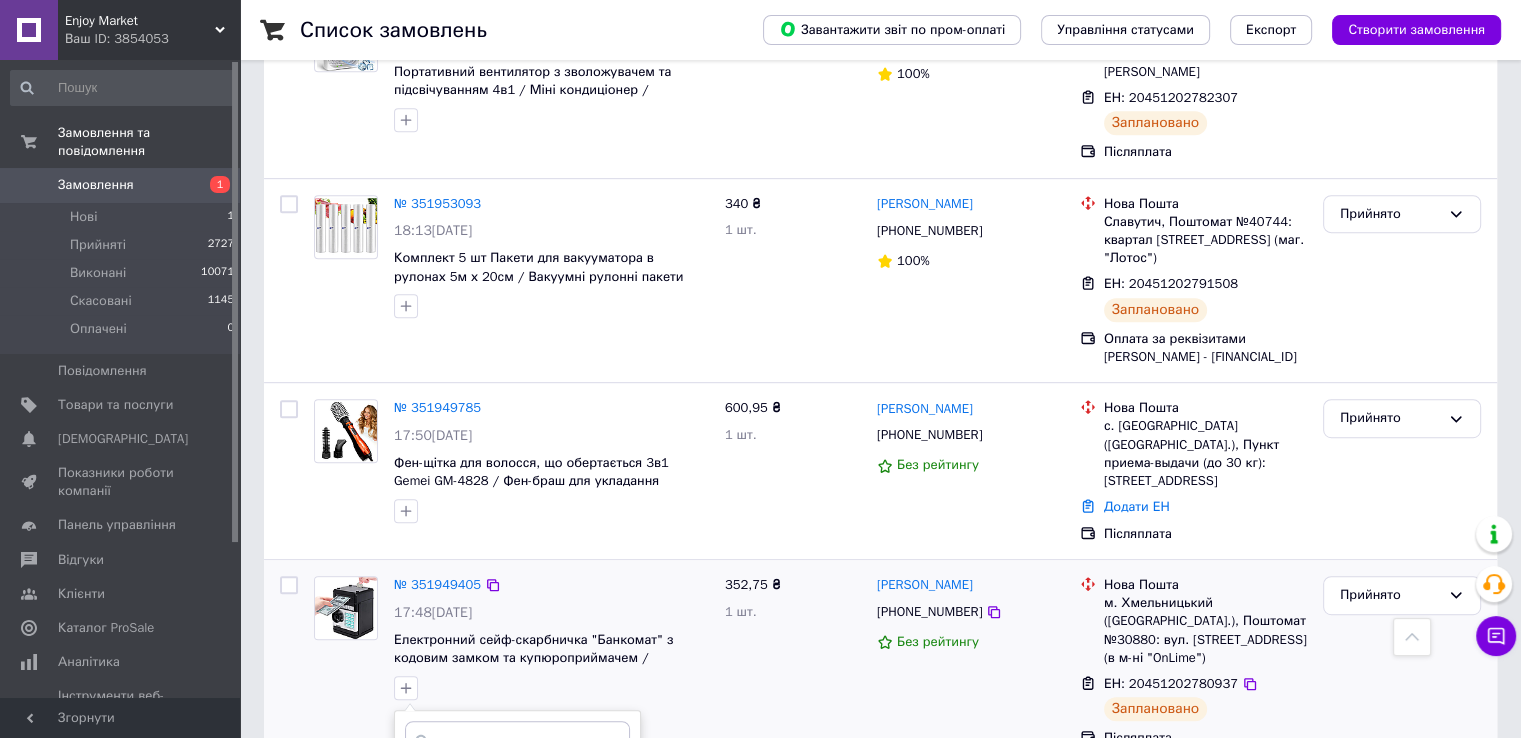 type on "отп" 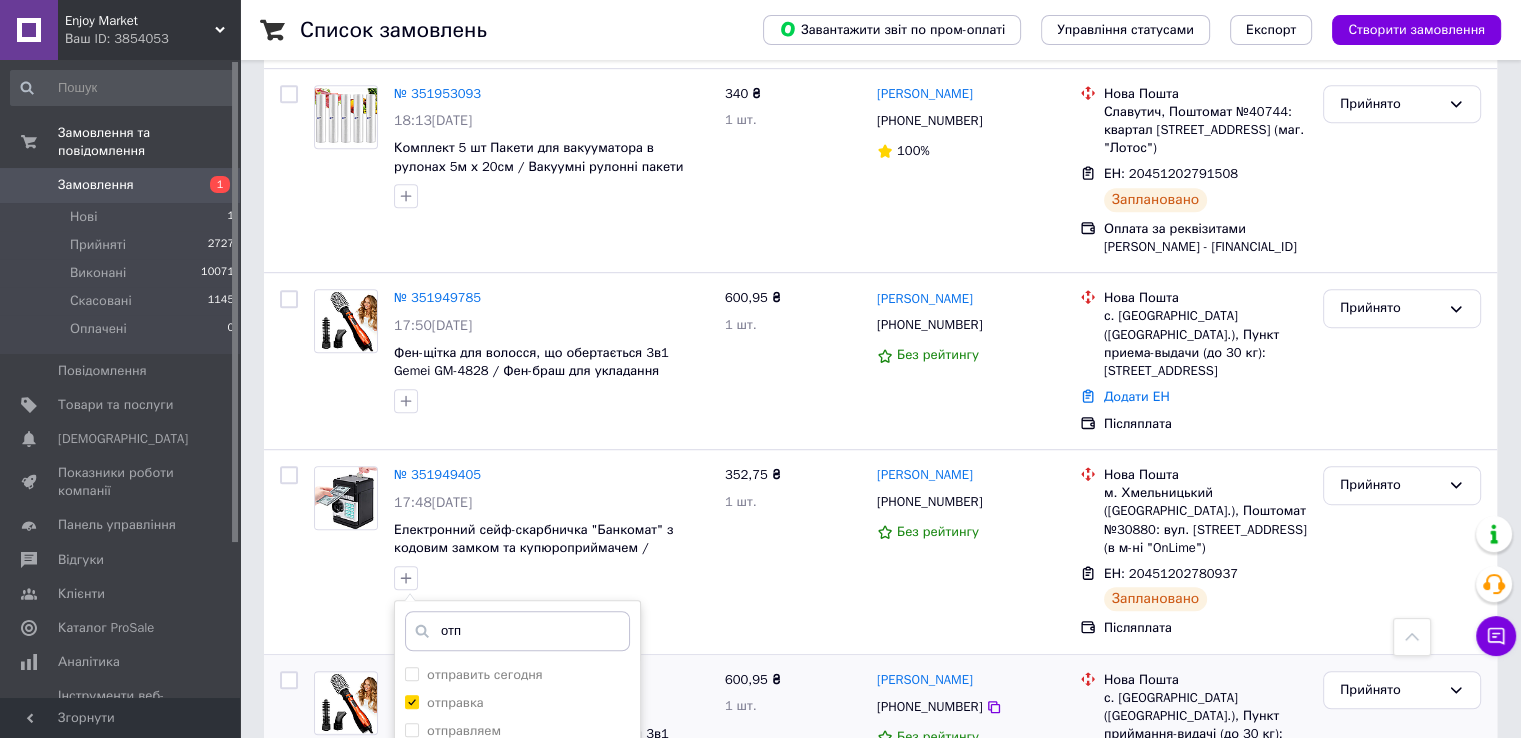 scroll, scrollTop: 8764, scrollLeft: 0, axis: vertical 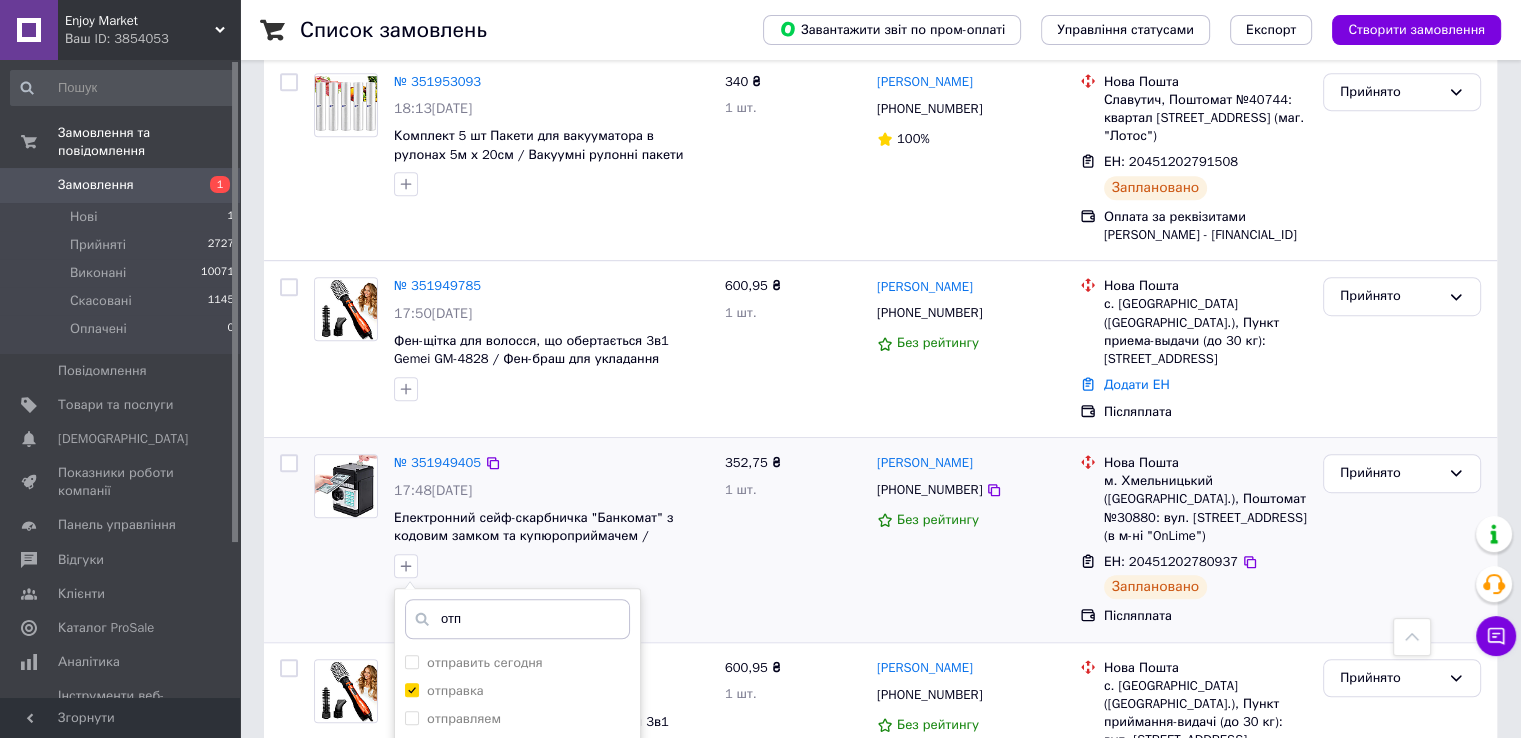 click on "Додати мітку" at bounding box center [517, 928] 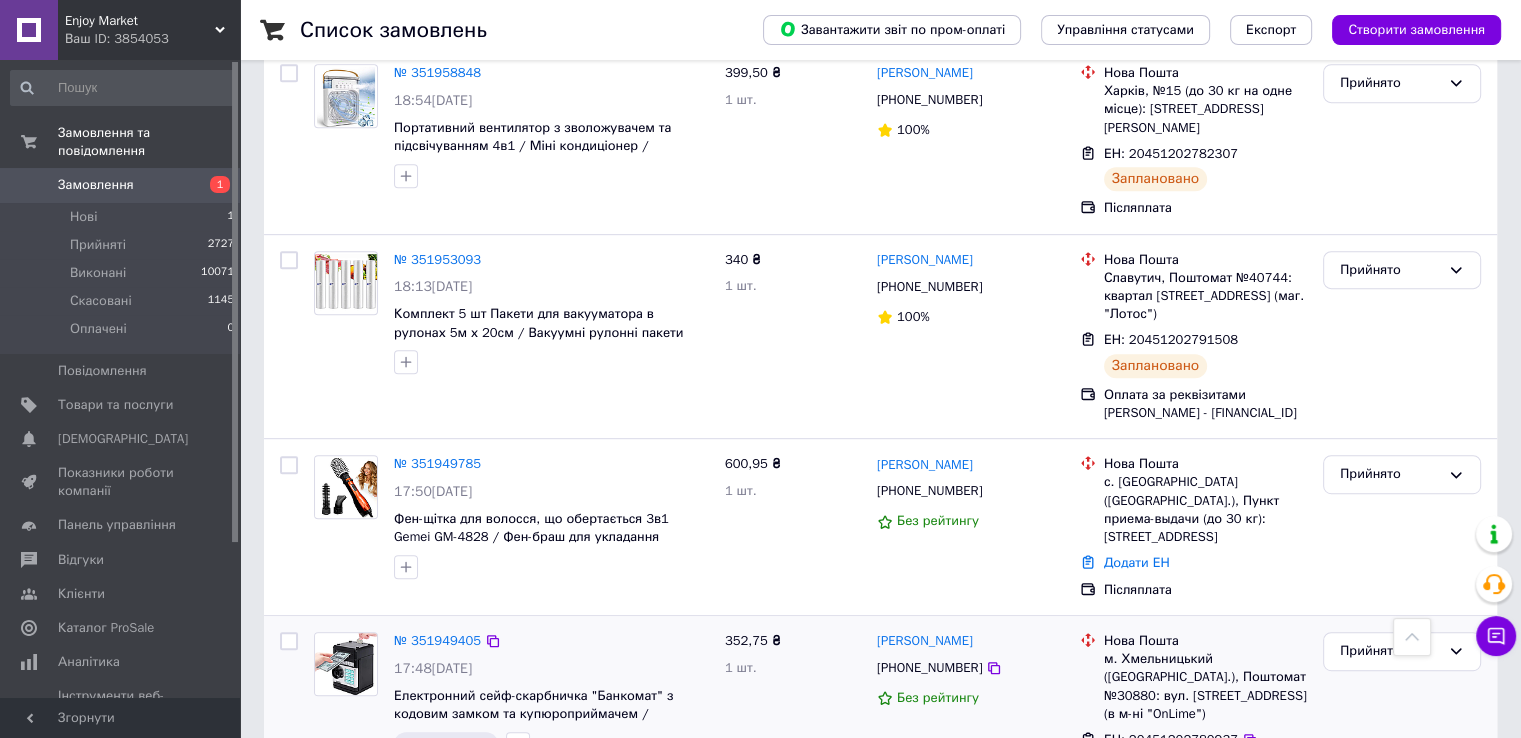 scroll, scrollTop: 8588, scrollLeft: 0, axis: vertical 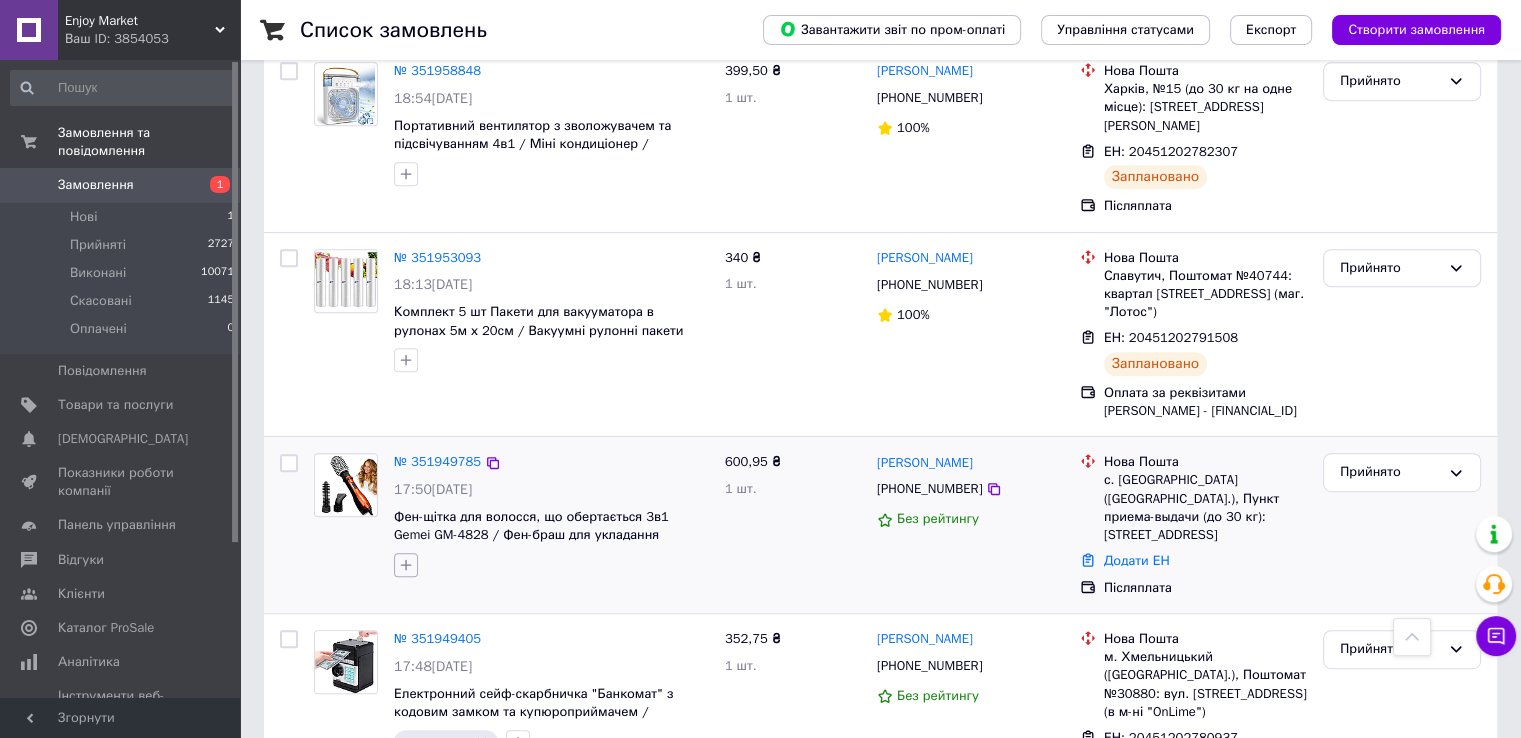 click 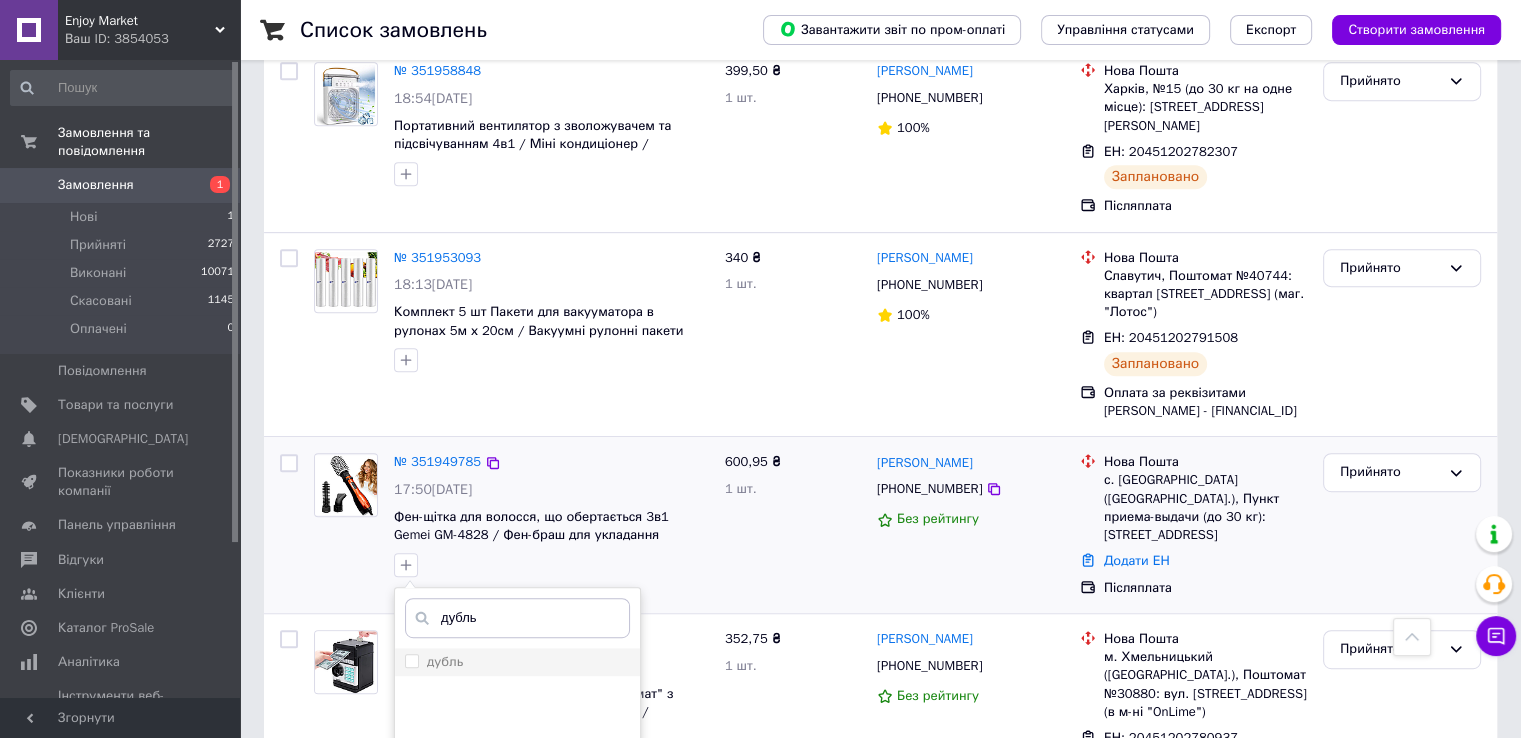 type on "дубль" 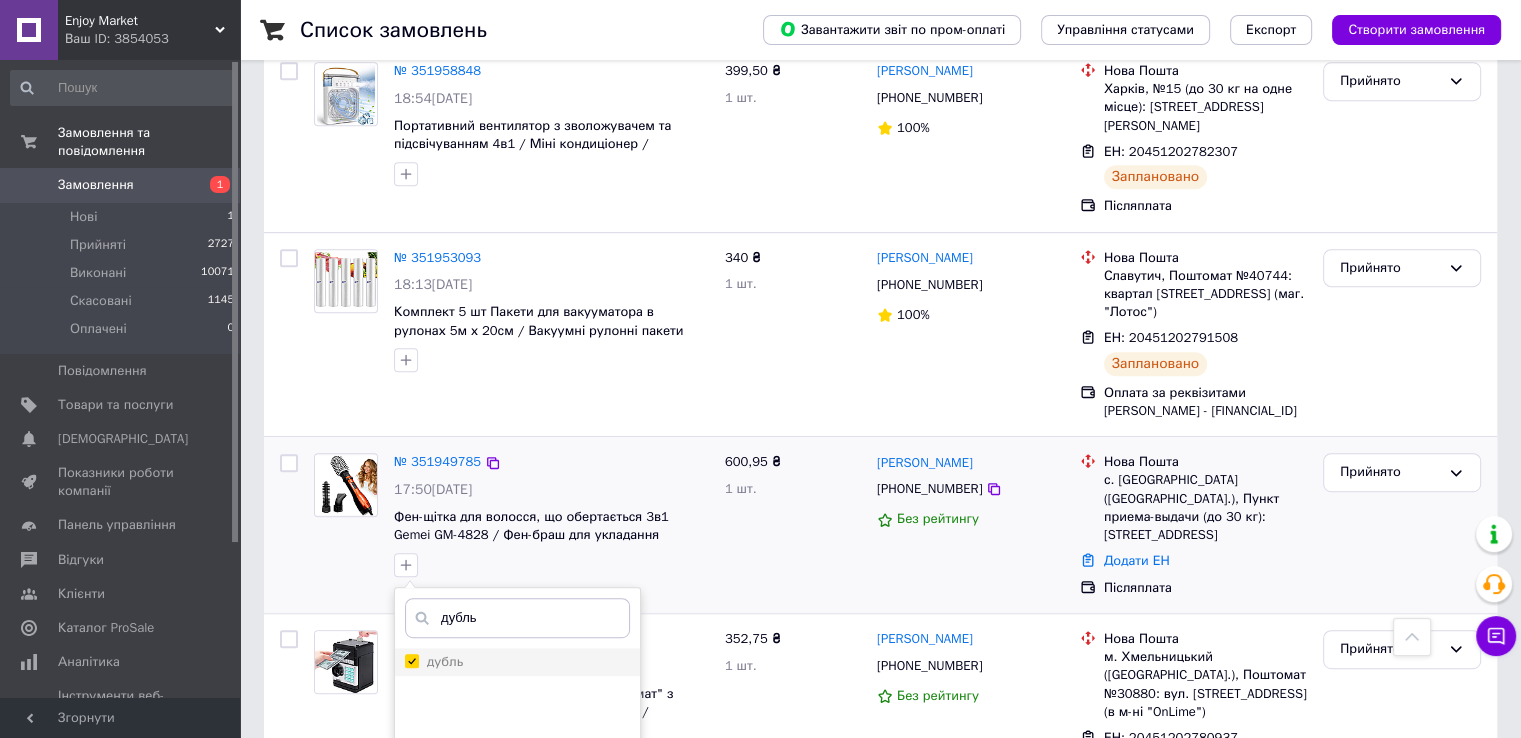 checkbox on "true" 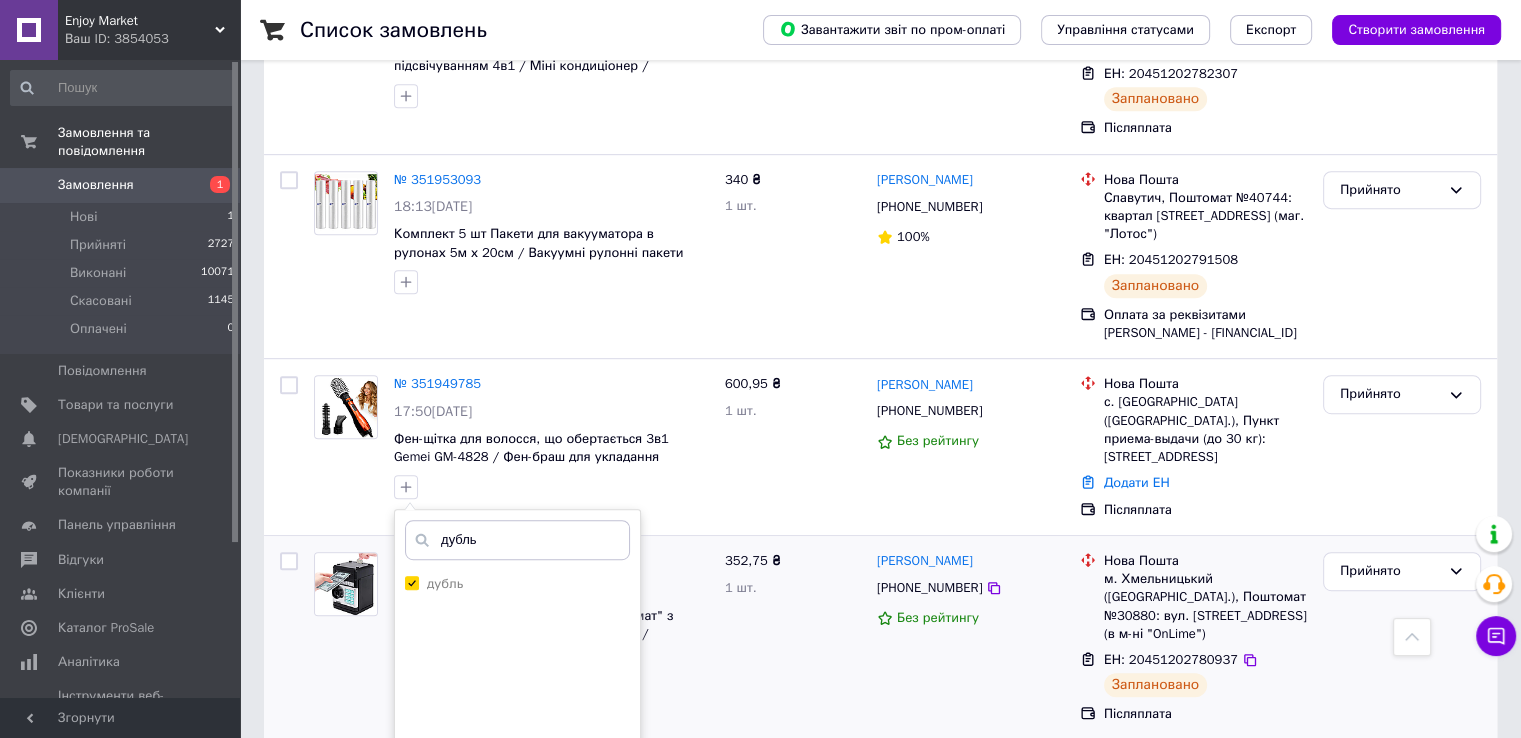 scroll, scrollTop: 8644, scrollLeft: 0, axis: vertical 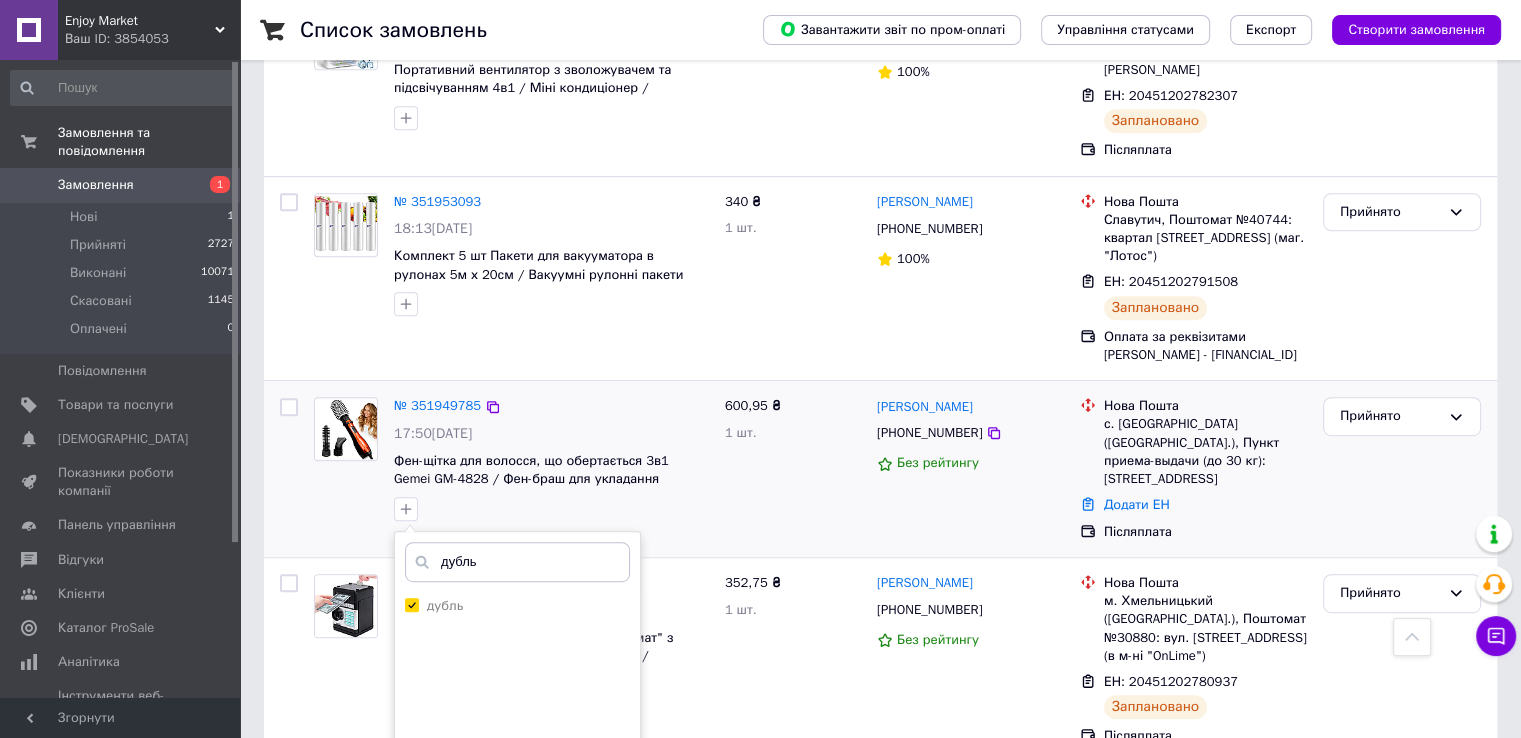 click on "Додати мітку" at bounding box center [517, 828] 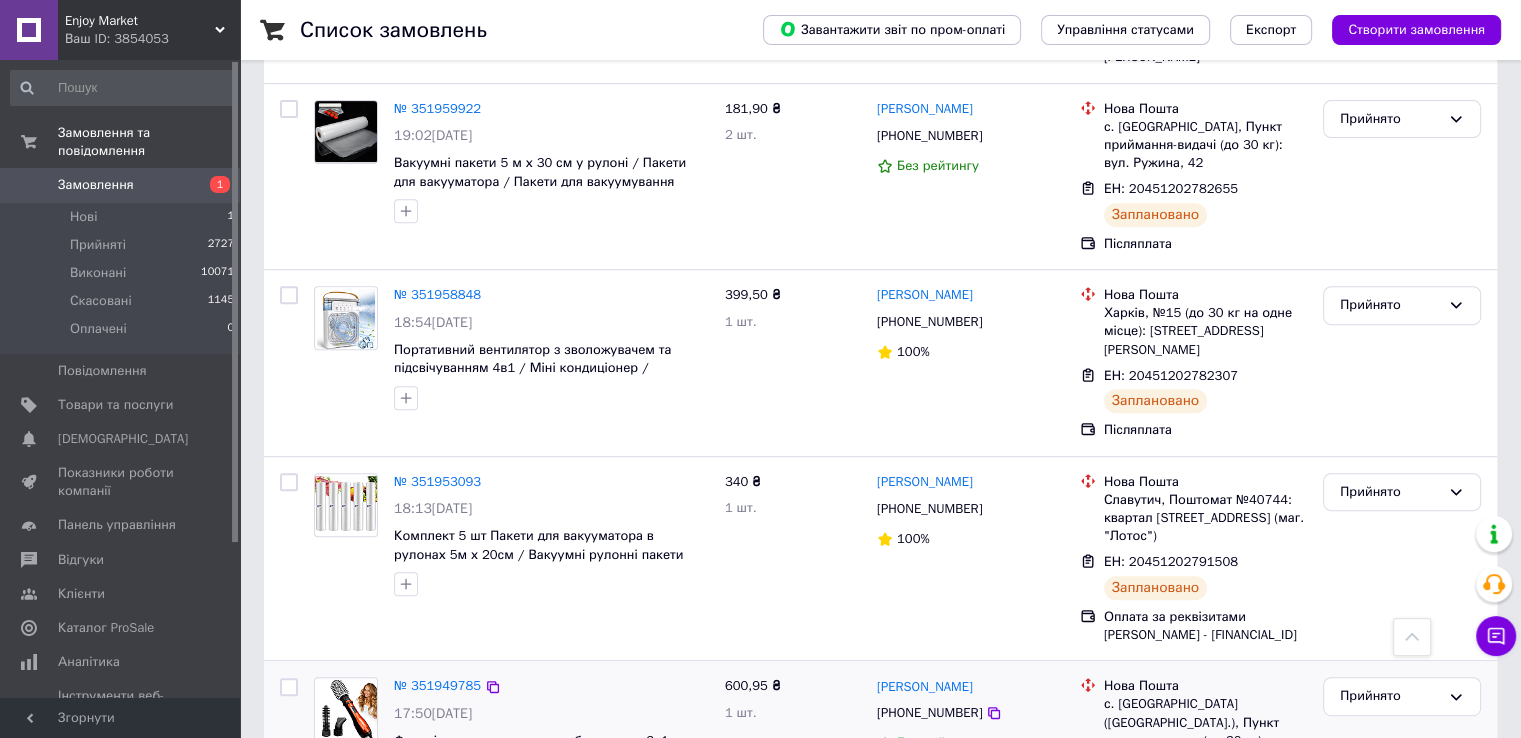 scroll, scrollTop: 8354, scrollLeft: 0, axis: vertical 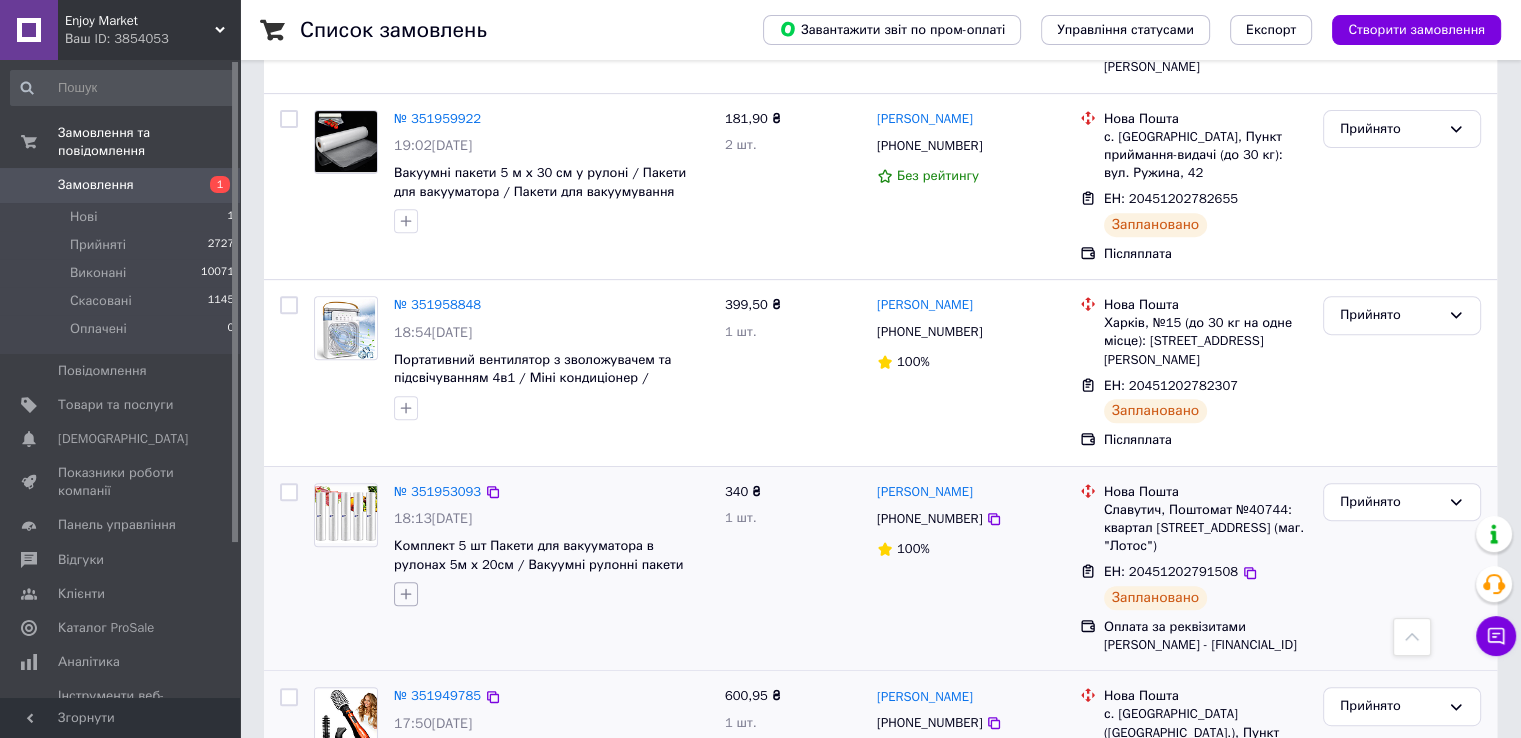 click 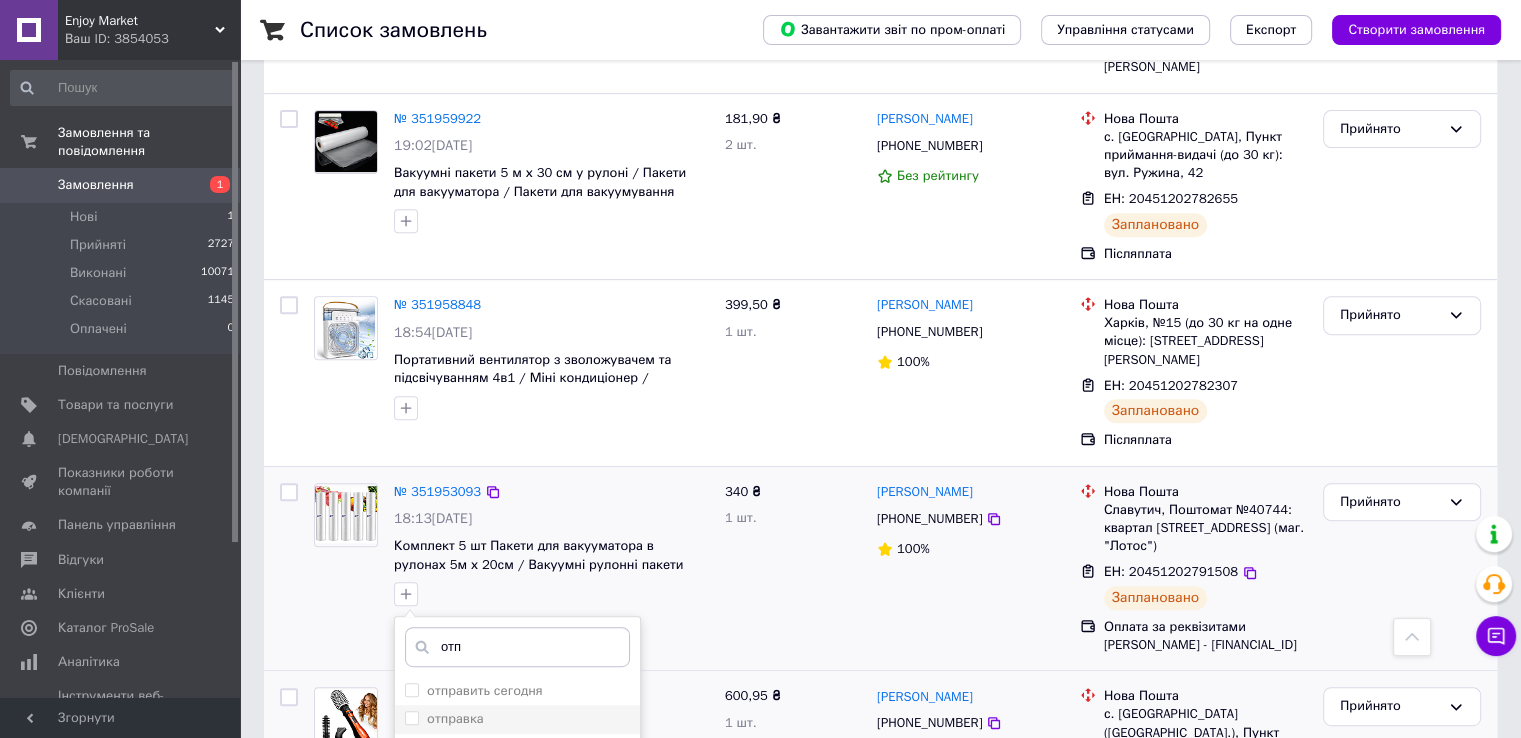 type on "отп" 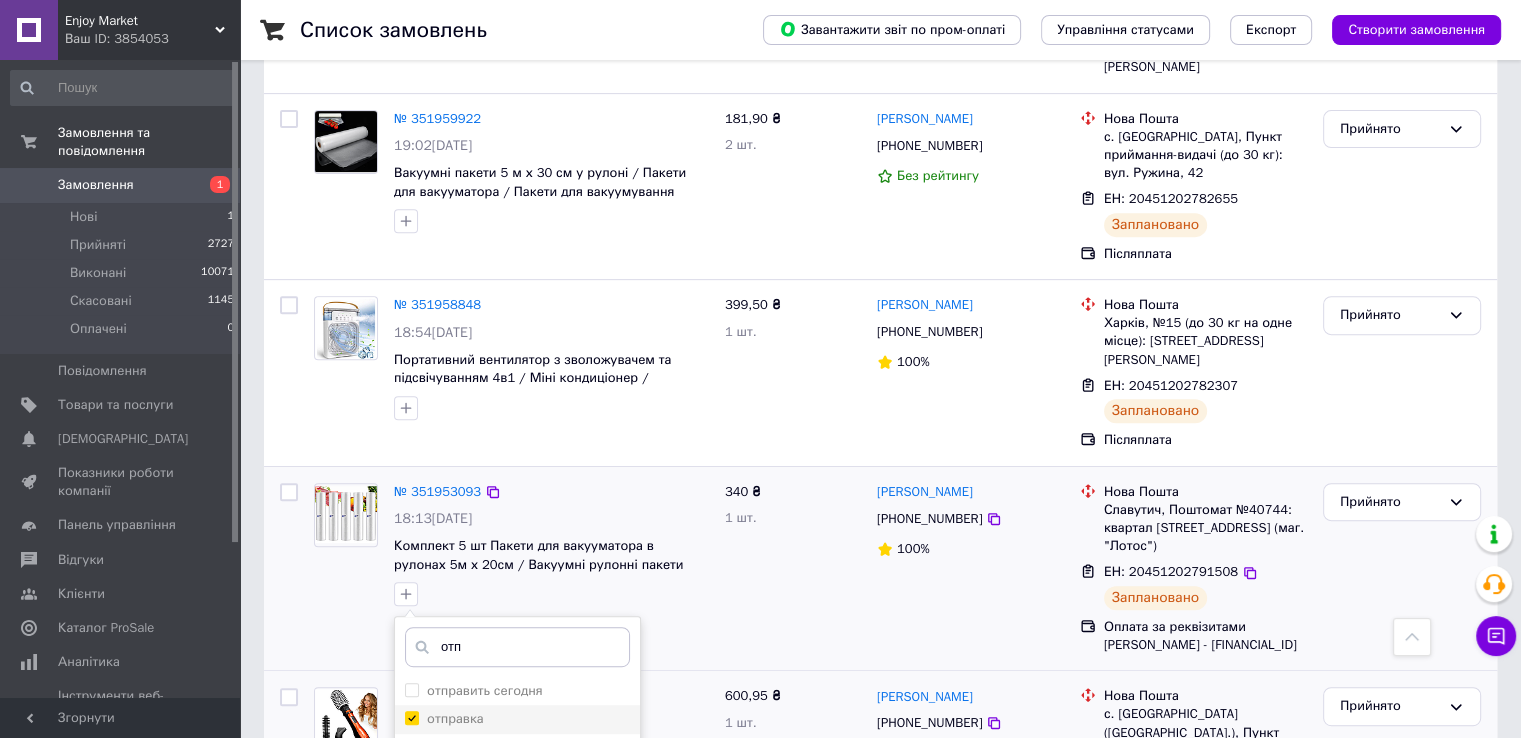 checkbox on "true" 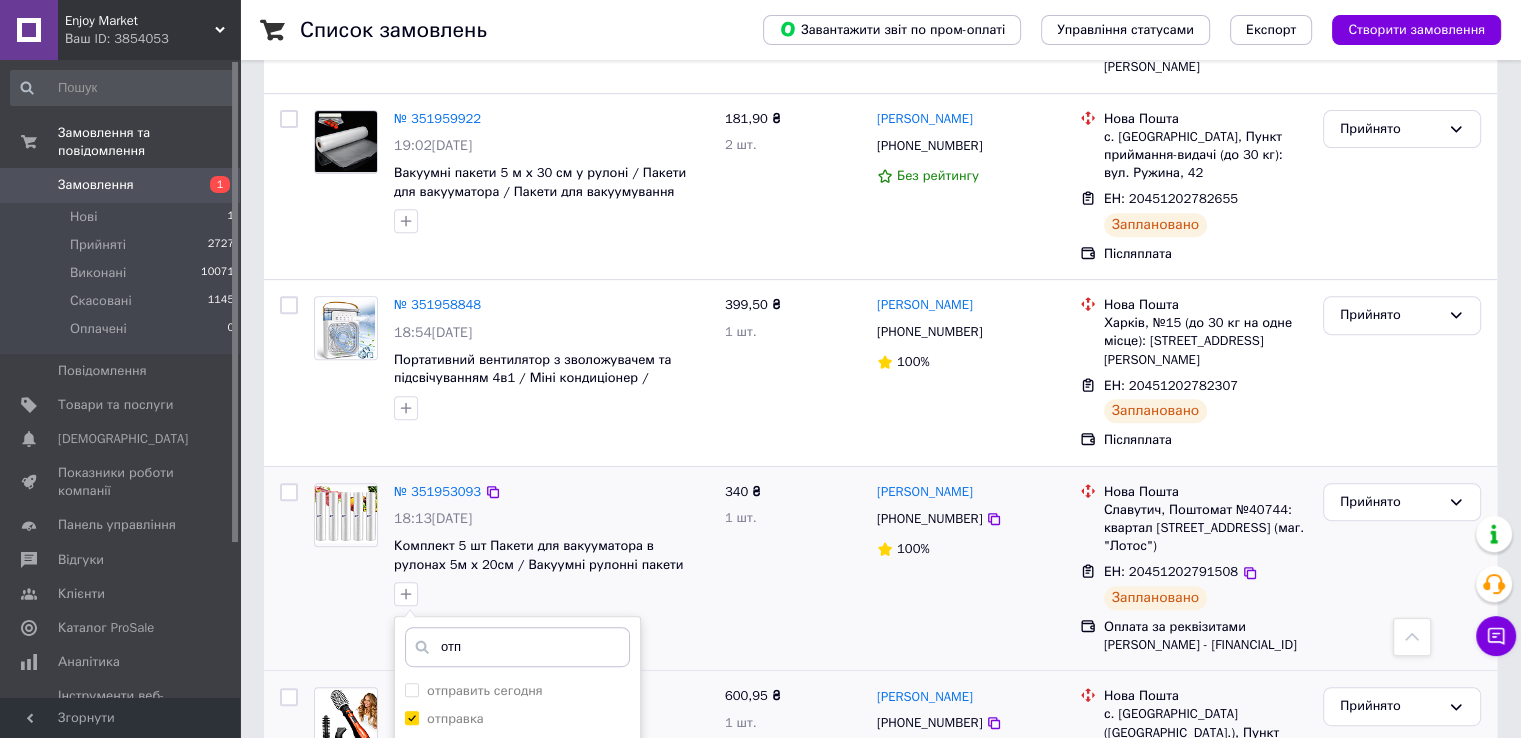 click on "Додати мітку" at bounding box center [517, 956] 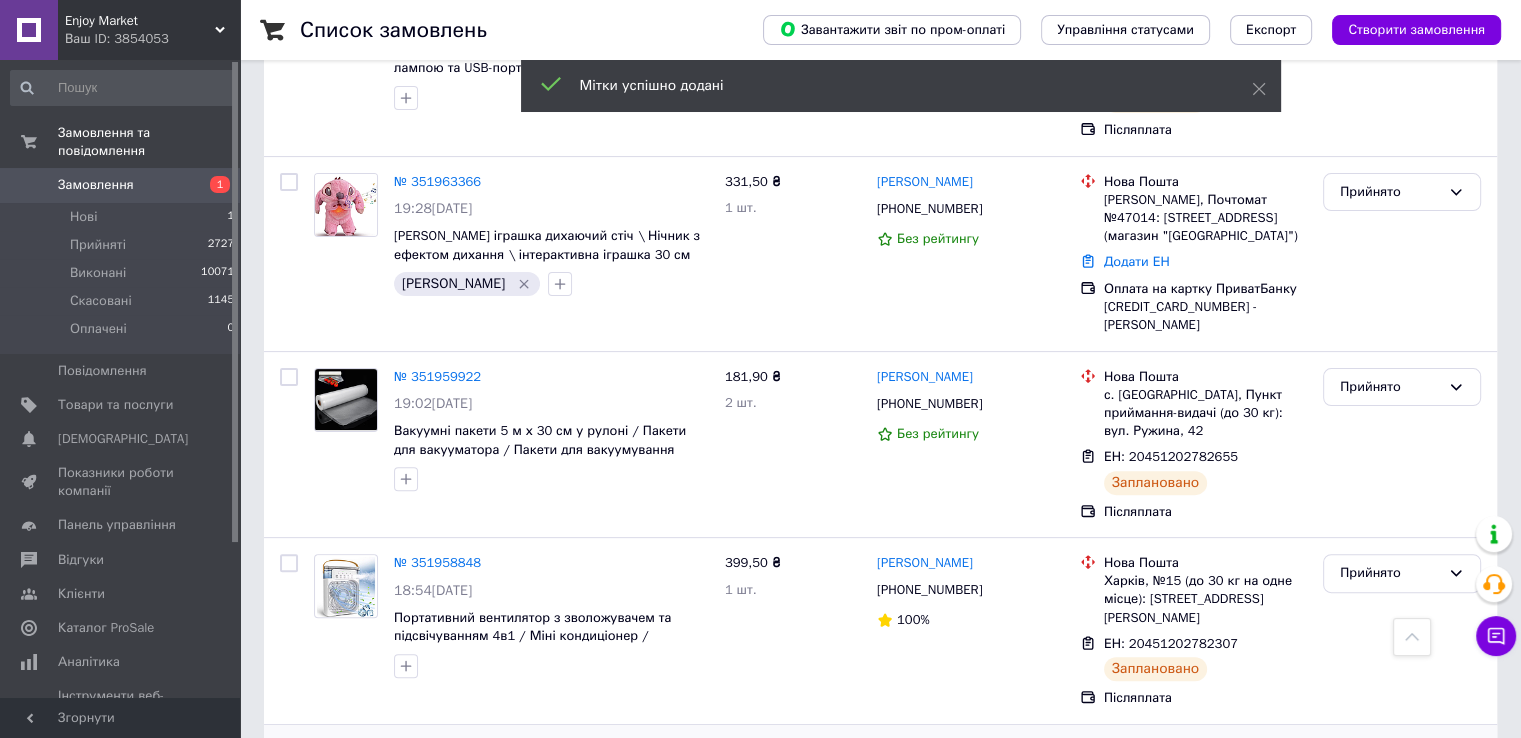 scroll, scrollTop: 8087, scrollLeft: 0, axis: vertical 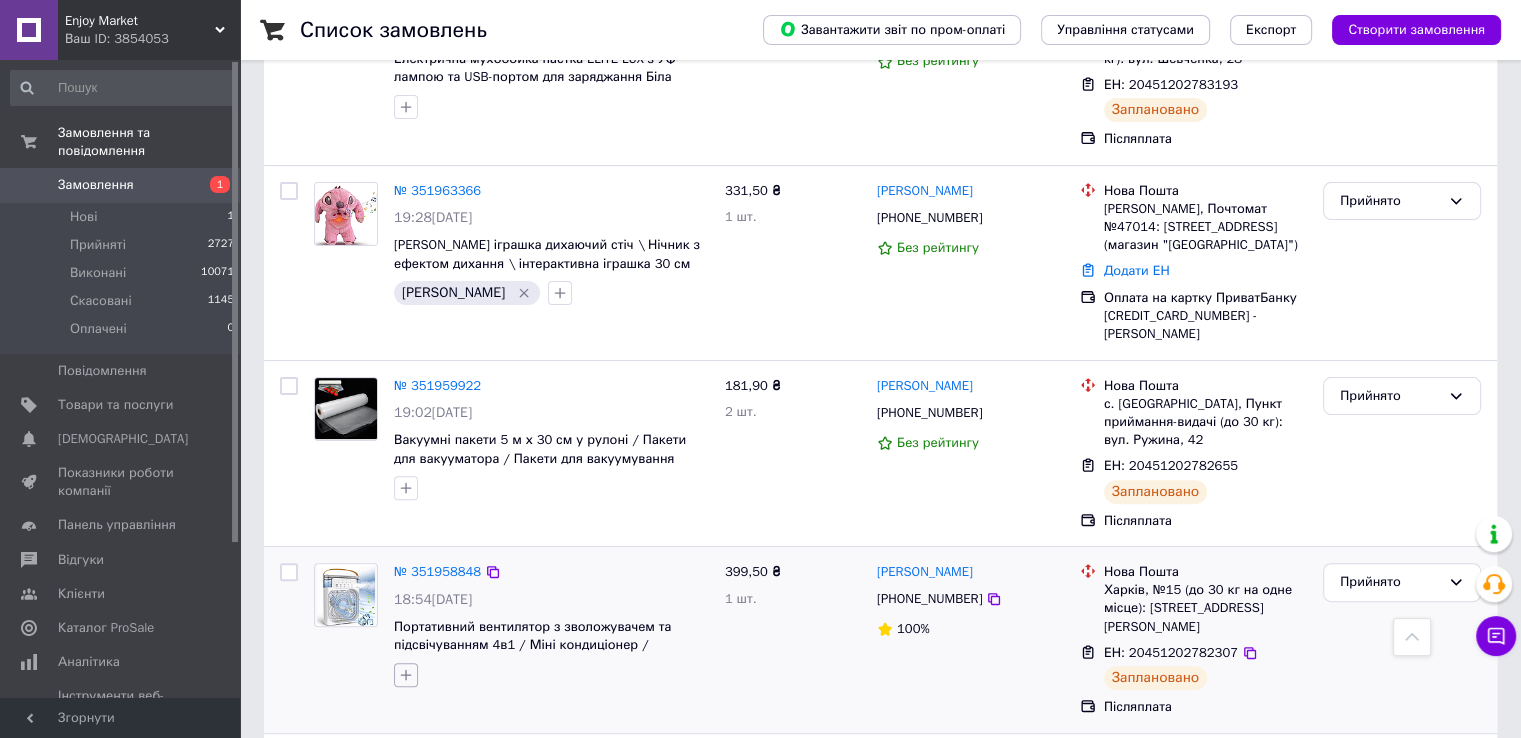 click 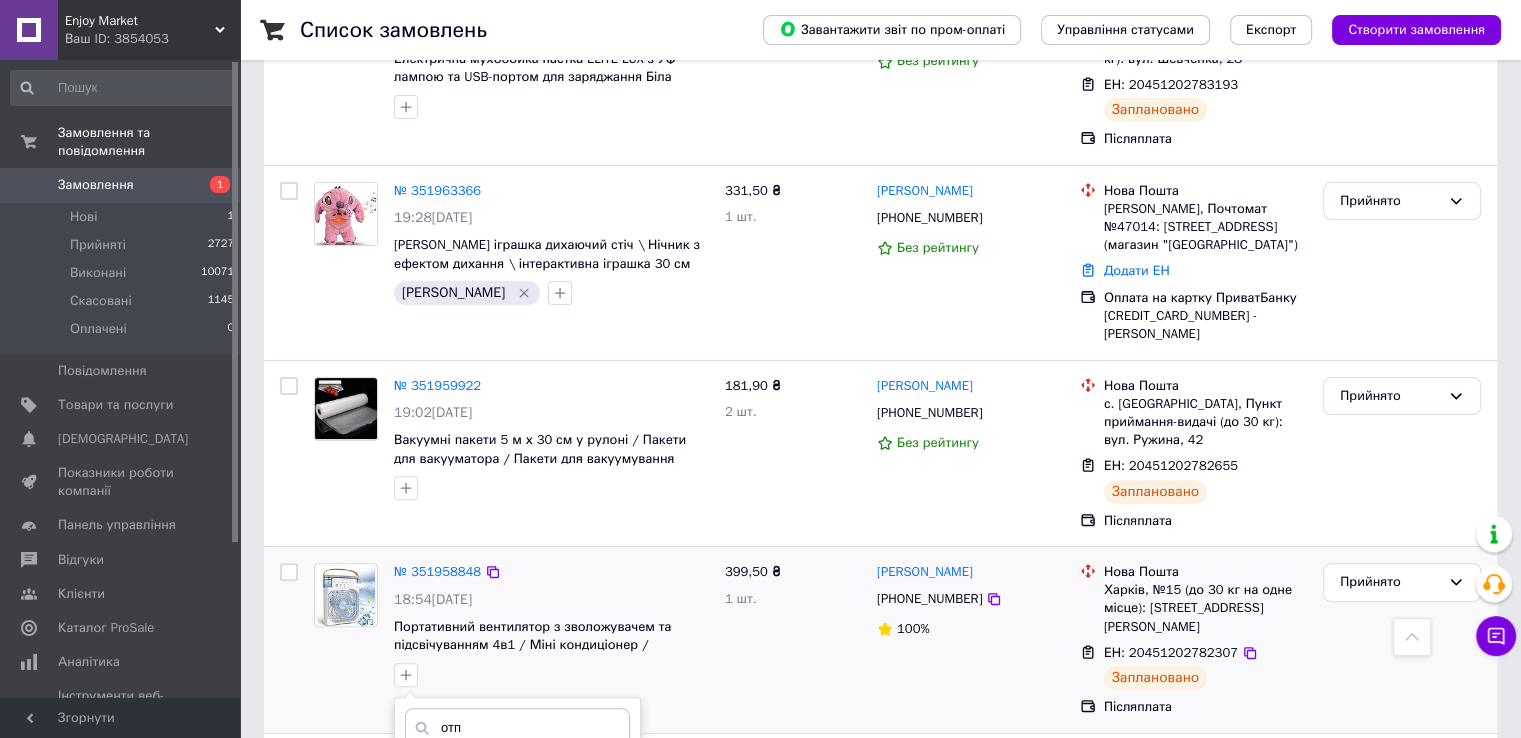 type on "отп" 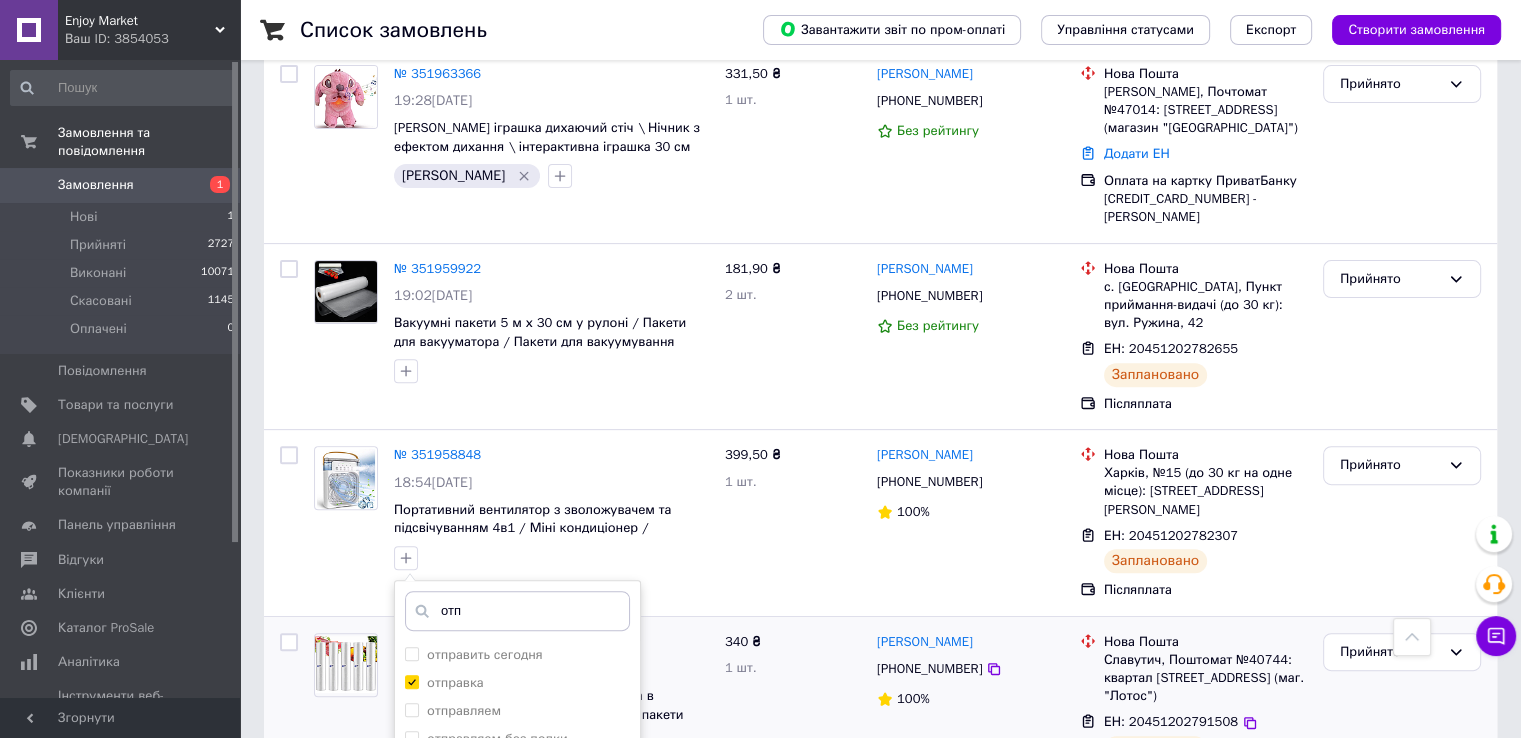 scroll, scrollTop: 8212, scrollLeft: 0, axis: vertical 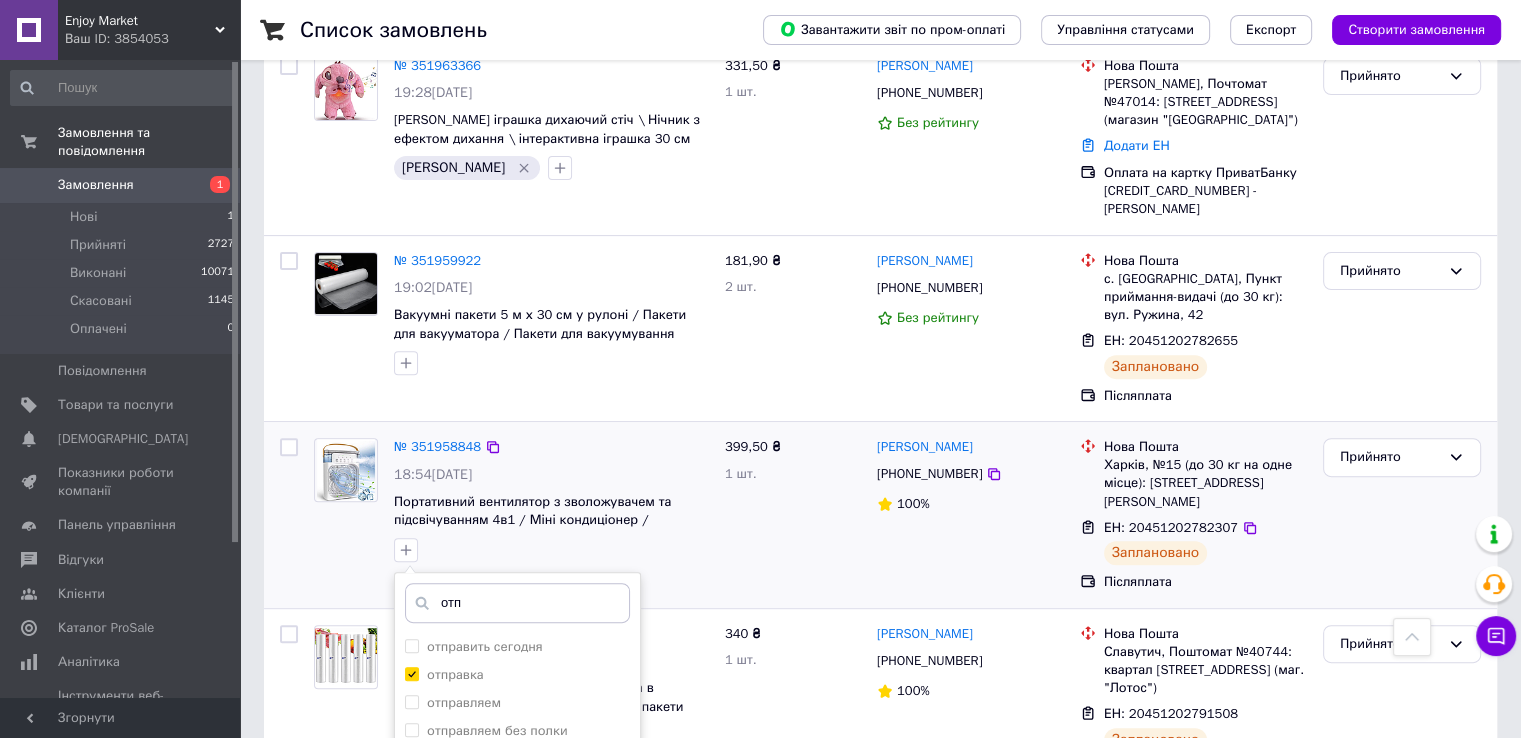 click on "Додати мітку" at bounding box center (517, 912) 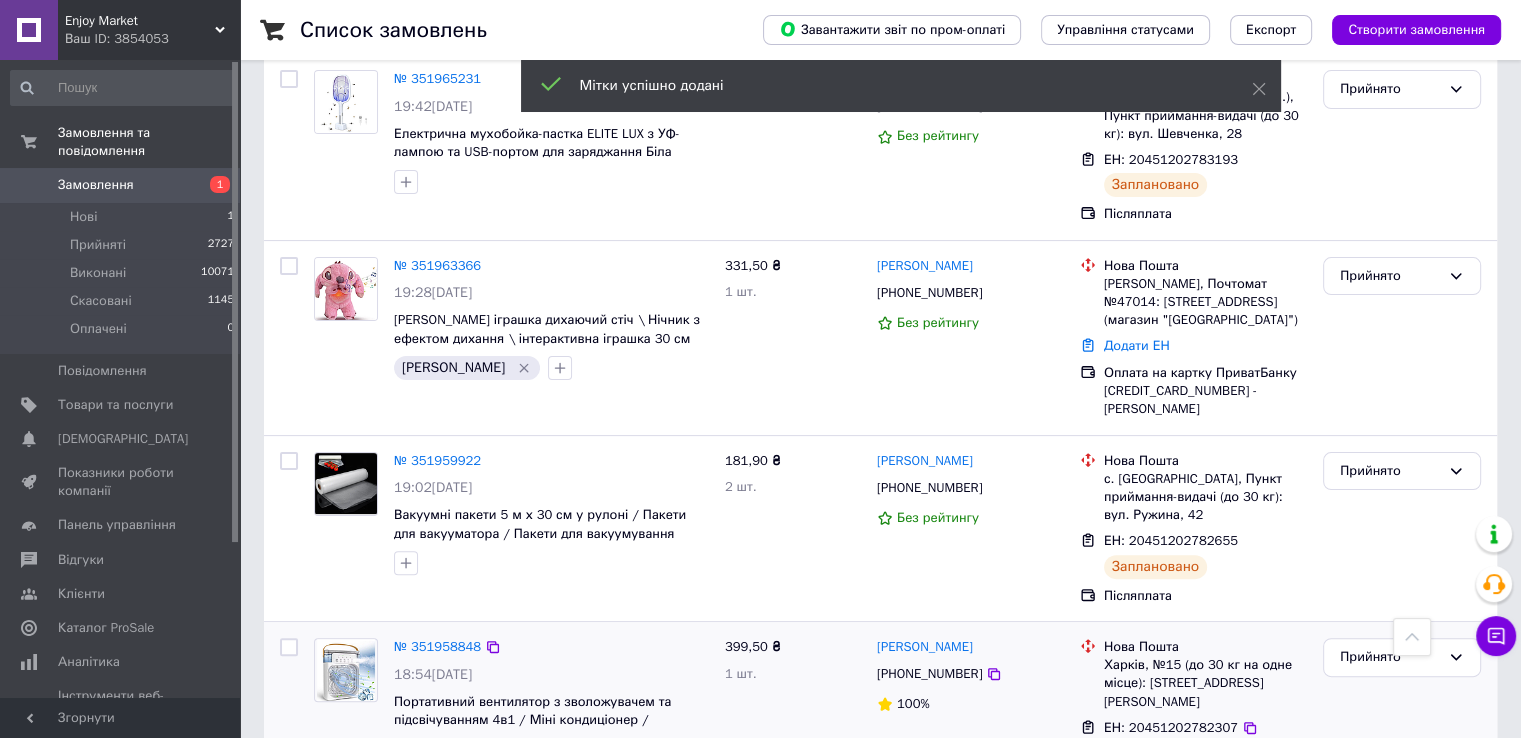 scroll, scrollTop: 8011, scrollLeft: 0, axis: vertical 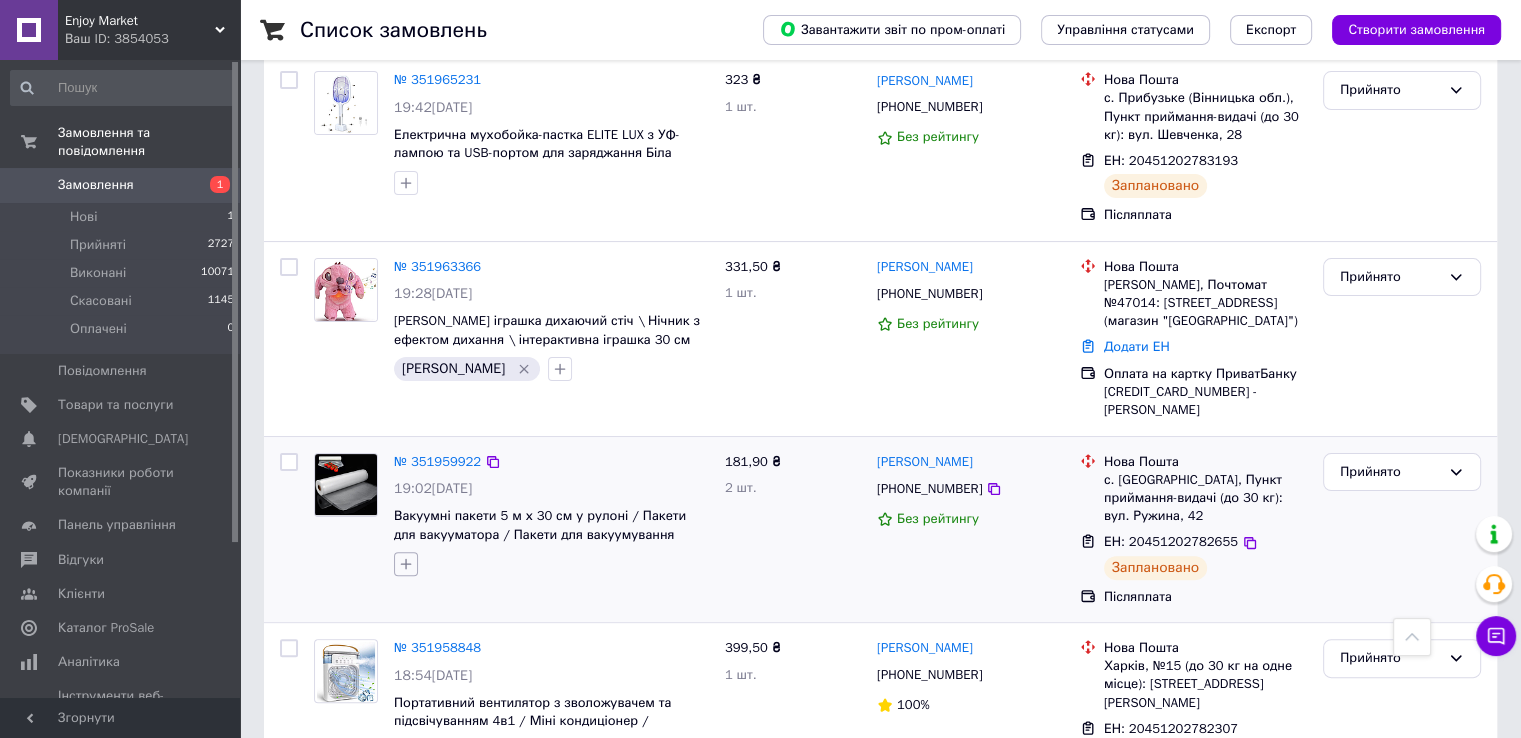 click 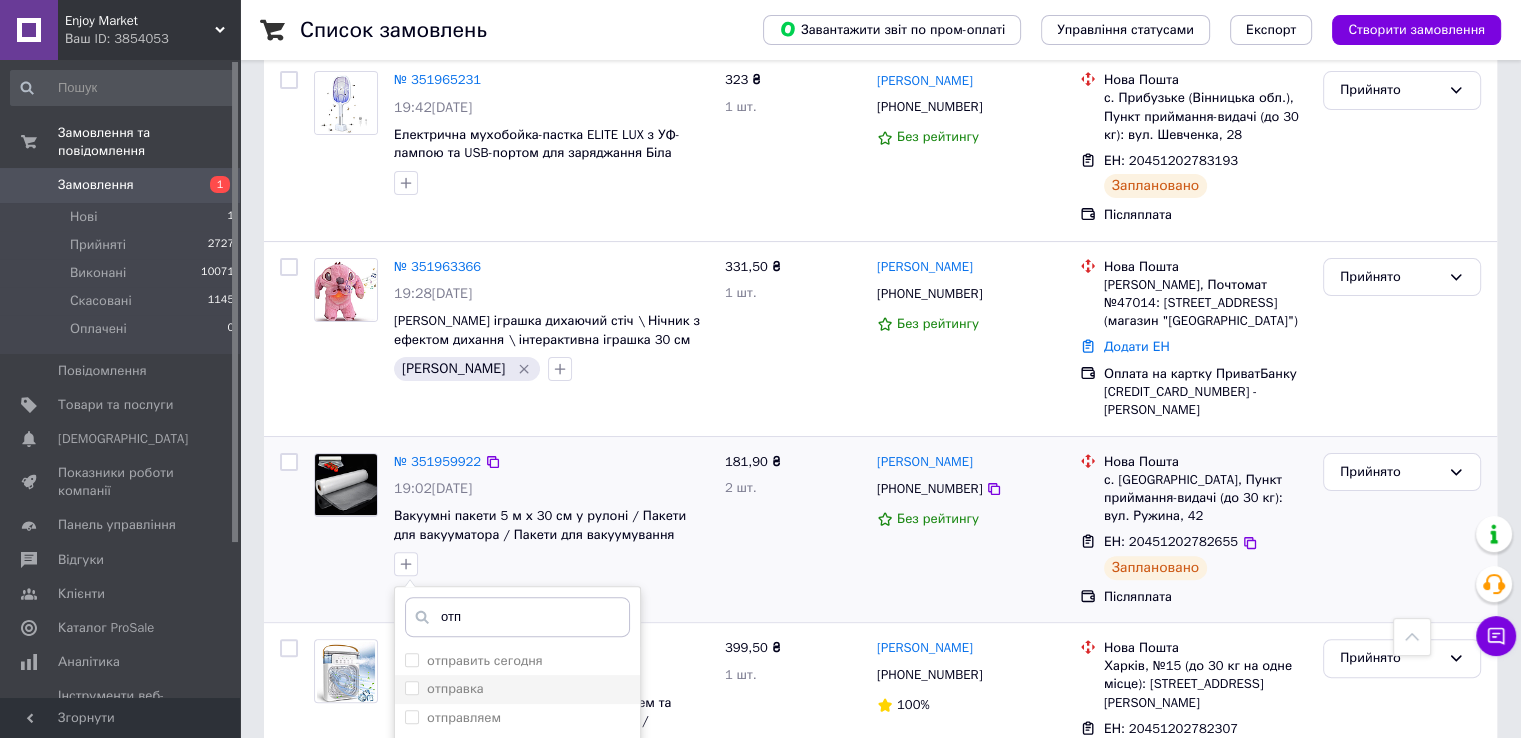 type on "отп" 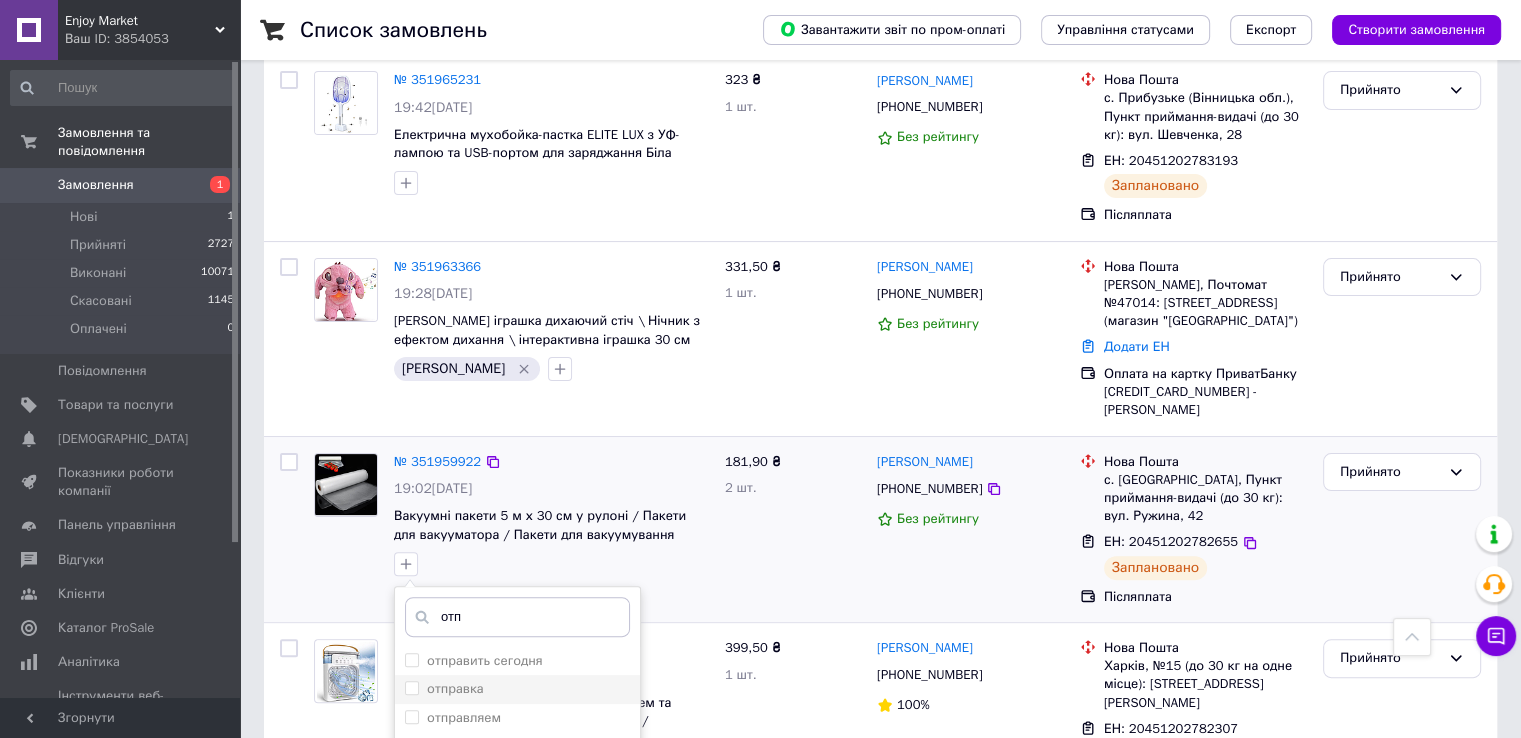 click on "отправка" at bounding box center [455, 688] 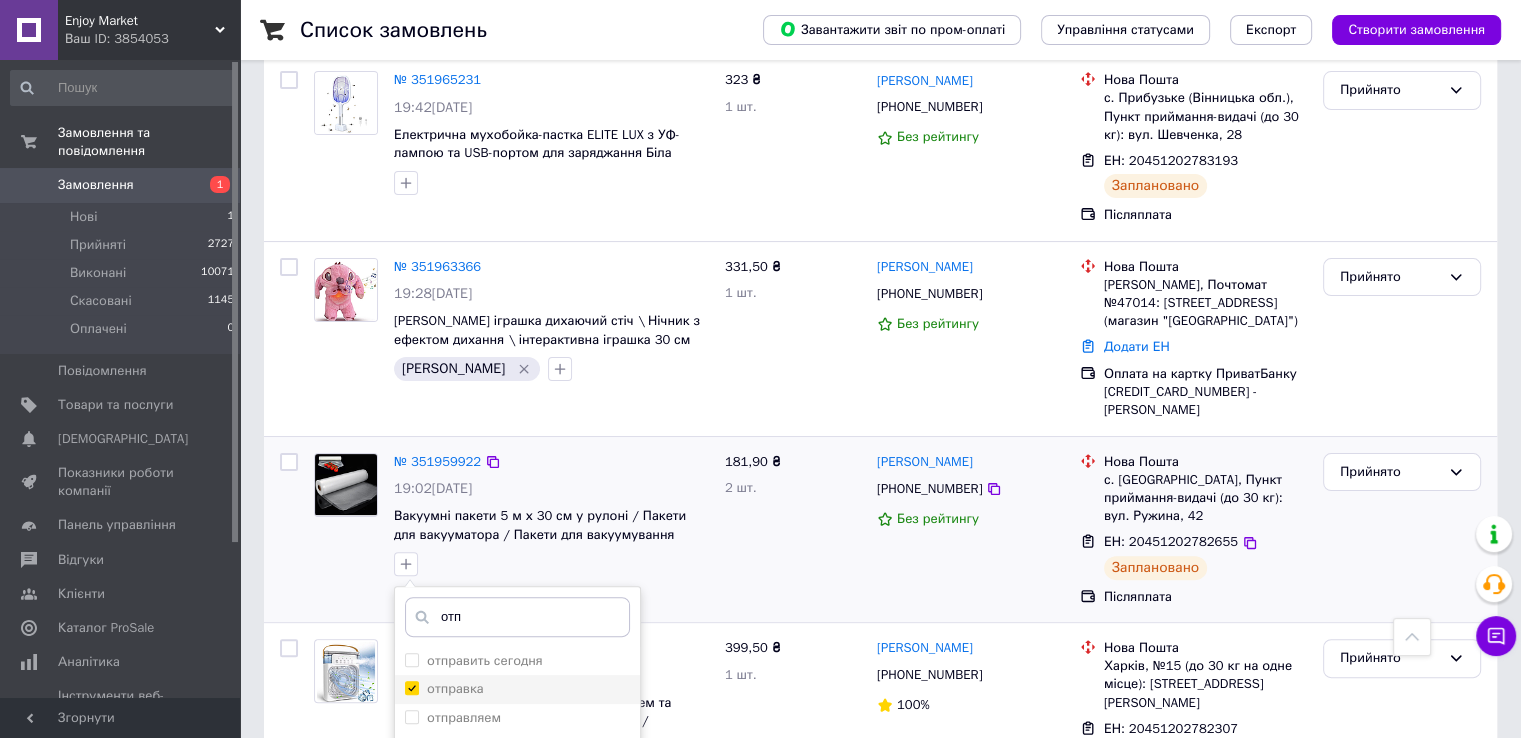 checkbox on "true" 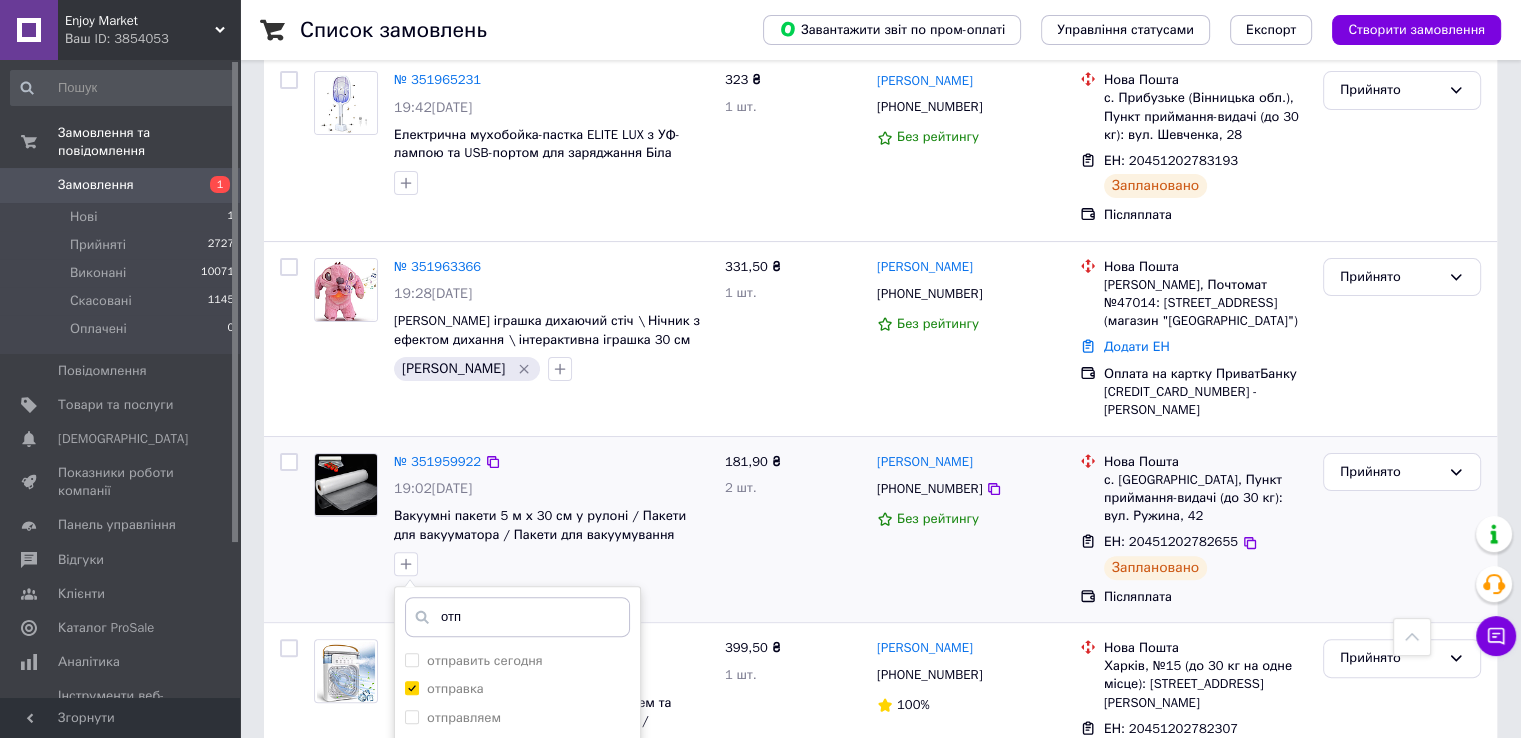 click on "Додати мітку" at bounding box center [517, 926] 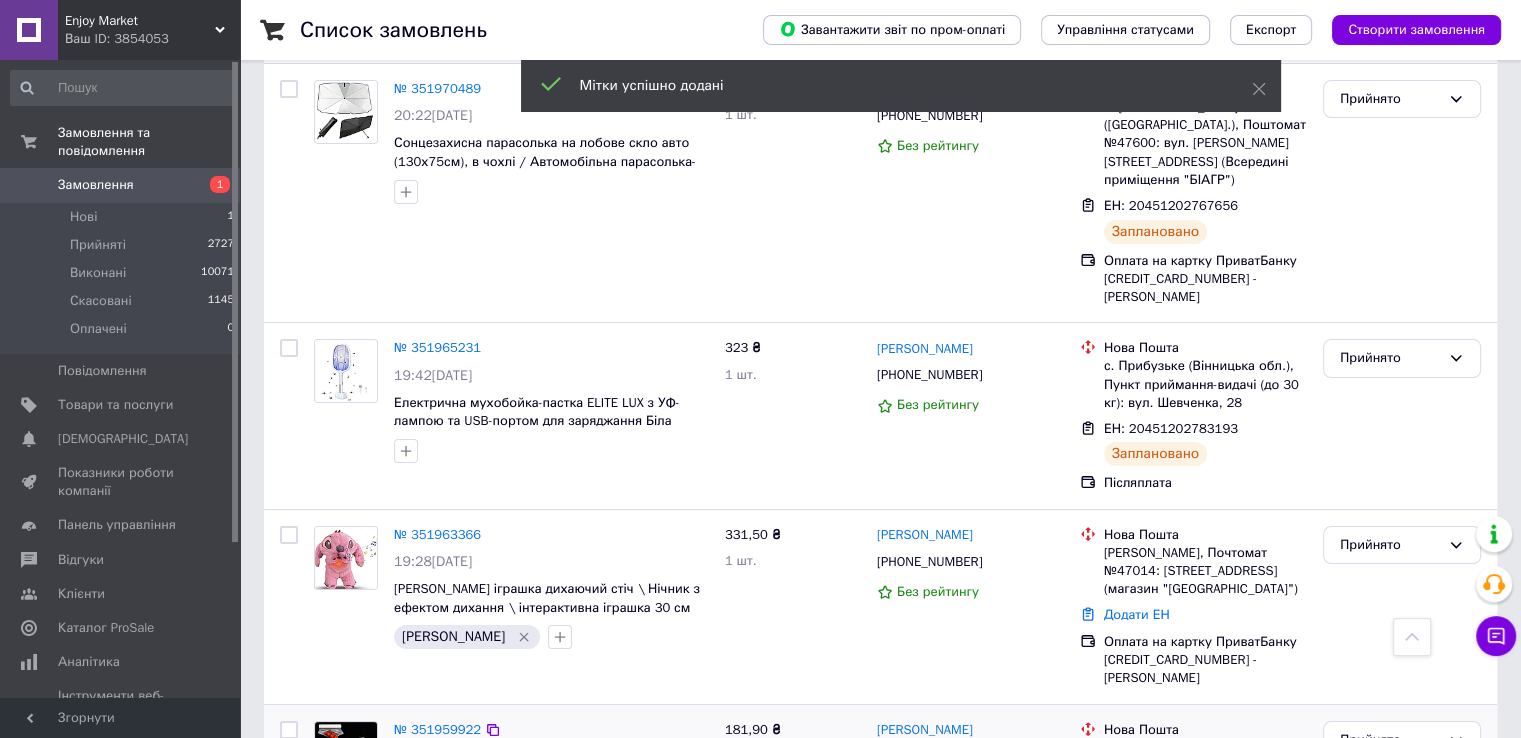 scroll, scrollTop: 7739, scrollLeft: 0, axis: vertical 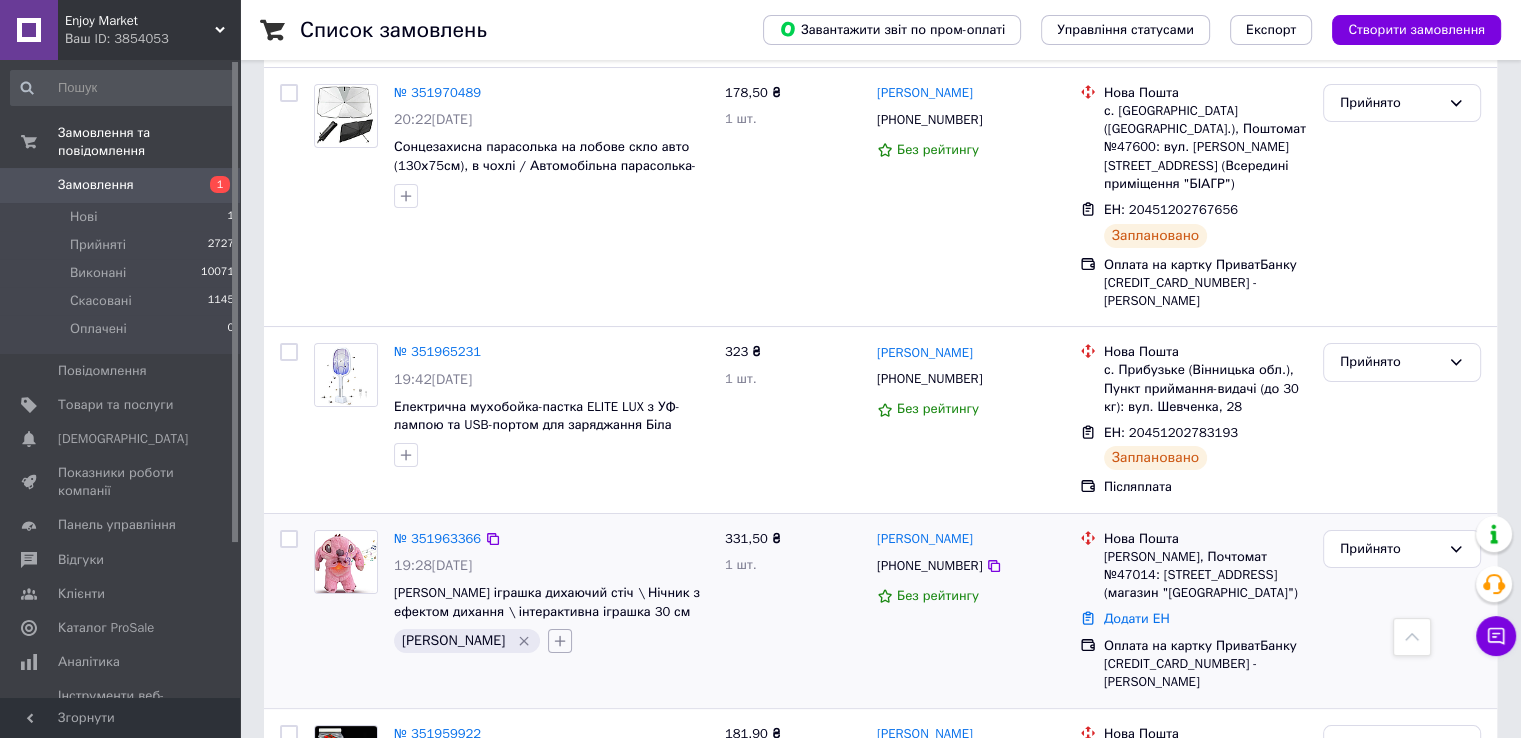 click 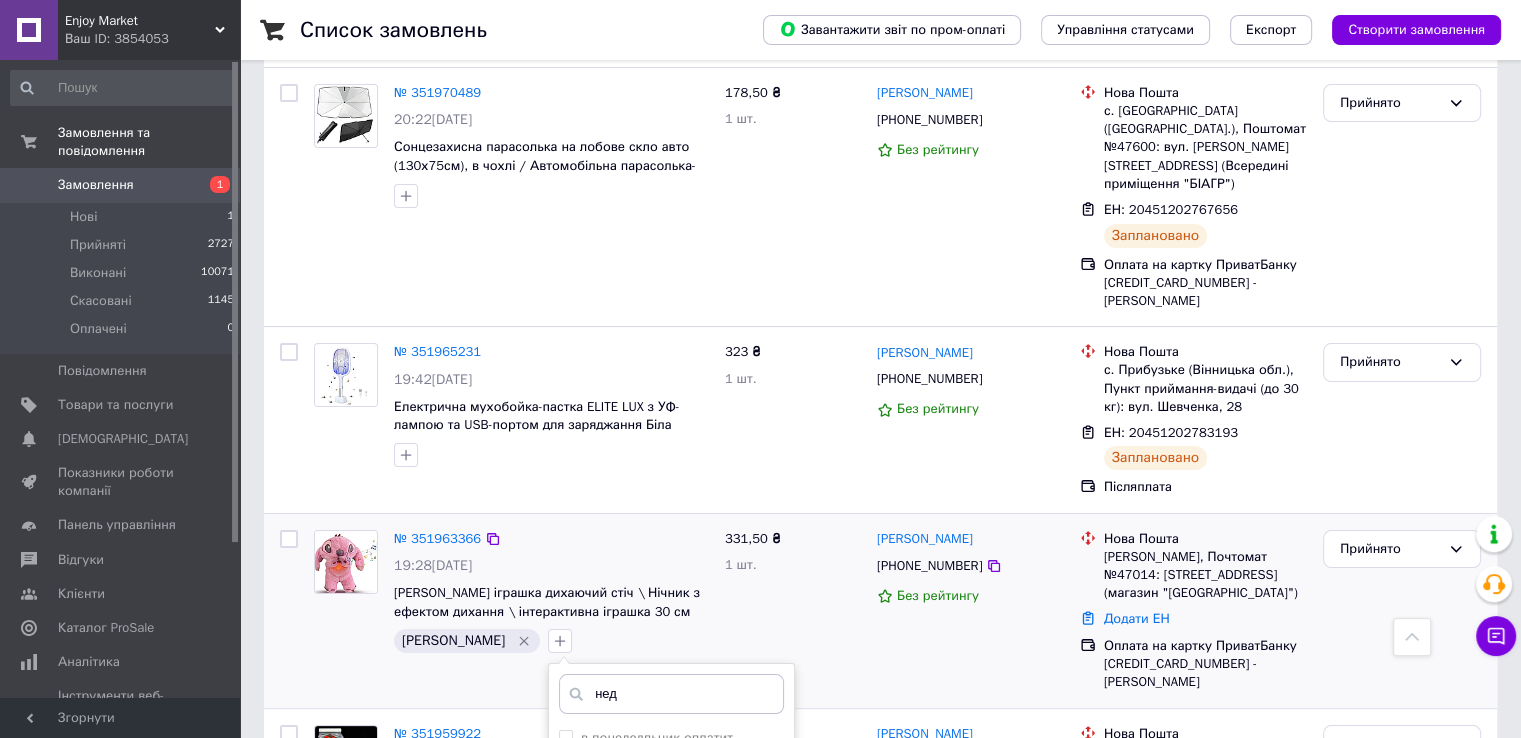 type on "нед" 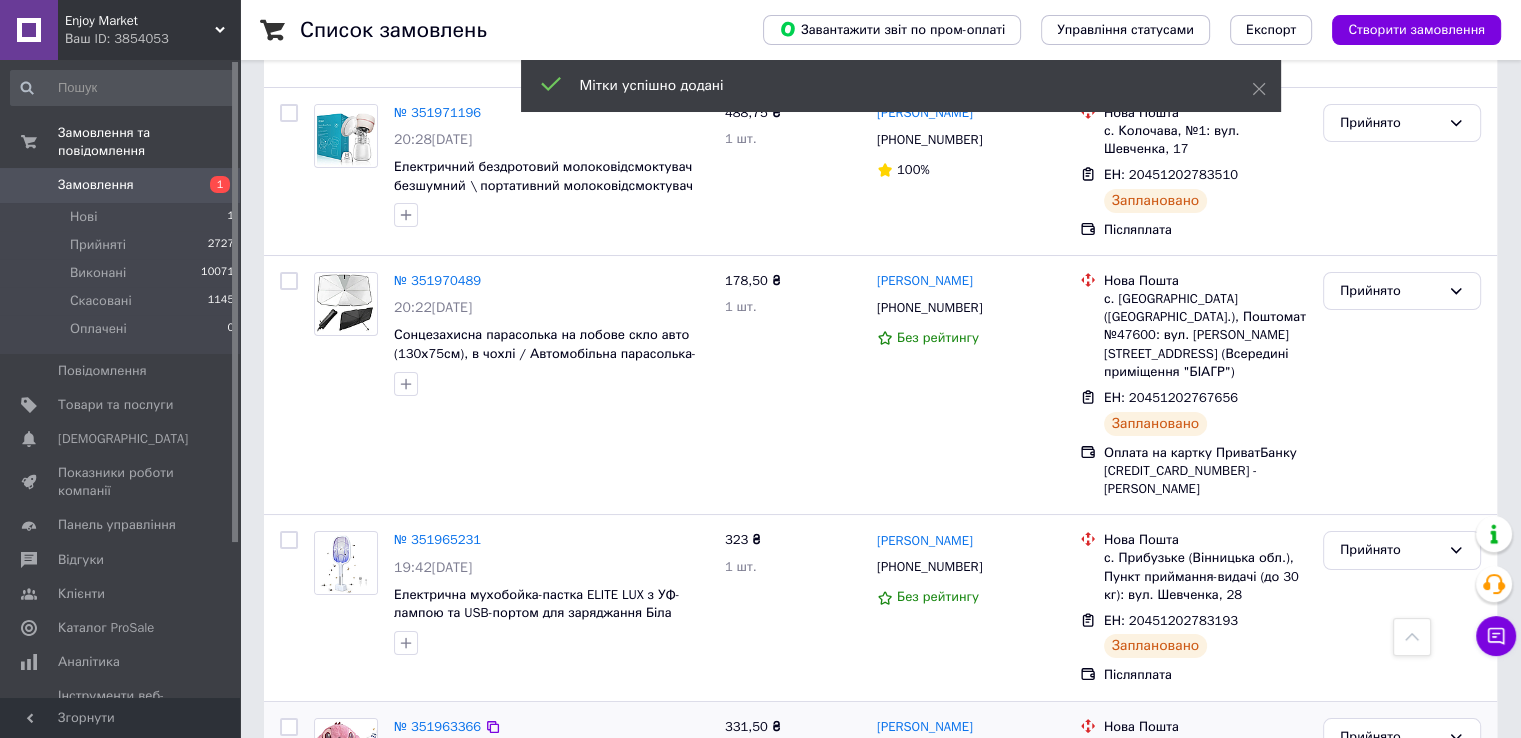 scroll, scrollTop: 7520, scrollLeft: 0, axis: vertical 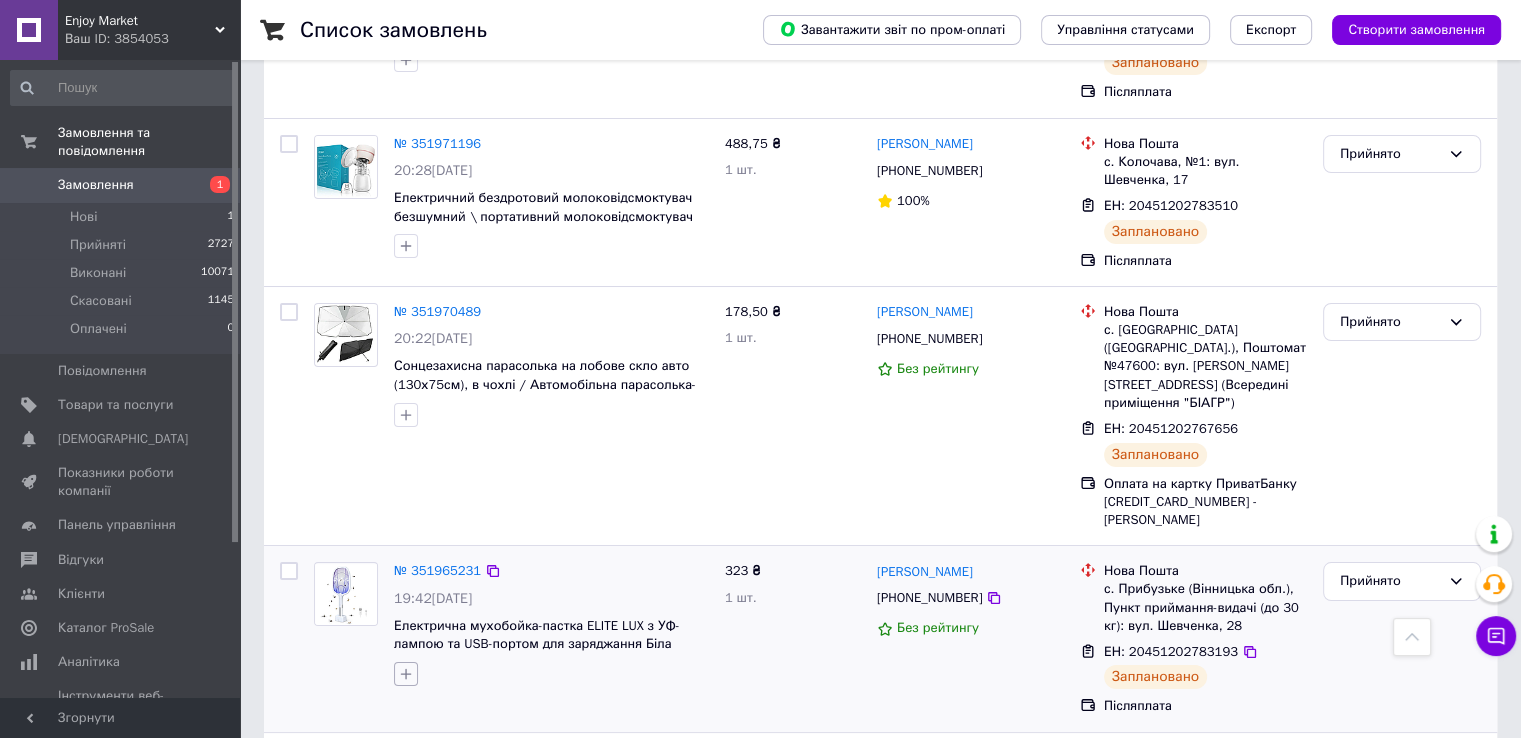click 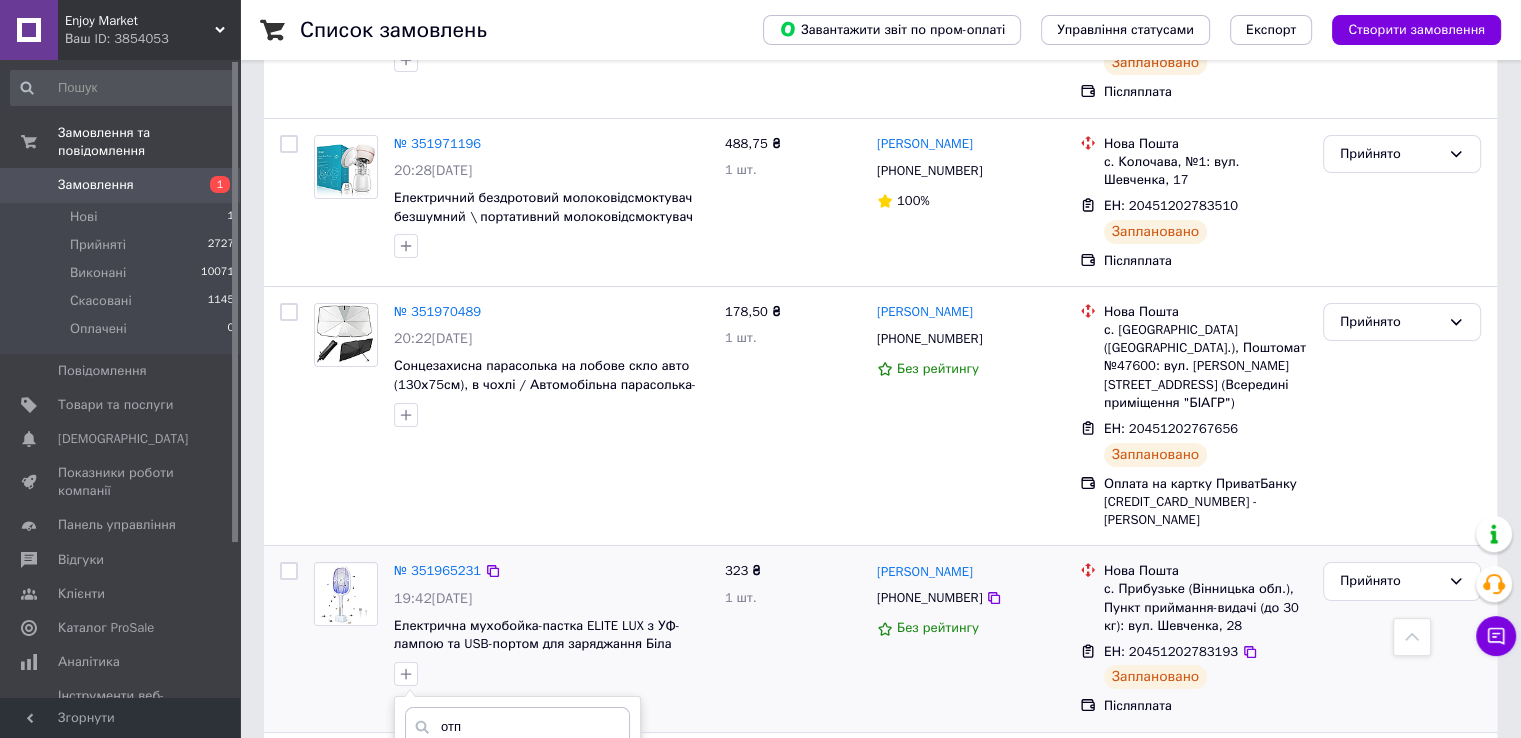 type on "отп" 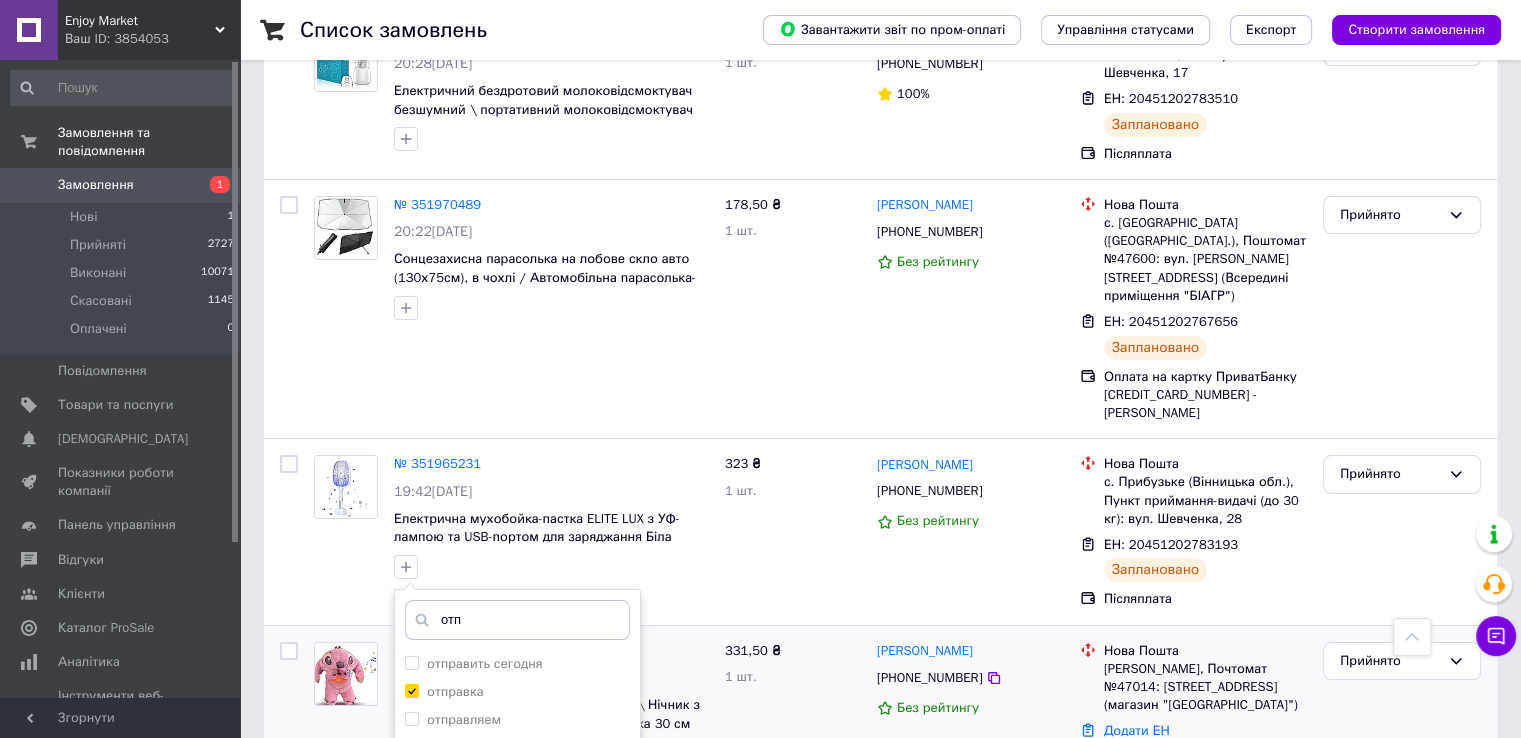 scroll, scrollTop: 7628, scrollLeft: 0, axis: vertical 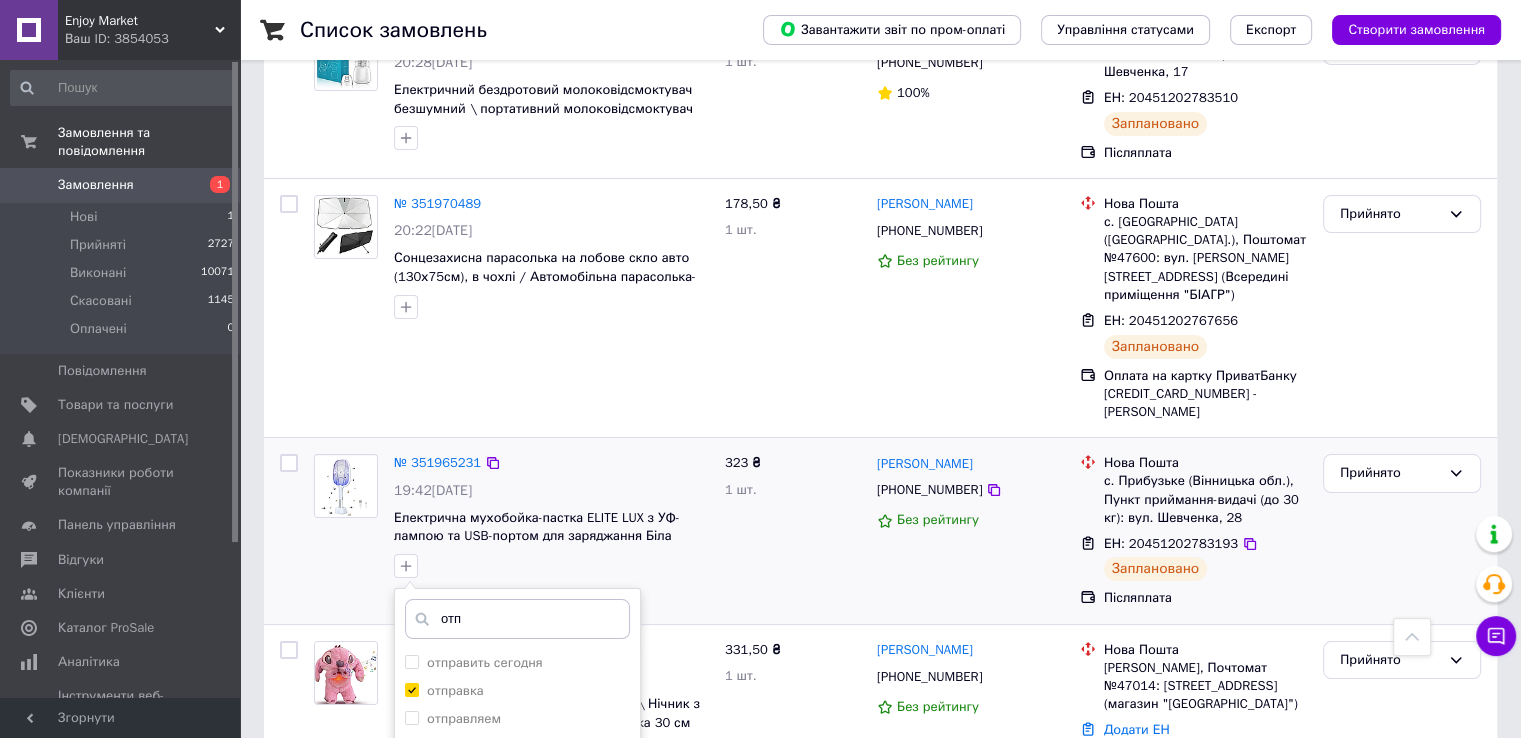 click on "Додати мітку" at bounding box center [517, 928] 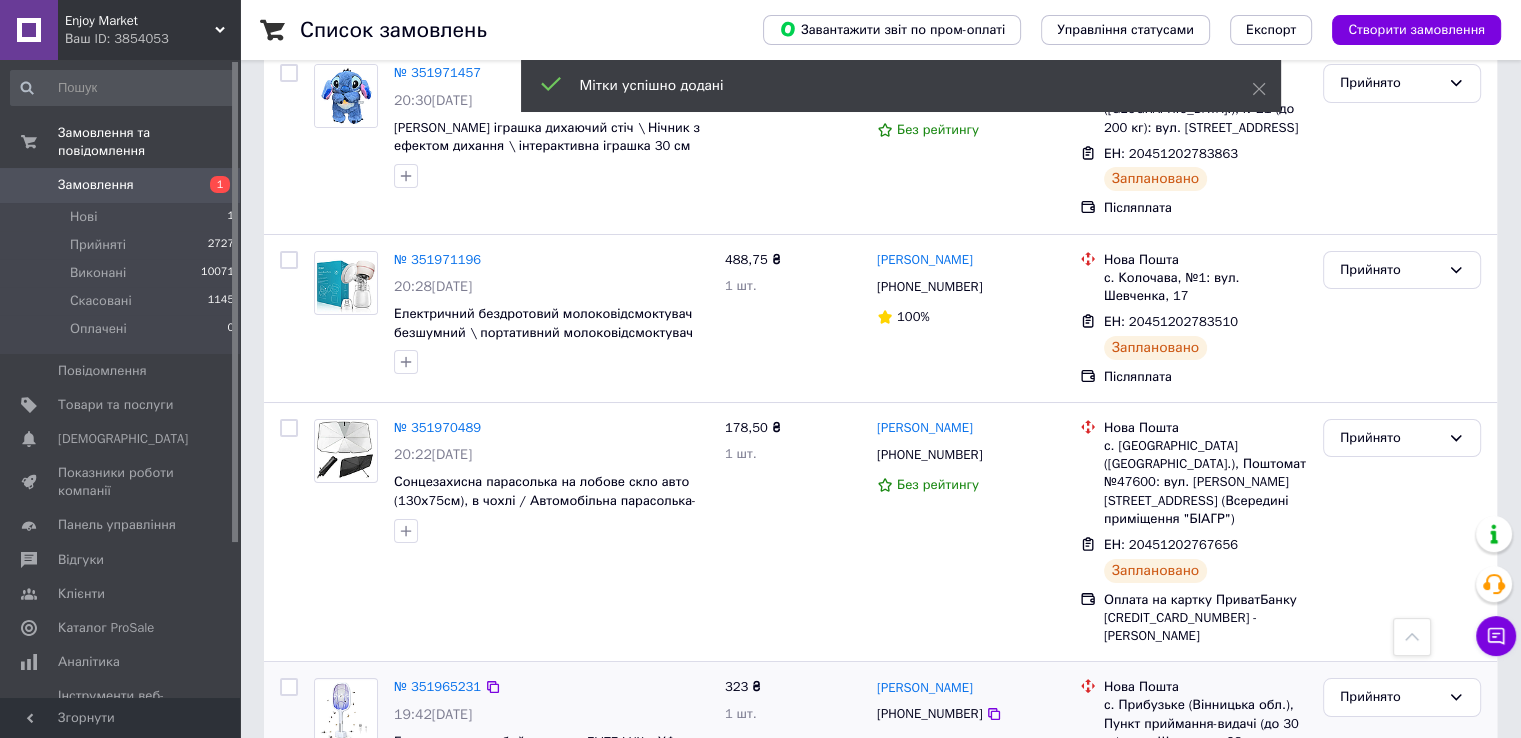 scroll, scrollTop: 7394, scrollLeft: 0, axis: vertical 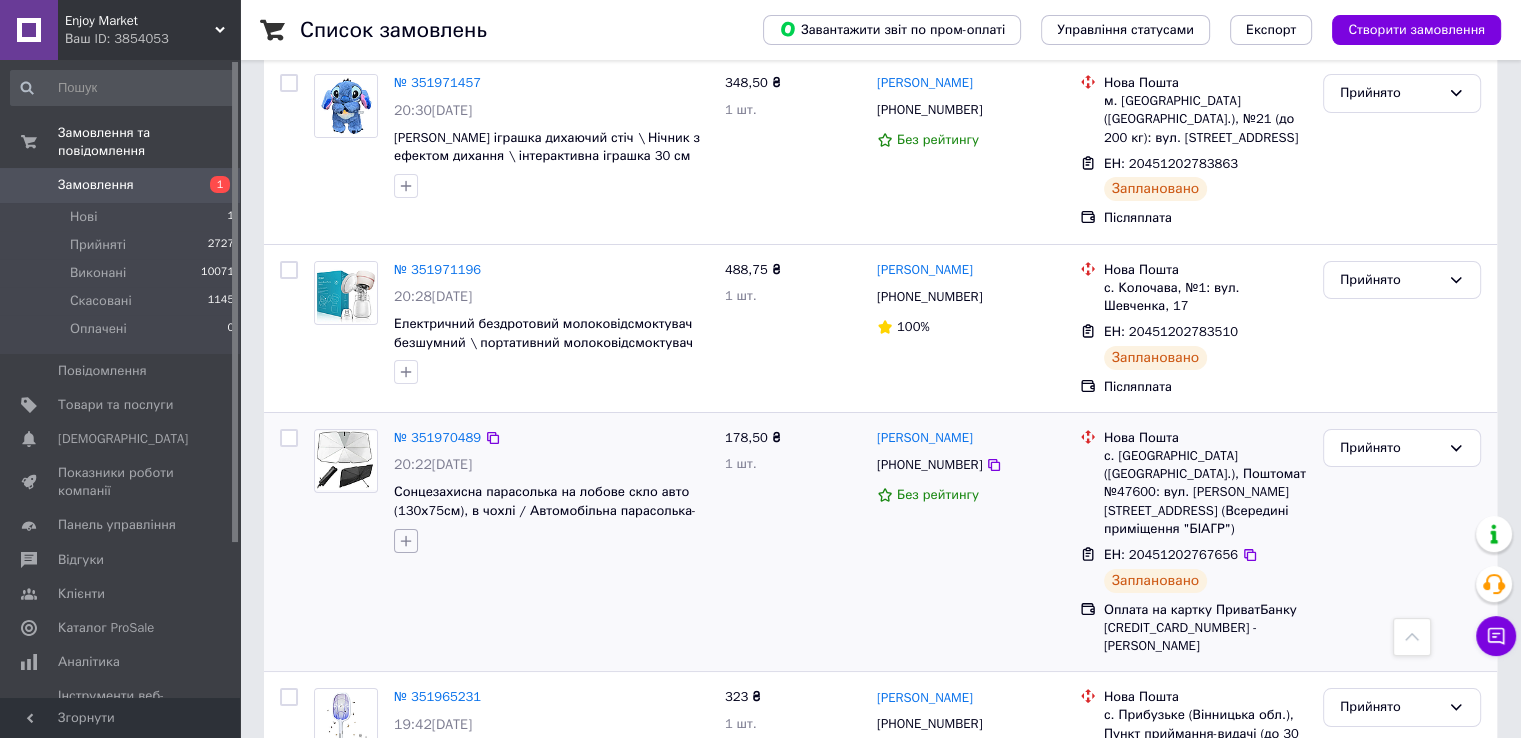 click 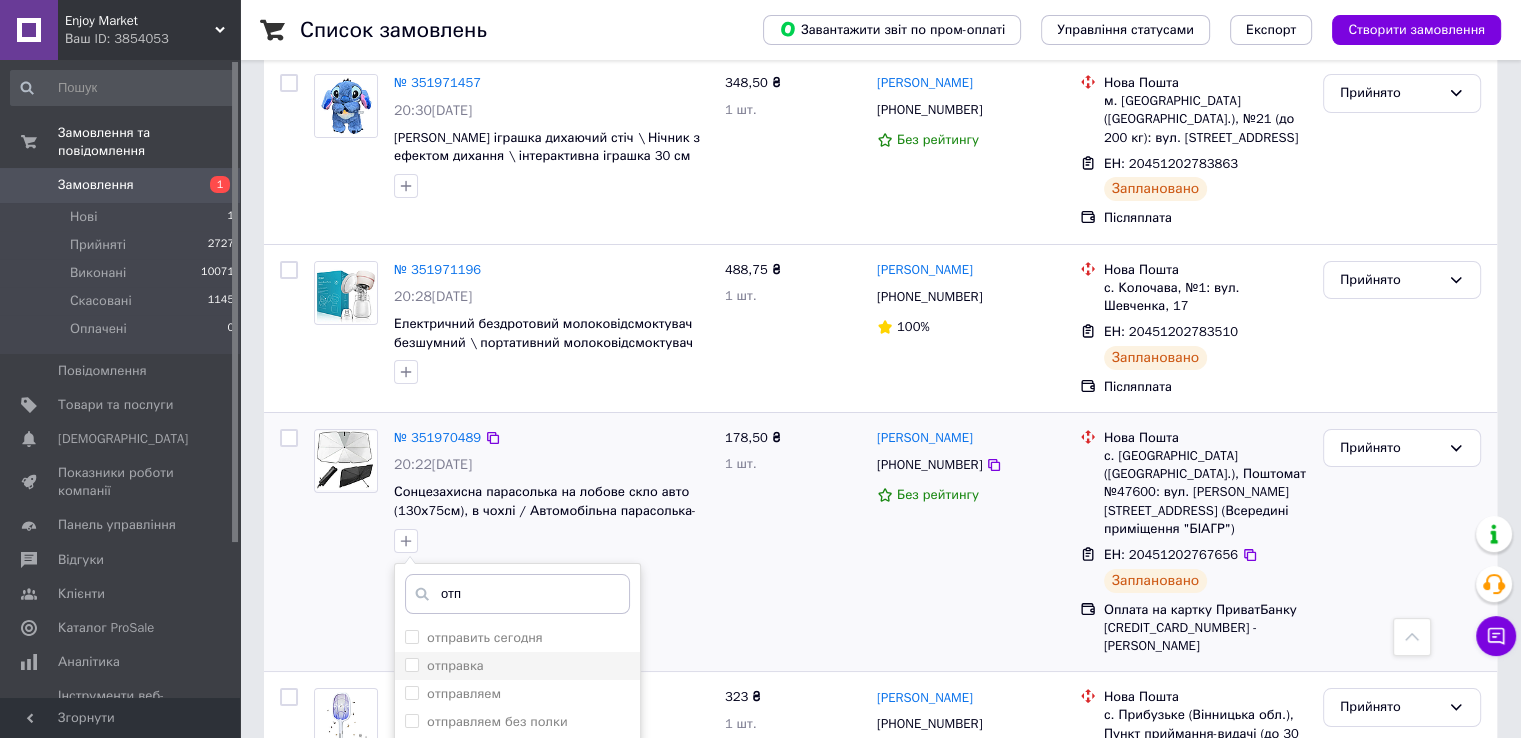 type on "отп" 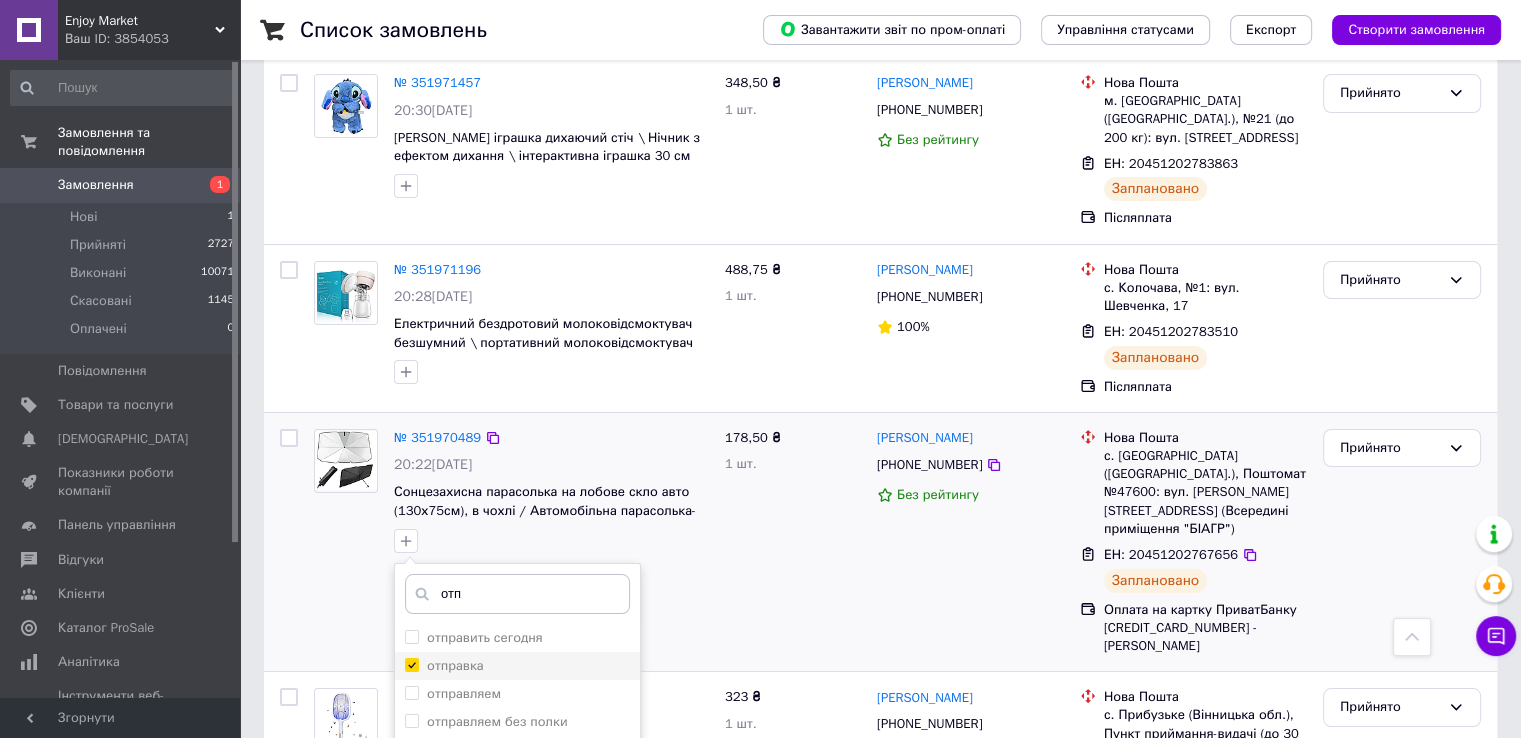 checkbox on "true" 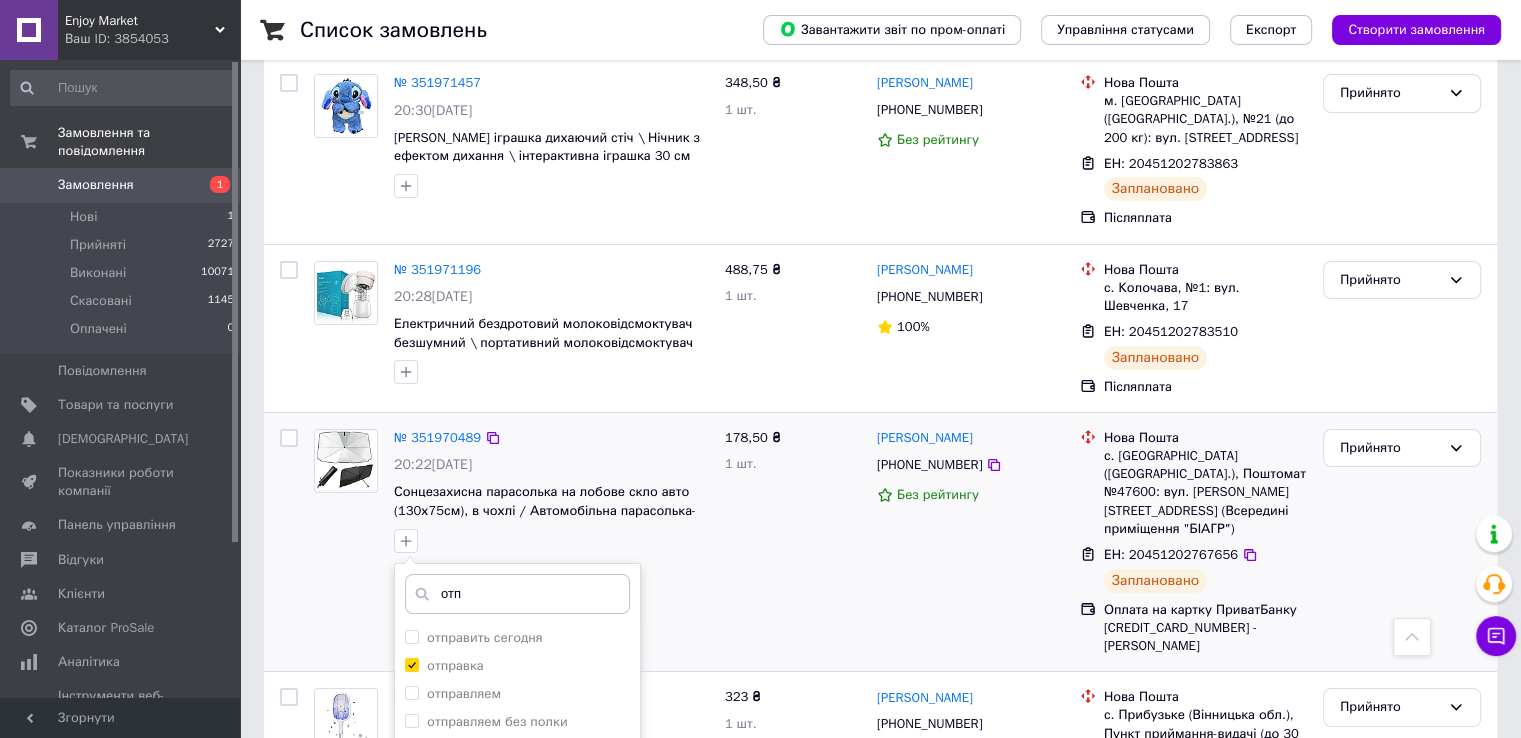 click on "Додати мітку" at bounding box center [517, 903] 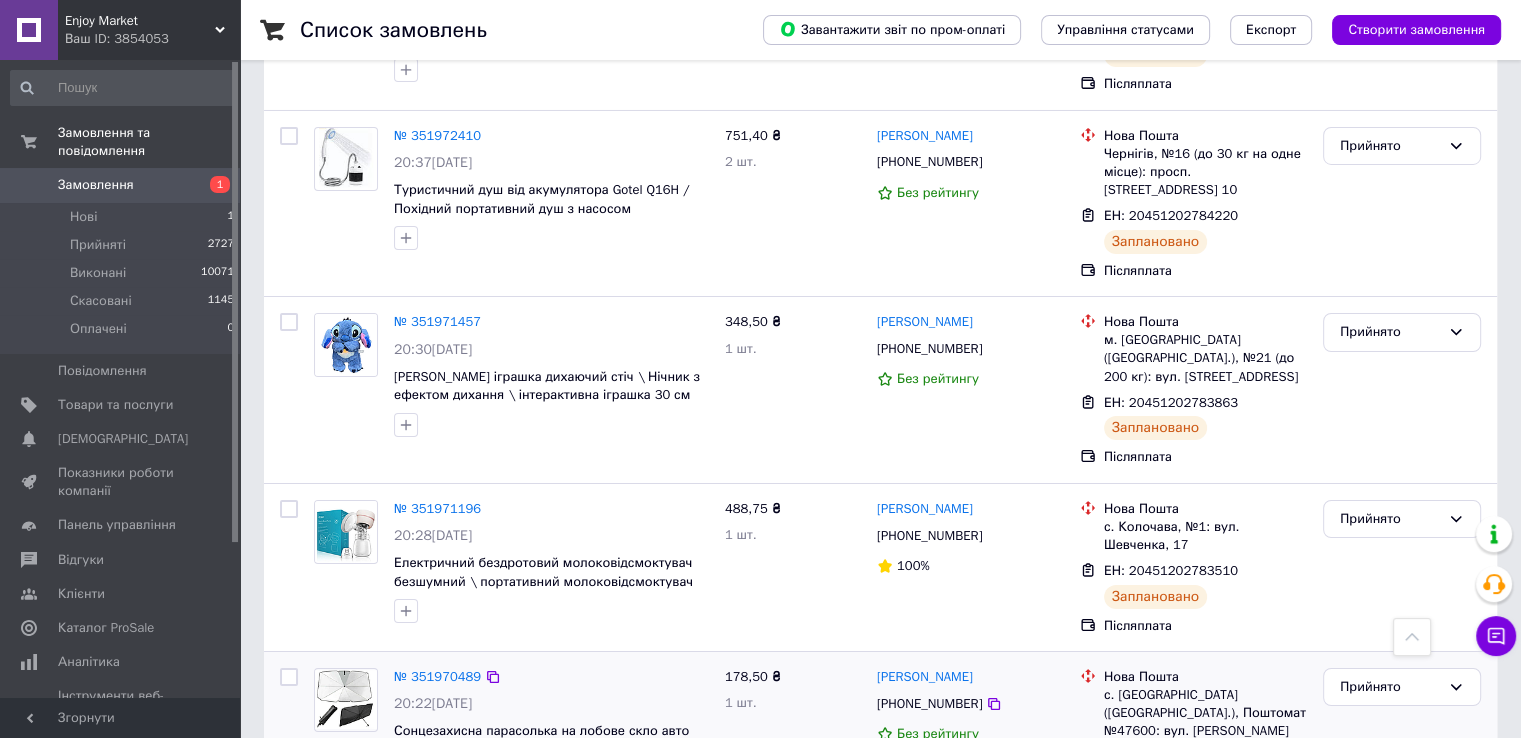 scroll, scrollTop: 7142, scrollLeft: 0, axis: vertical 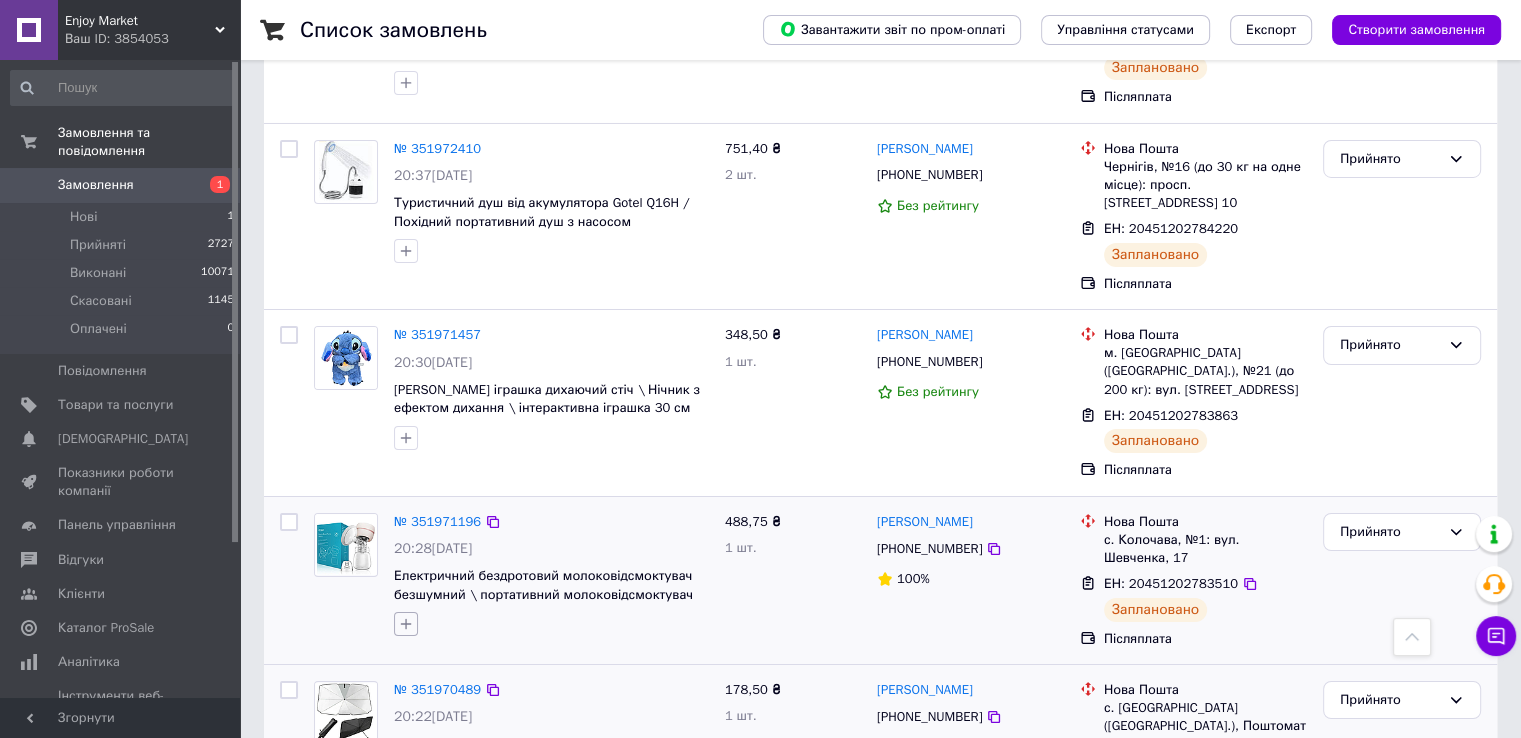 click 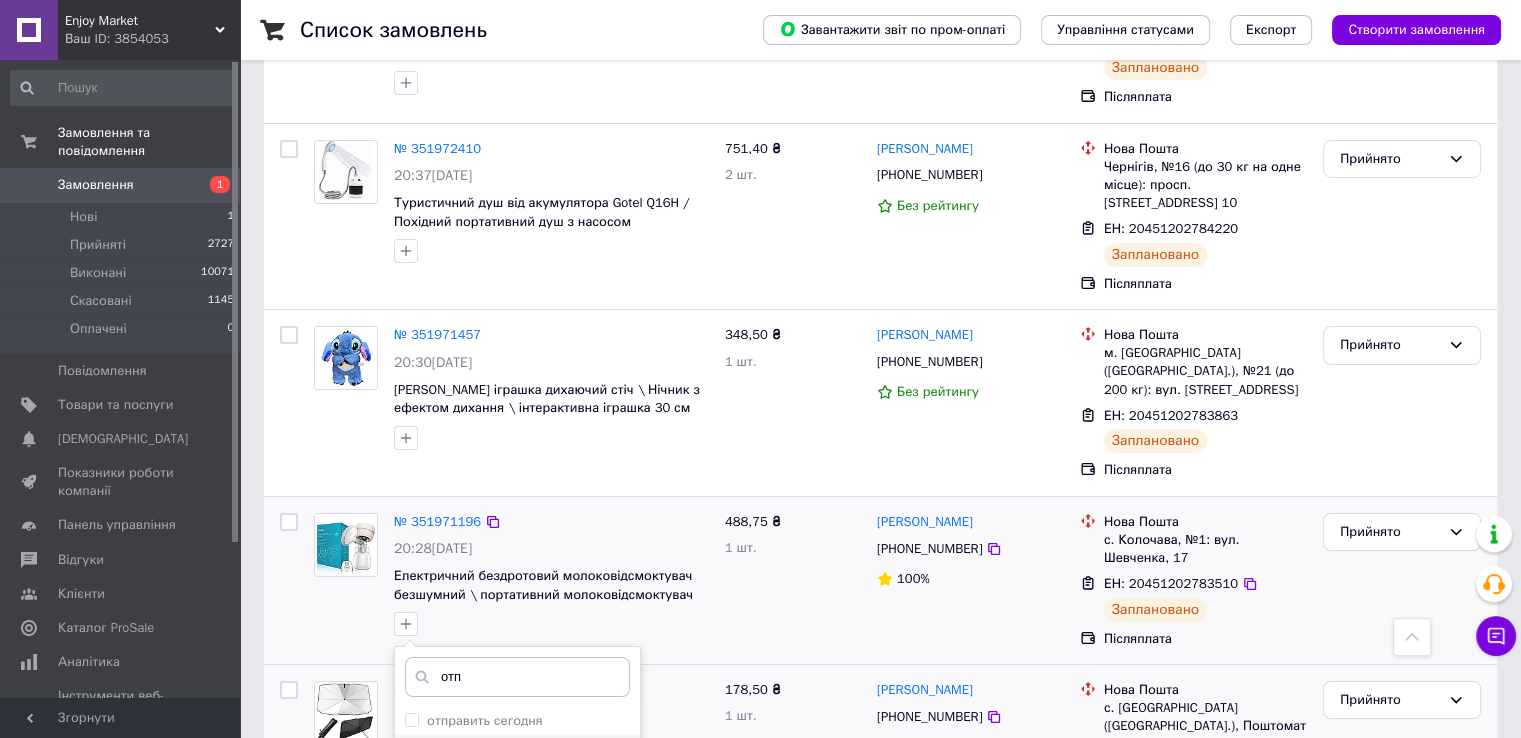 type on "отп" 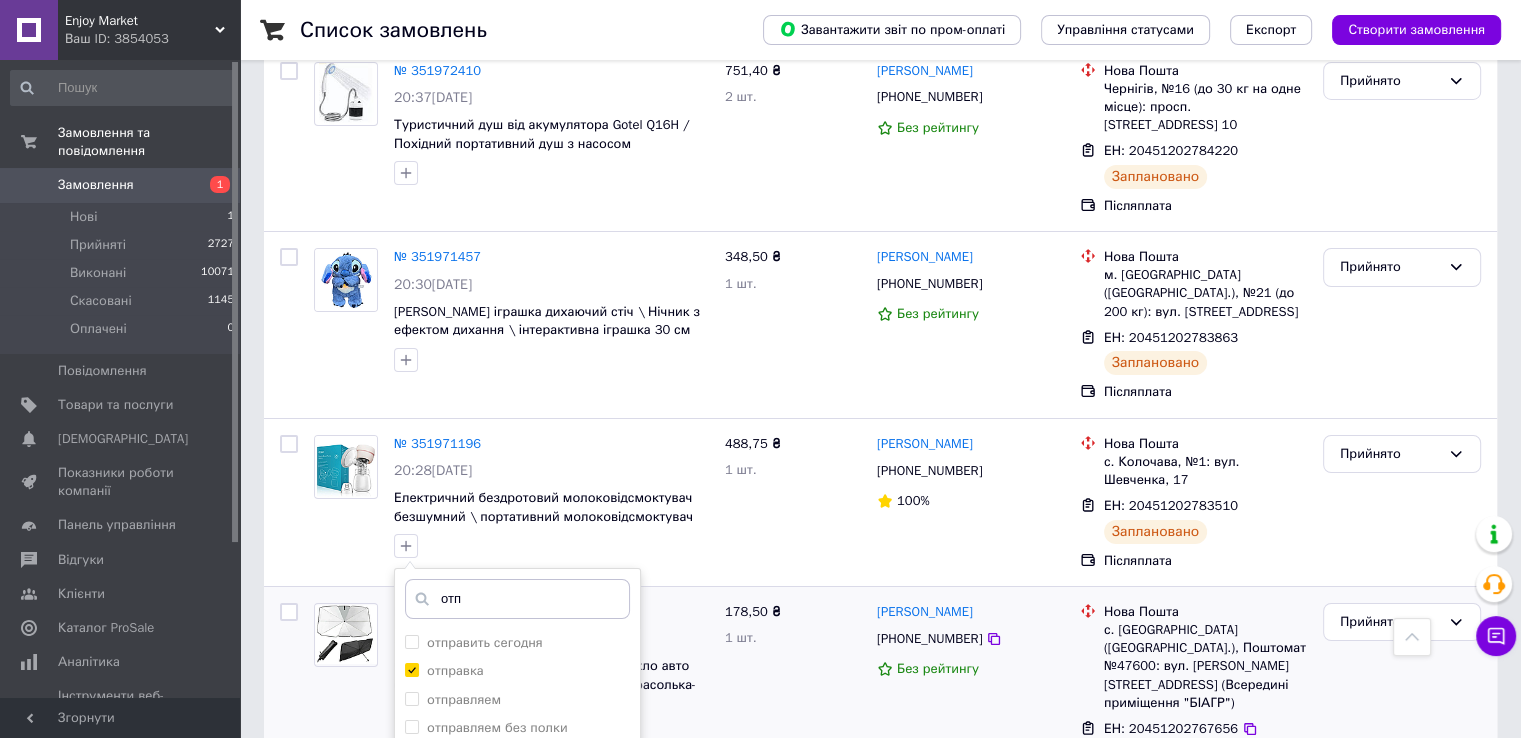 scroll, scrollTop: 7224, scrollLeft: 0, axis: vertical 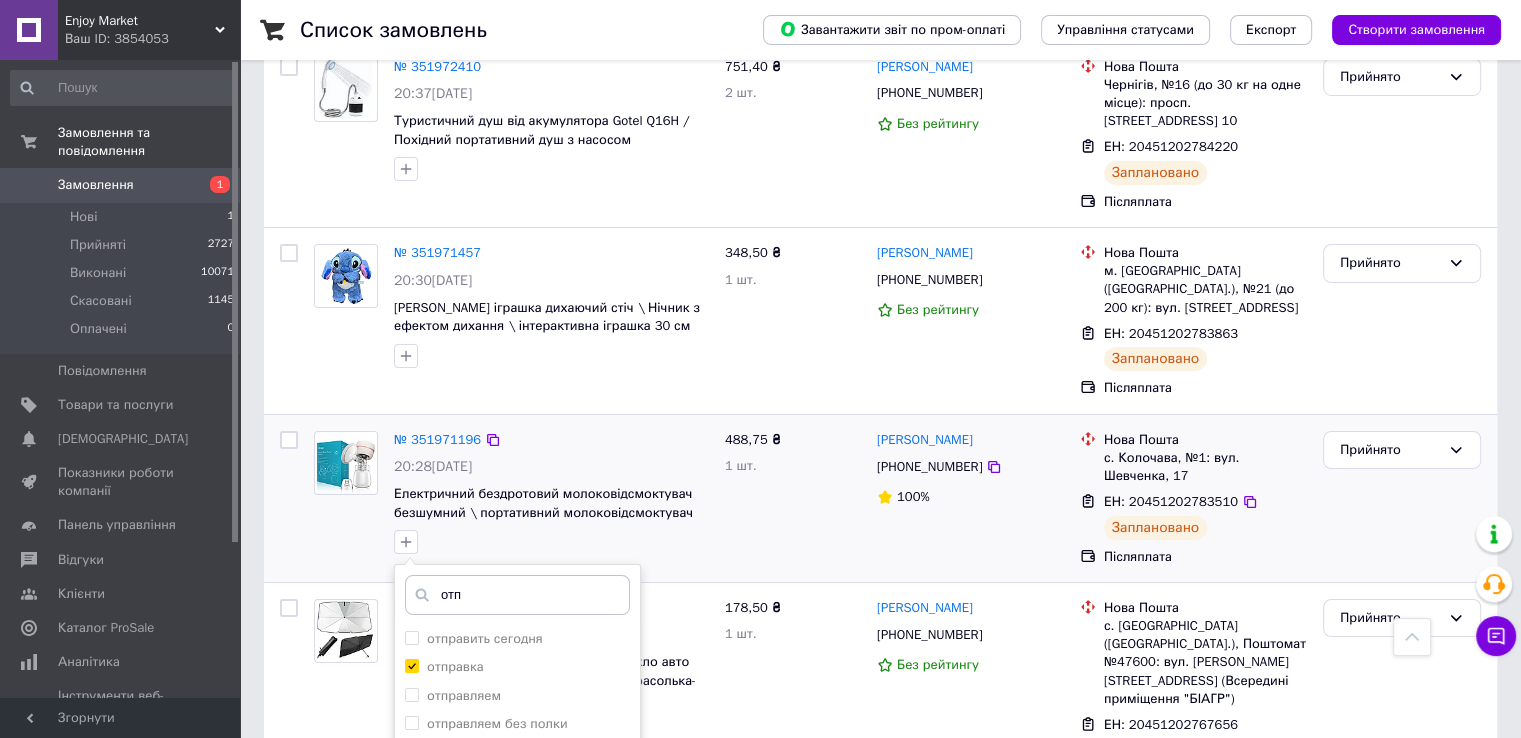 click on "Додати мітку" at bounding box center [517, 904] 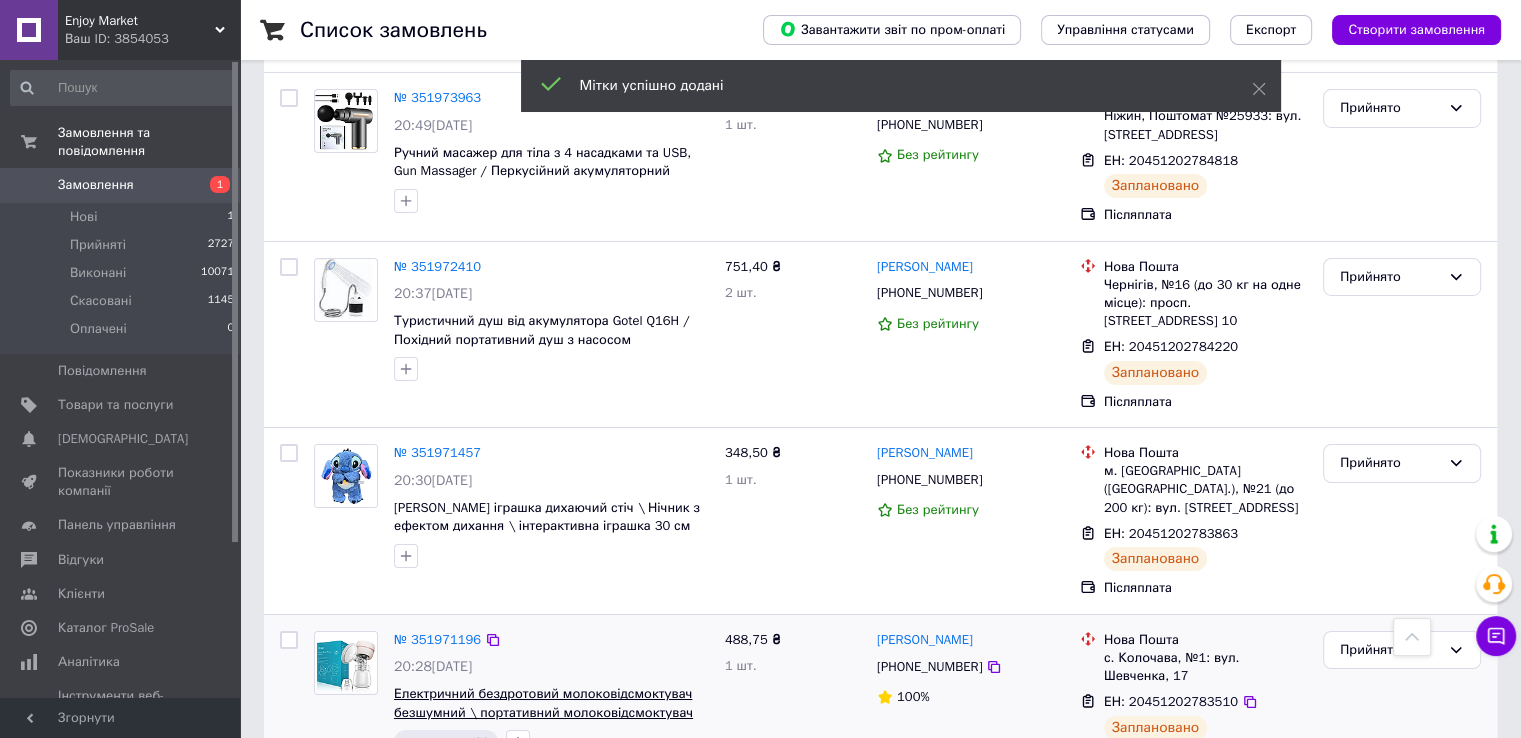 scroll, scrollTop: 6998, scrollLeft: 0, axis: vertical 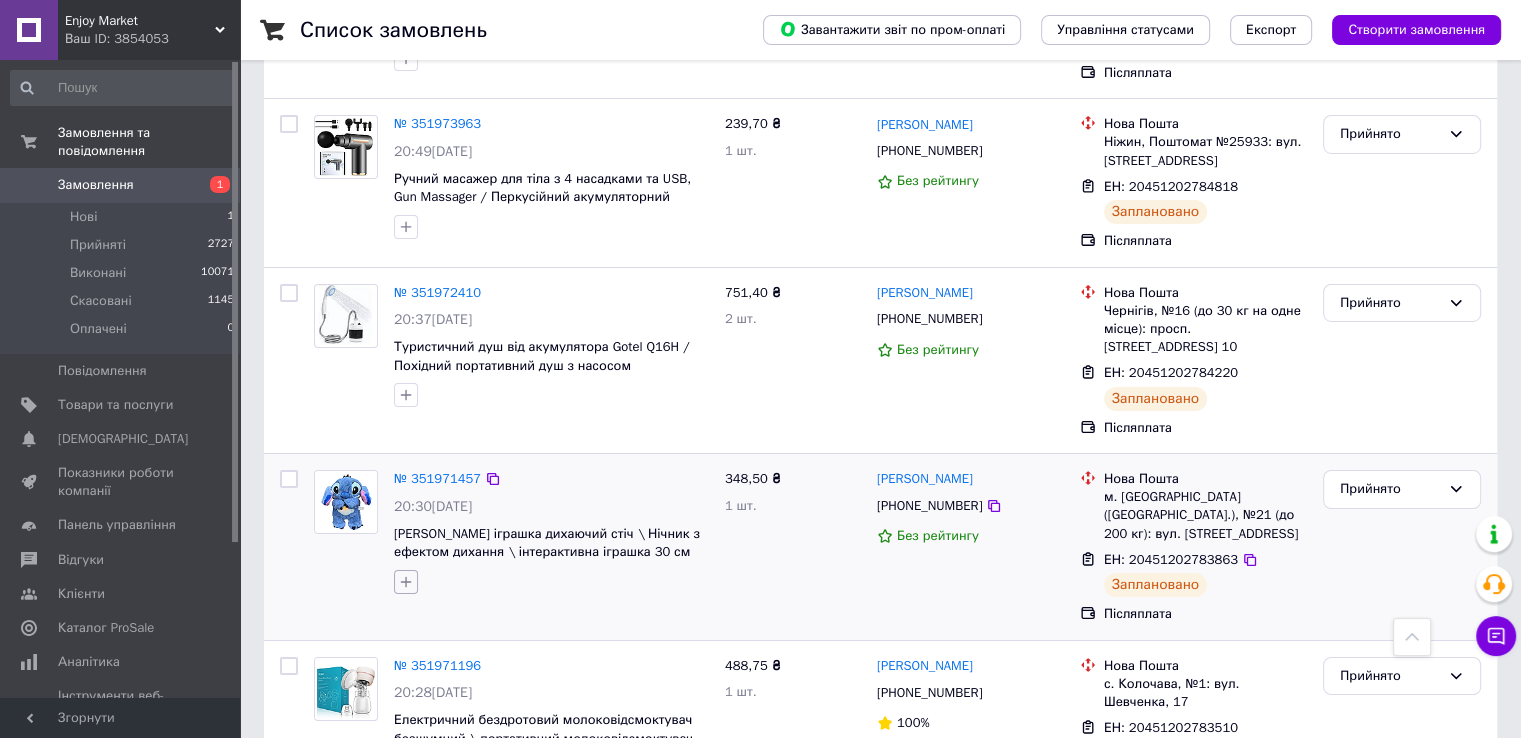 click 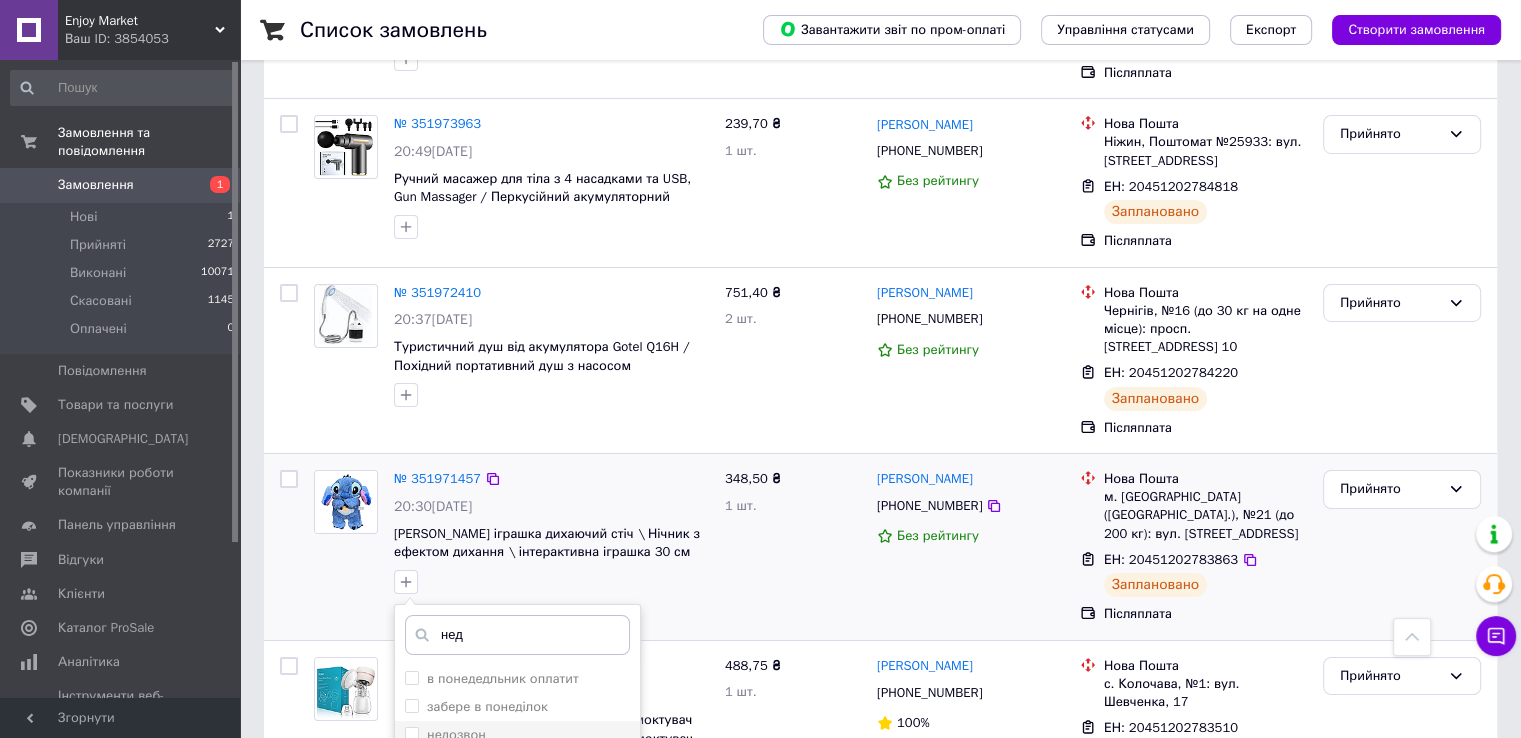 type on "нед" 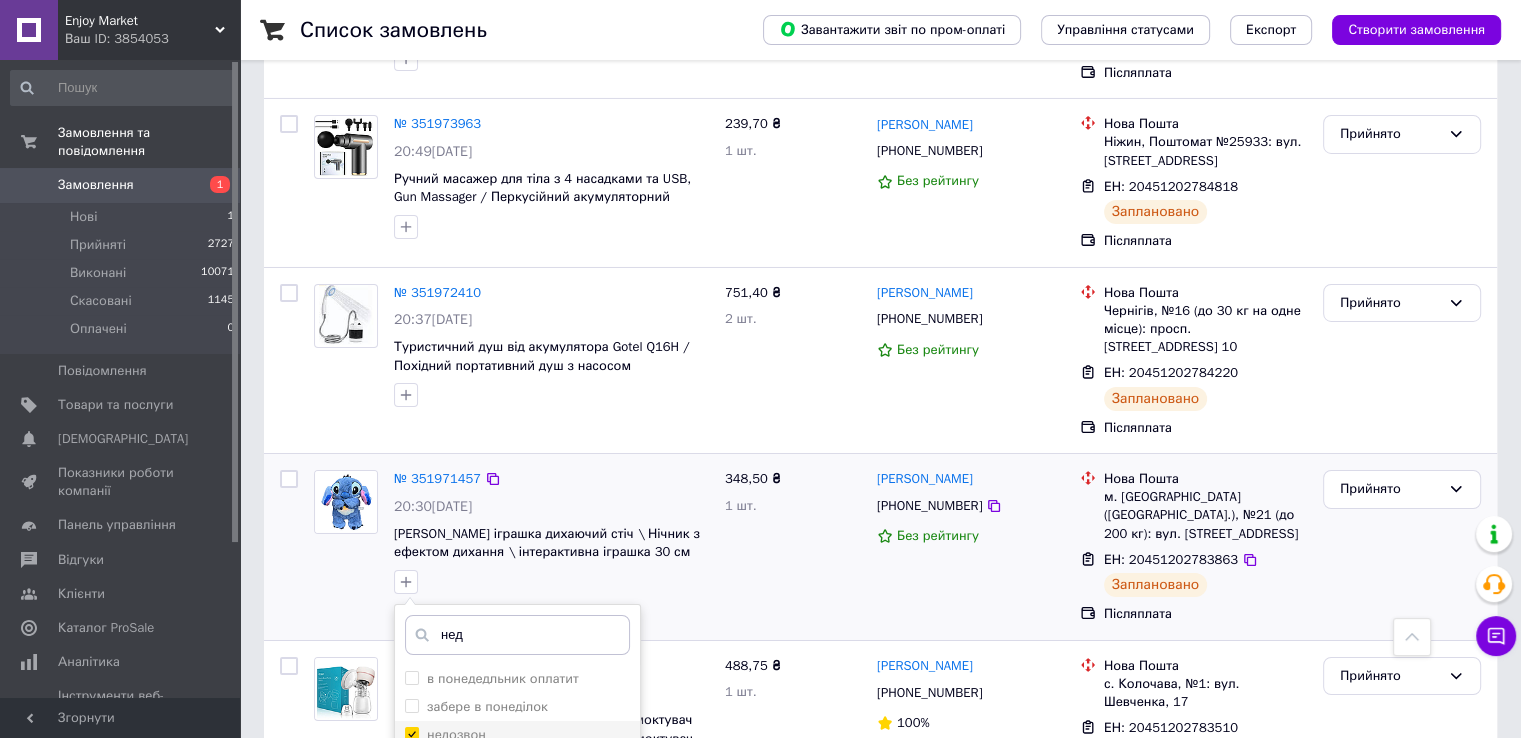 checkbox on "true" 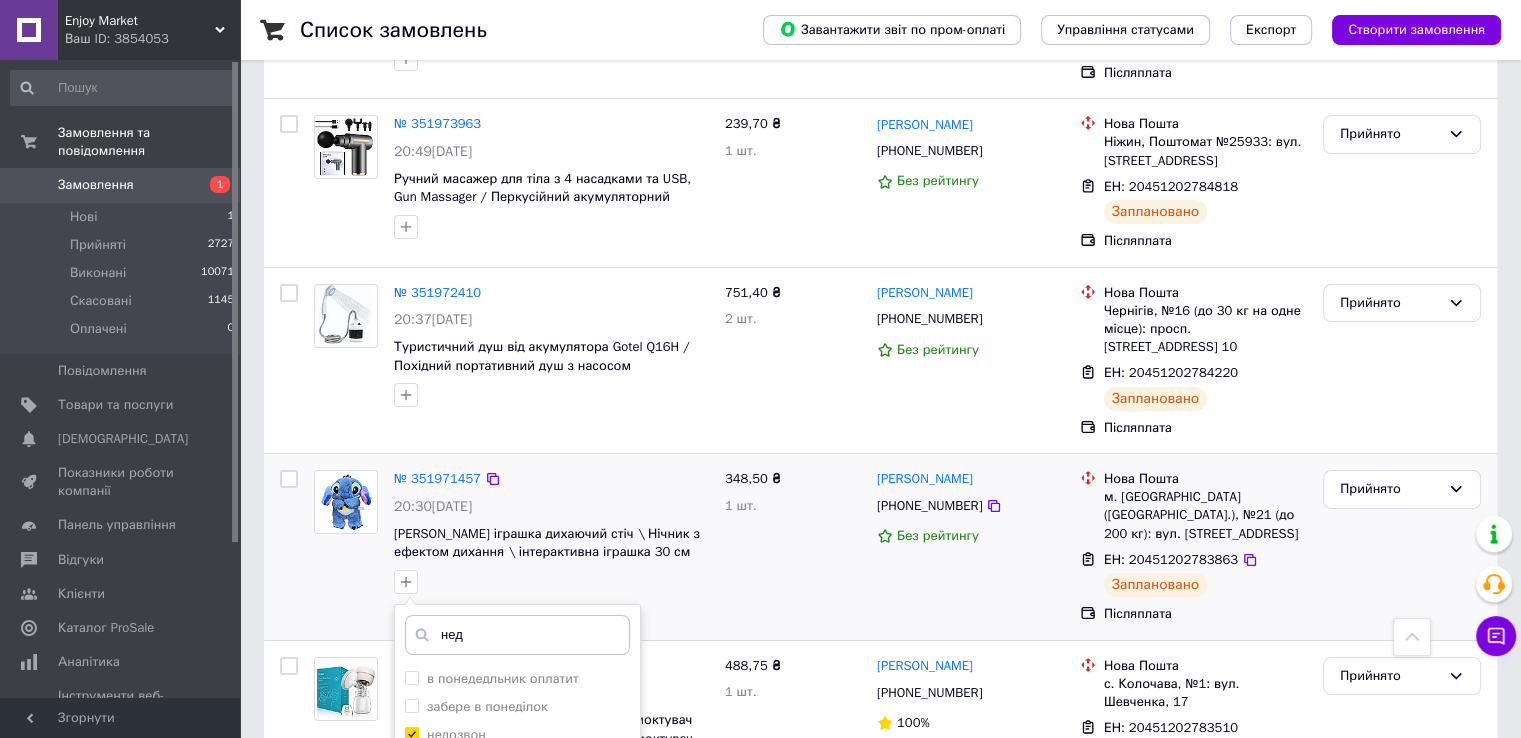 click on "Додати мітку" at bounding box center [517, 944] 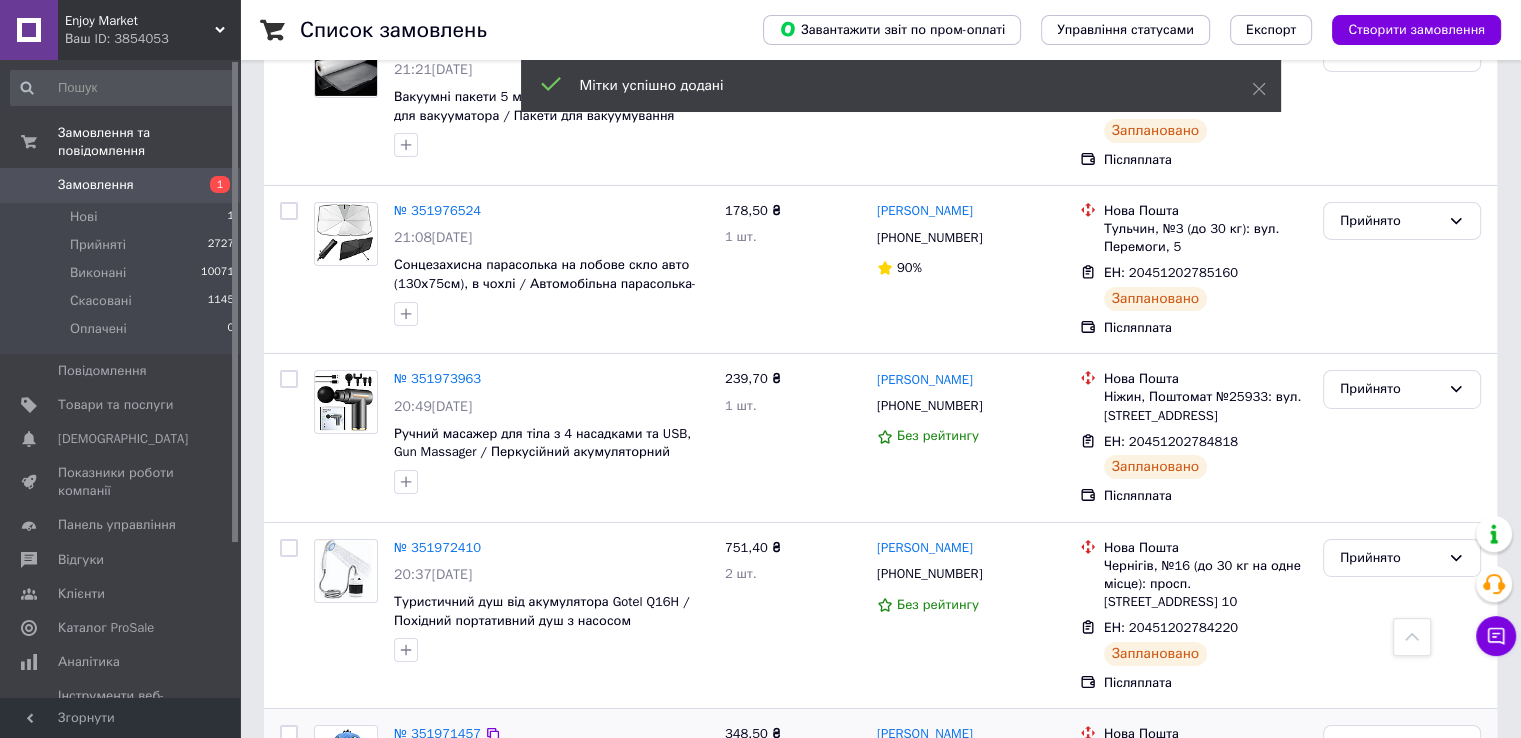 scroll, scrollTop: 6742, scrollLeft: 0, axis: vertical 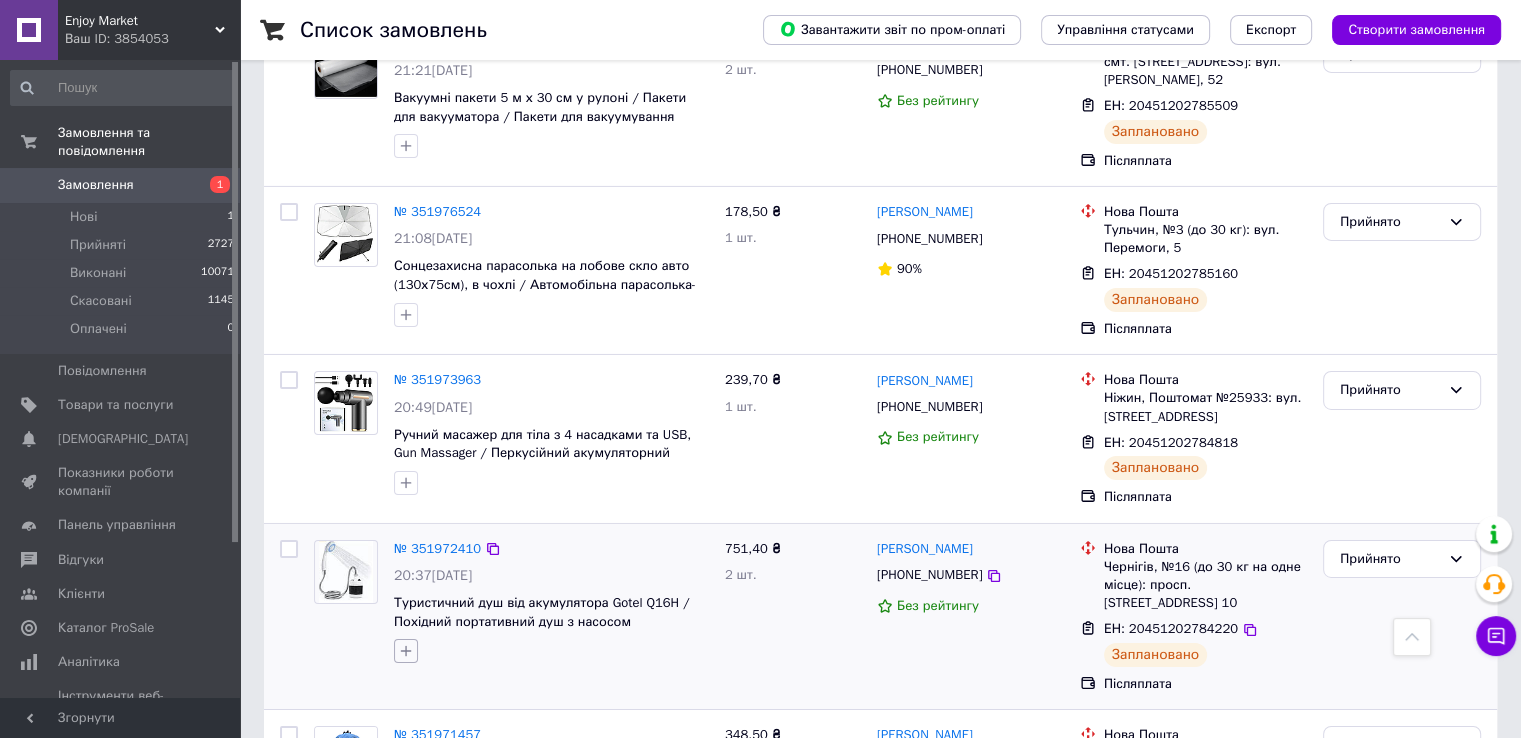 click 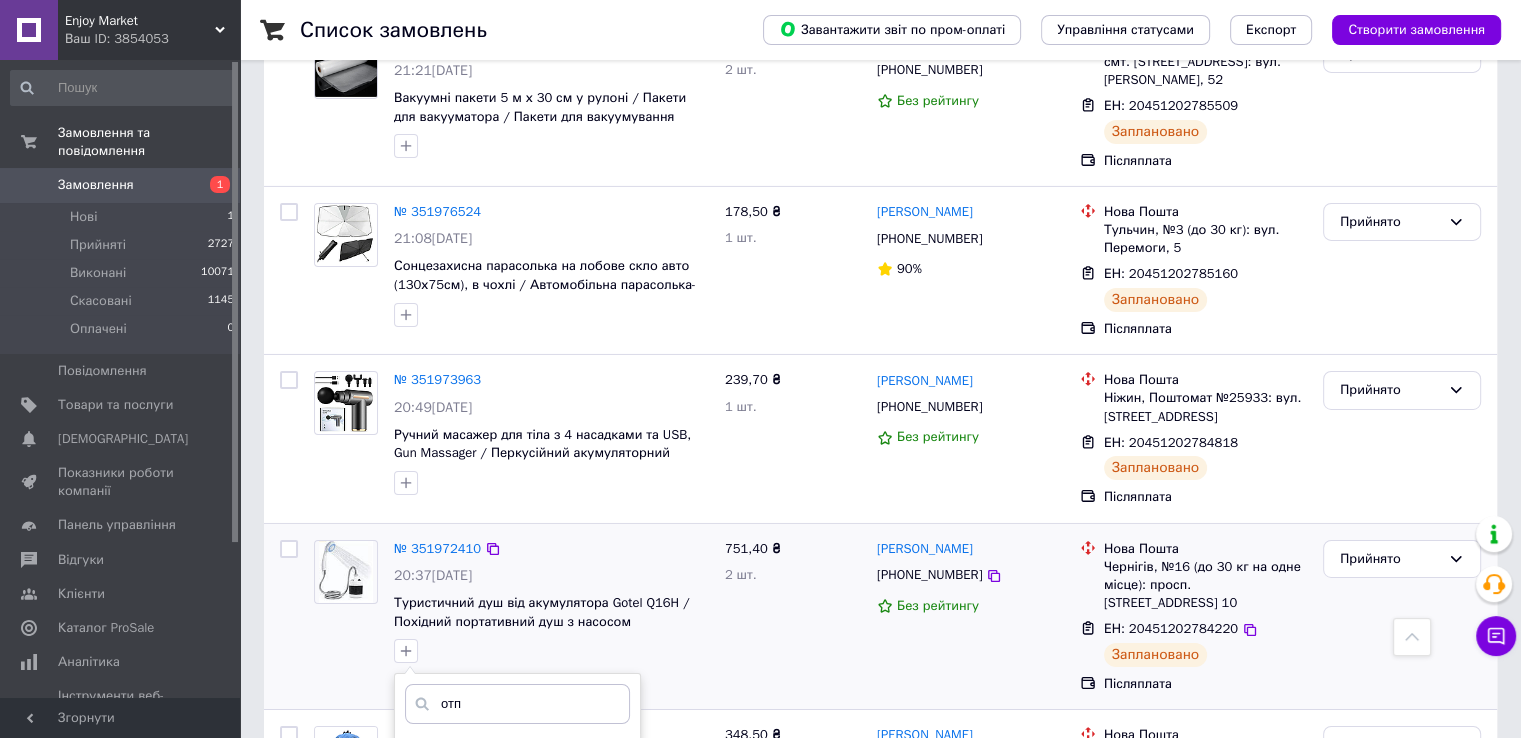 type on "отп" 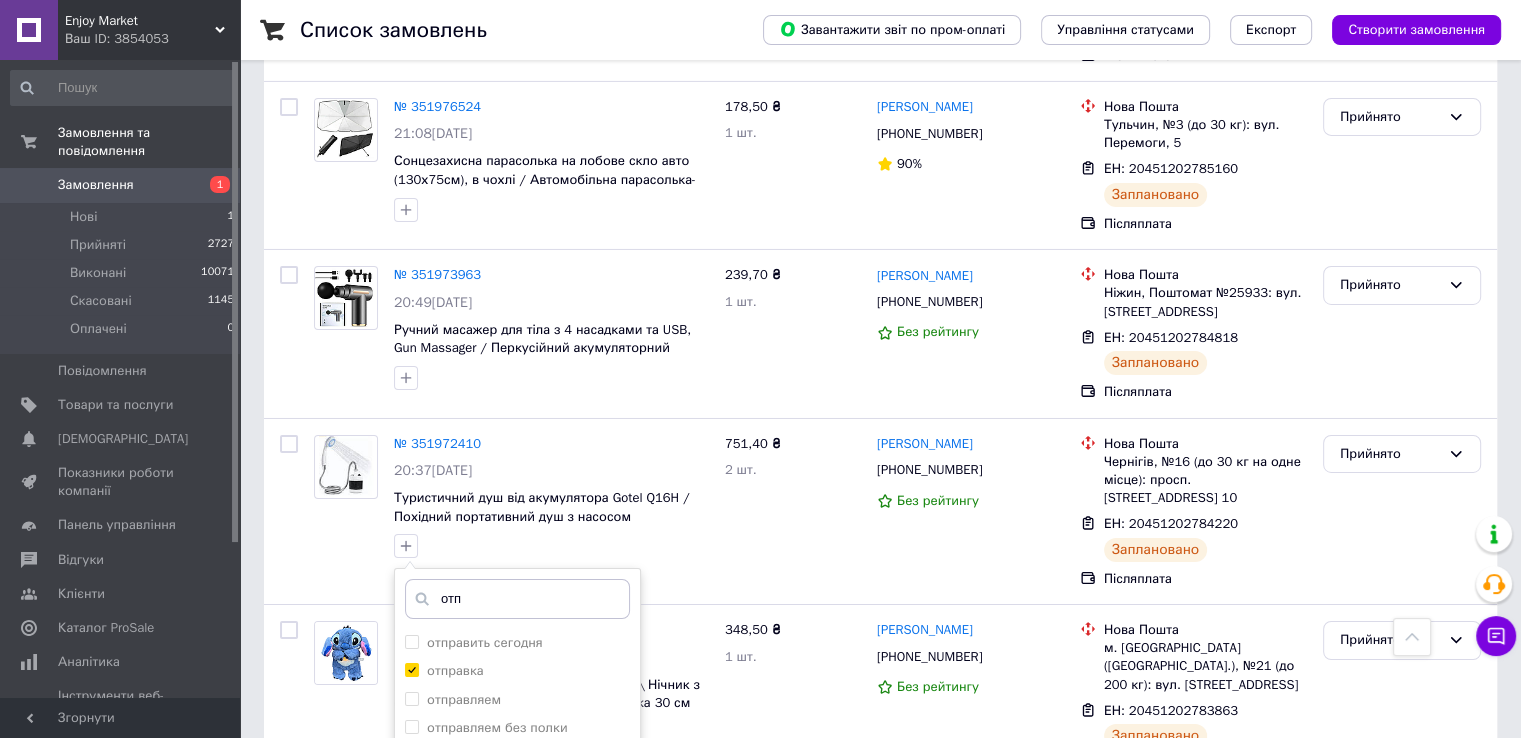 scroll, scrollTop: 6848, scrollLeft: 0, axis: vertical 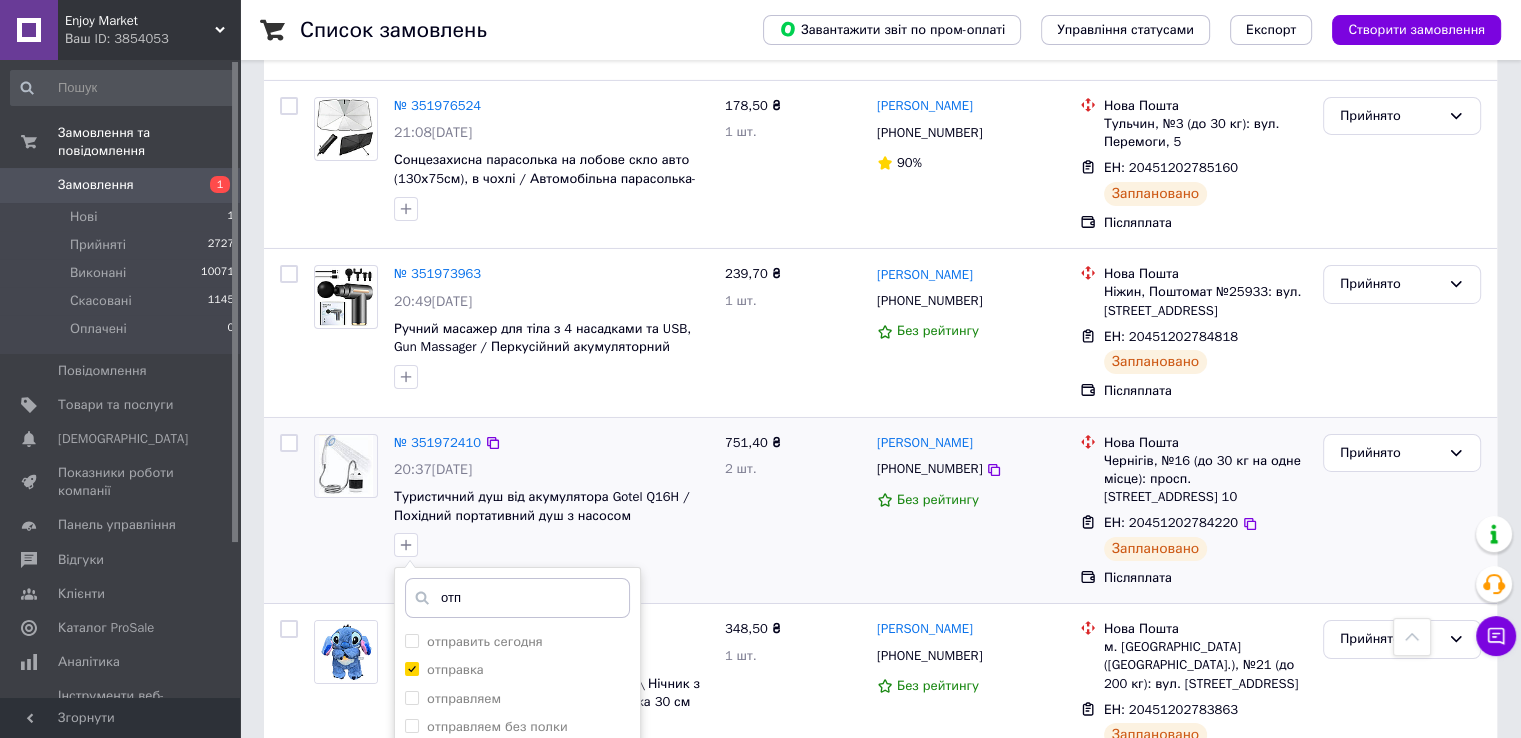 click on "Додати мітку" at bounding box center (517, 907) 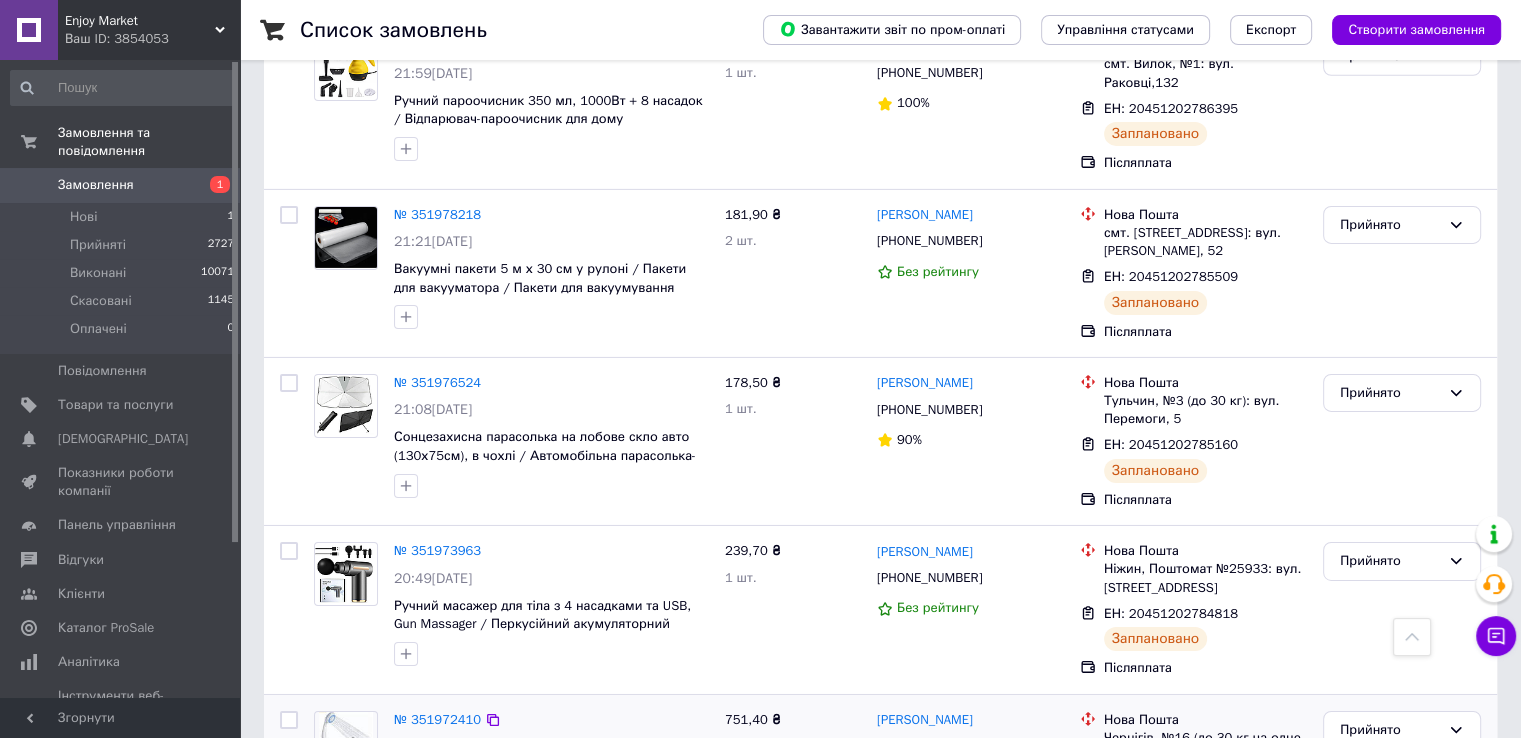 scroll, scrollTop: 6544, scrollLeft: 0, axis: vertical 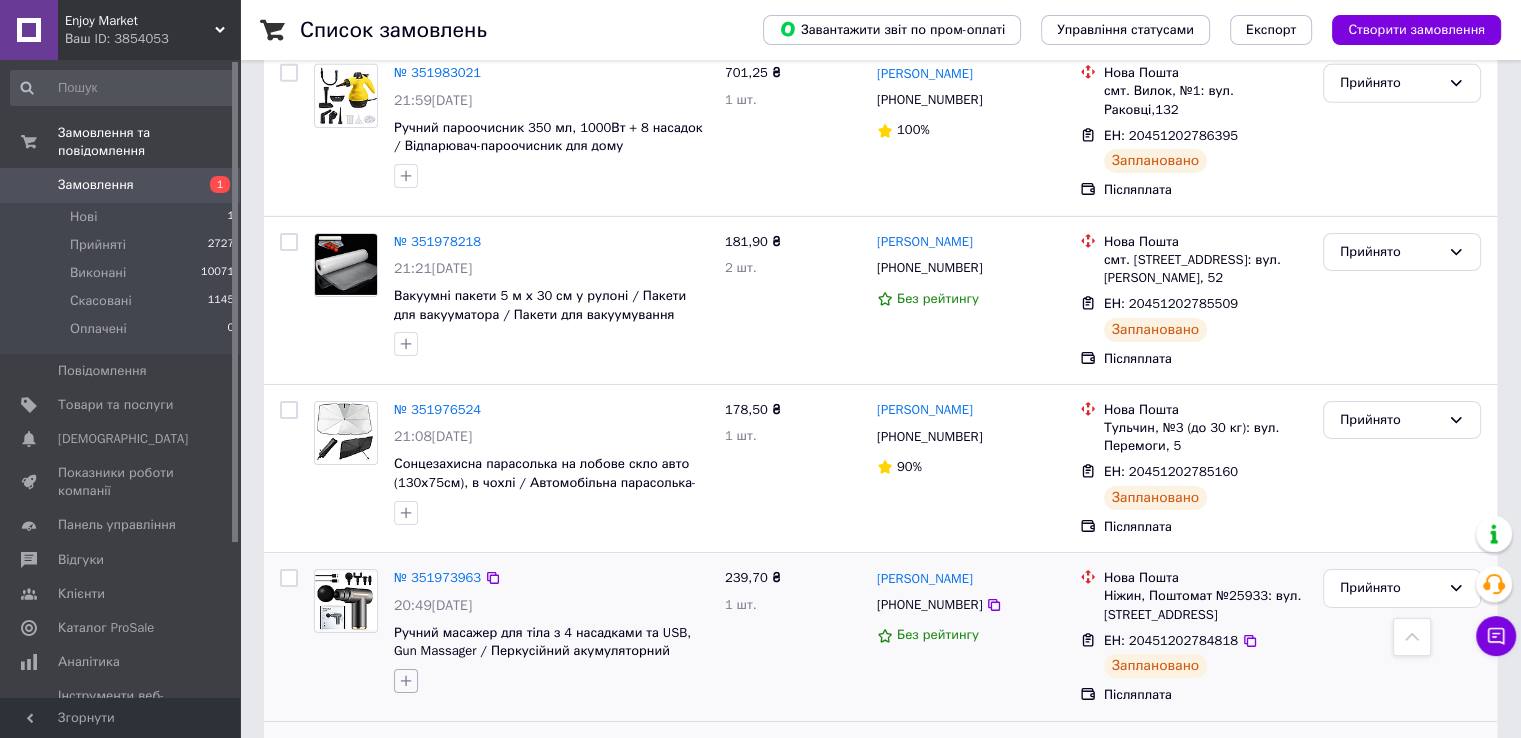 click 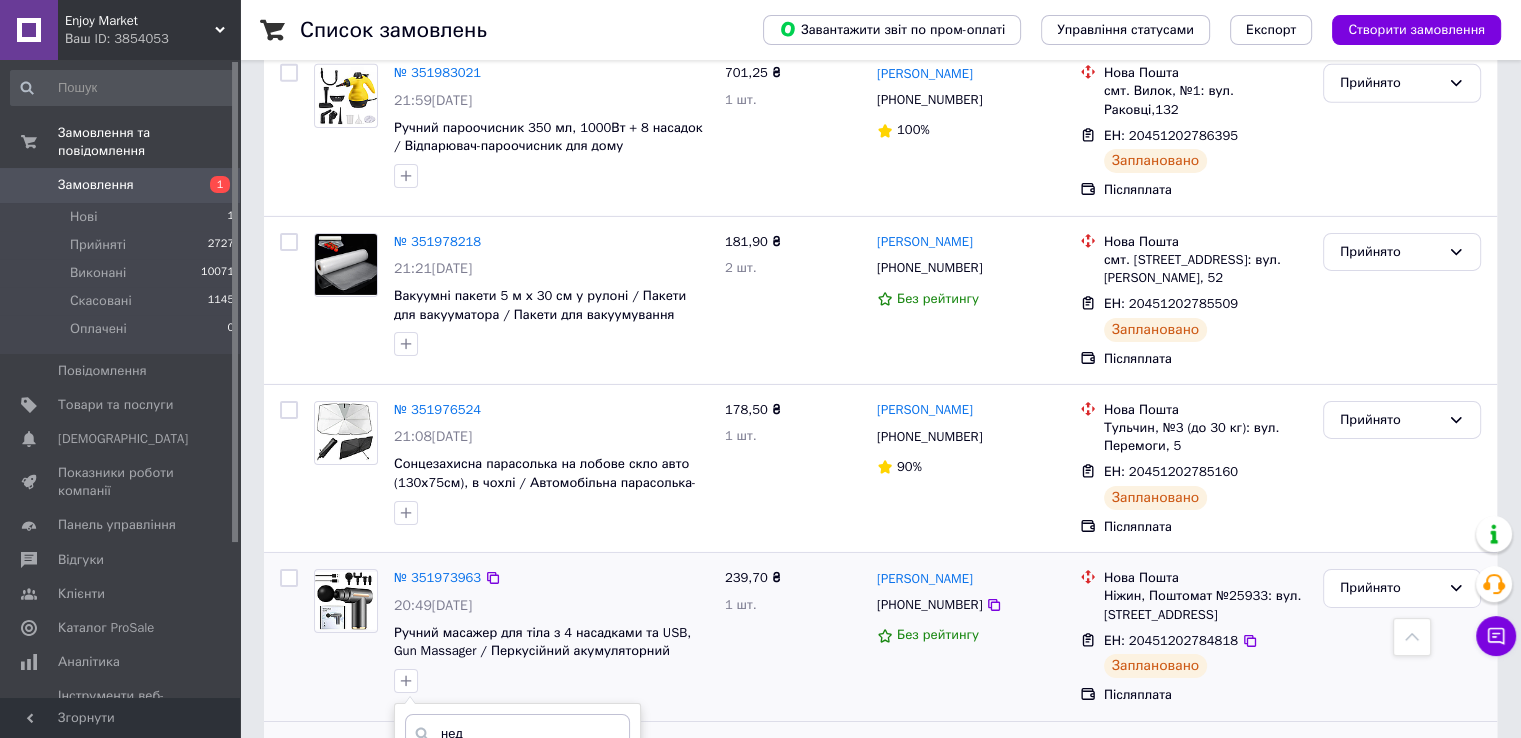 type on "нед" 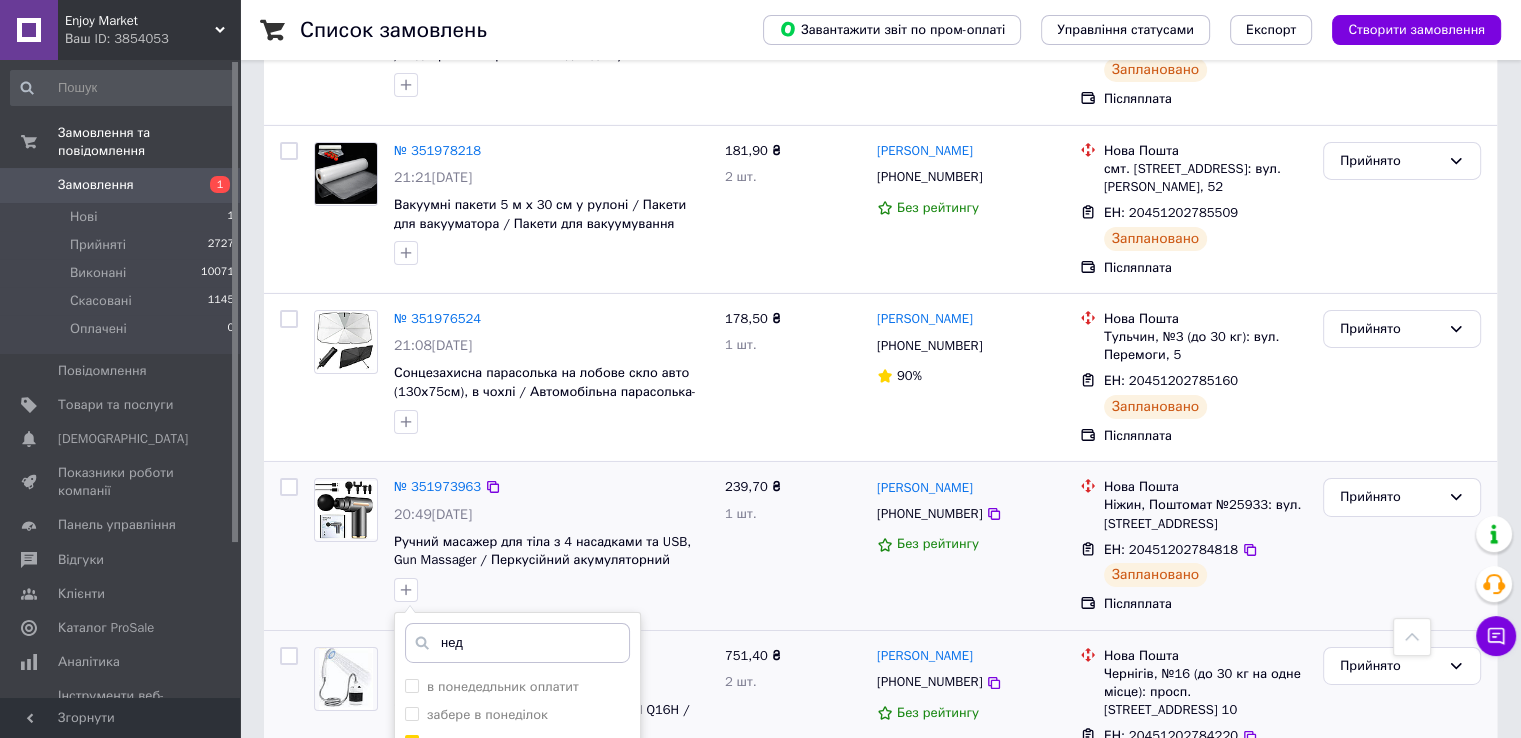 scroll, scrollTop: 6636, scrollLeft: 0, axis: vertical 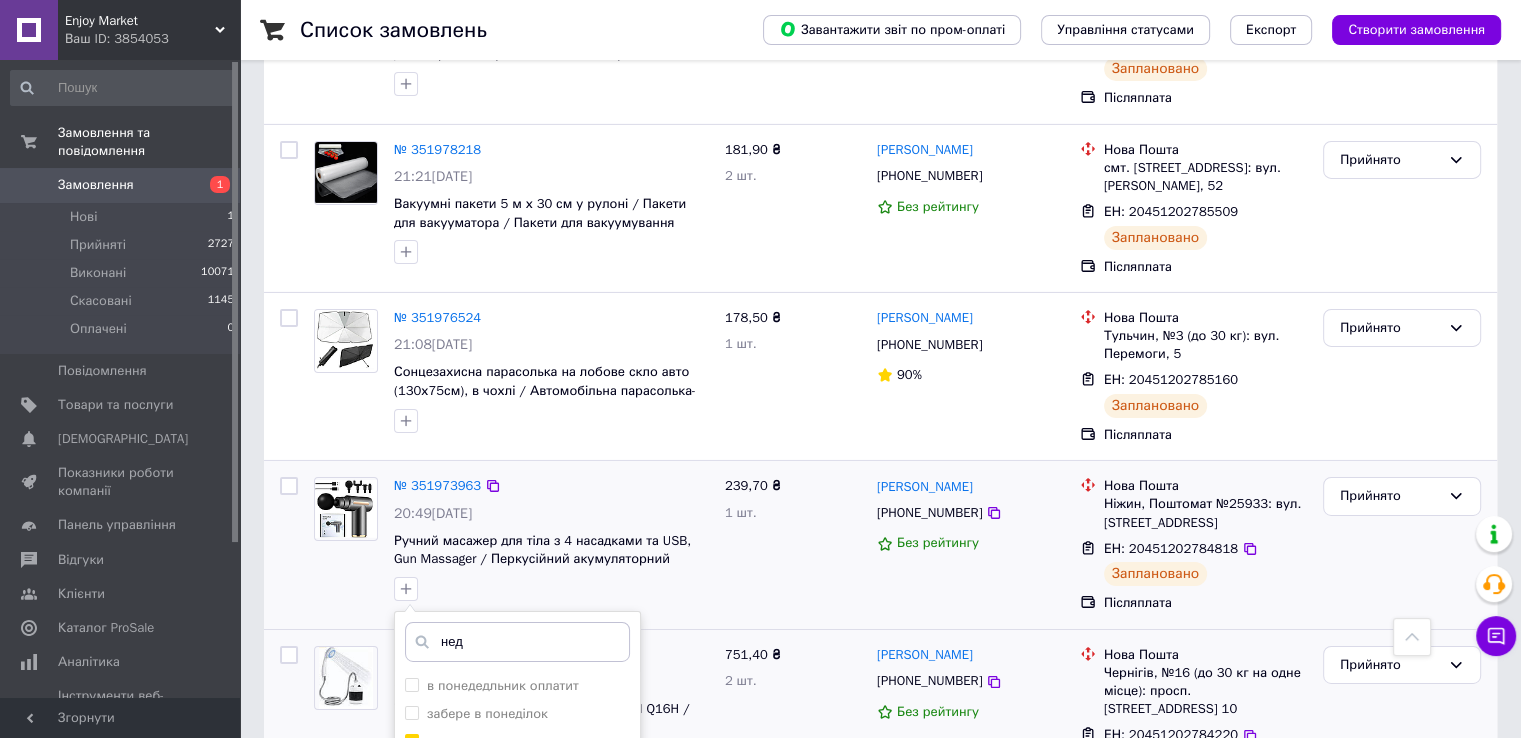 click on "Додати мітку" at bounding box center [517, 951] 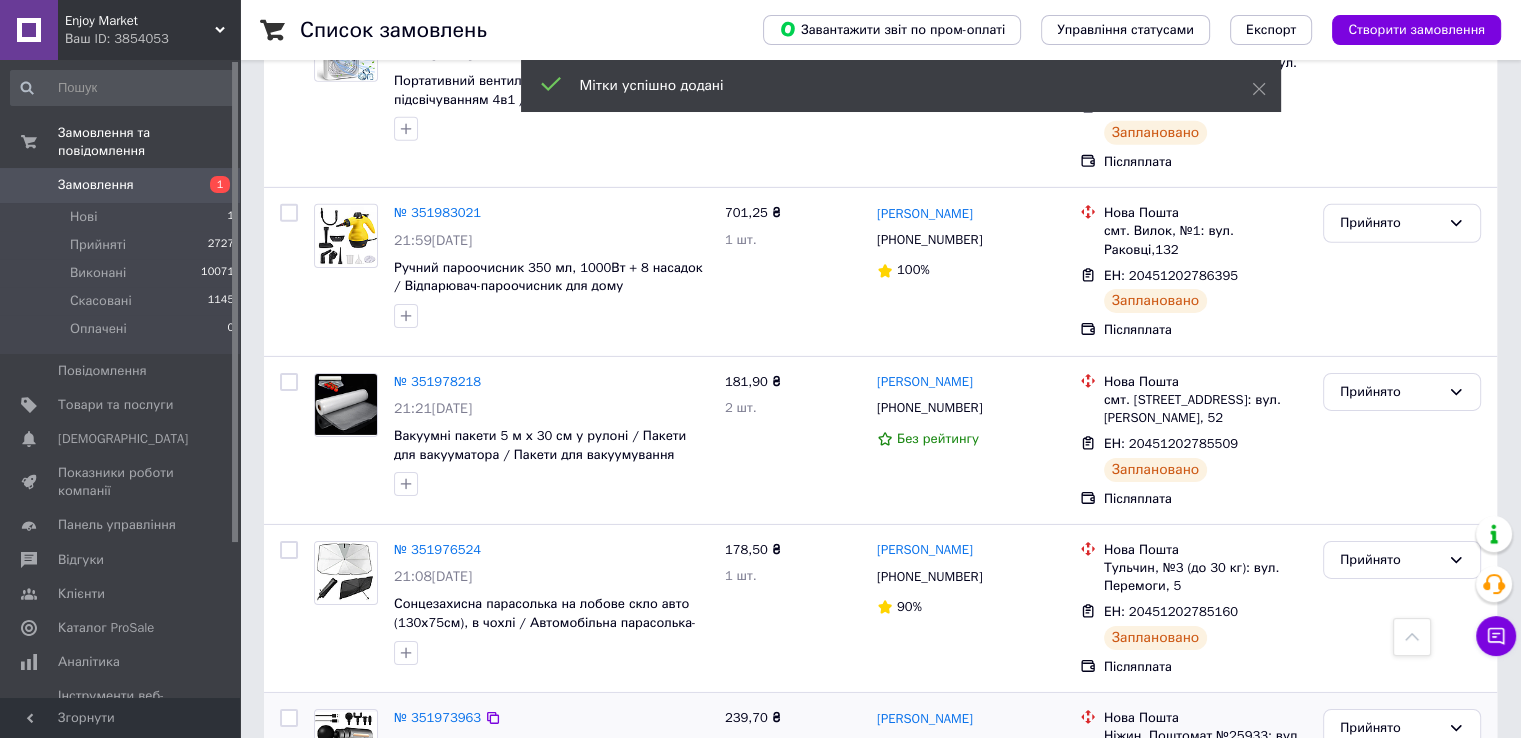 scroll, scrollTop: 6386, scrollLeft: 0, axis: vertical 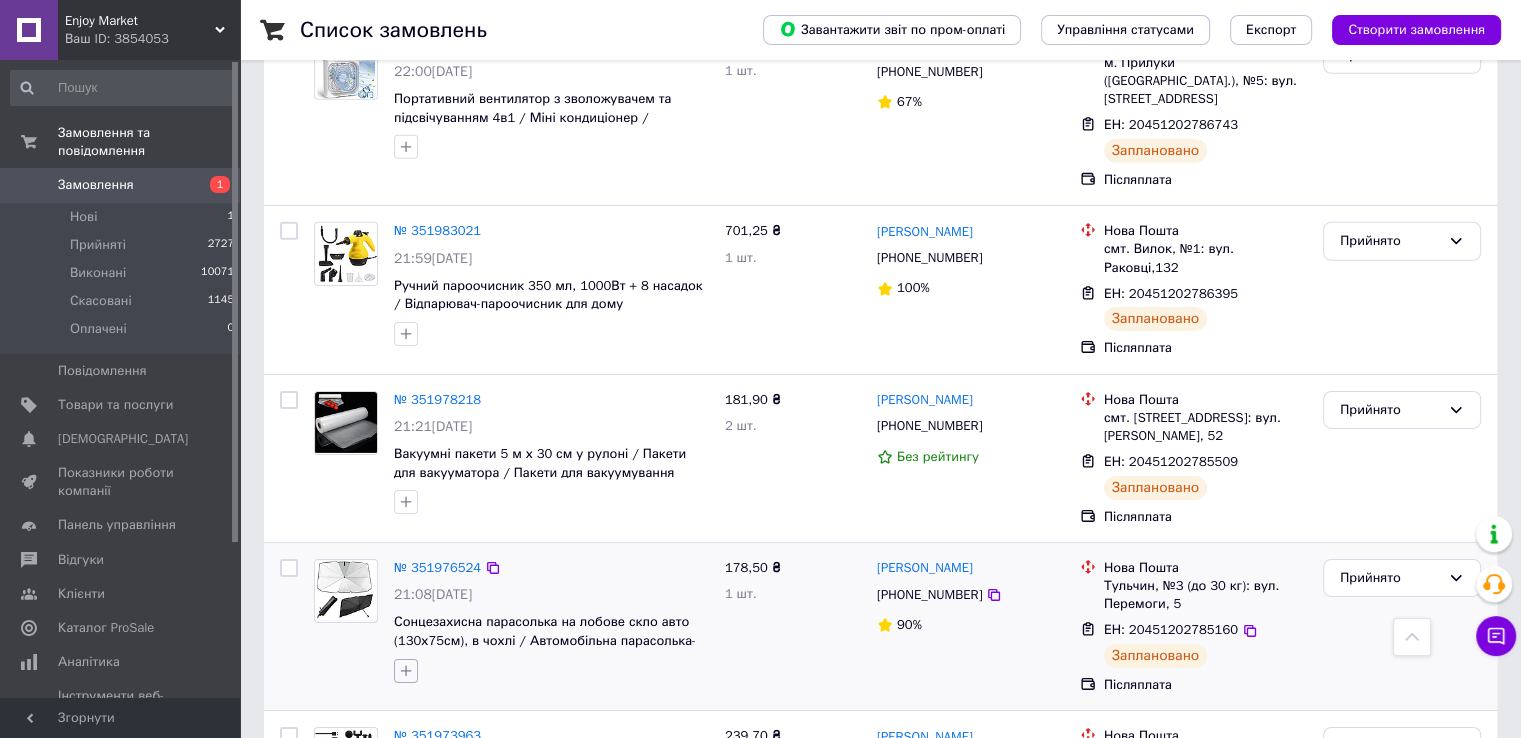 click 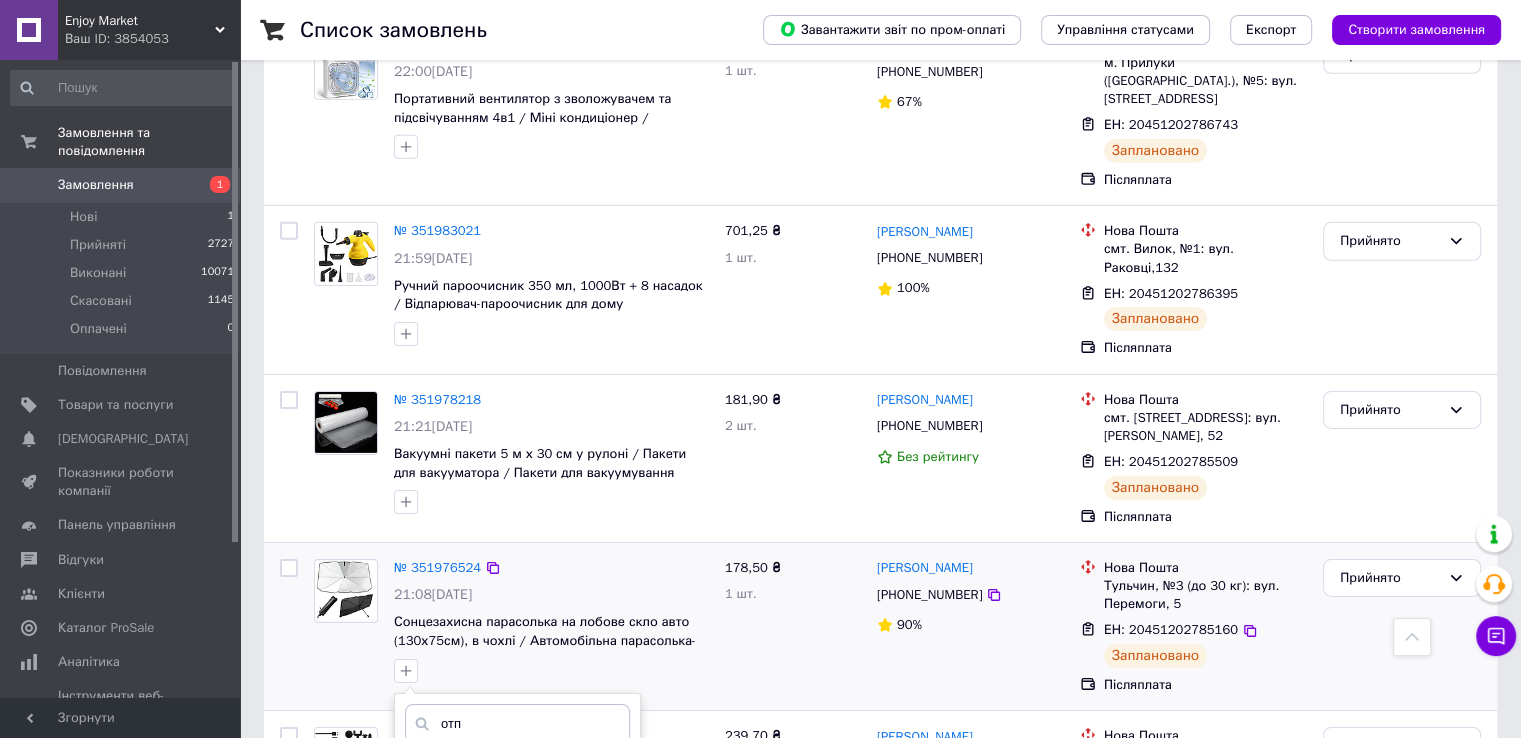 type on "отп" 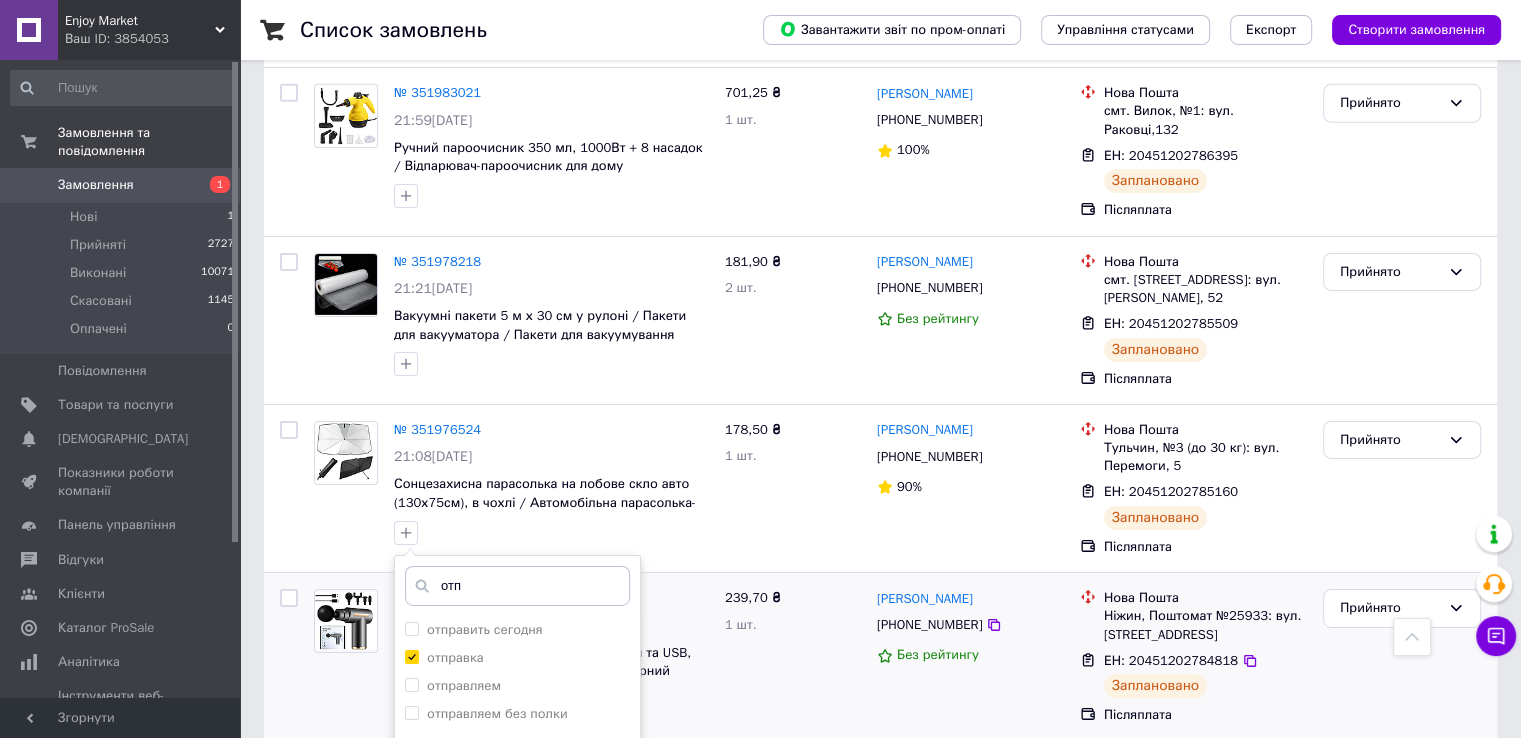 scroll, scrollTop: 6536, scrollLeft: 0, axis: vertical 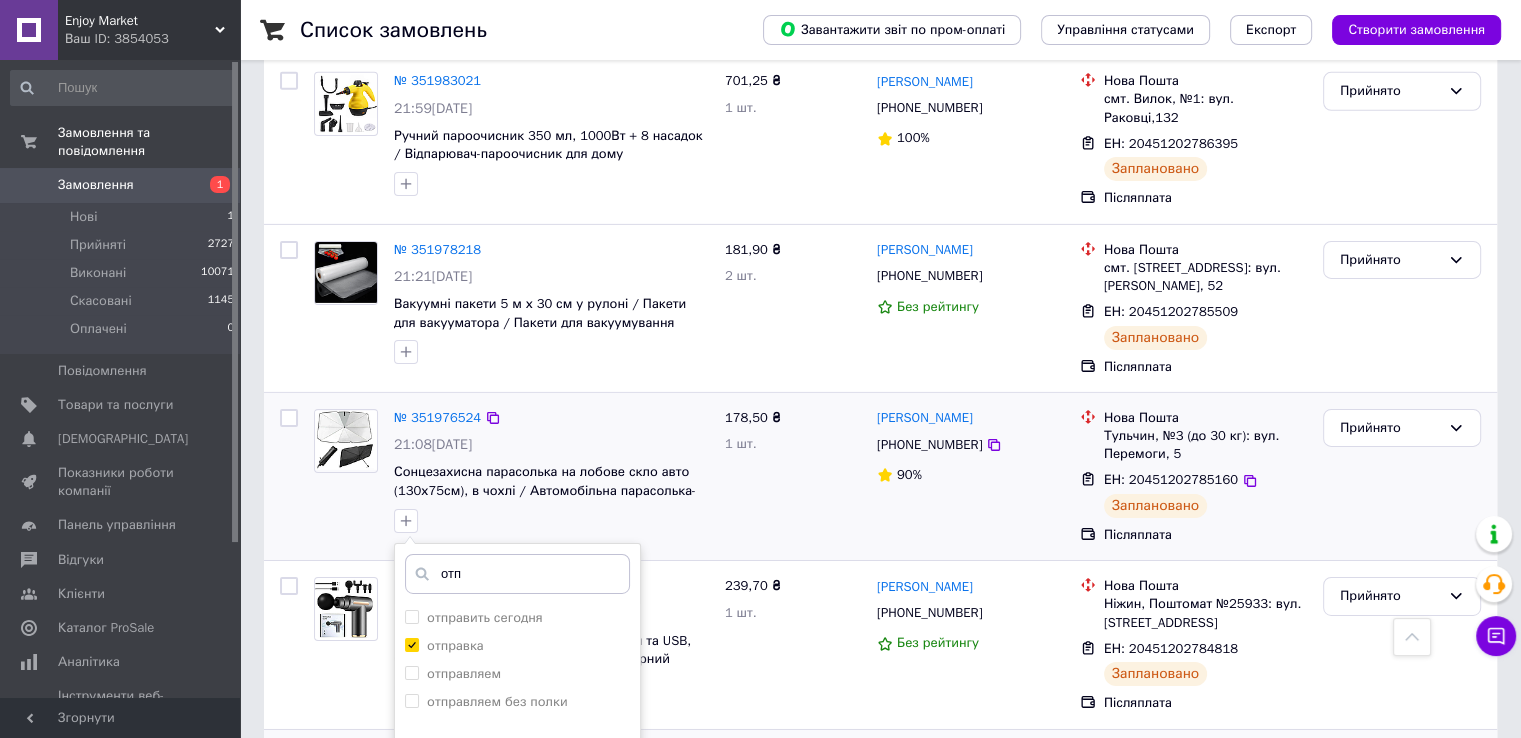 click on "Додати мітку" at bounding box center (517, 883) 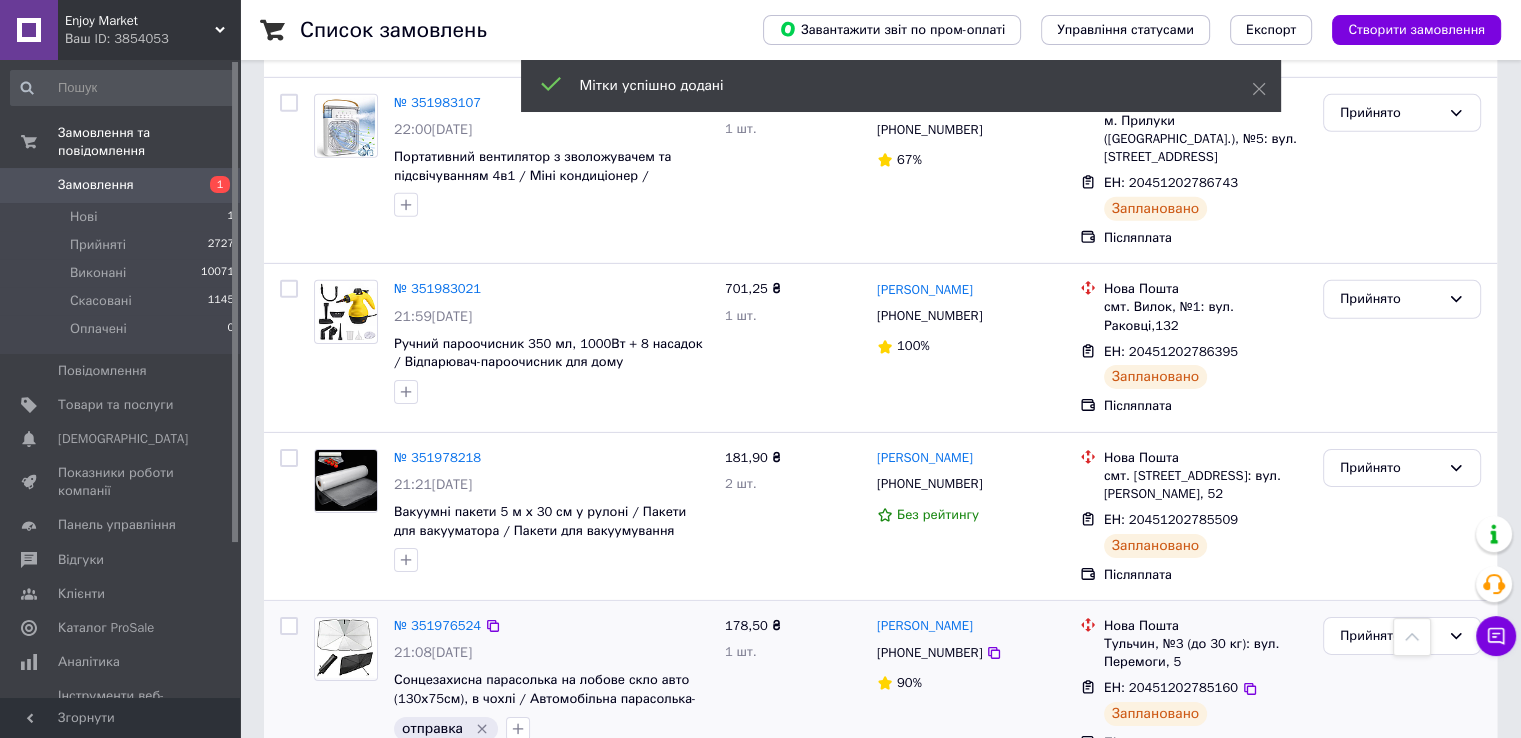scroll, scrollTop: 6308, scrollLeft: 0, axis: vertical 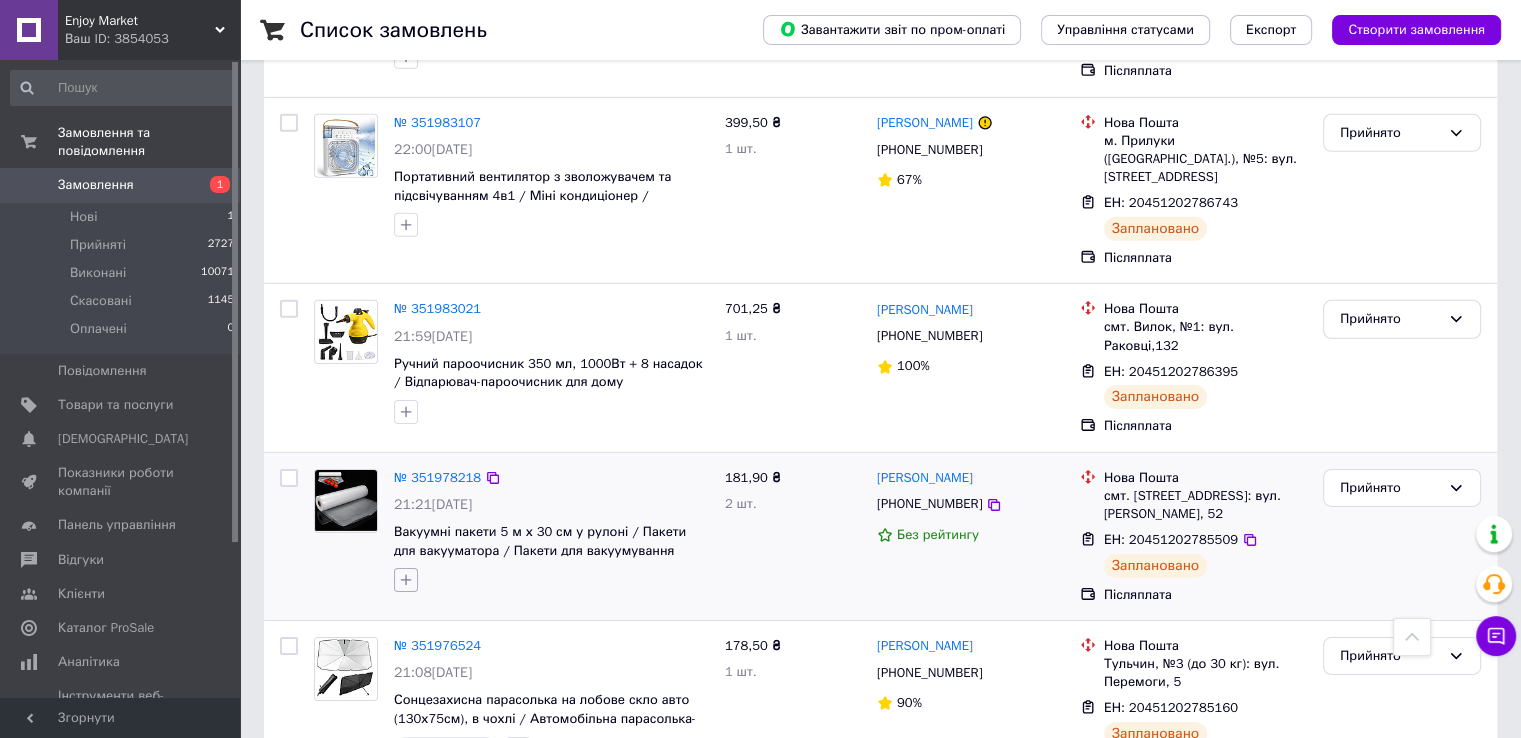 click 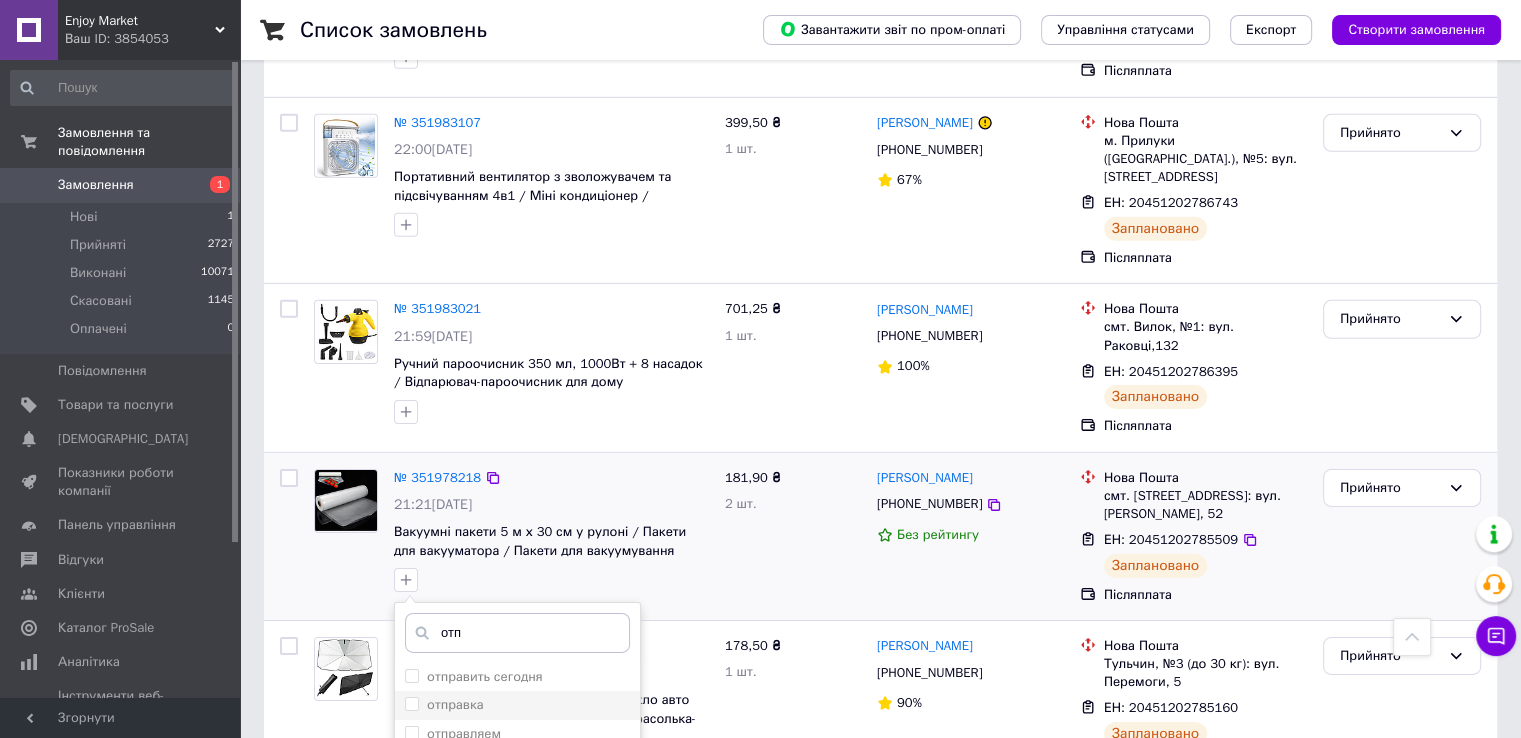 type on "отп" 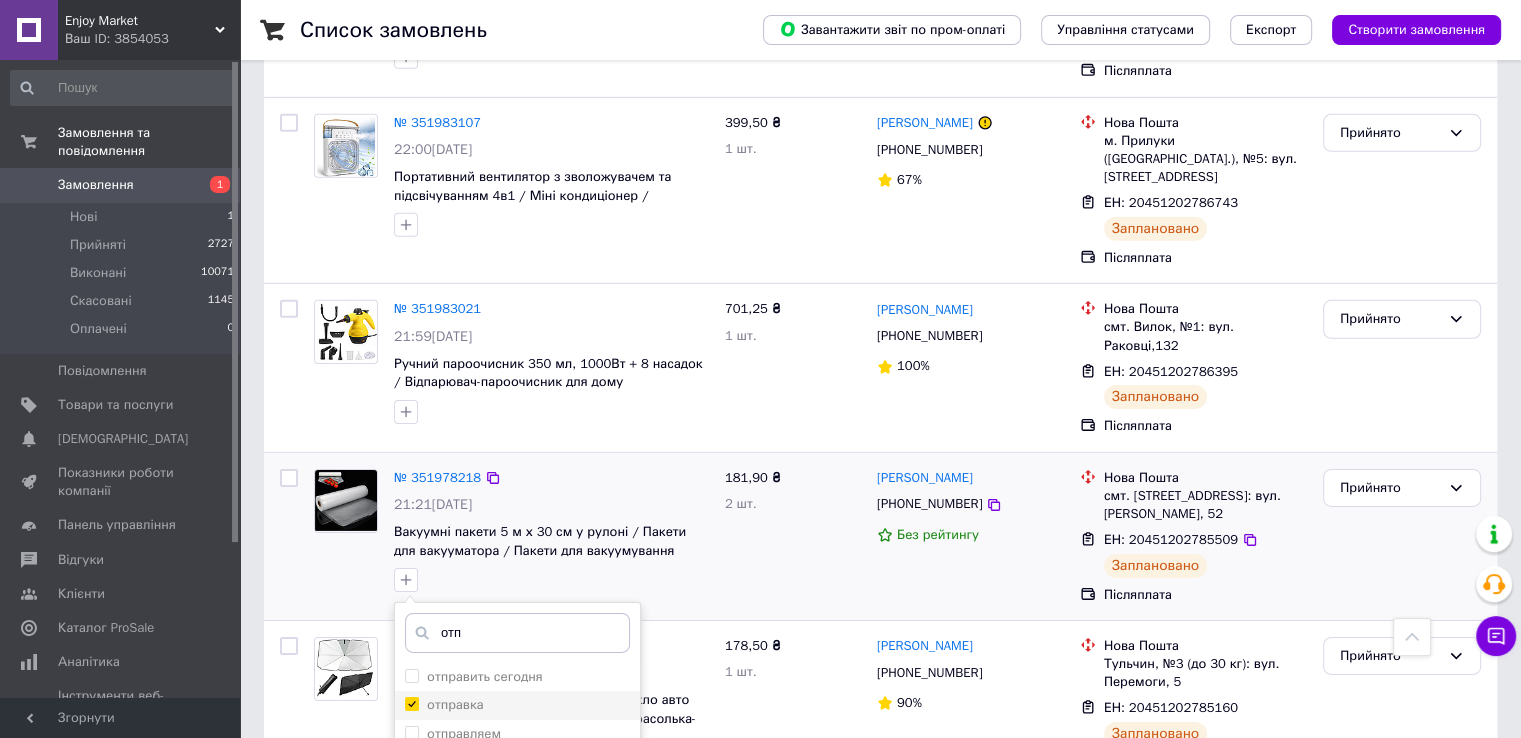 checkbox on "true" 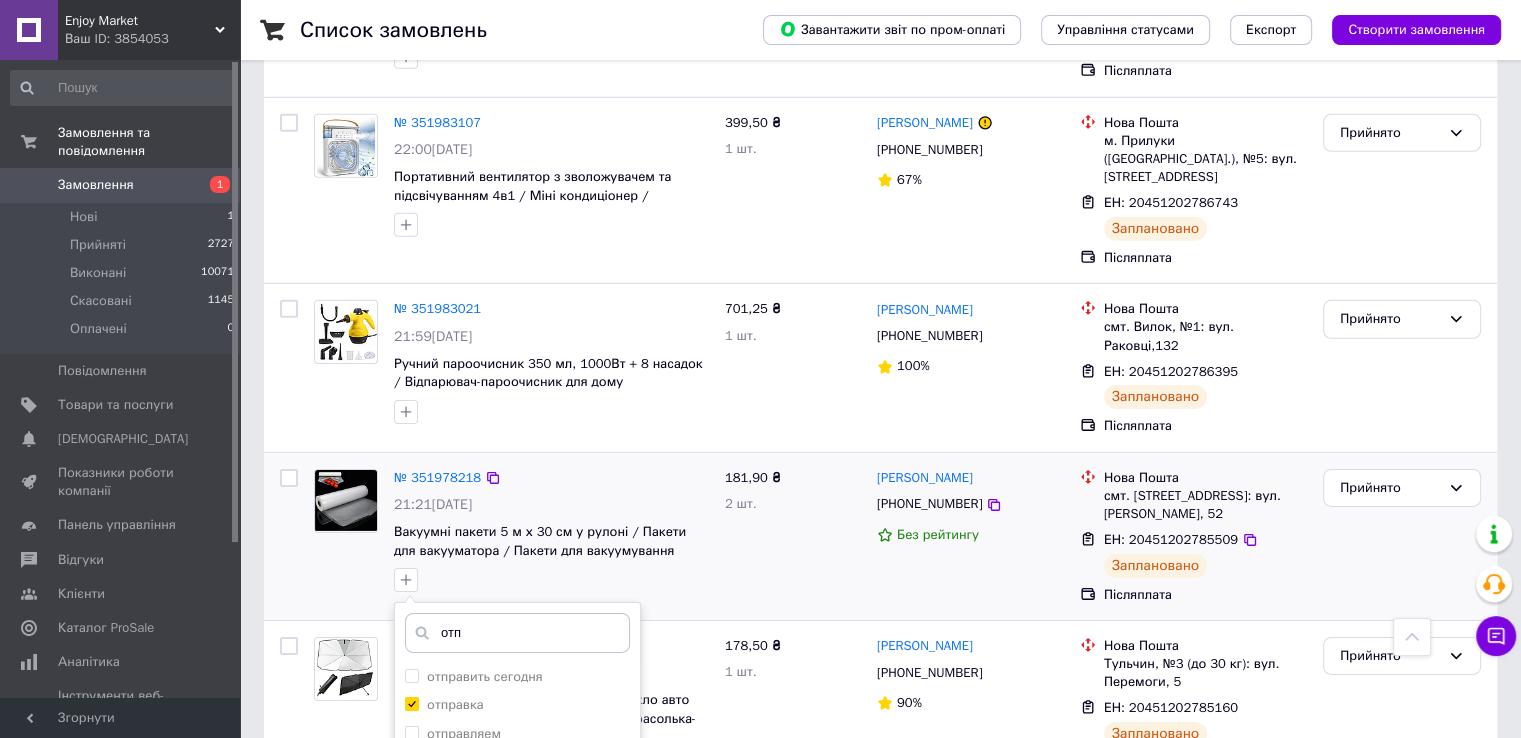 click on "Додати мітку" at bounding box center (517, 942) 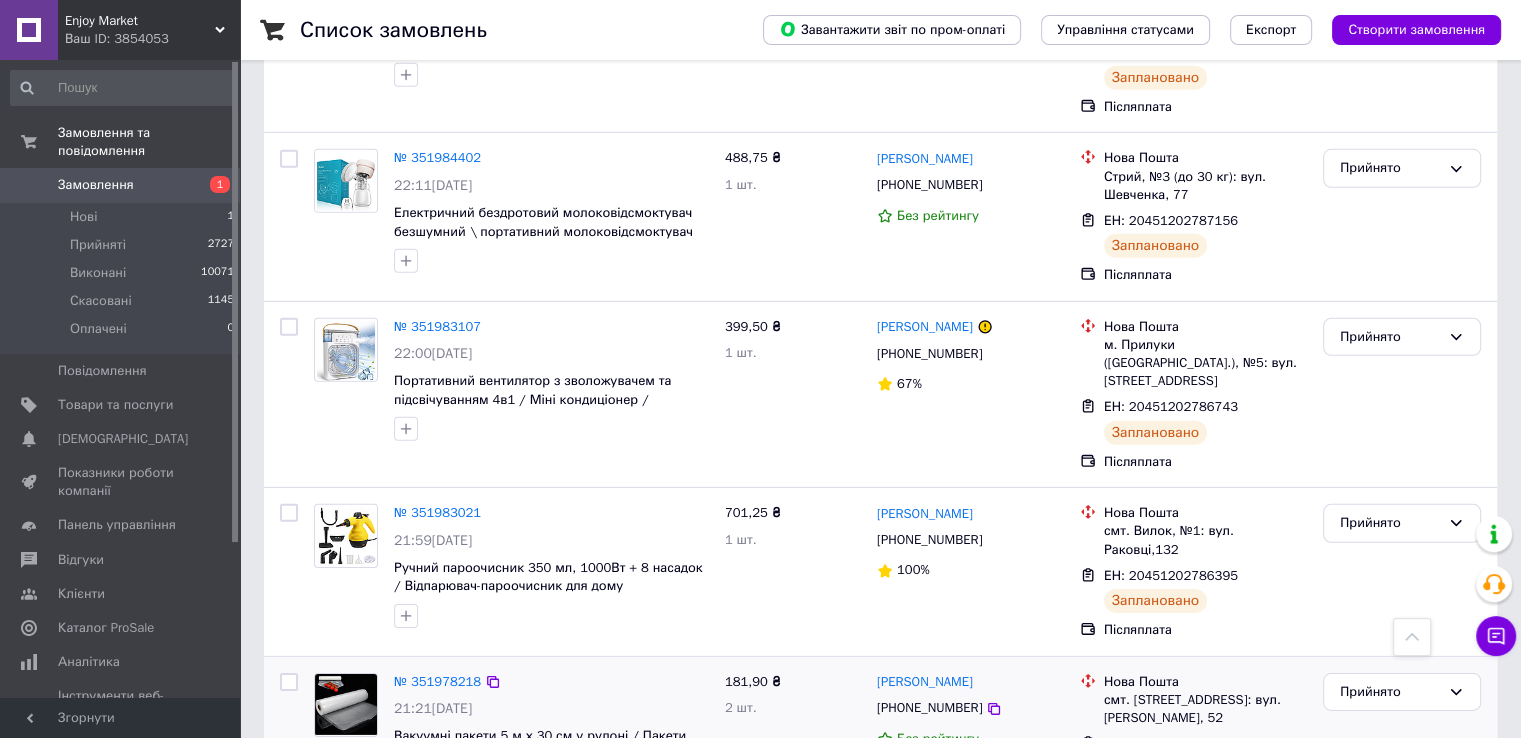 scroll, scrollTop: 6102, scrollLeft: 0, axis: vertical 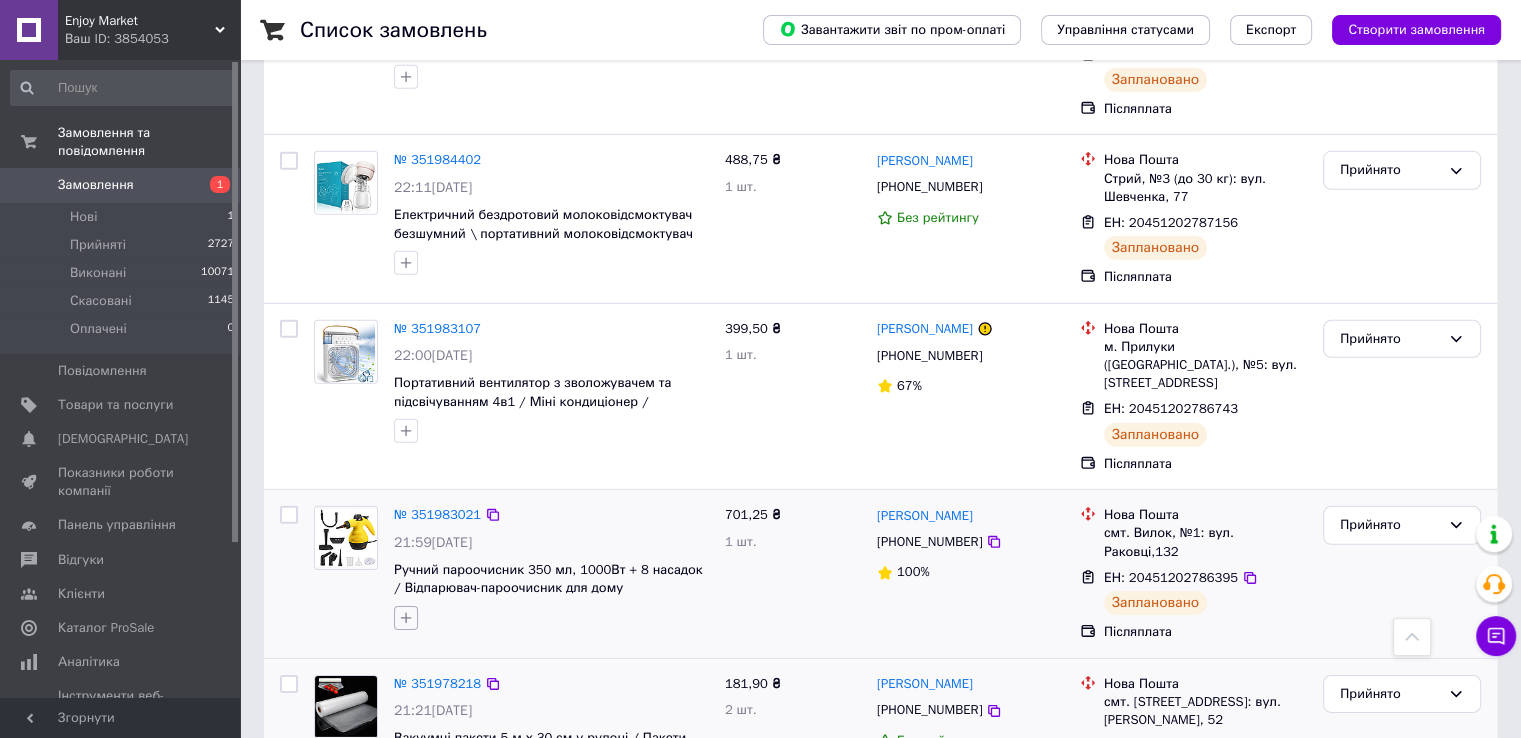 click 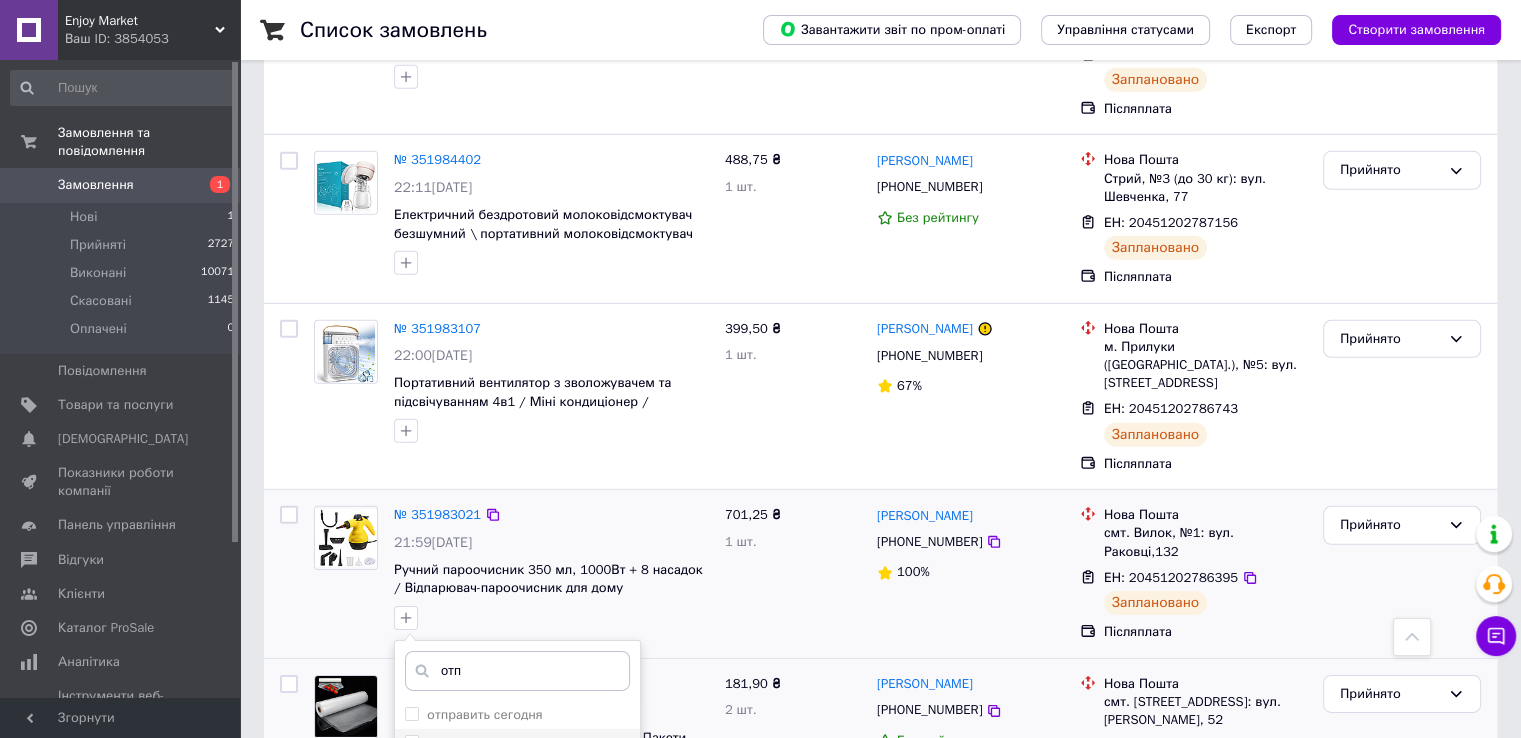 type on "отп" 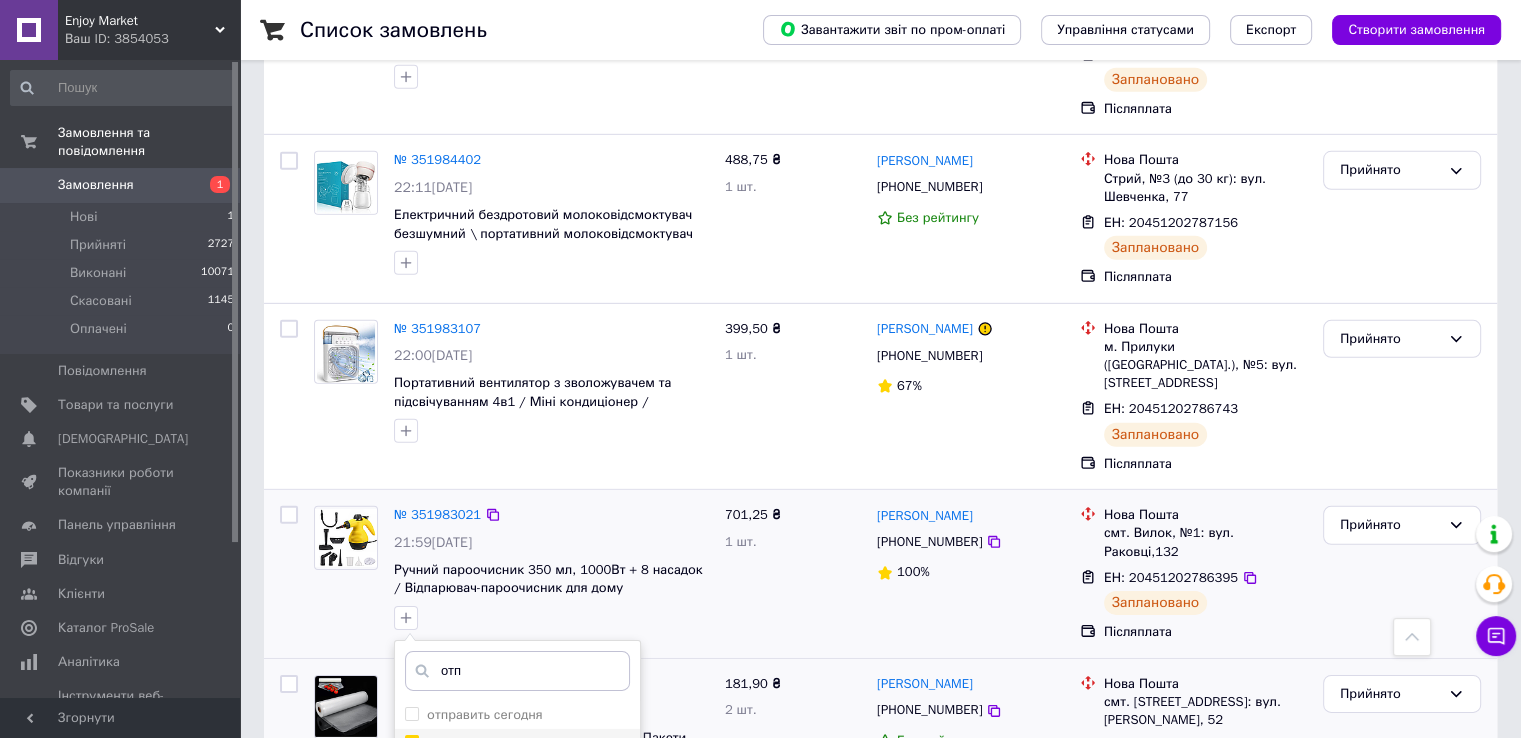 checkbox on "true" 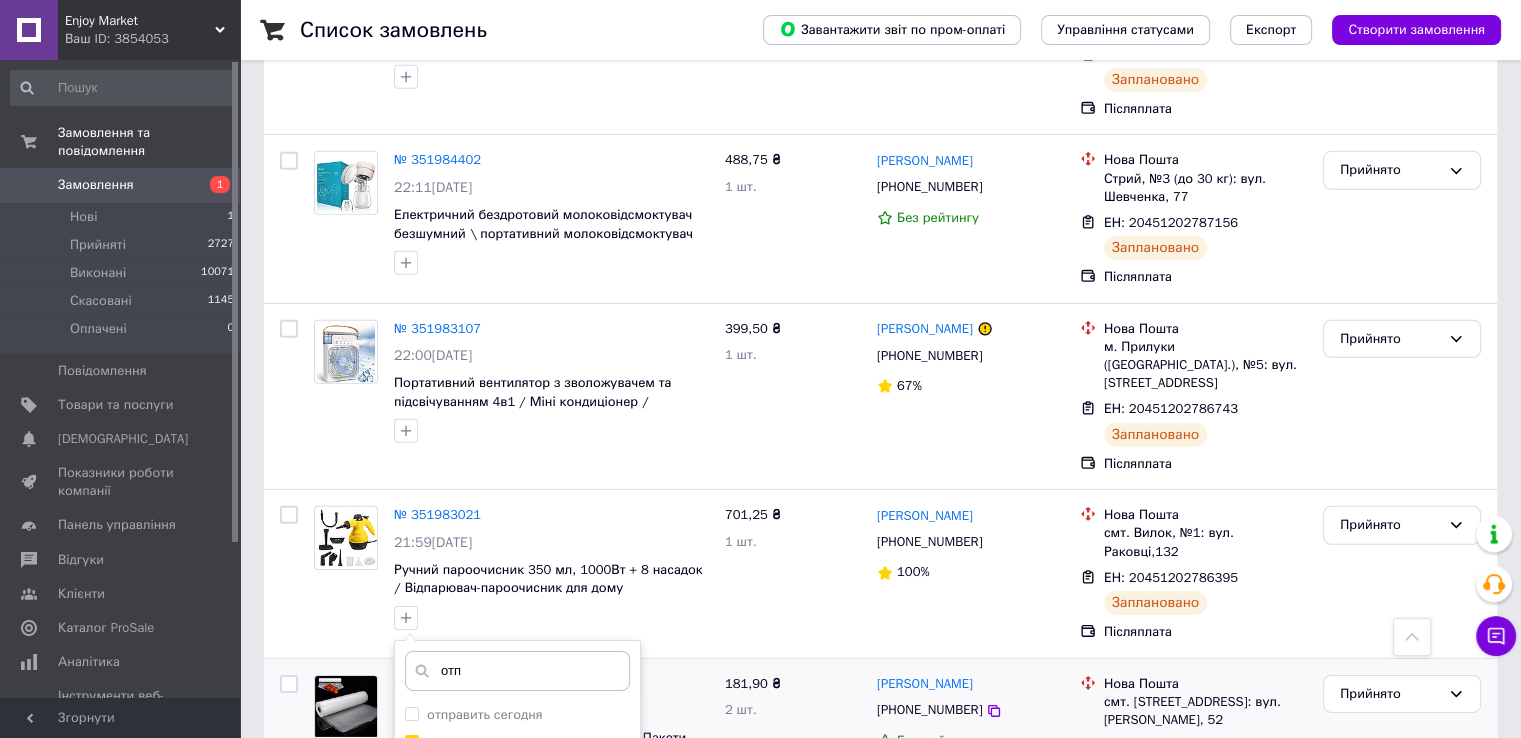scroll, scrollTop: 6194, scrollLeft: 0, axis: vertical 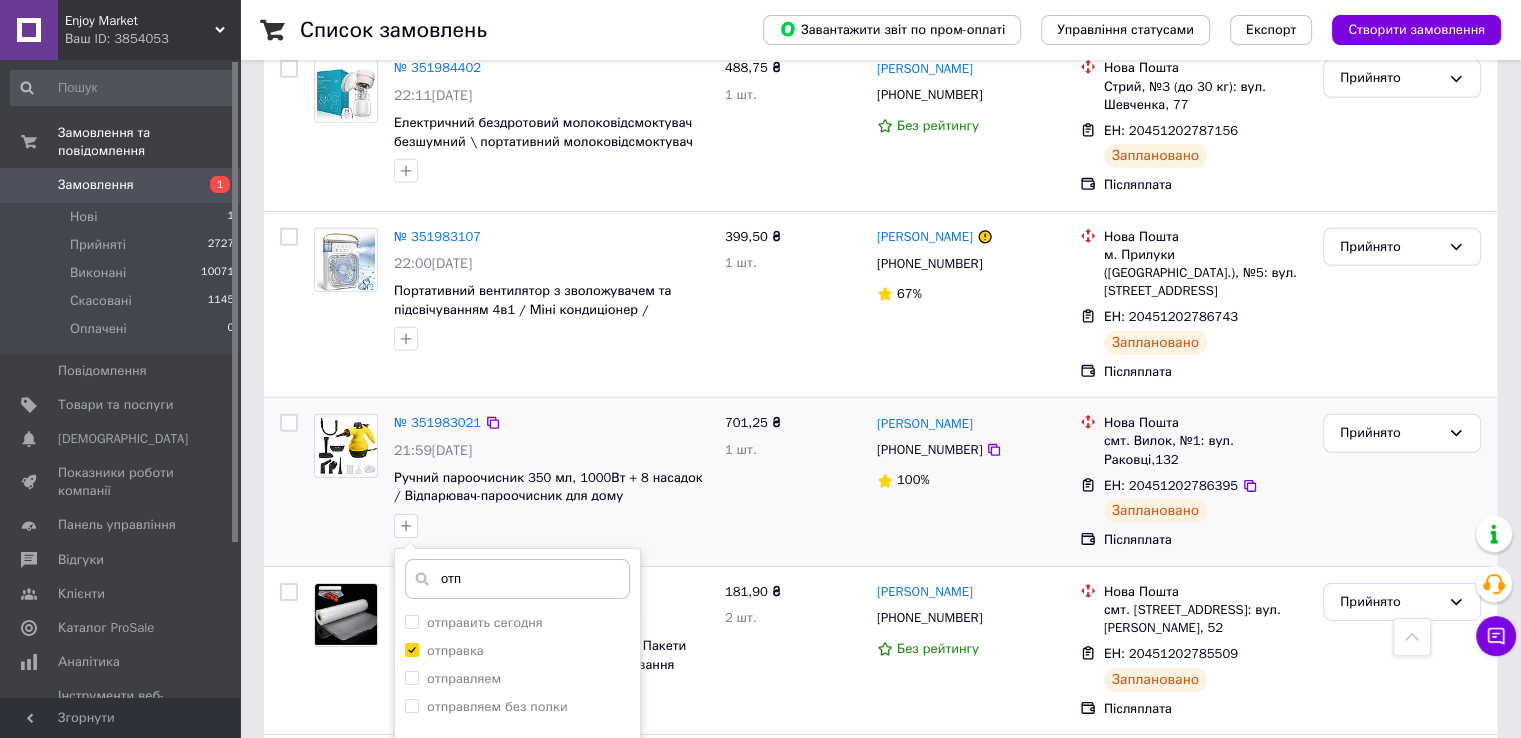 click on "Додати мітку" at bounding box center (517, 888) 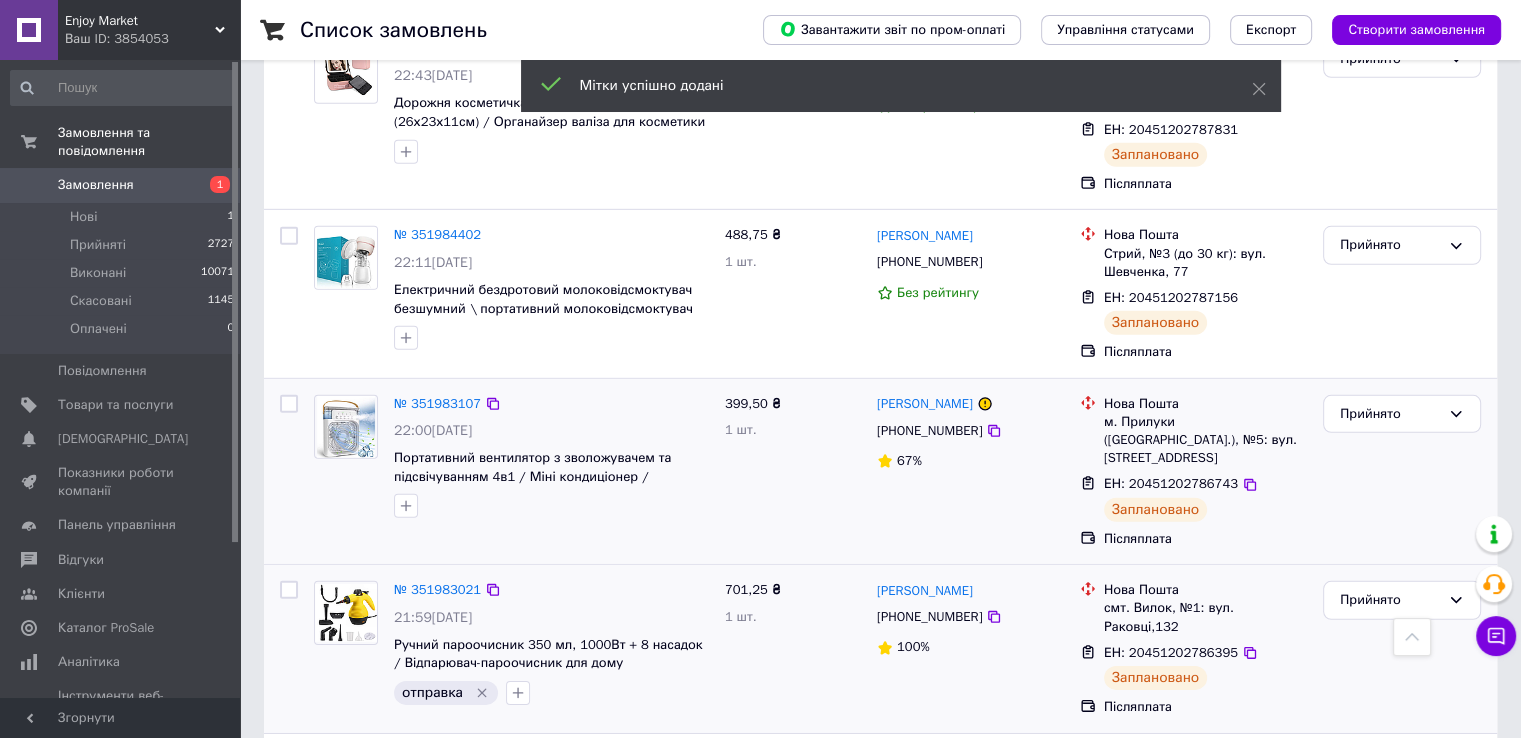 scroll, scrollTop: 5962, scrollLeft: 0, axis: vertical 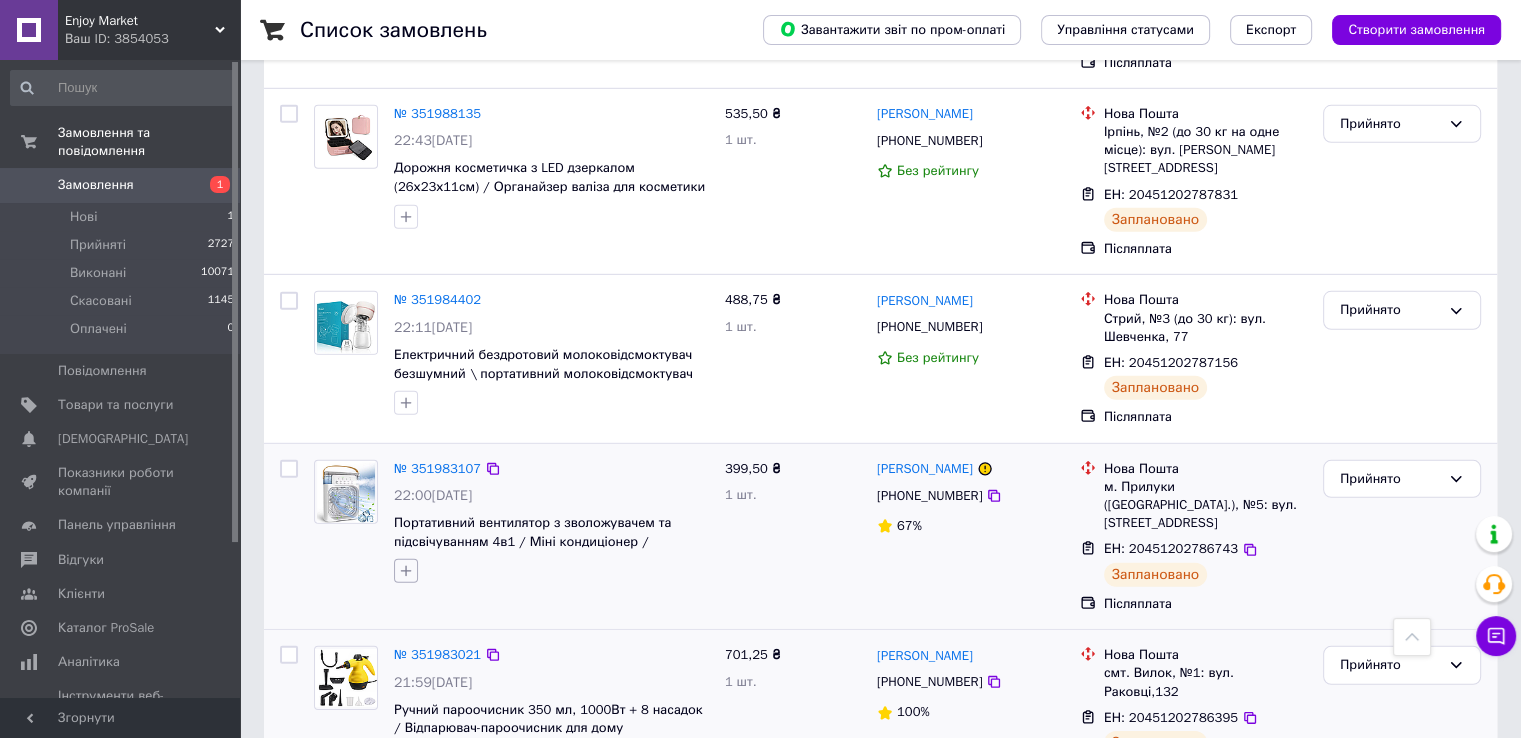 click 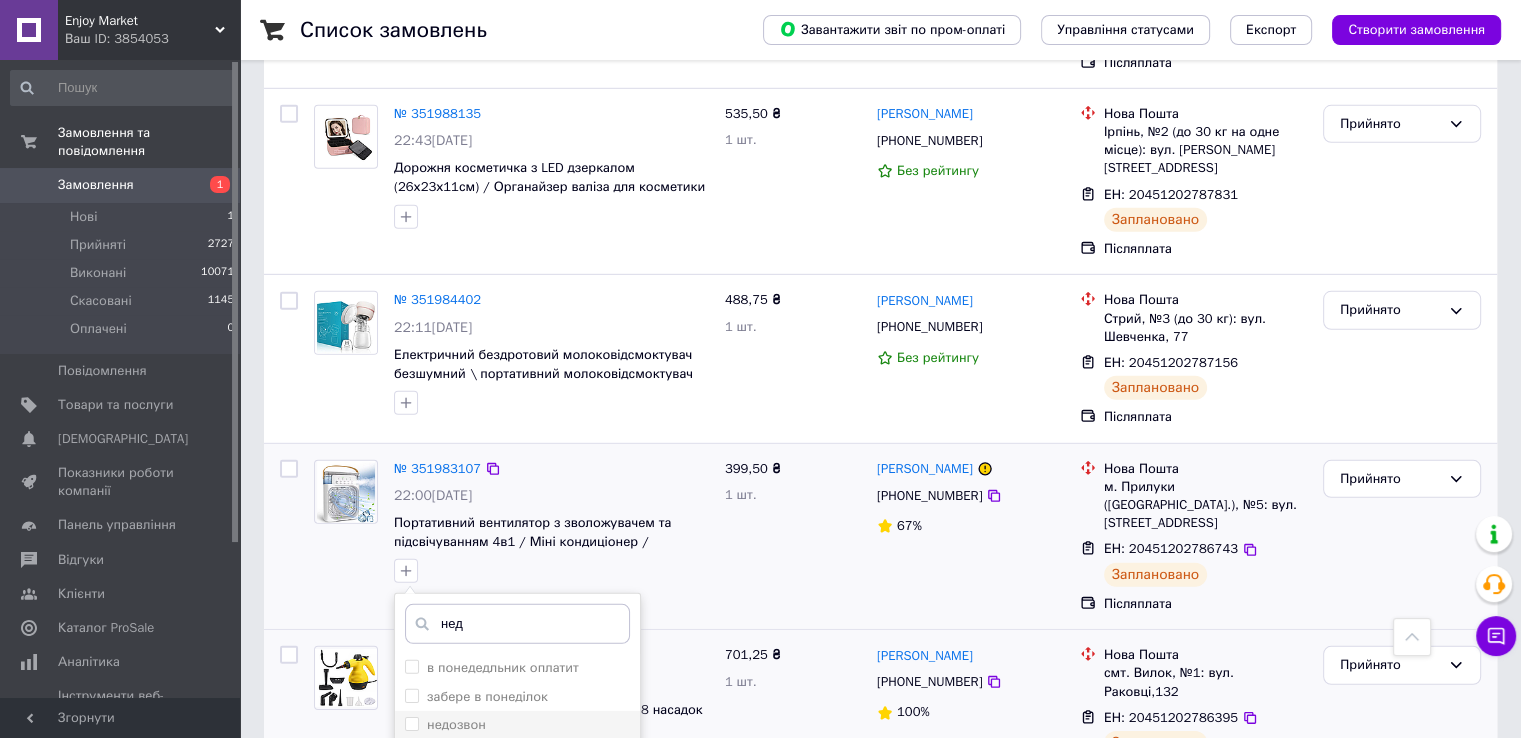 type on "нед" 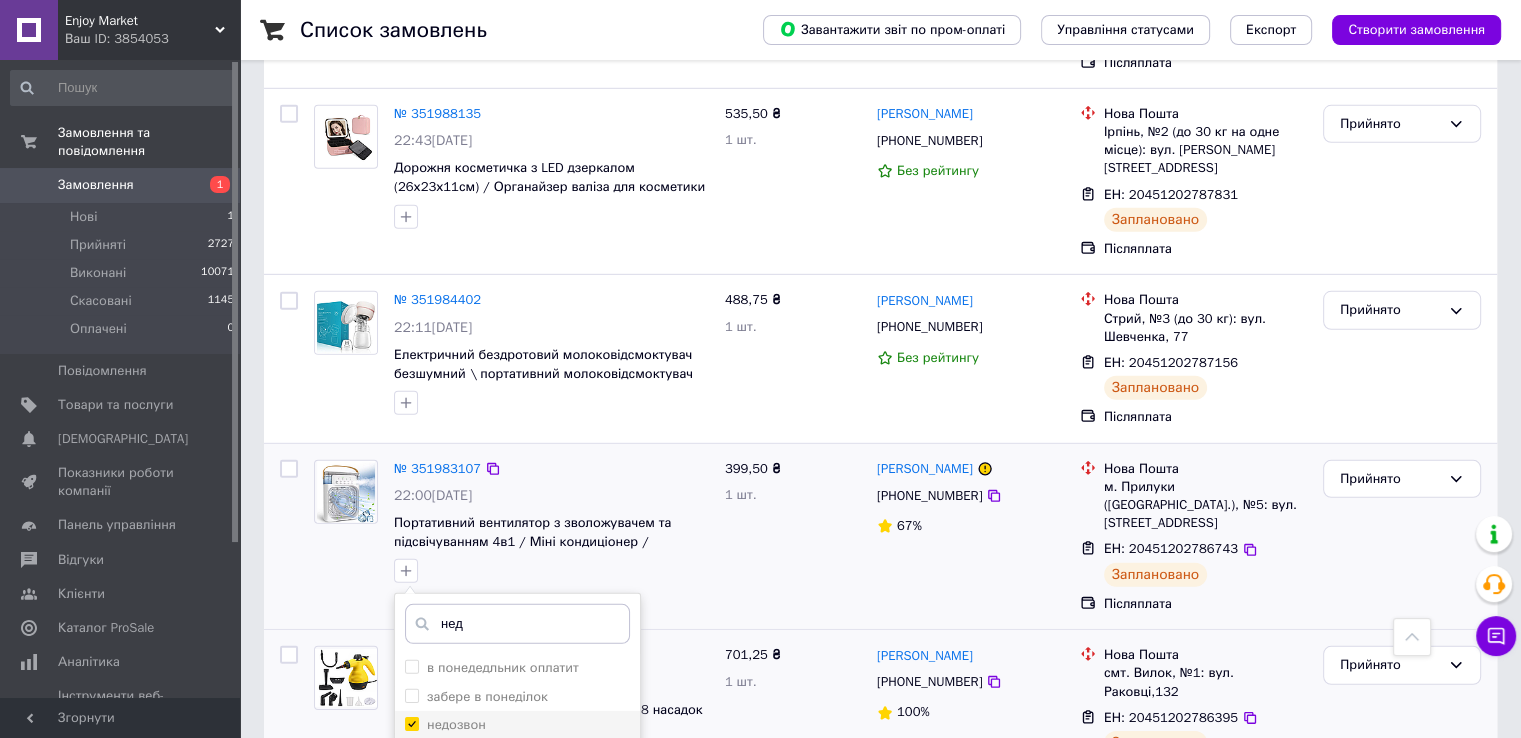 checkbox on "true" 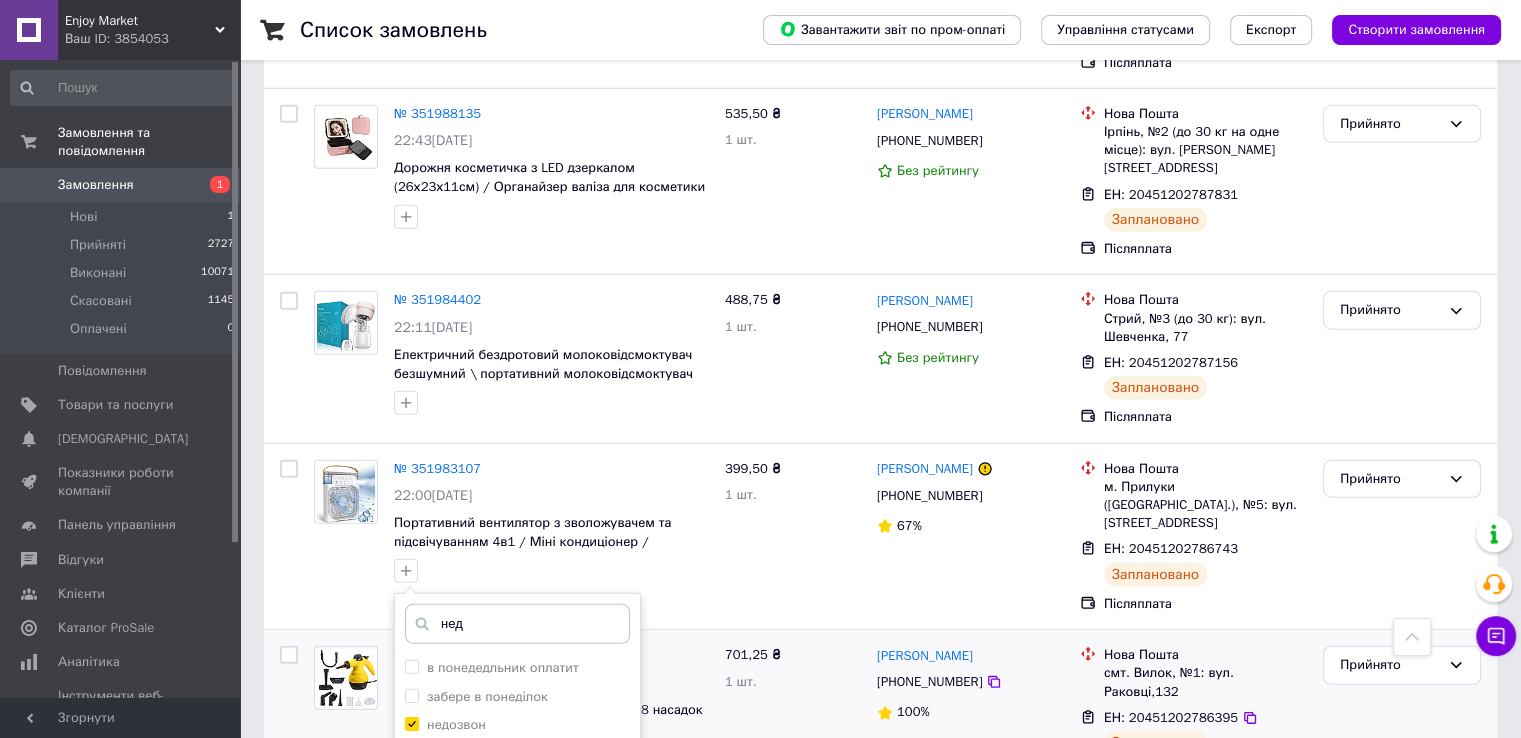 scroll, scrollTop: 6122, scrollLeft: 0, axis: vertical 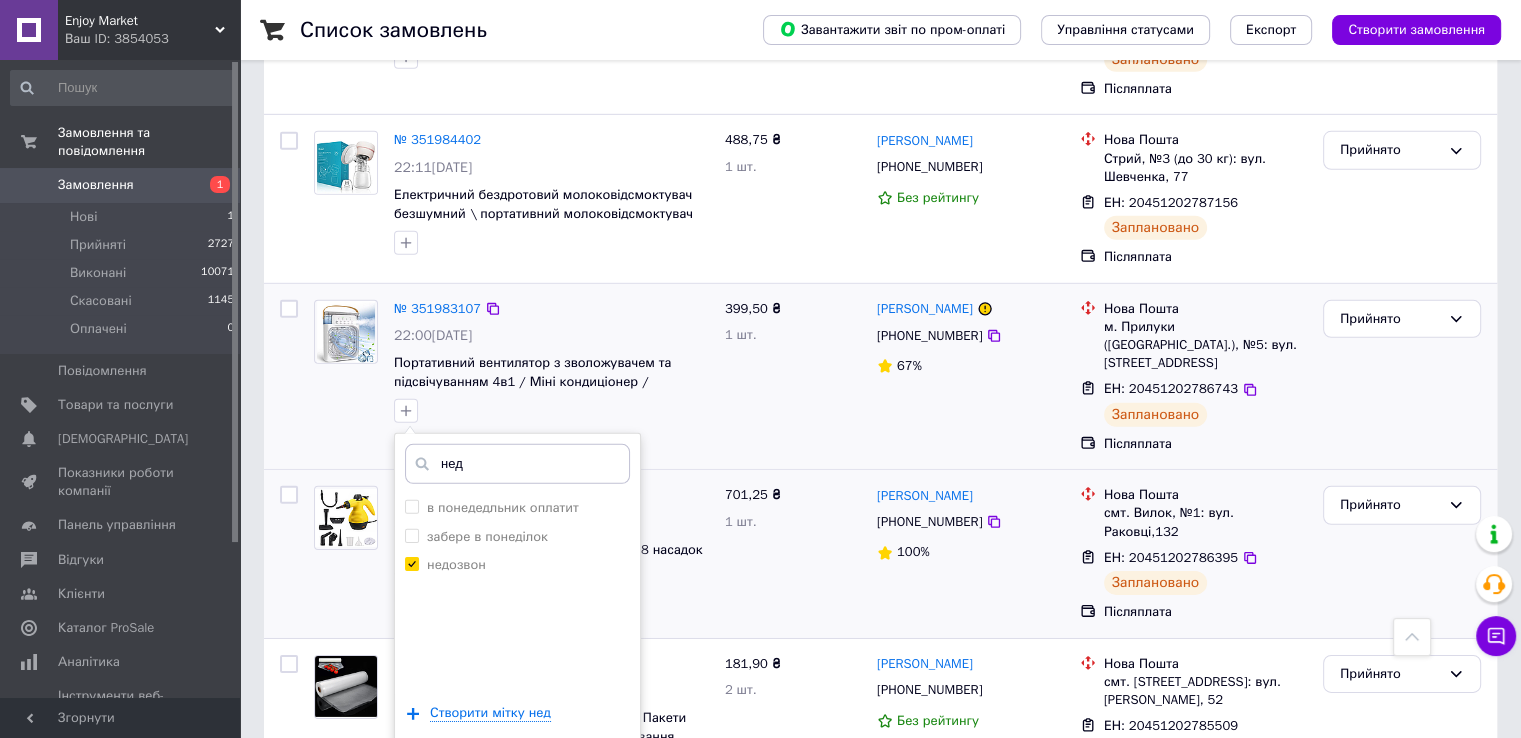 click on "Додати мітку" at bounding box center [517, 774] 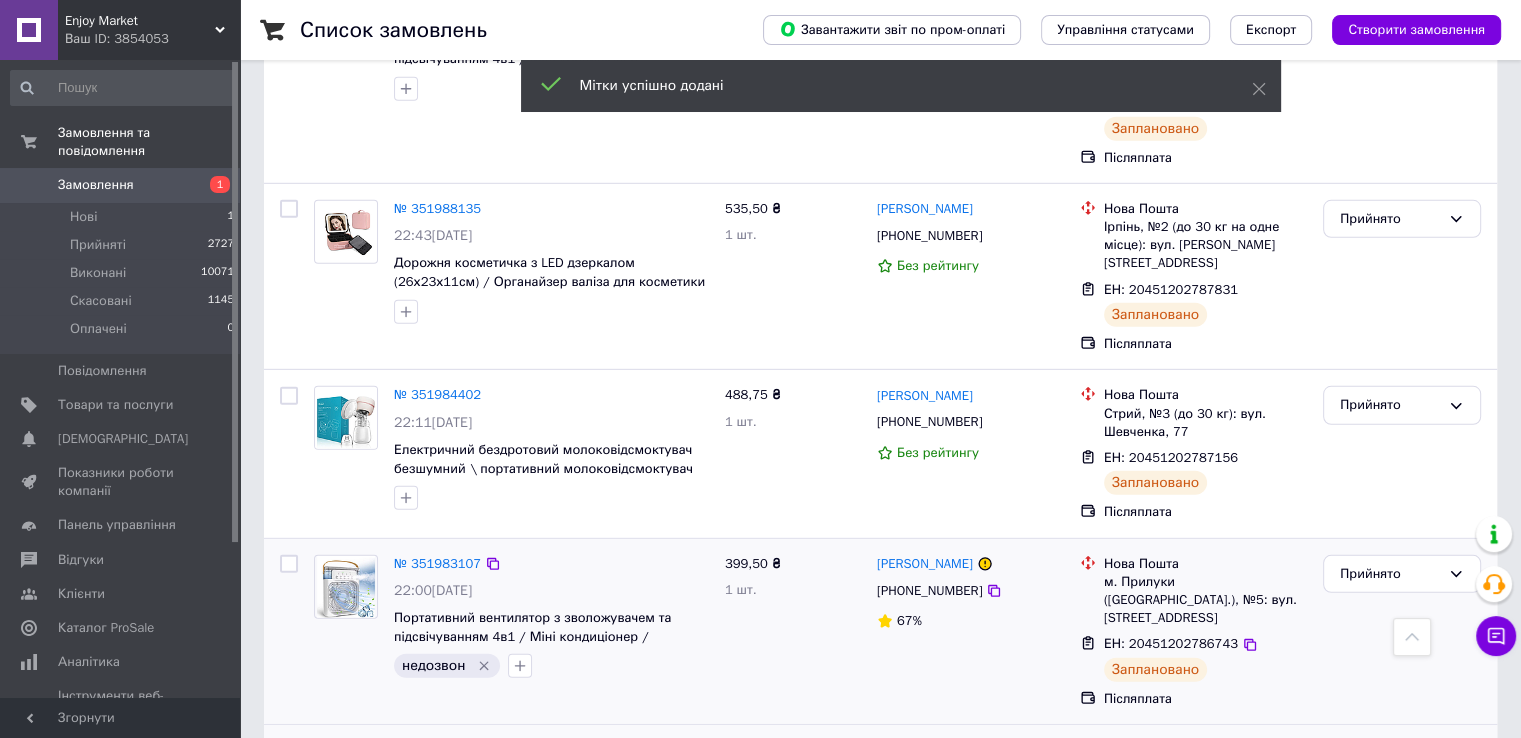 scroll, scrollTop: 5860, scrollLeft: 0, axis: vertical 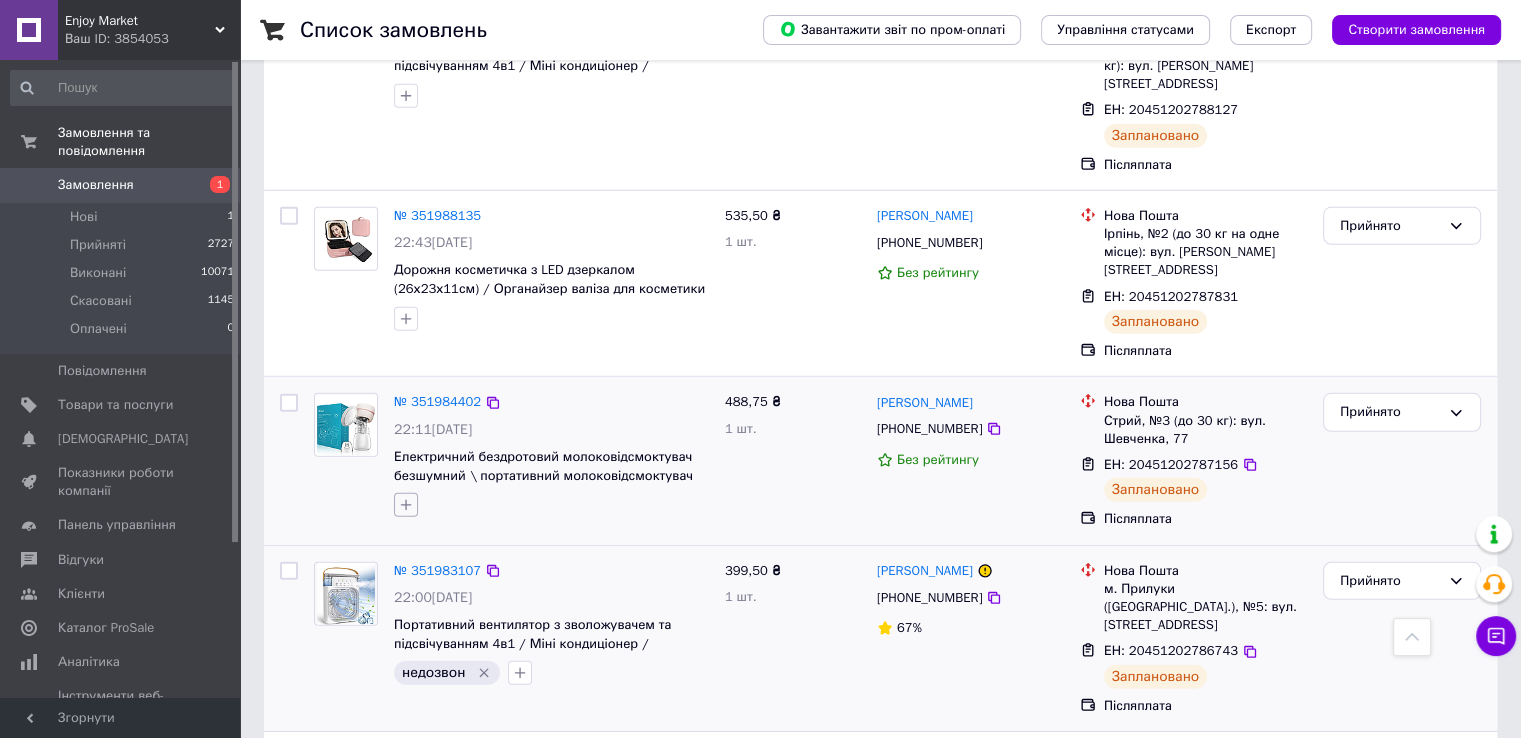 click 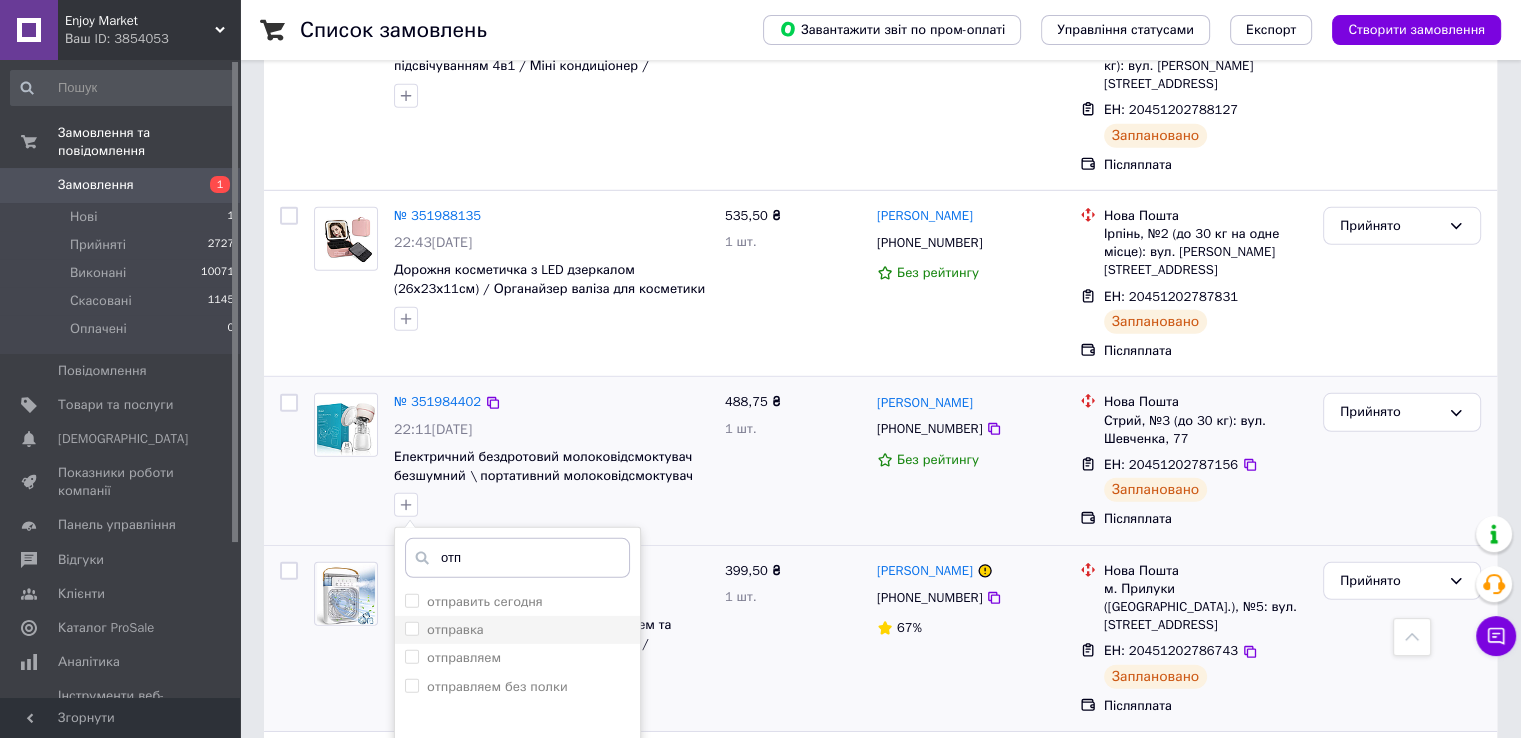 type on "отп" 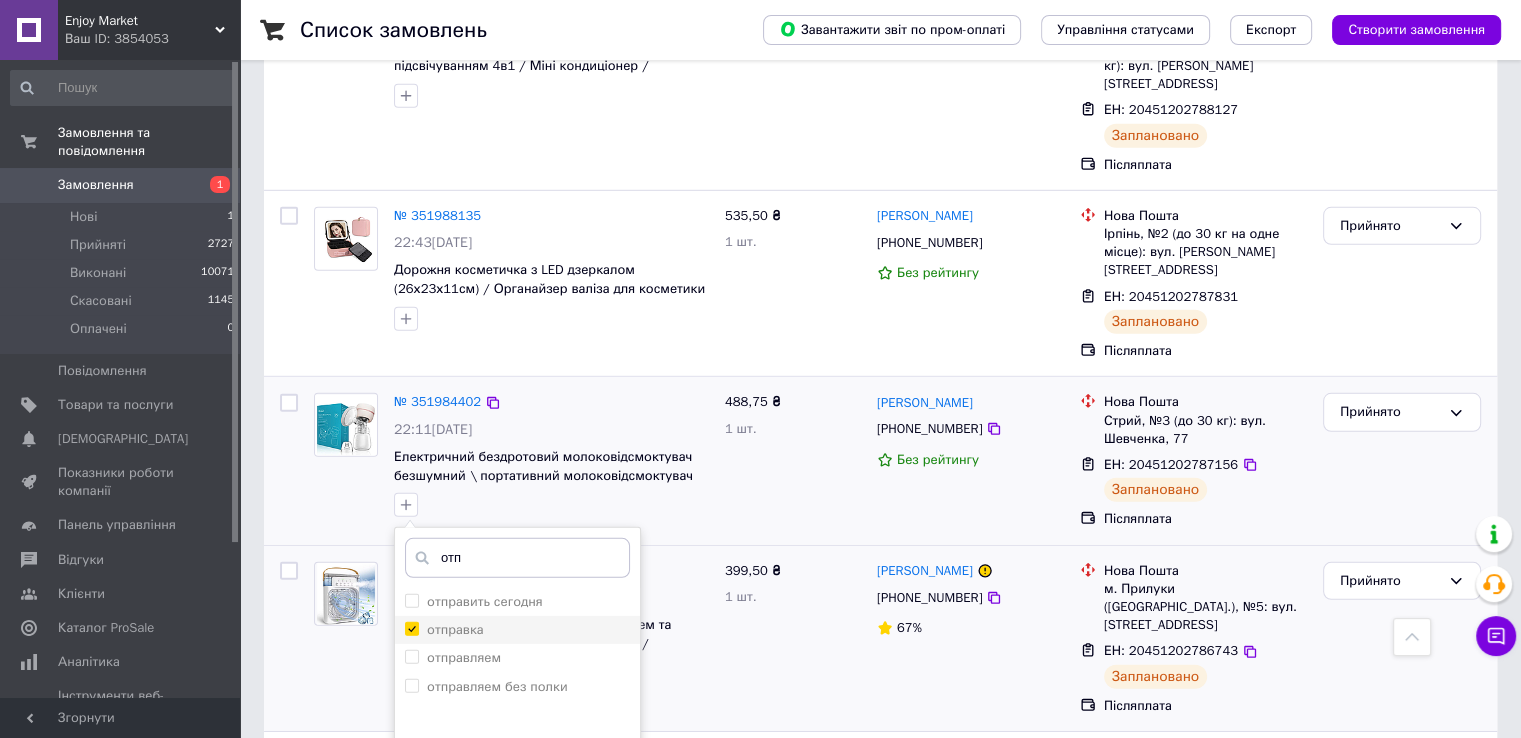 checkbox on "true" 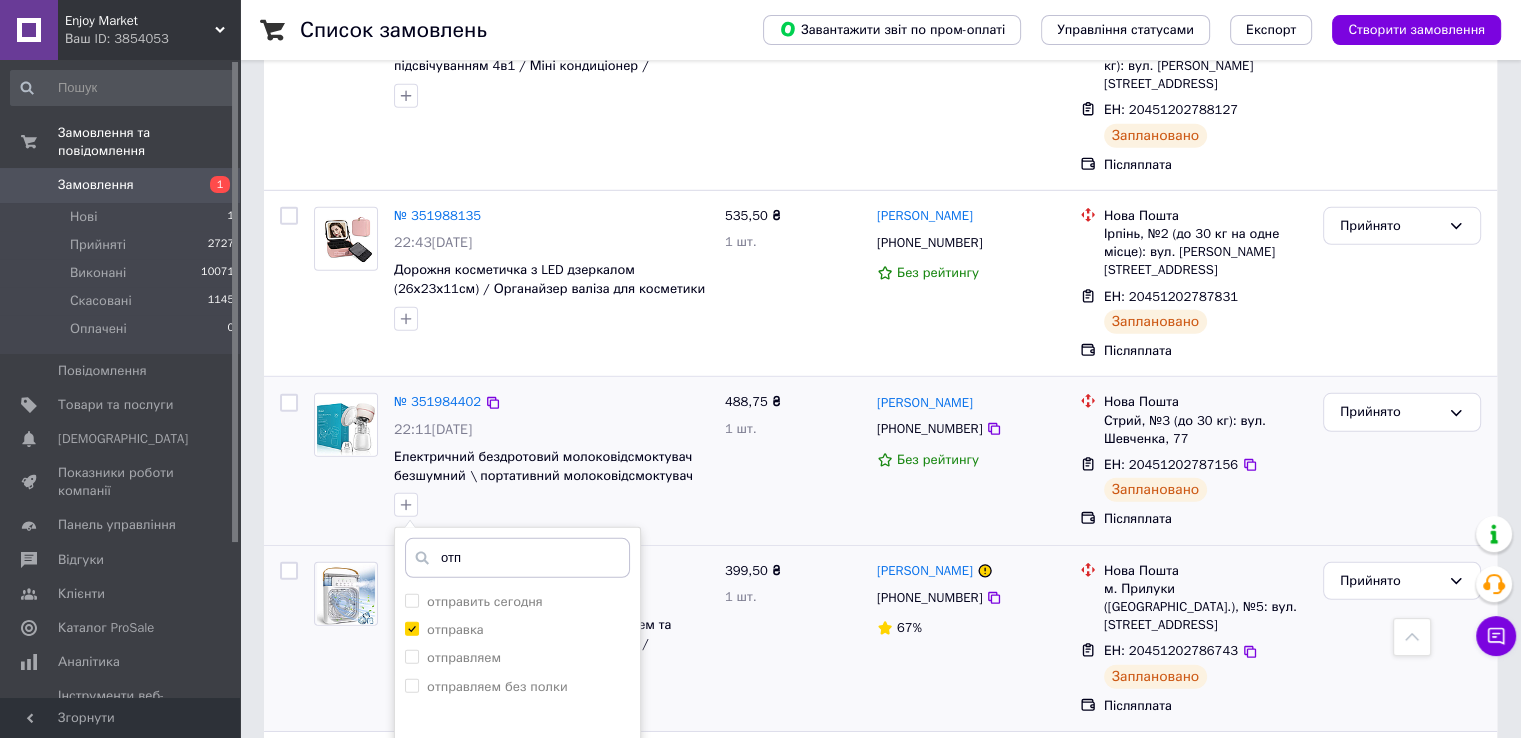 click on "Додати мітку" at bounding box center (517, 867) 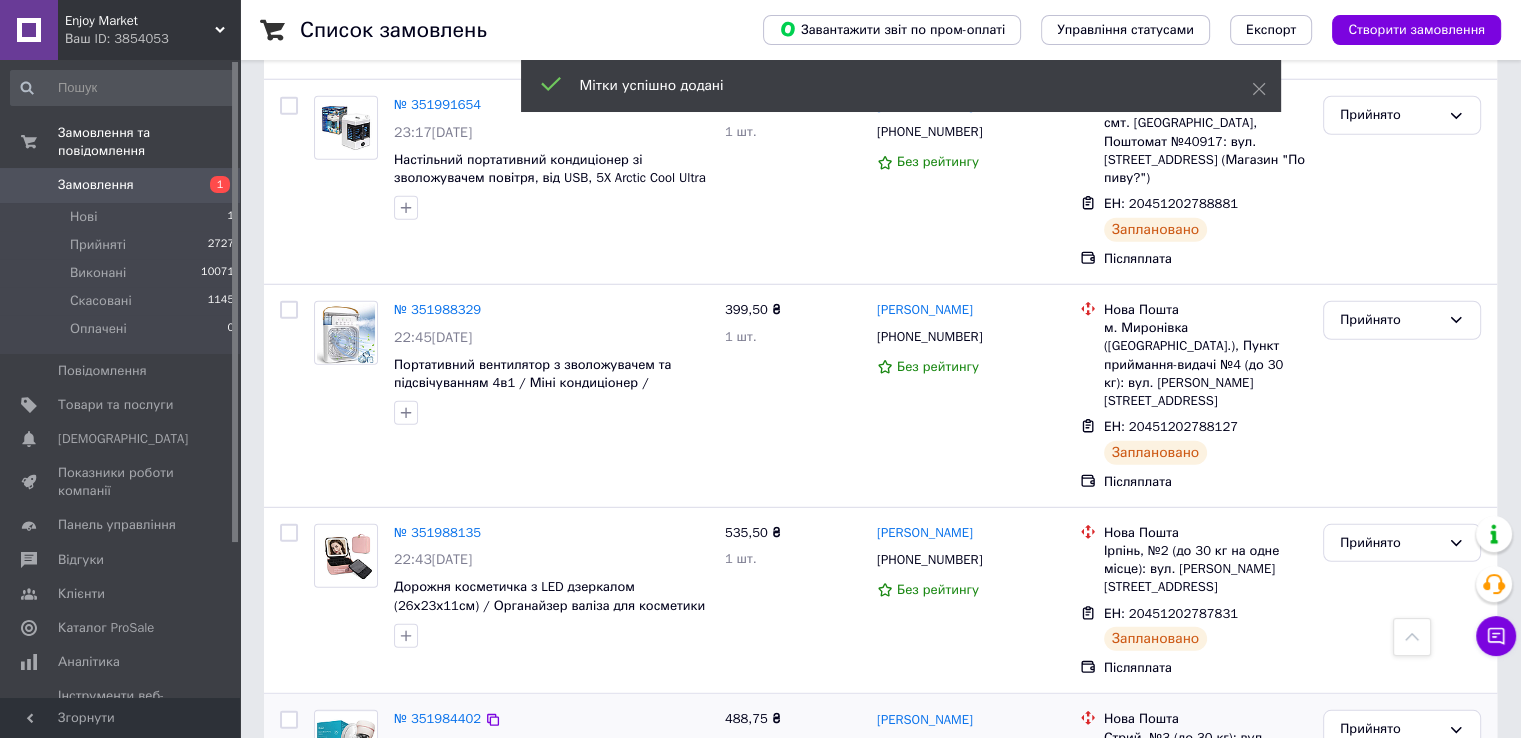 scroll, scrollTop: 5542, scrollLeft: 0, axis: vertical 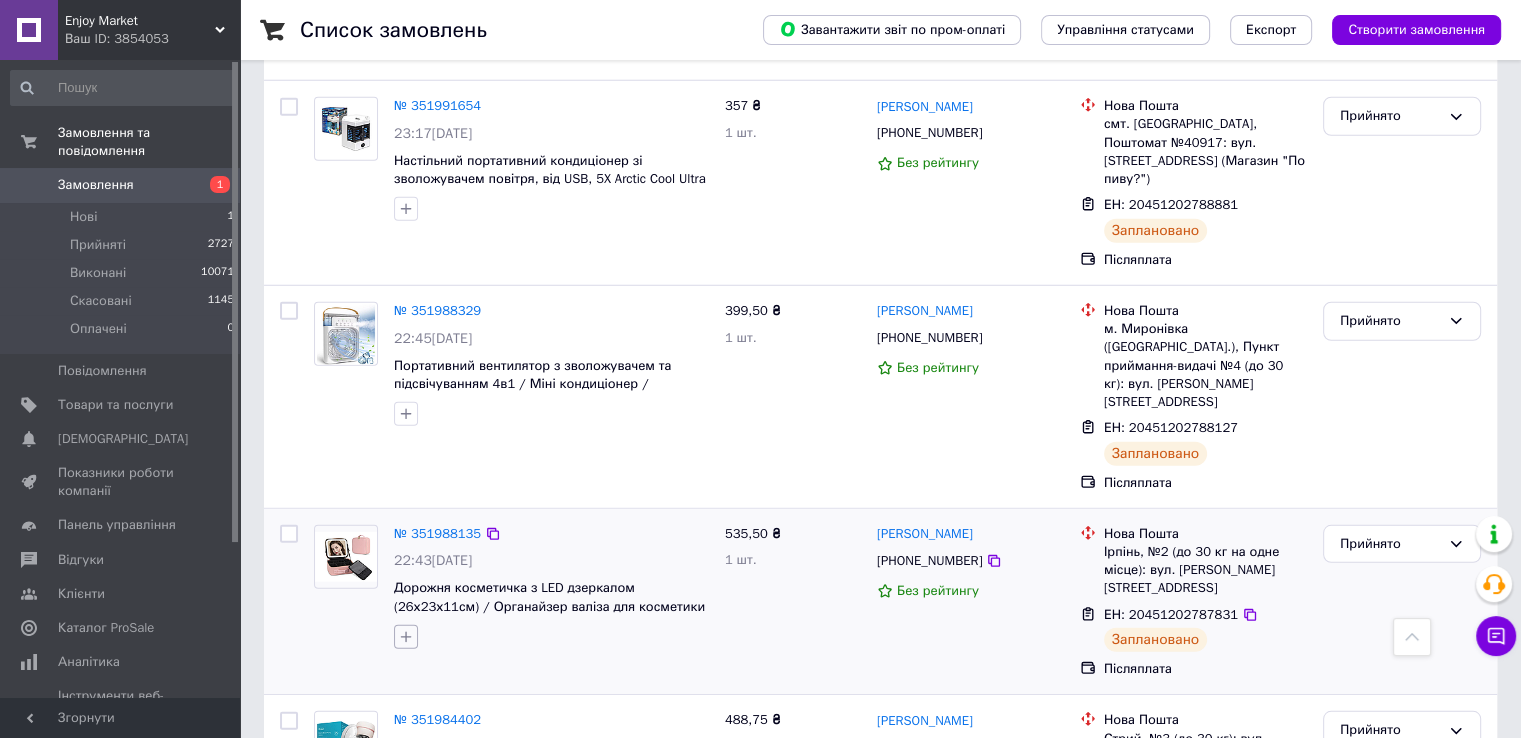 click 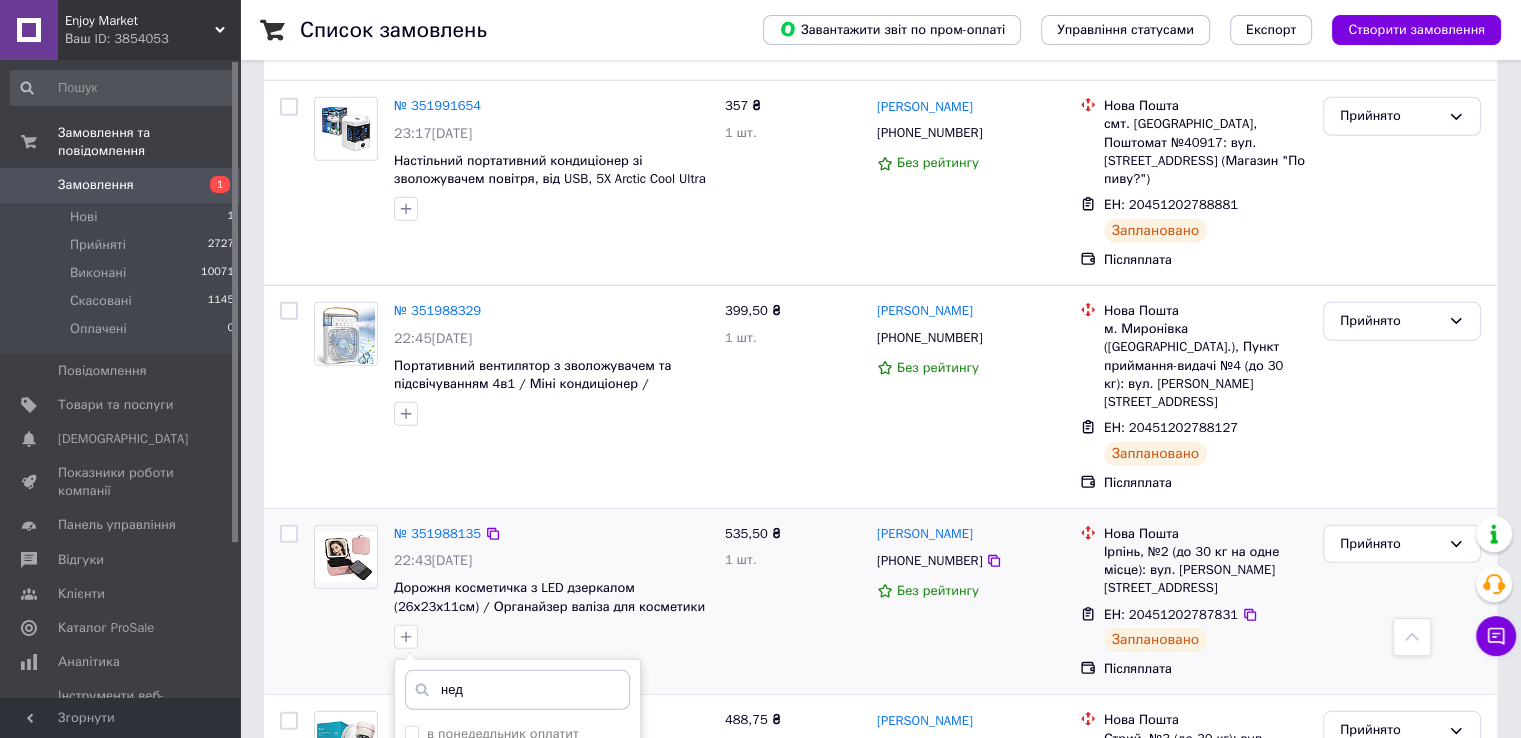 type on "нед" 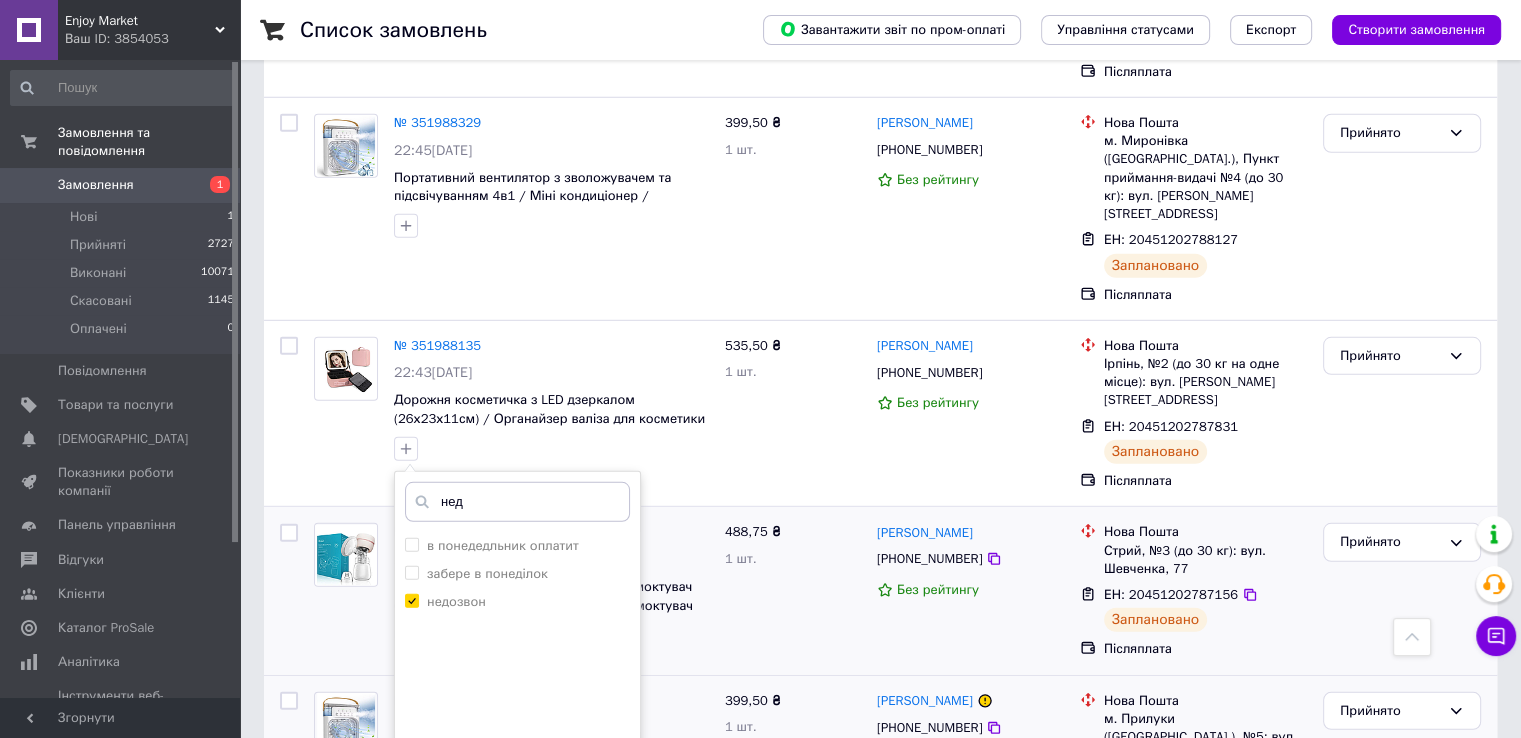 scroll, scrollTop: 5738, scrollLeft: 0, axis: vertical 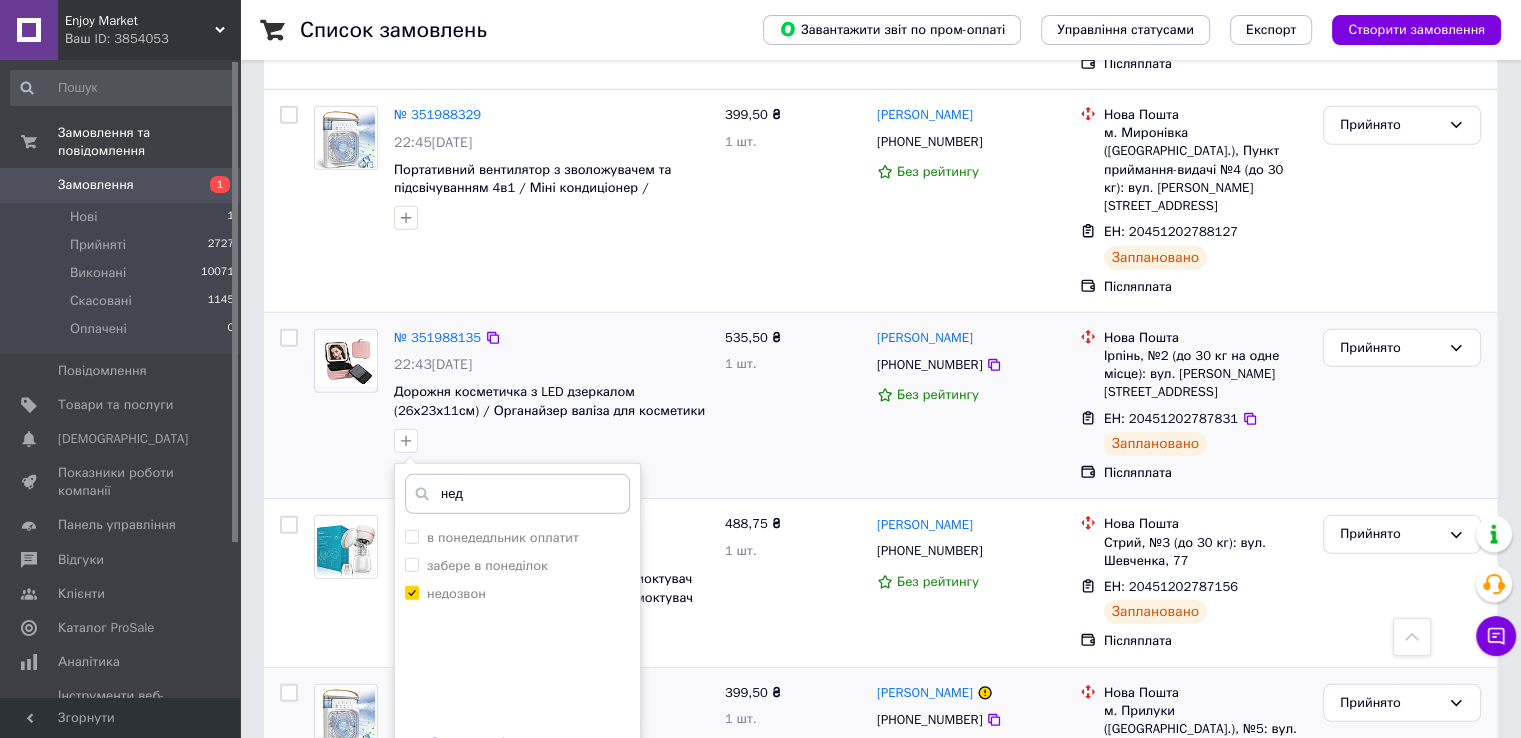 click on "Додати мітку" at bounding box center [517, 803] 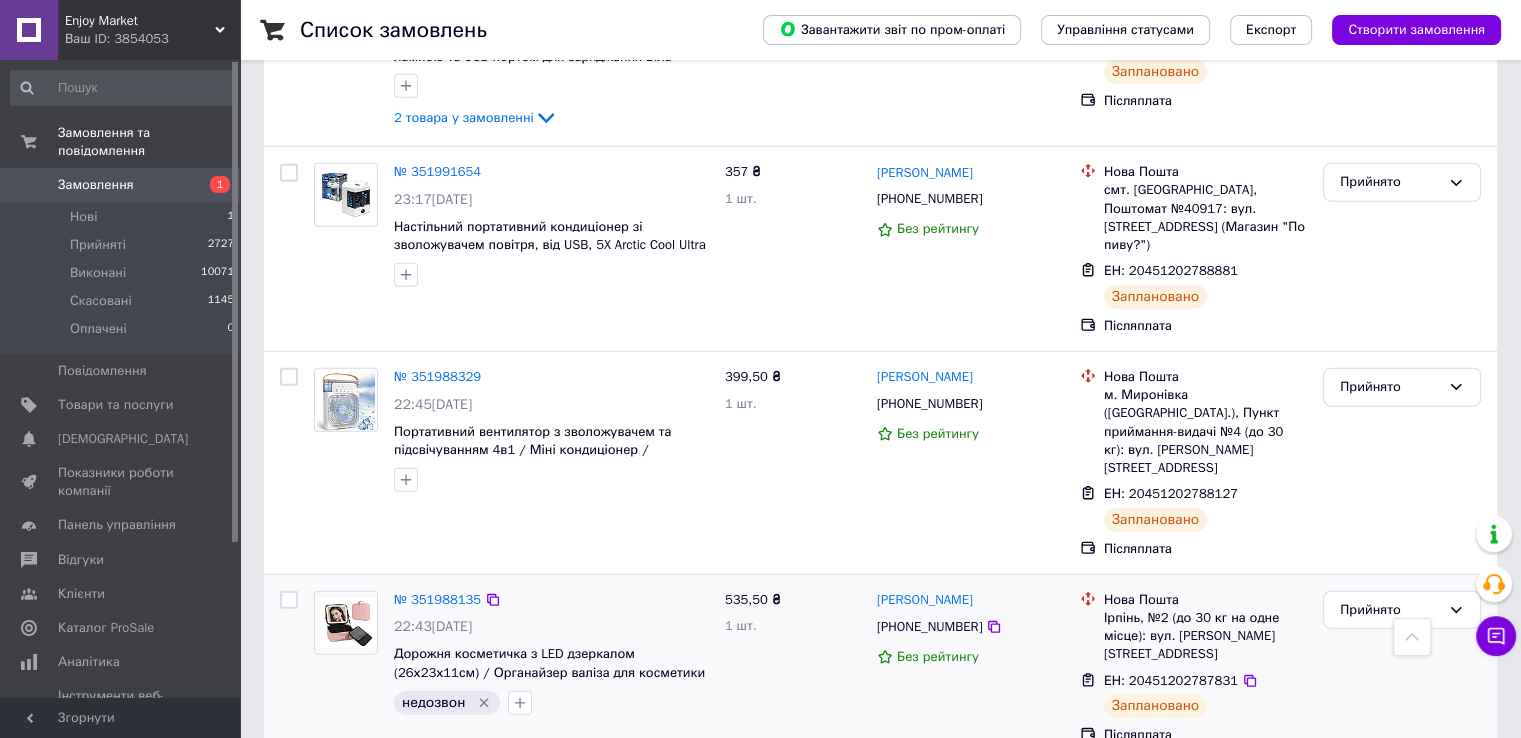 scroll, scrollTop: 5664, scrollLeft: 0, axis: vertical 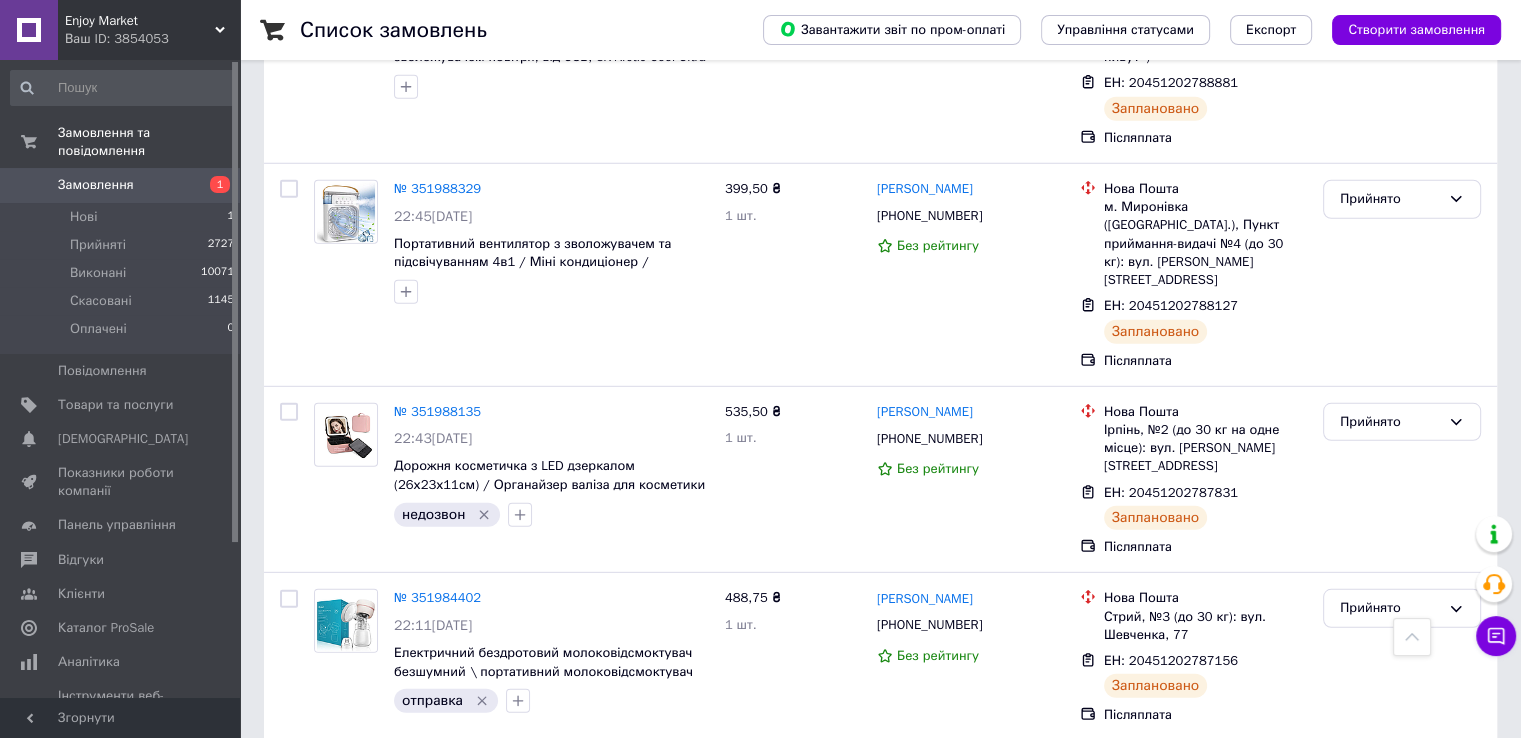 click 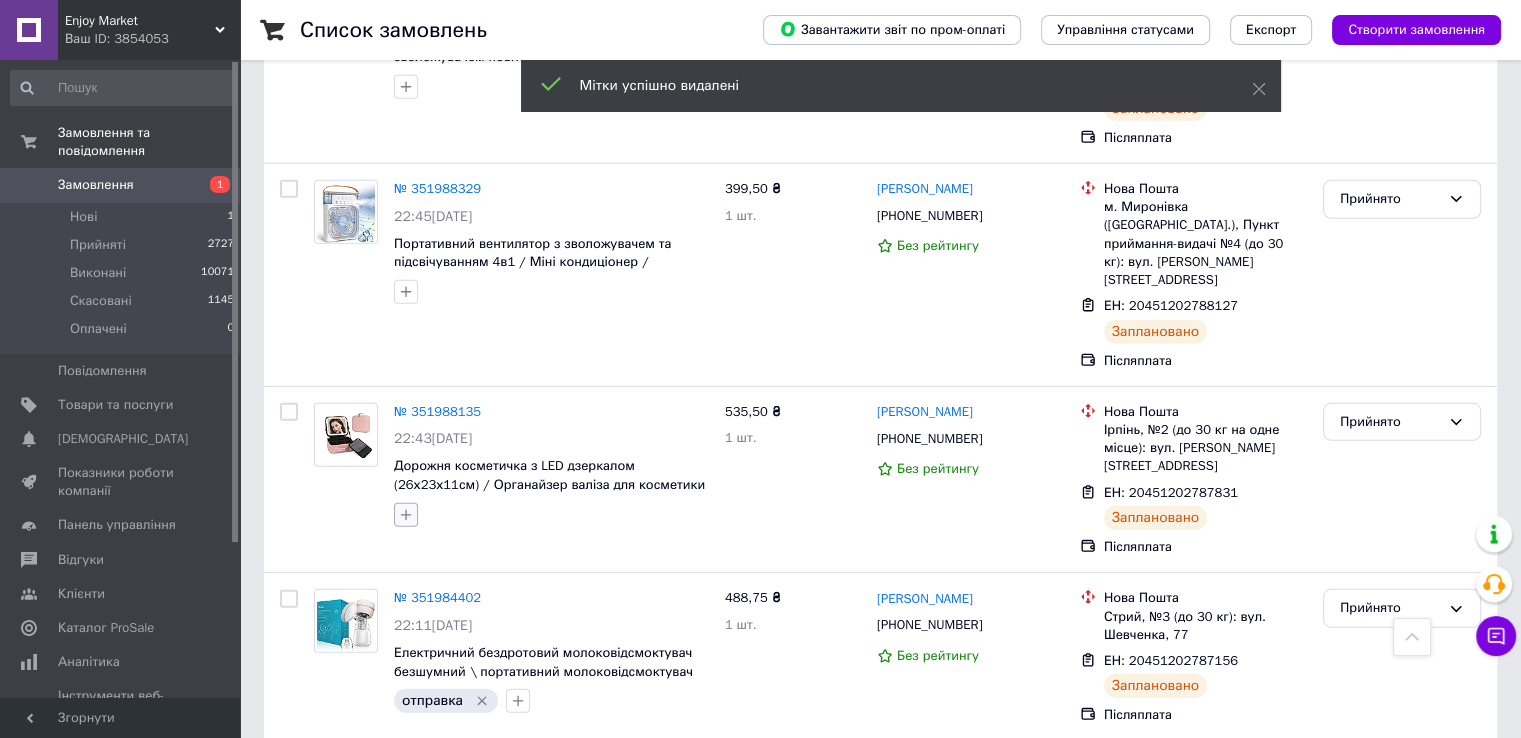 click 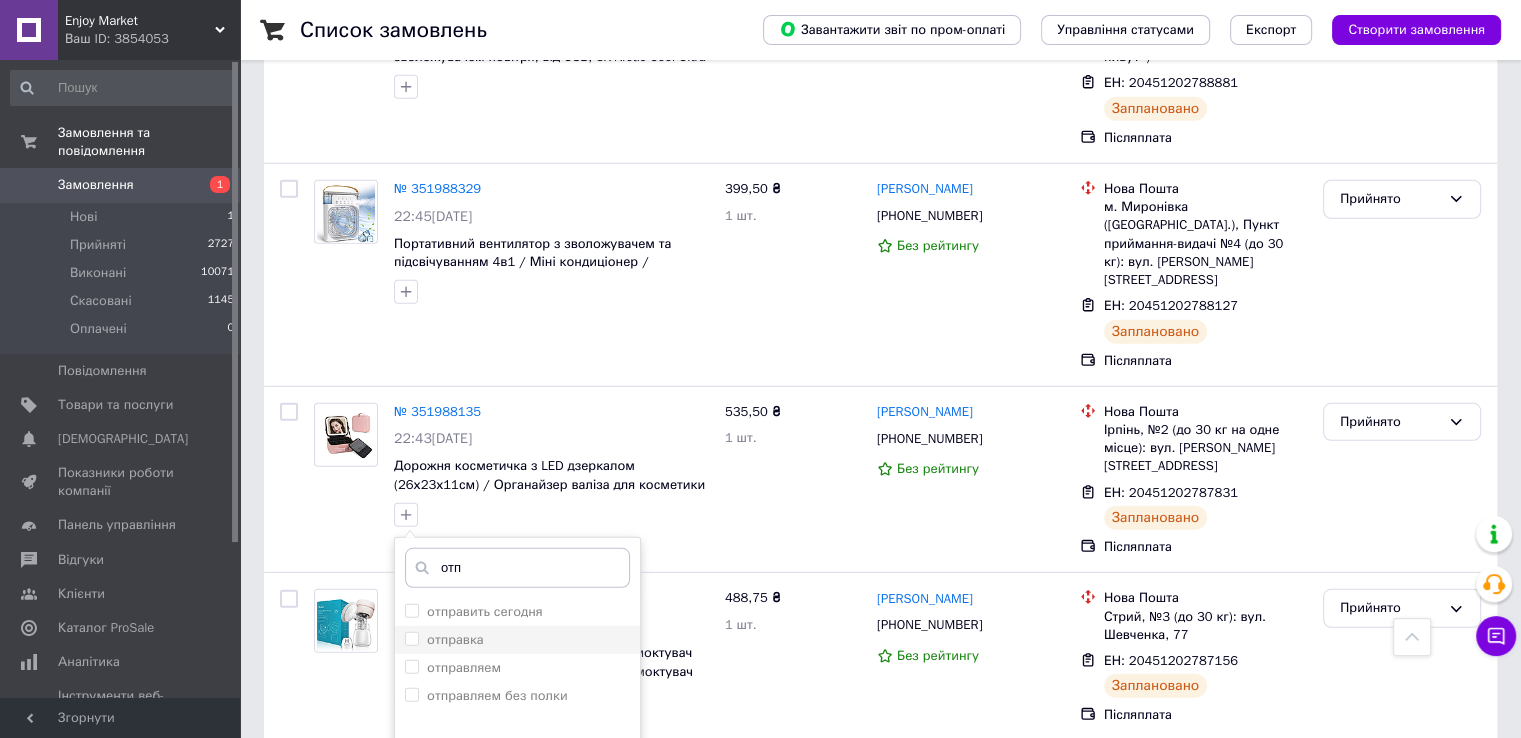 type on "отп" 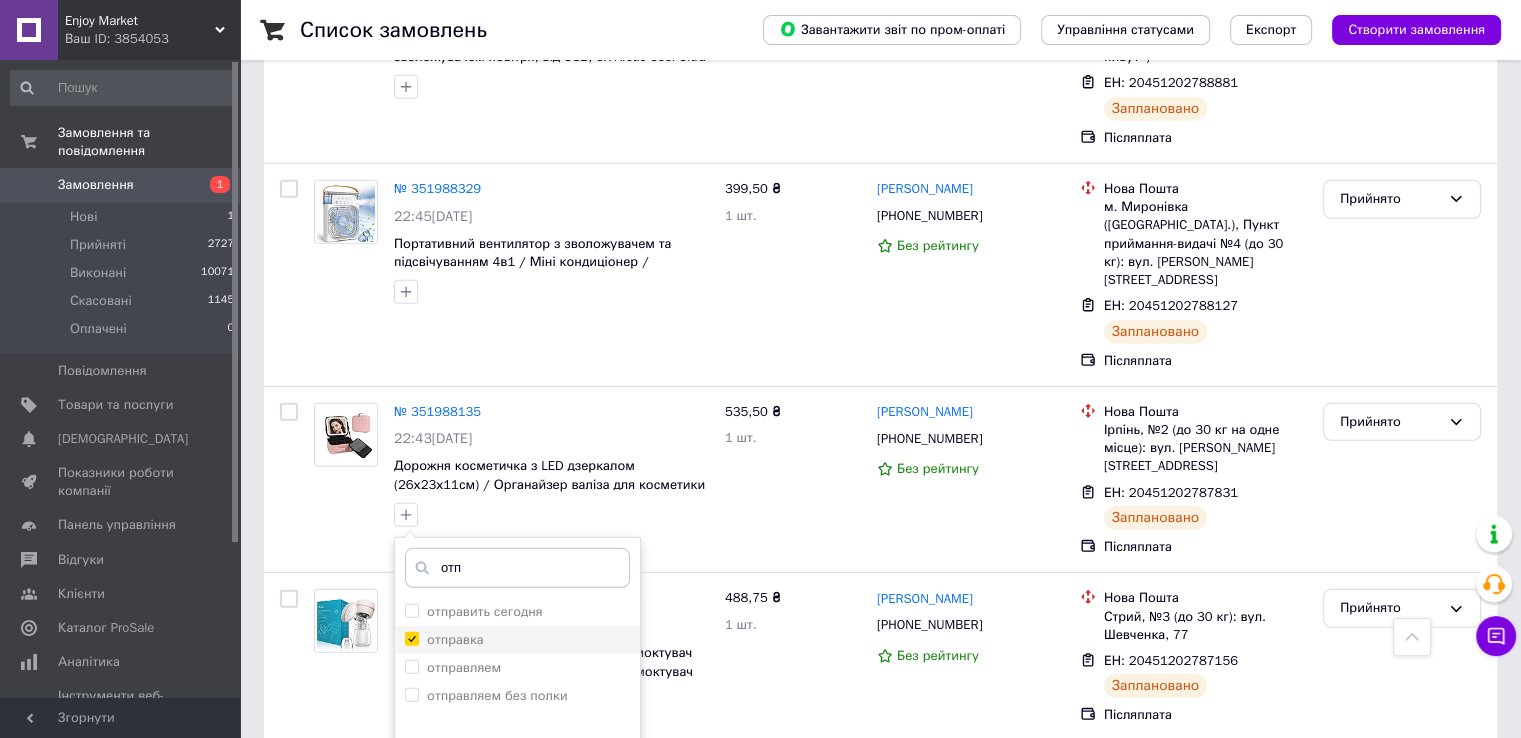 checkbox on "true" 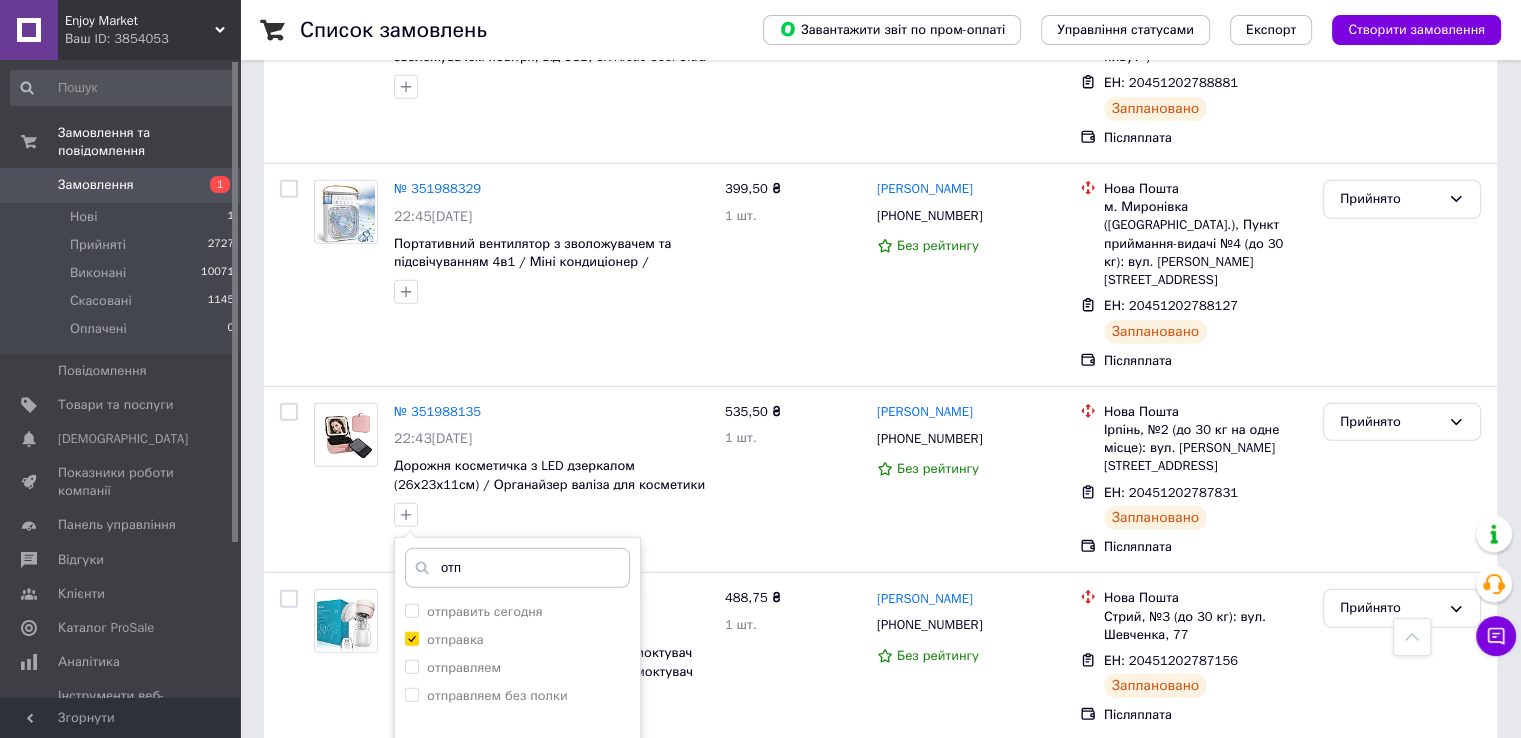 click on "Додати мітку" at bounding box center (517, 877) 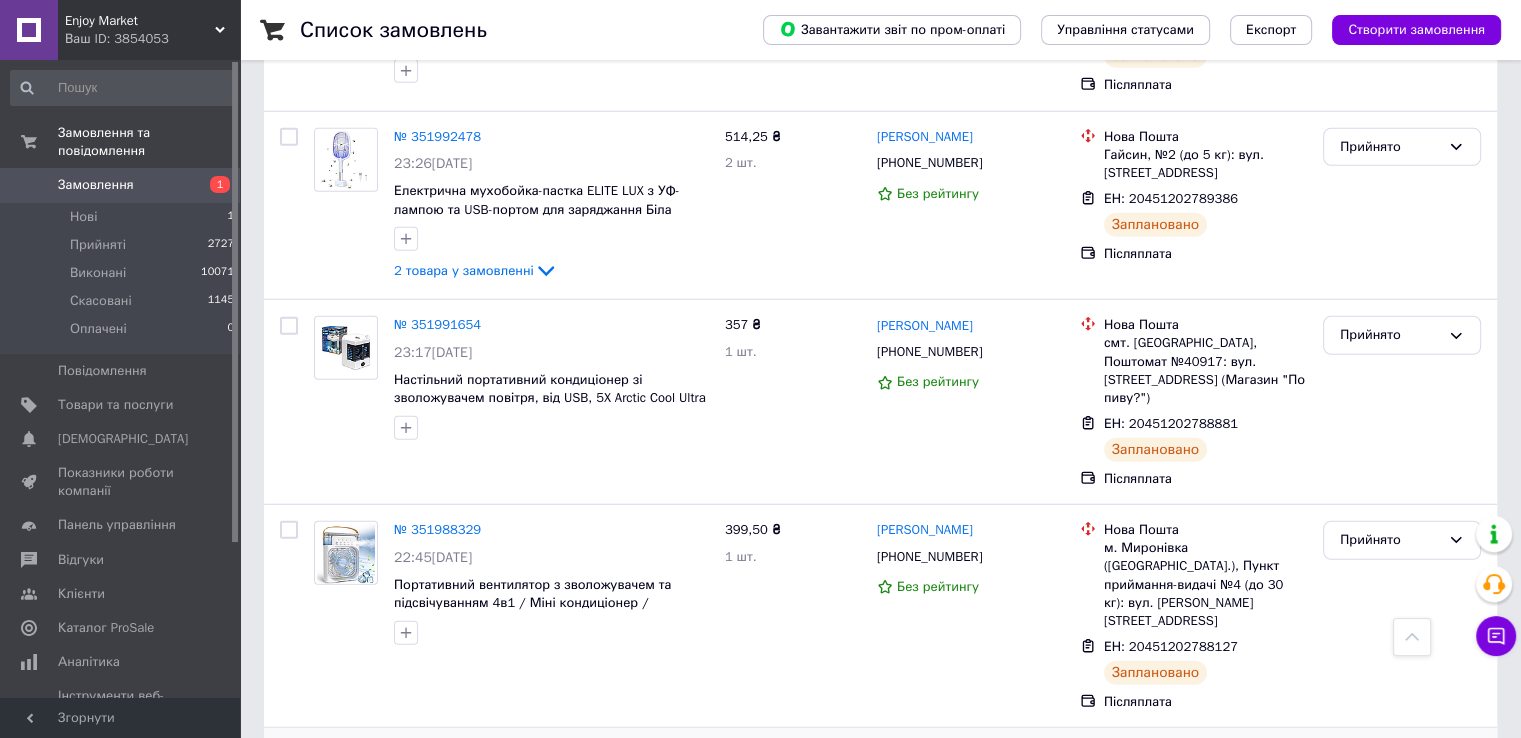 scroll, scrollTop: 5320, scrollLeft: 0, axis: vertical 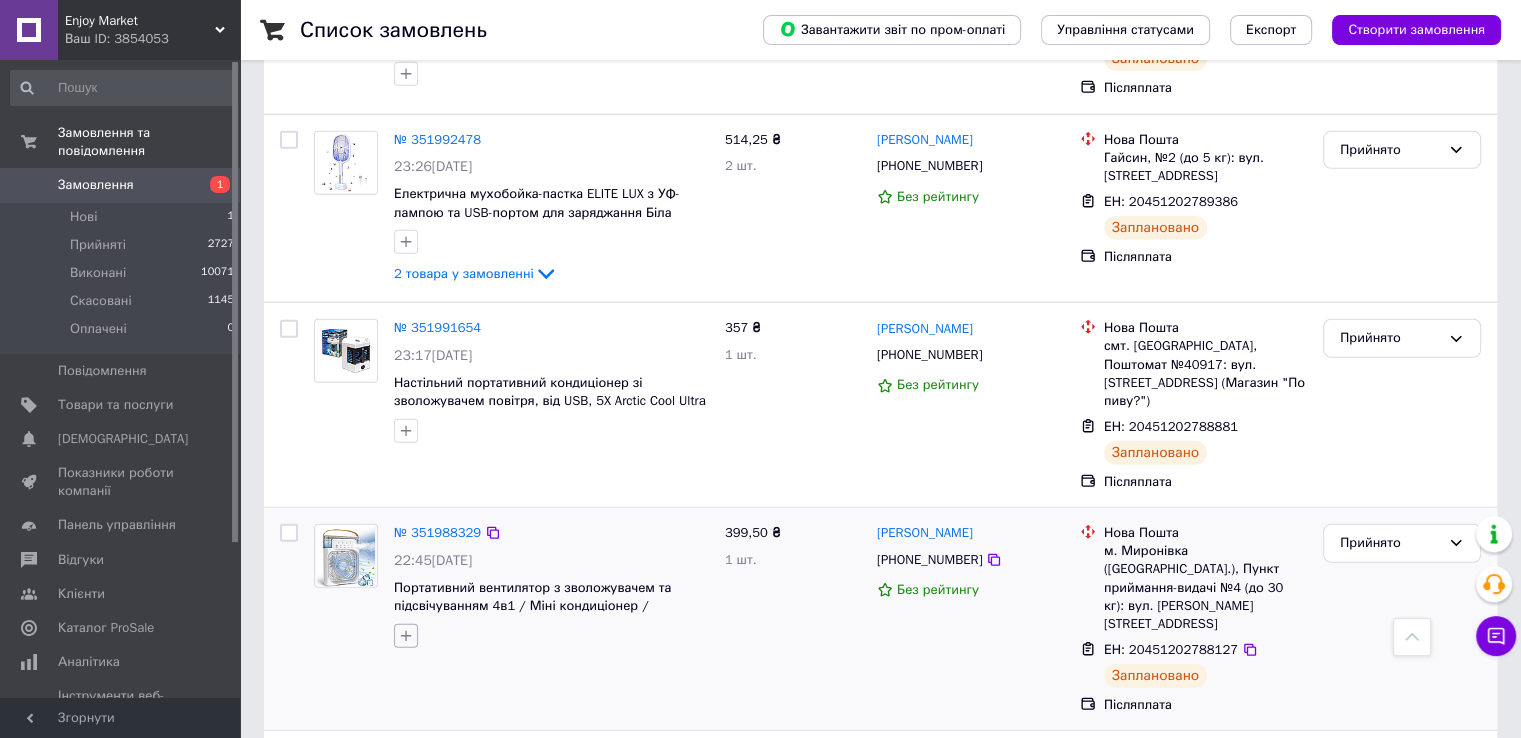 click 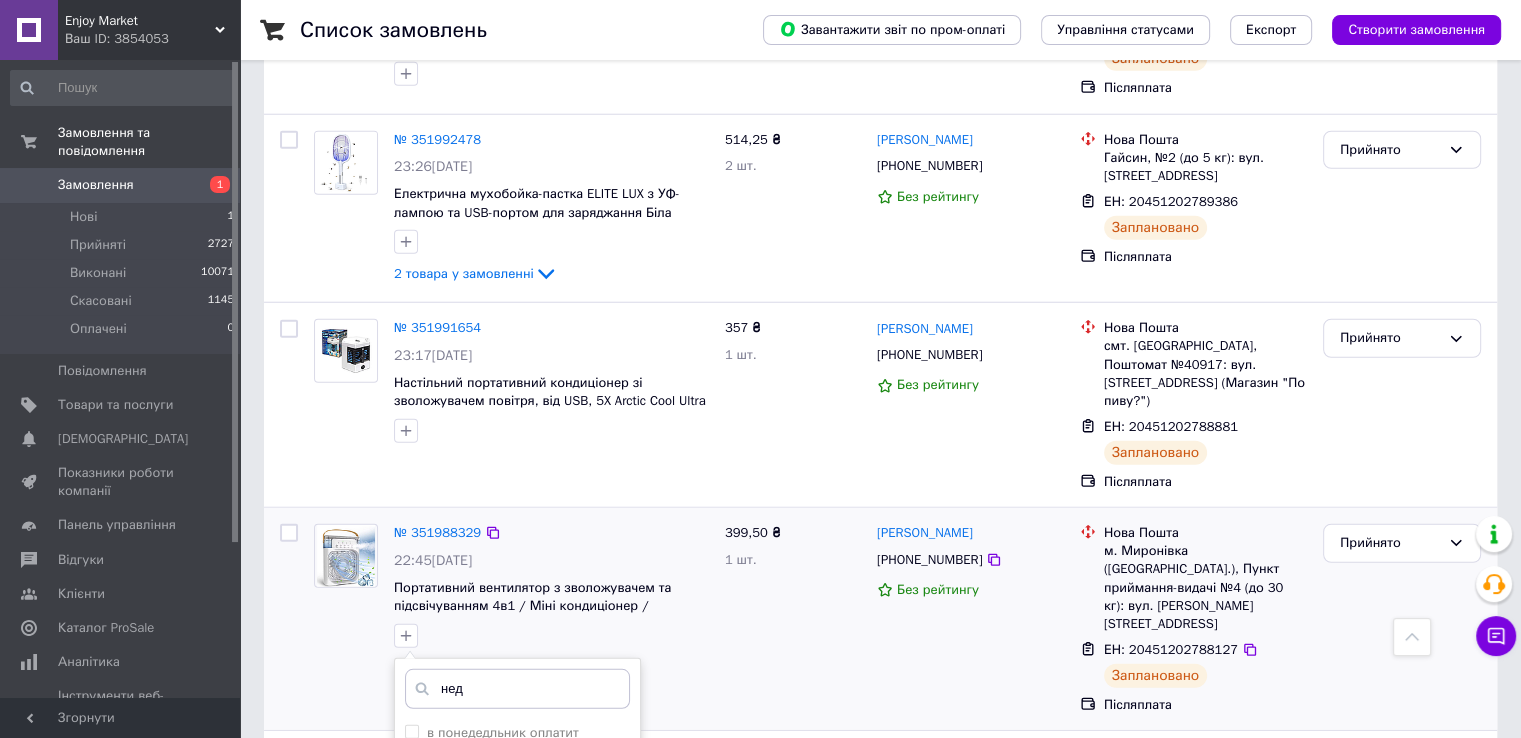 type on "нед" 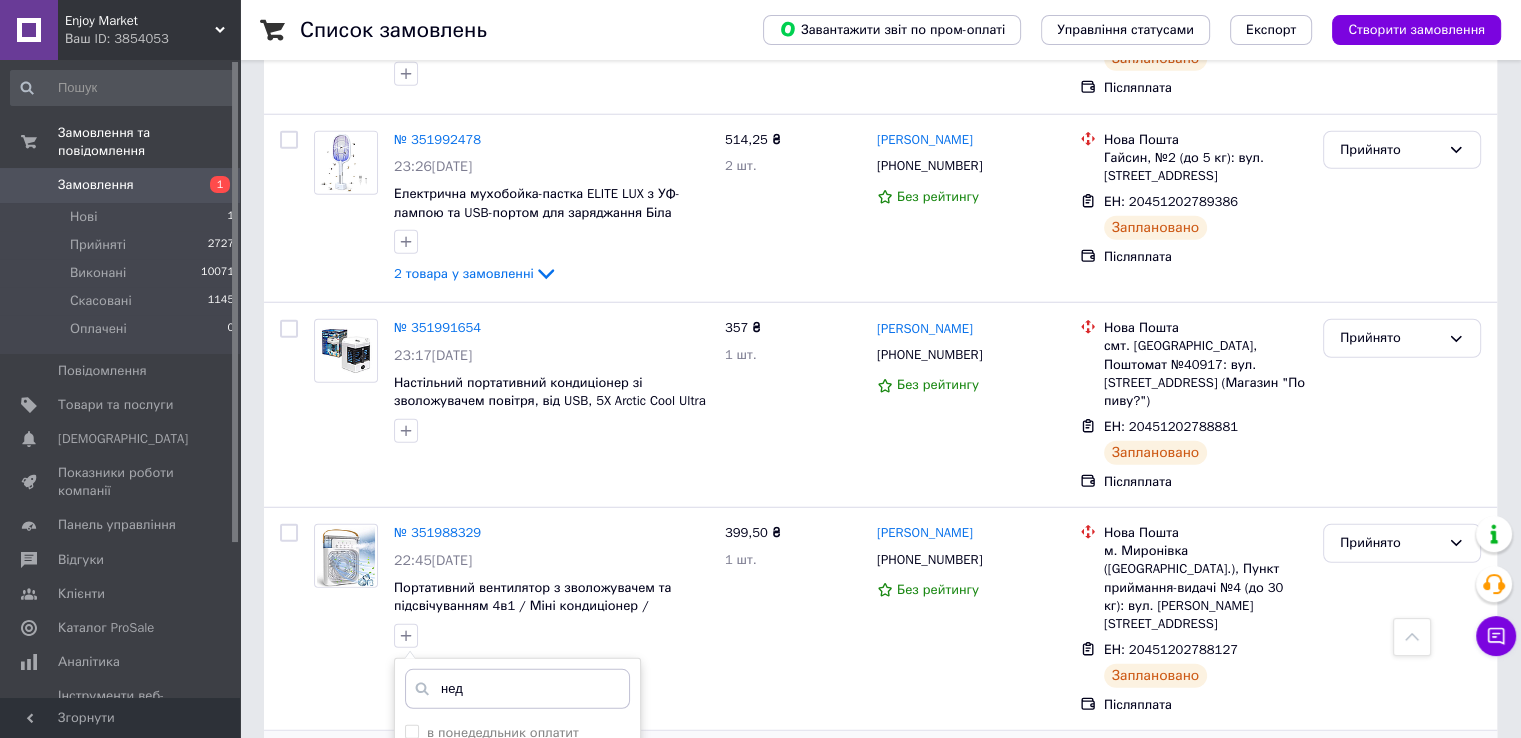 scroll, scrollTop: 5443, scrollLeft: 0, axis: vertical 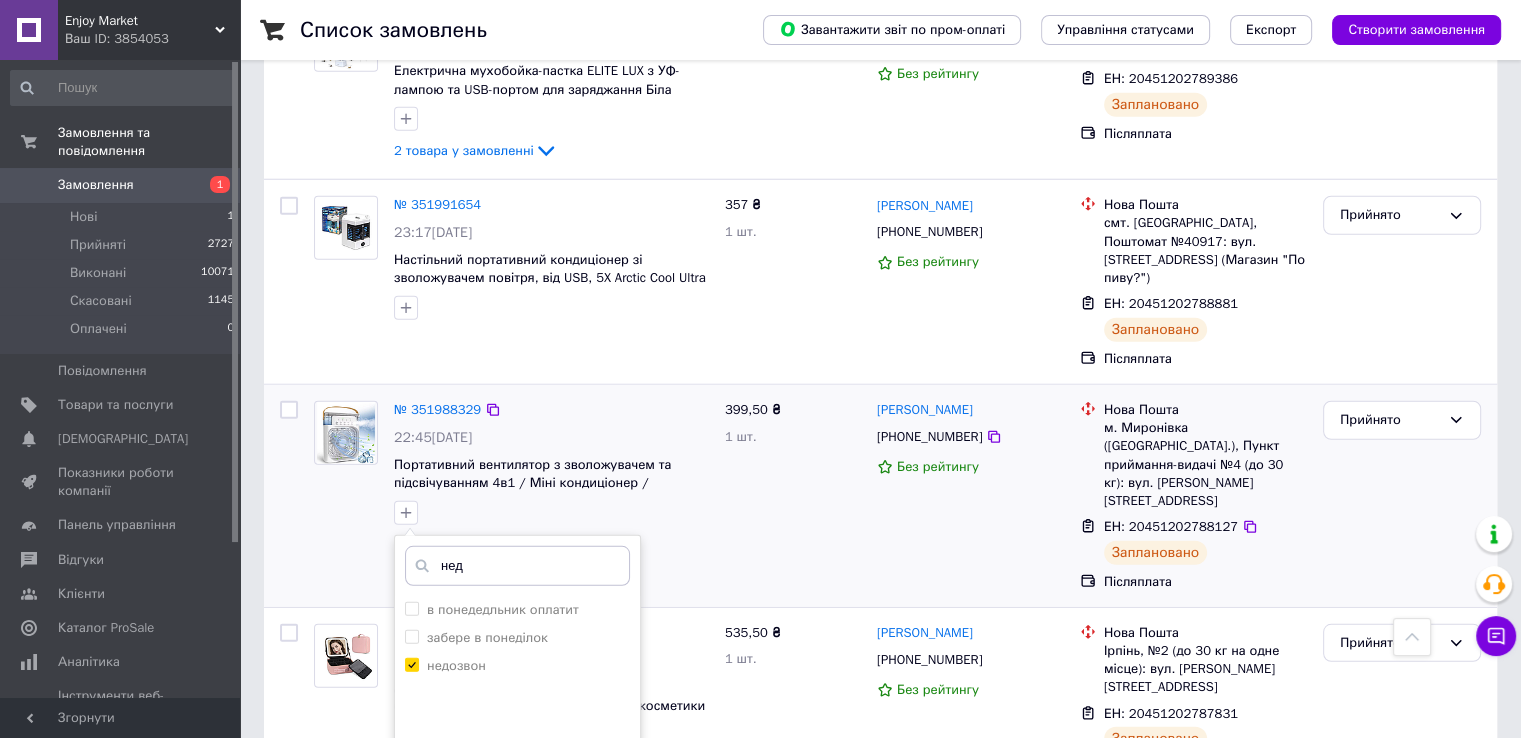 click on "Додати мітку" at bounding box center [517, 875] 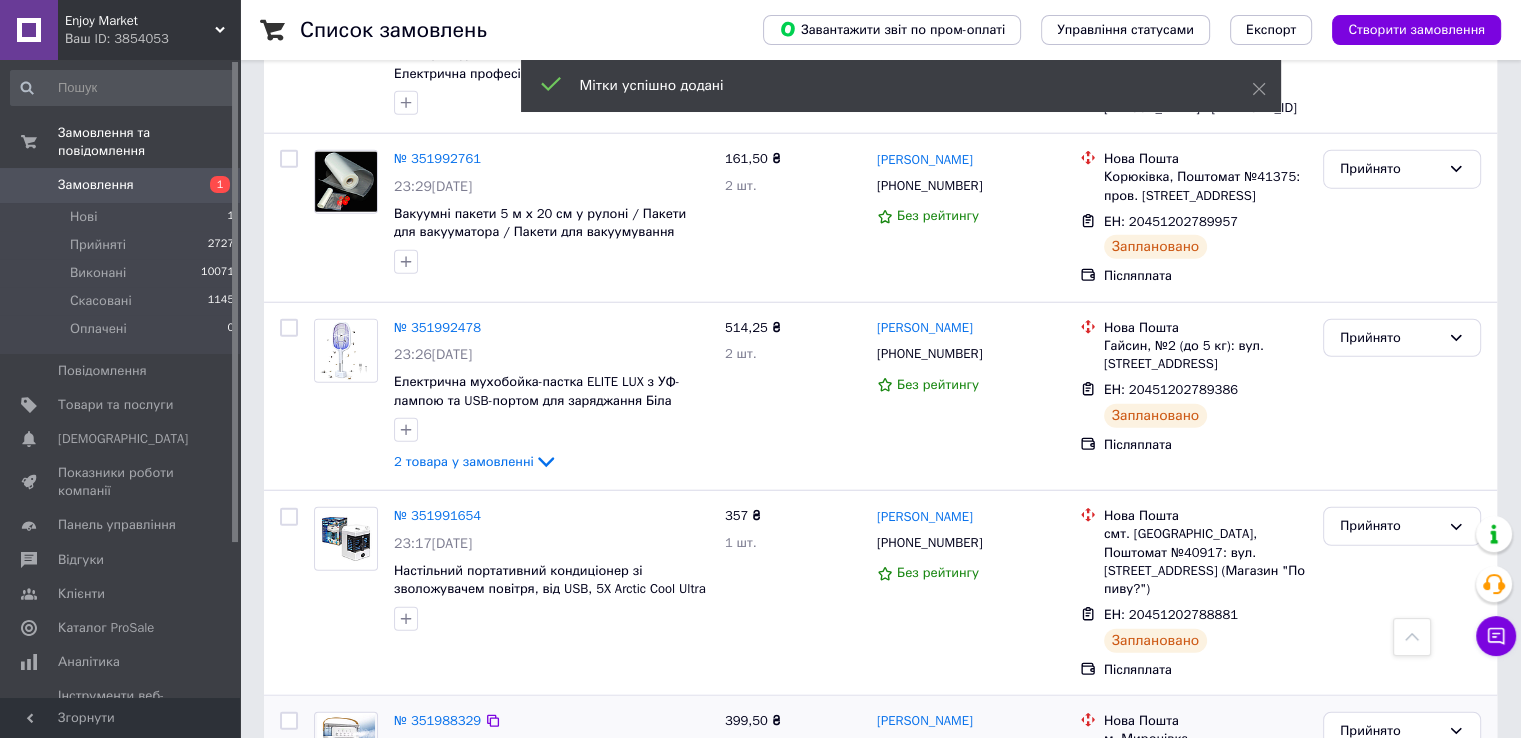 scroll, scrollTop: 5160, scrollLeft: 0, axis: vertical 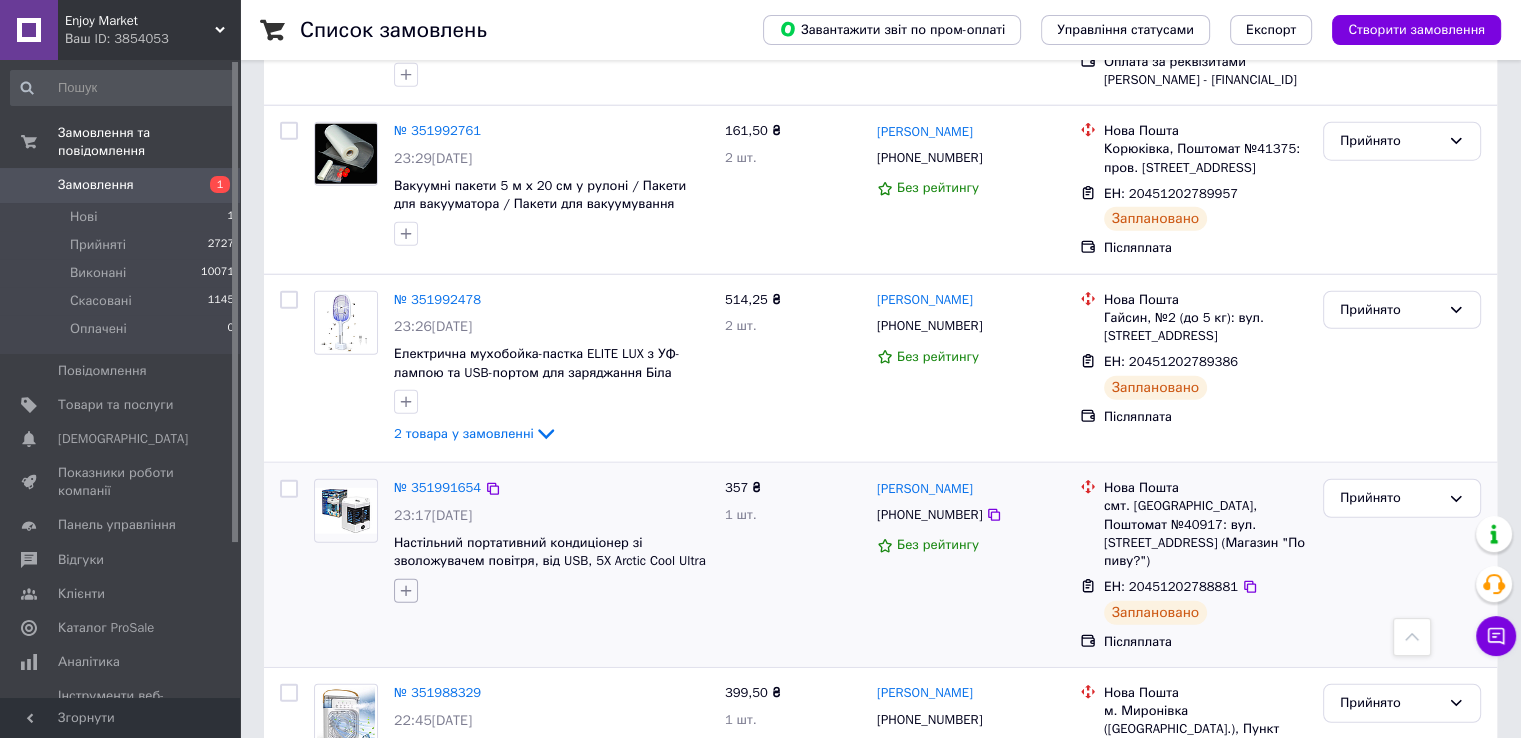 click 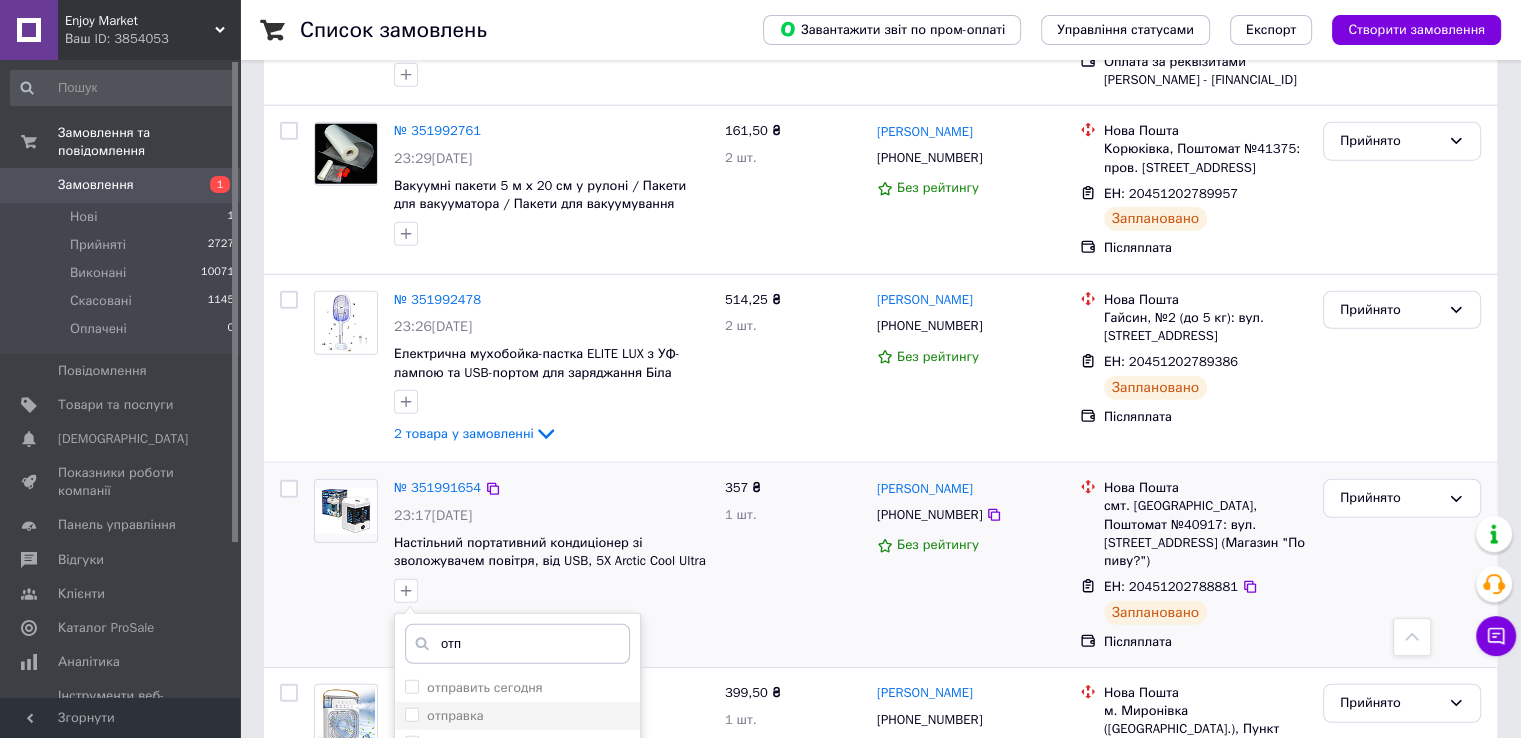 type on "отп" 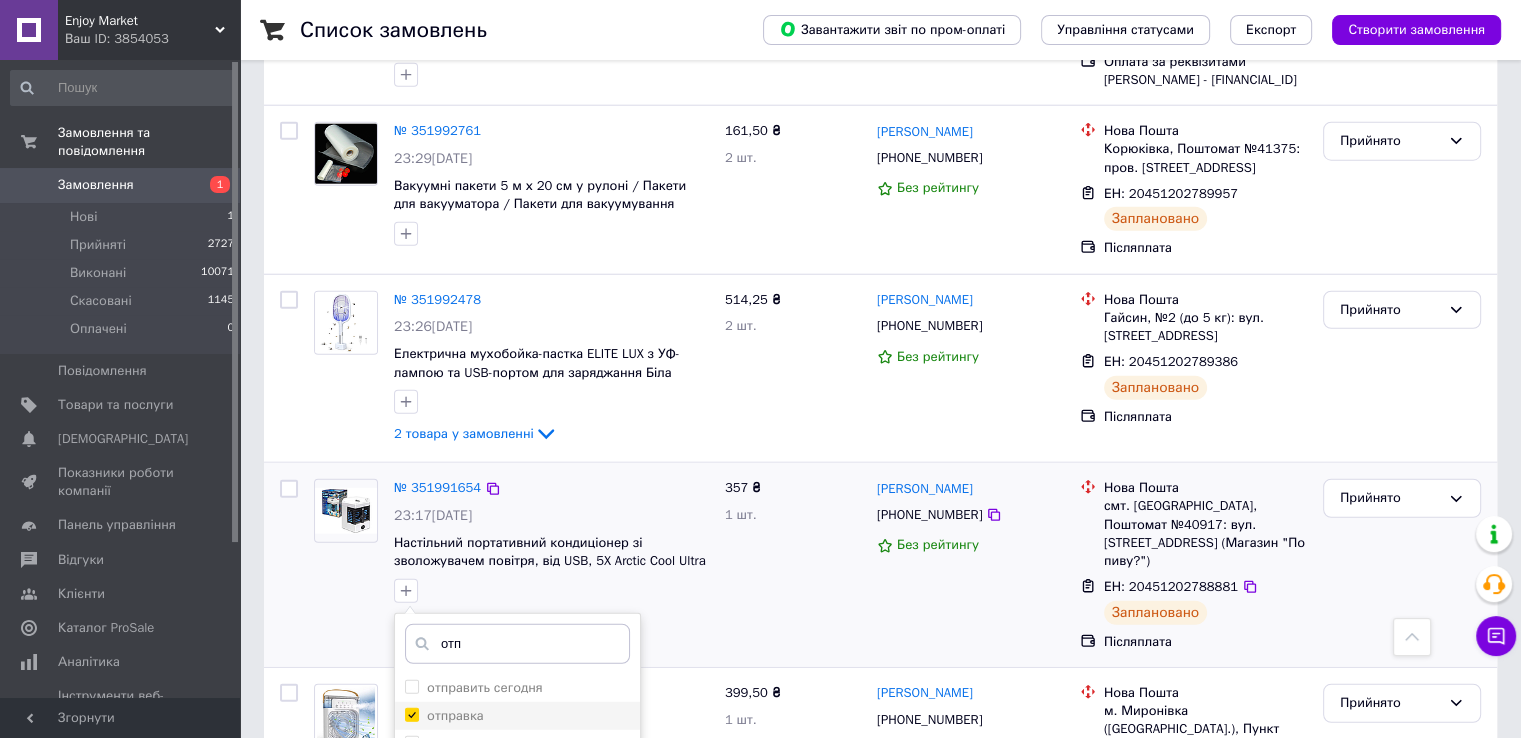 checkbox on "true" 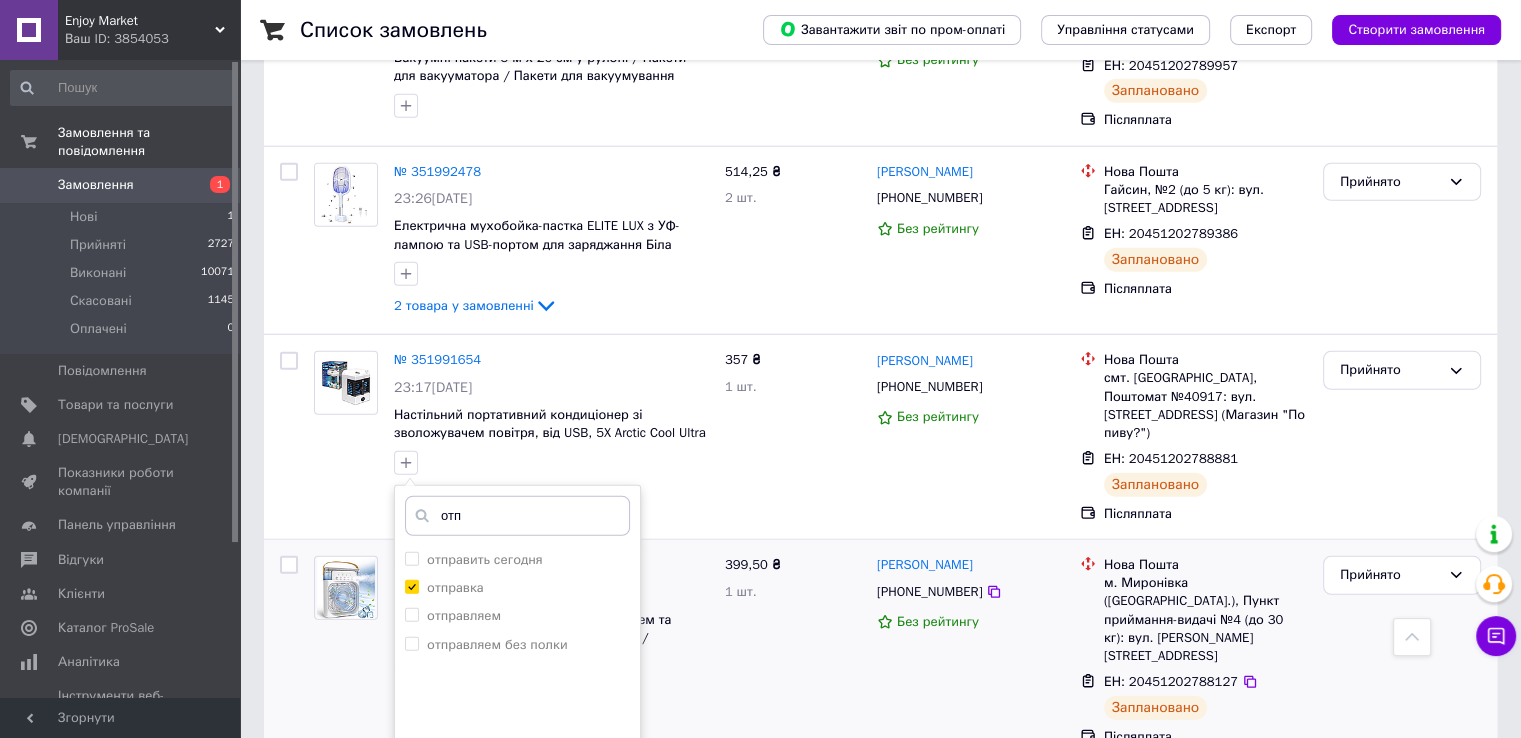 scroll, scrollTop: 5288, scrollLeft: 0, axis: vertical 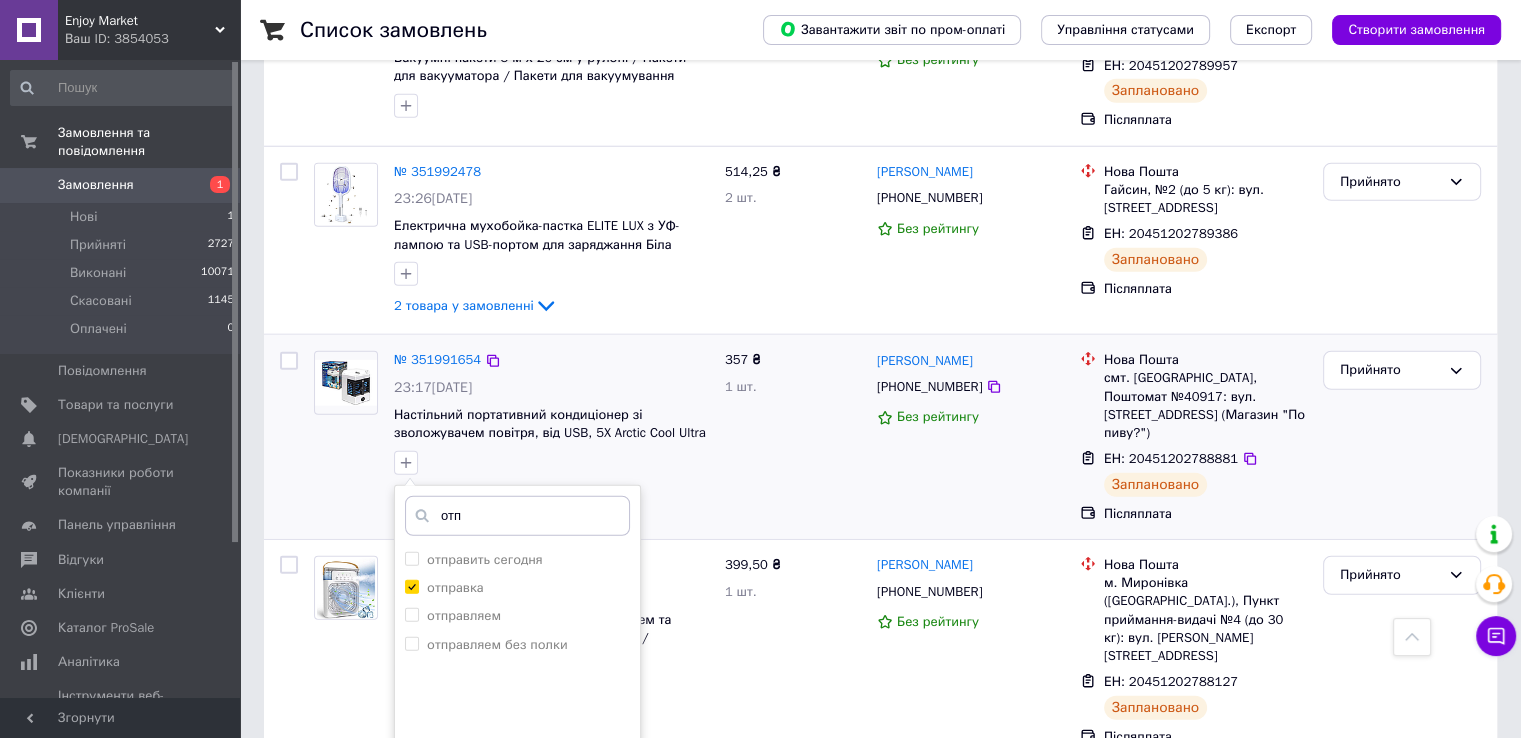 click on "Додати мітку" at bounding box center (517, 825) 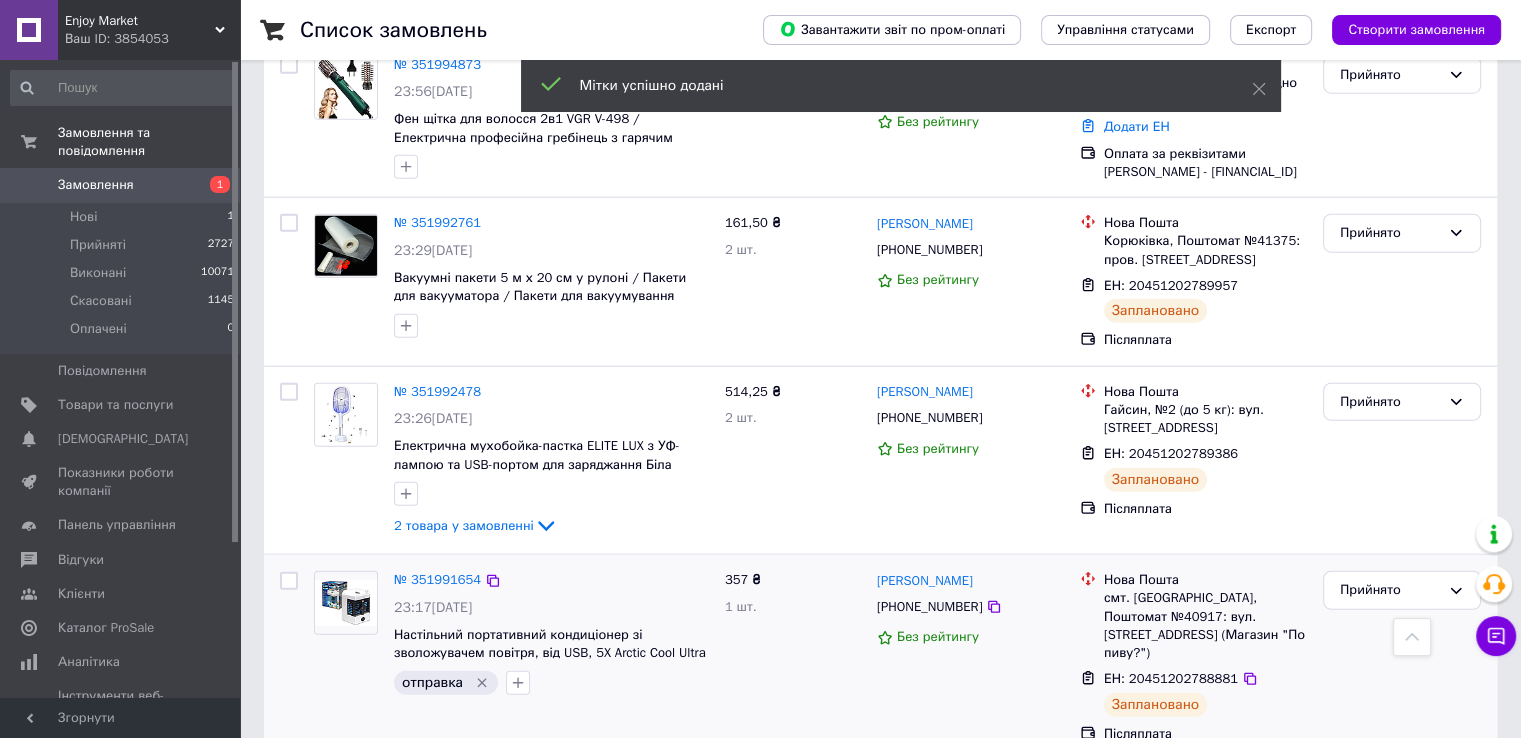 scroll, scrollTop: 5066, scrollLeft: 0, axis: vertical 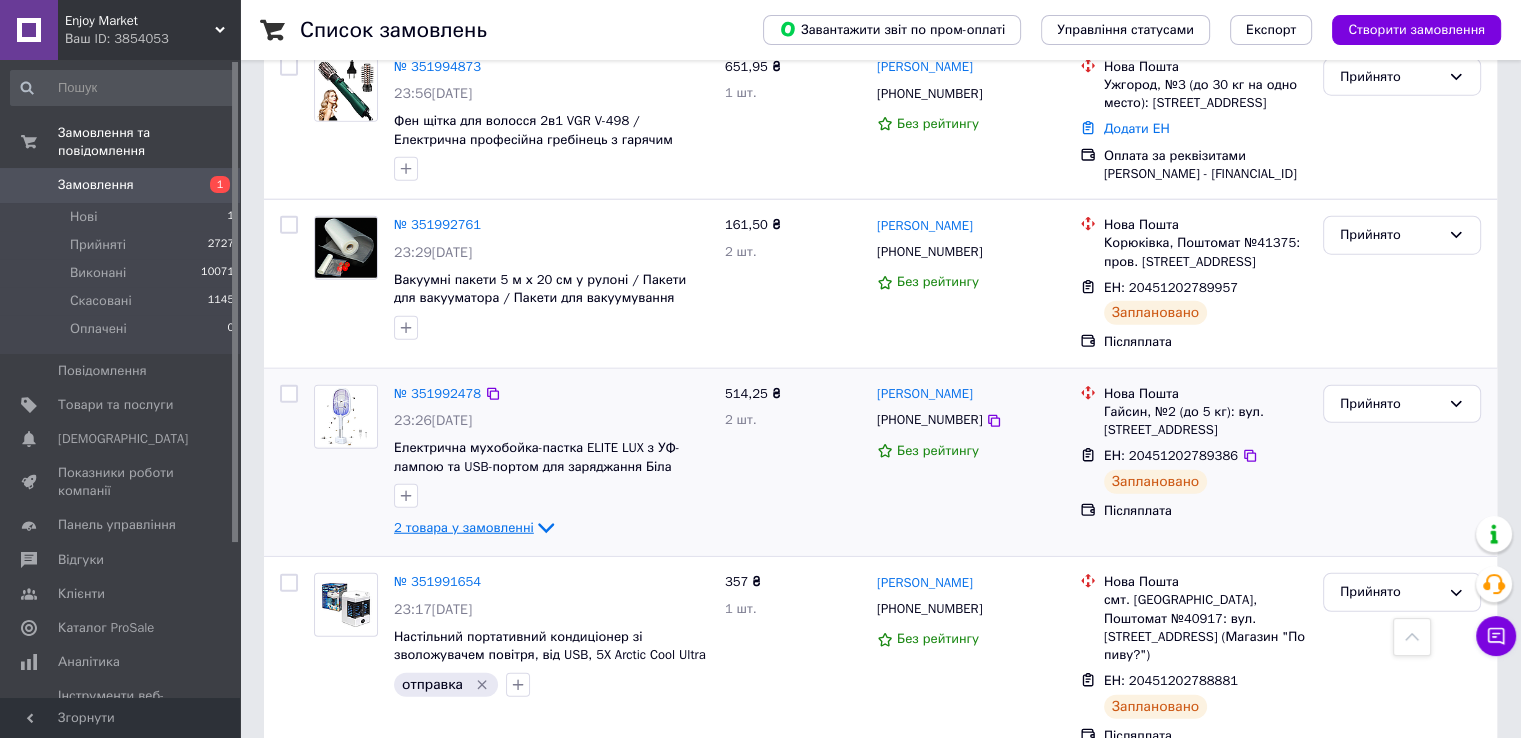click on "2 товара у замовленні" at bounding box center [464, 527] 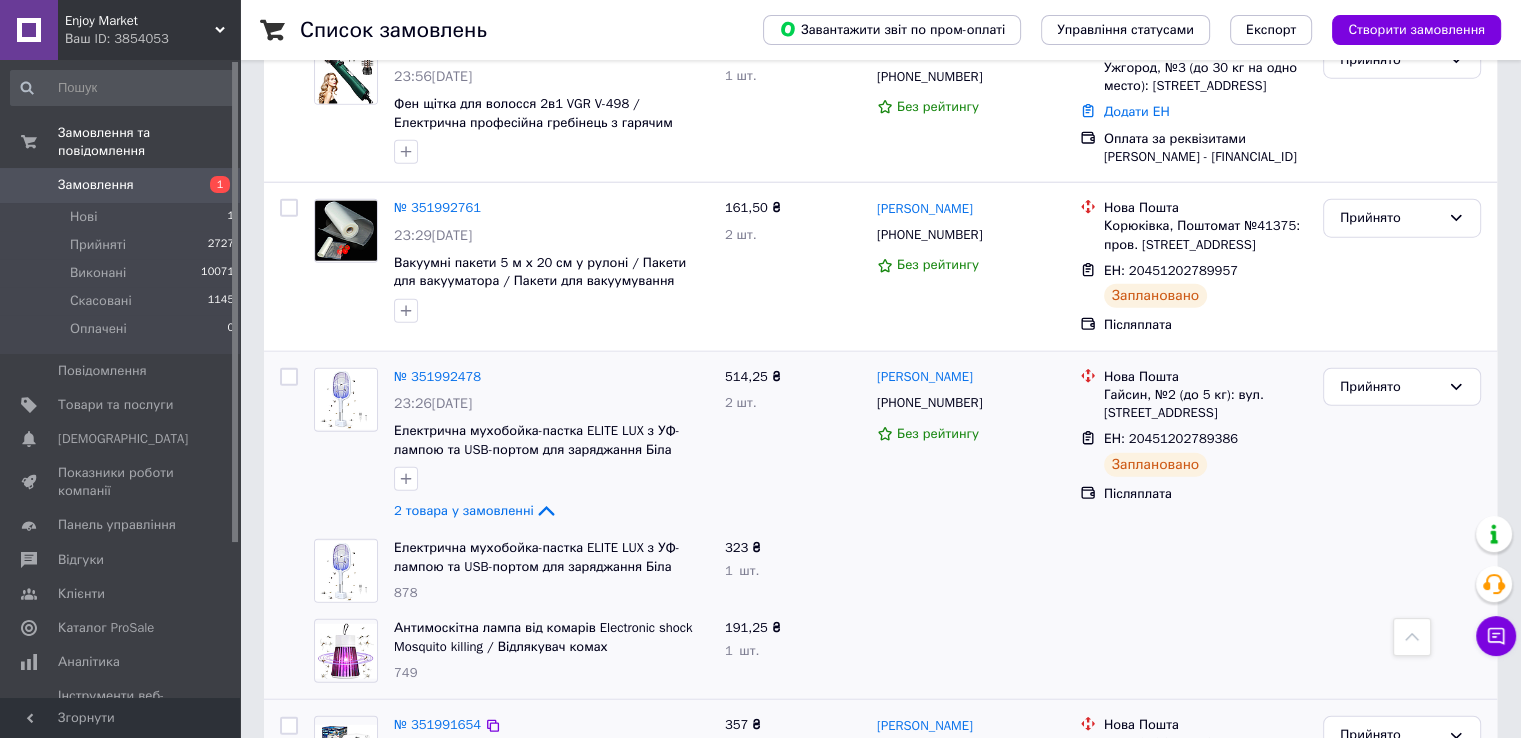 scroll, scrollTop: 5082, scrollLeft: 0, axis: vertical 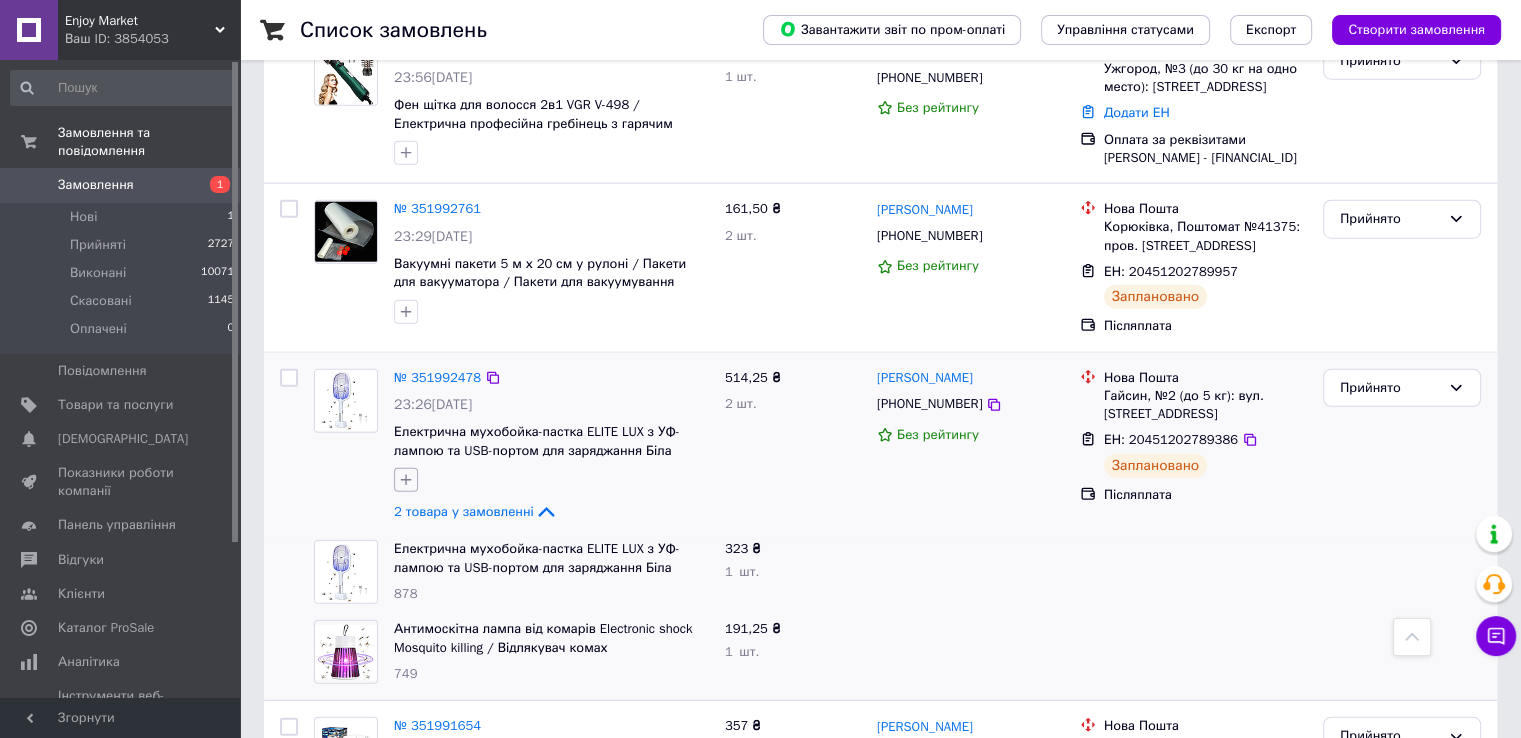 click 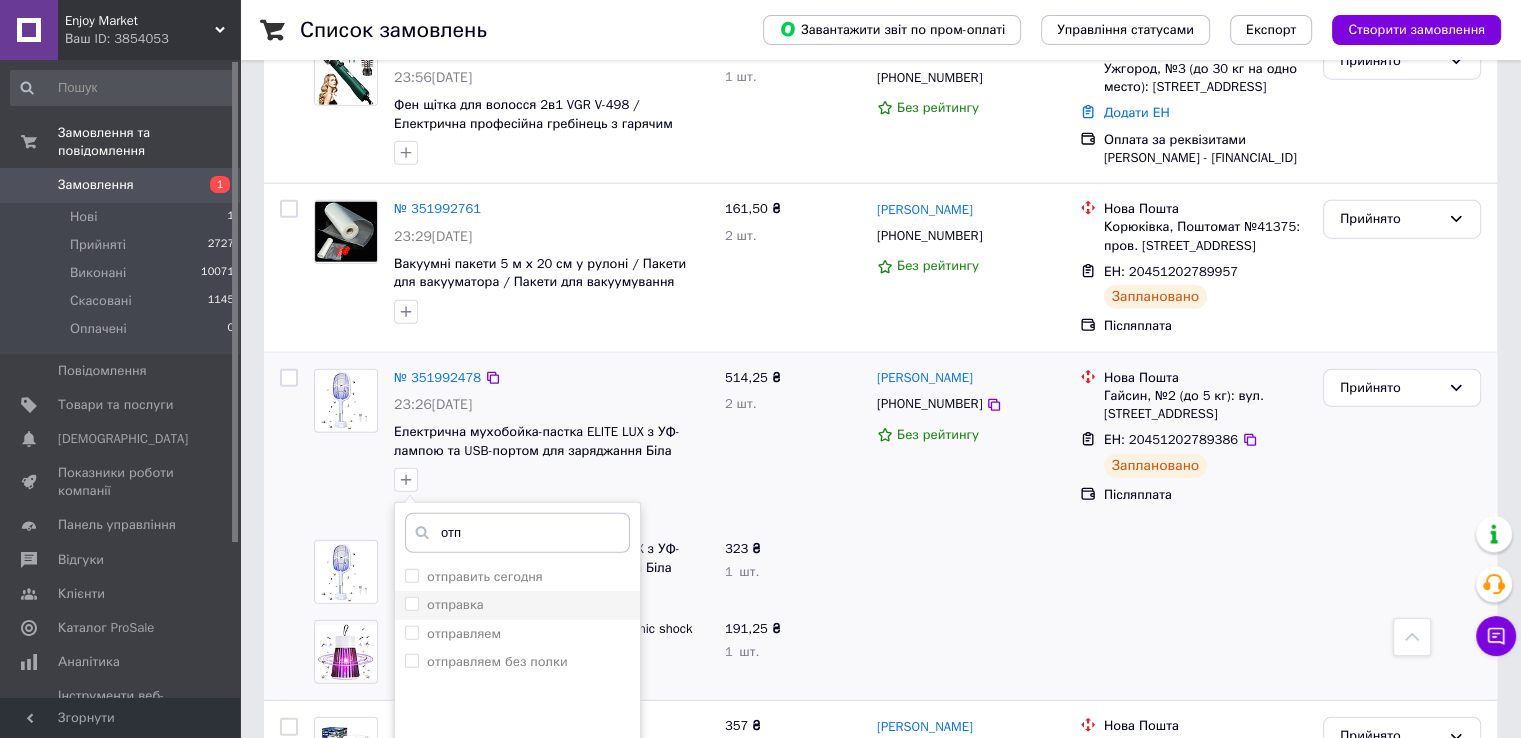 type on "отп" 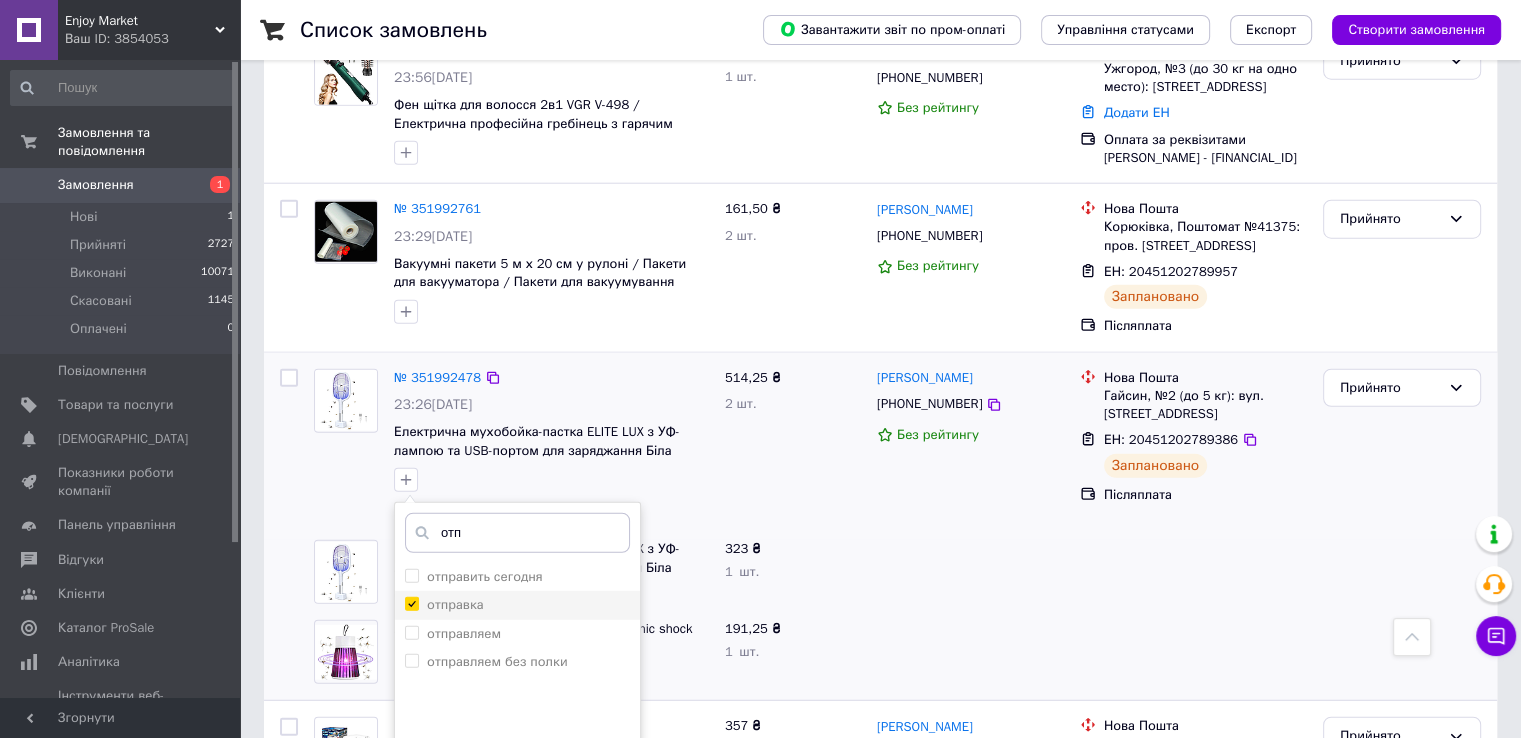 checkbox on "true" 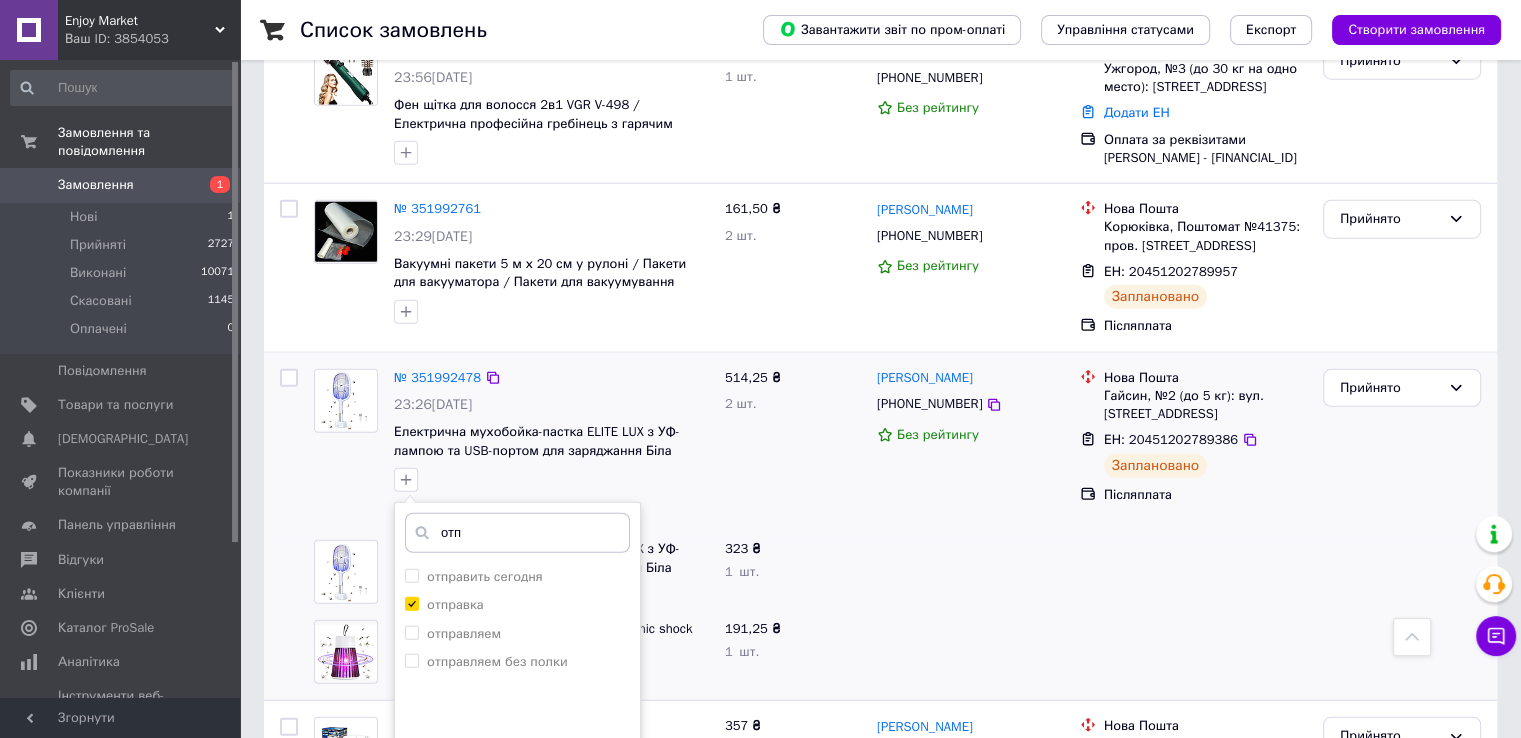 click on "Додати мітку" at bounding box center (517, 842) 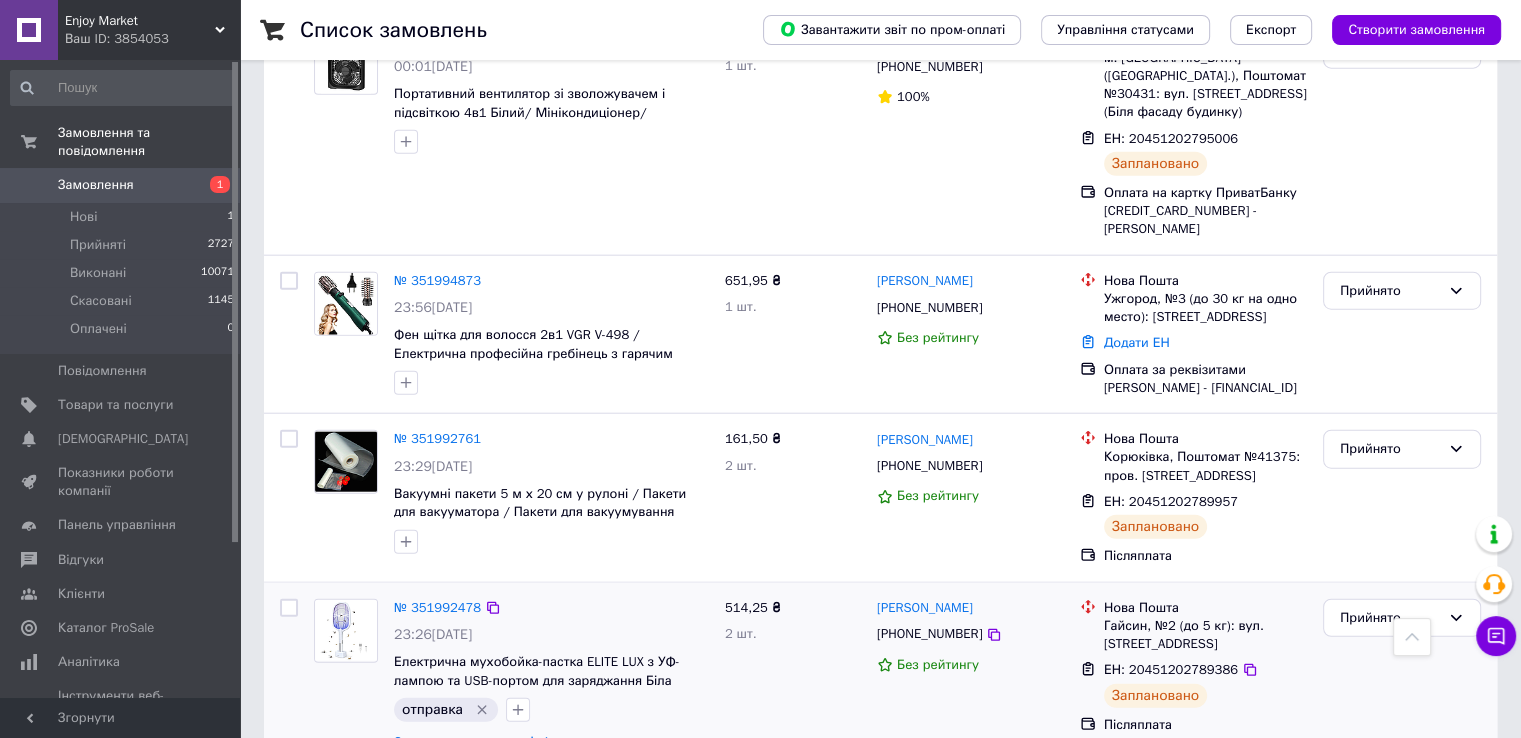 scroll, scrollTop: 4851, scrollLeft: 0, axis: vertical 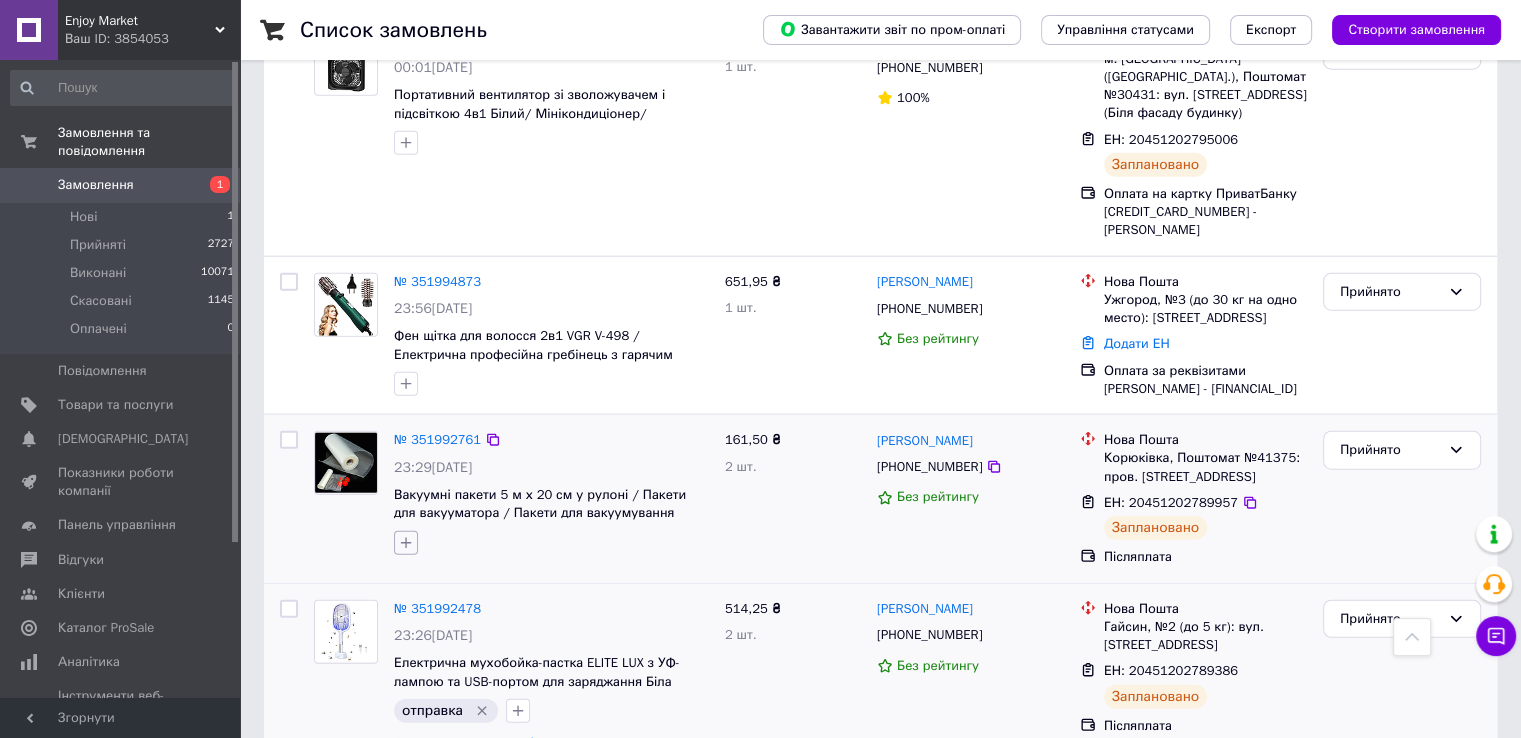 click 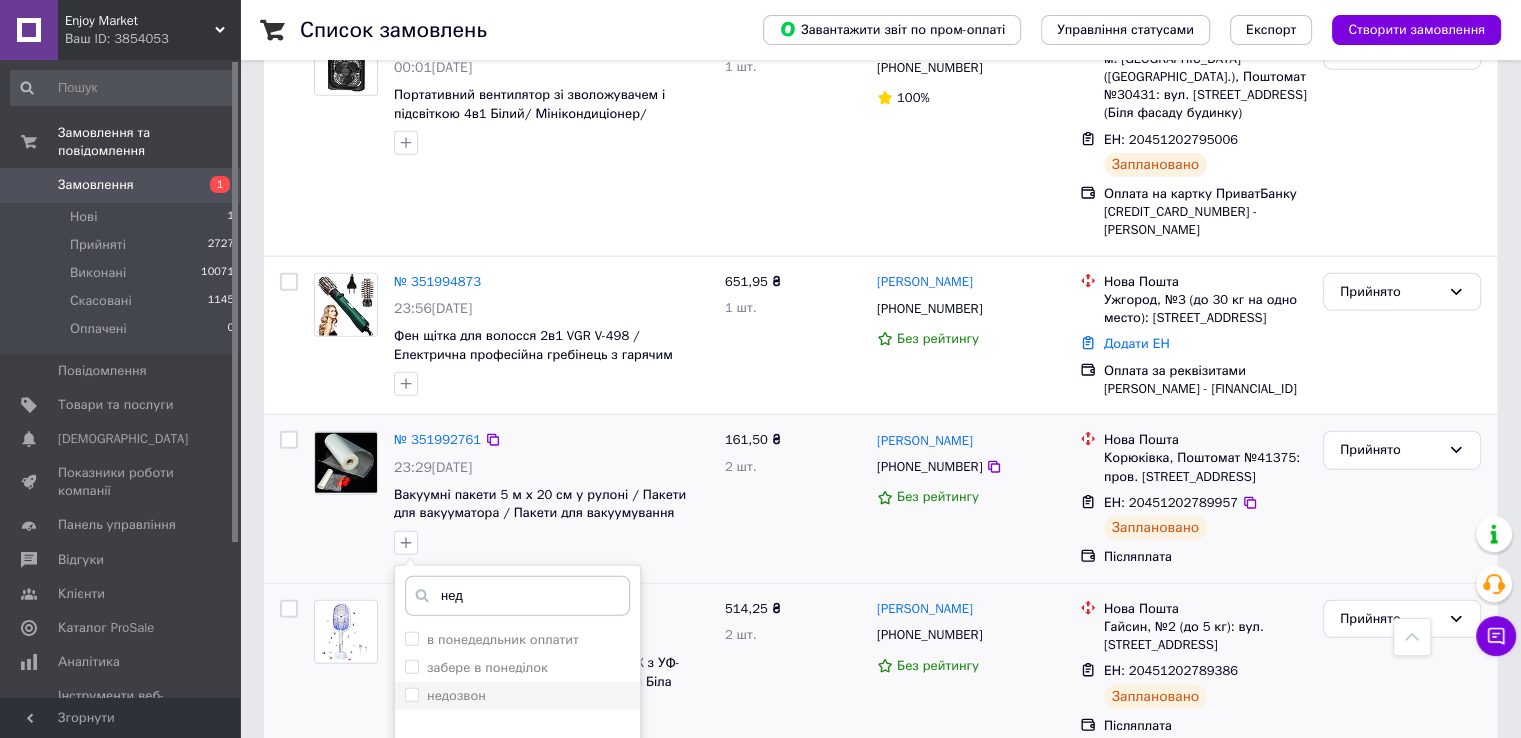 type on "нед" 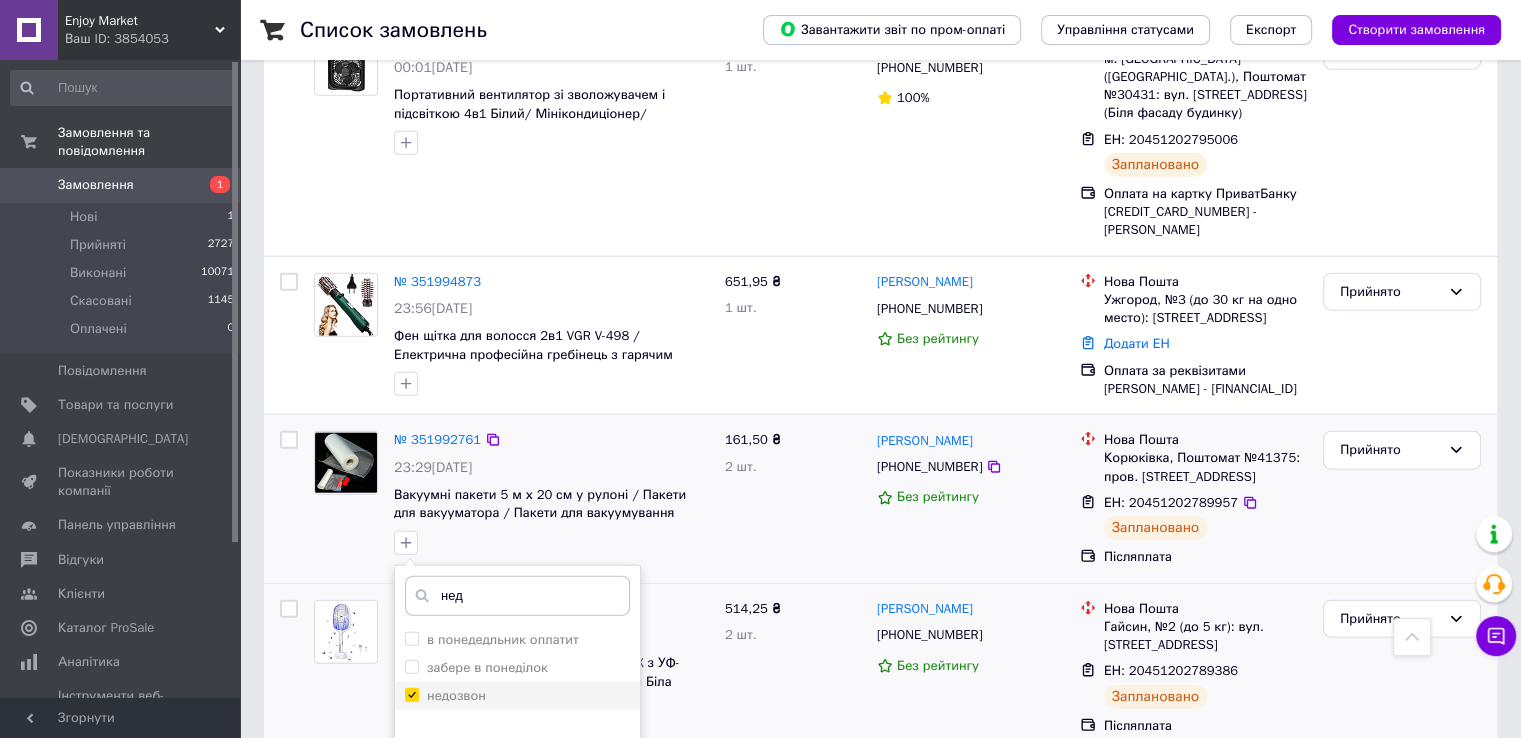 checkbox on "true" 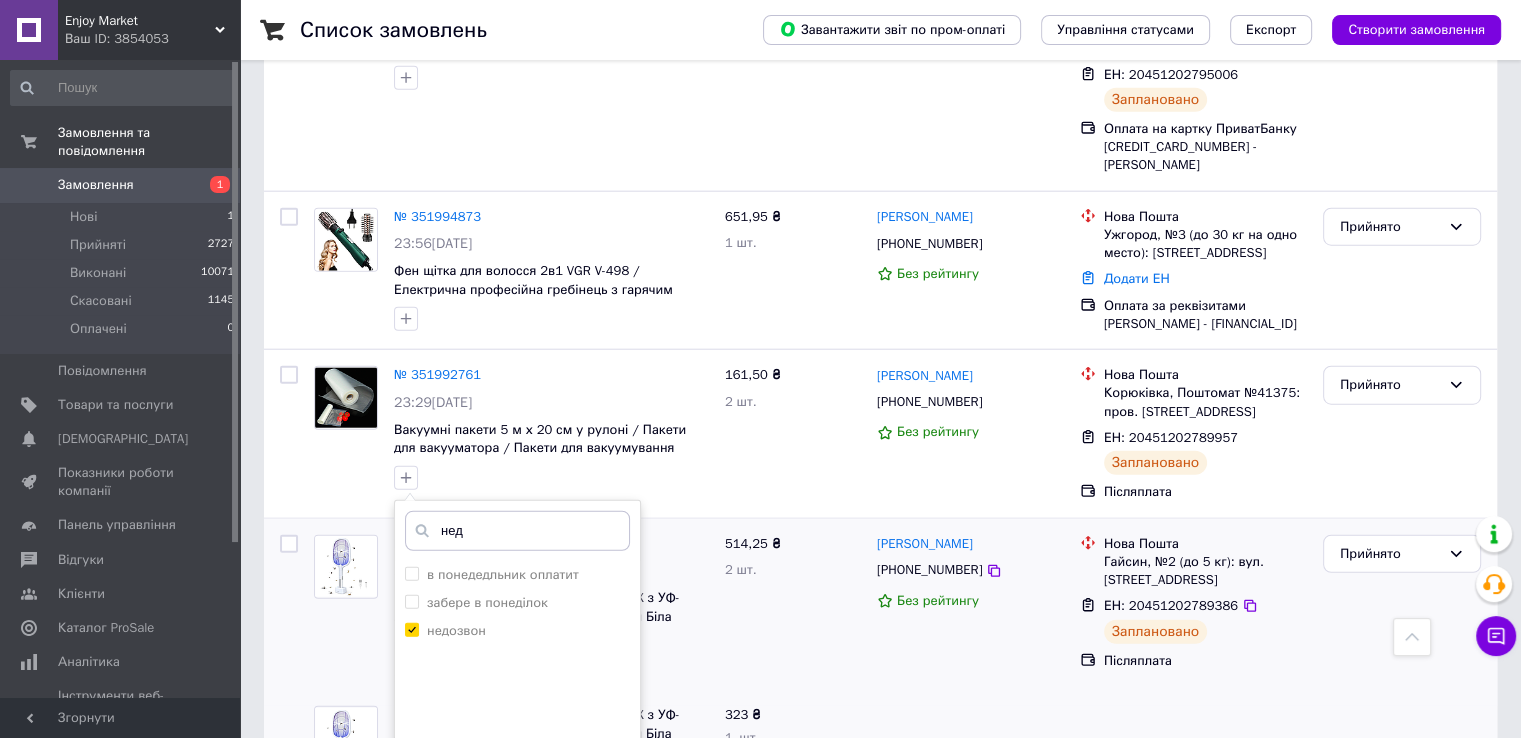 scroll, scrollTop: 4935, scrollLeft: 0, axis: vertical 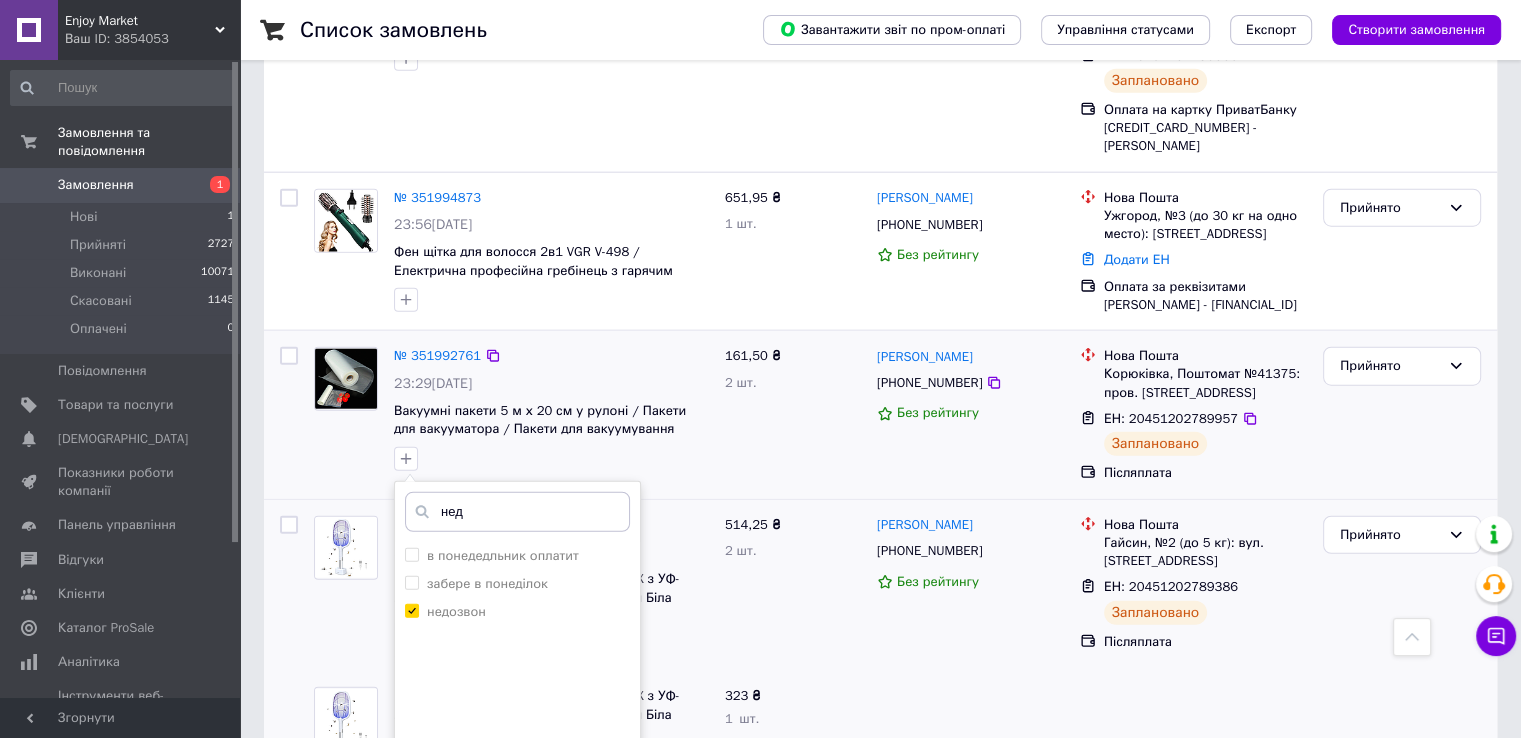 click on "Додати мітку" at bounding box center [517, 821] 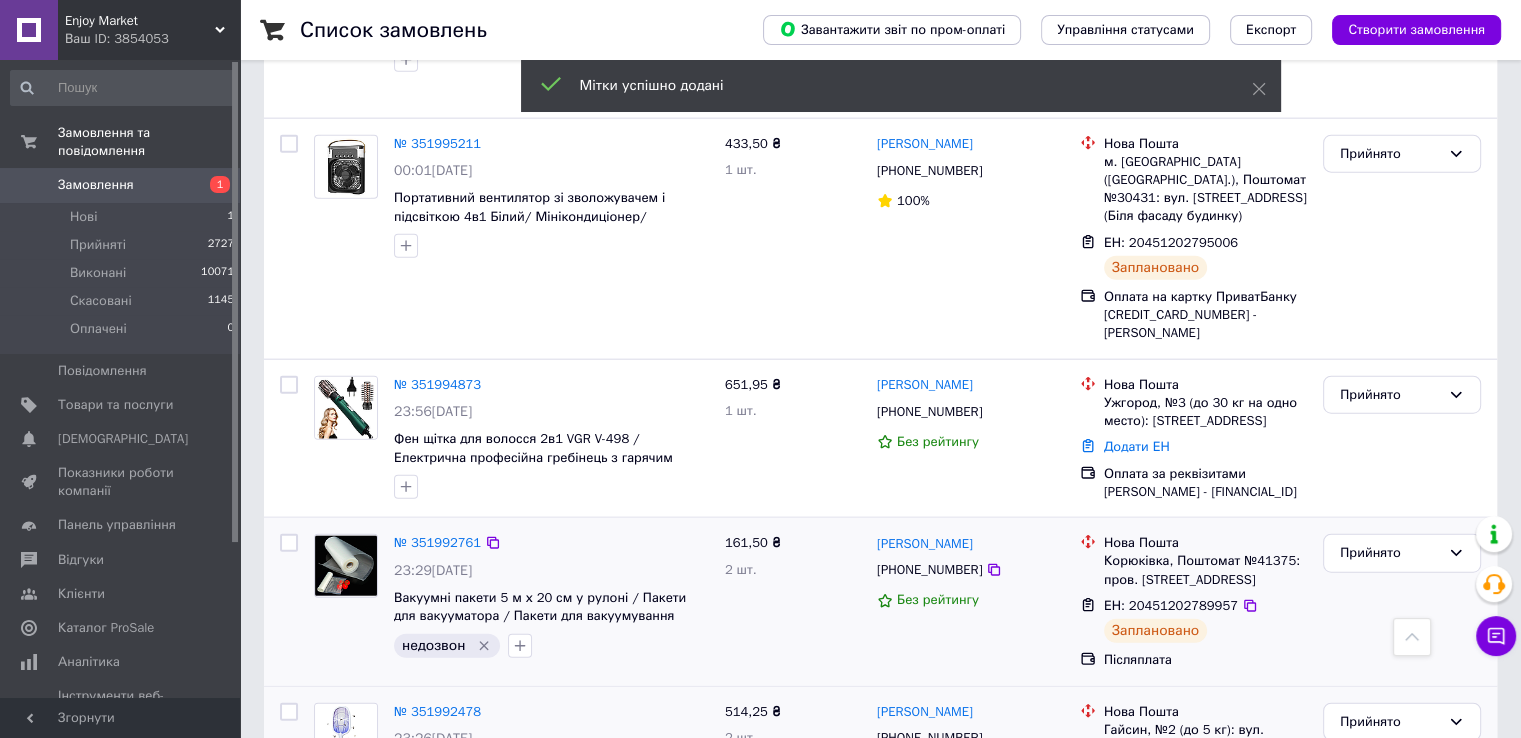 scroll, scrollTop: 4748, scrollLeft: 0, axis: vertical 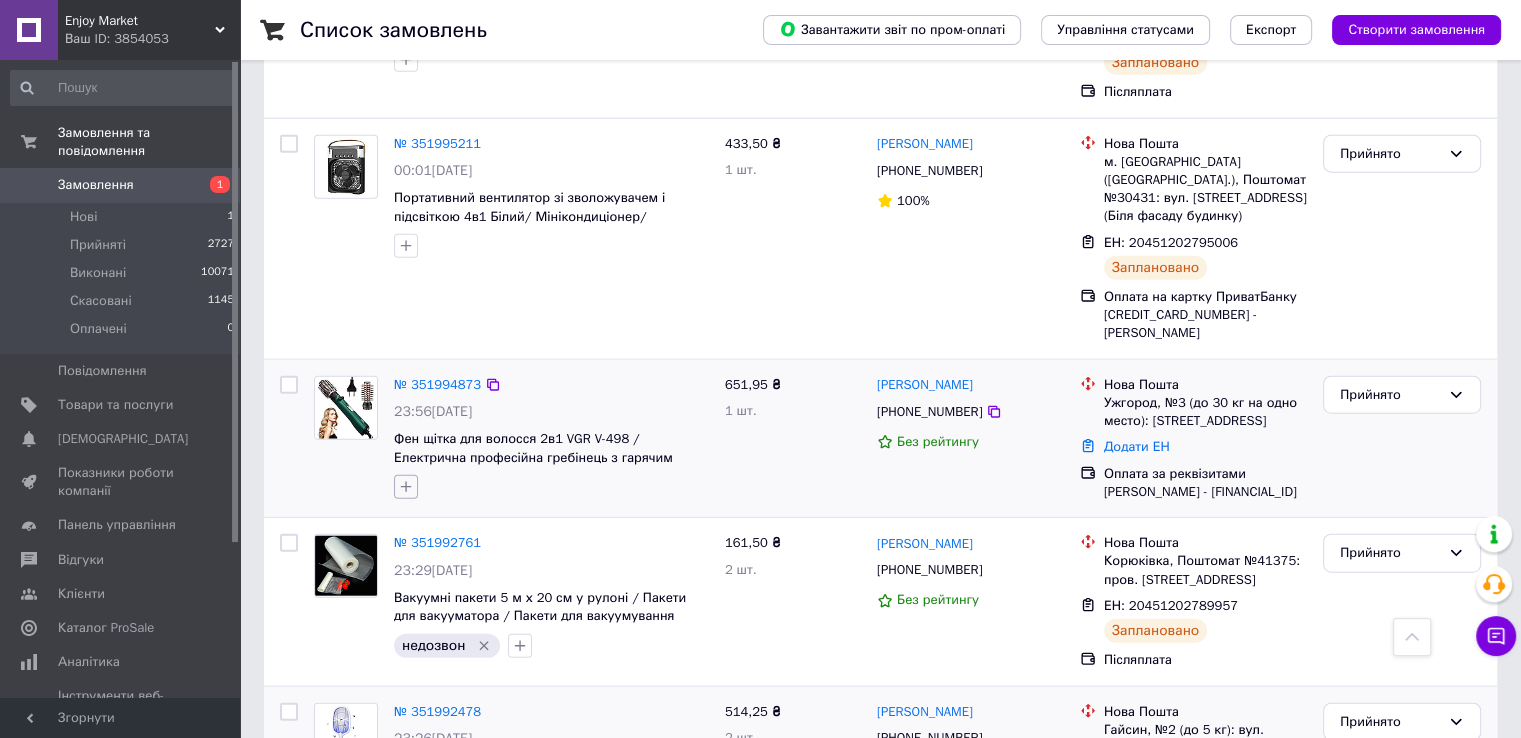 click 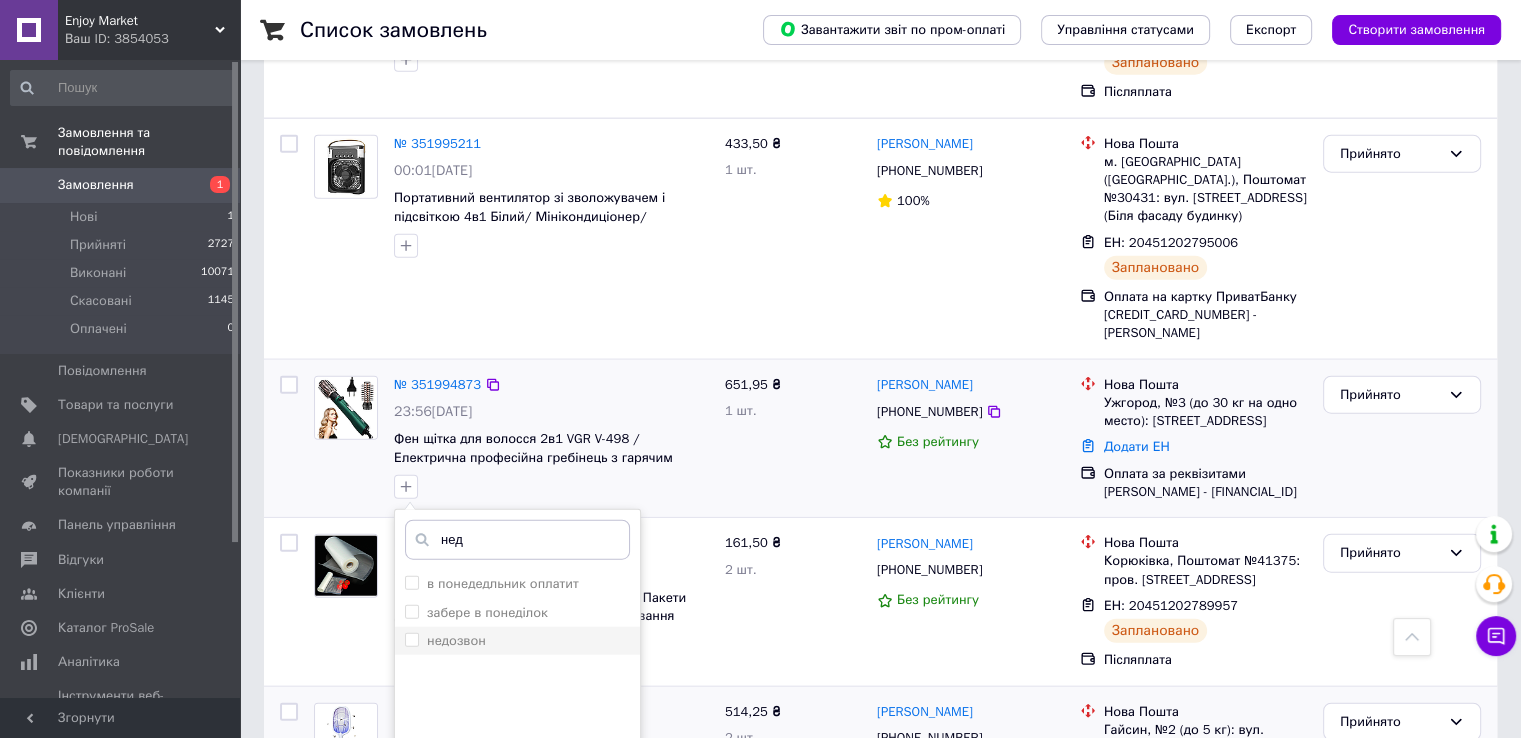 type on "нед" 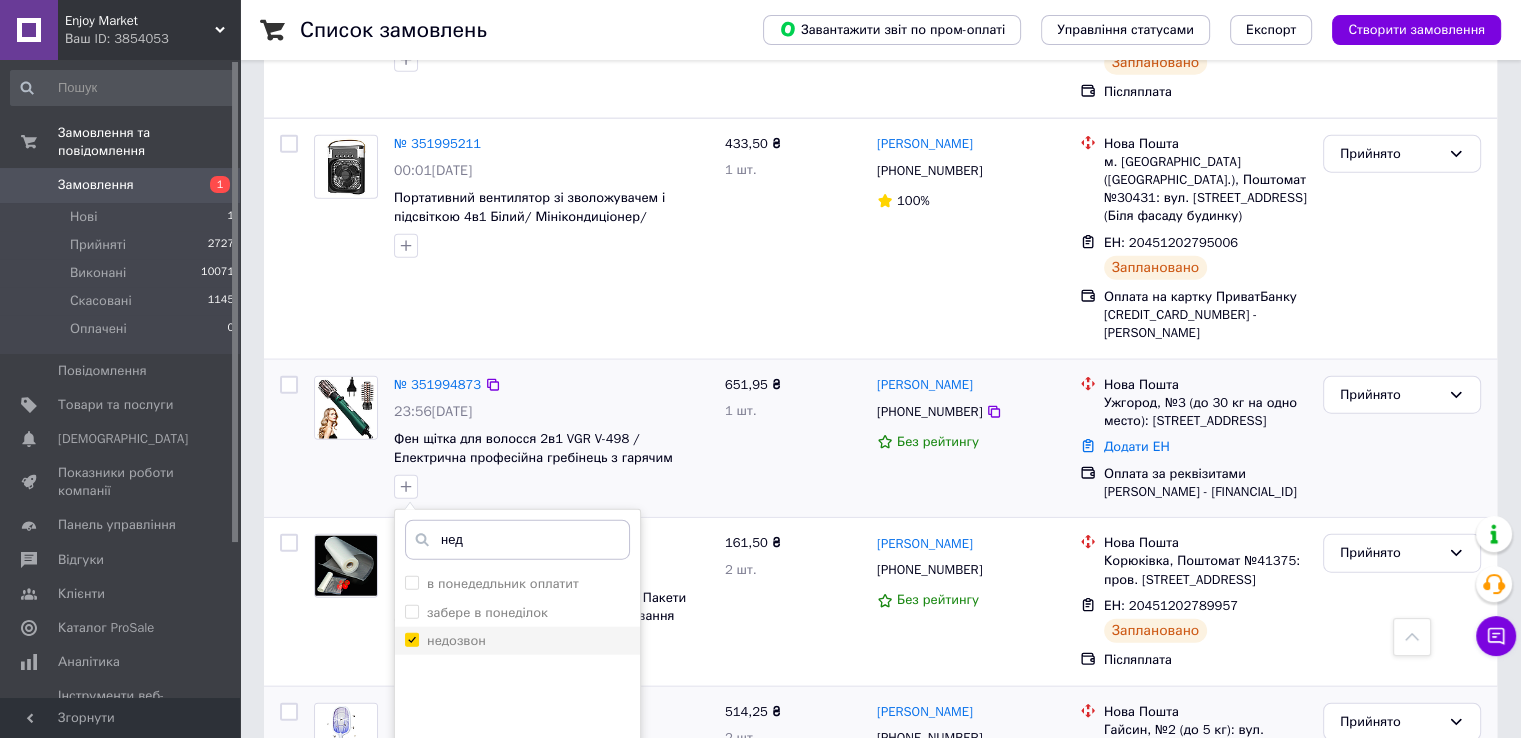 checkbox on "true" 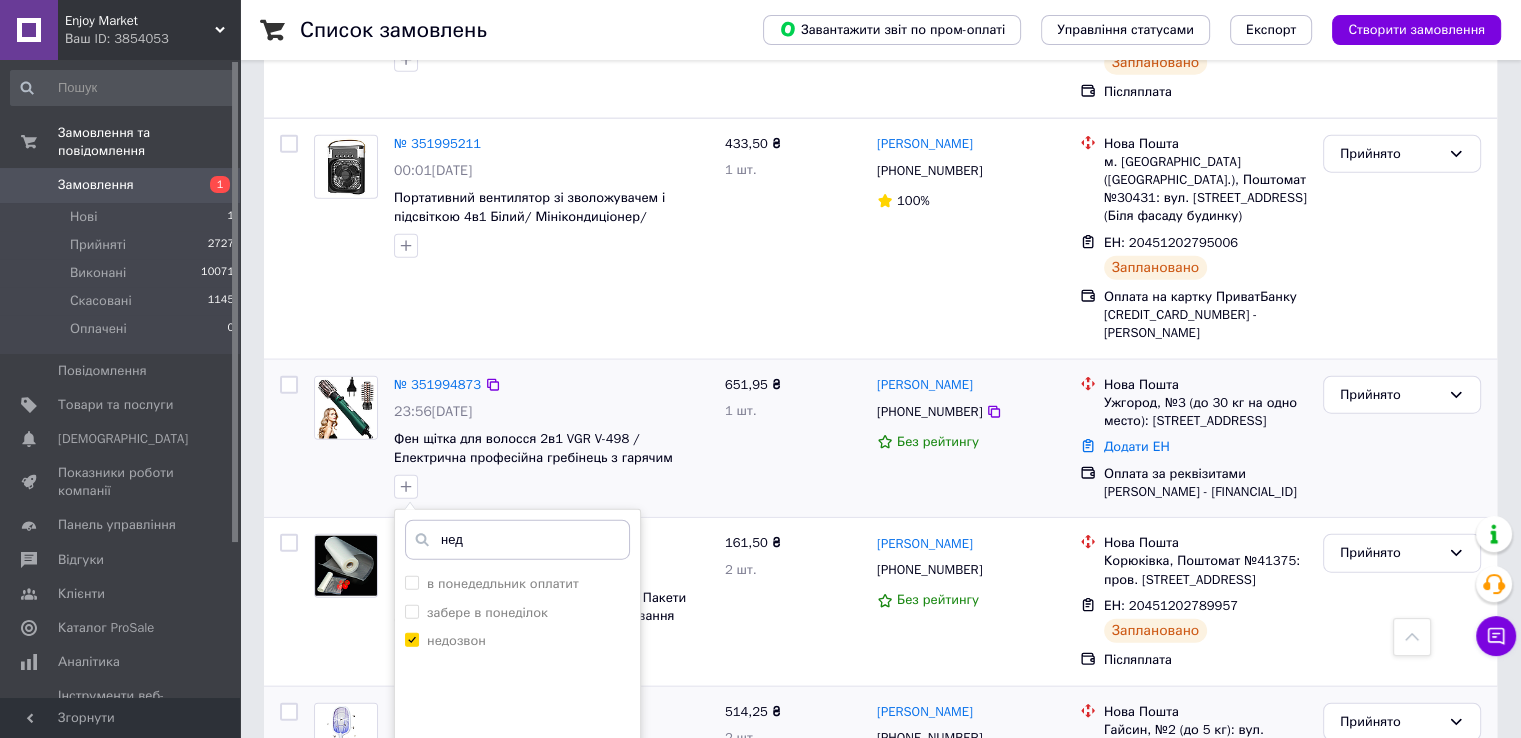 click on "Додати мітку" at bounding box center (517, 850) 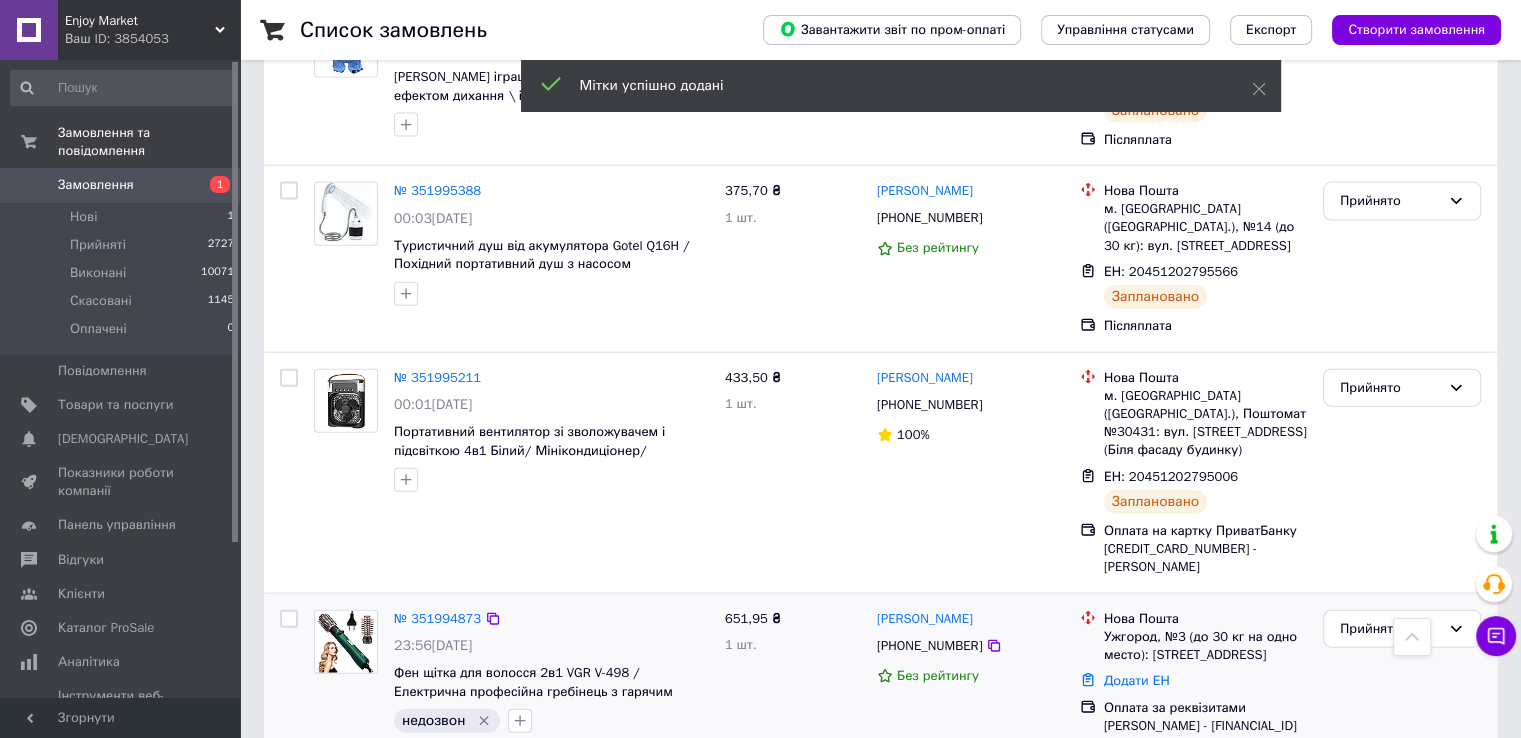 scroll, scrollTop: 4512, scrollLeft: 0, axis: vertical 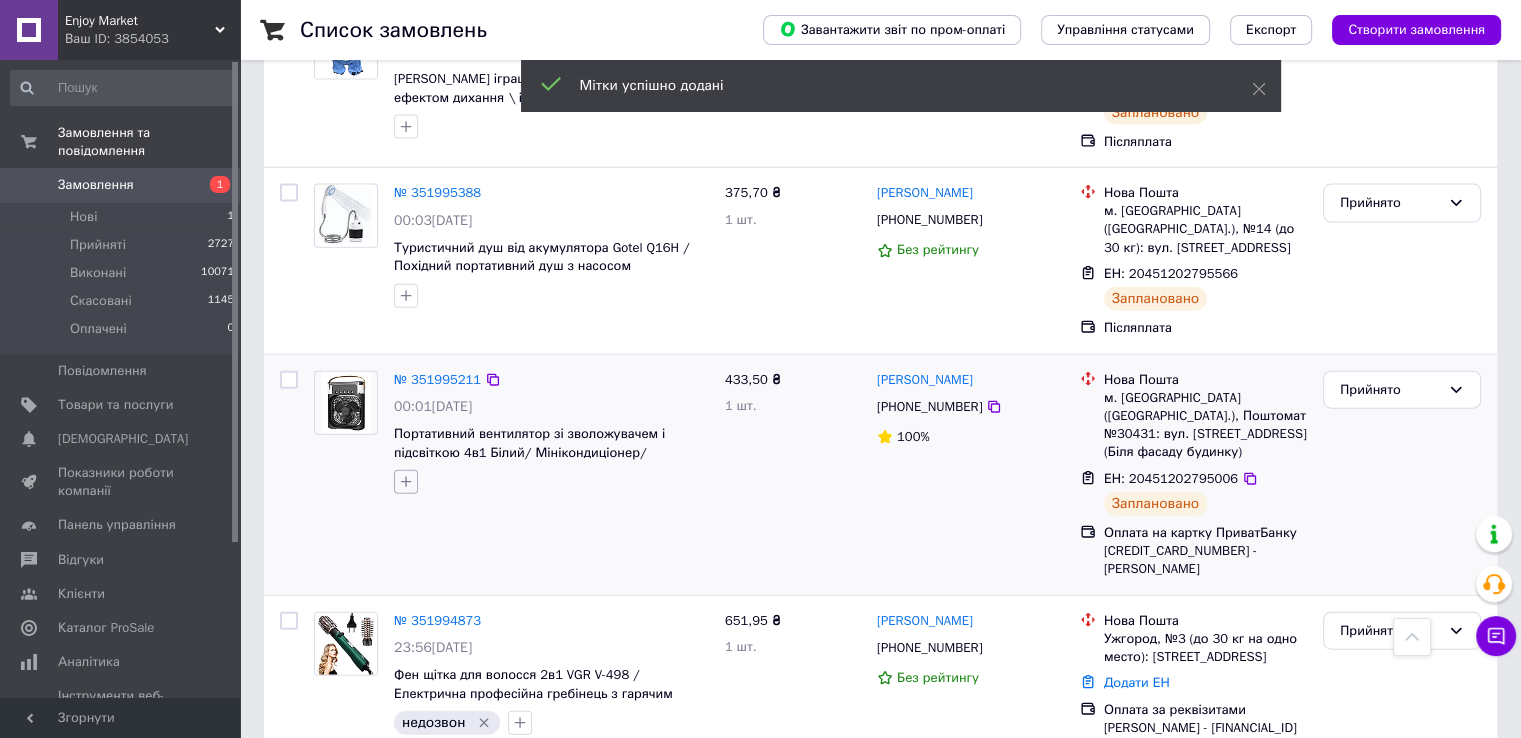 click 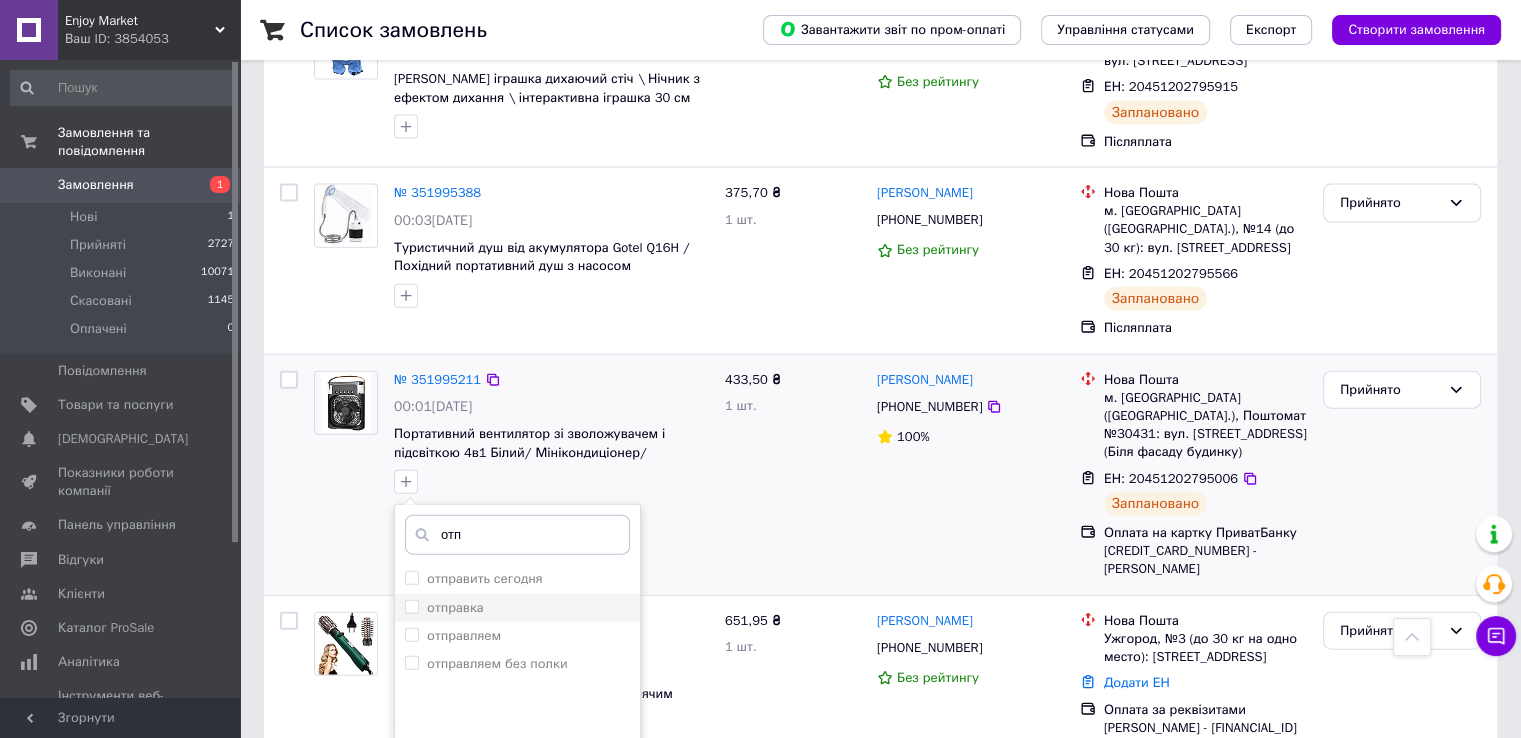 type on "отп" 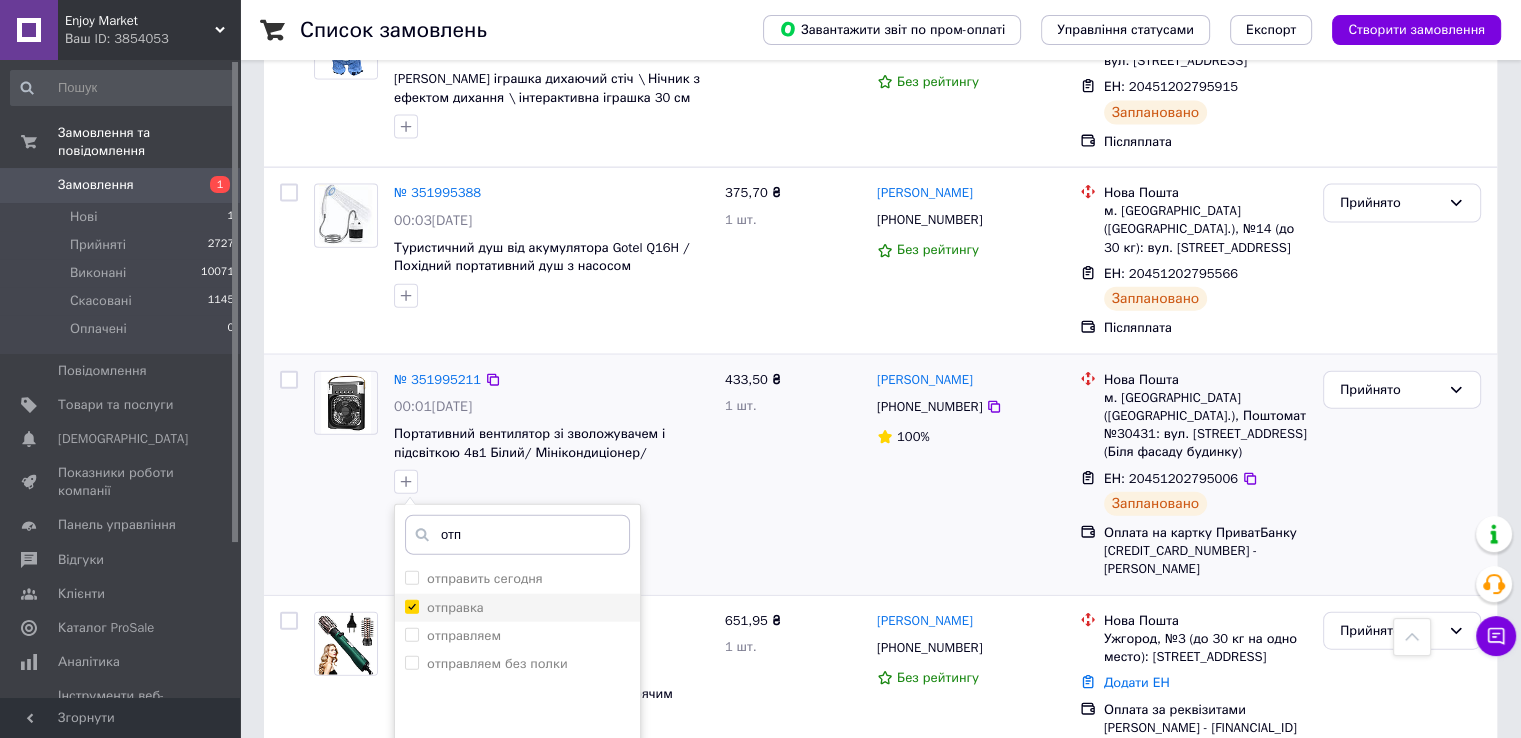 checkbox on "true" 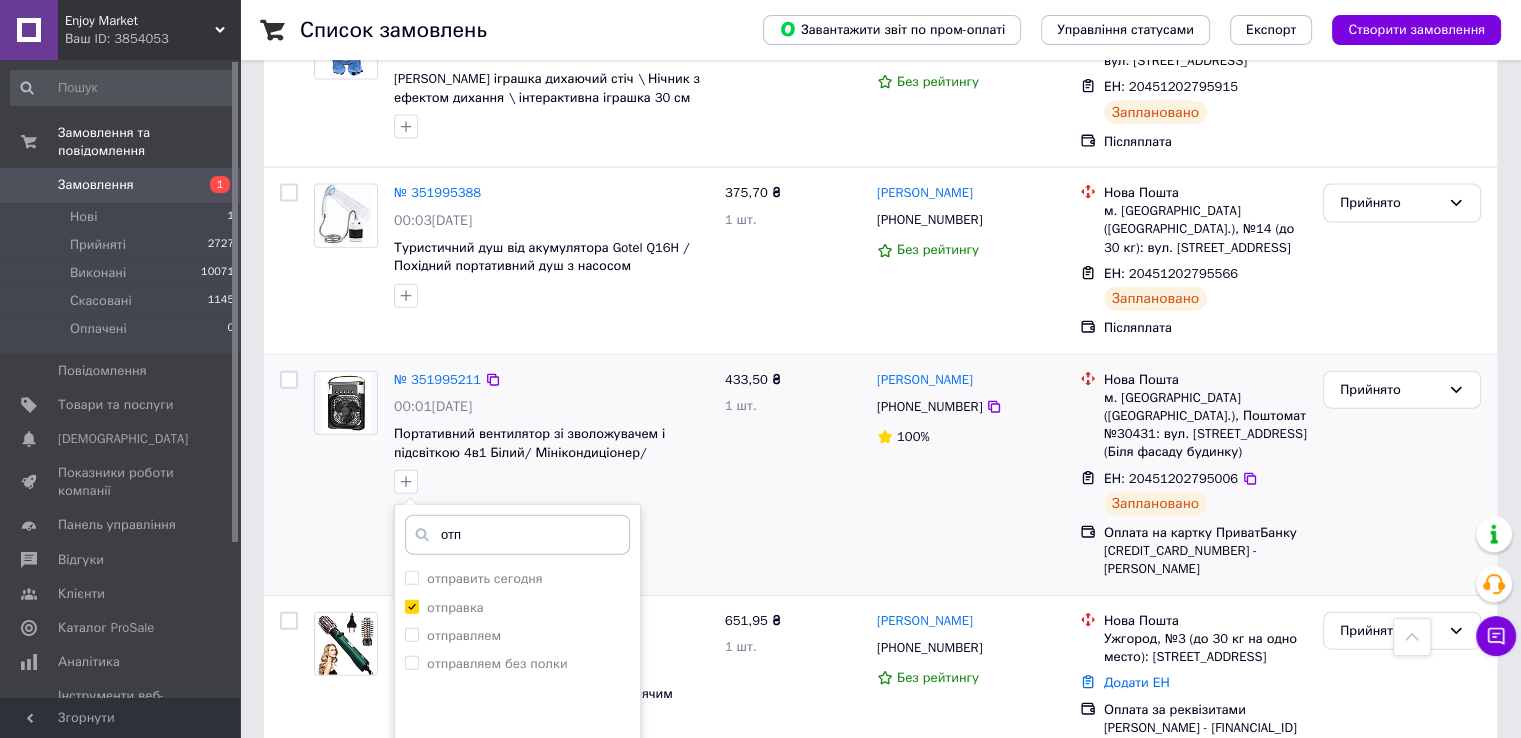 click on "Додати мітку" at bounding box center (517, 845) 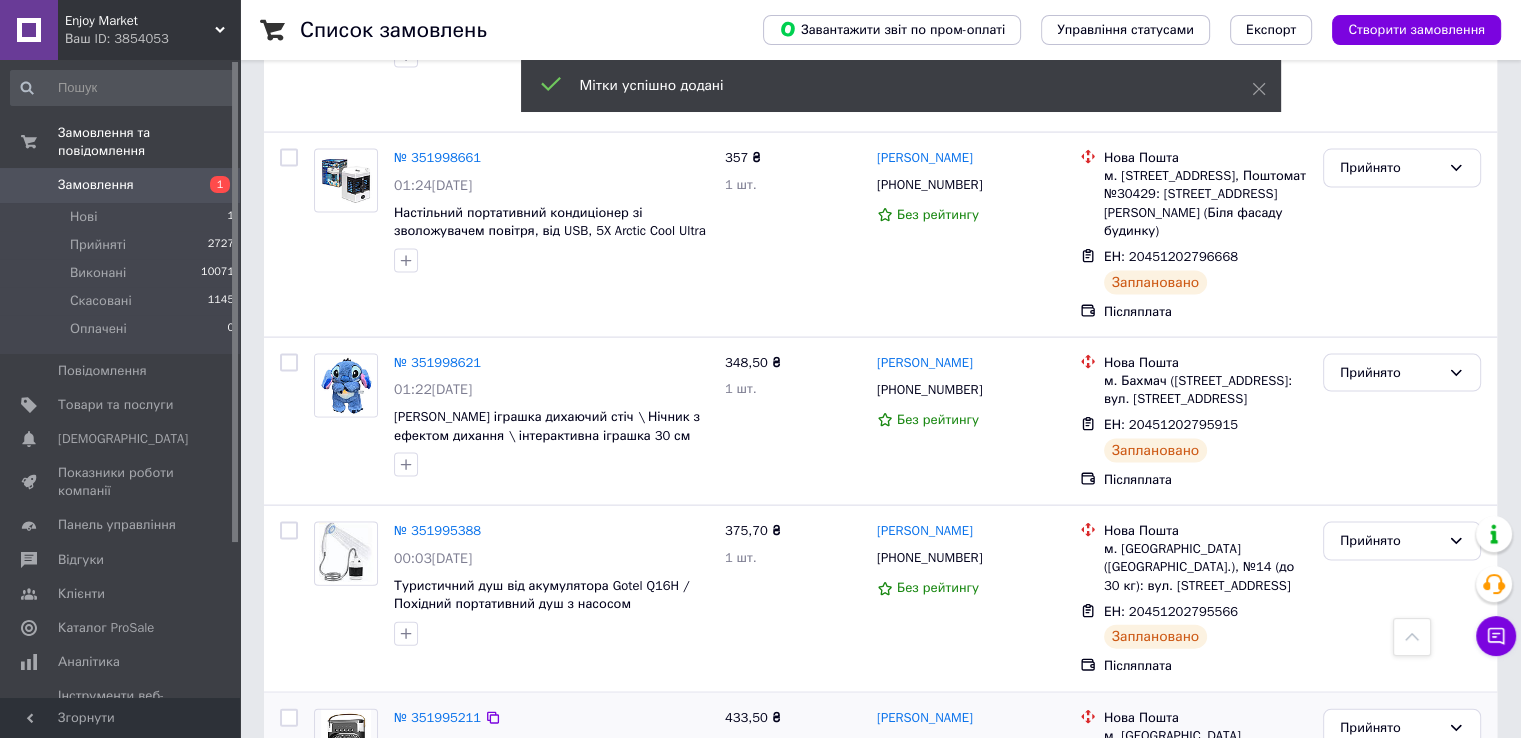 scroll, scrollTop: 4168, scrollLeft: 0, axis: vertical 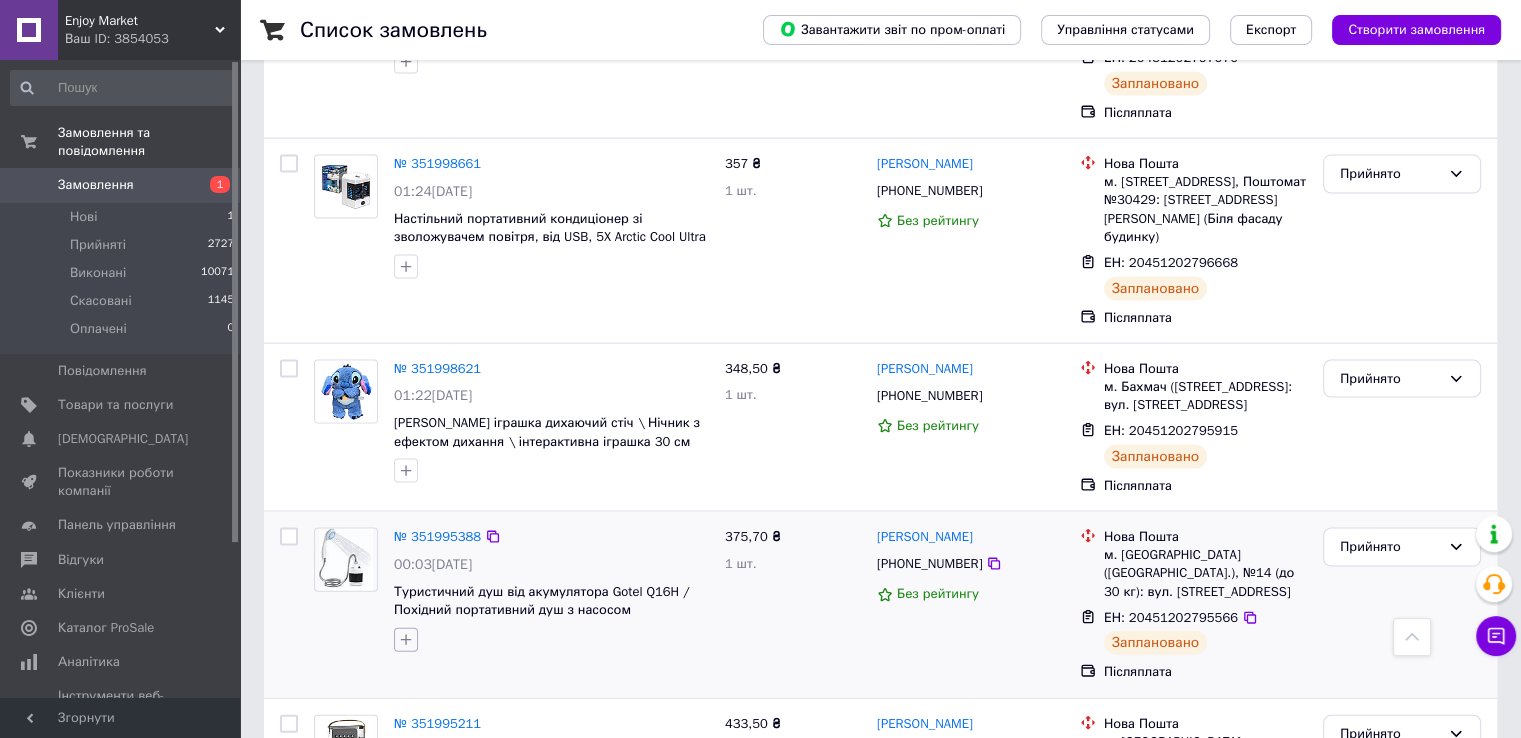 click 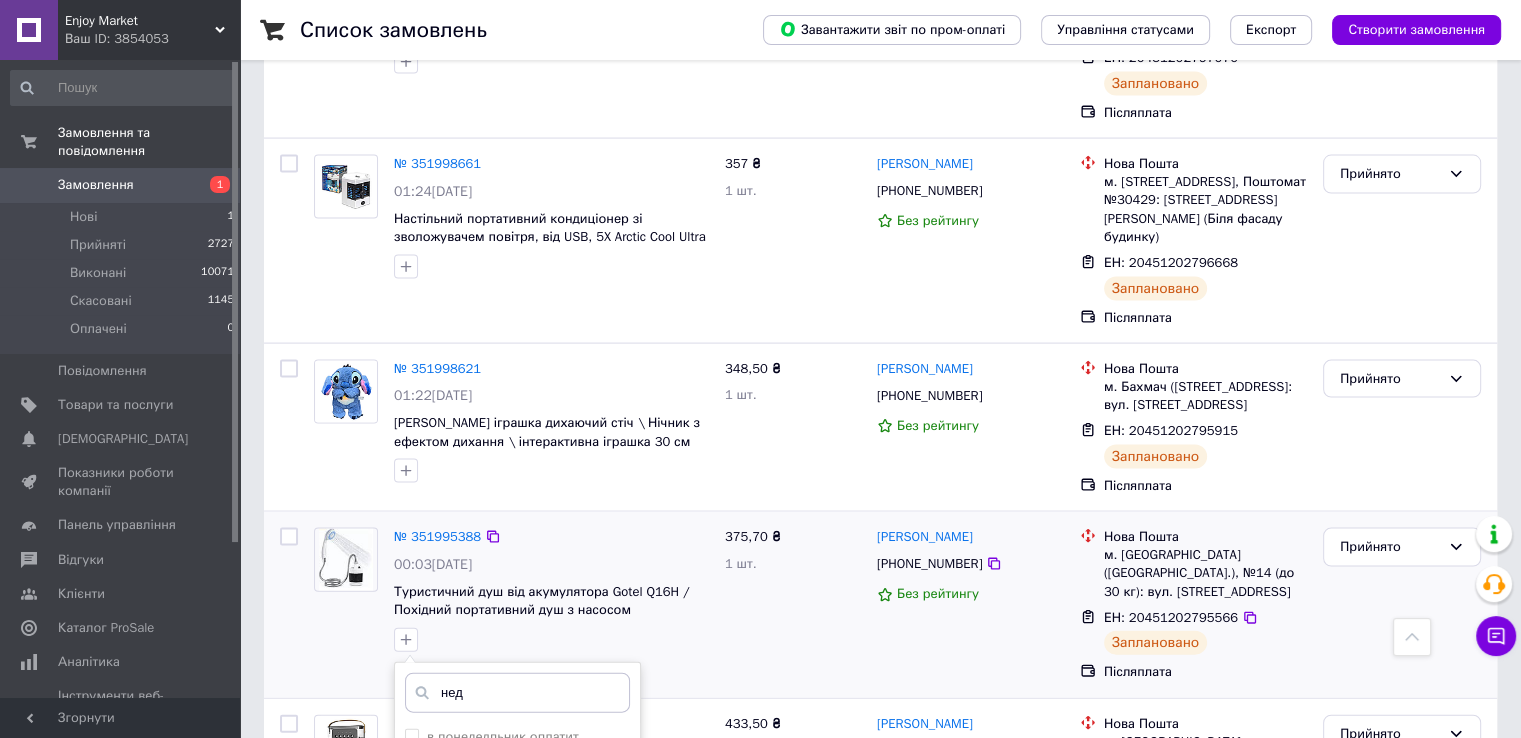 type on "нед" 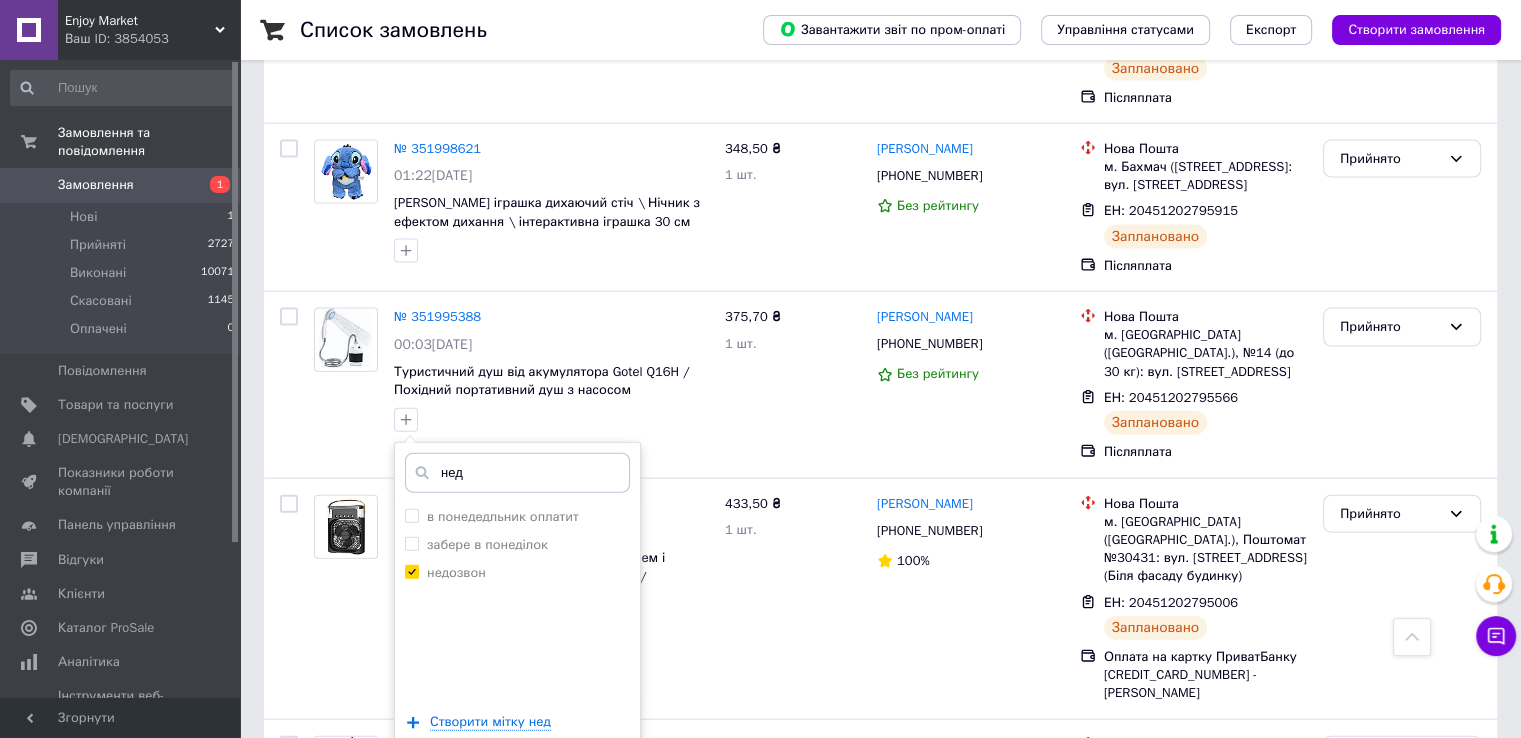 scroll, scrollTop: 4388, scrollLeft: 0, axis: vertical 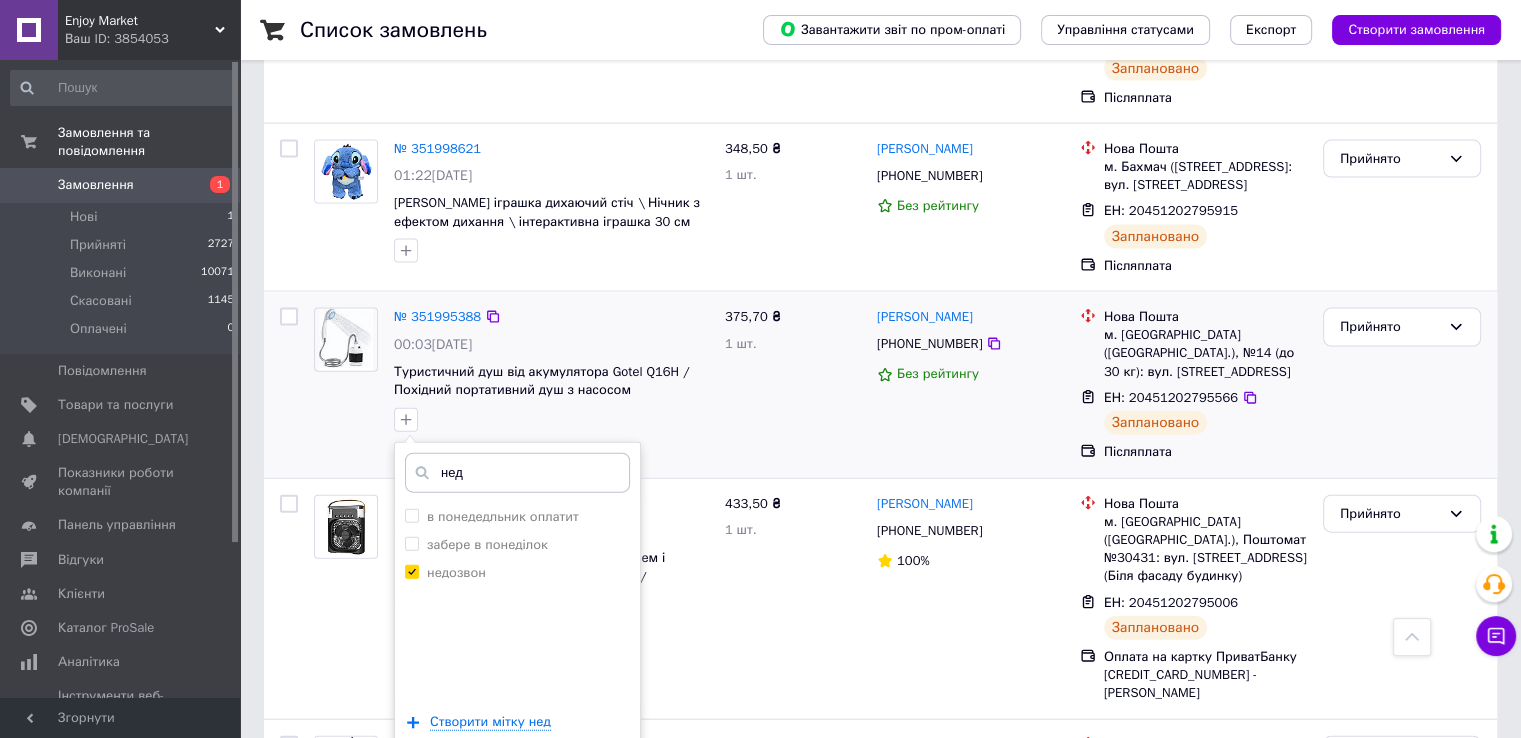 click on "Додати мітку" at bounding box center (517, 782) 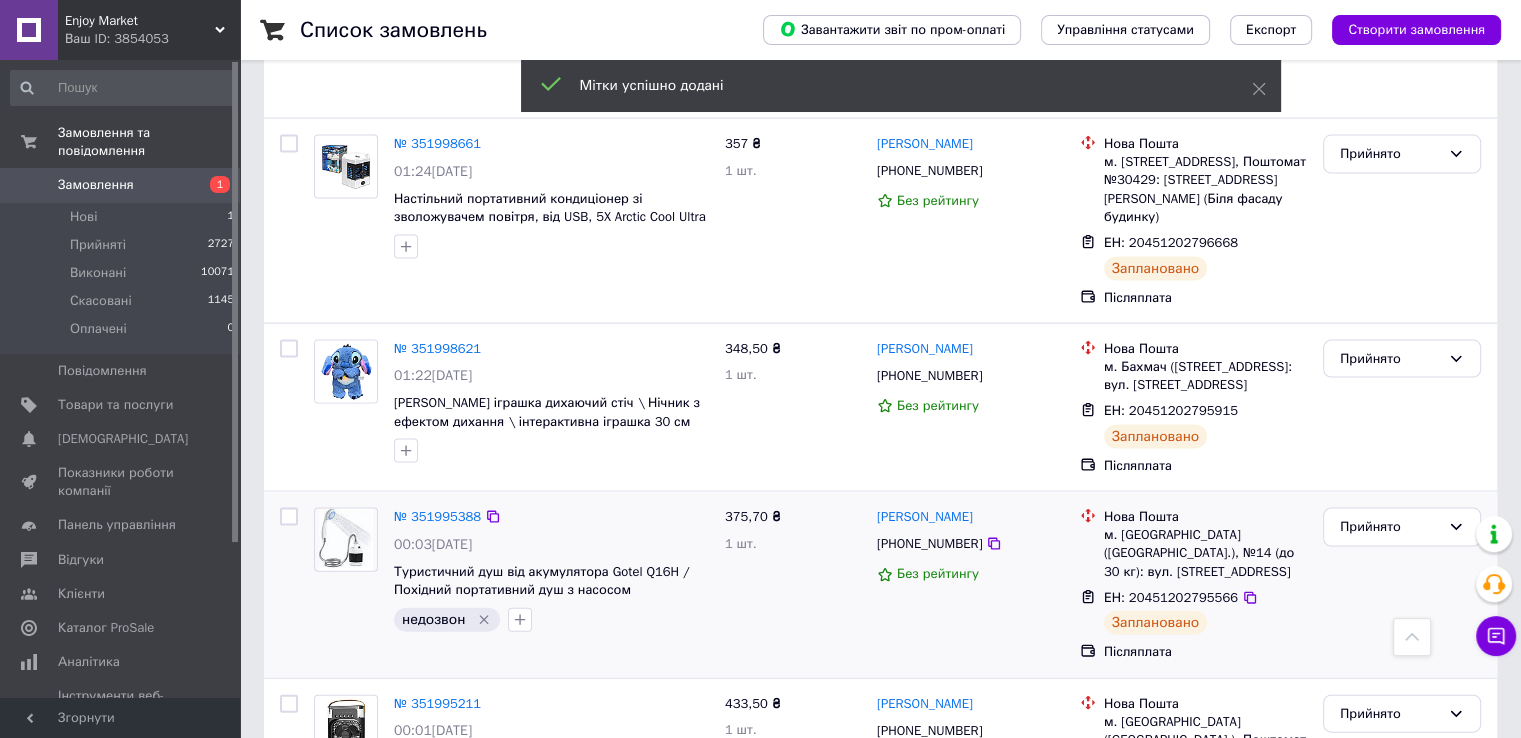 scroll, scrollTop: 4176, scrollLeft: 0, axis: vertical 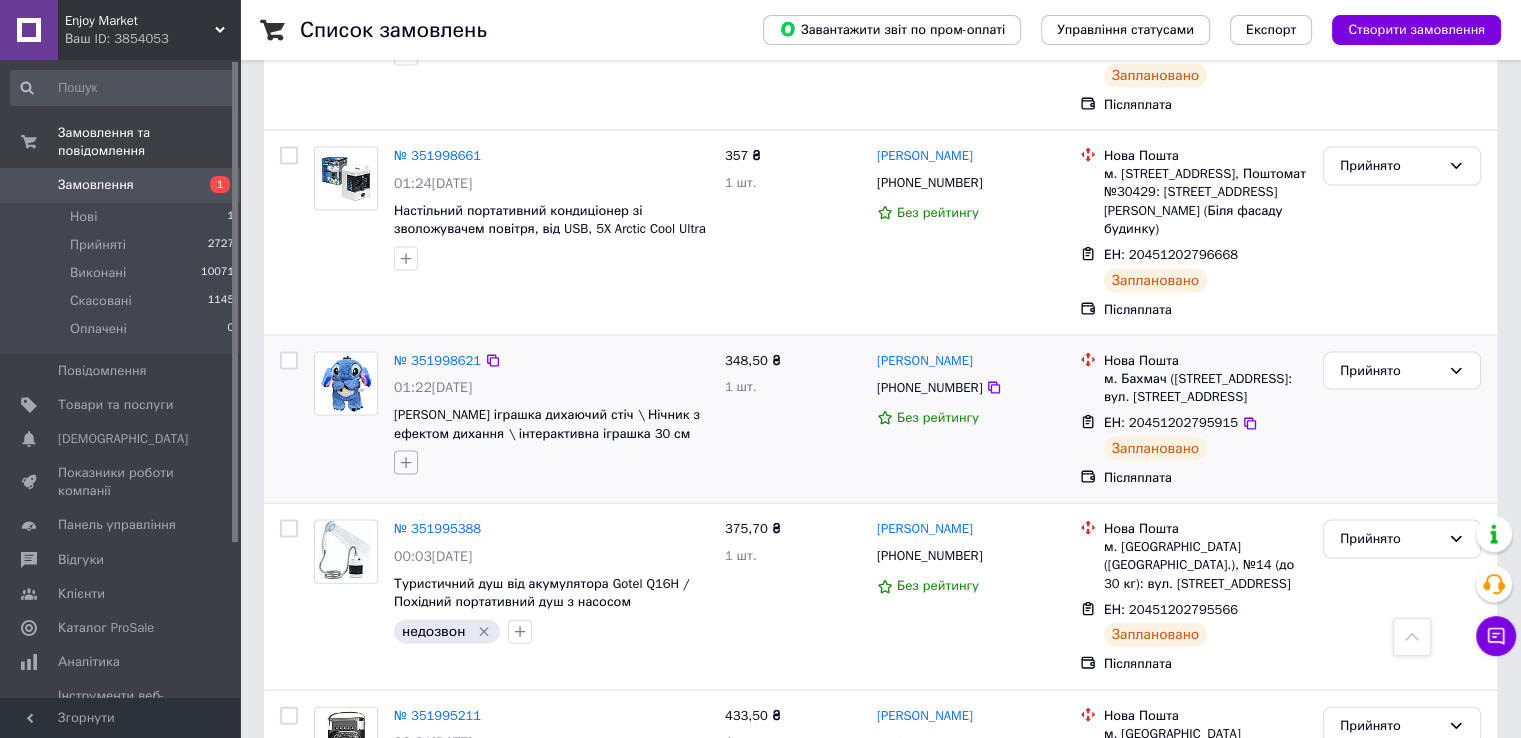 click 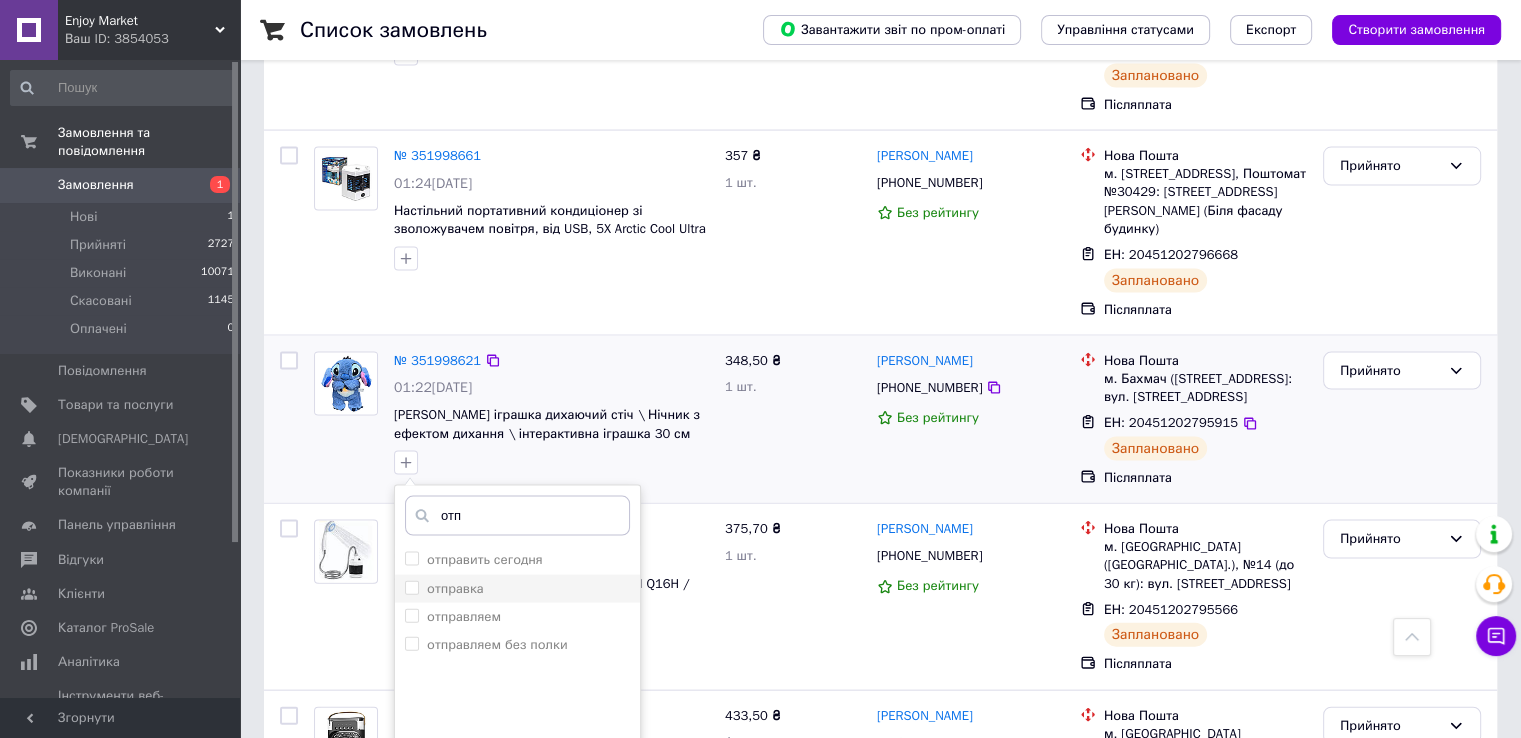 type on "отп" 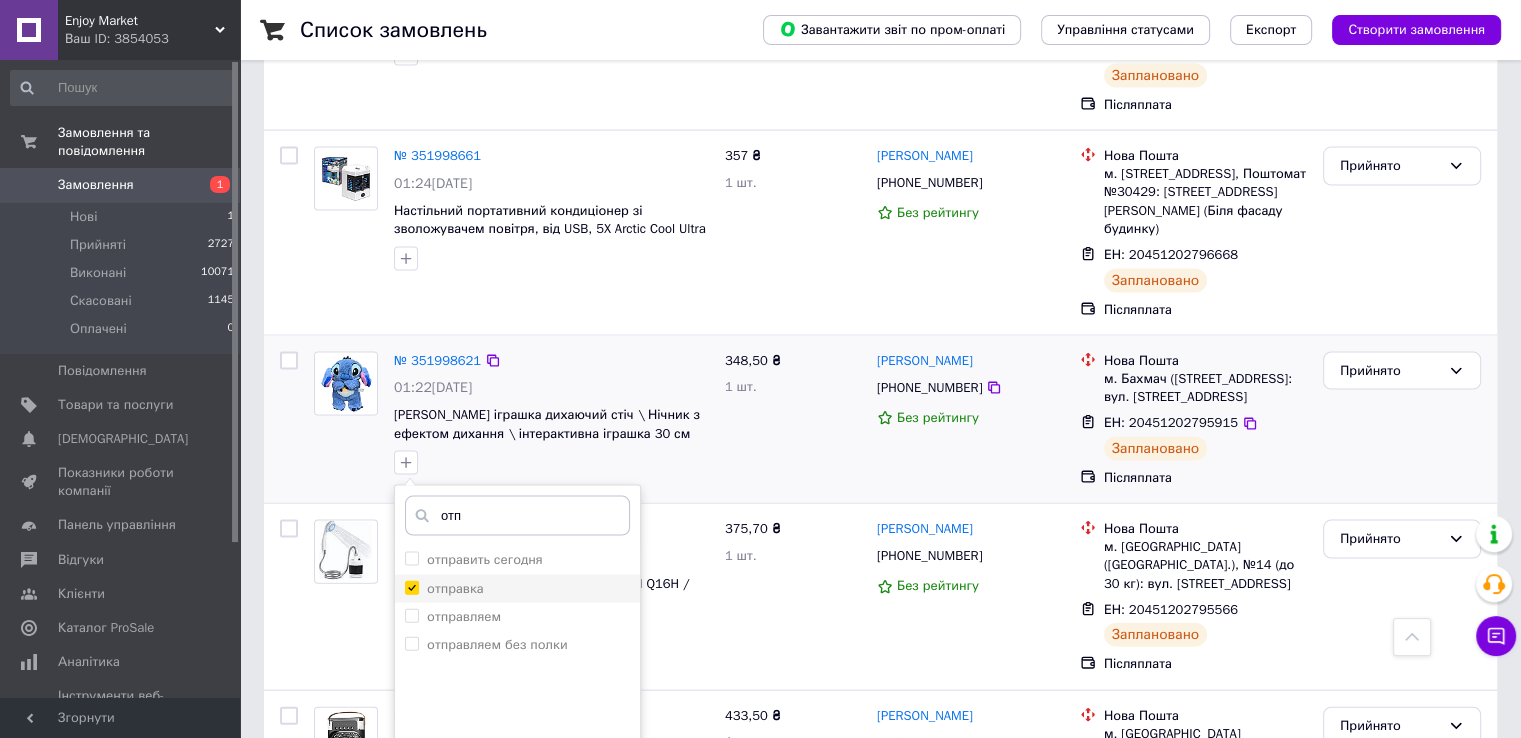 checkbox on "true" 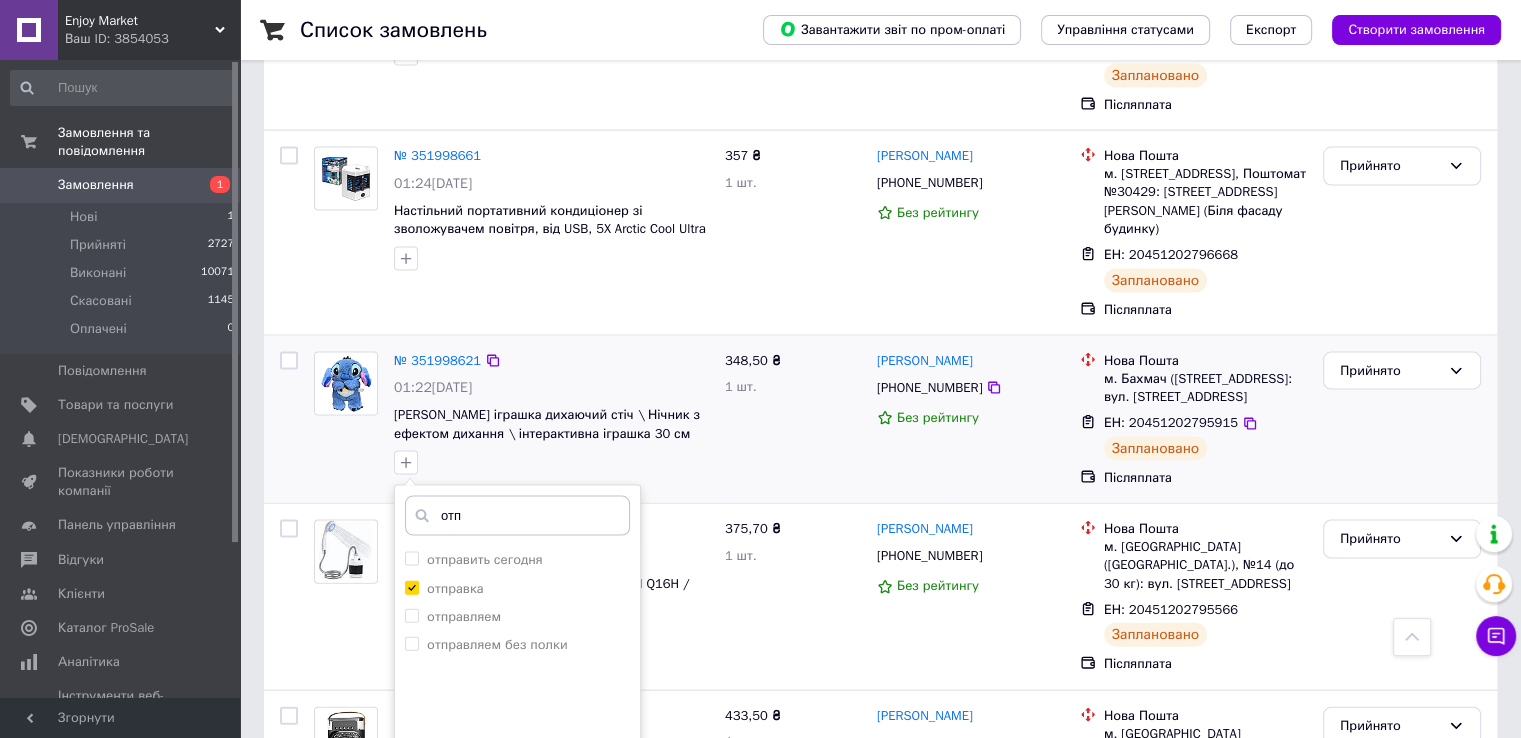 click on "Додати мітку" at bounding box center [517, 826] 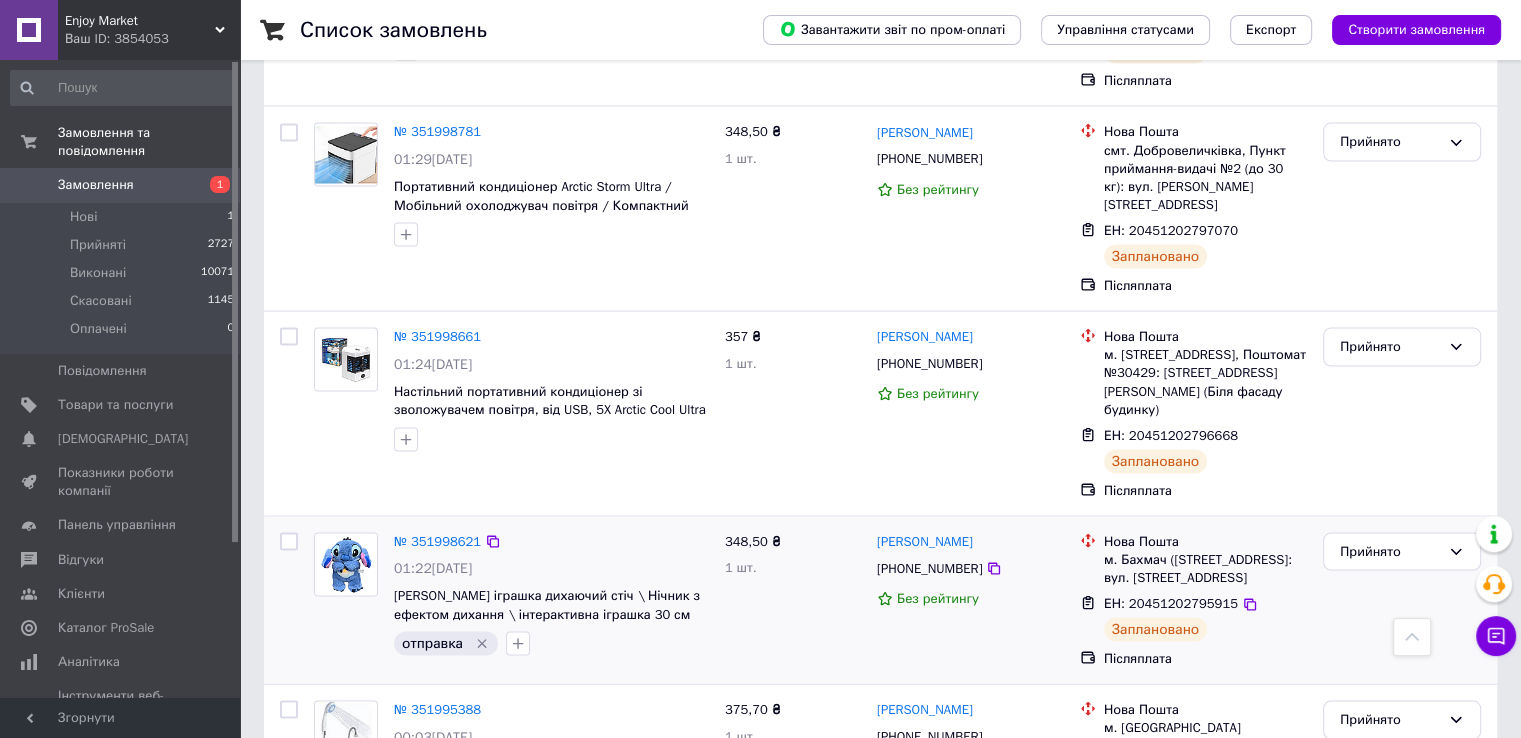 scroll, scrollTop: 3924, scrollLeft: 0, axis: vertical 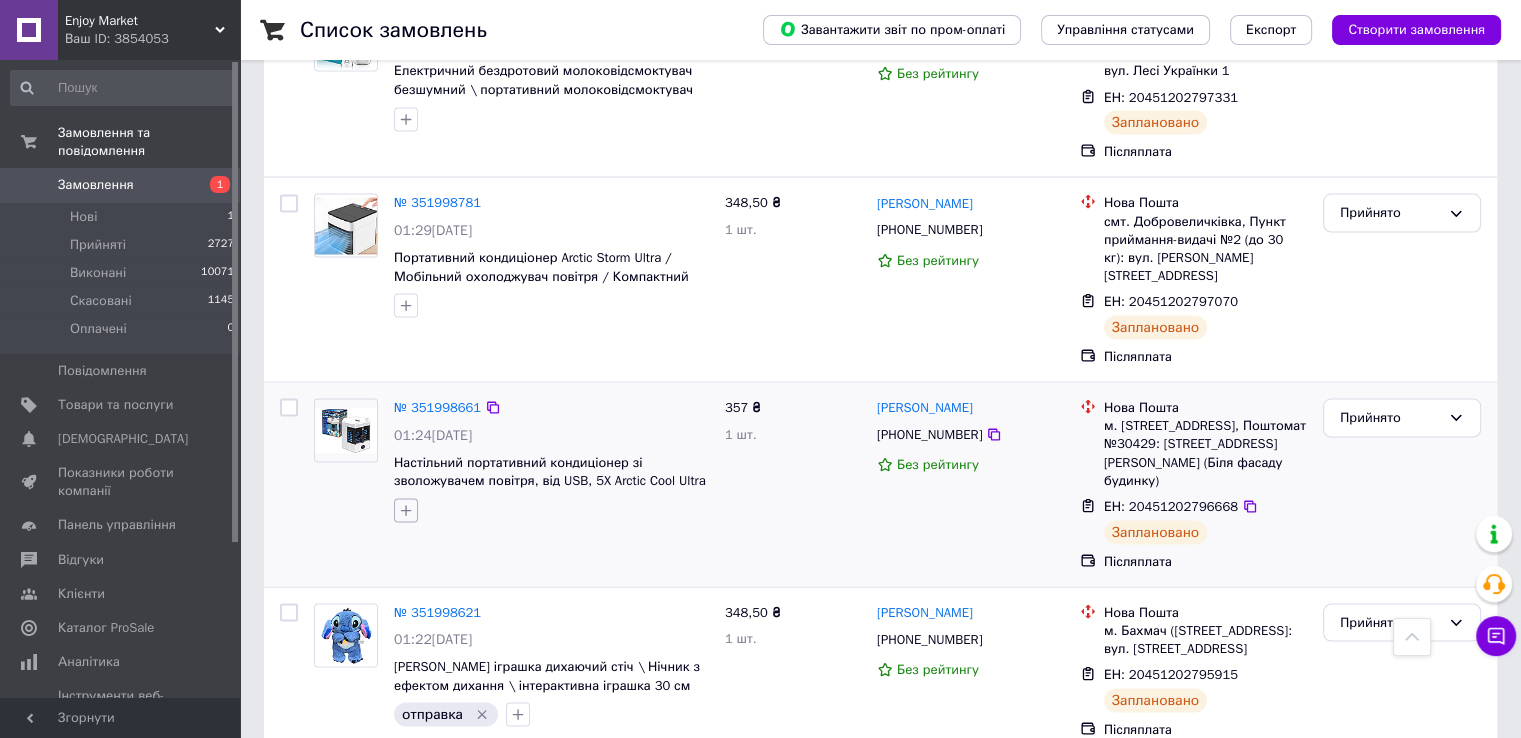 click 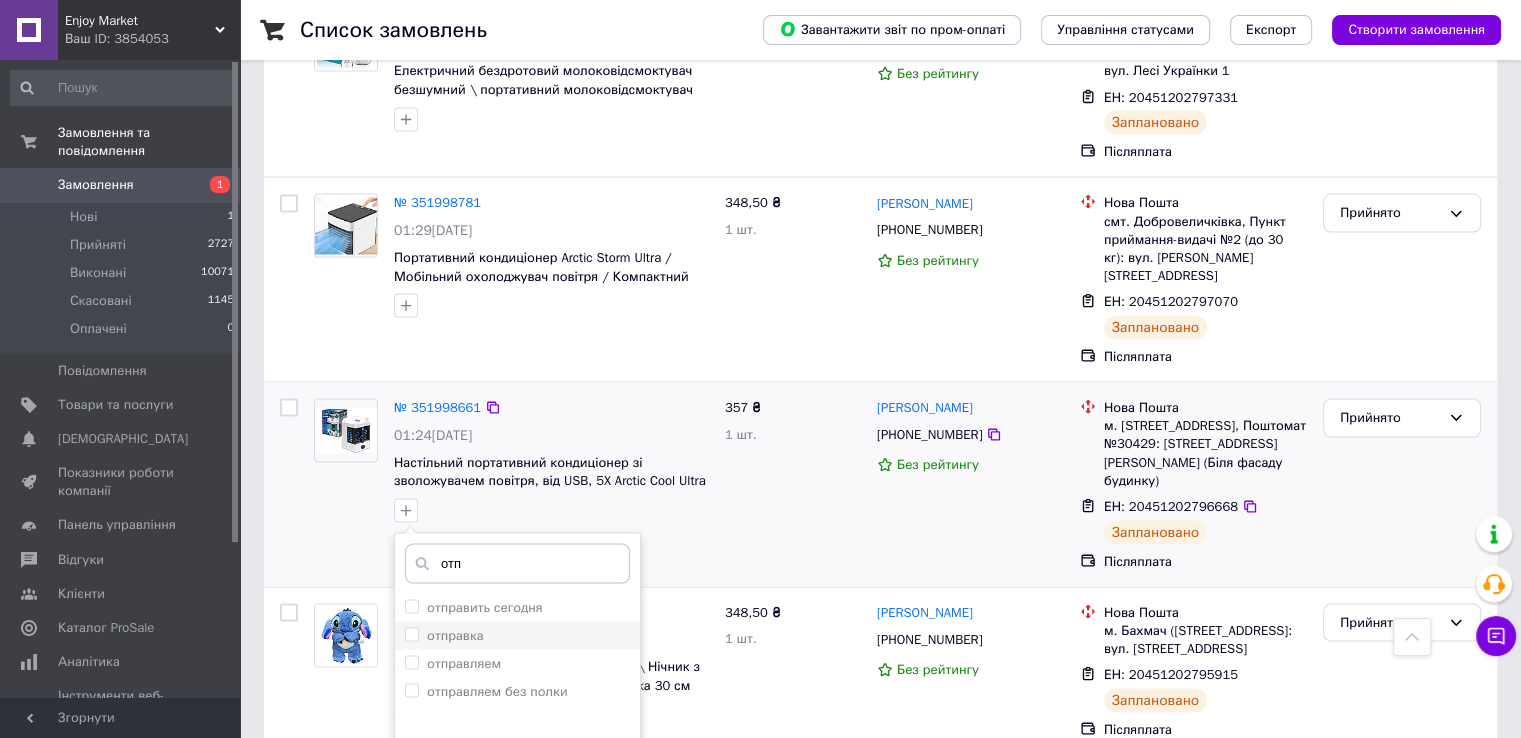 type on "отп" 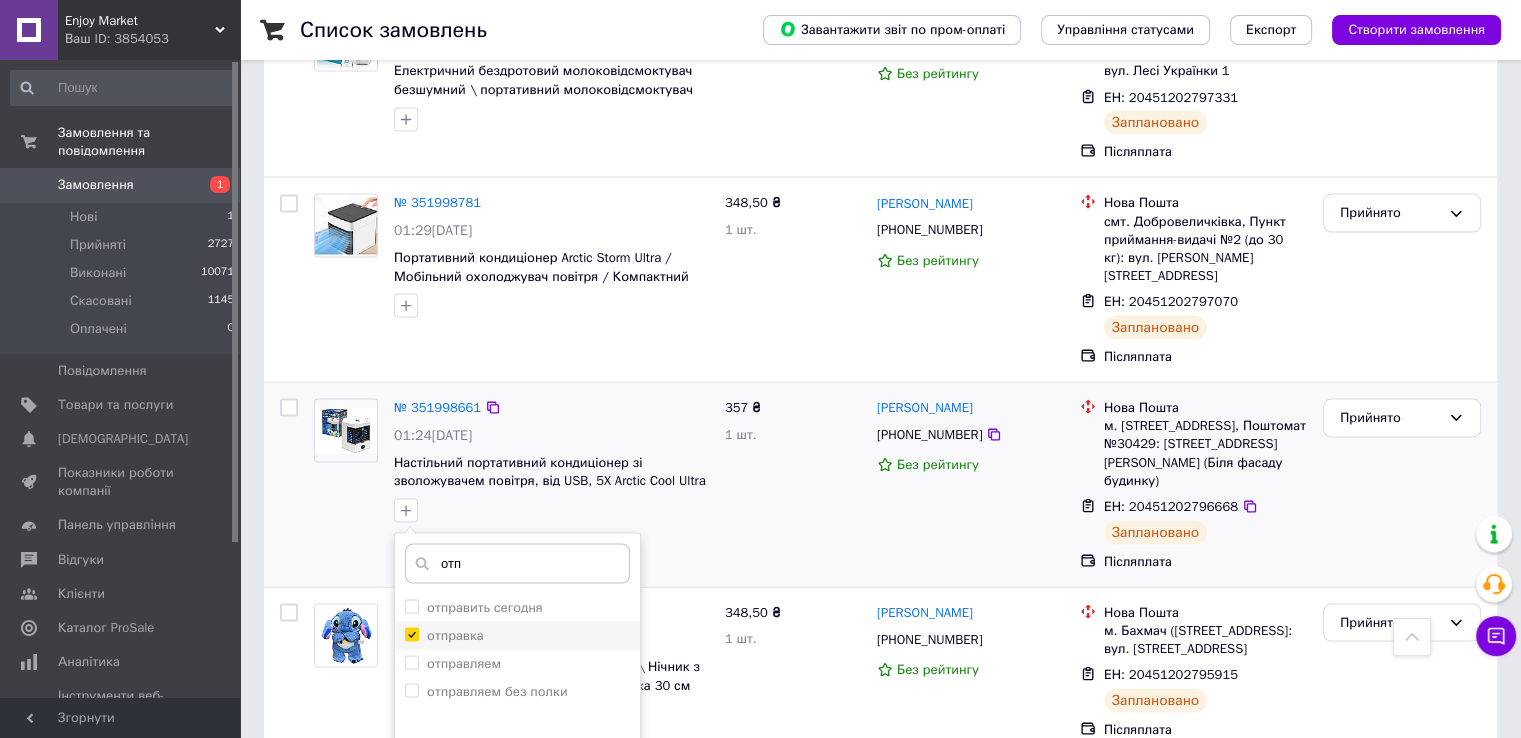 checkbox on "true" 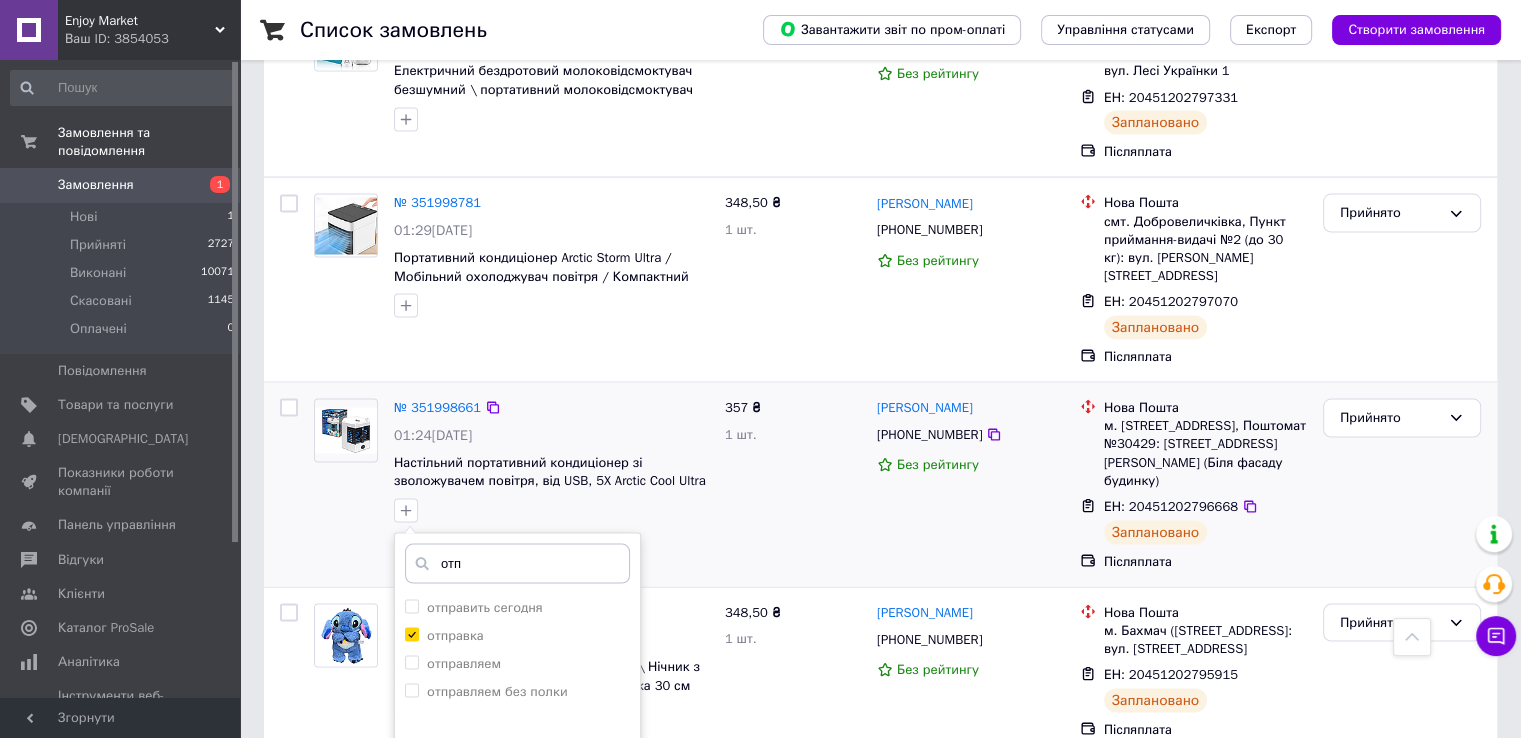 click on "Додати мітку" at bounding box center (517, 873) 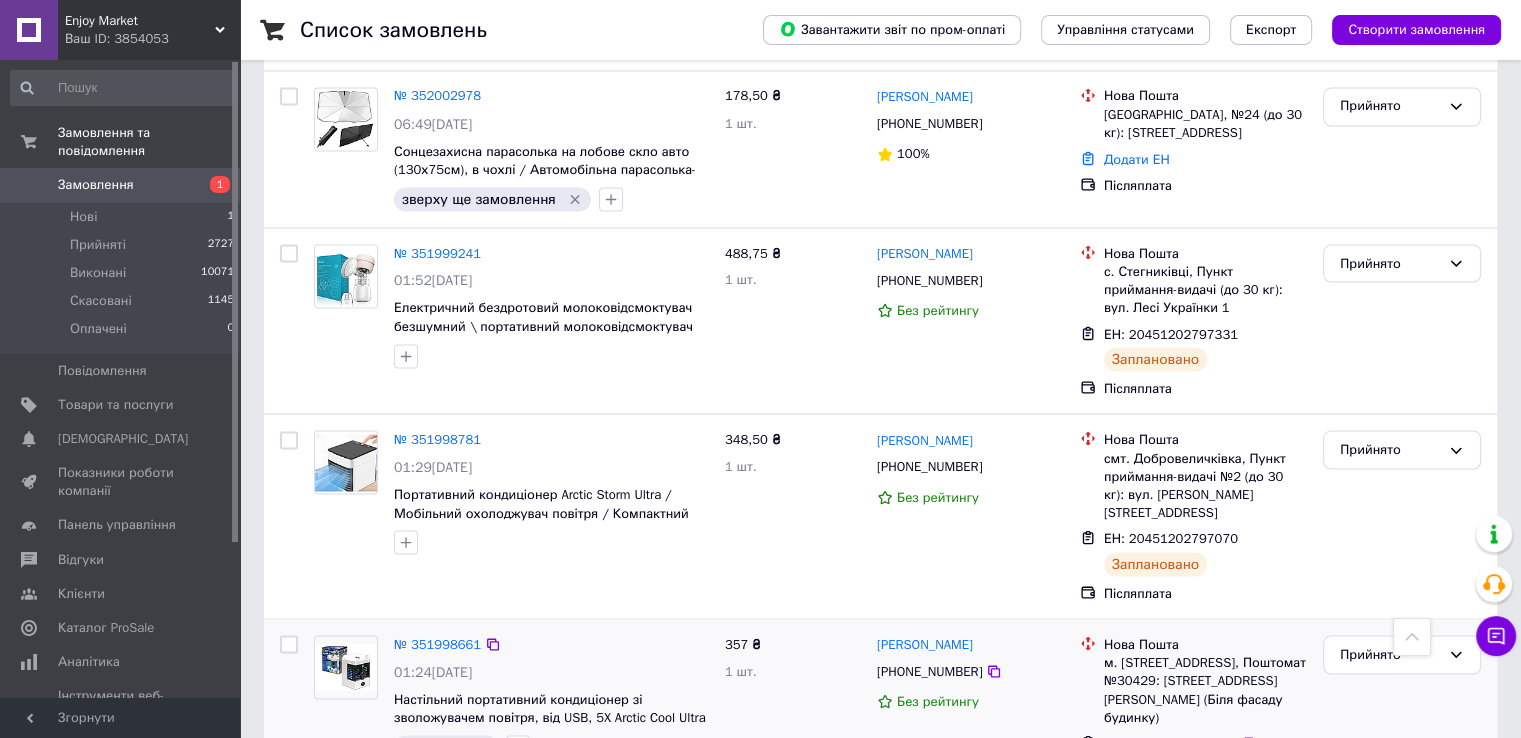 scroll, scrollTop: 3688, scrollLeft: 0, axis: vertical 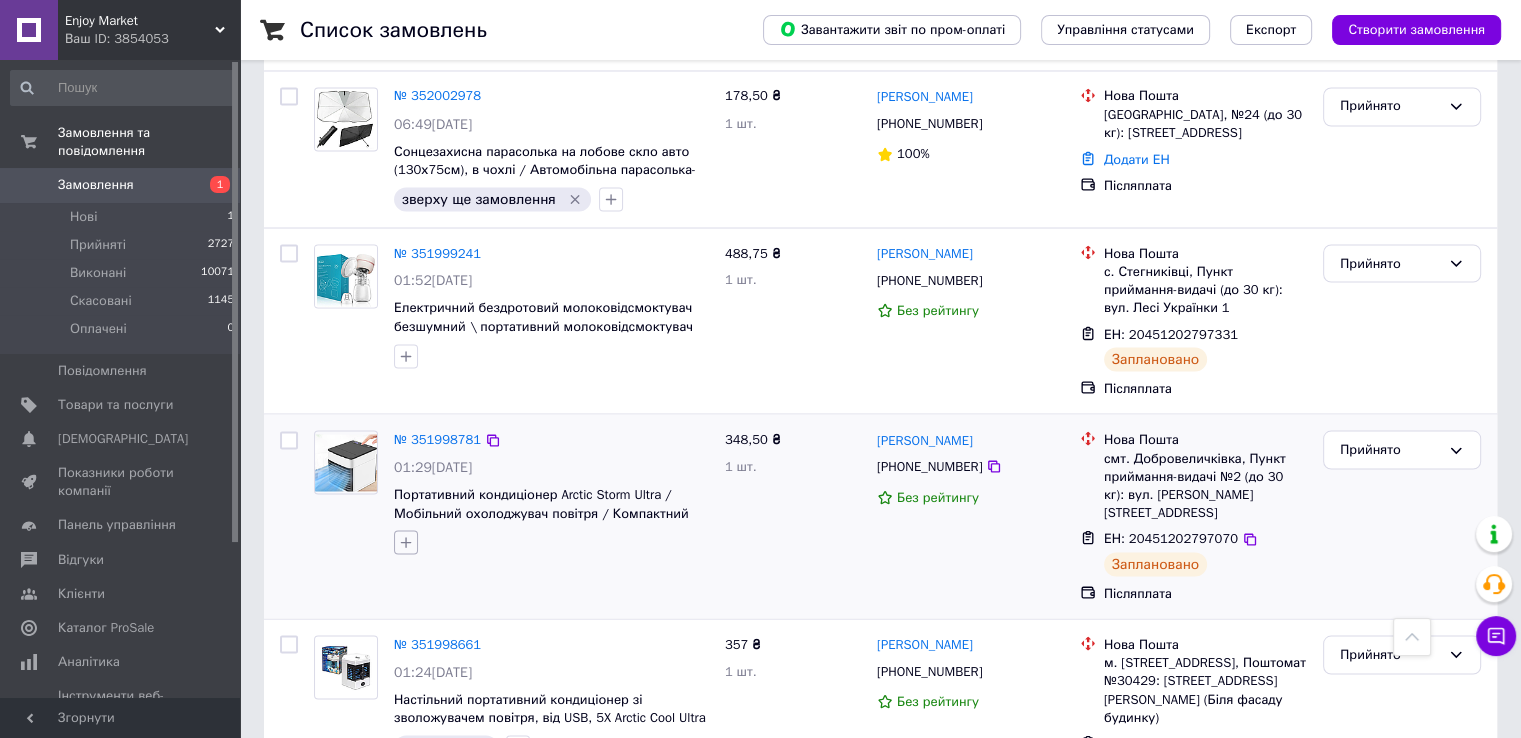 click 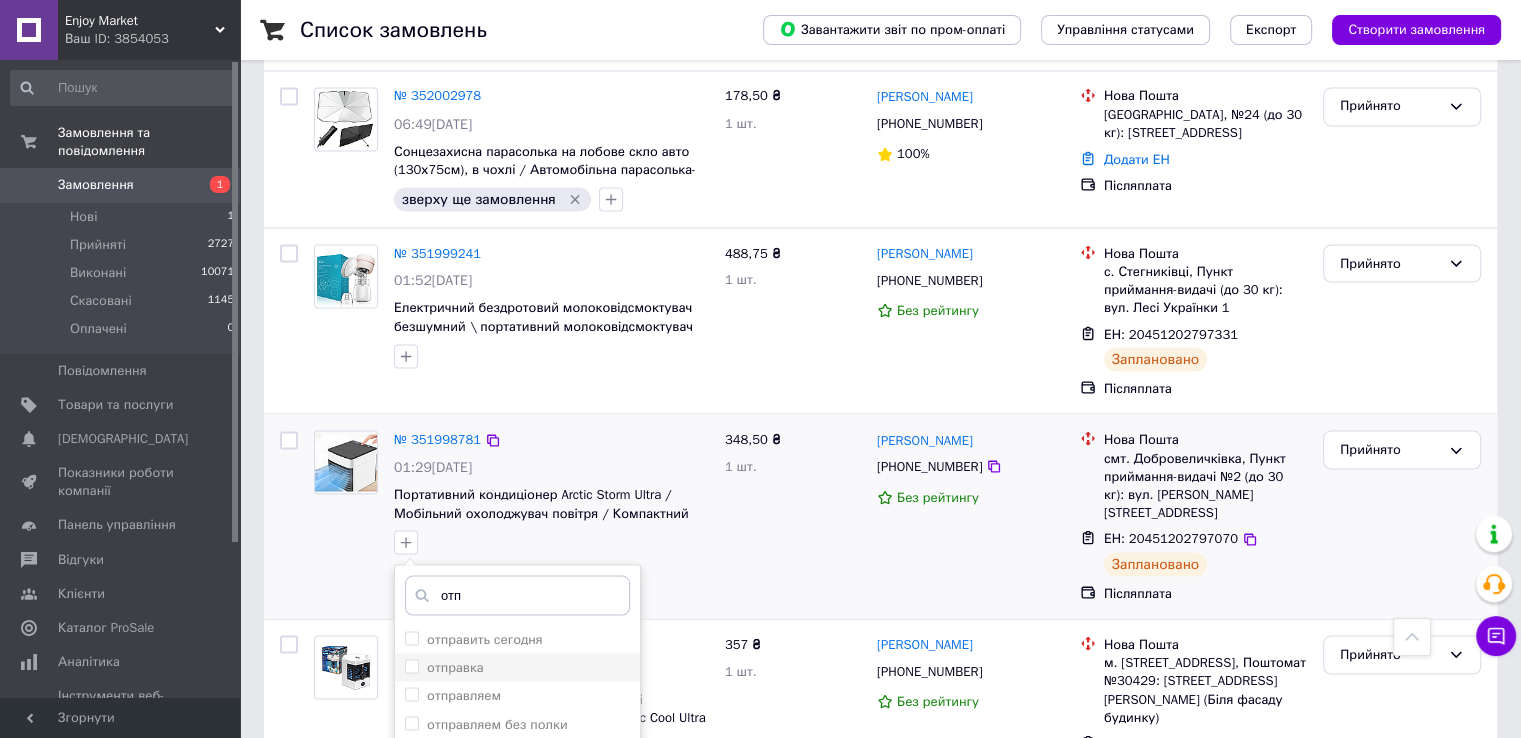 type on "отп" 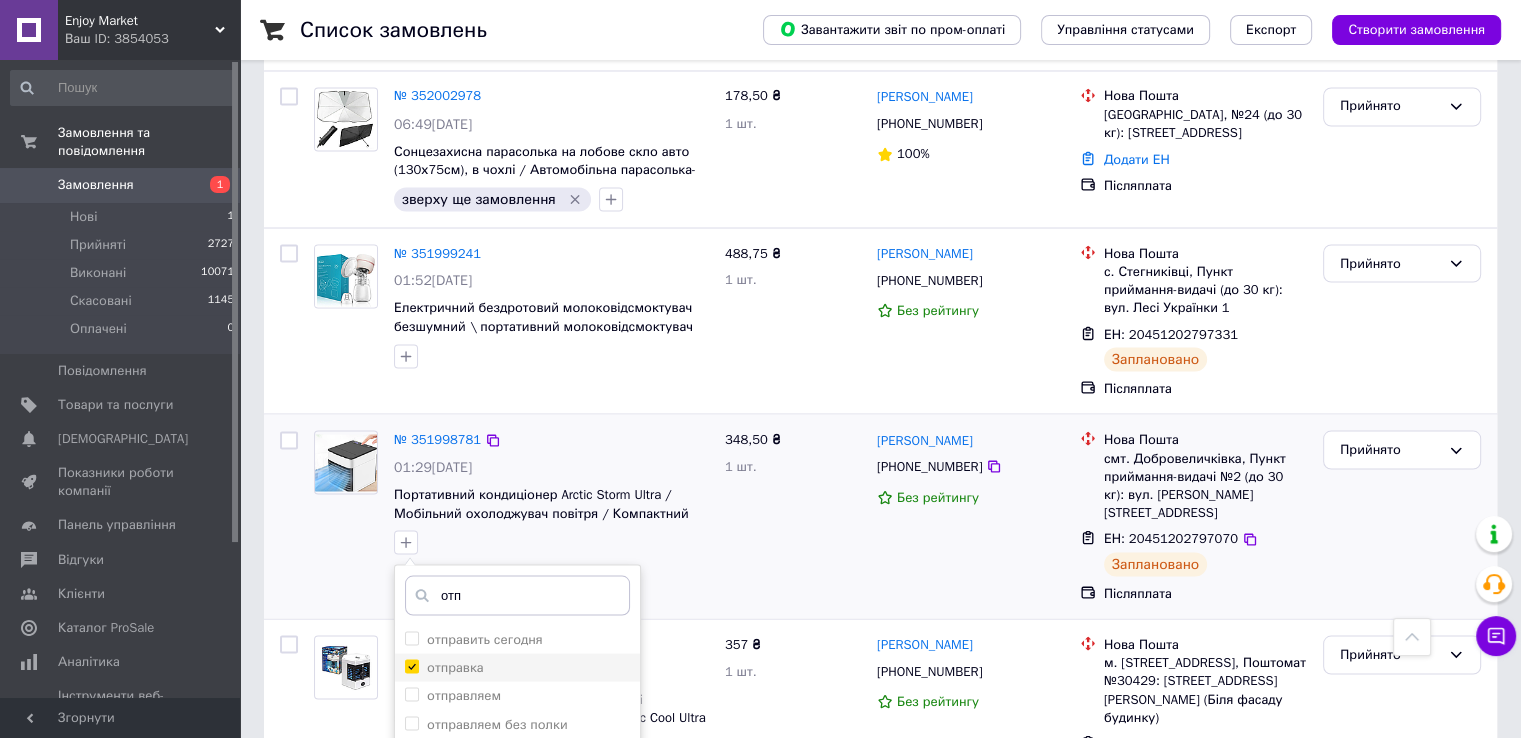 checkbox on "true" 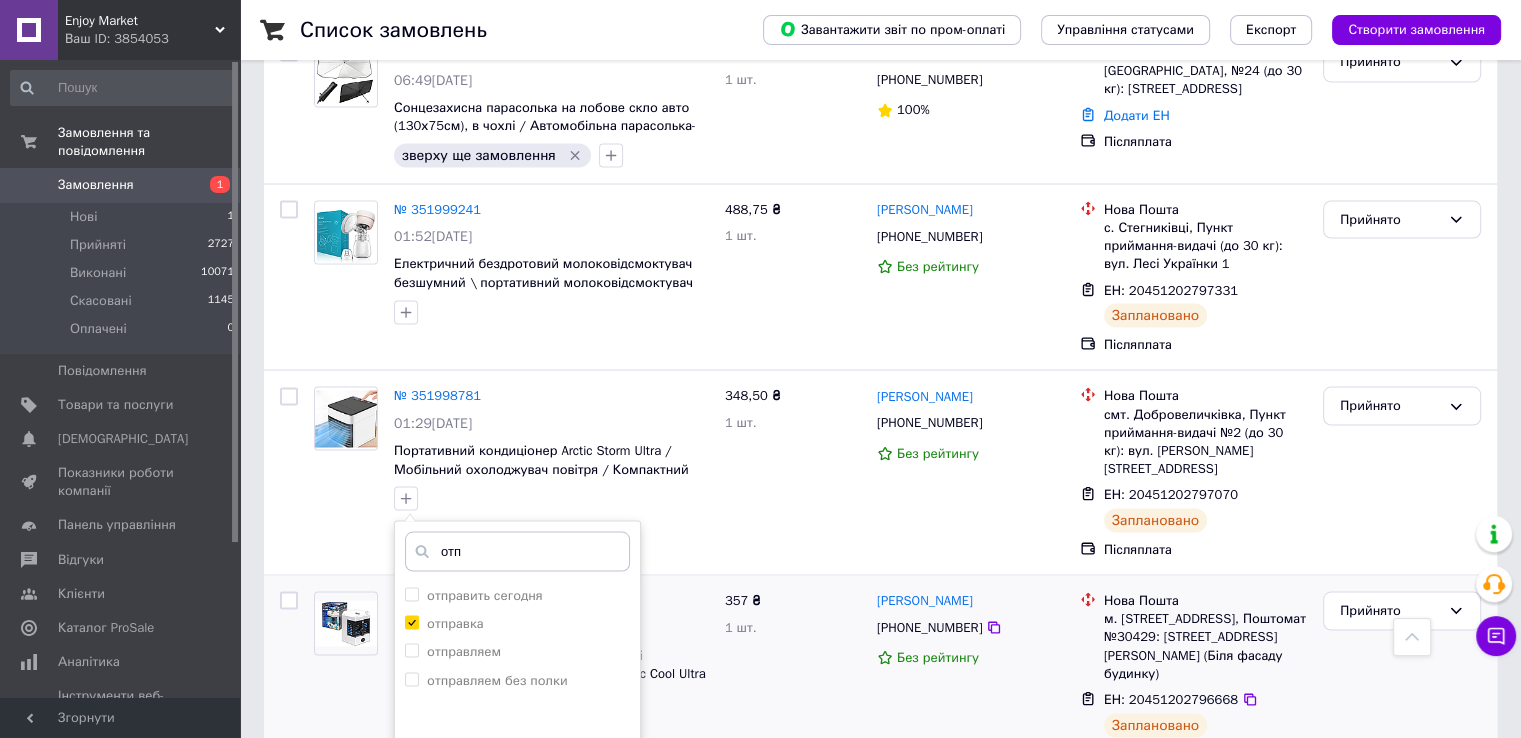 scroll, scrollTop: 3822, scrollLeft: 0, axis: vertical 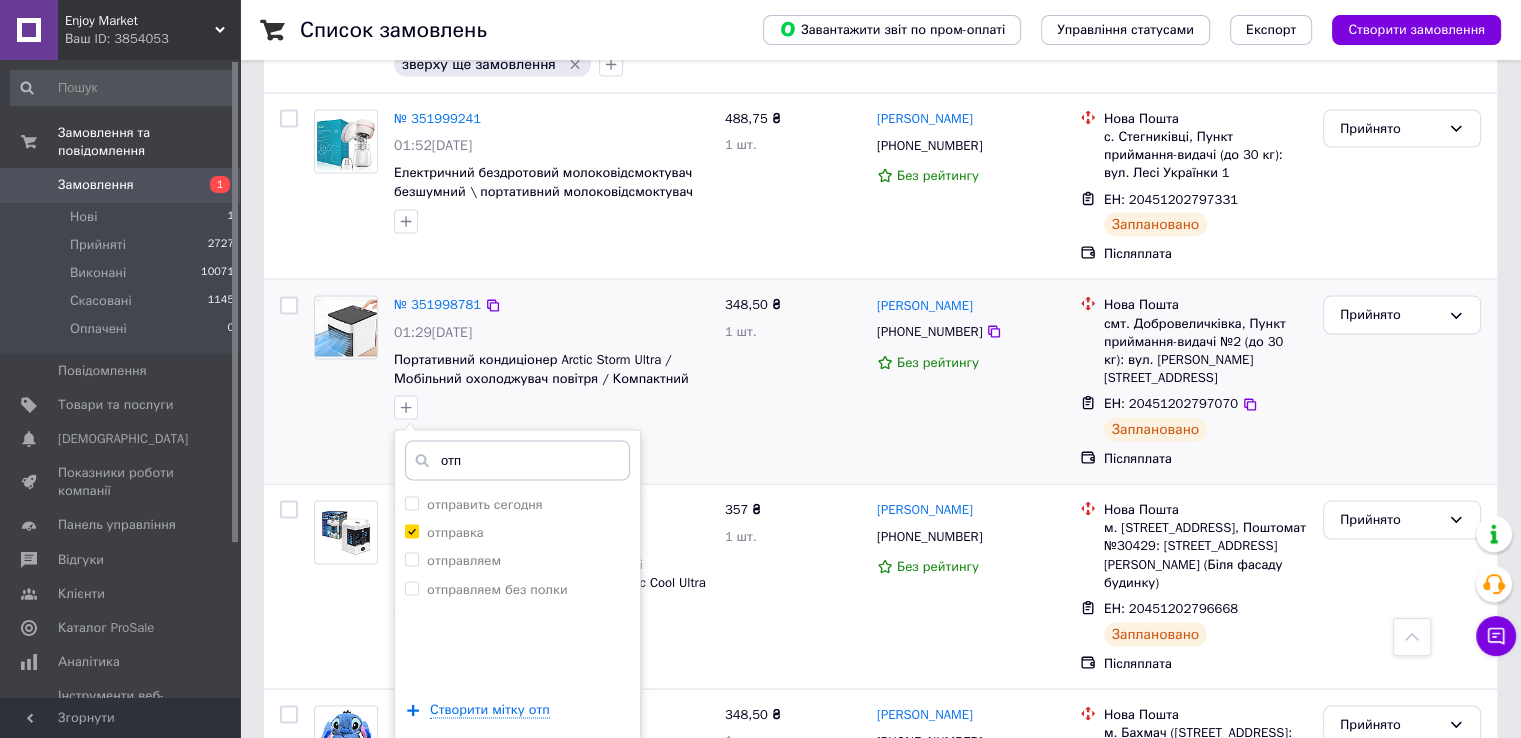 click on "Додати мітку" at bounding box center (517, 770) 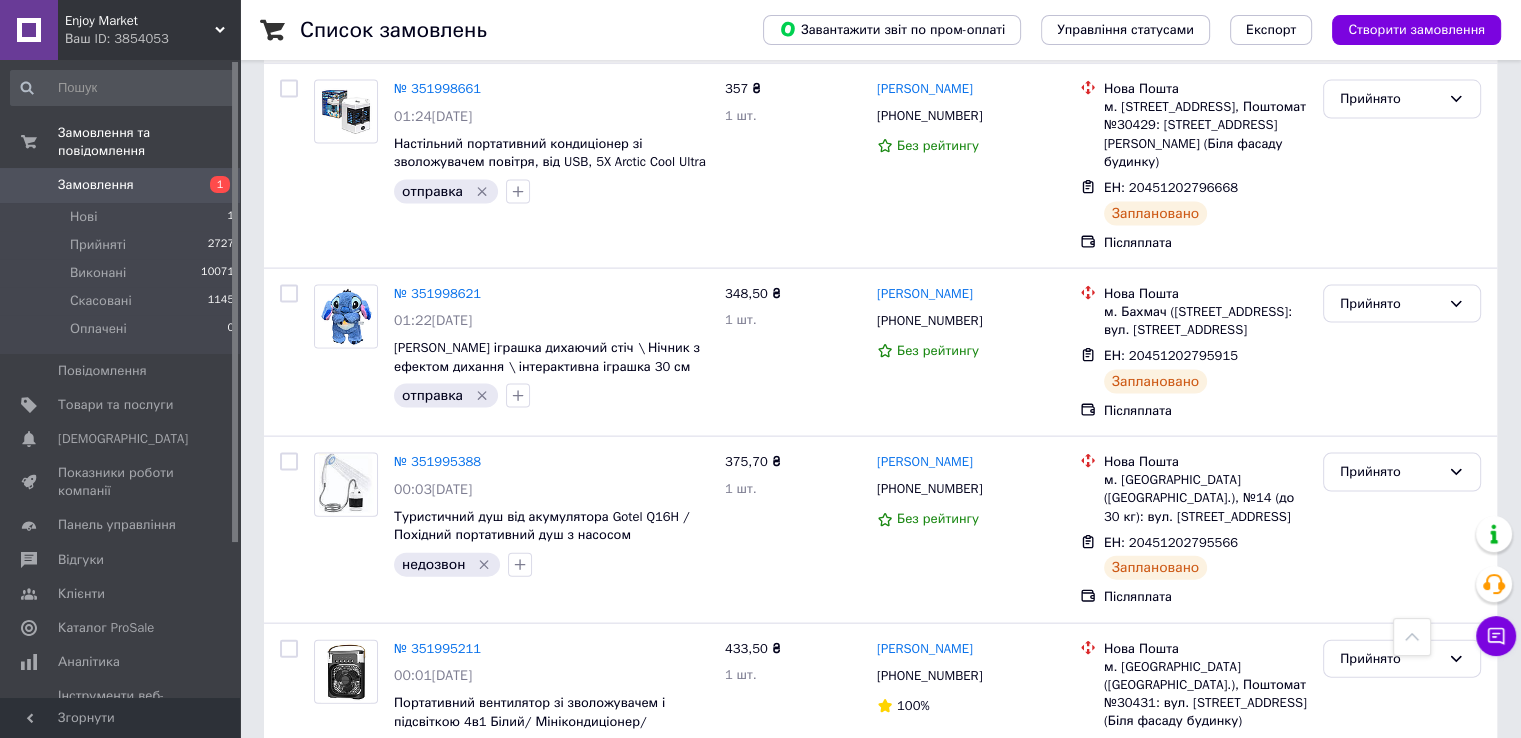 scroll, scrollTop: 4242, scrollLeft: 0, axis: vertical 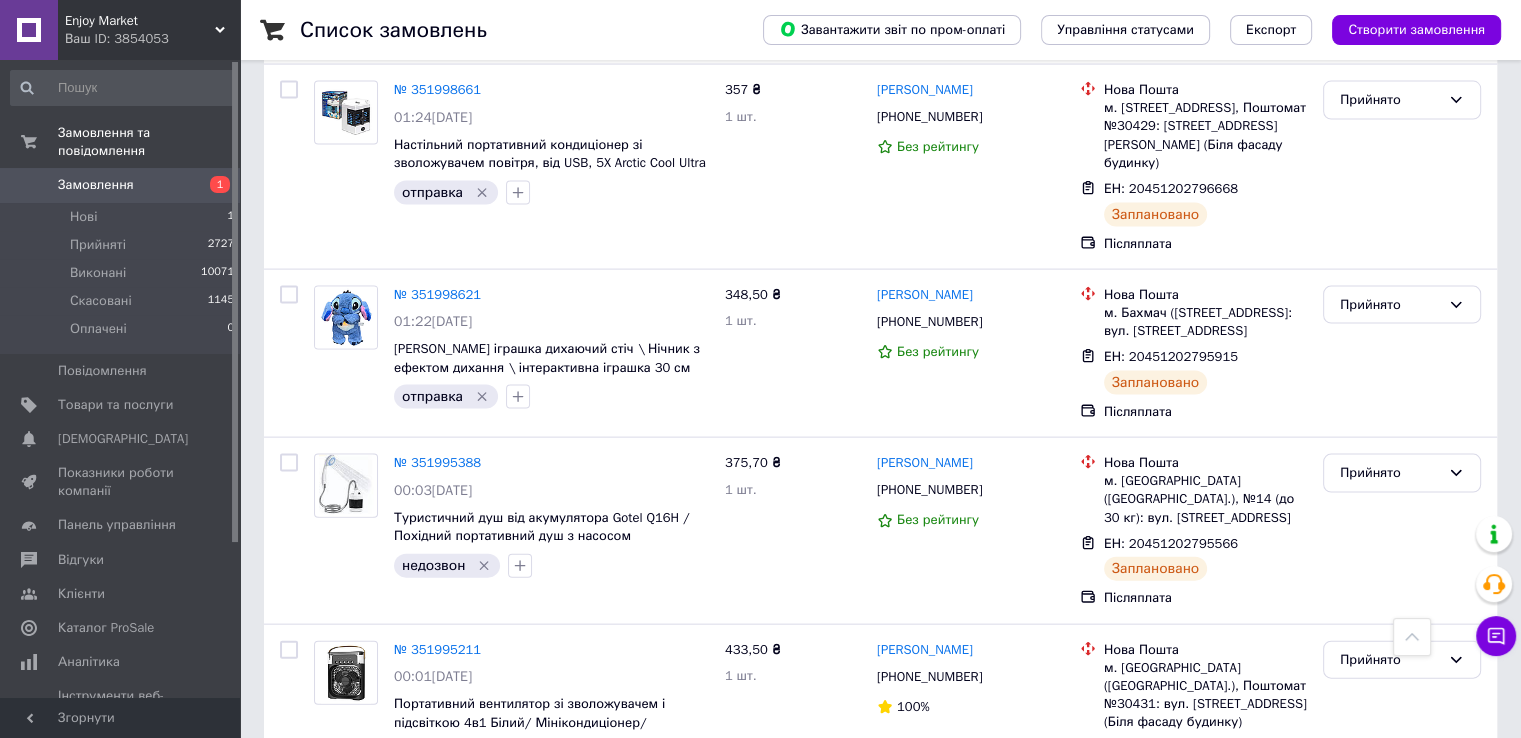 click 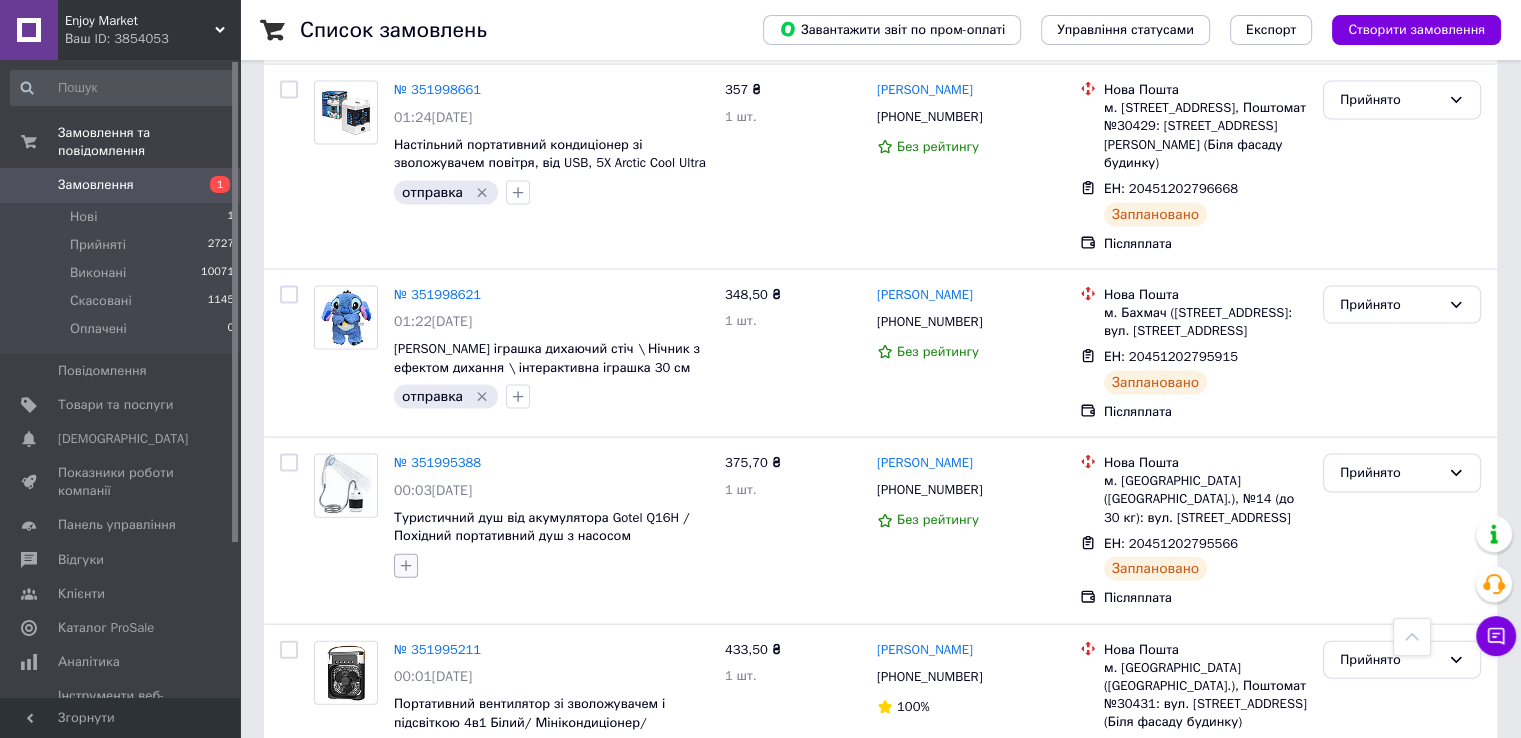 click at bounding box center [406, 566] 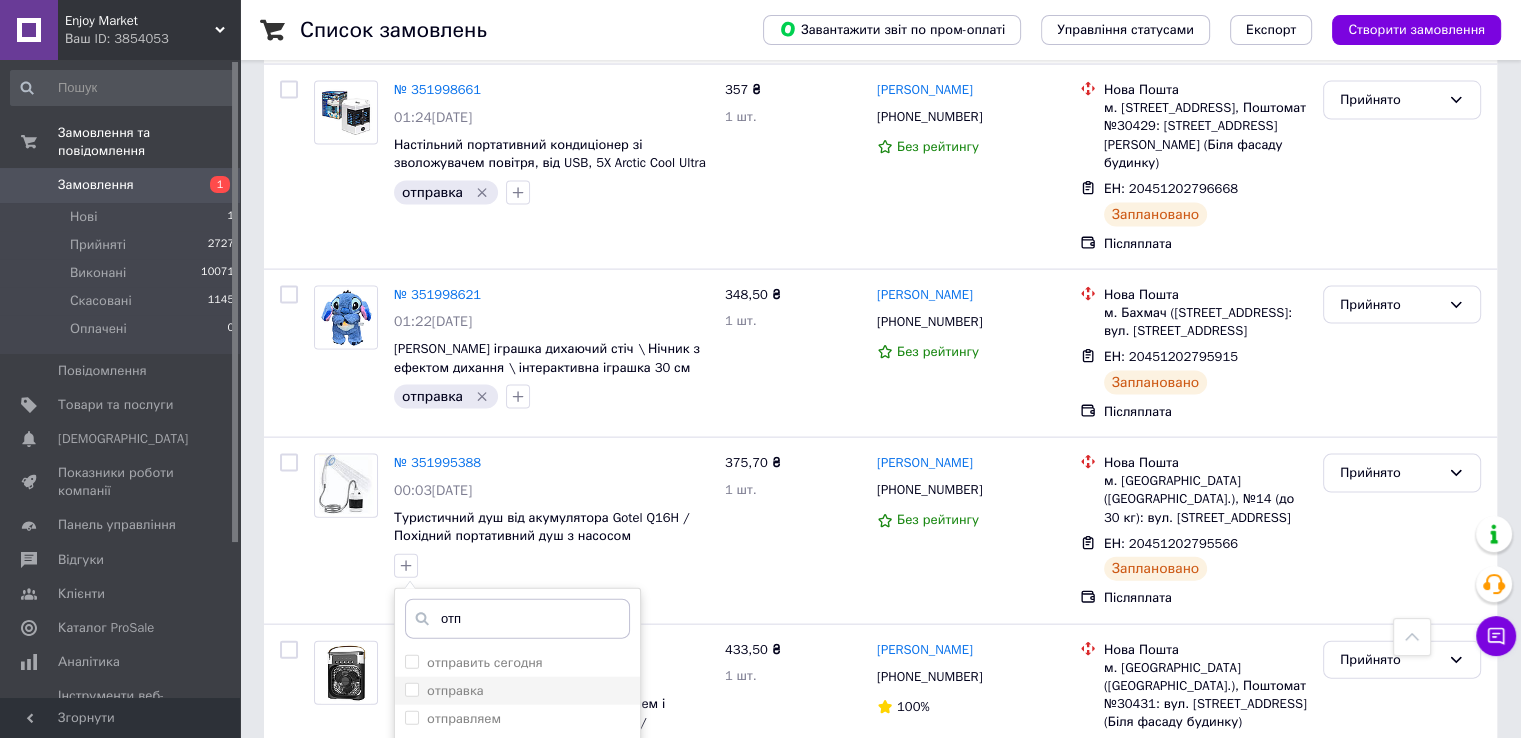 type on "отп" 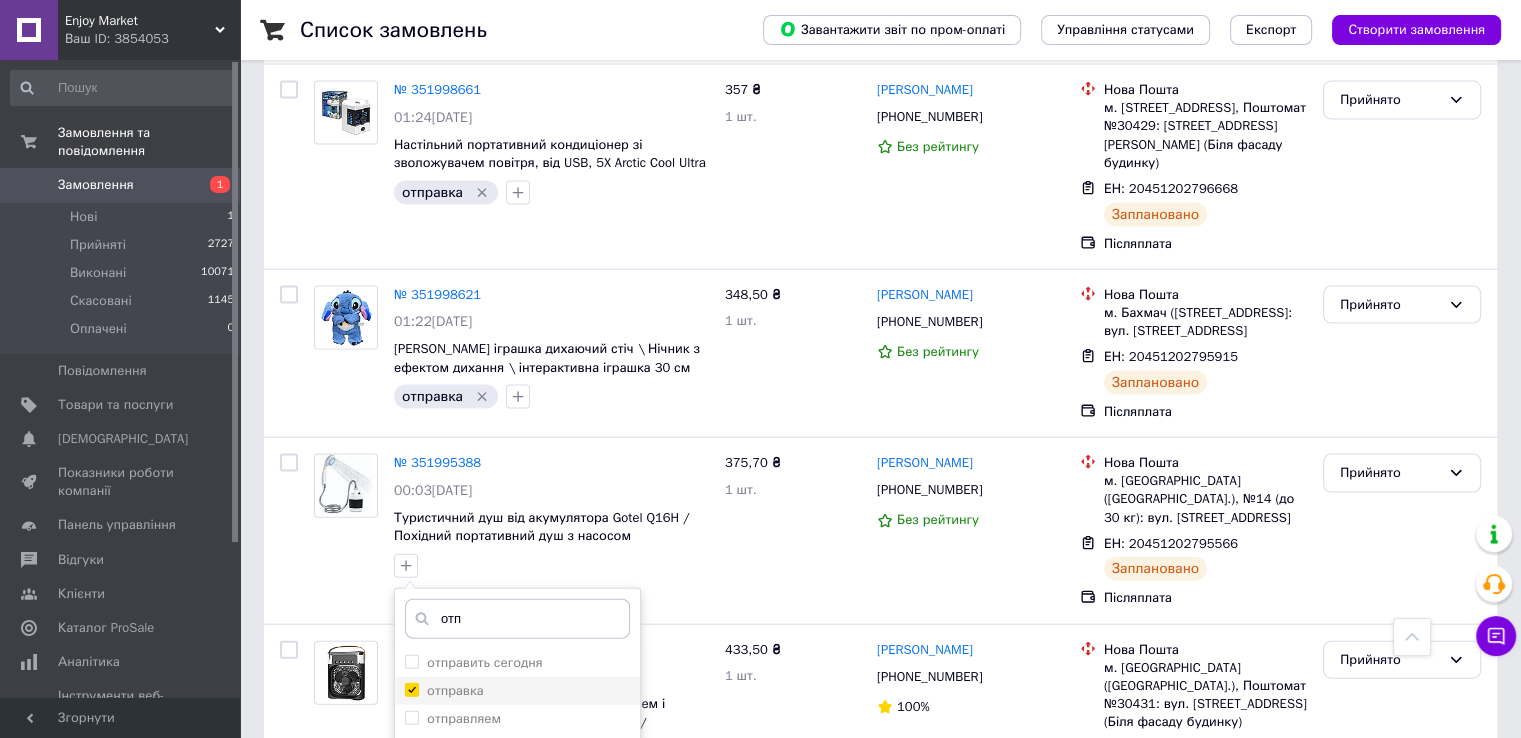 checkbox on "true" 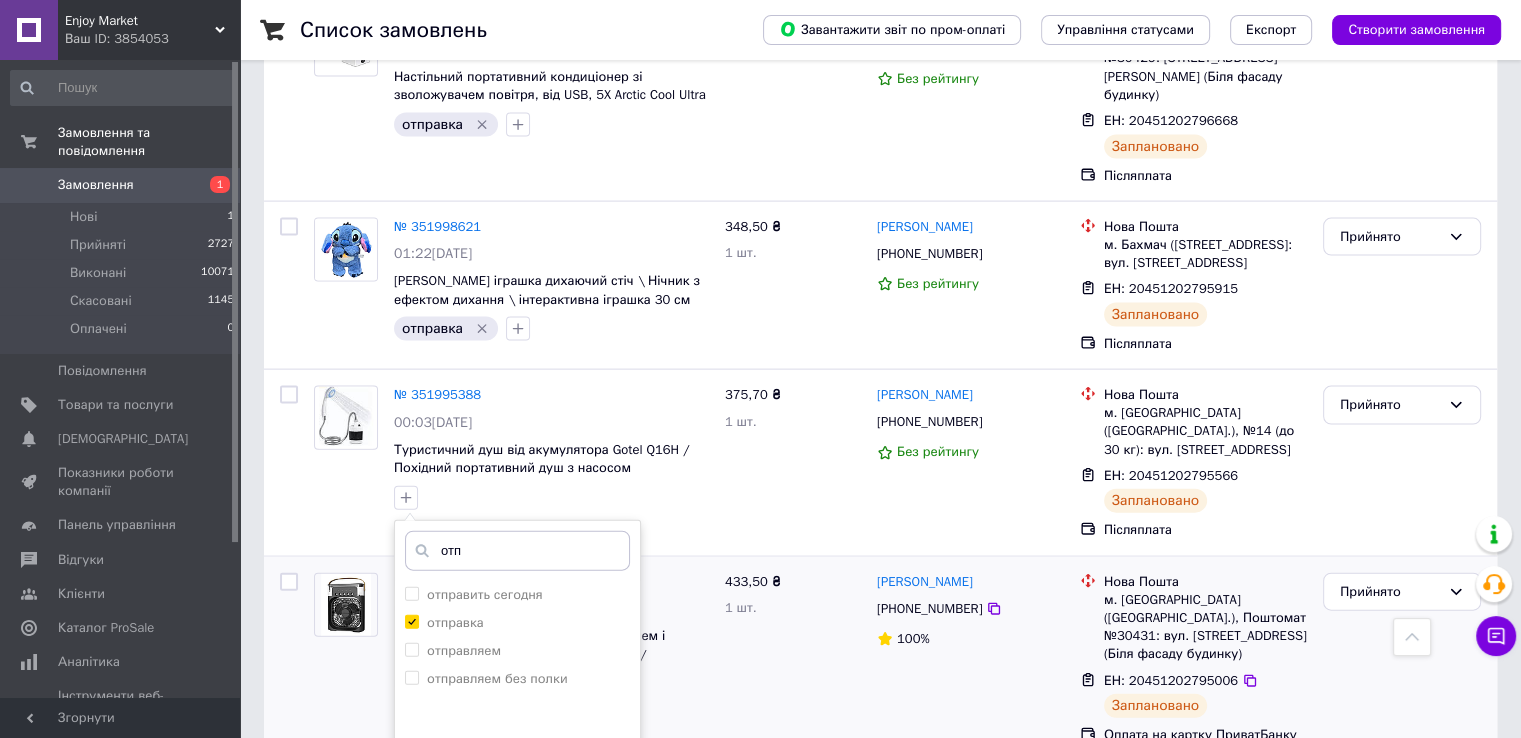 scroll, scrollTop: 4360, scrollLeft: 0, axis: vertical 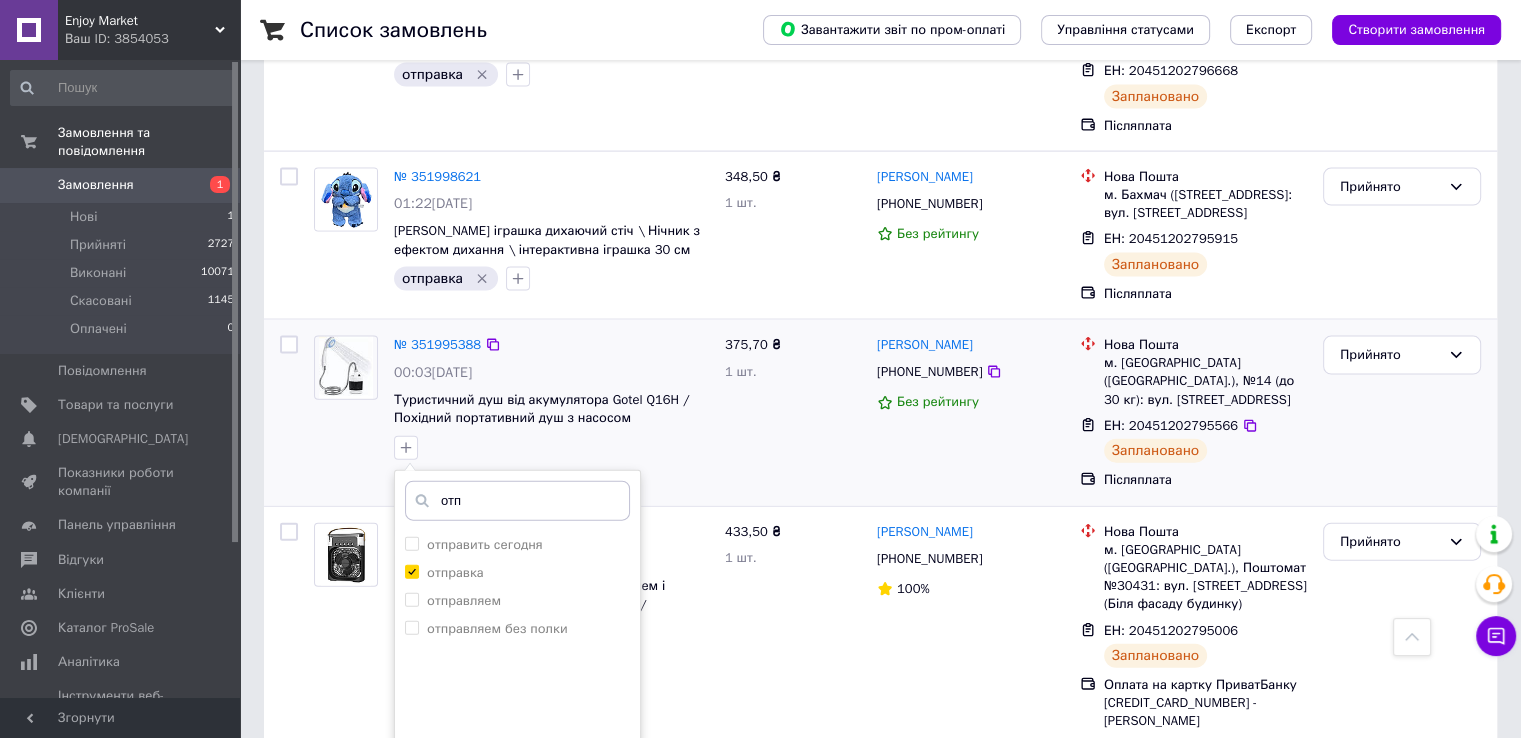 click on "Додати мітку" at bounding box center (517, 810) 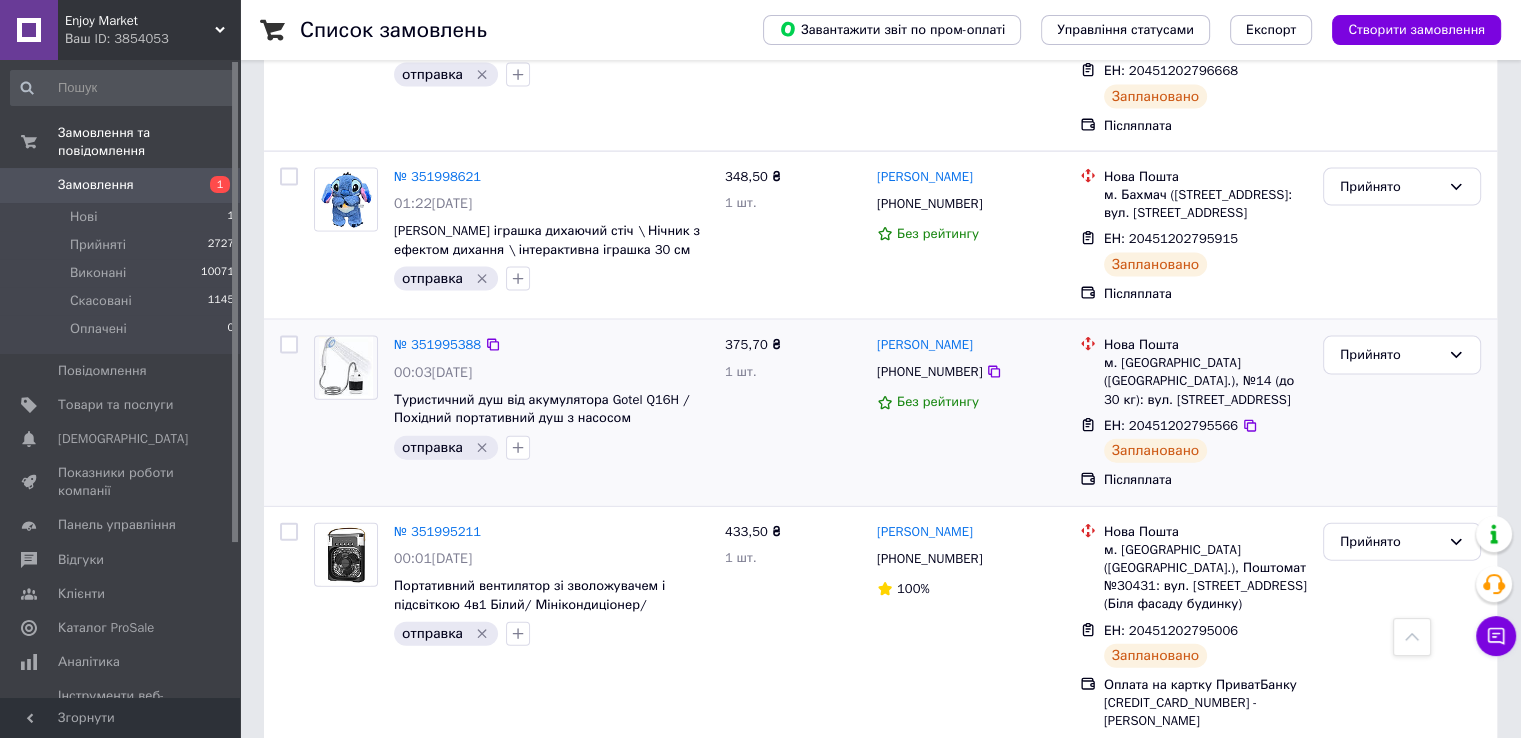 click 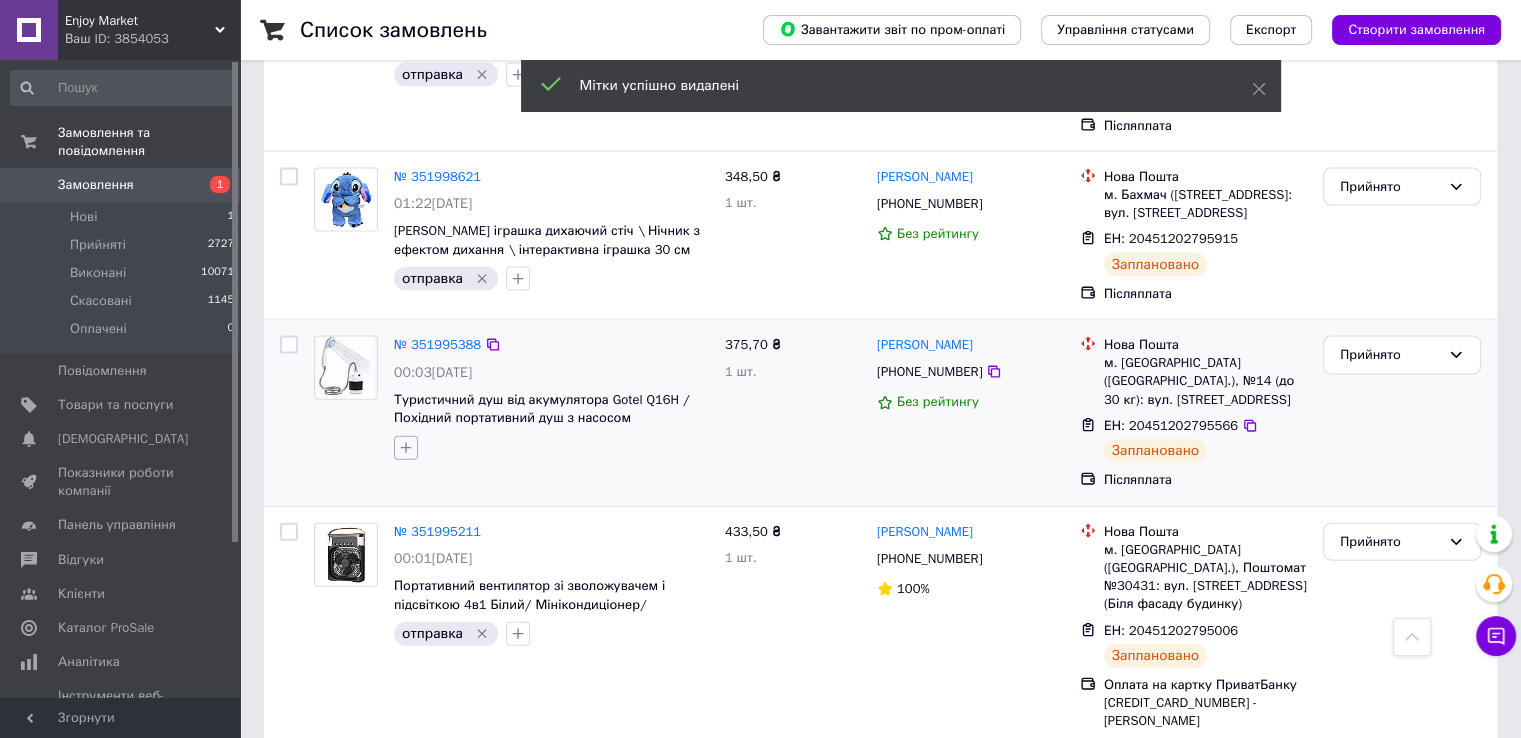 click 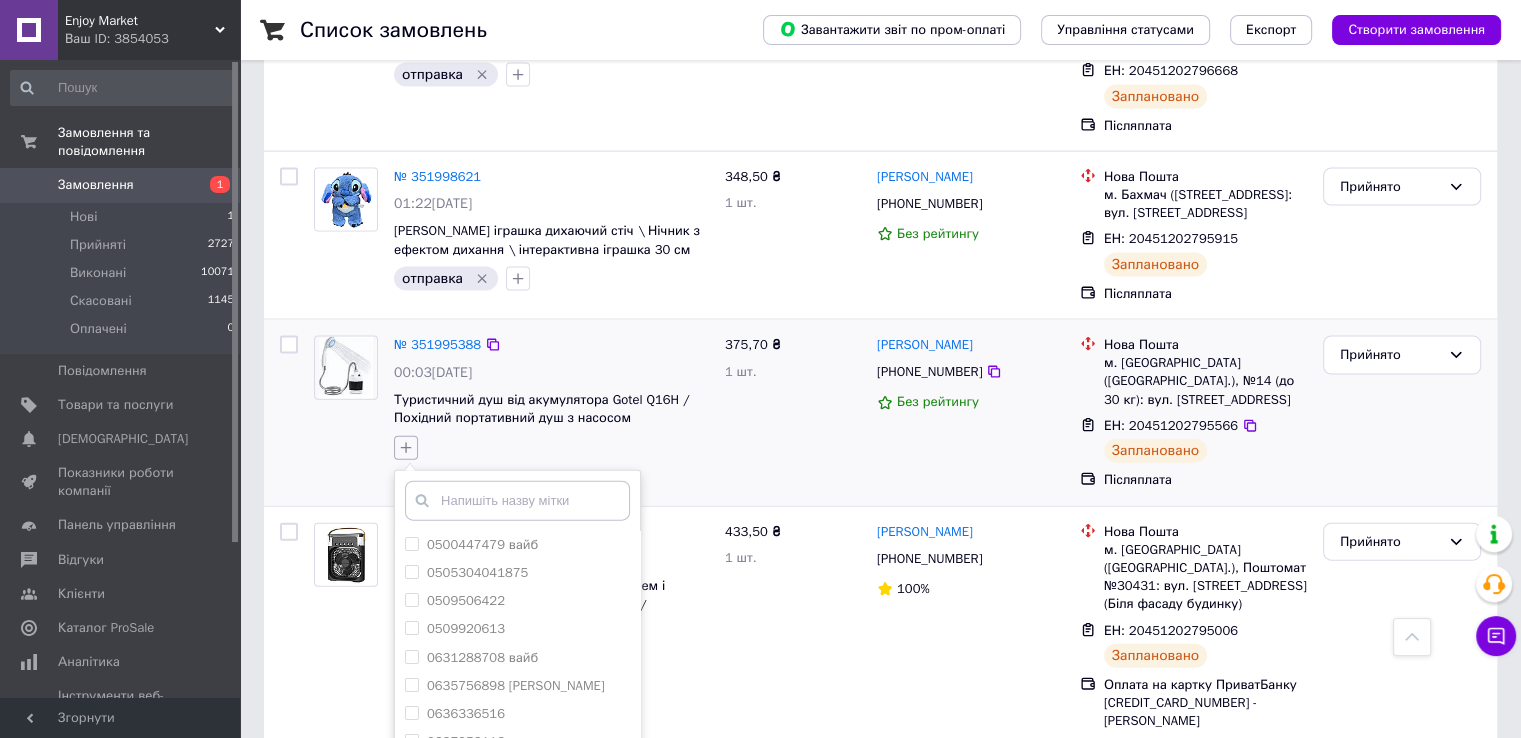type on "о" 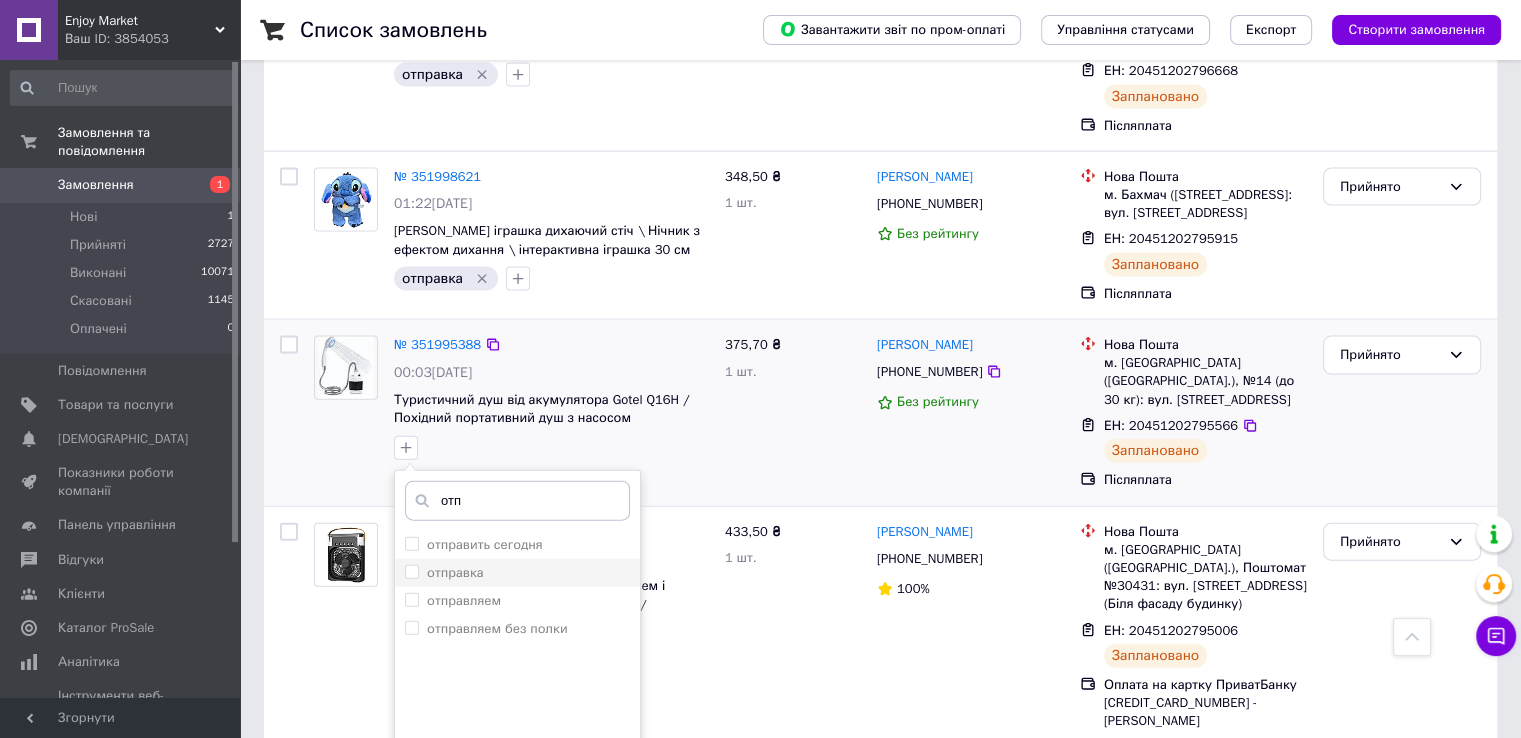 type on "отп" 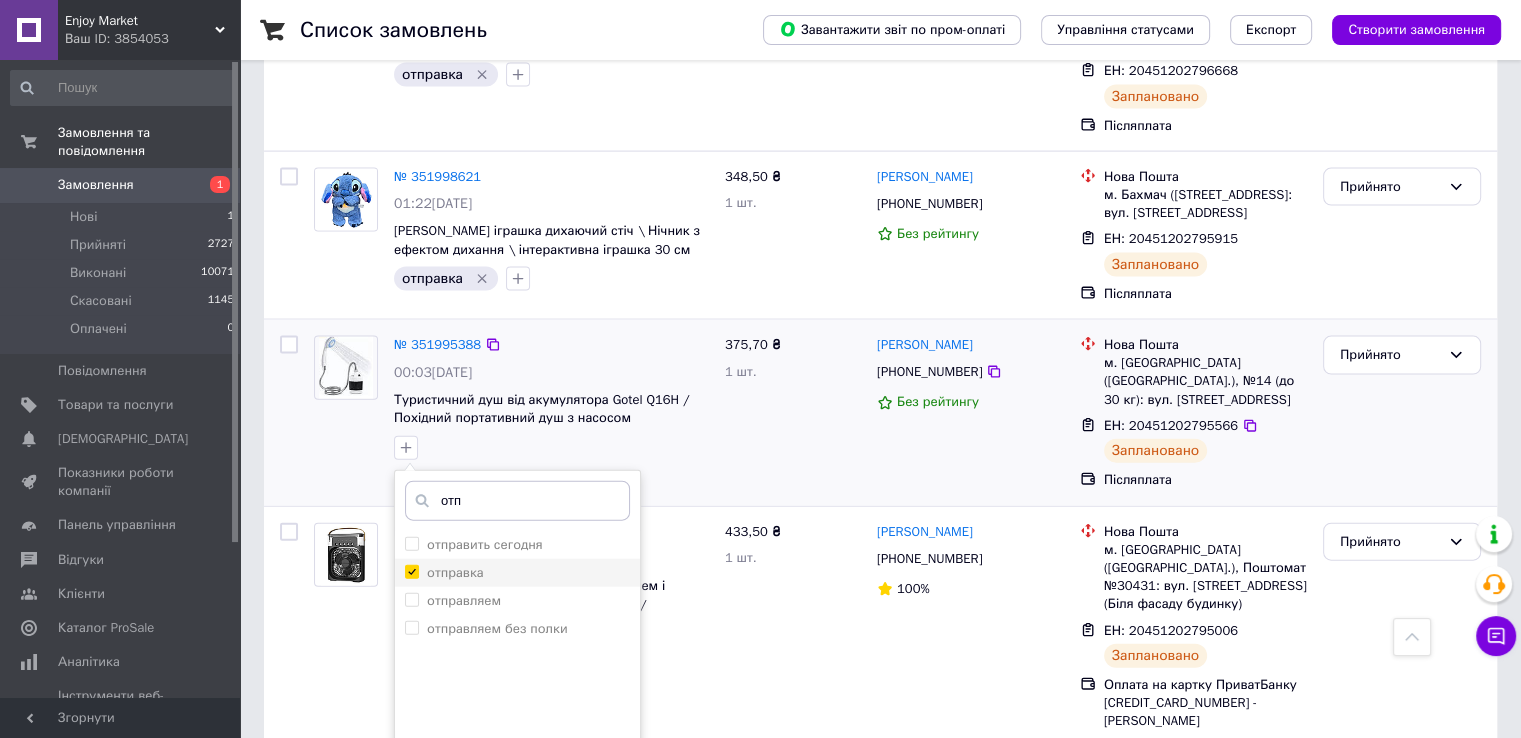 checkbox on "true" 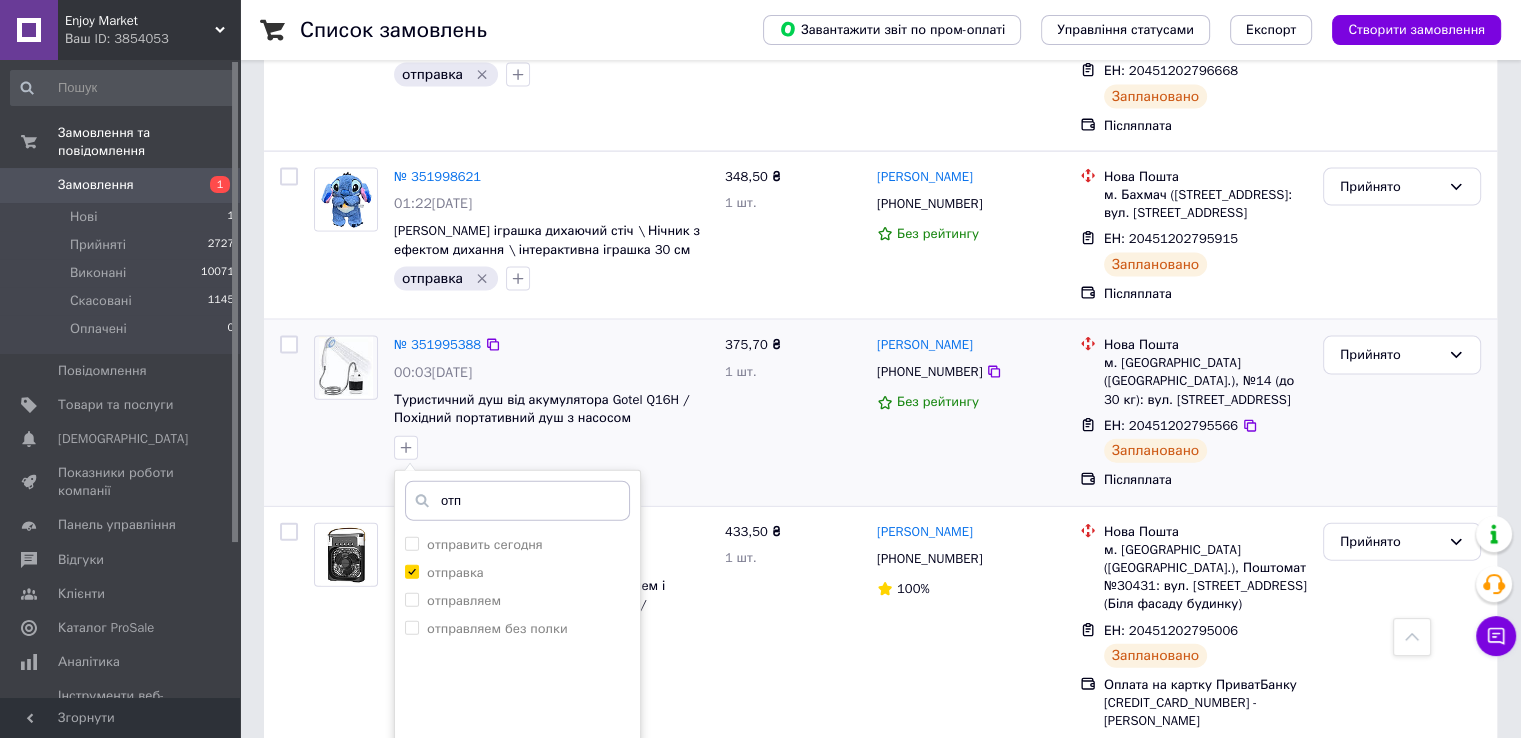 click on "Додати мітку" at bounding box center (517, 810) 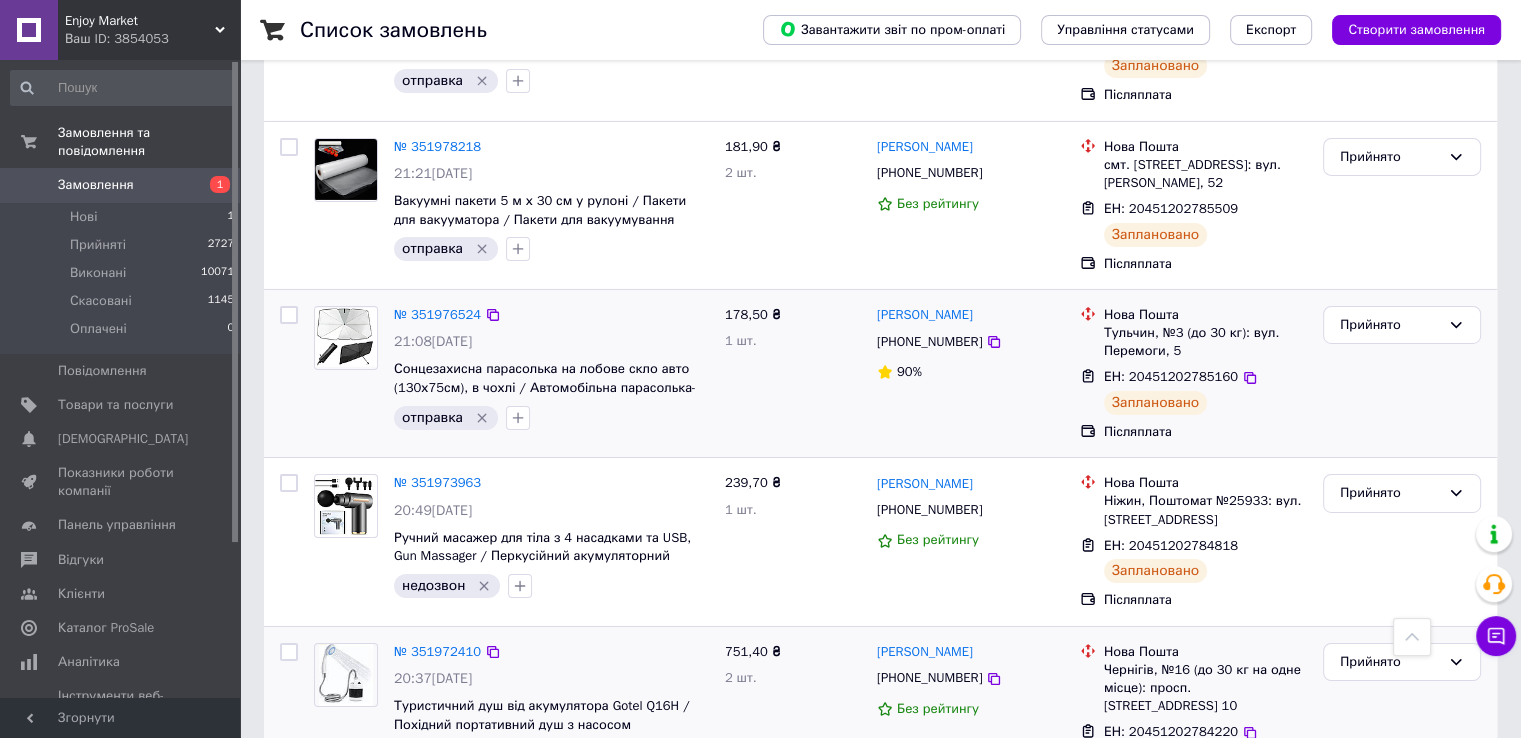 scroll, scrollTop: 6800, scrollLeft: 0, axis: vertical 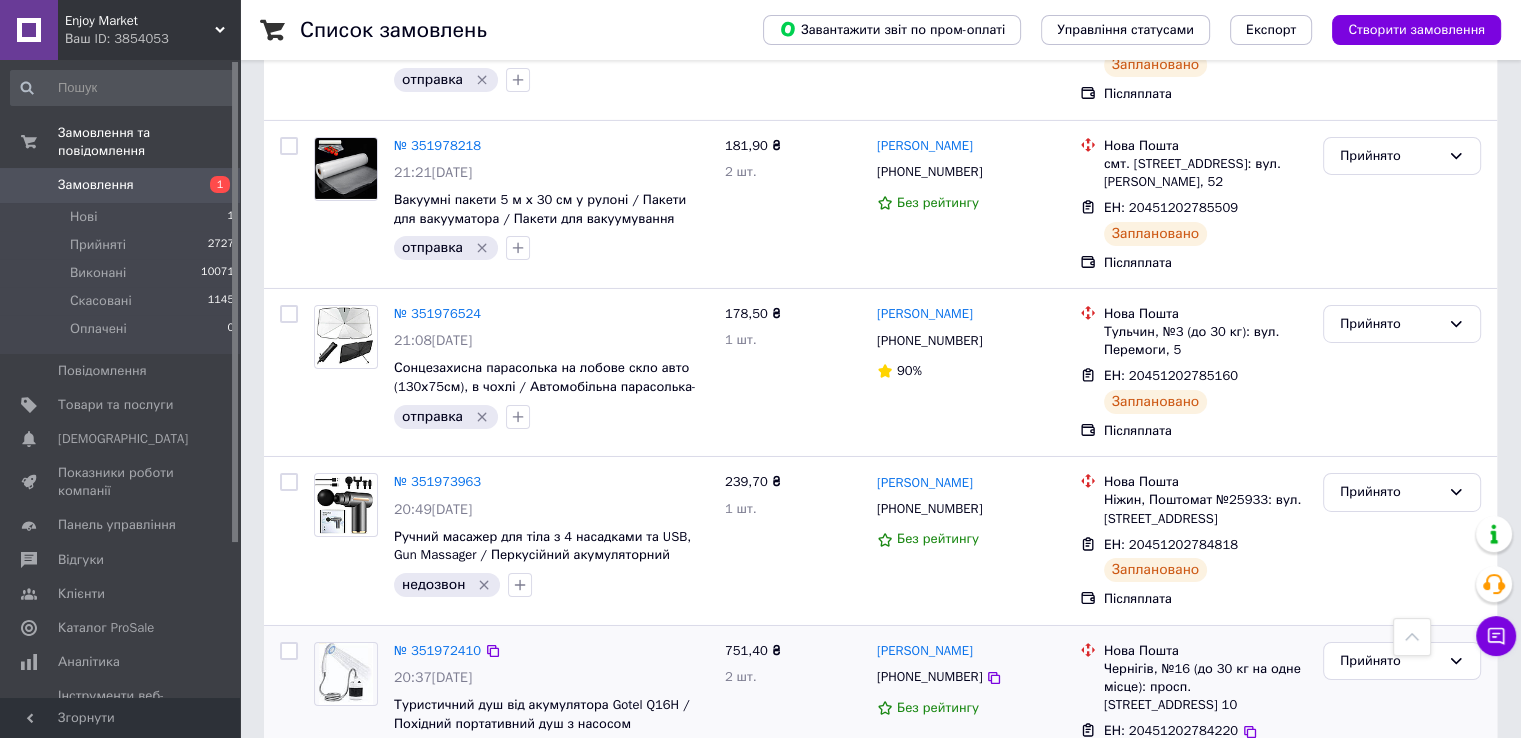 click 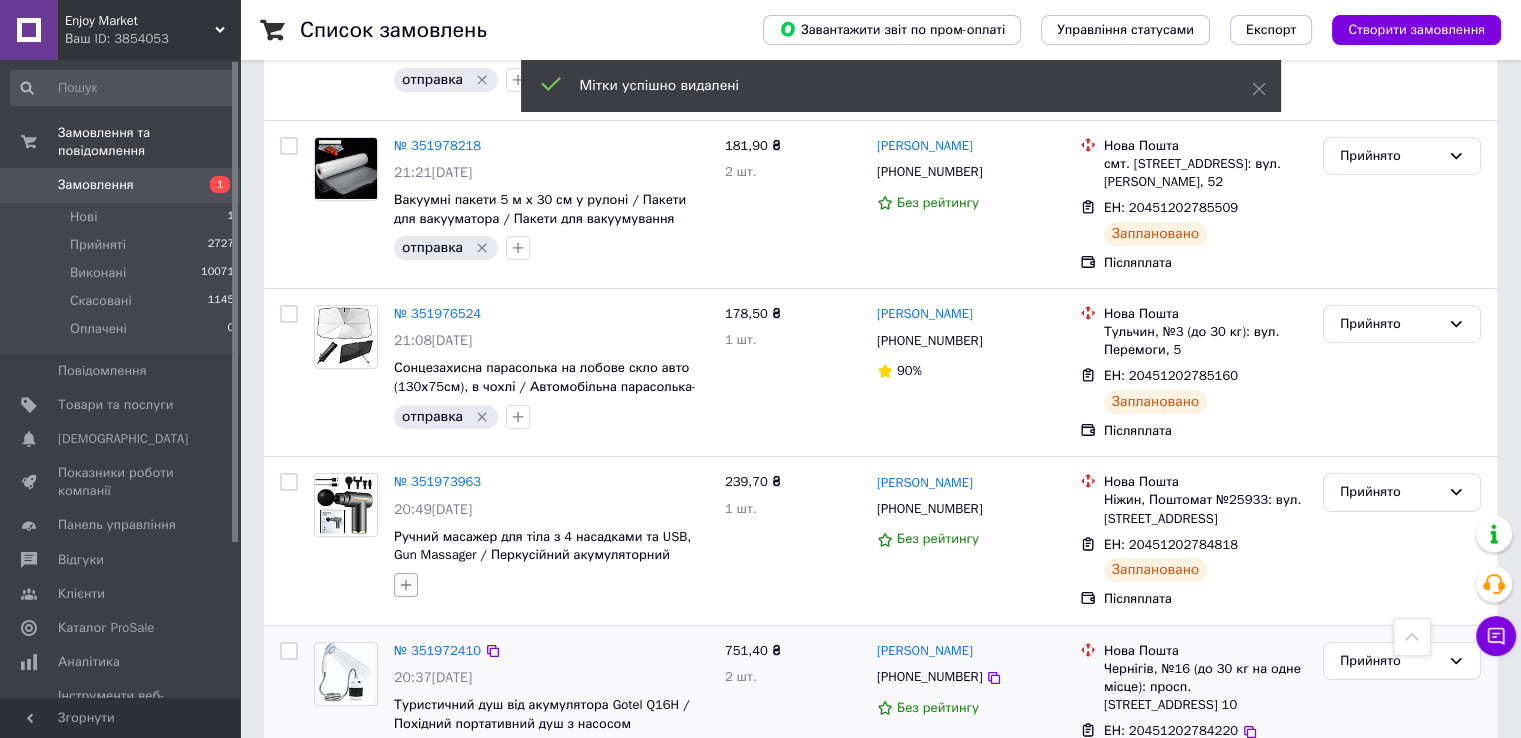click at bounding box center (406, 585) 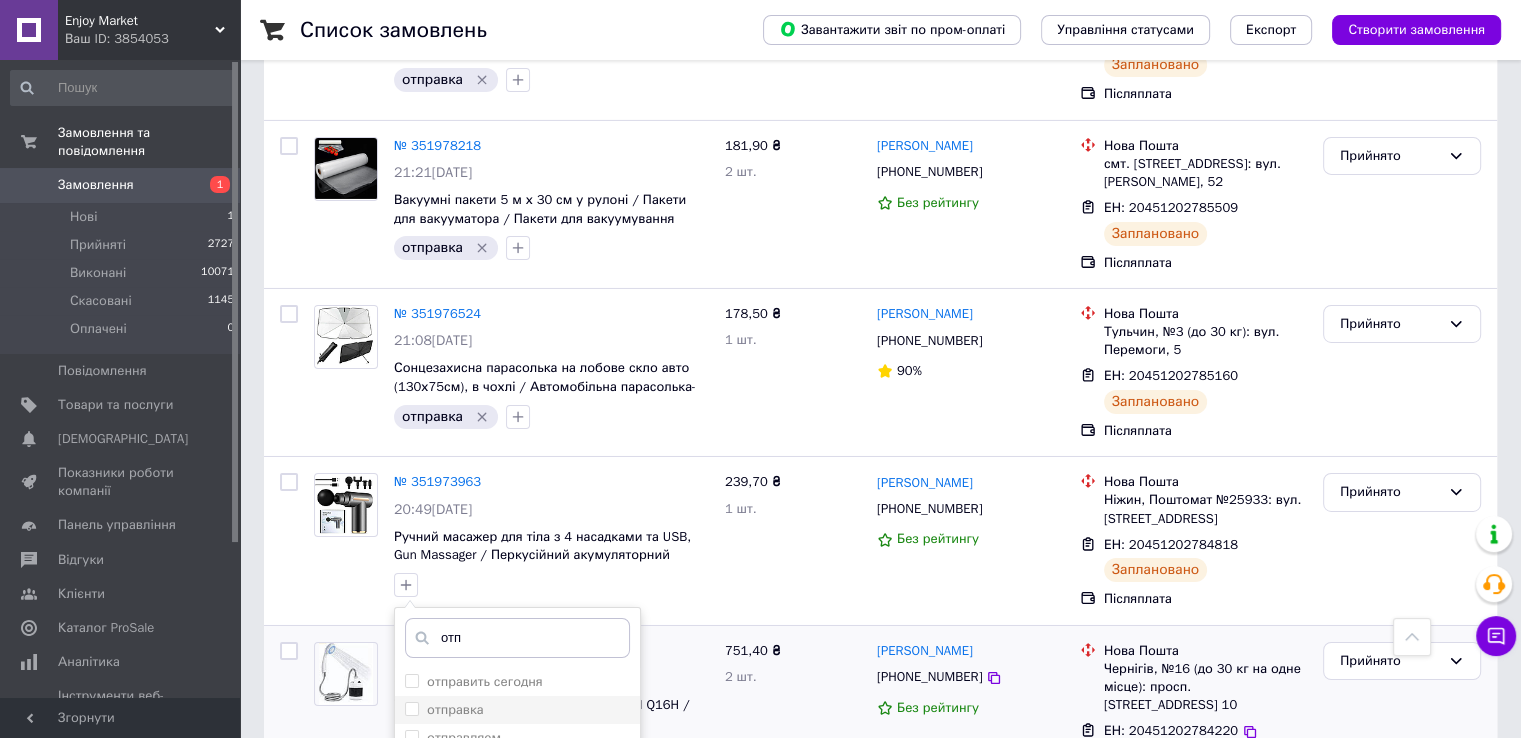 type on "отп" 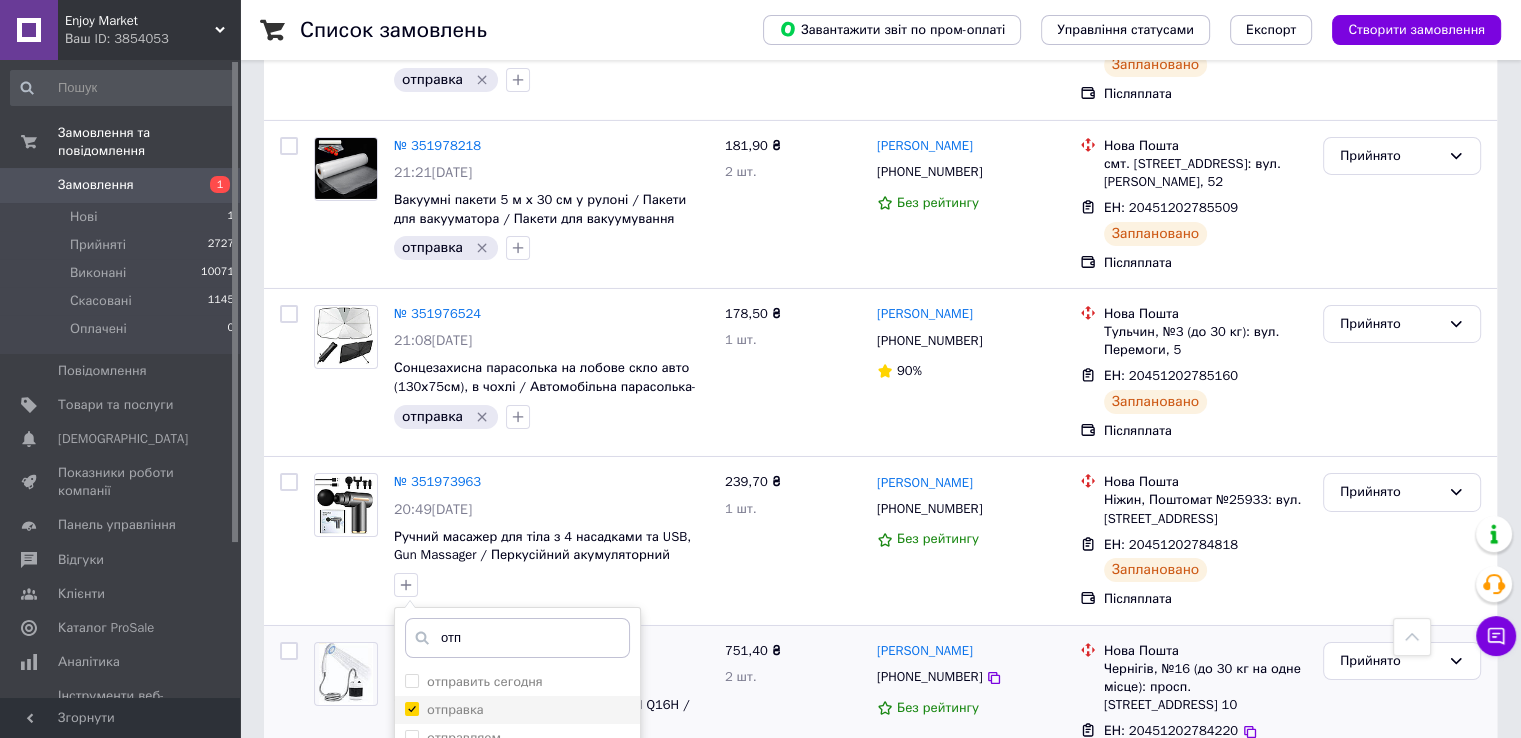 checkbox on "true" 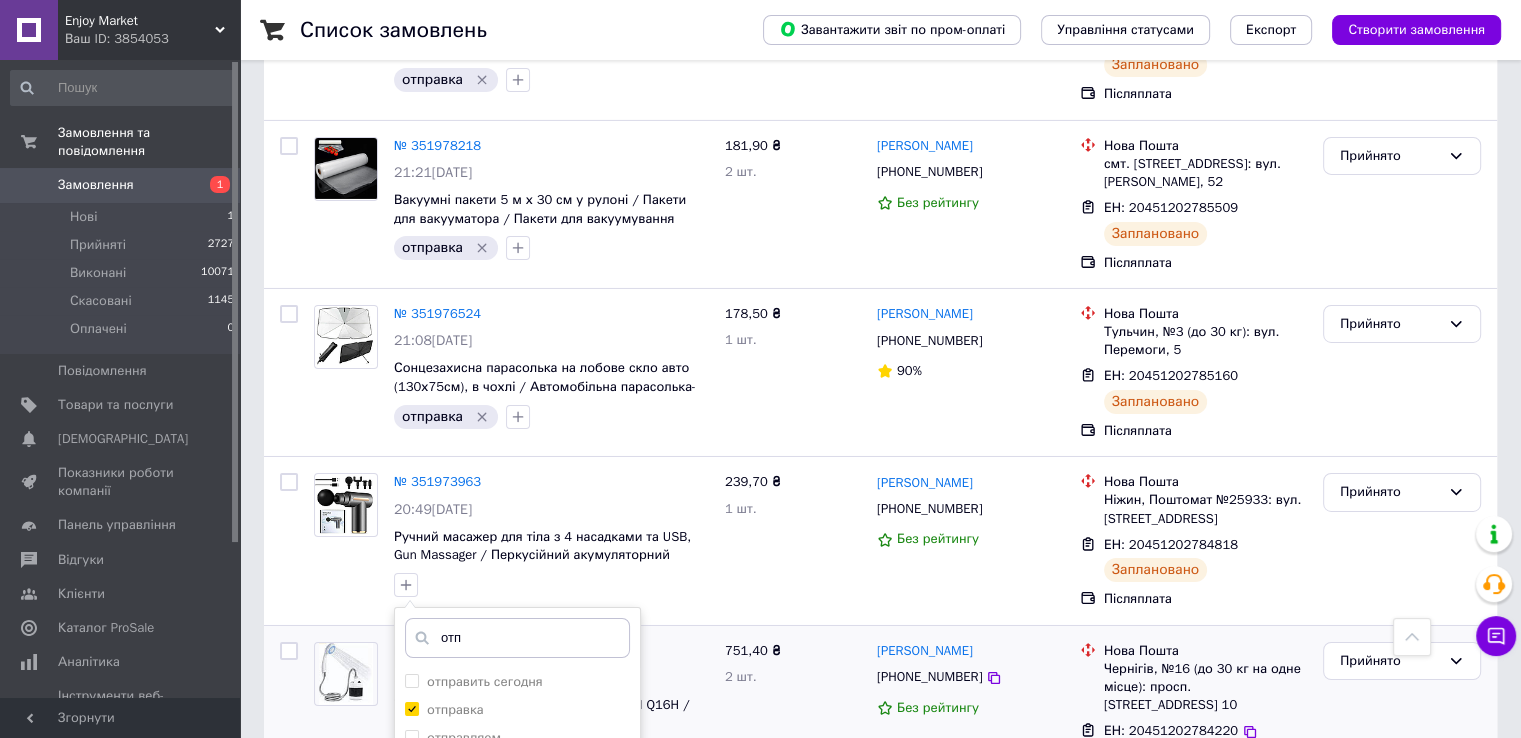 click on "Додати мітку" at bounding box center (517, 947) 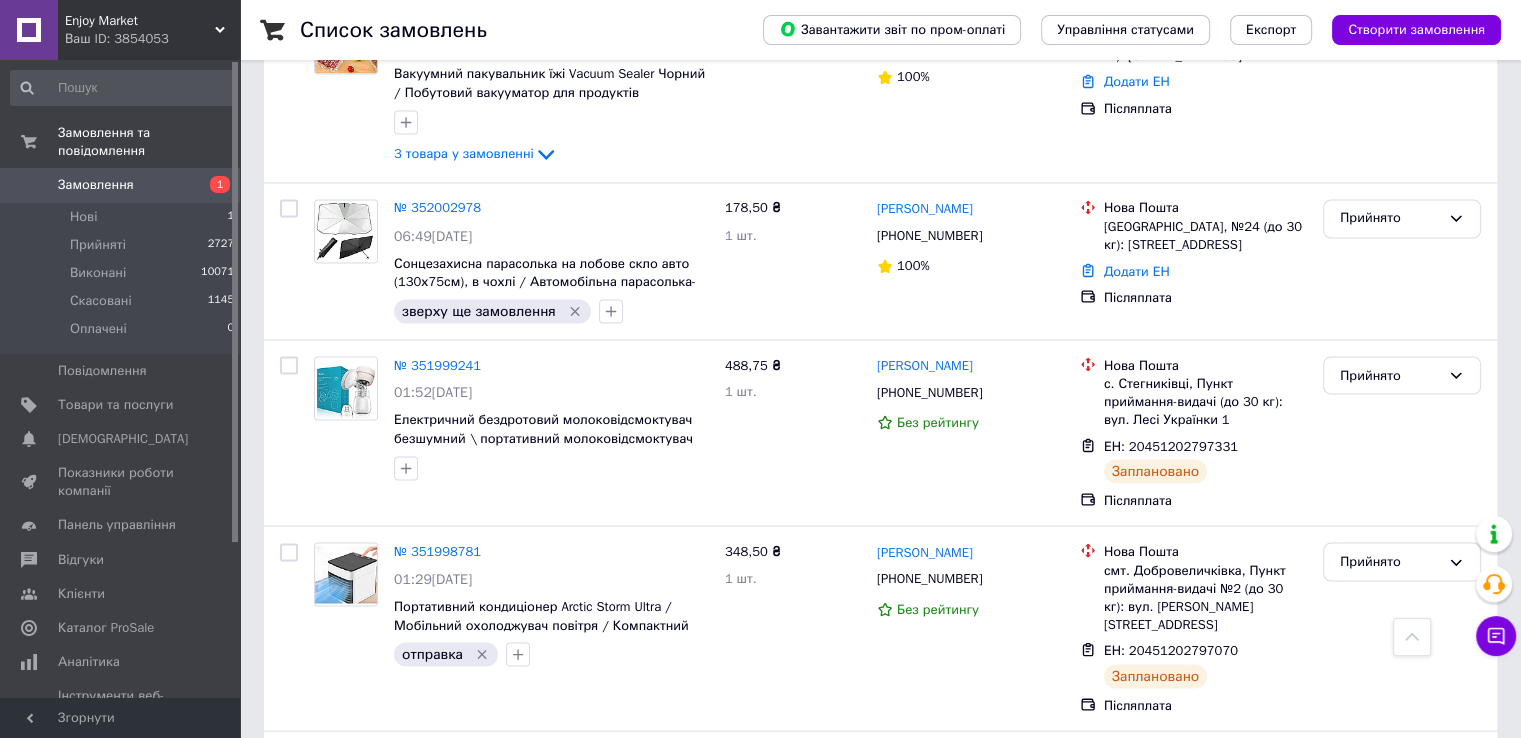 scroll, scrollTop: 3578, scrollLeft: 0, axis: vertical 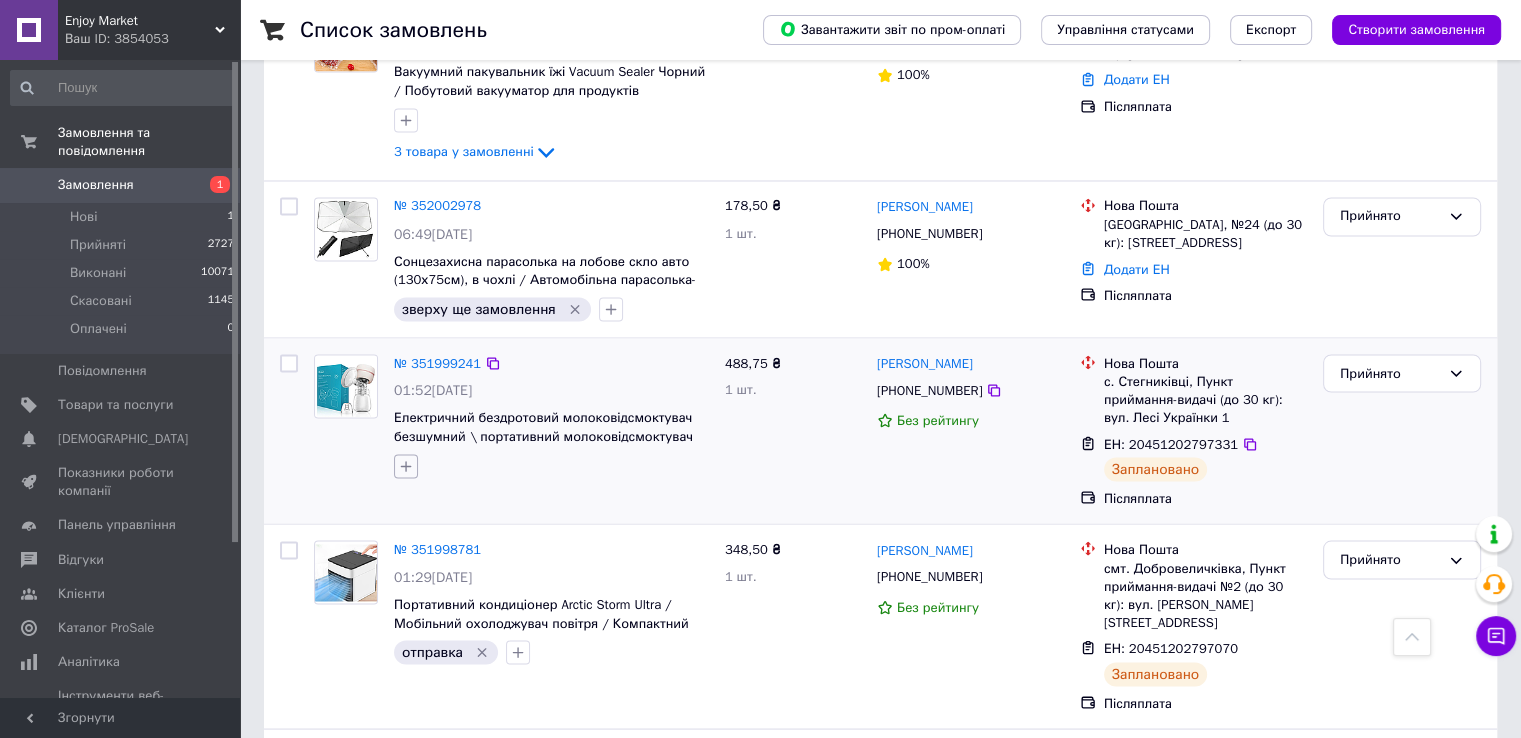click 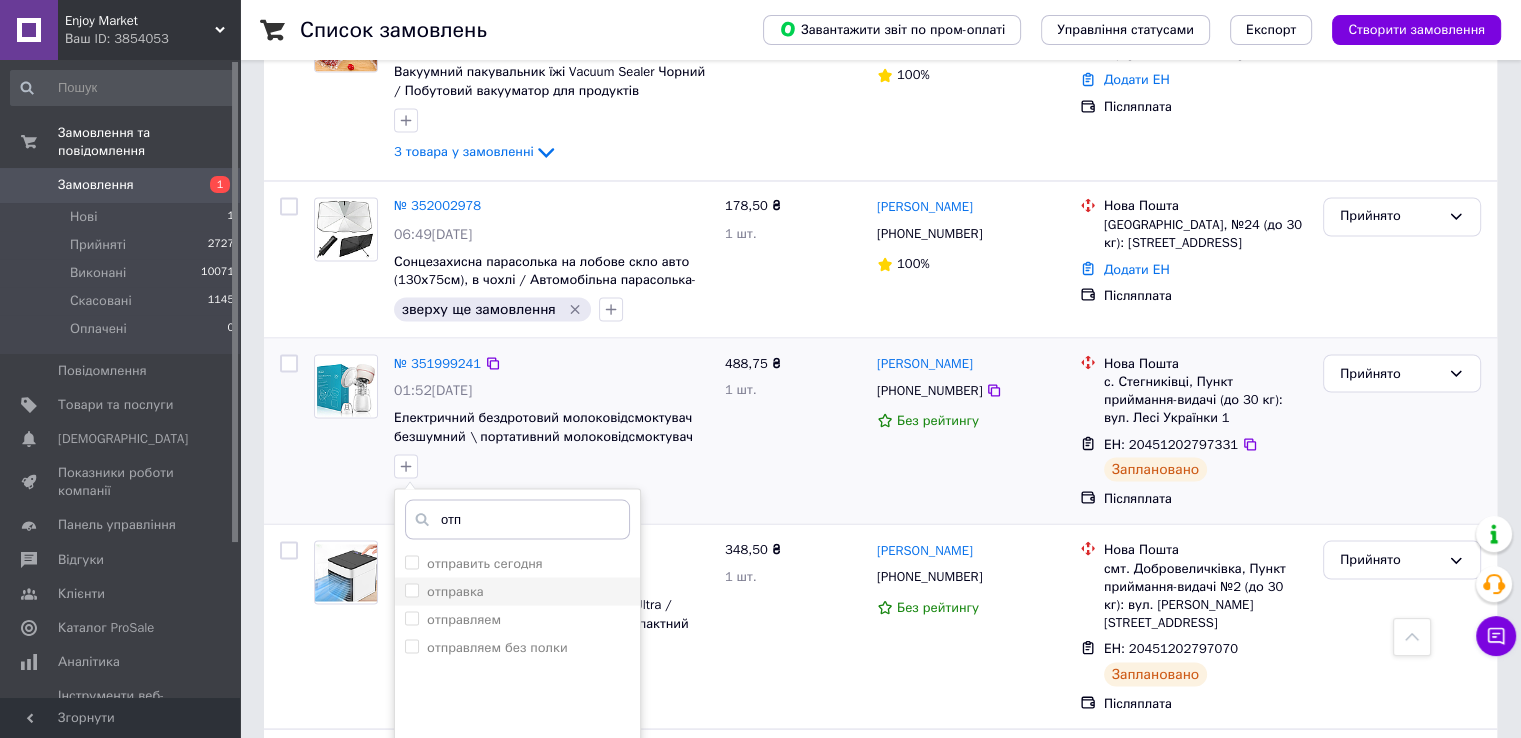 type on "отп" 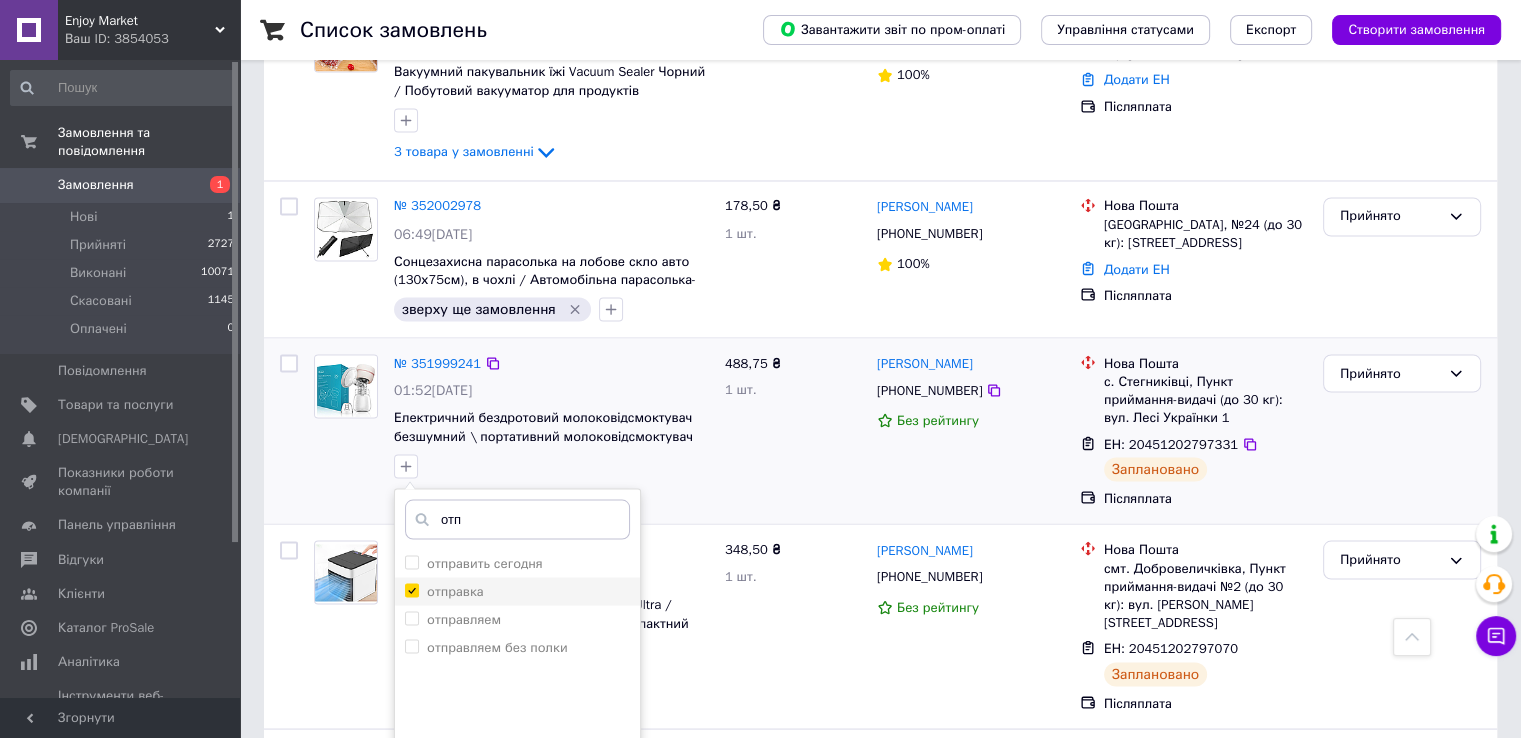 checkbox on "true" 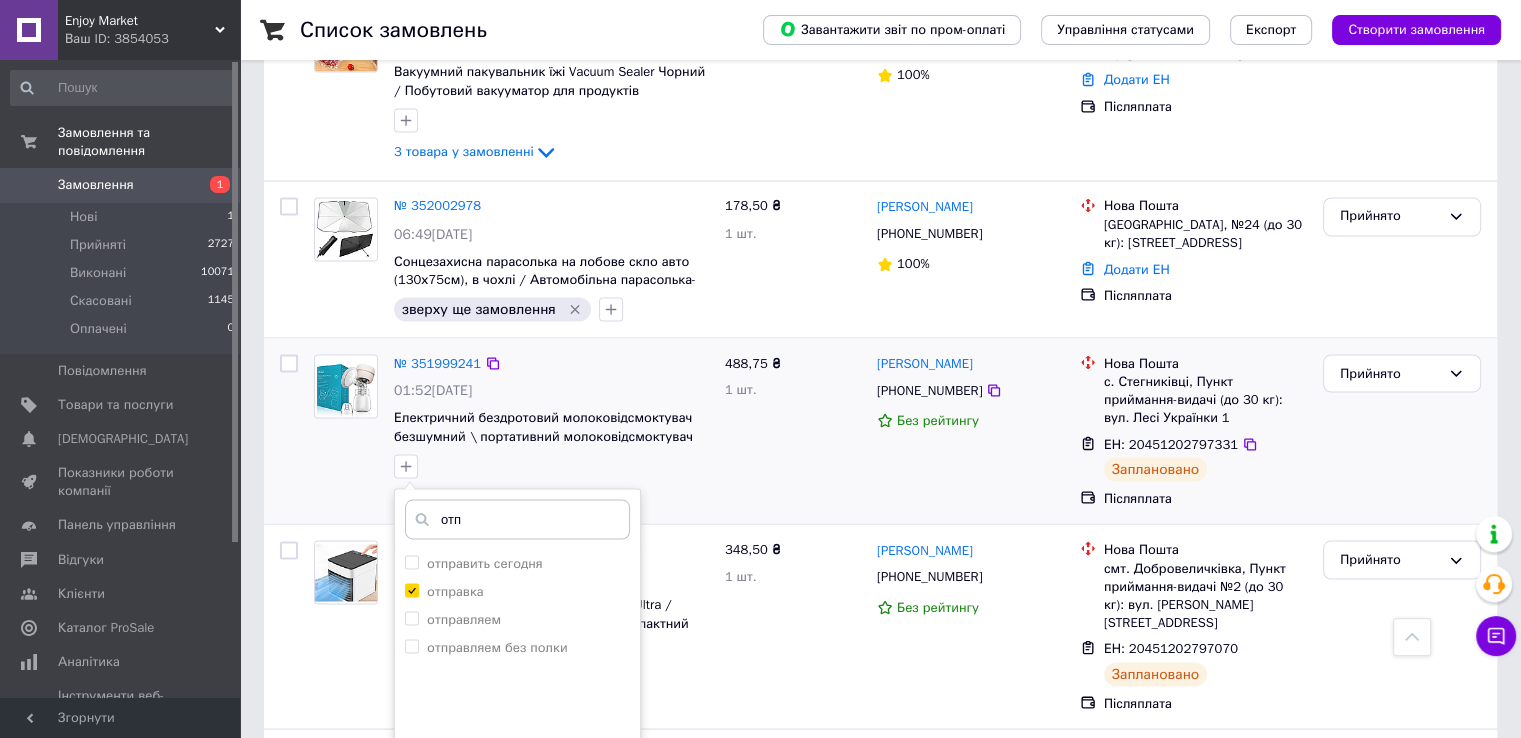 click on "Додати мітку" at bounding box center [517, 828] 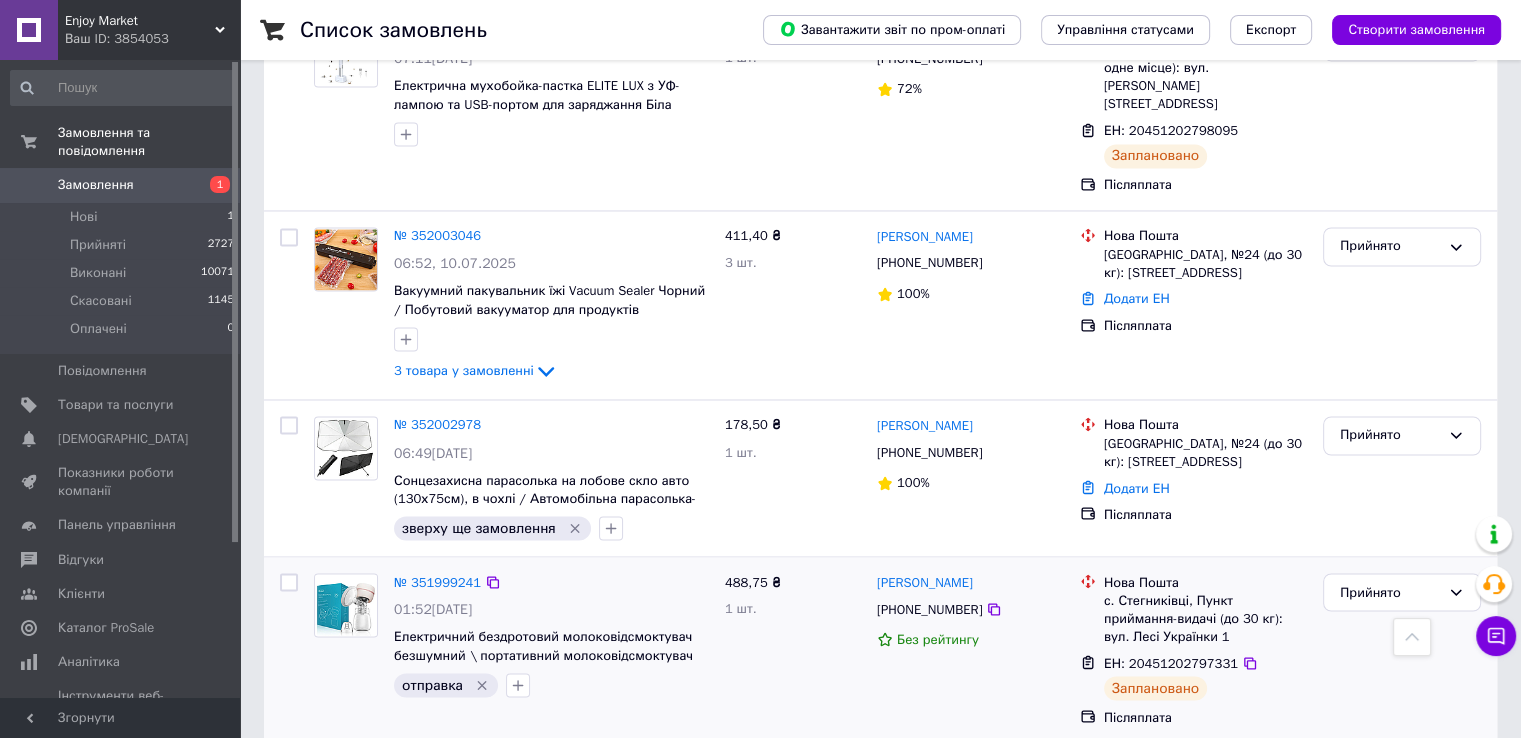 scroll, scrollTop: 3360, scrollLeft: 0, axis: vertical 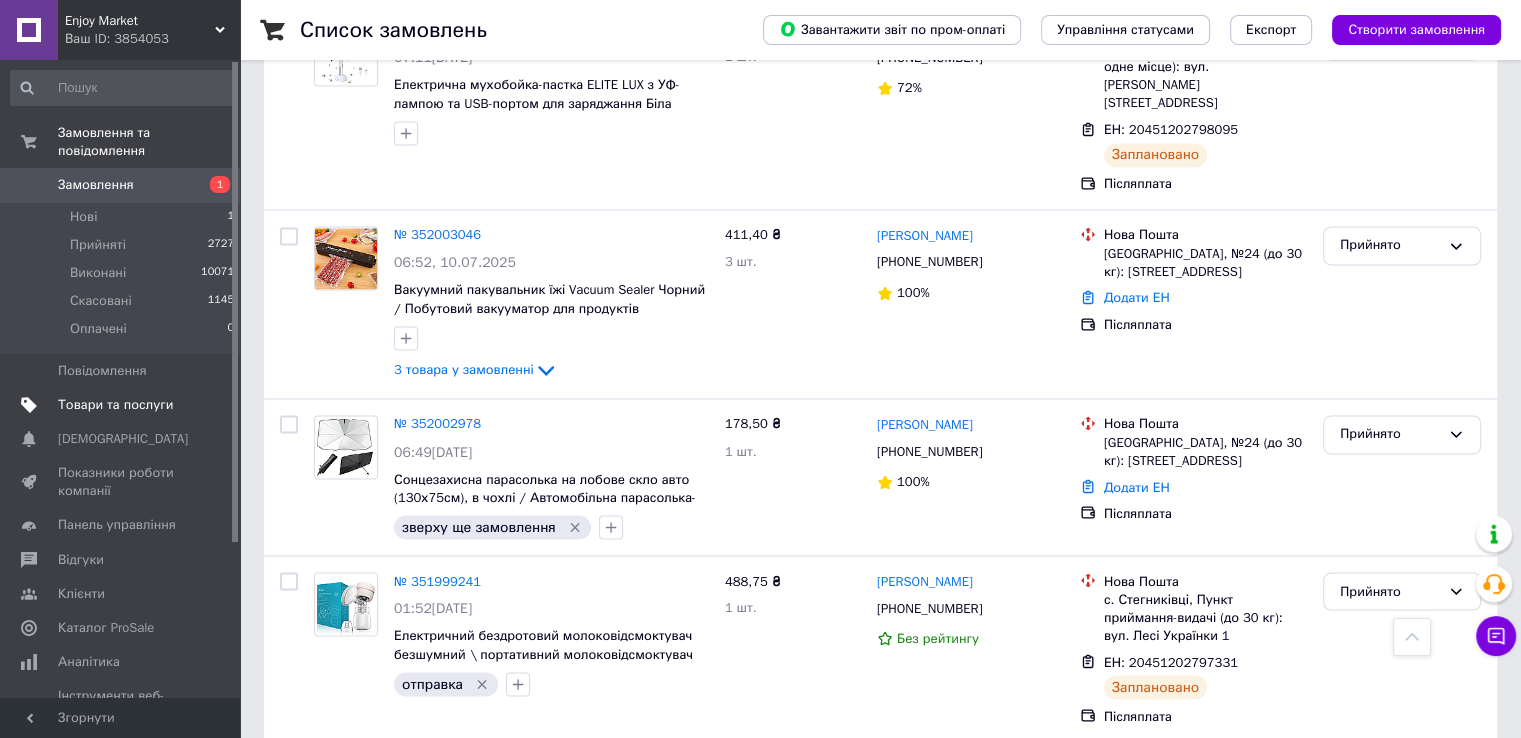 click on "Товари та послуги" at bounding box center [123, 405] 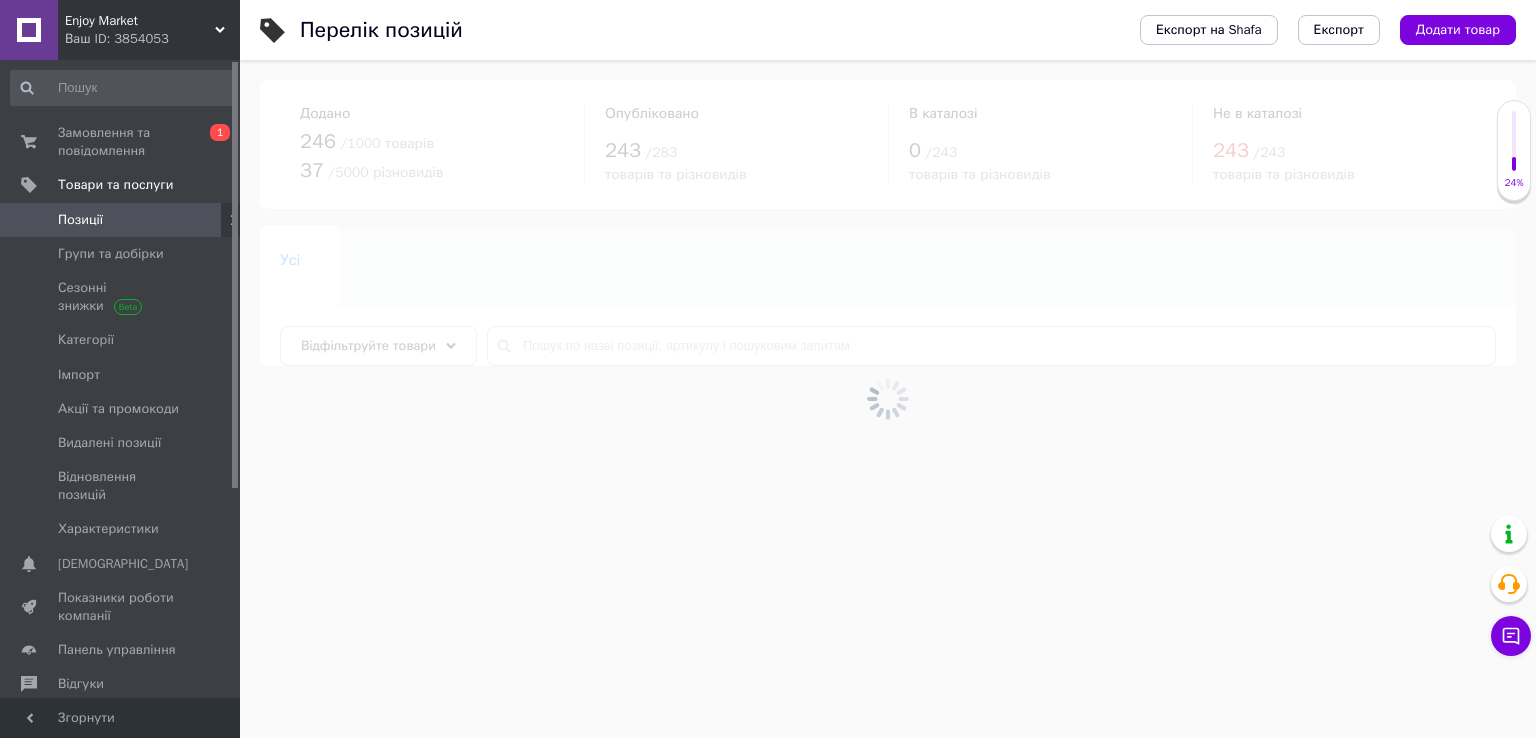 click at bounding box center [888, 399] 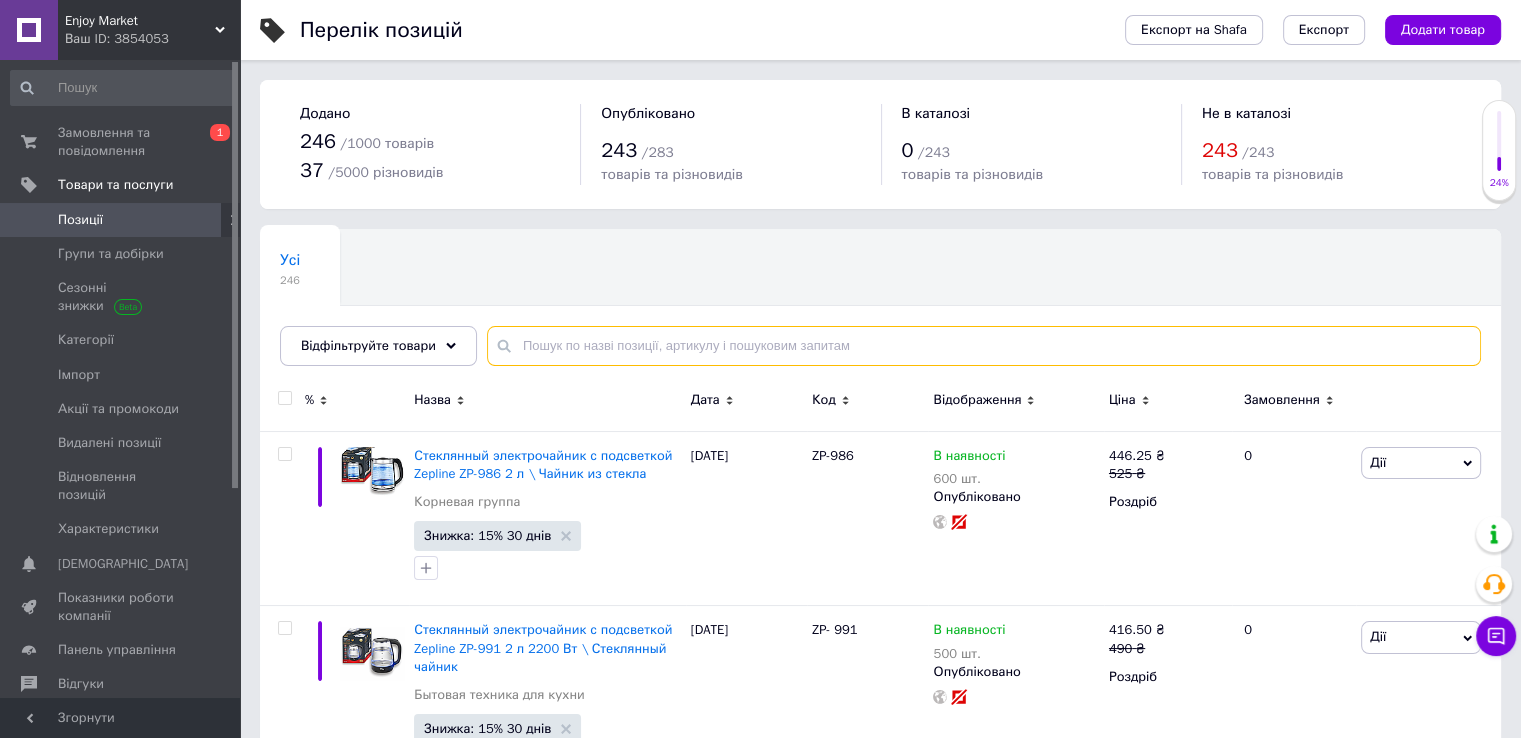 click at bounding box center (984, 346) 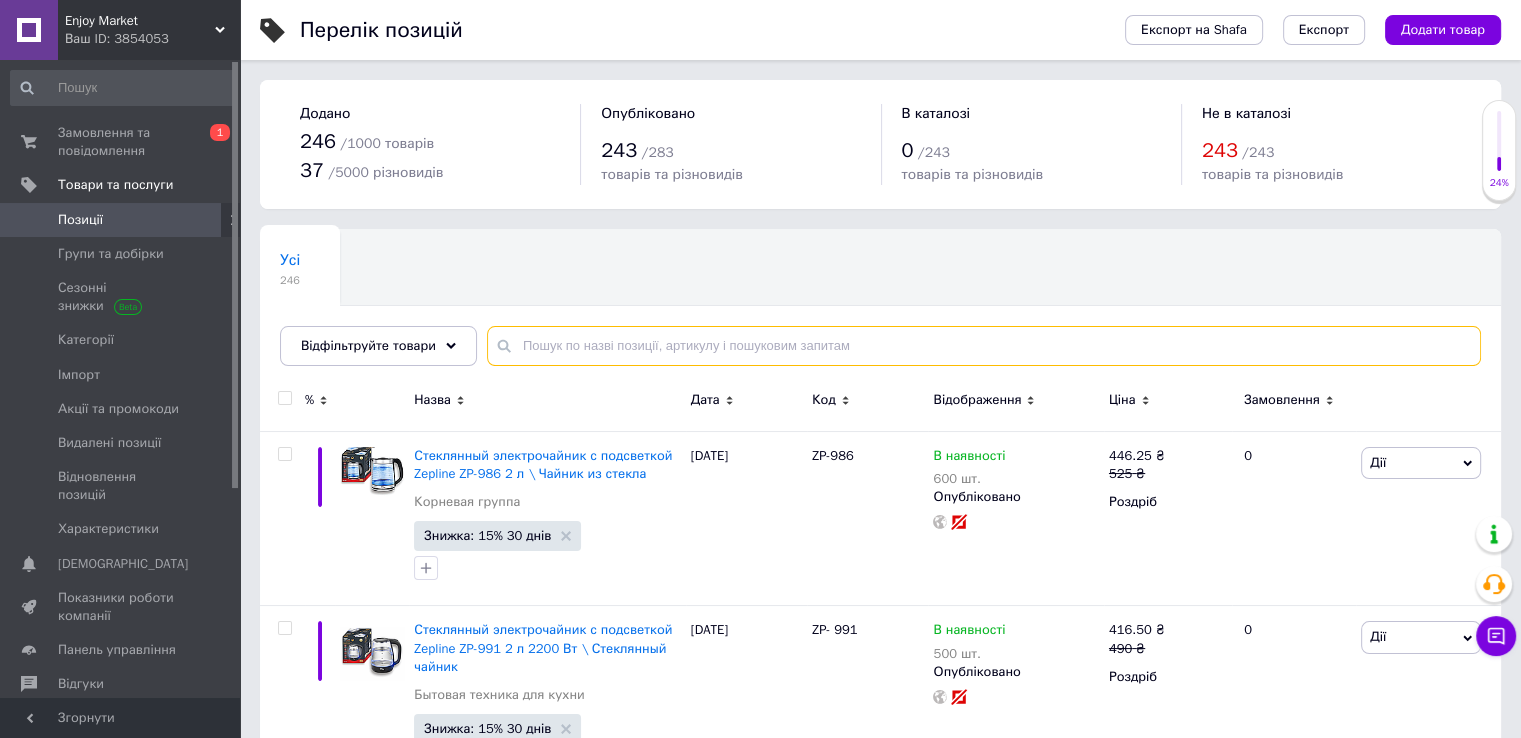 type on "о" 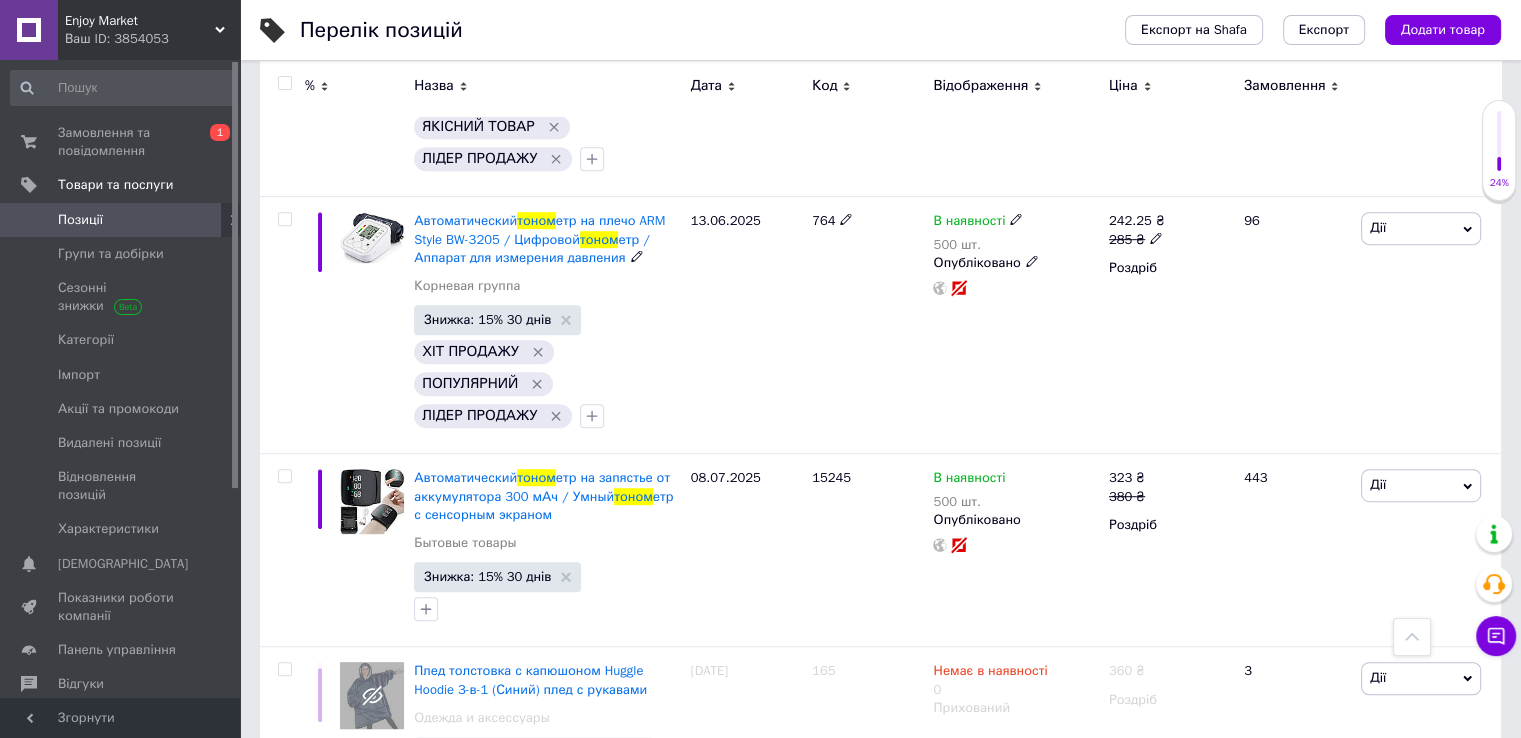 scroll, scrollTop: 1024, scrollLeft: 0, axis: vertical 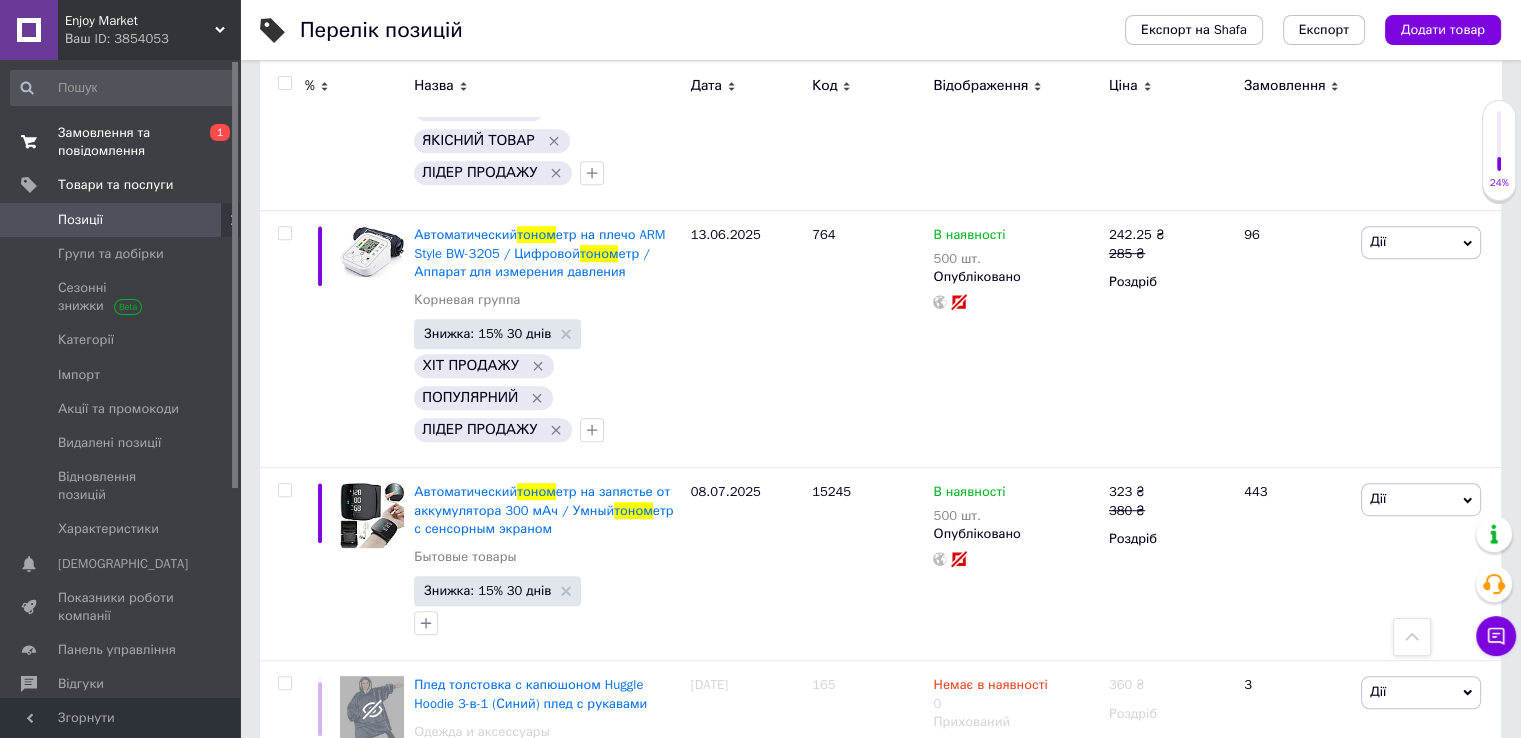 type on "тоном" 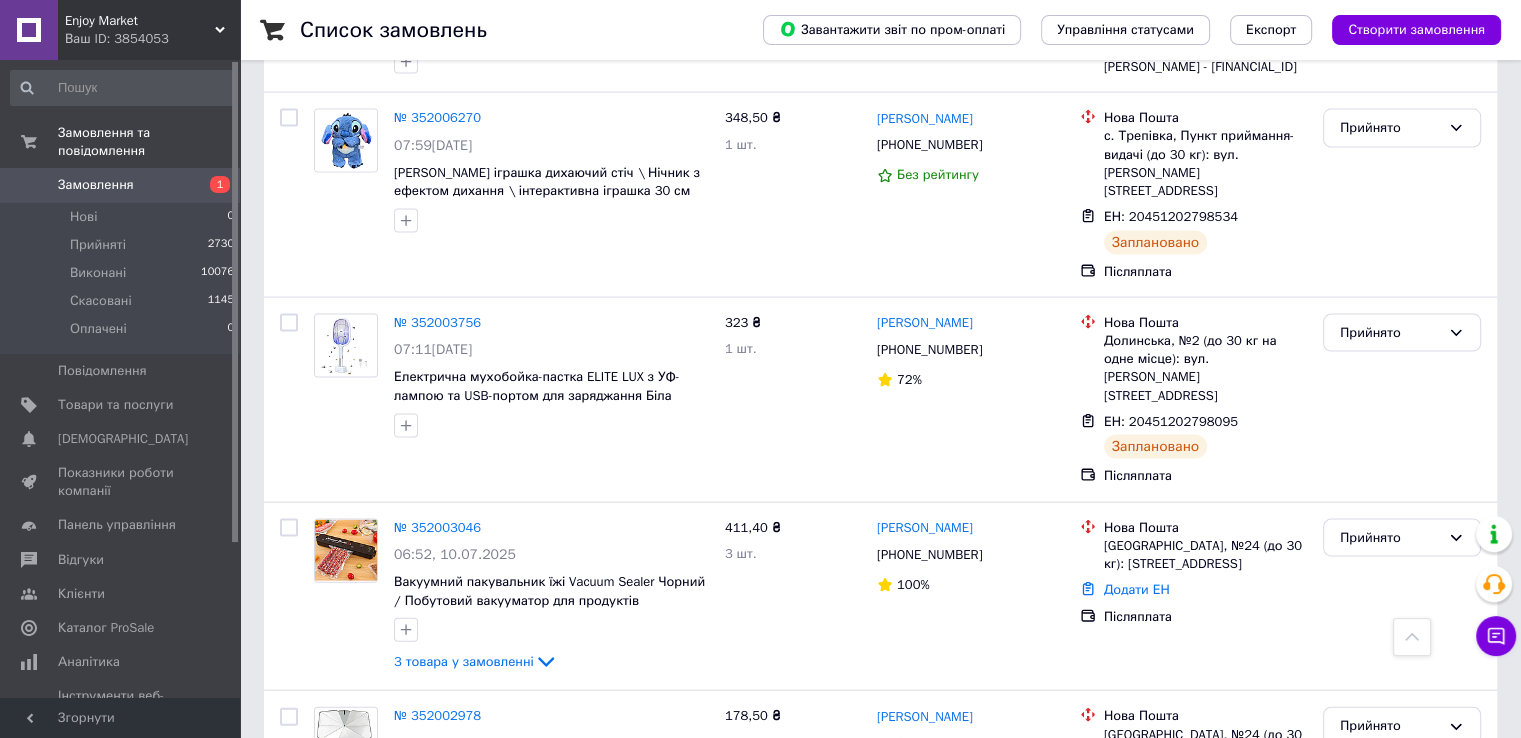 scroll, scrollTop: 4837, scrollLeft: 0, axis: vertical 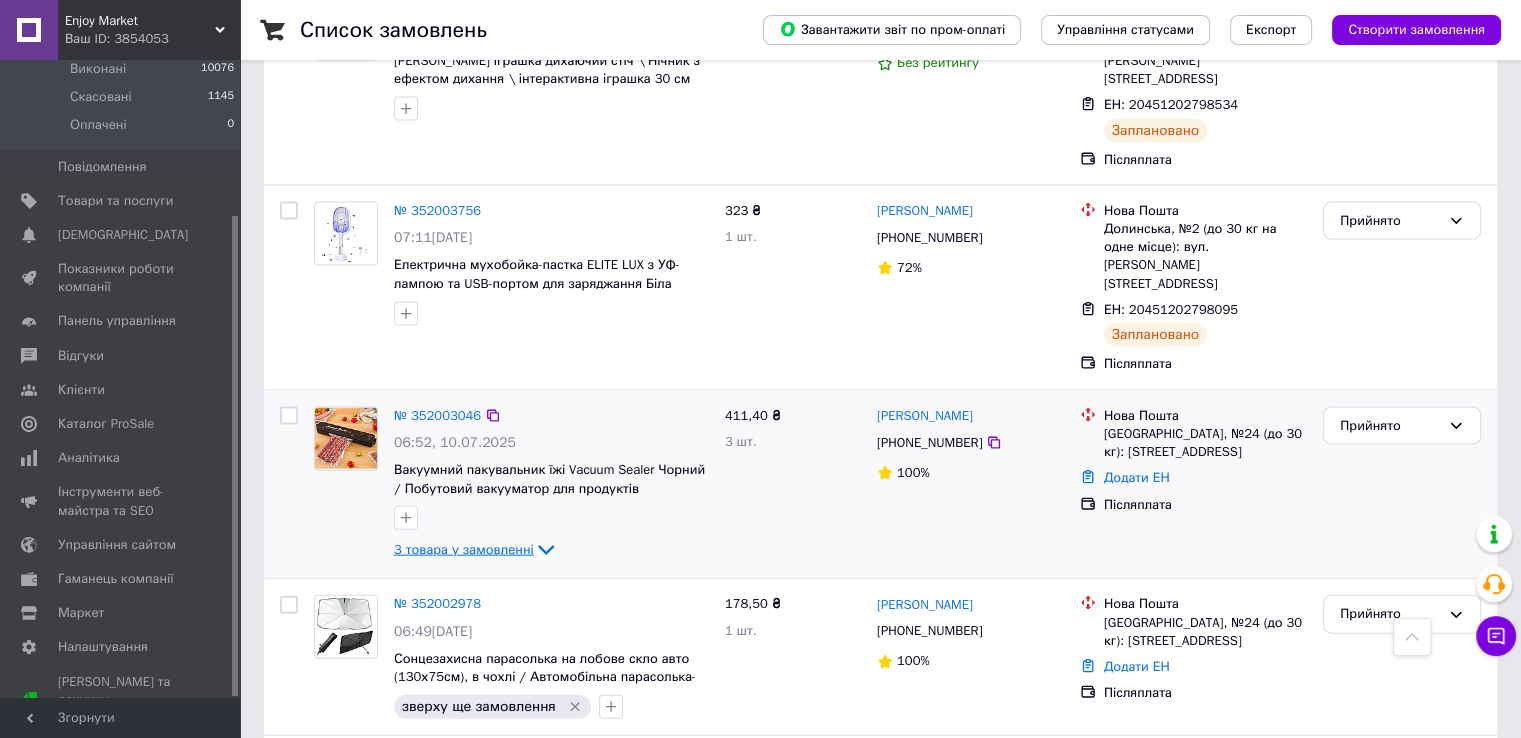 drag, startPoint x: 507, startPoint y: 351, endPoint x: 508, endPoint y: 365, distance: 14.035668 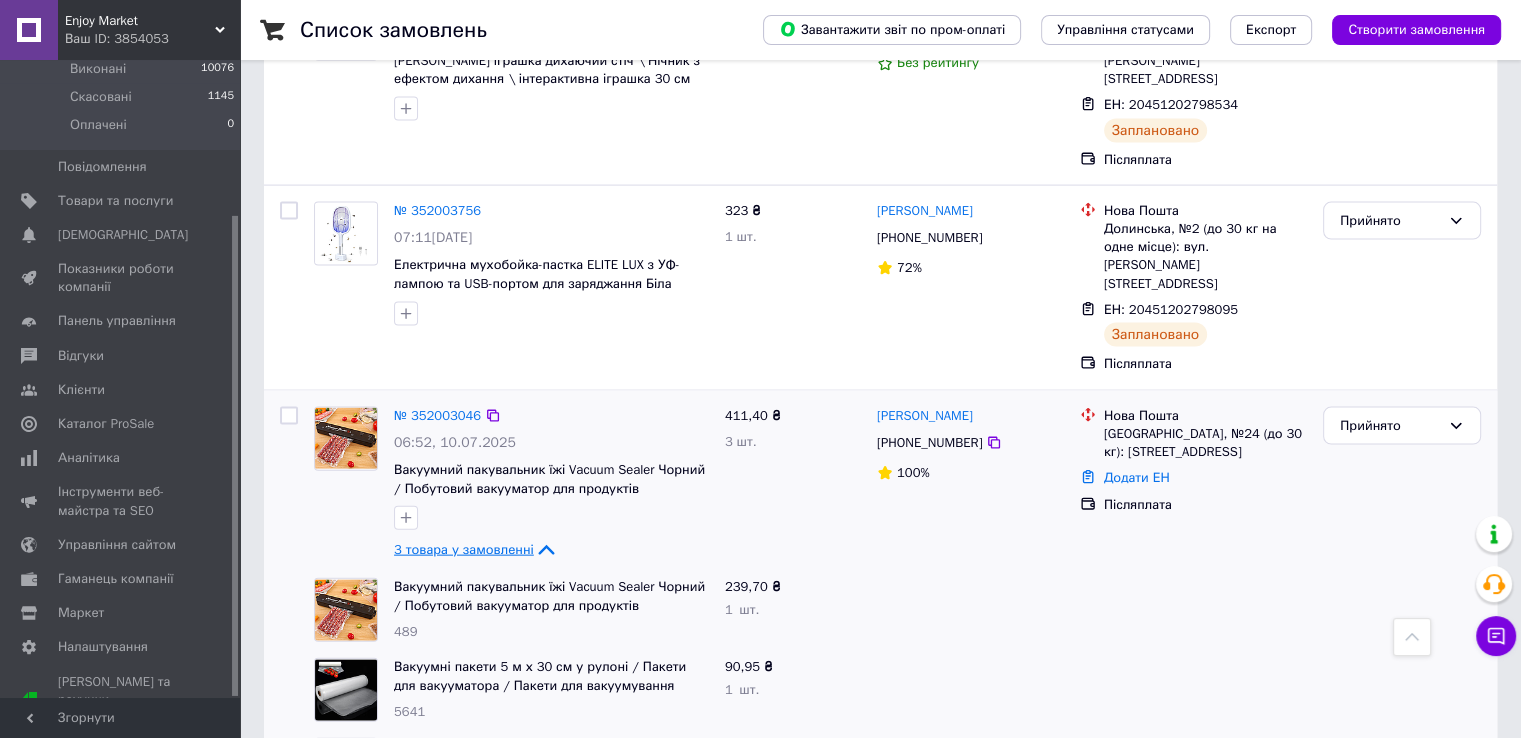 click on "3 товара у замовленні" at bounding box center (464, 549) 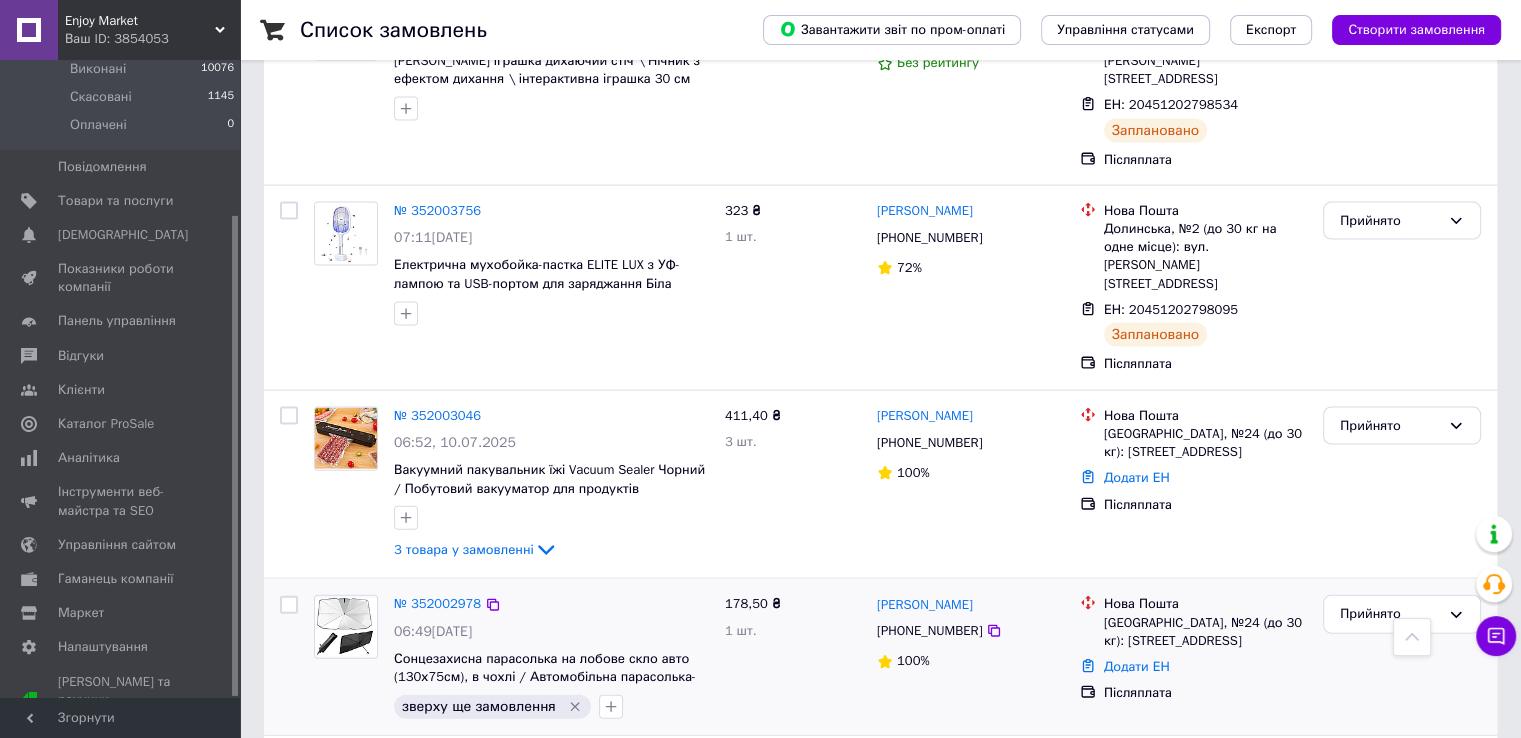 click 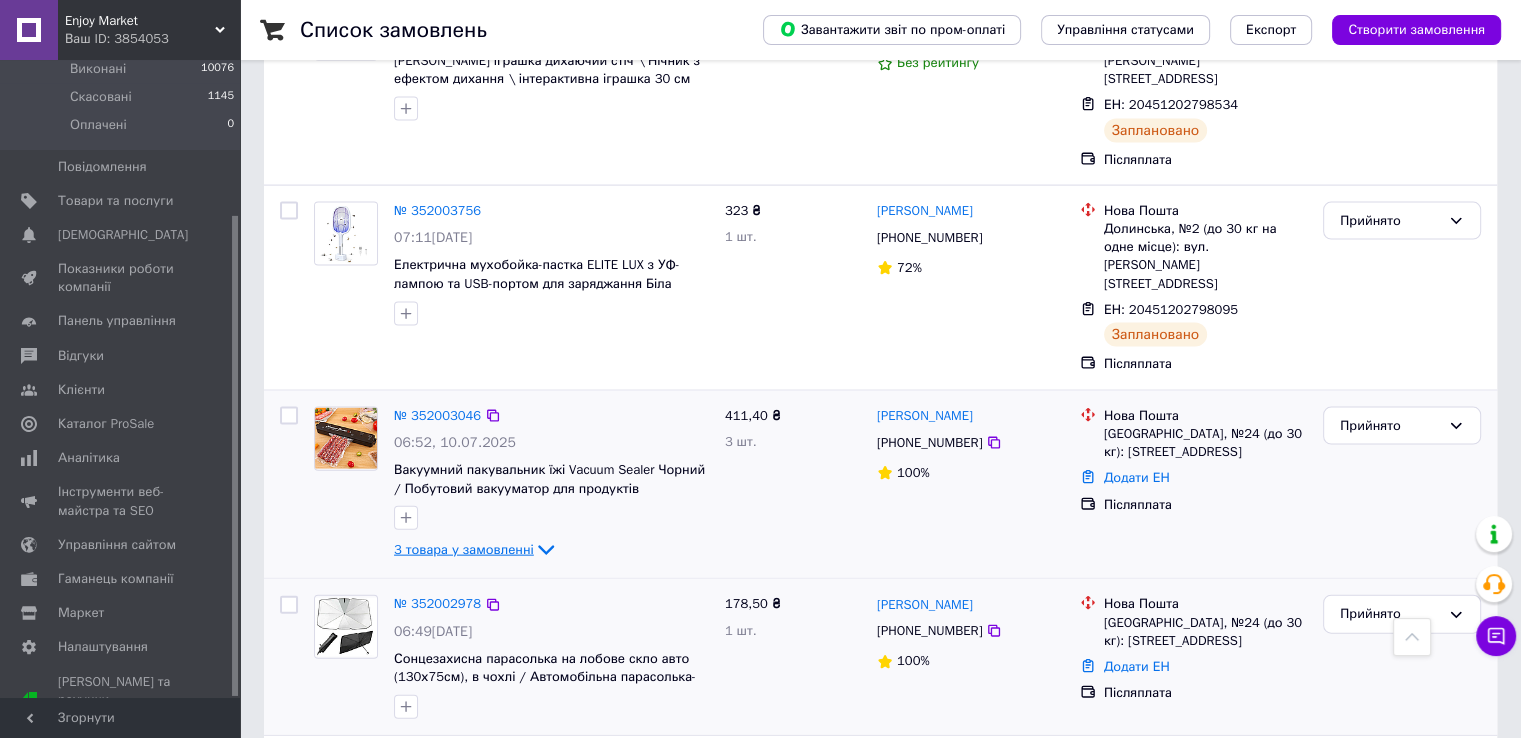 click on "3 товара у замовленні" at bounding box center [464, 549] 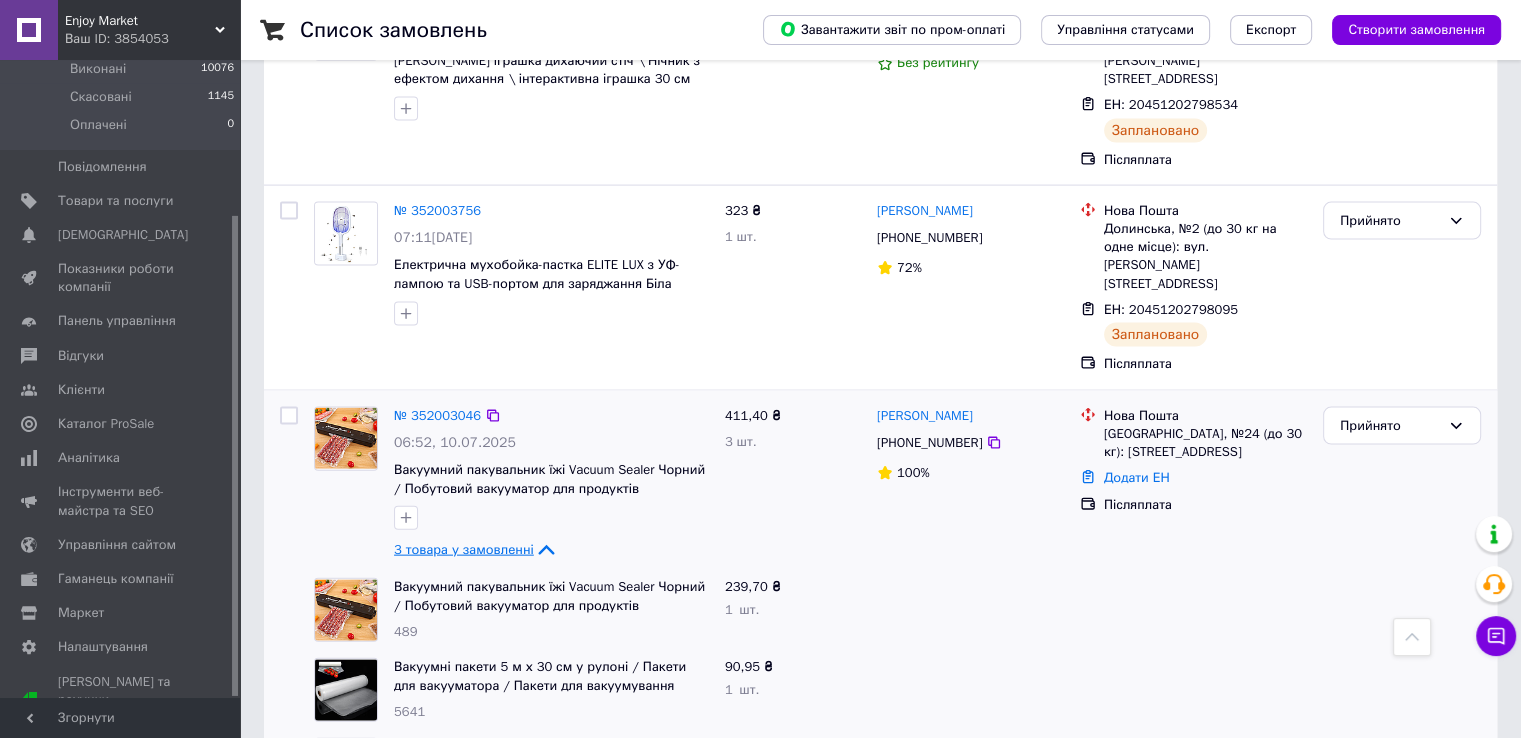 click on "3 товара у замовленні" at bounding box center (464, 549) 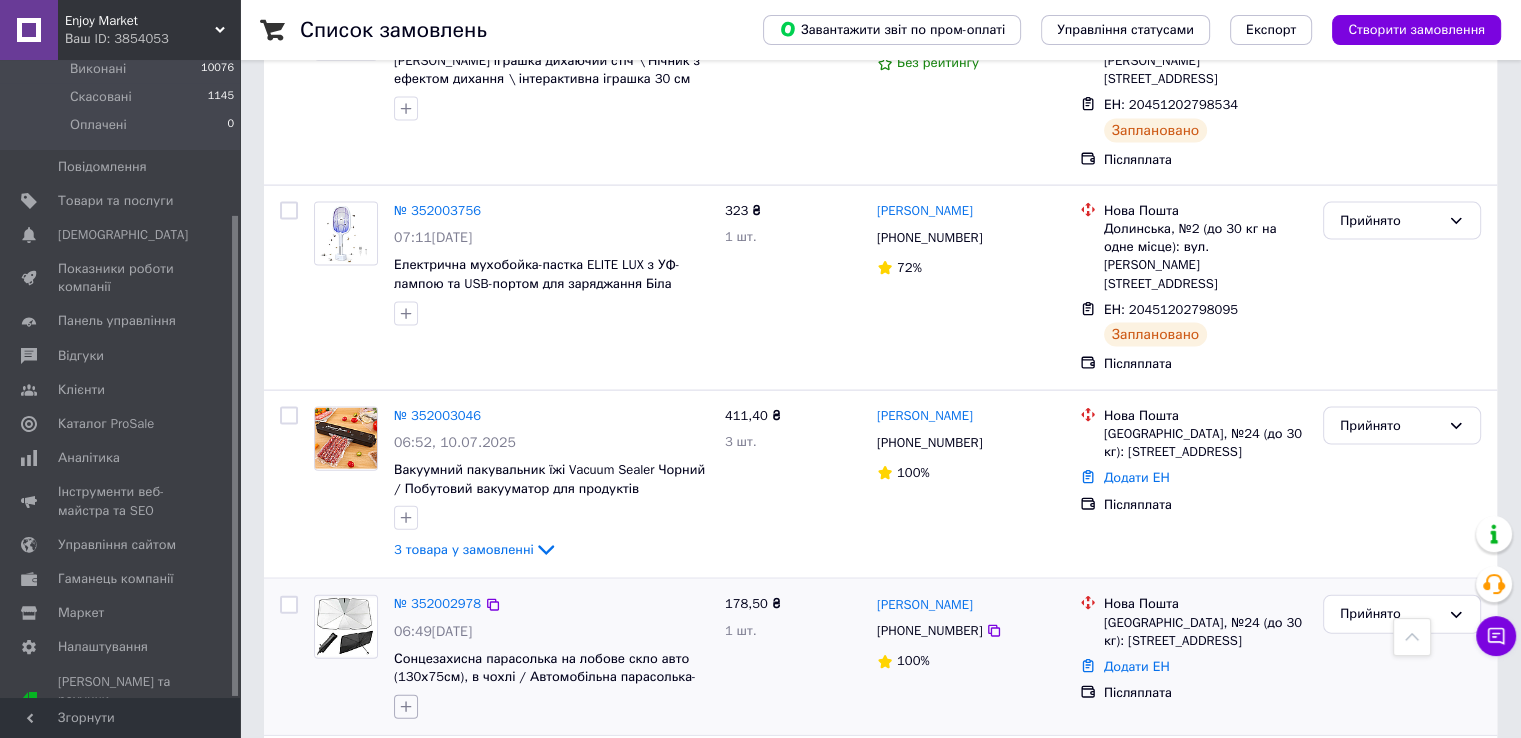 click at bounding box center [406, 707] 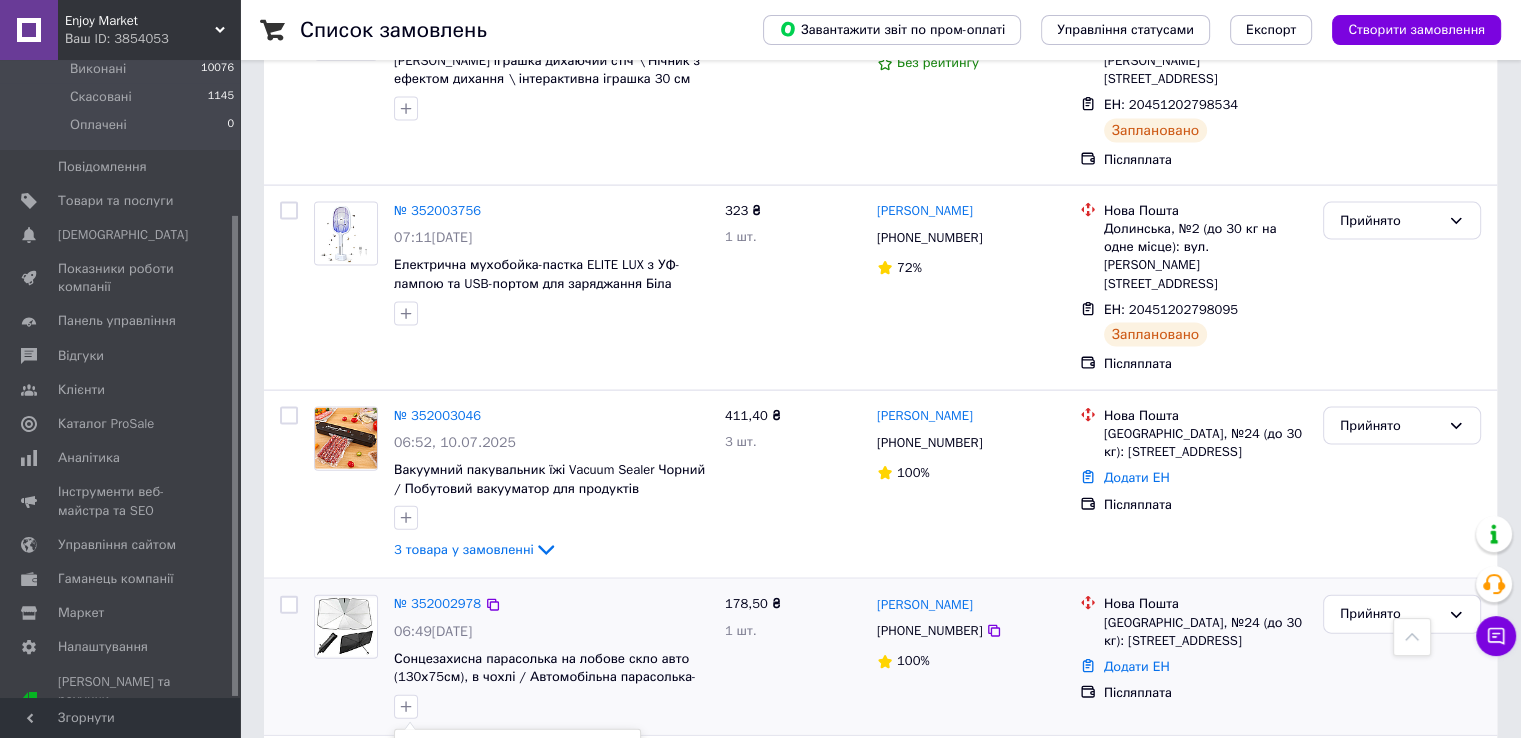 type on "зв" 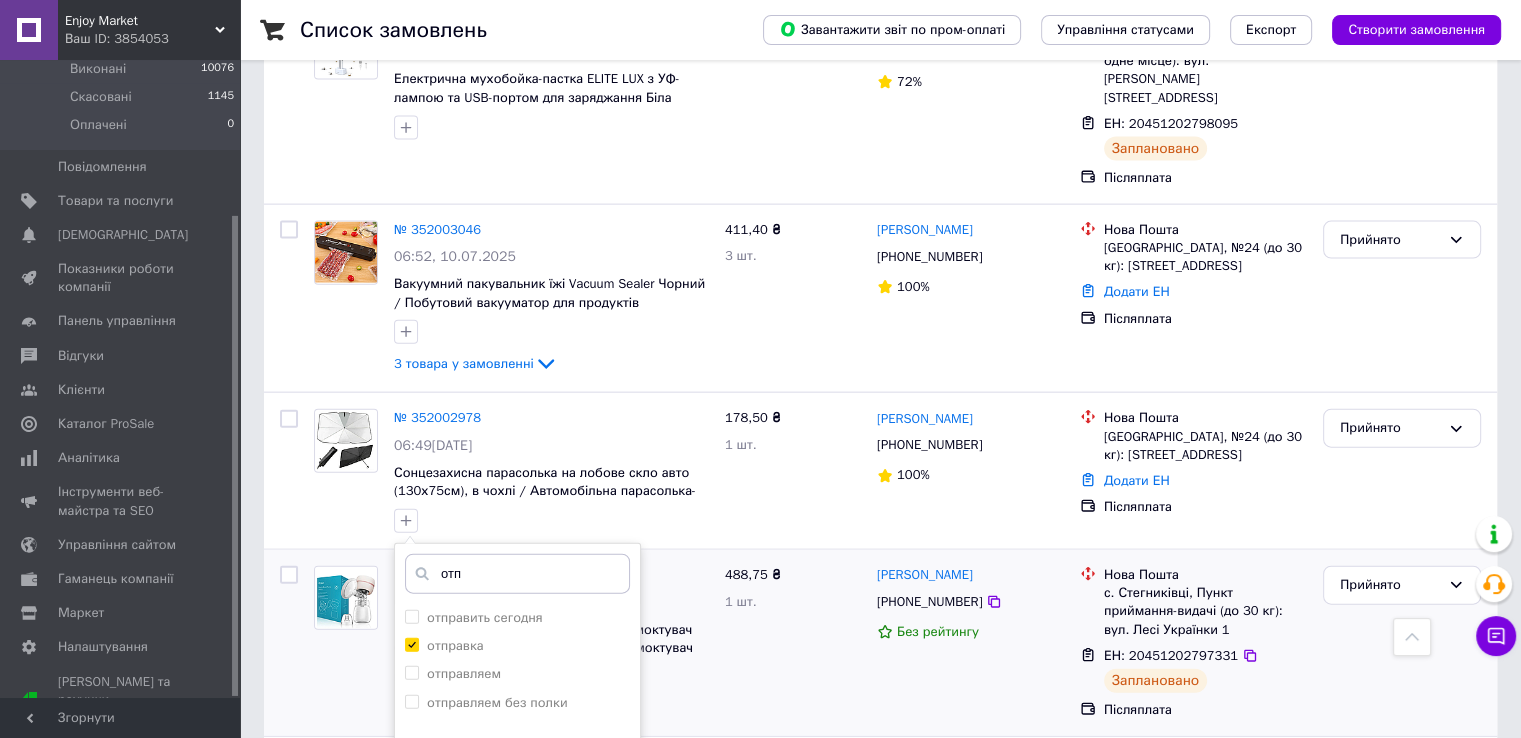 scroll, scrollTop: 4496, scrollLeft: 0, axis: vertical 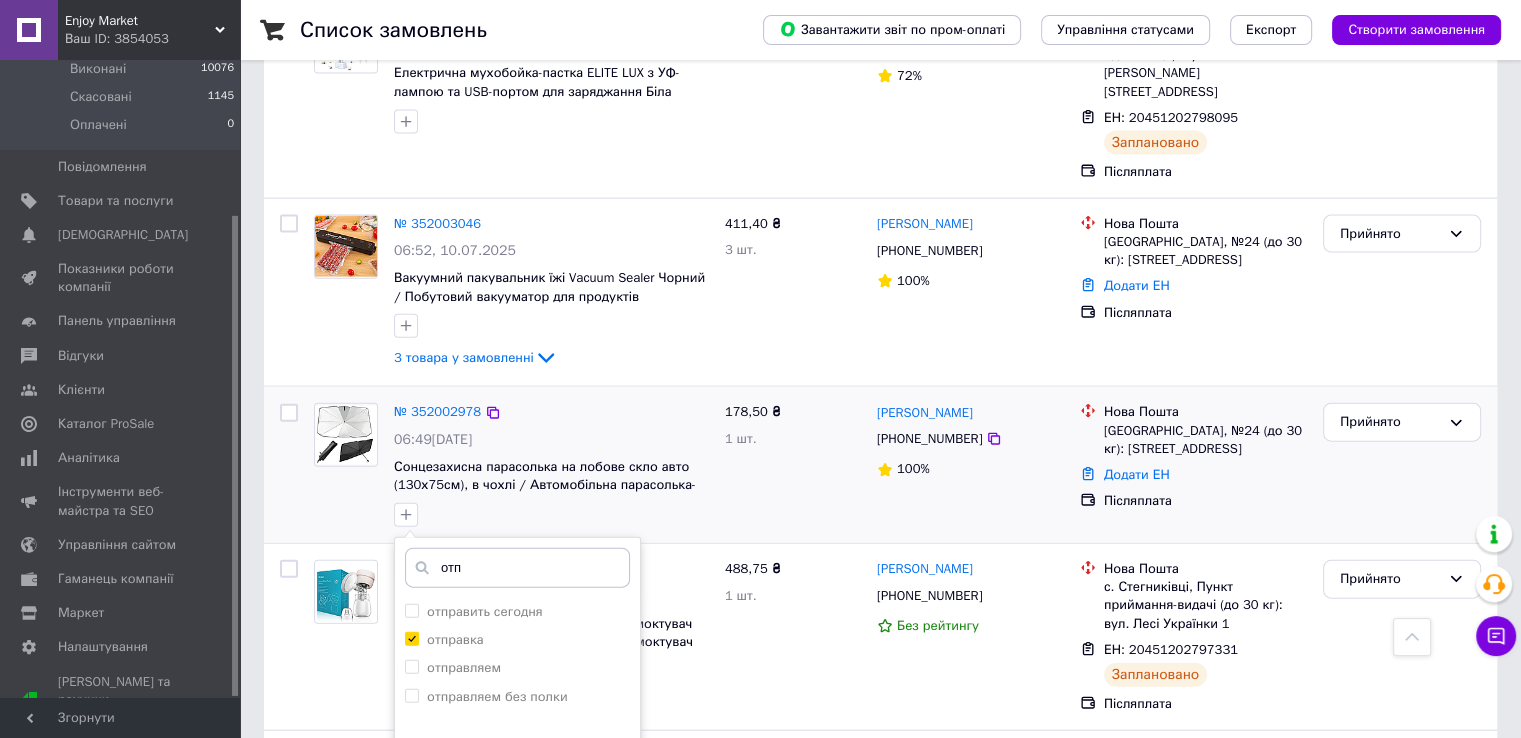click on "Додати мітку" at bounding box center [517, 877] 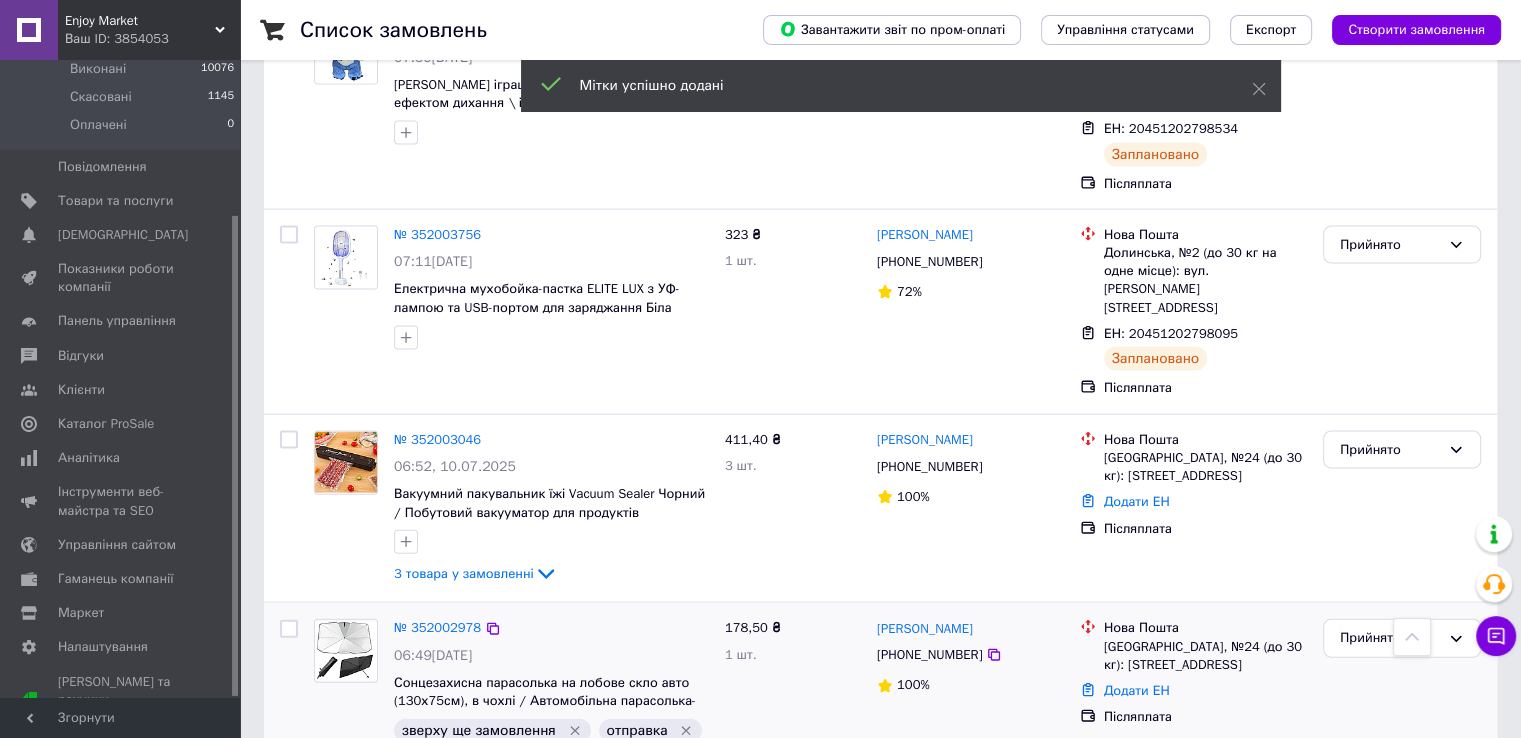 scroll, scrollTop: 4278, scrollLeft: 0, axis: vertical 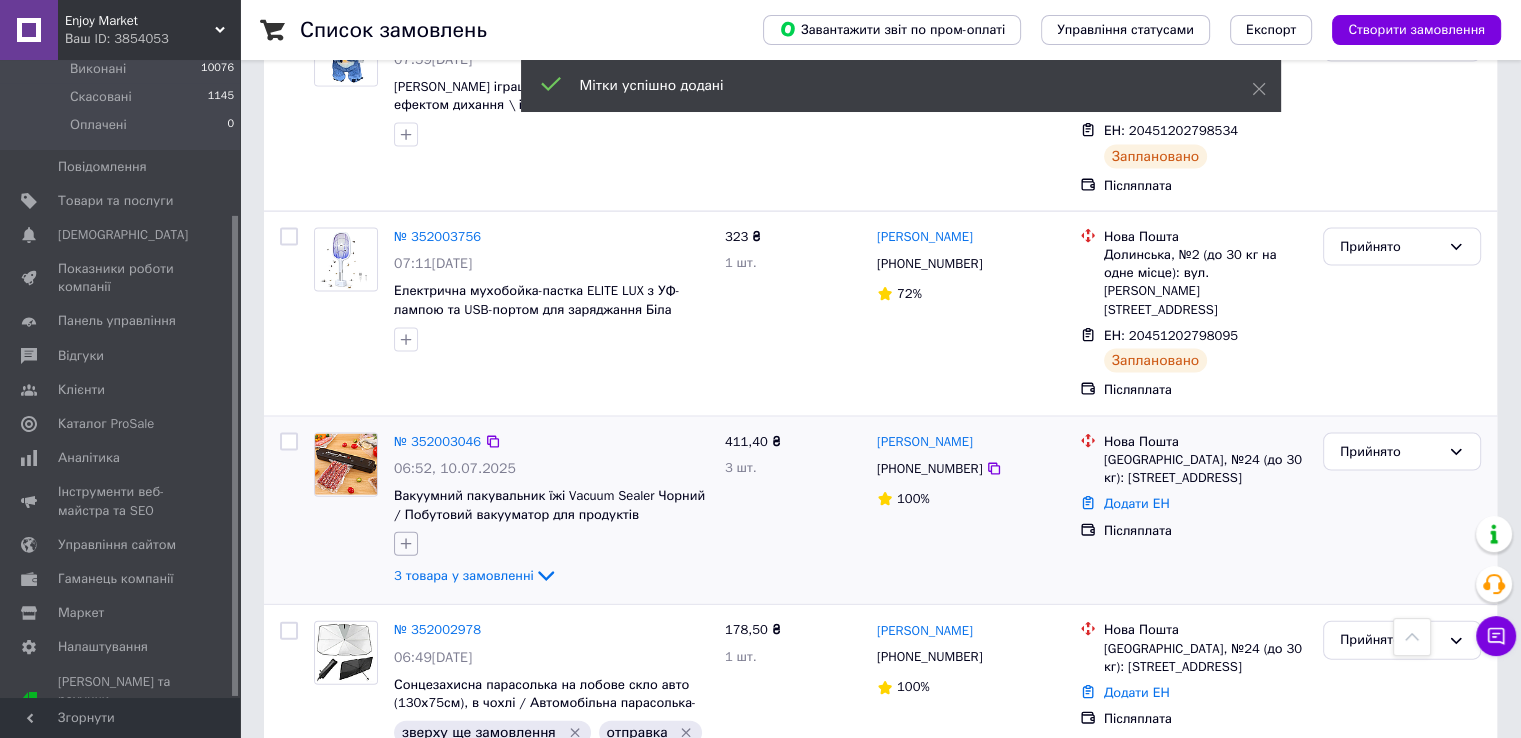 click 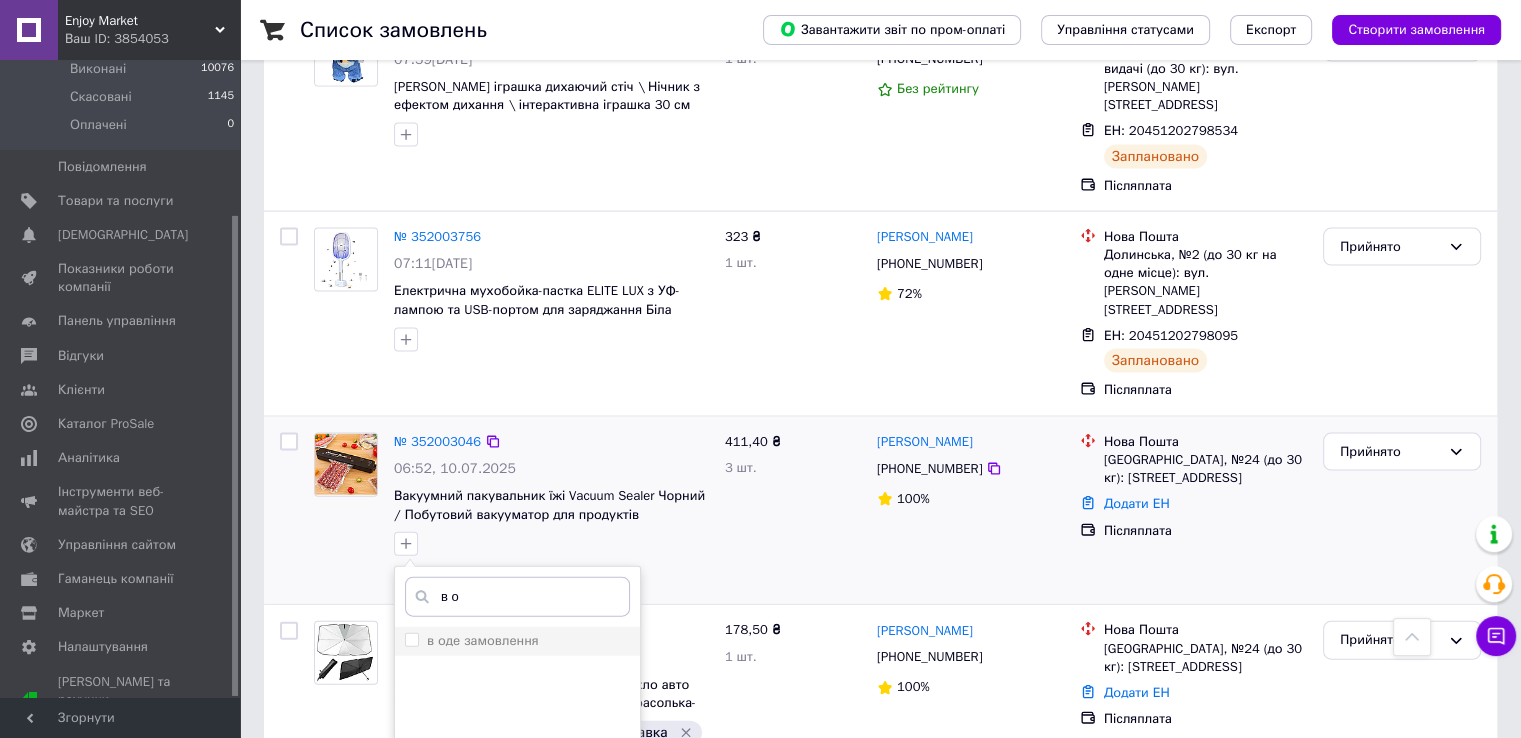 type on "в о" 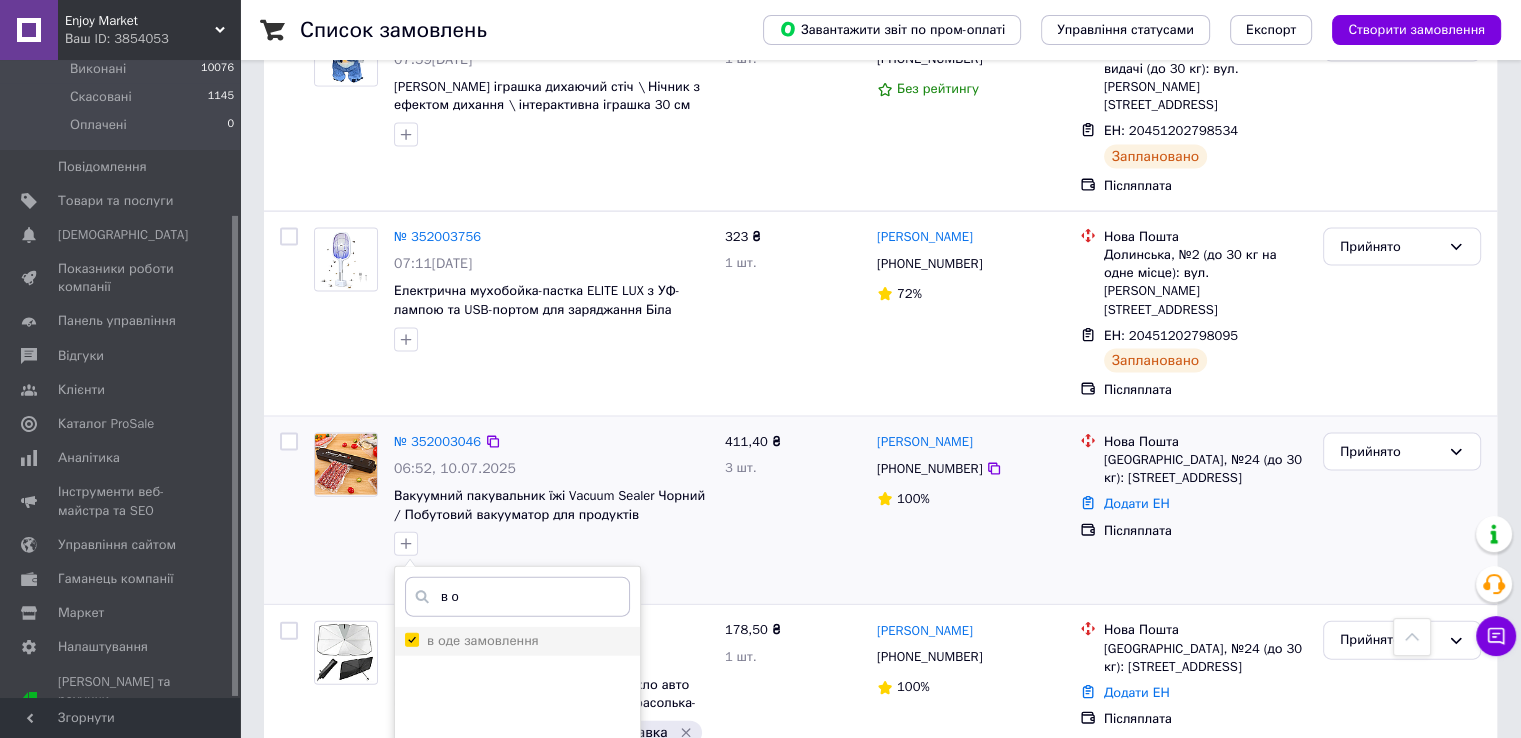 checkbox on "true" 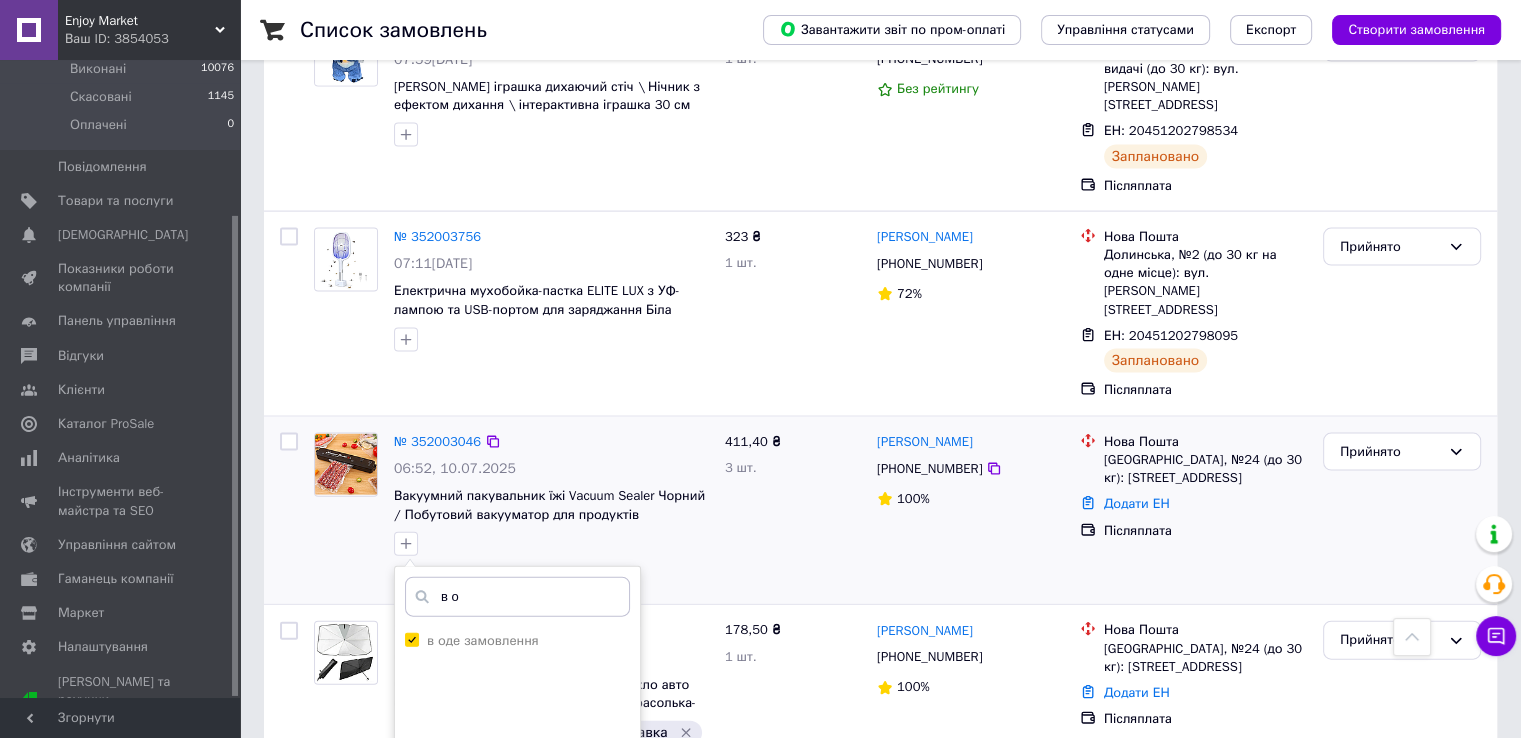 click on "Додати мітку" at bounding box center [517, 907] 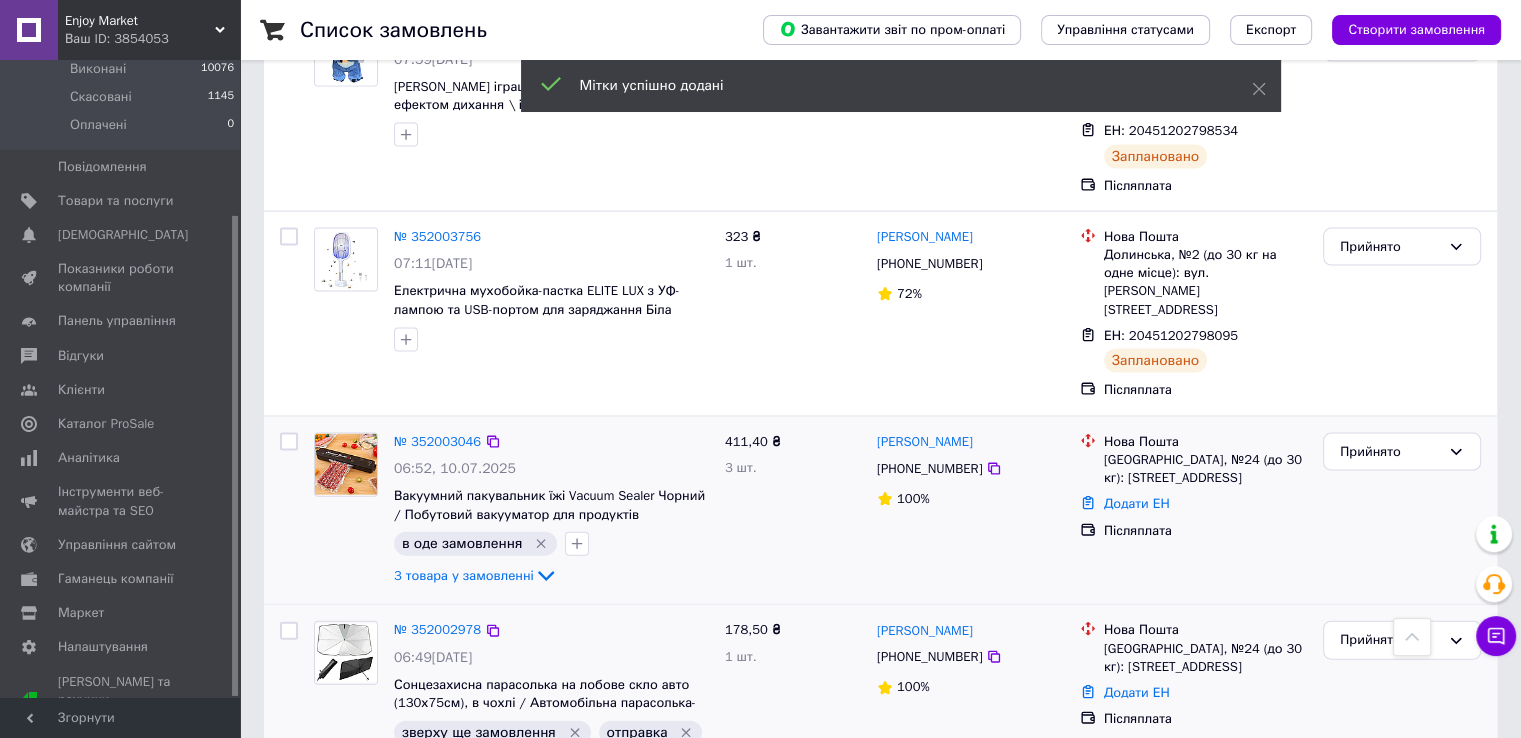 scroll, scrollTop: 4009, scrollLeft: 0, axis: vertical 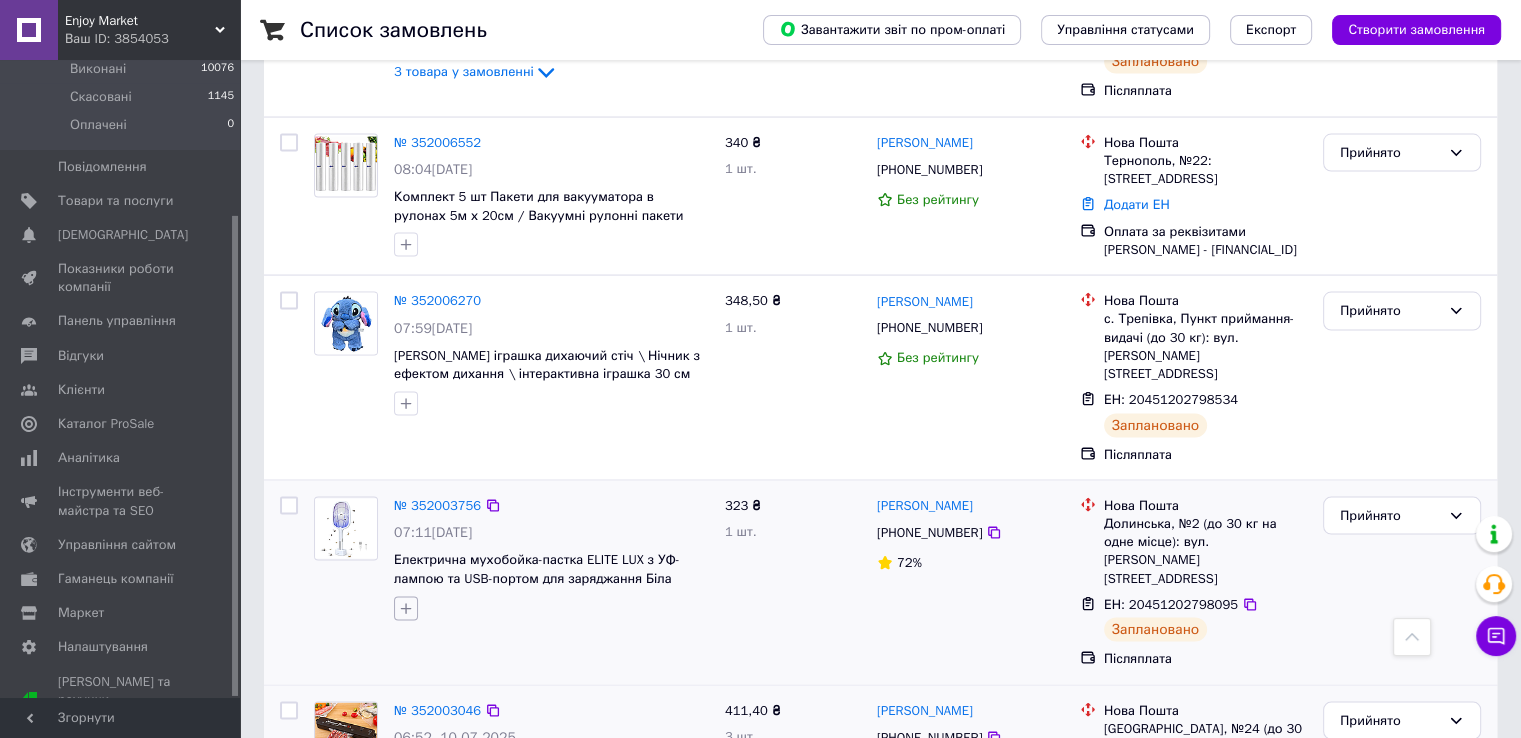 click 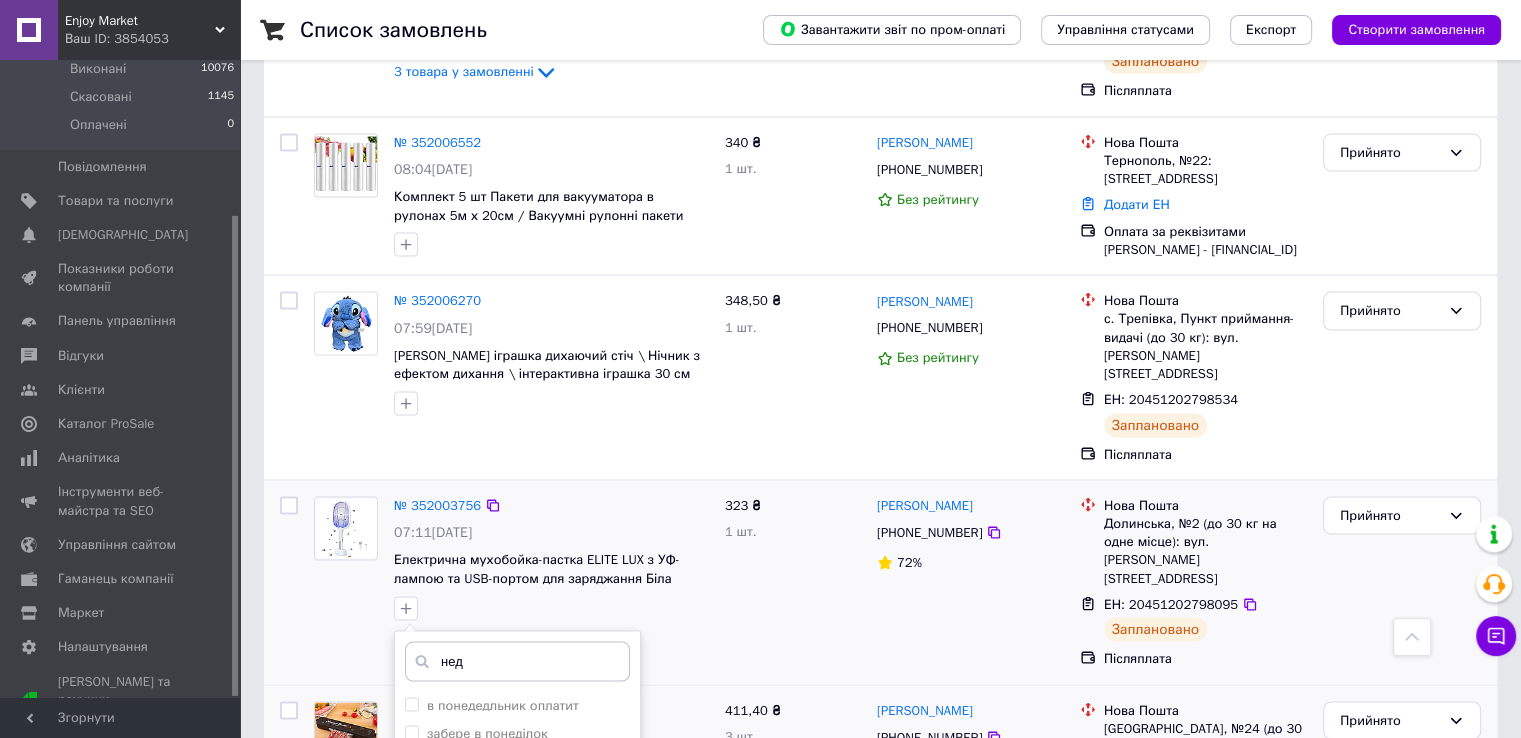 type on "нед" 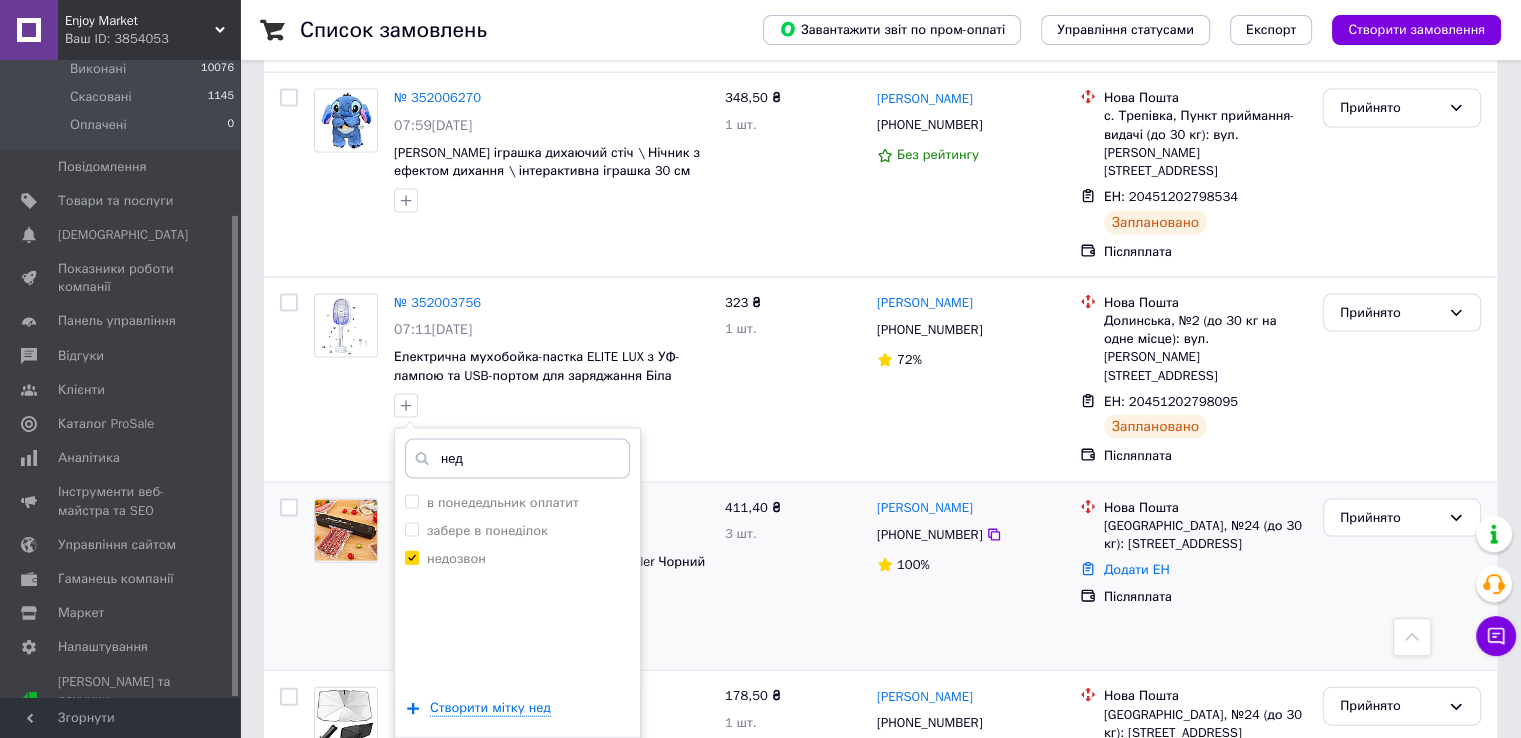scroll, scrollTop: 4213, scrollLeft: 0, axis: vertical 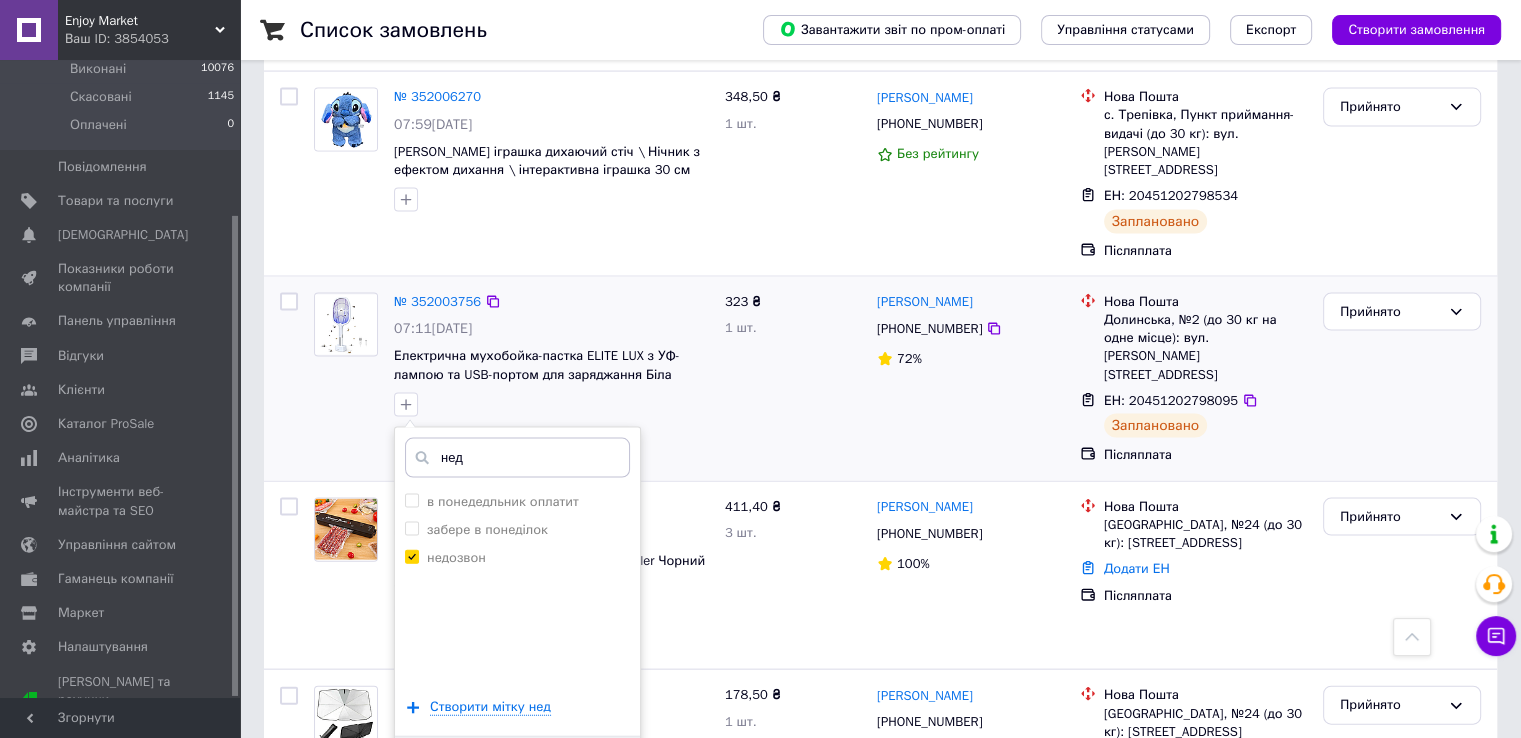 click on "Додати мітку" at bounding box center (517, 767) 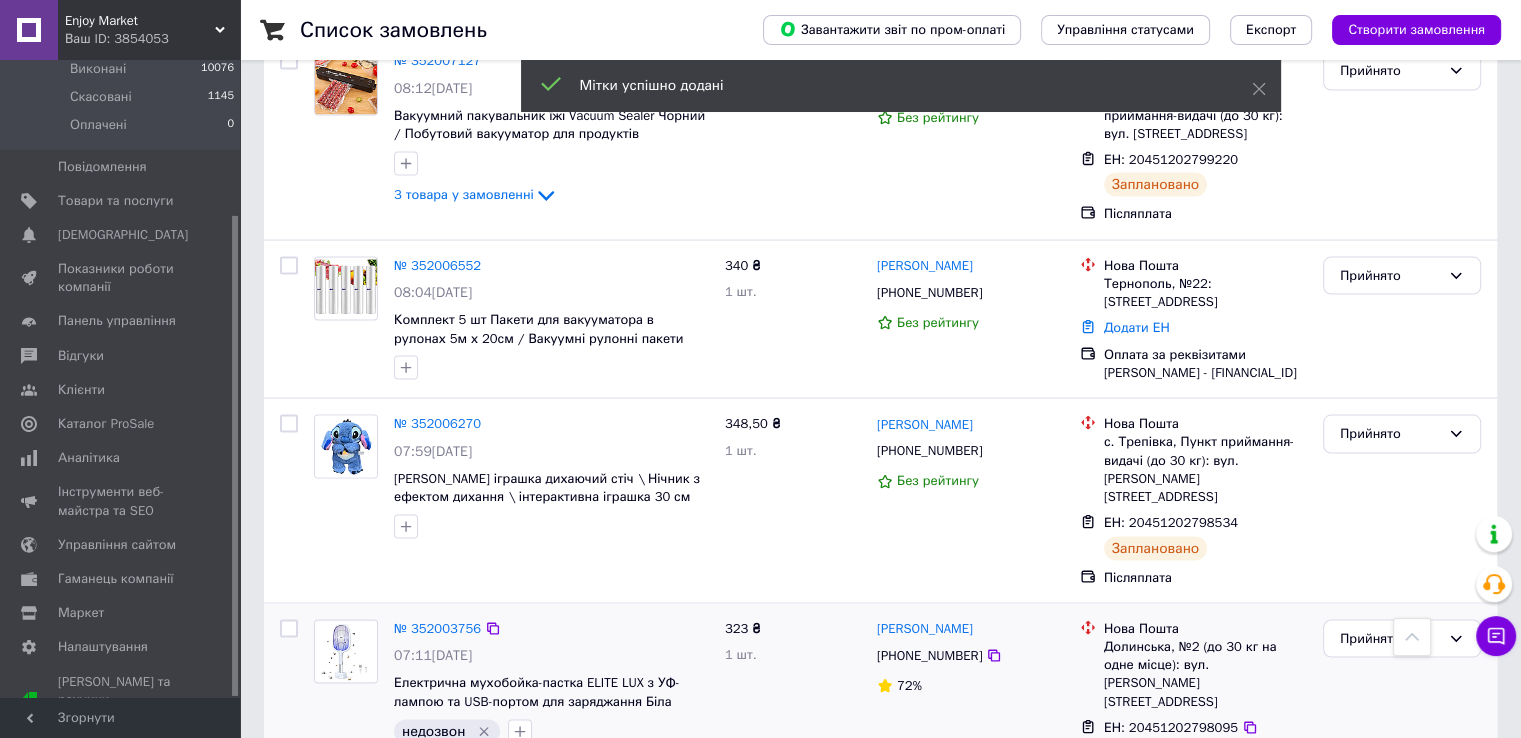 scroll, scrollTop: 3888, scrollLeft: 0, axis: vertical 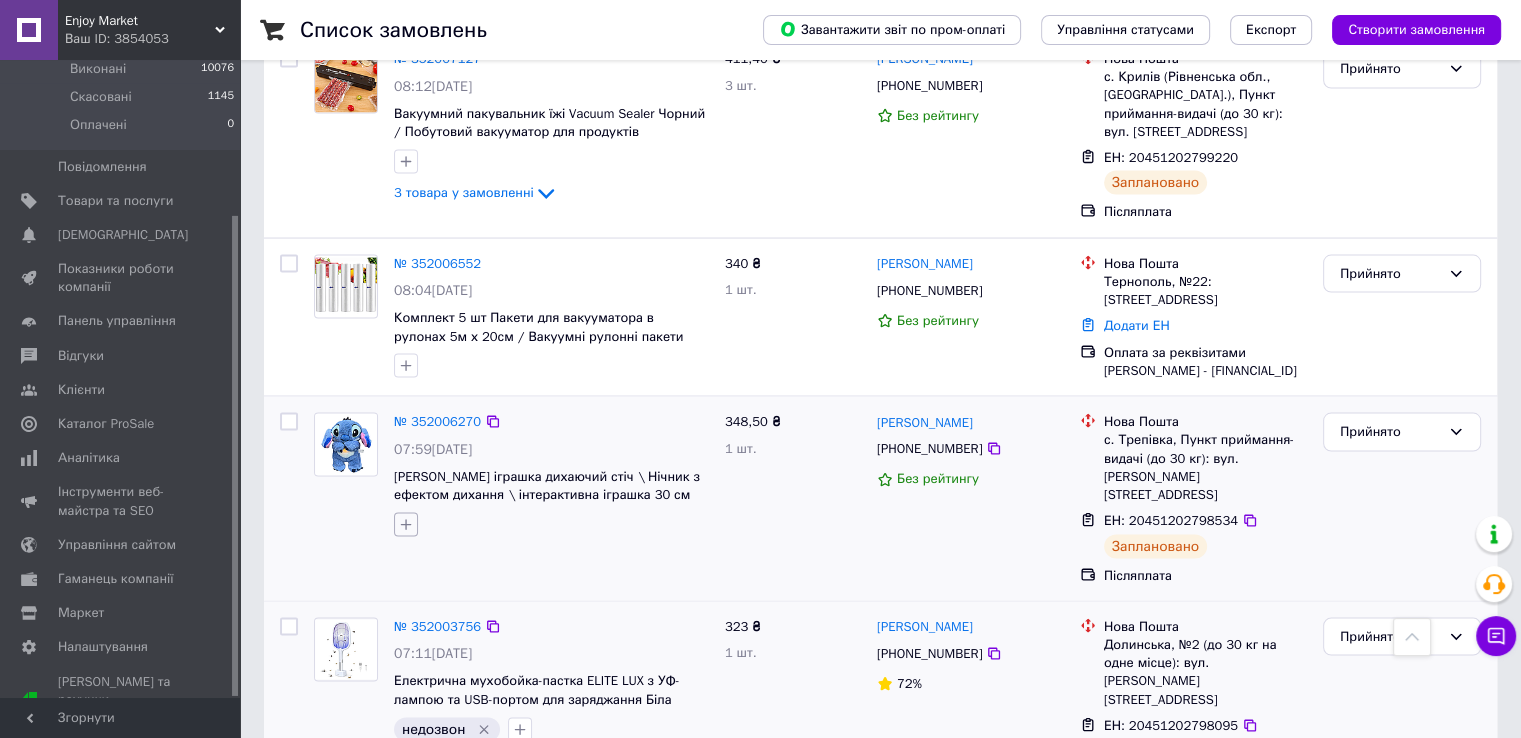 click 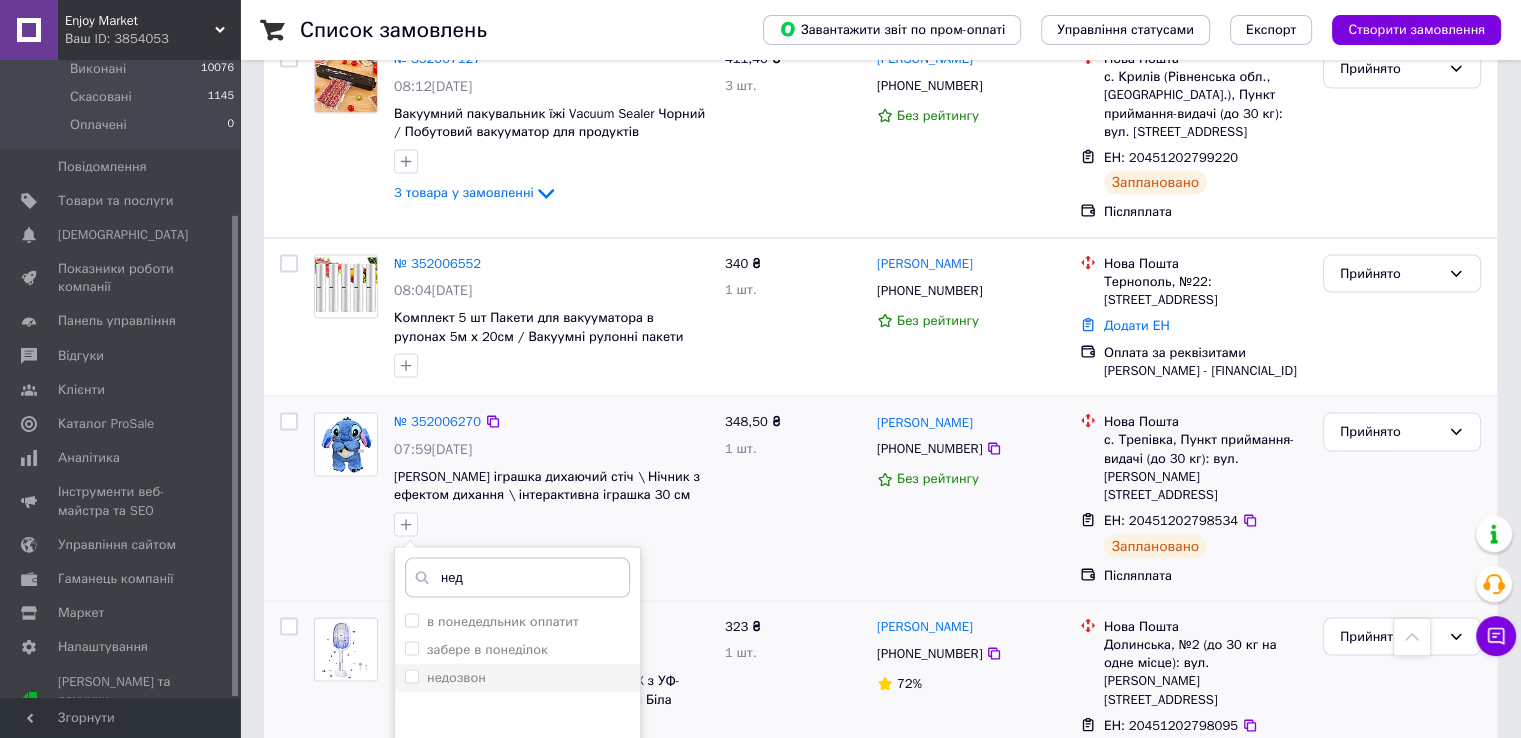 type on "нед" 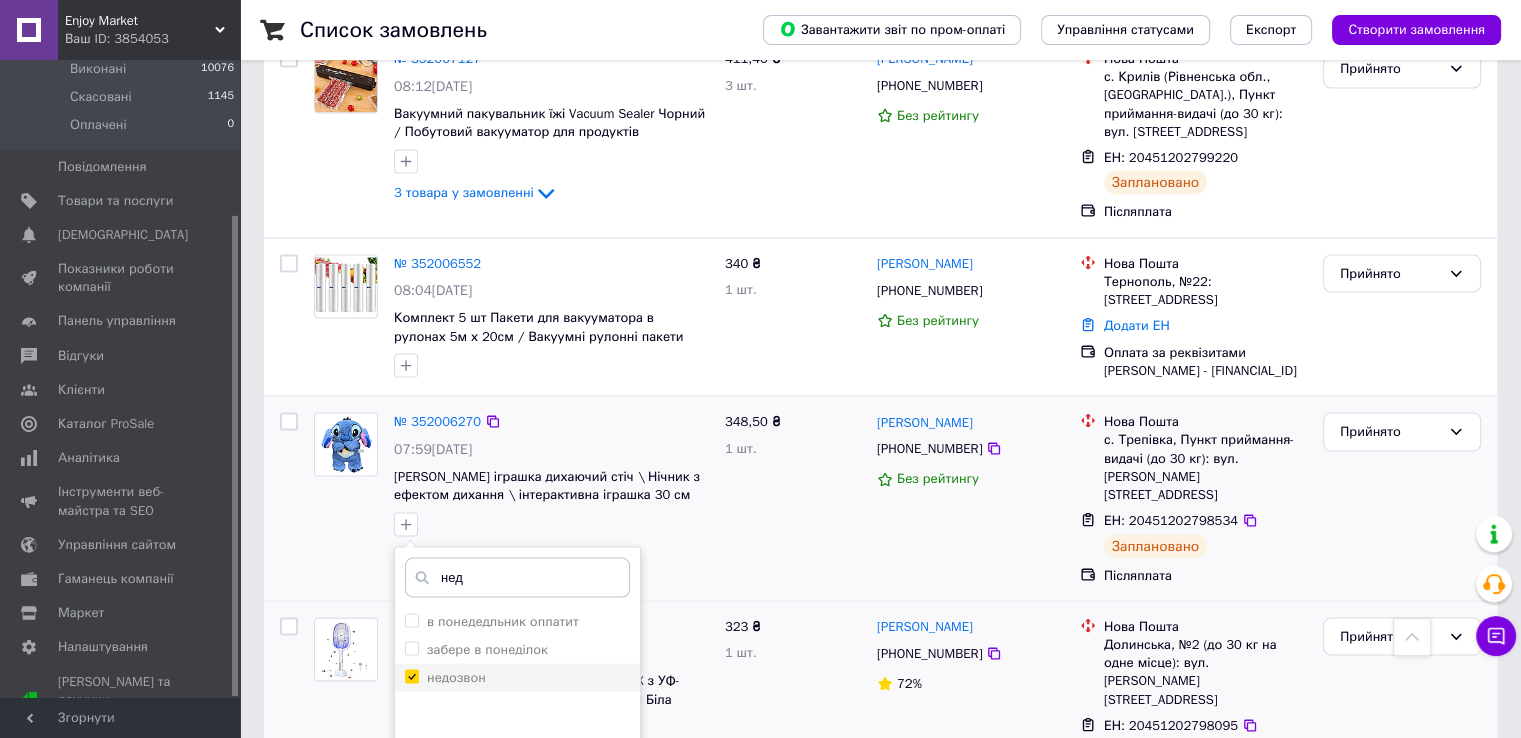 checkbox on "true" 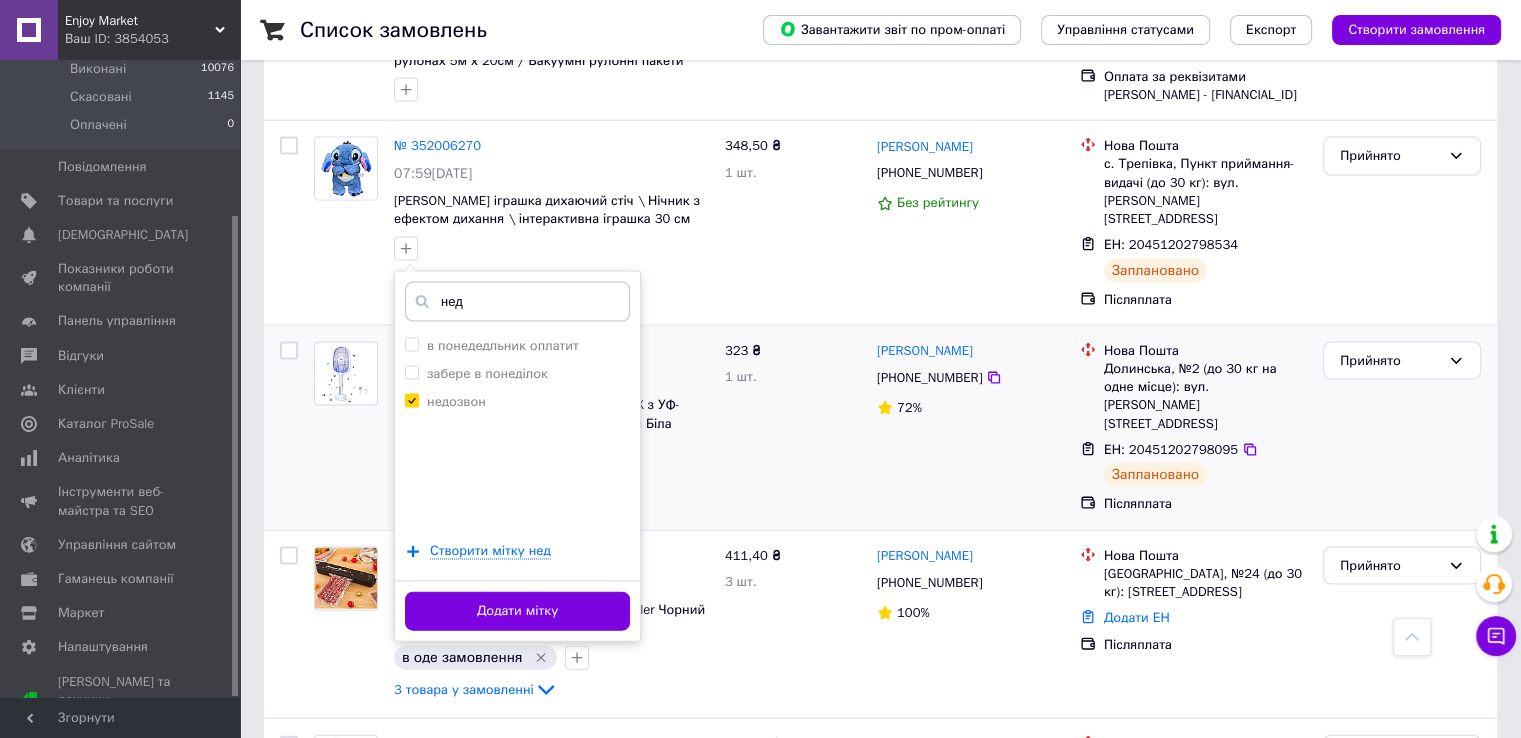 scroll, scrollTop: 4160, scrollLeft: 0, axis: vertical 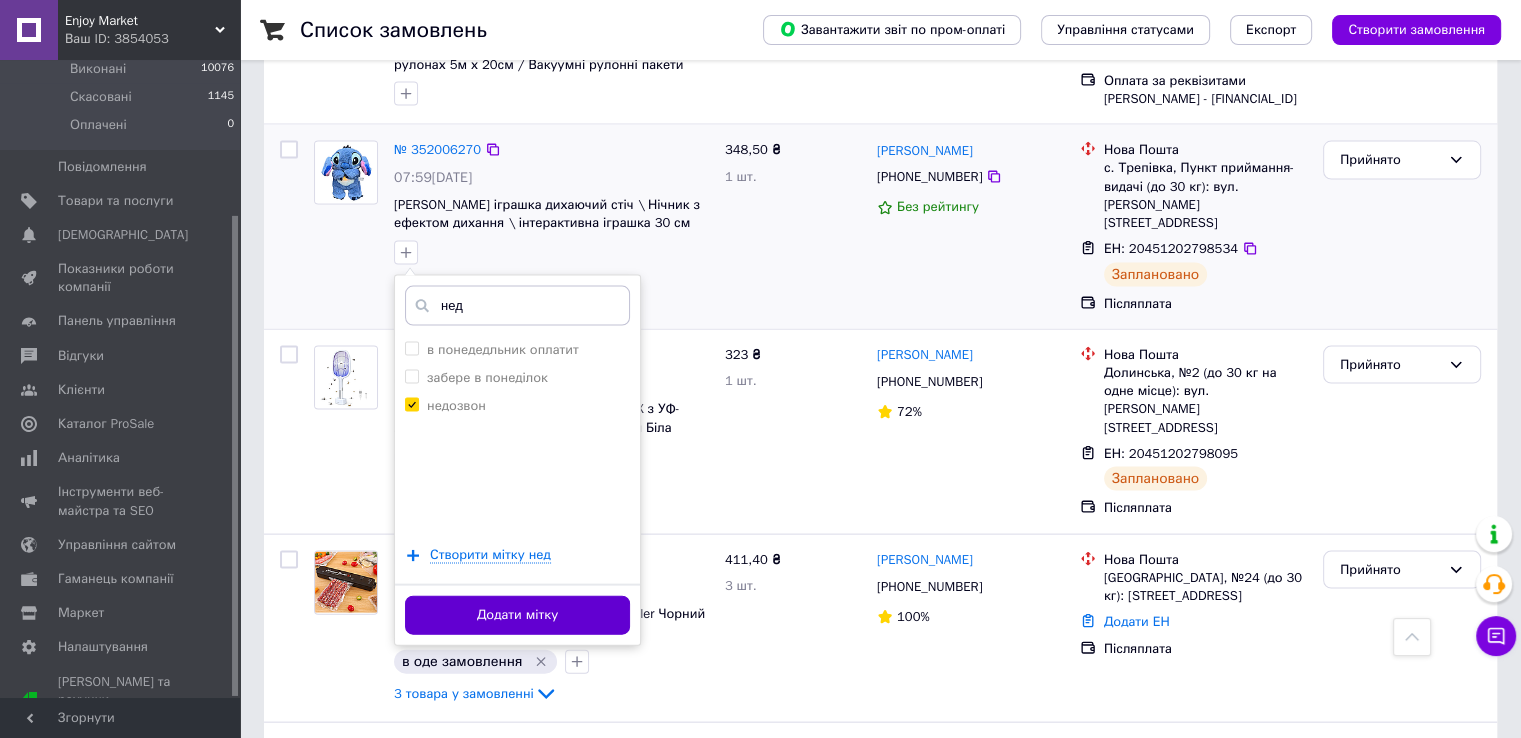 click on "Додати мітку" at bounding box center (517, 615) 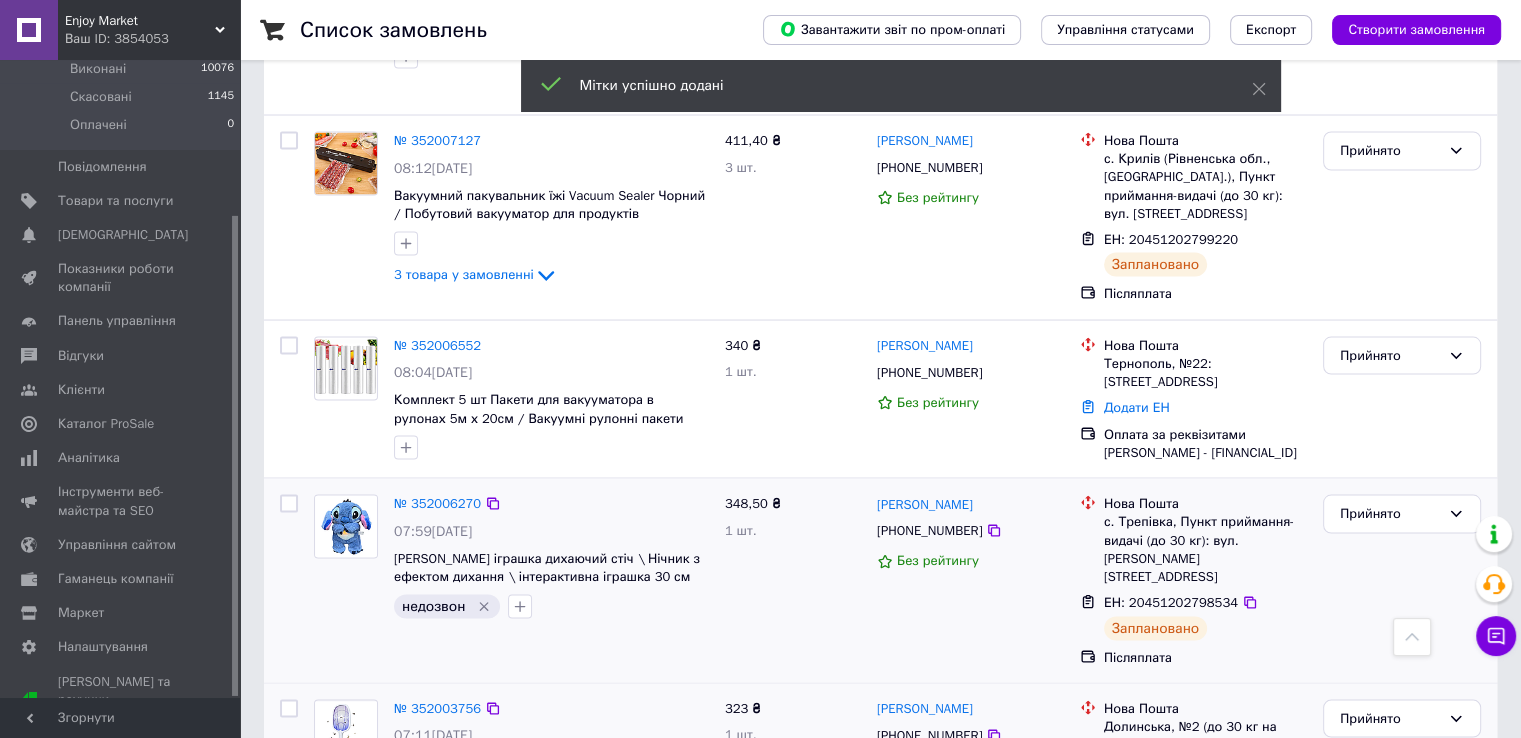 scroll, scrollTop: 3804, scrollLeft: 0, axis: vertical 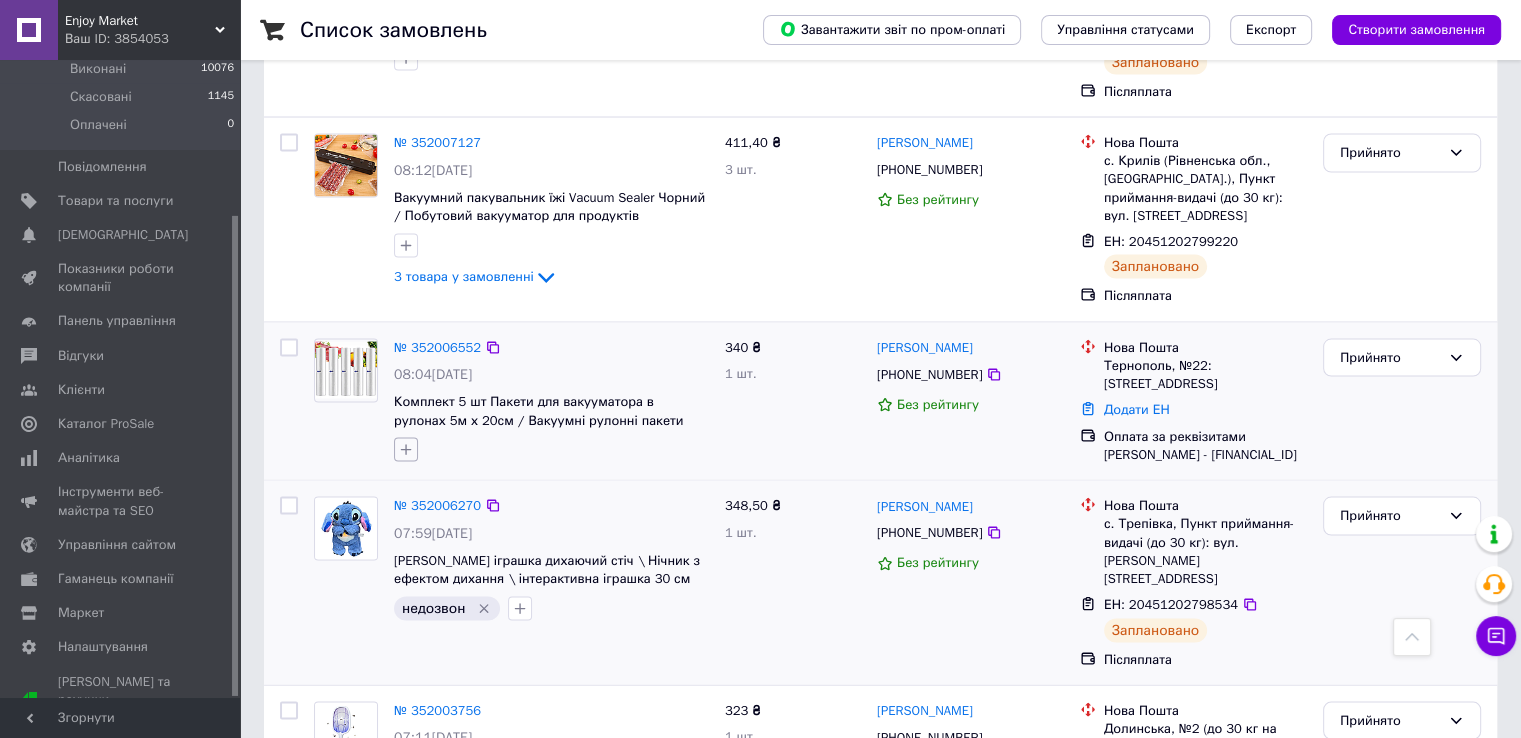 click 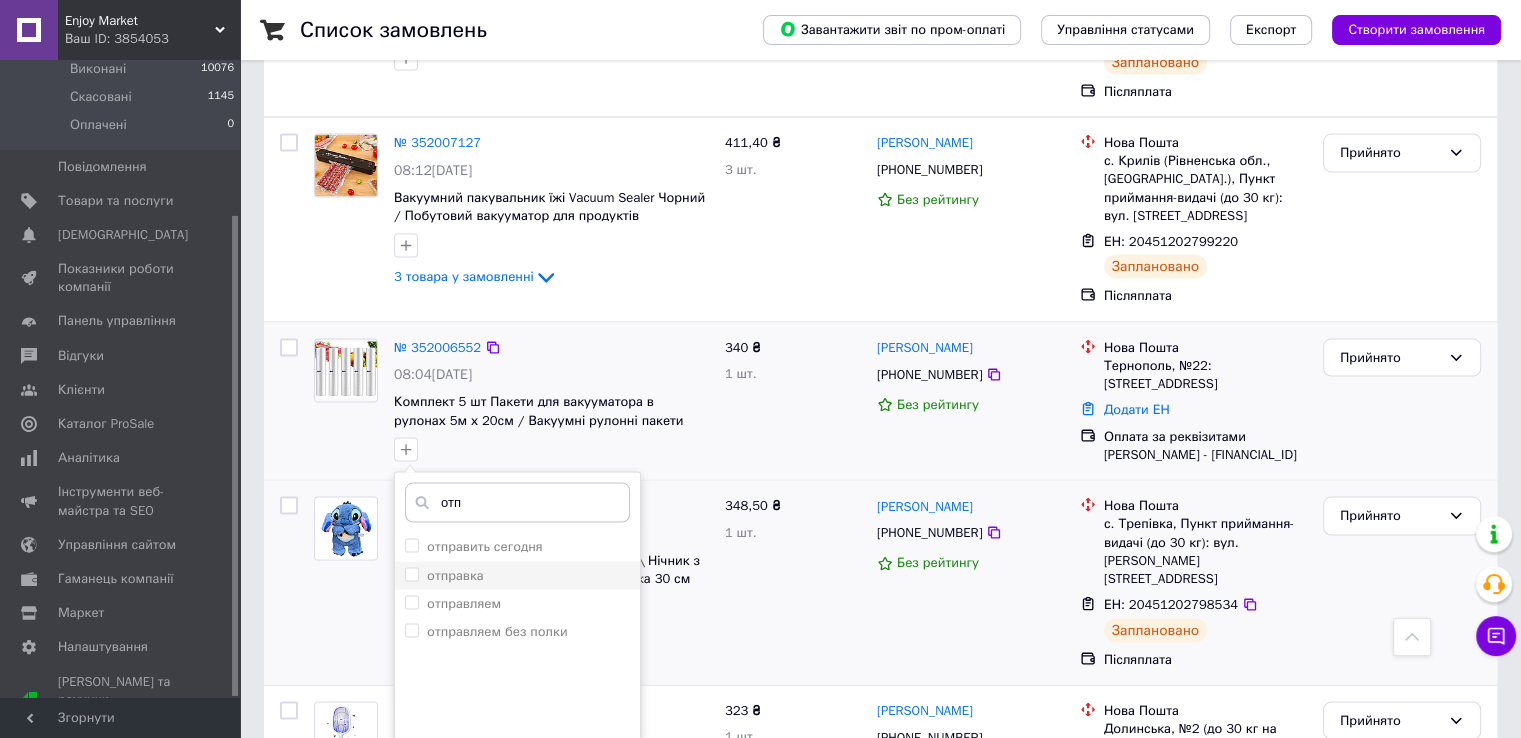 type on "отп" 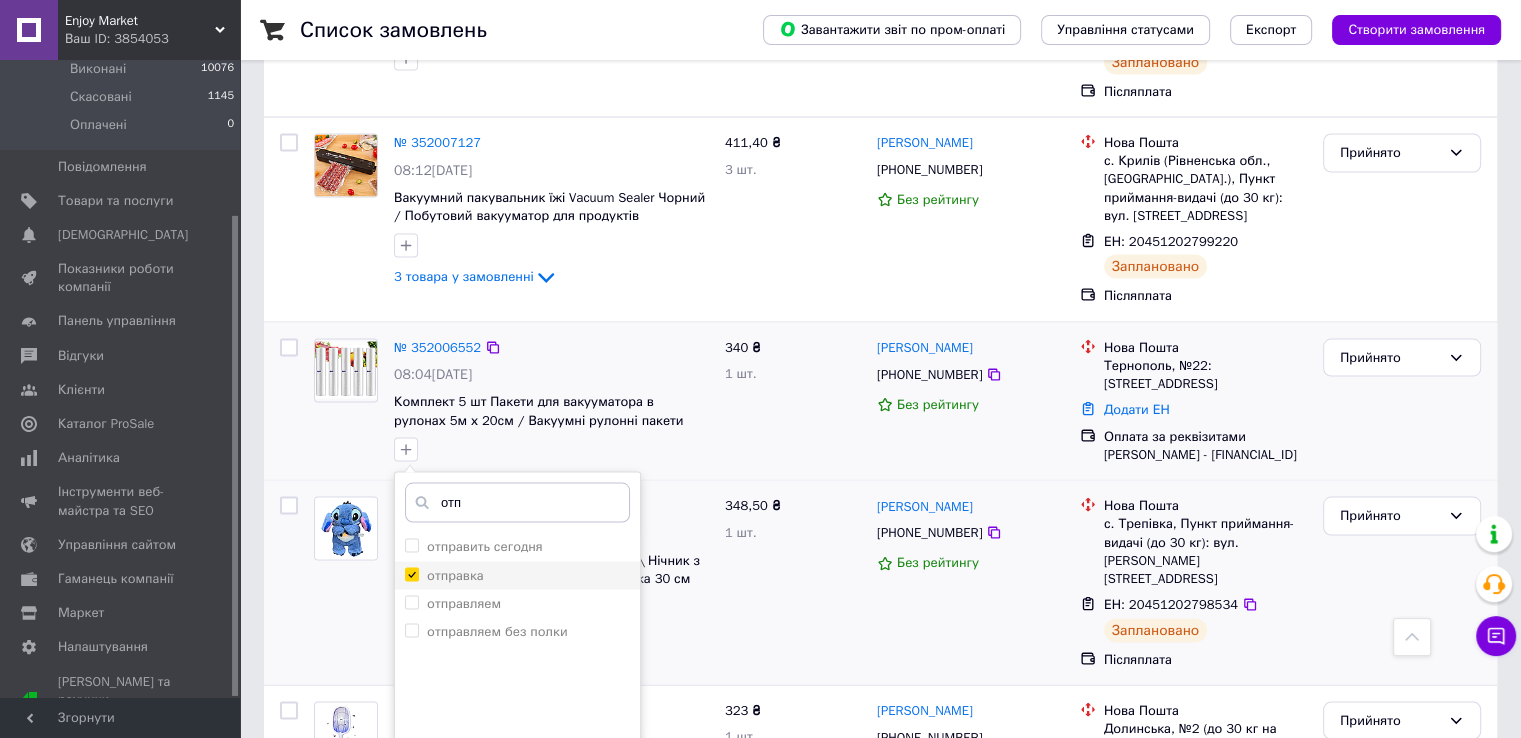 checkbox on "true" 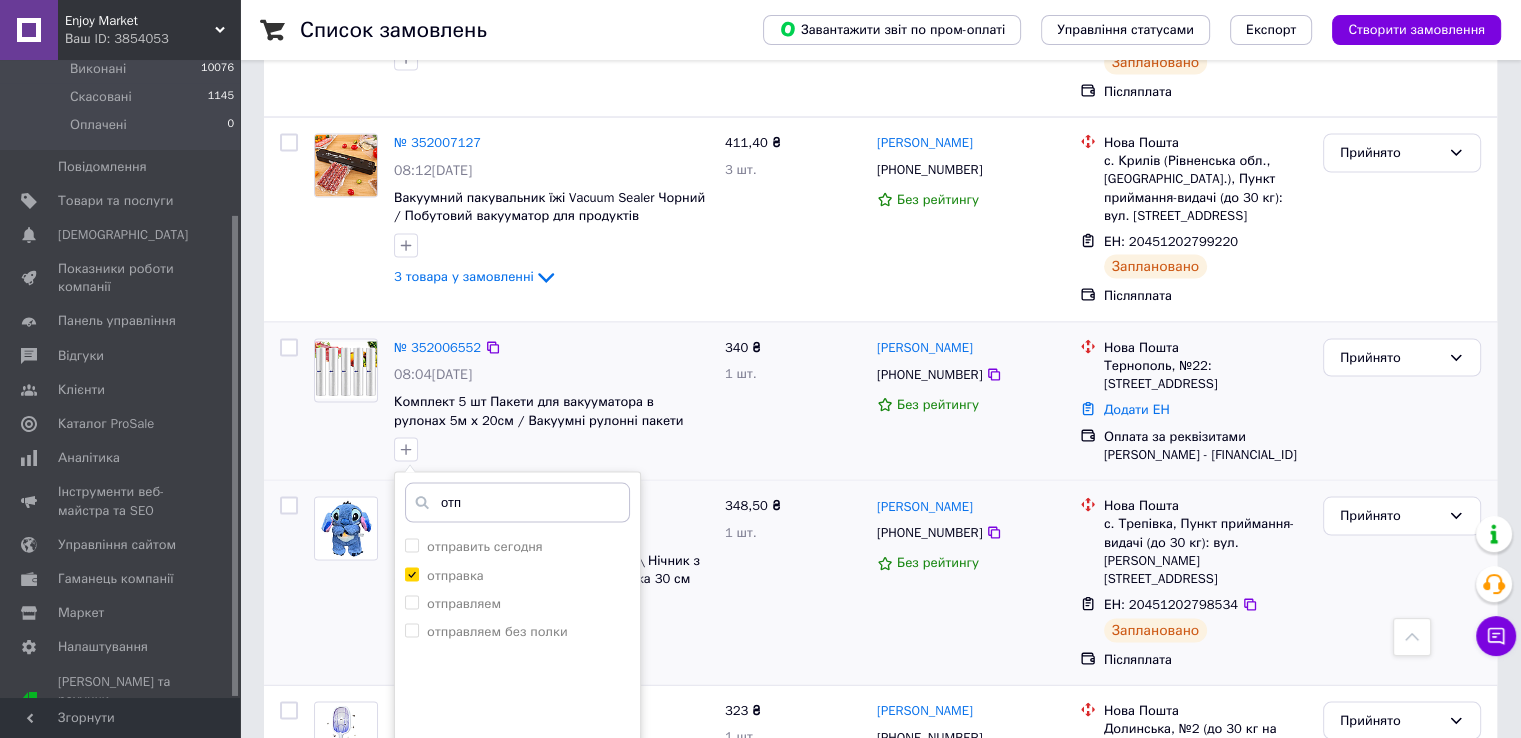 click on "Додати мітку" at bounding box center [517, 813] 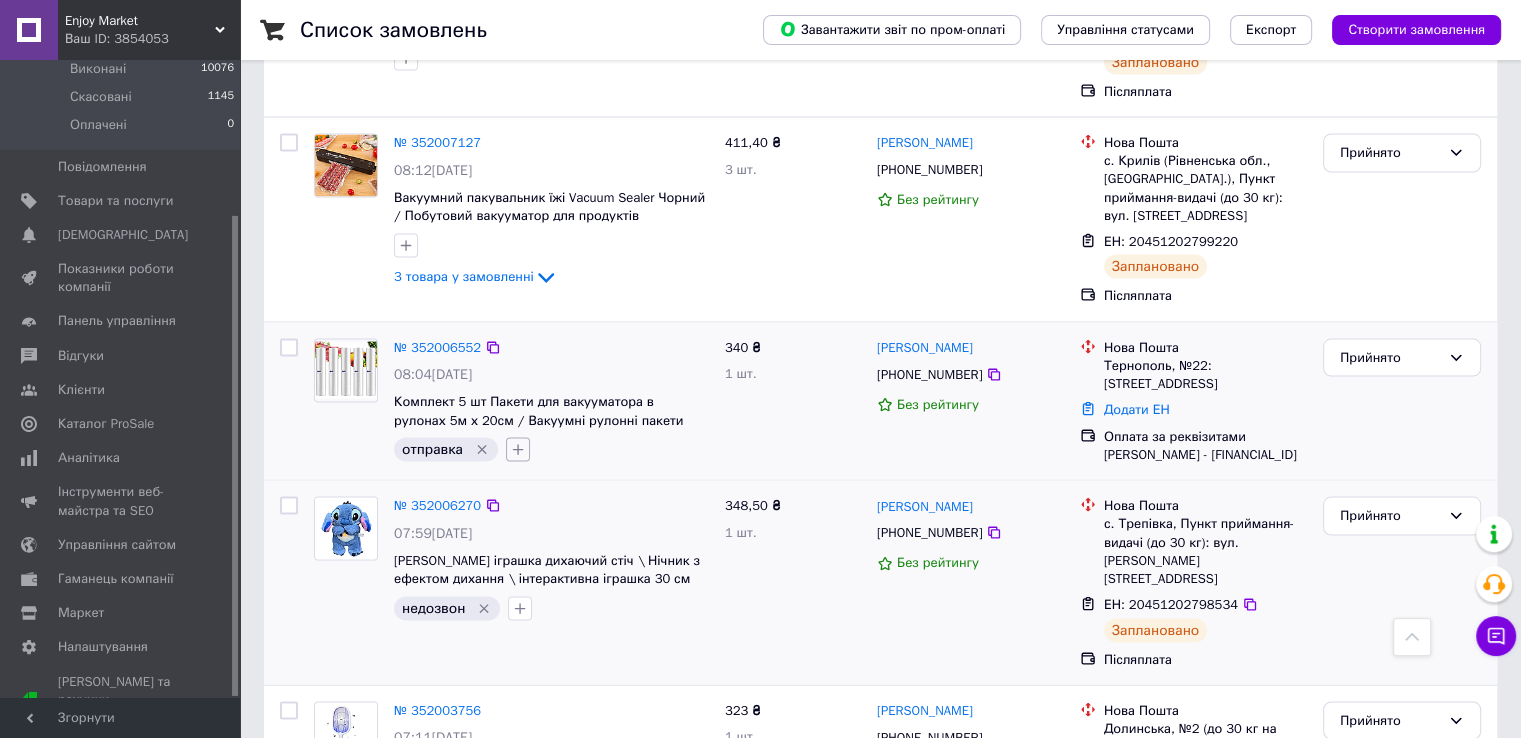 click 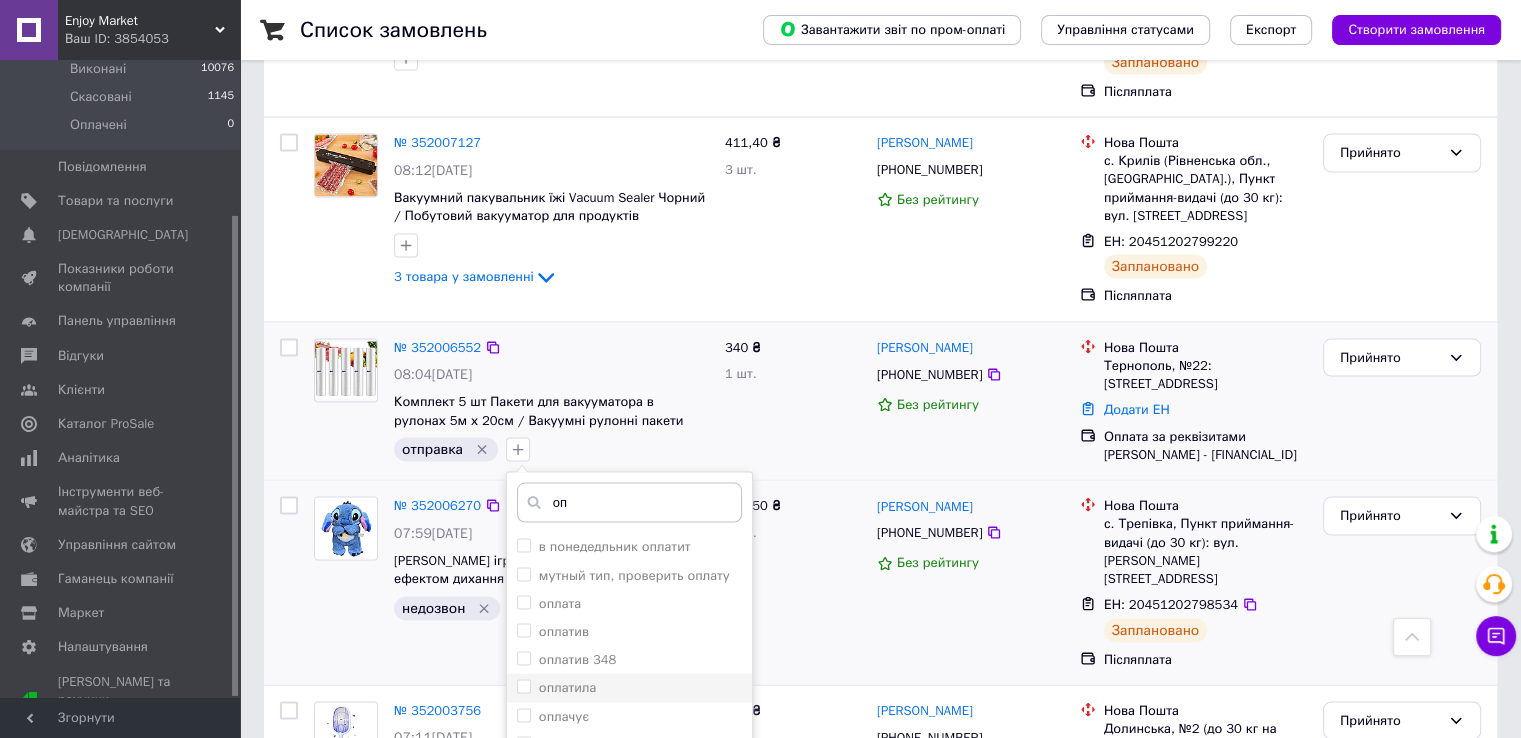 type on "оп" 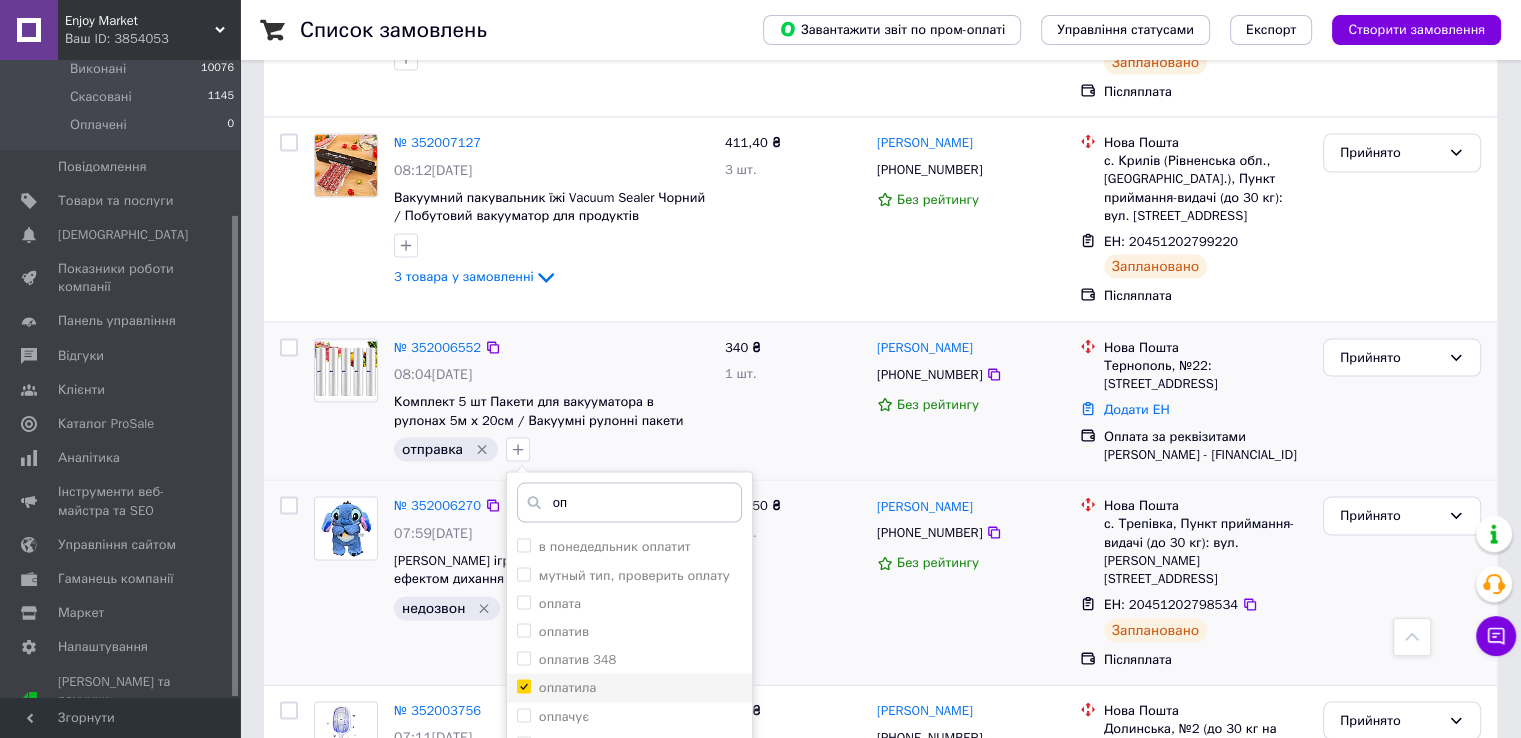 checkbox on "true" 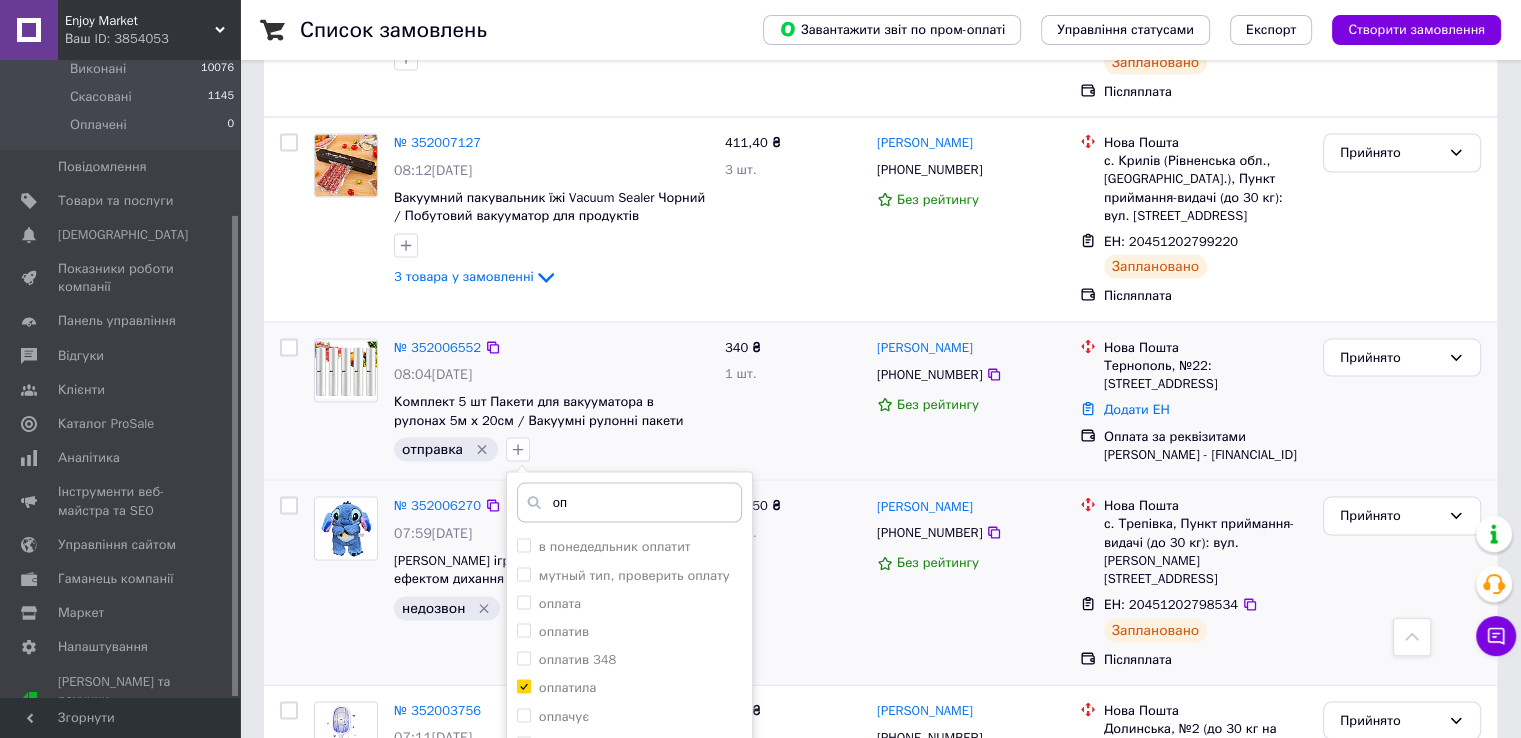 click on "Додати мітку" at bounding box center (629, 866) 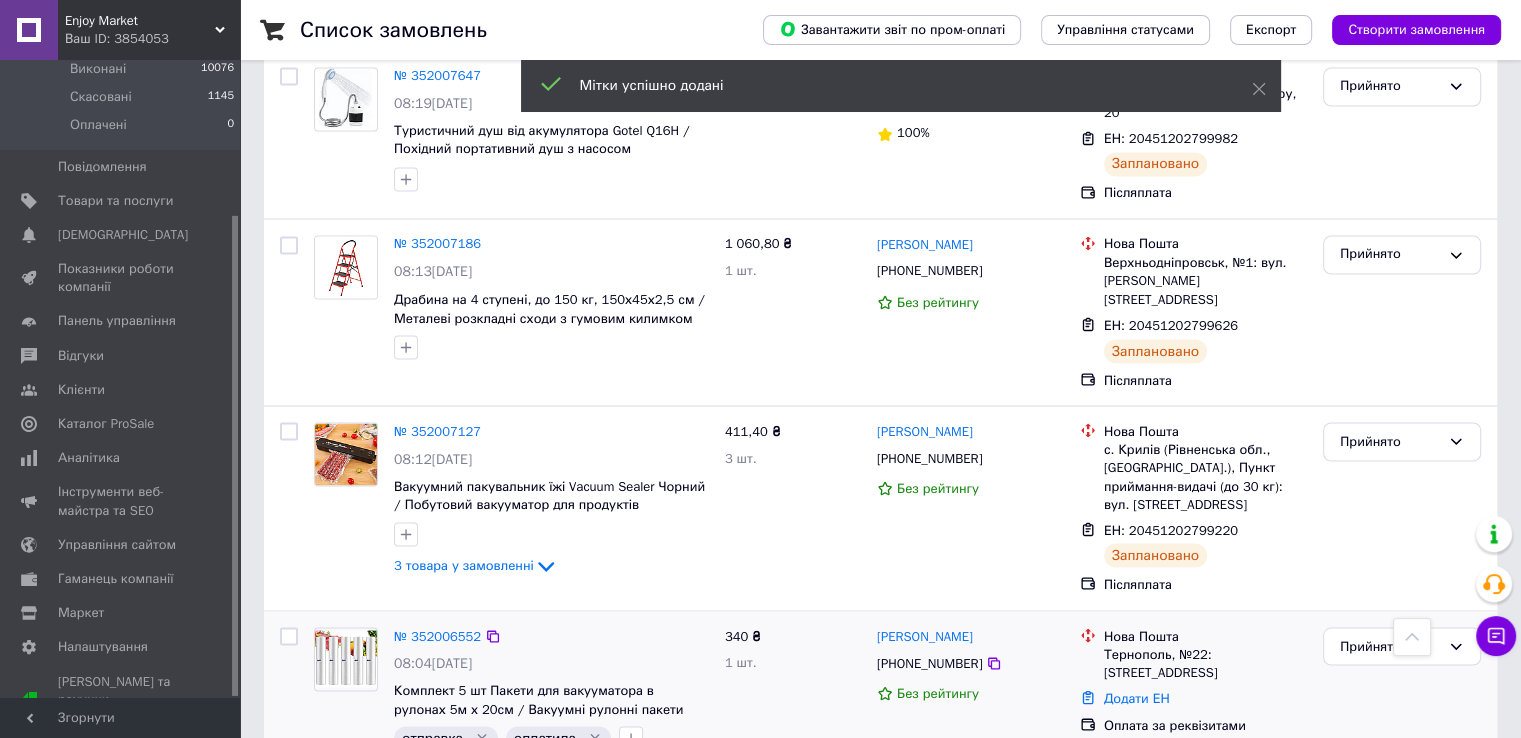 scroll, scrollTop: 3516, scrollLeft: 0, axis: vertical 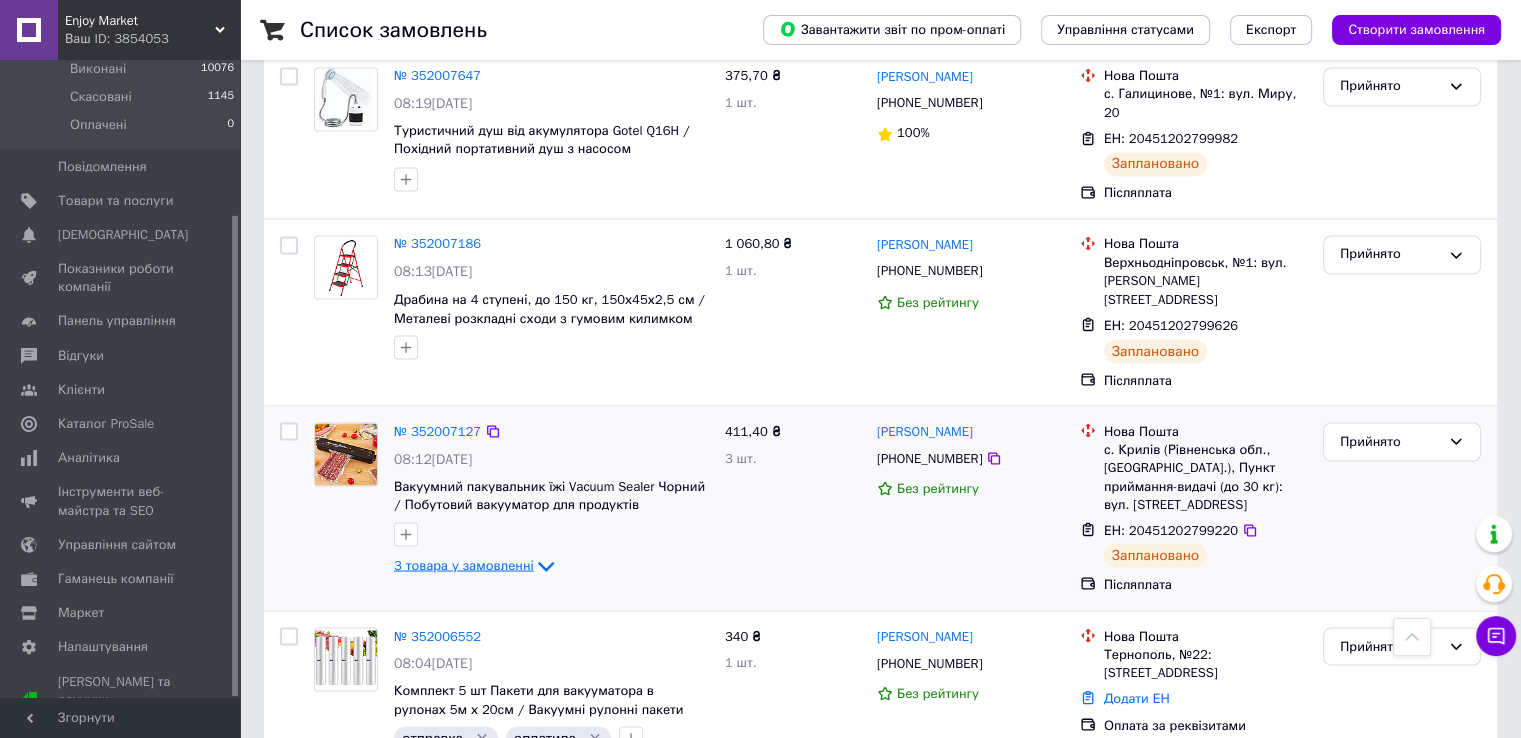 click 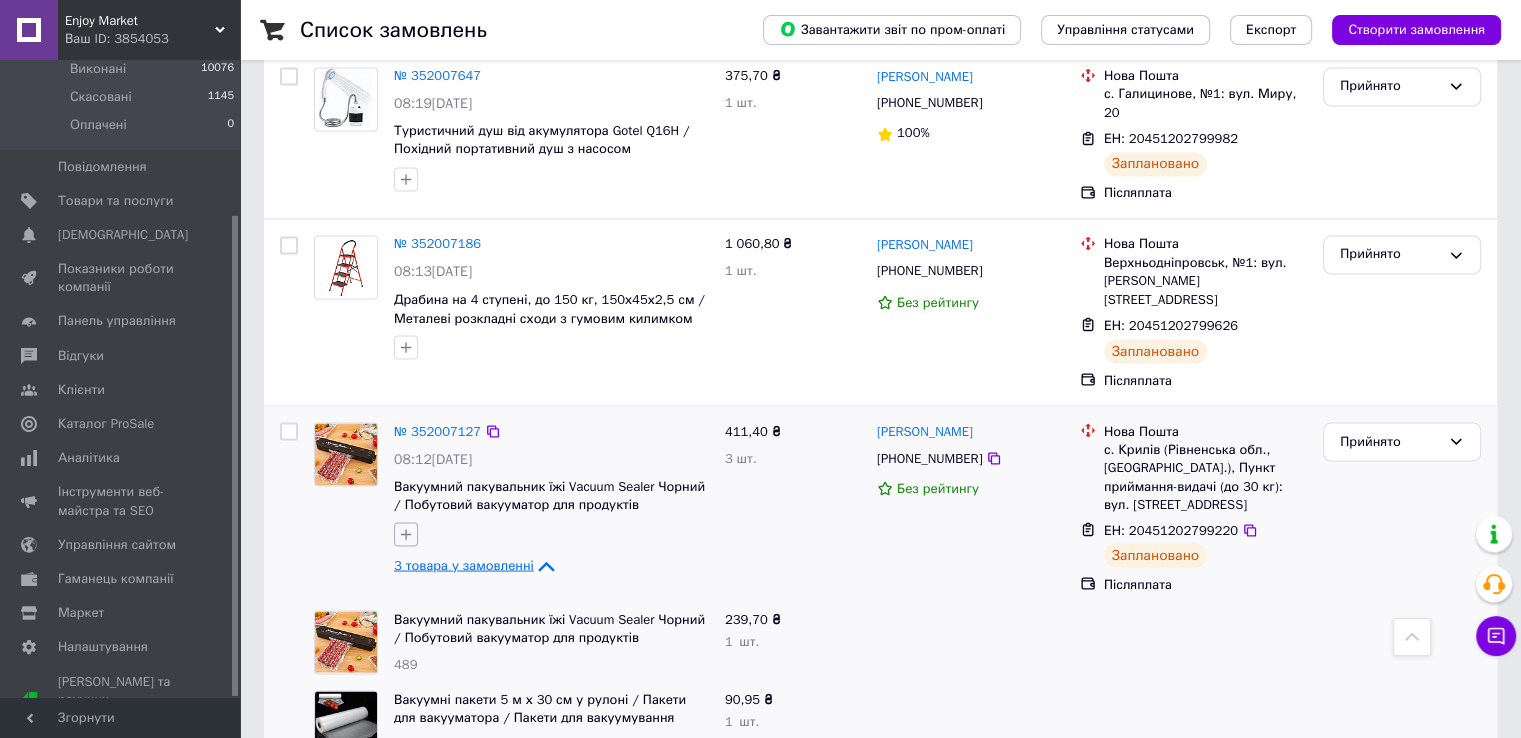click 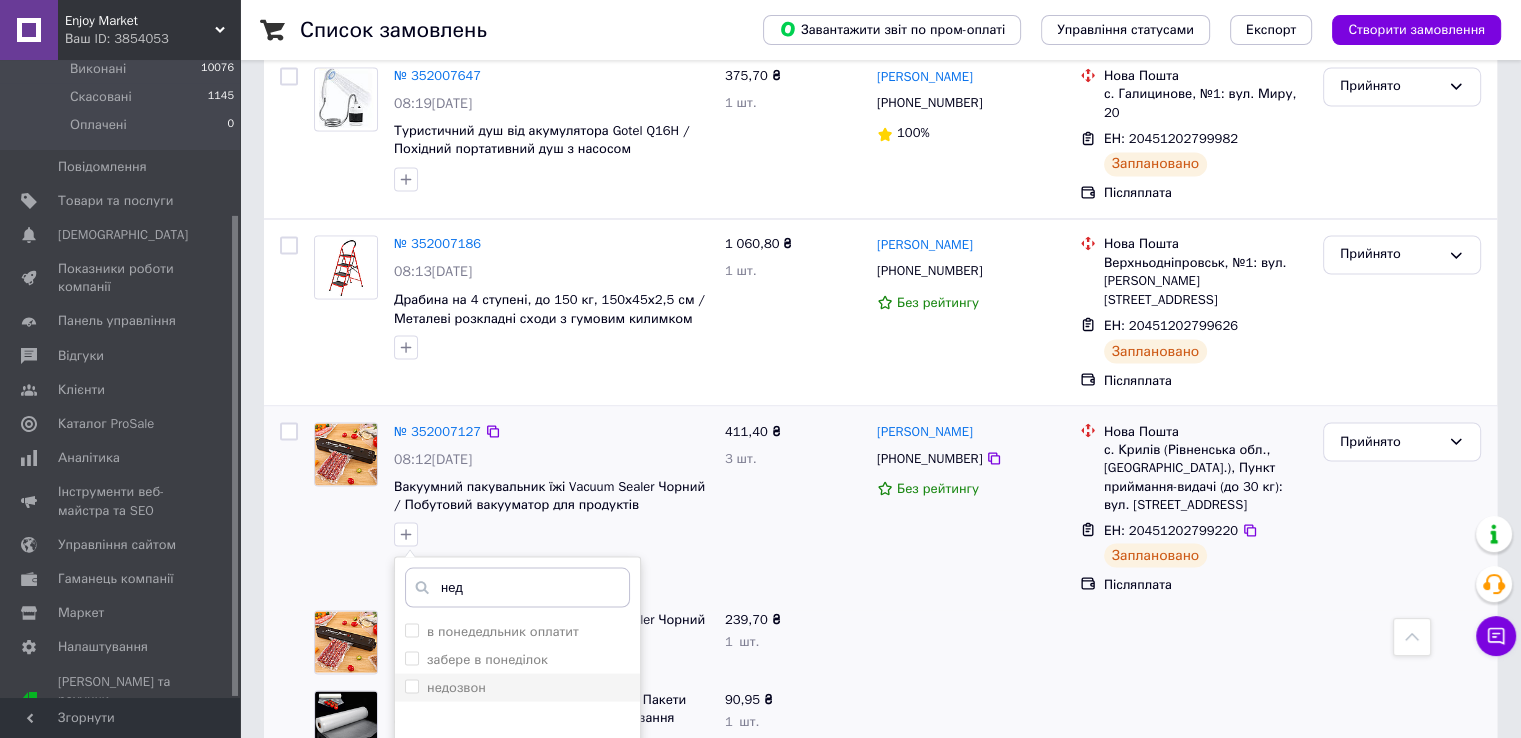 type on "нед" 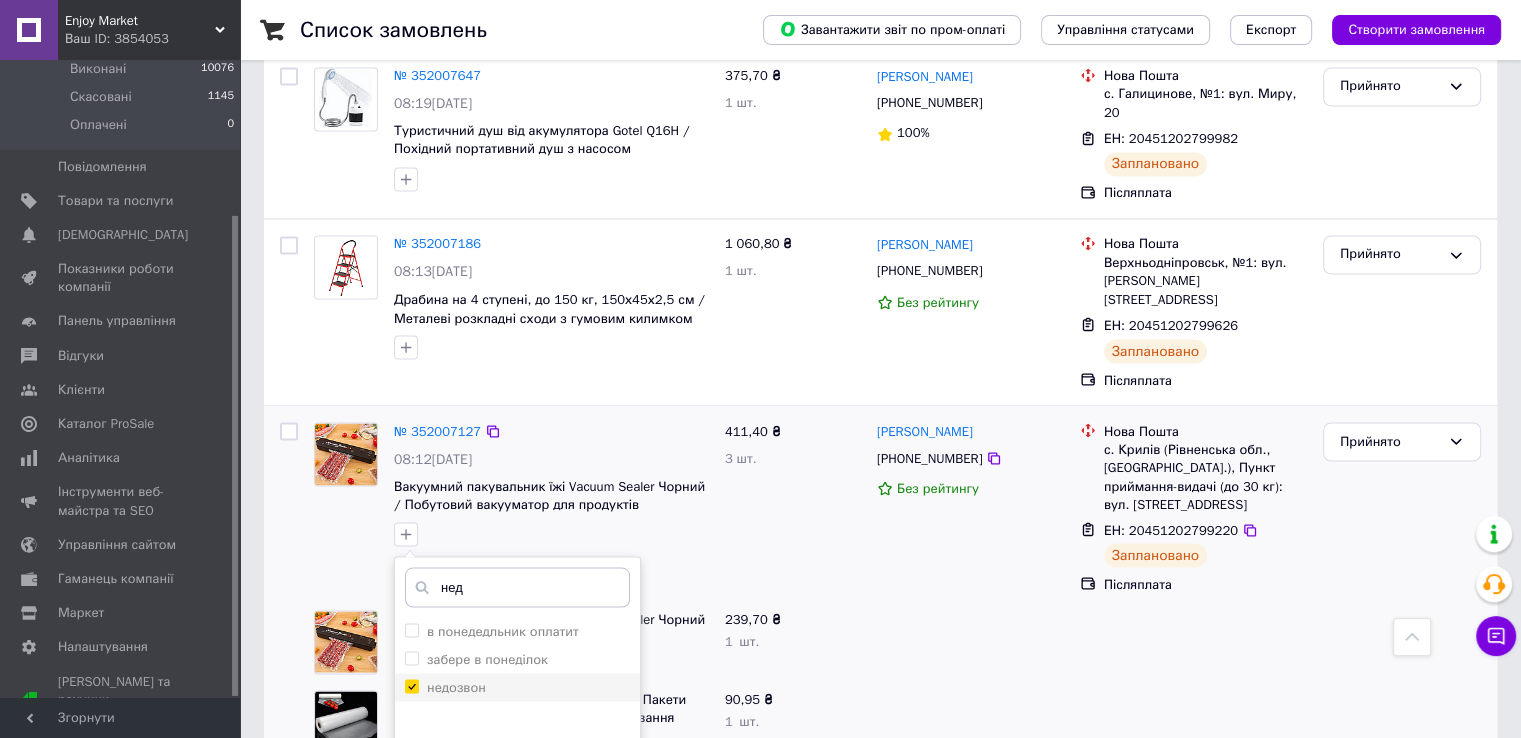 checkbox on "true" 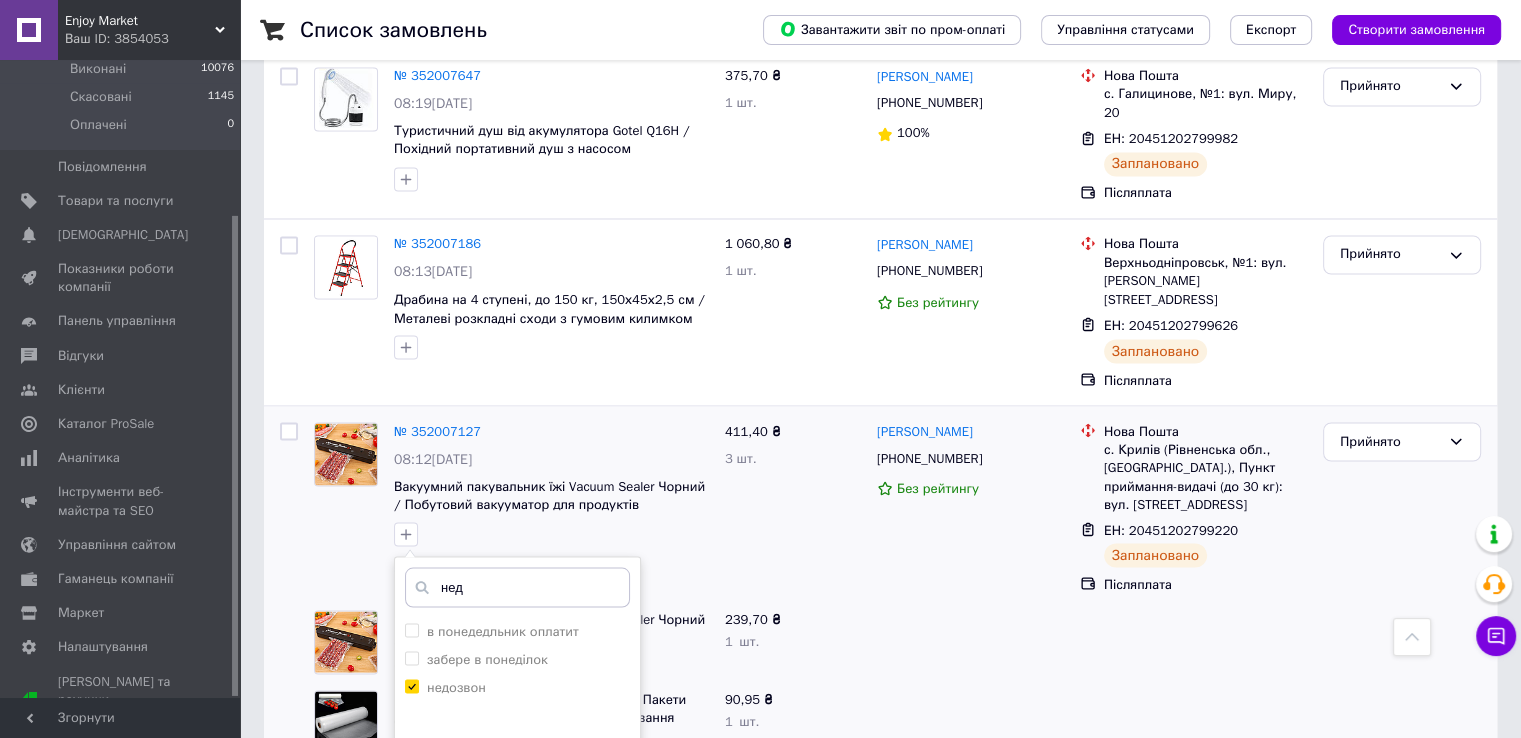 scroll, scrollTop: 3614, scrollLeft: 0, axis: vertical 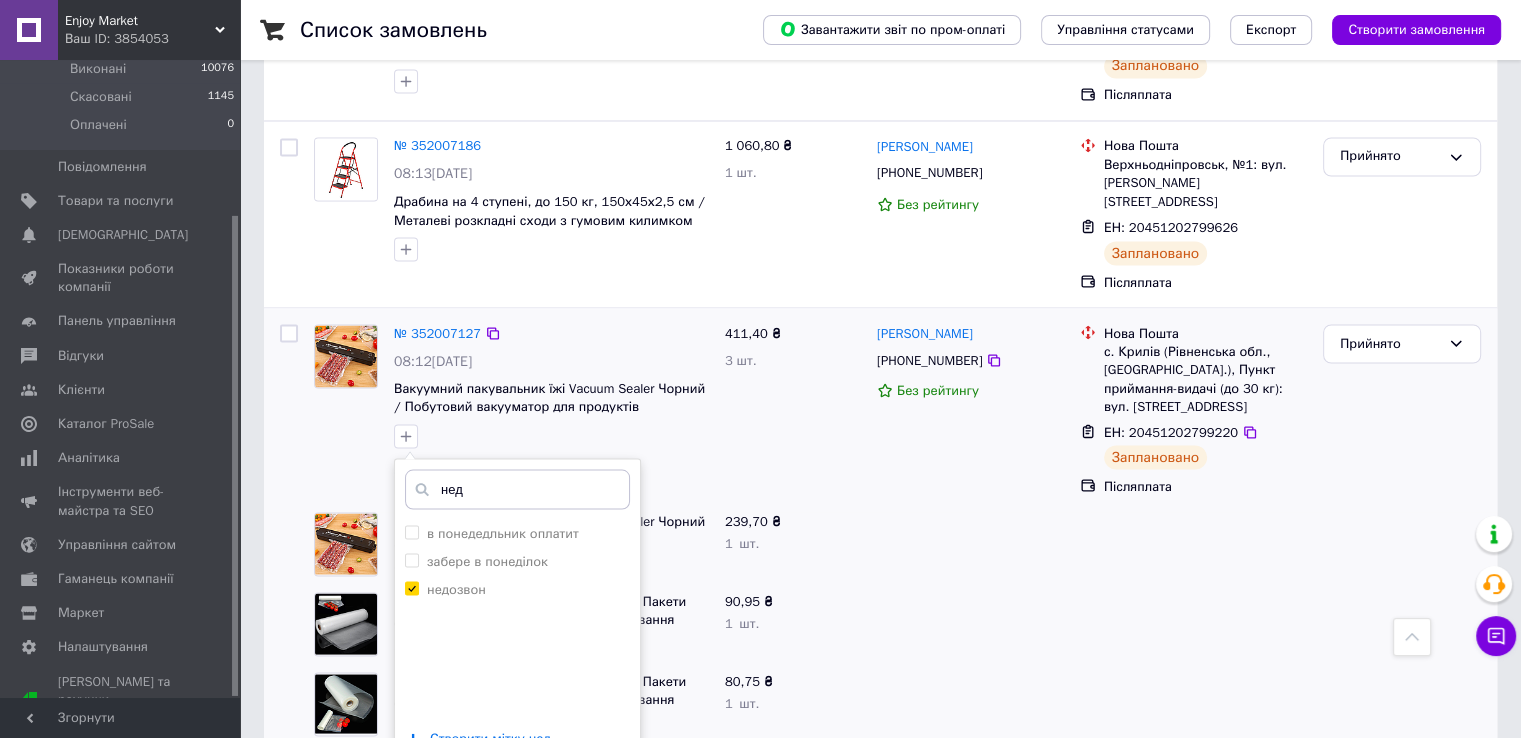 click on "Додати мітку" at bounding box center (517, 798) 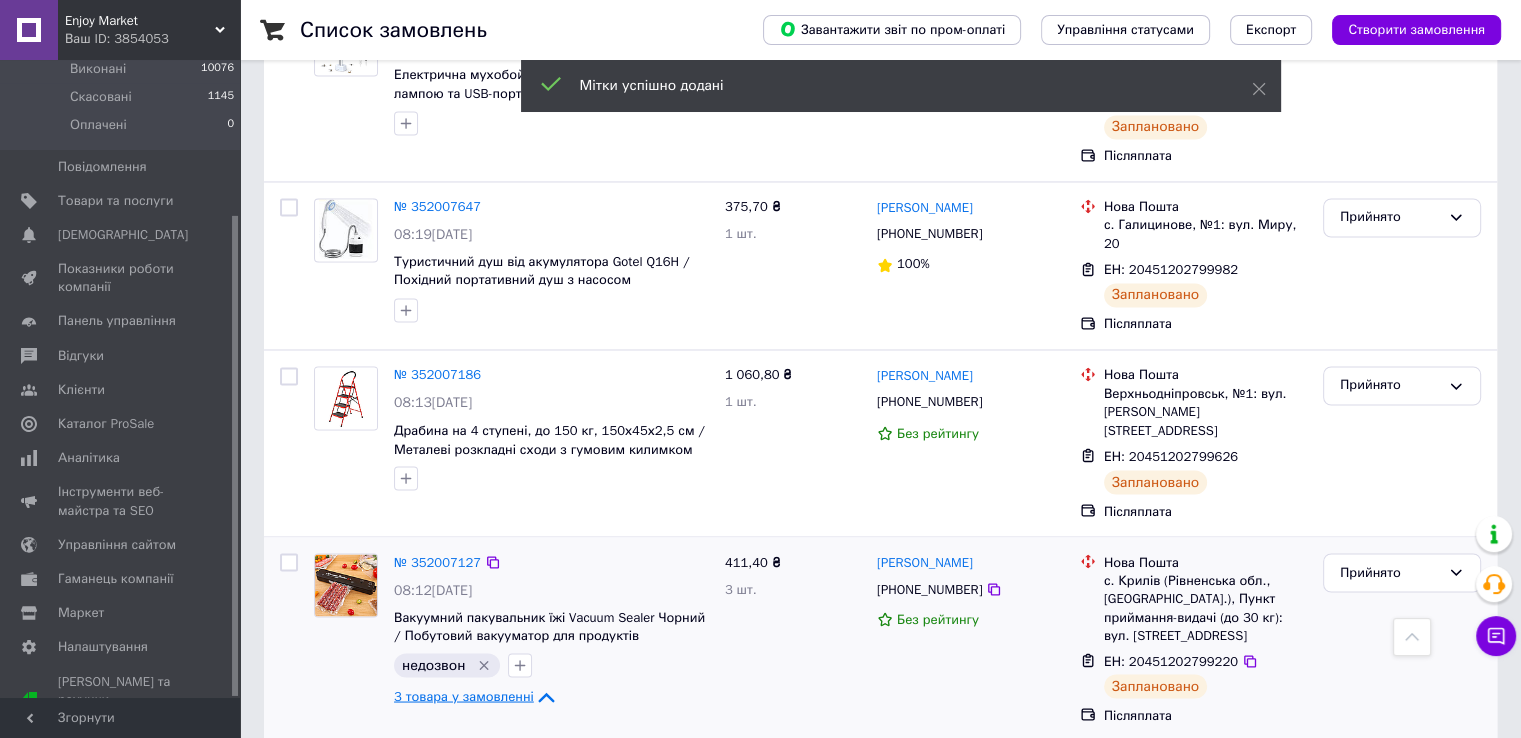 scroll, scrollTop: 3386, scrollLeft: 0, axis: vertical 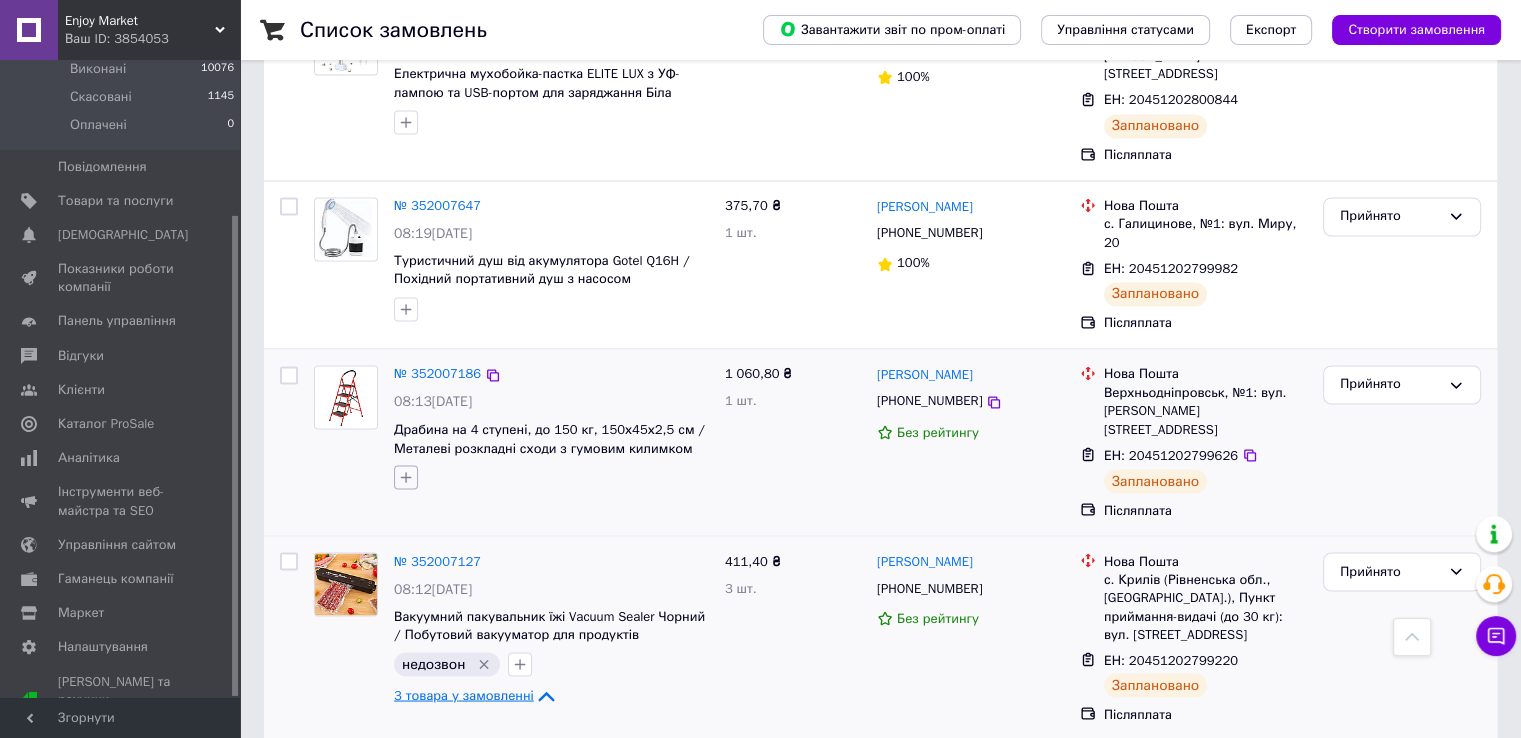 click 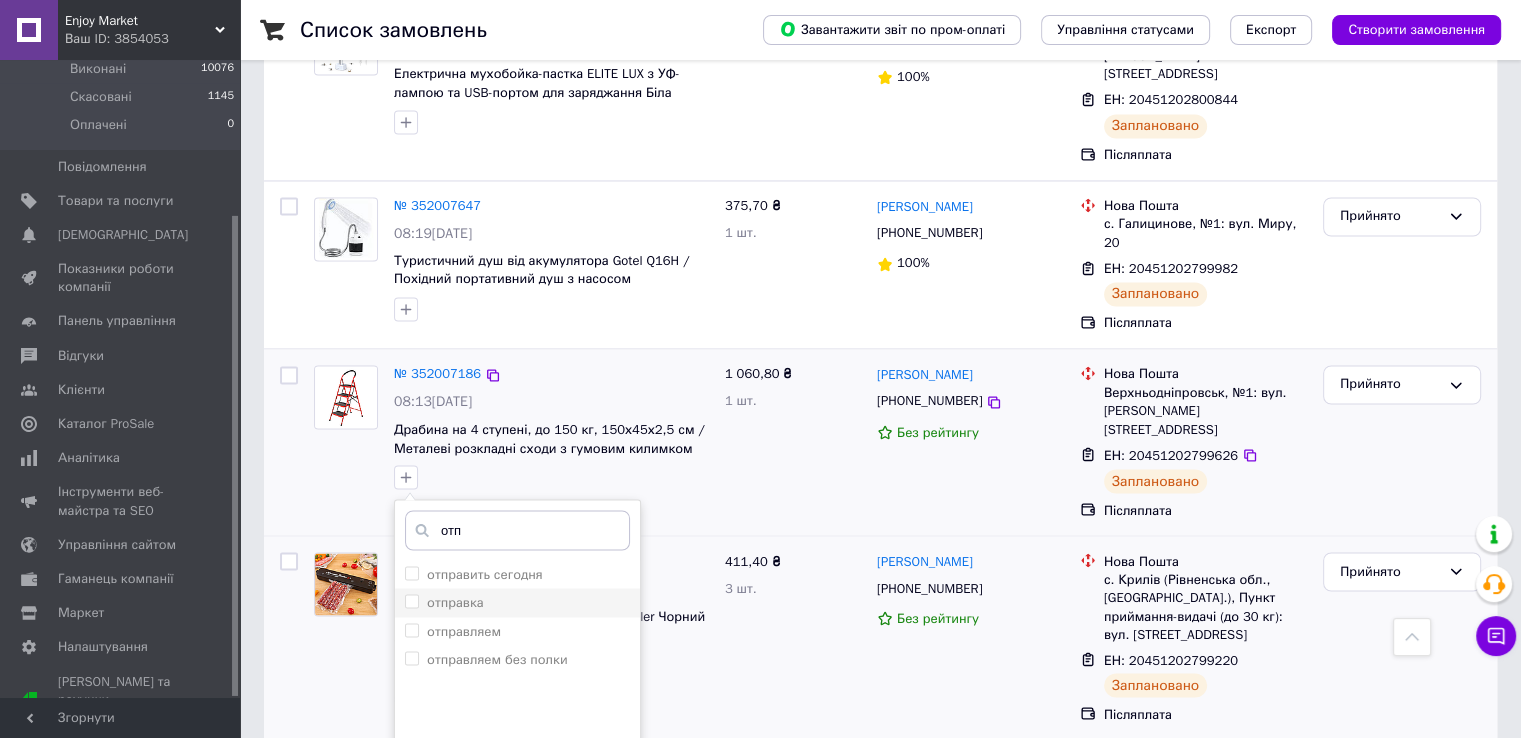 type on "отп" 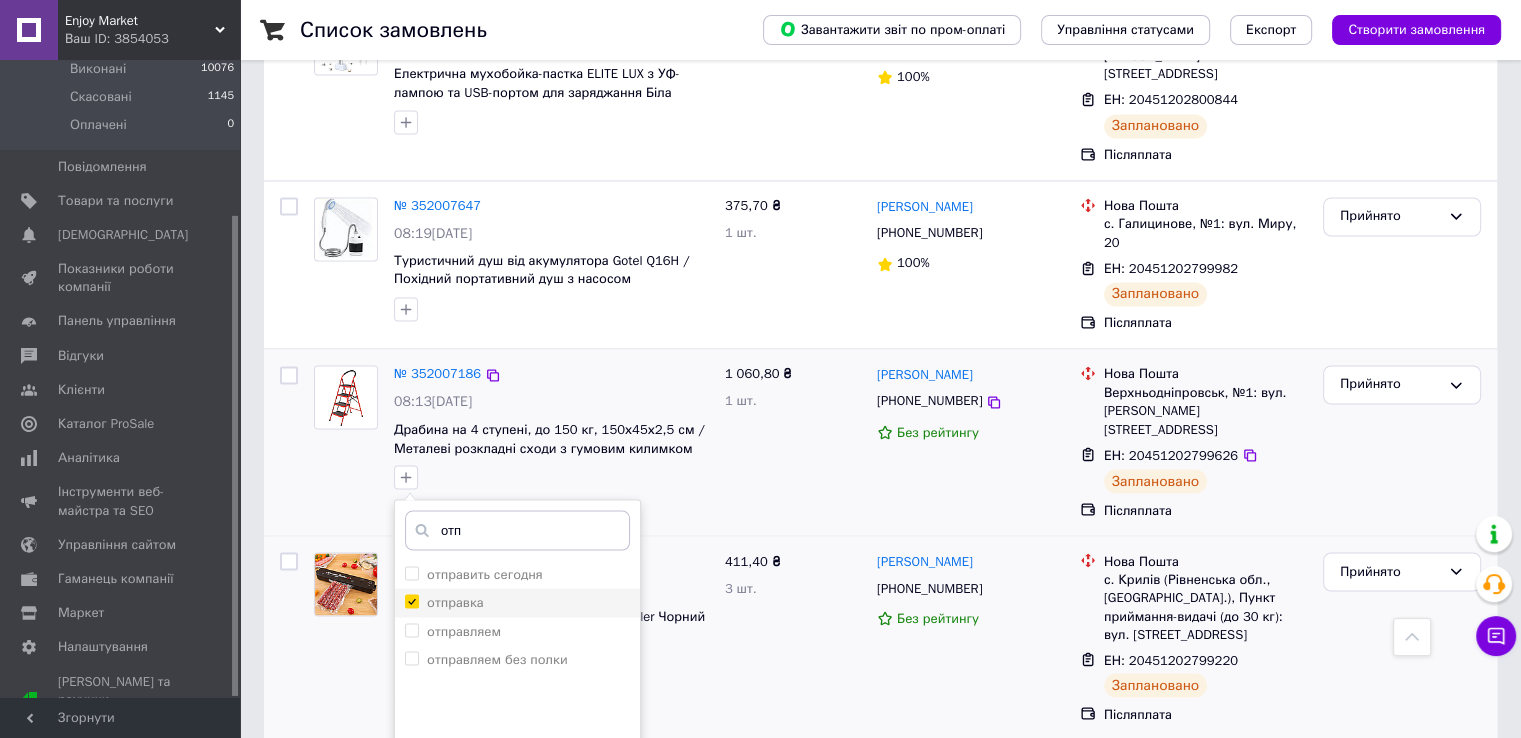 checkbox on "true" 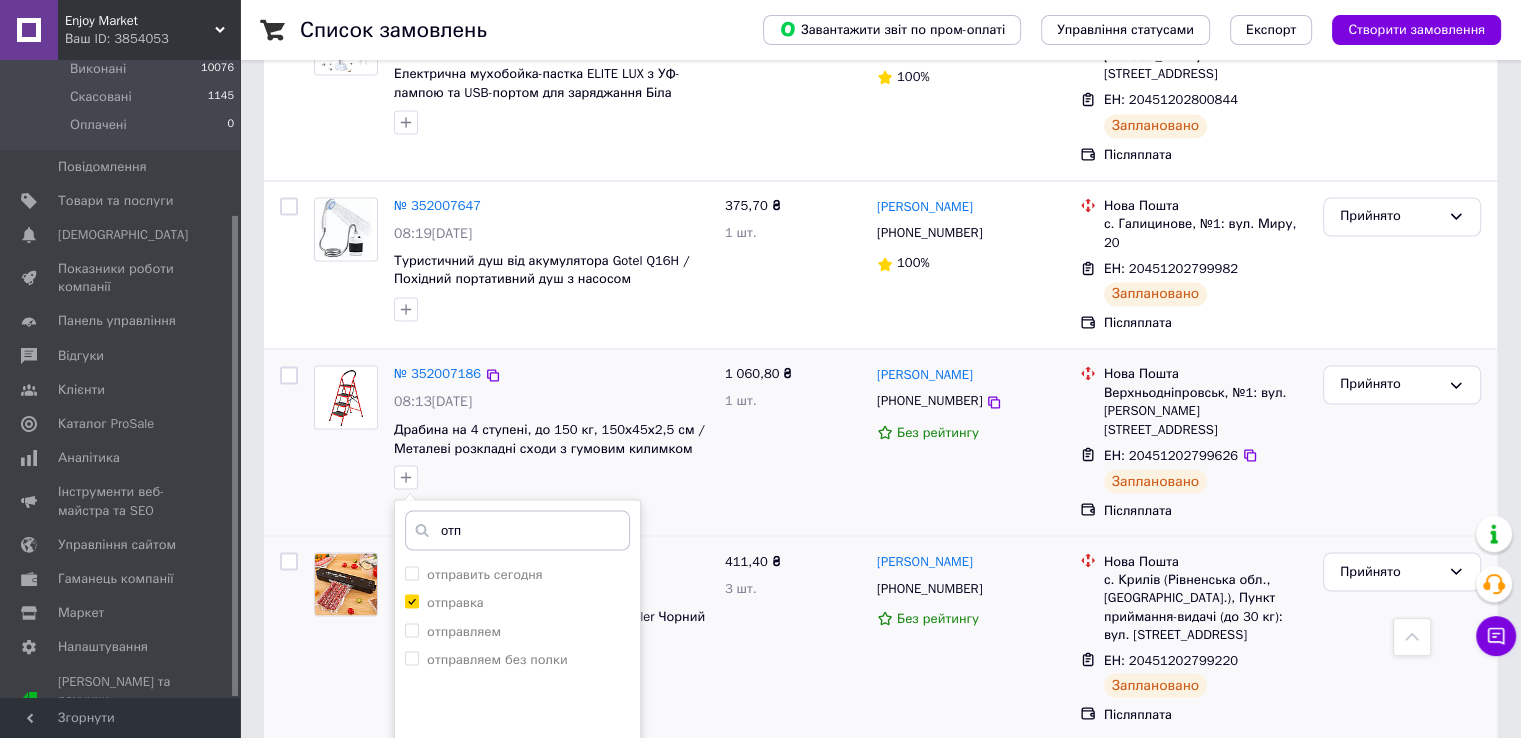 click on "Додати мітку" at bounding box center (517, 839) 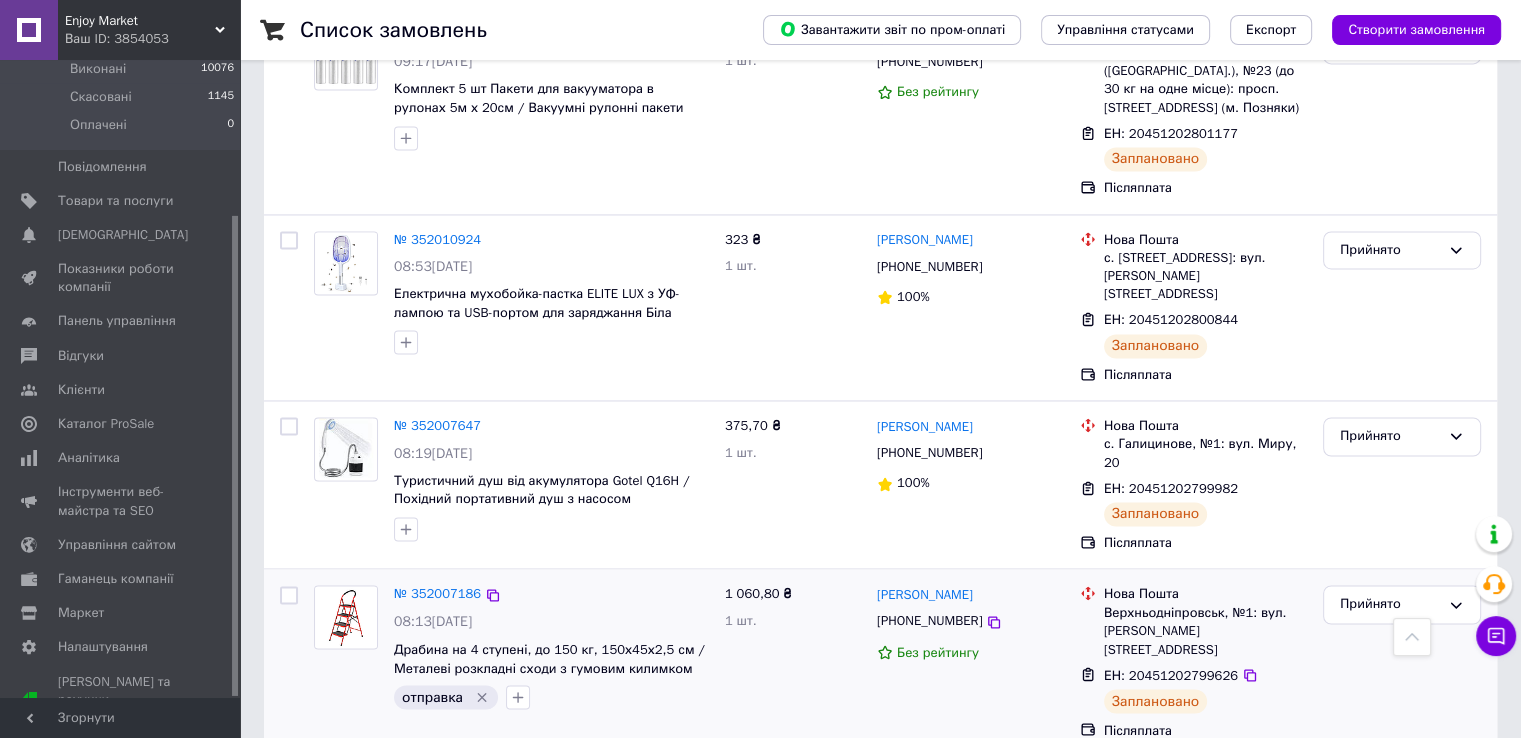 scroll, scrollTop: 3165, scrollLeft: 0, axis: vertical 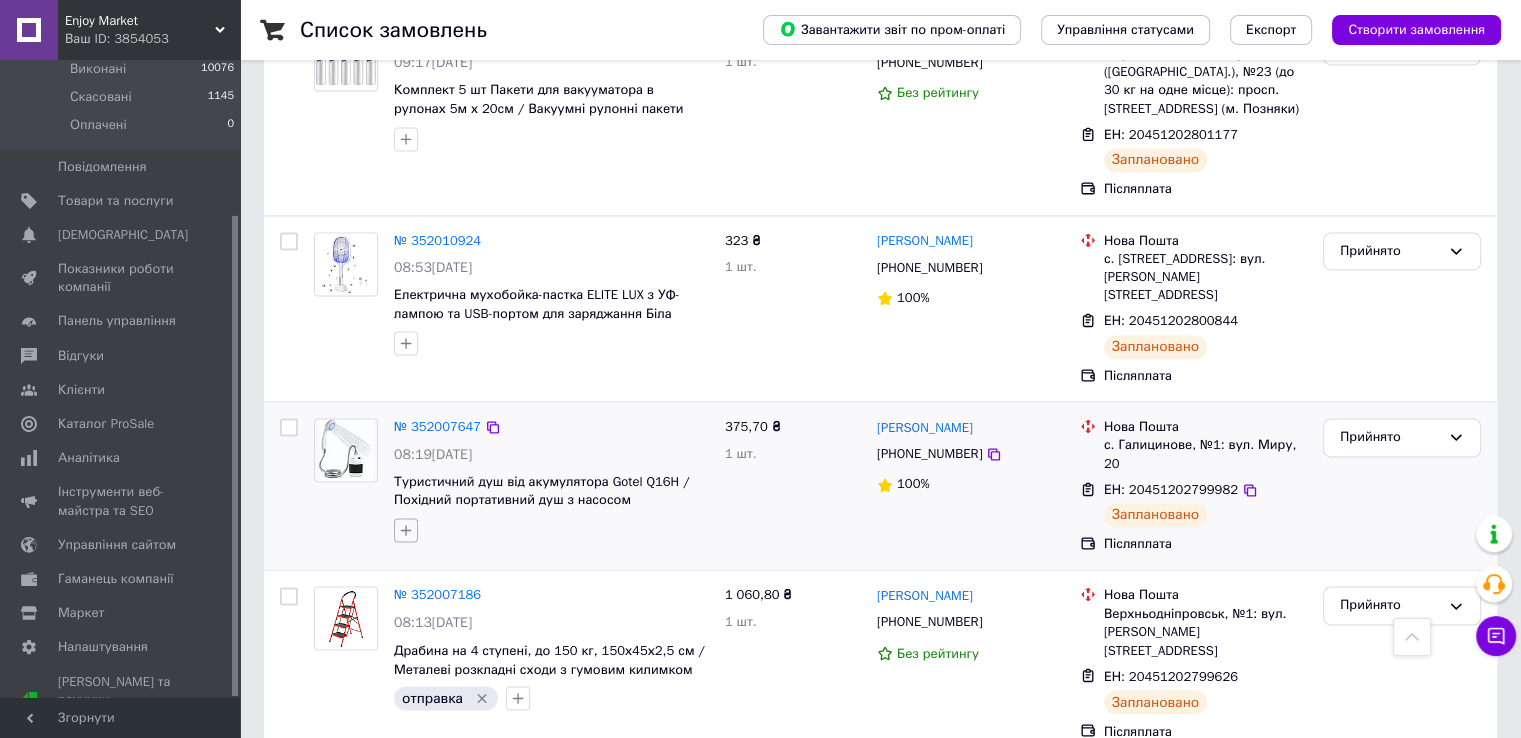 click 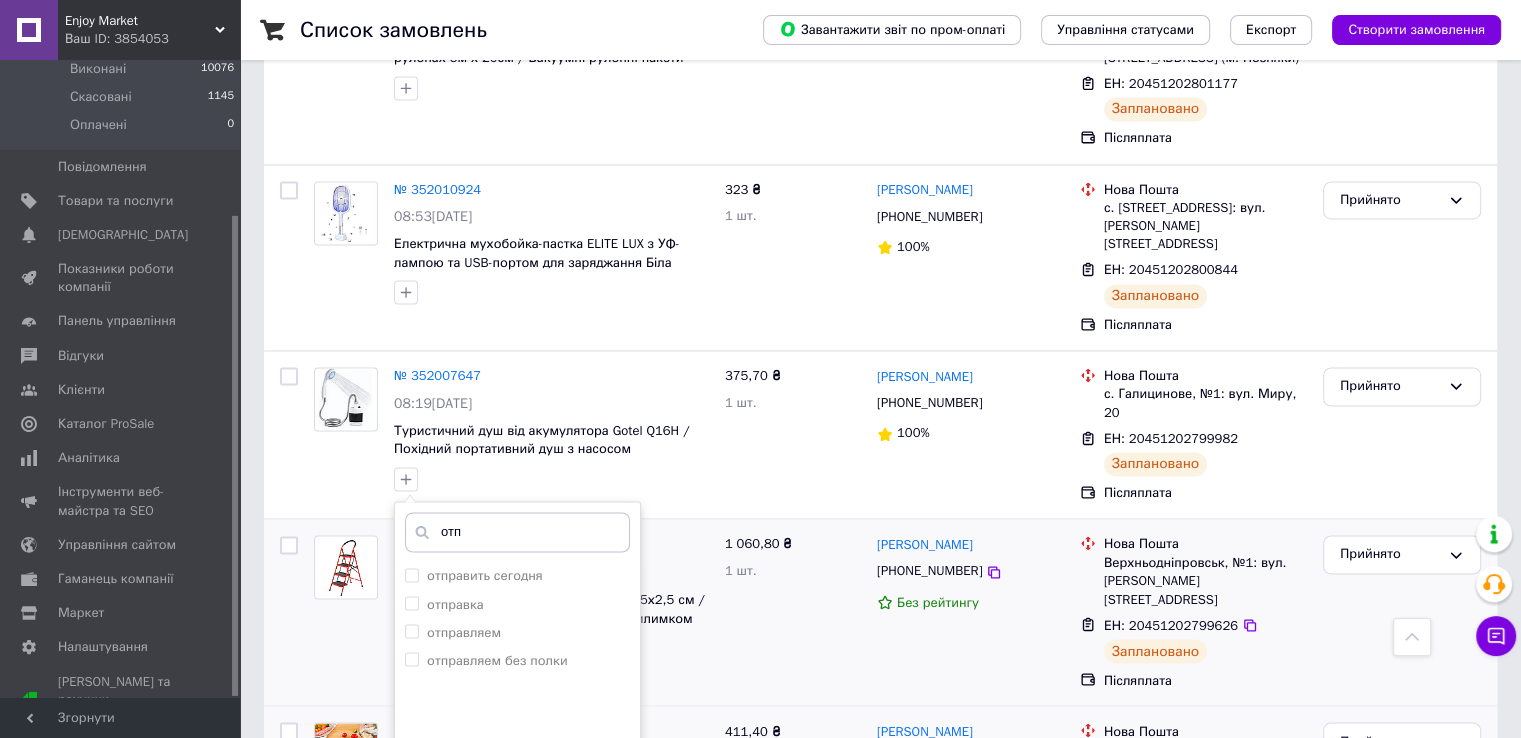 scroll, scrollTop: 3218, scrollLeft: 0, axis: vertical 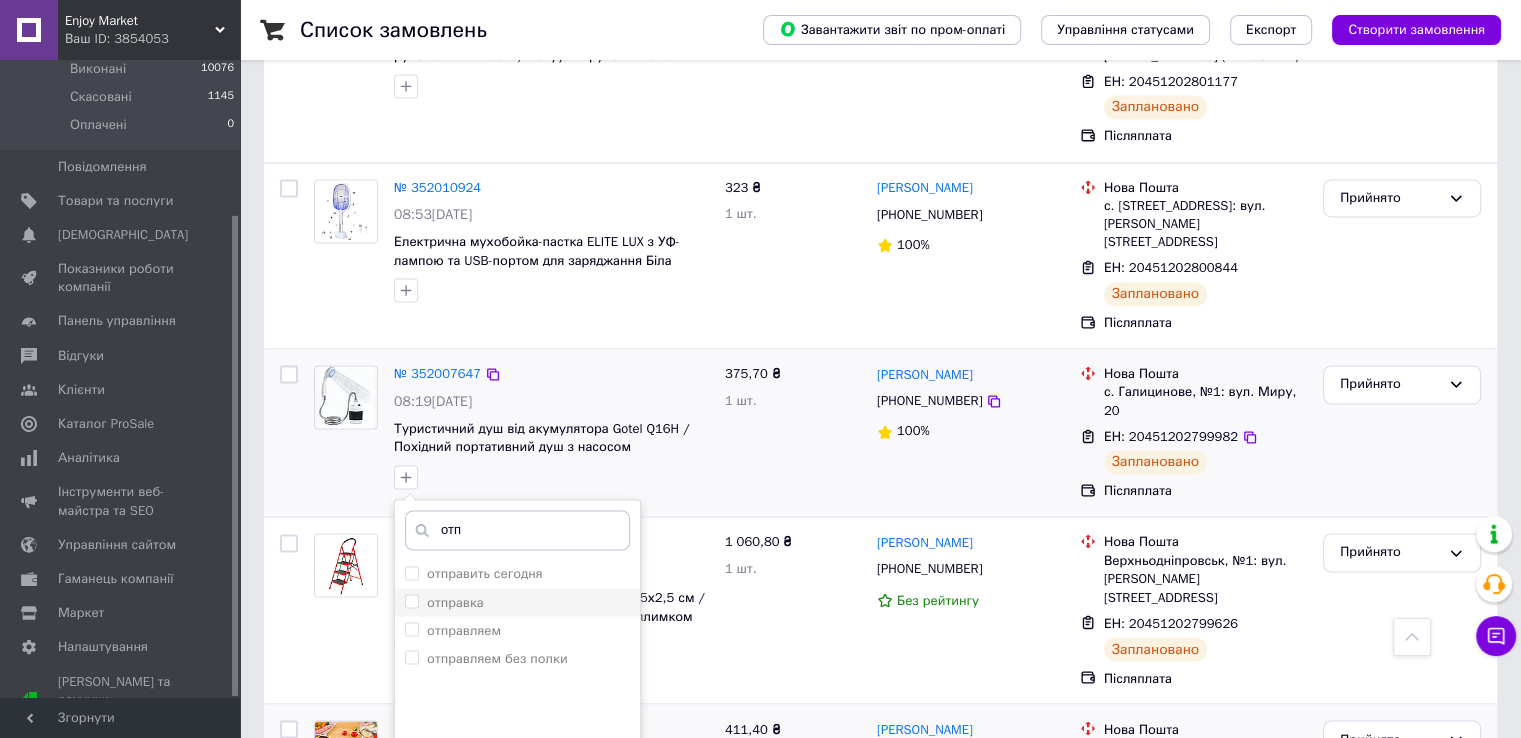 type on "отп" 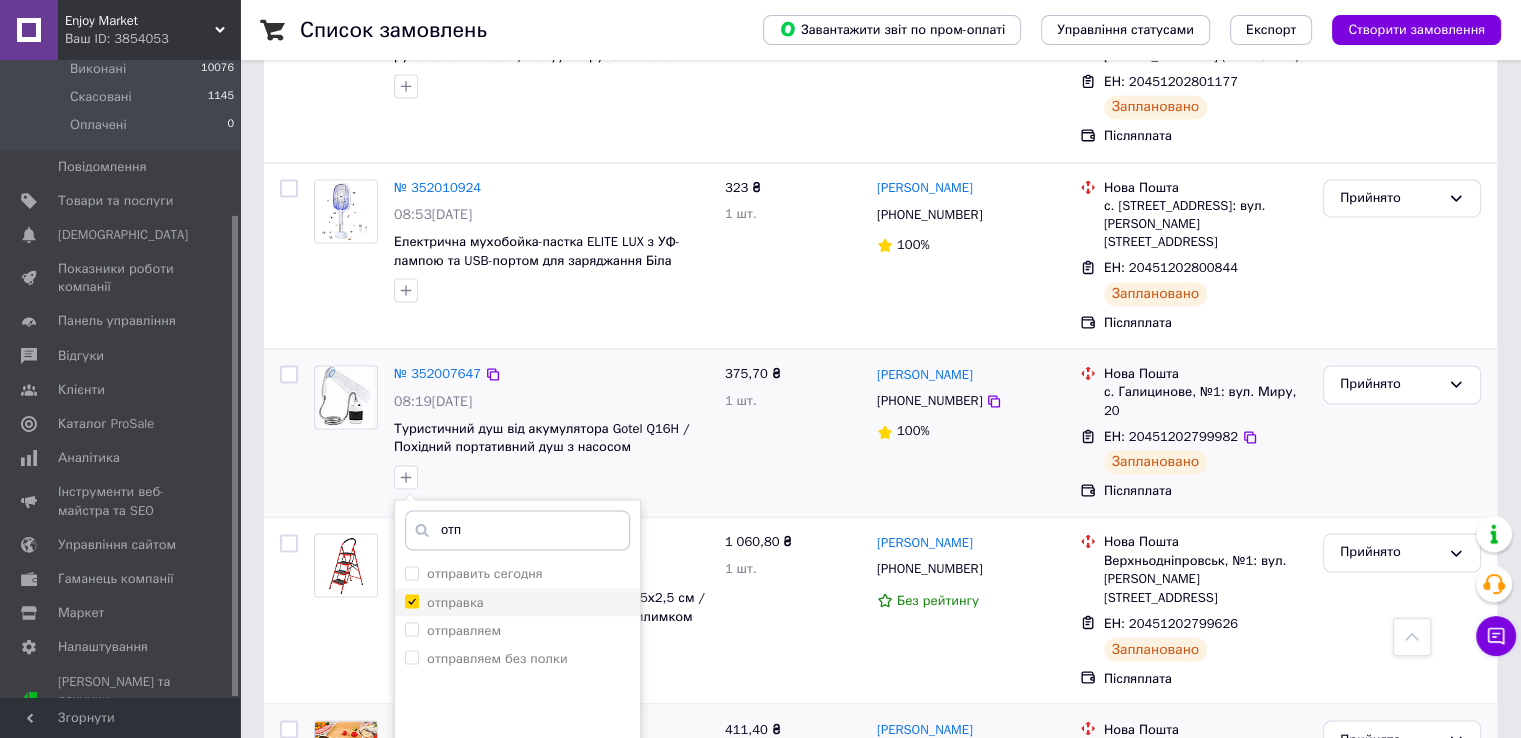checkbox on "true" 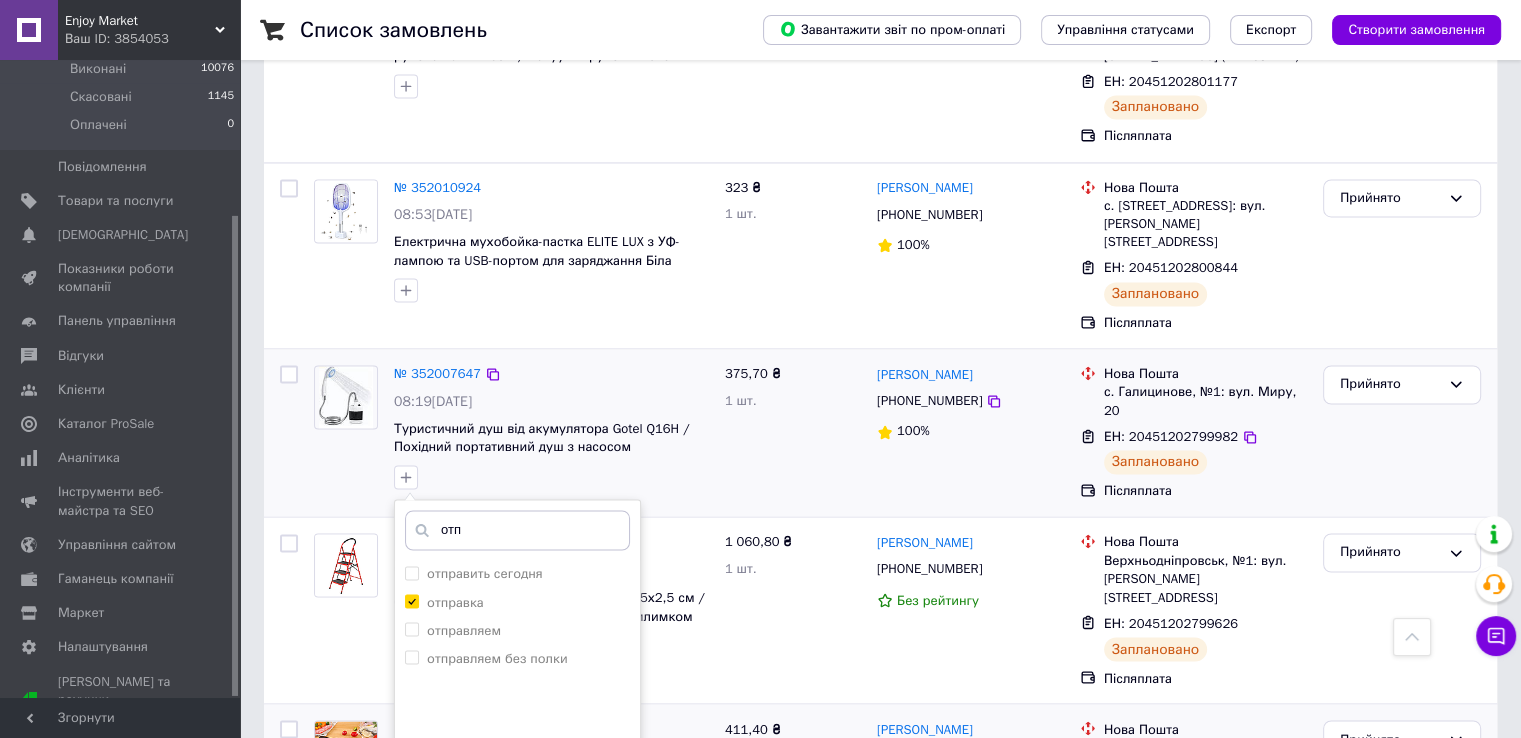 click on "Додати мітку" at bounding box center (517, 839) 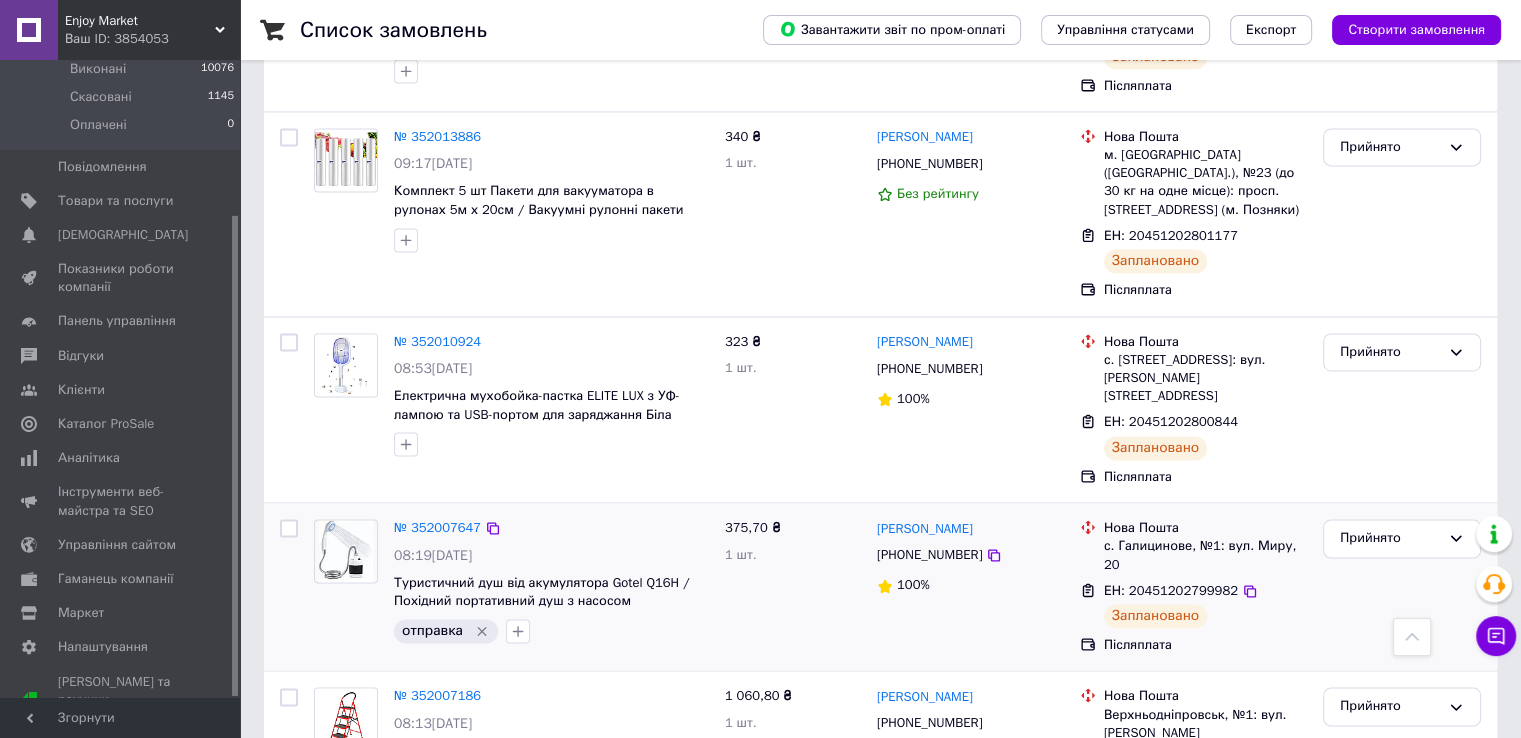 scroll, scrollTop: 3058, scrollLeft: 0, axis: vertical 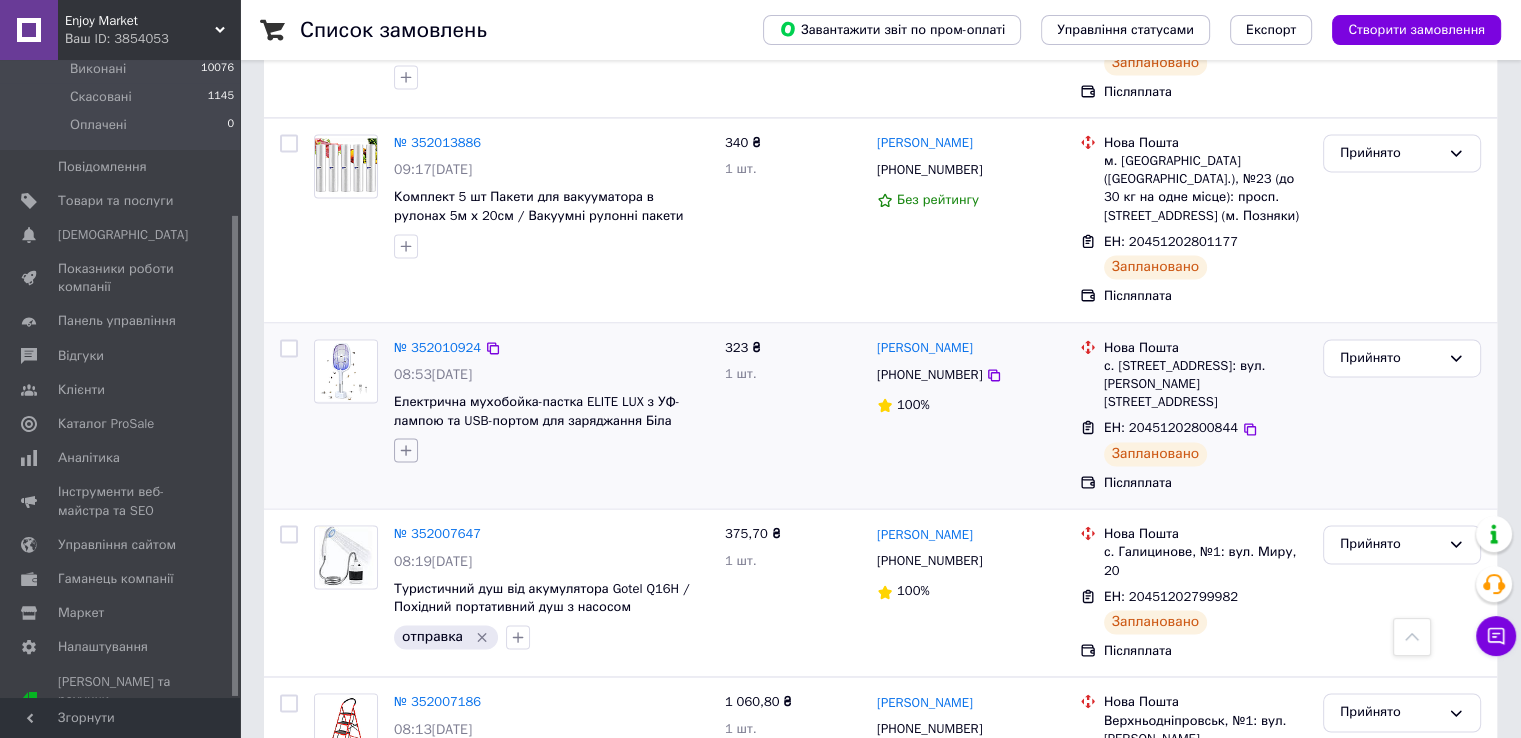 click 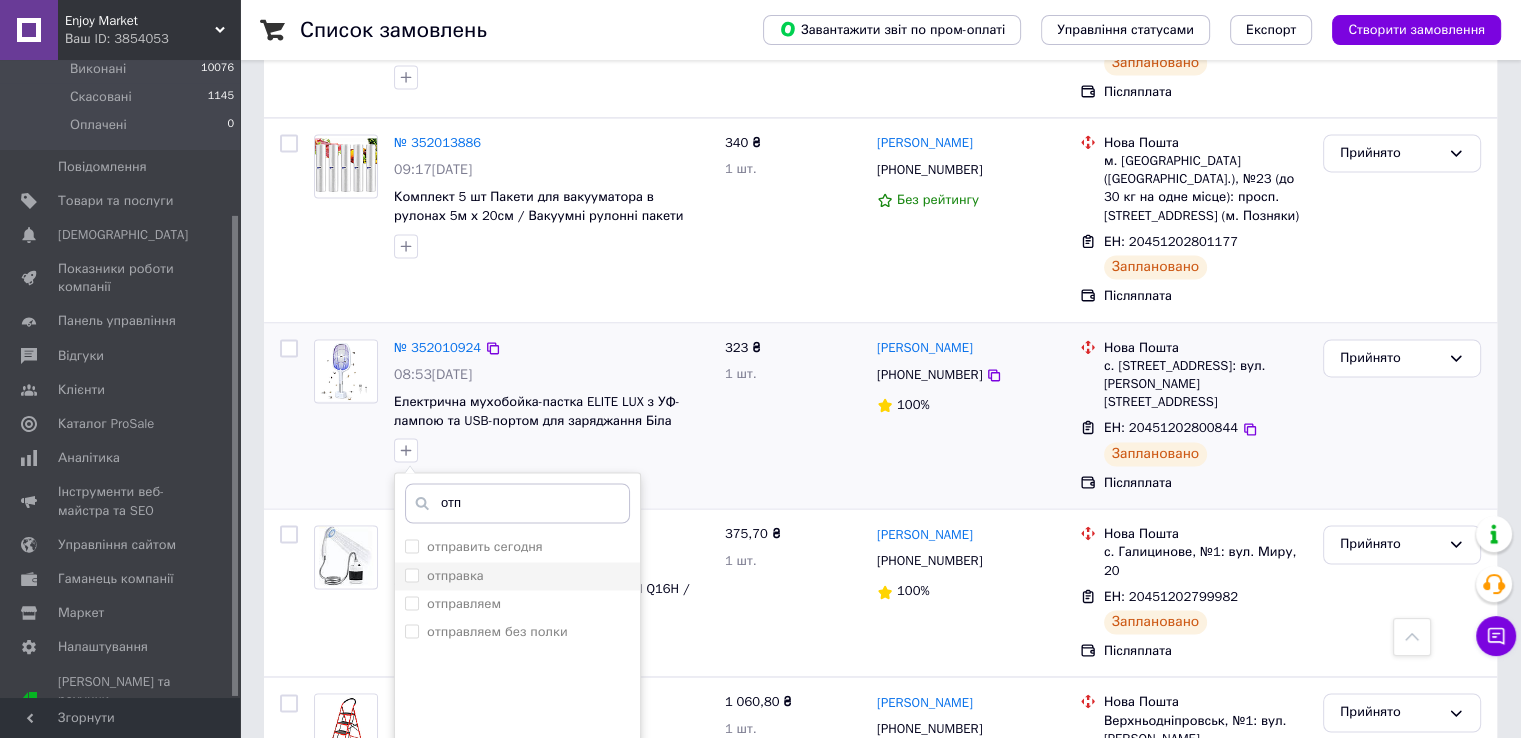 type on "отп" 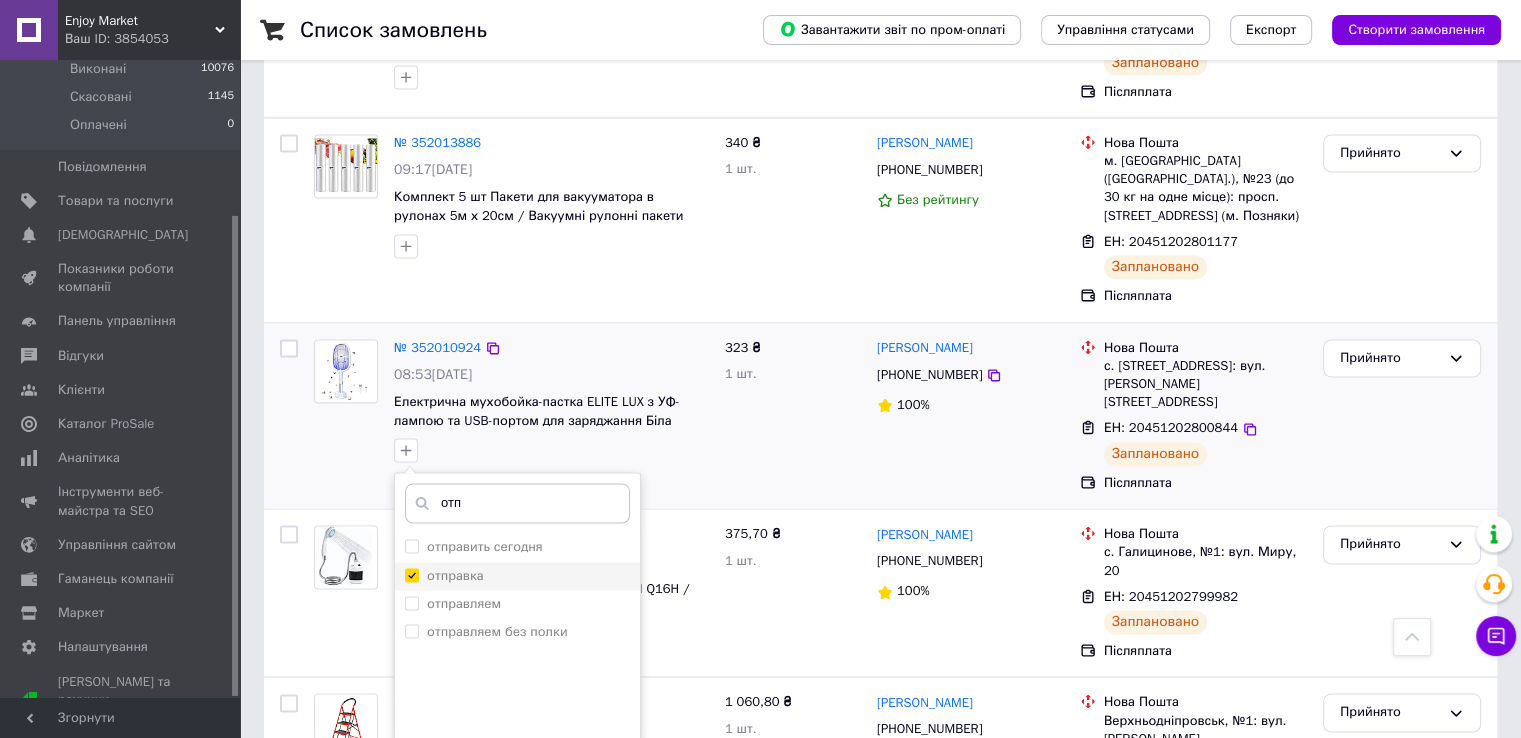 checkbox on "true" 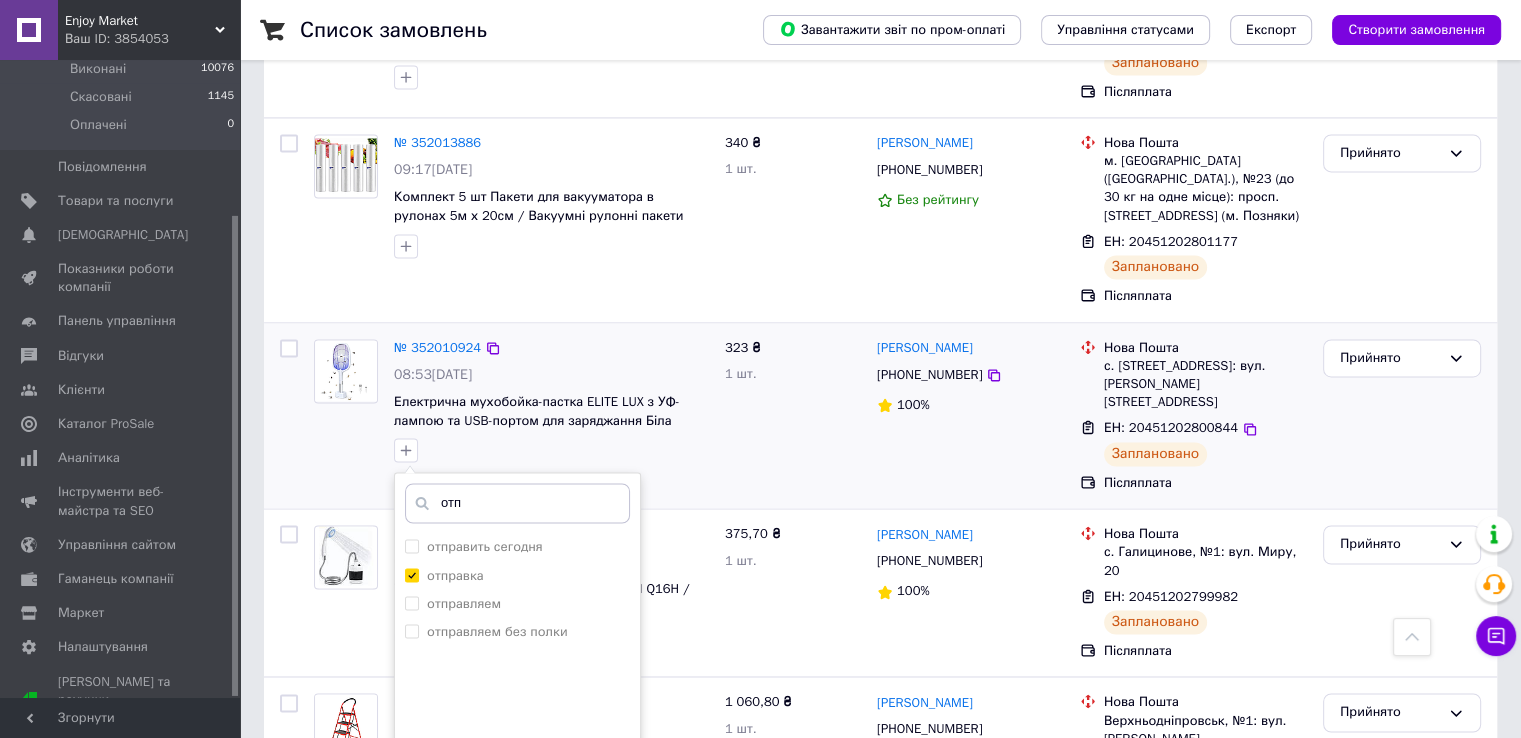 click on "Додати мітку" at bounding box center [517, 813] 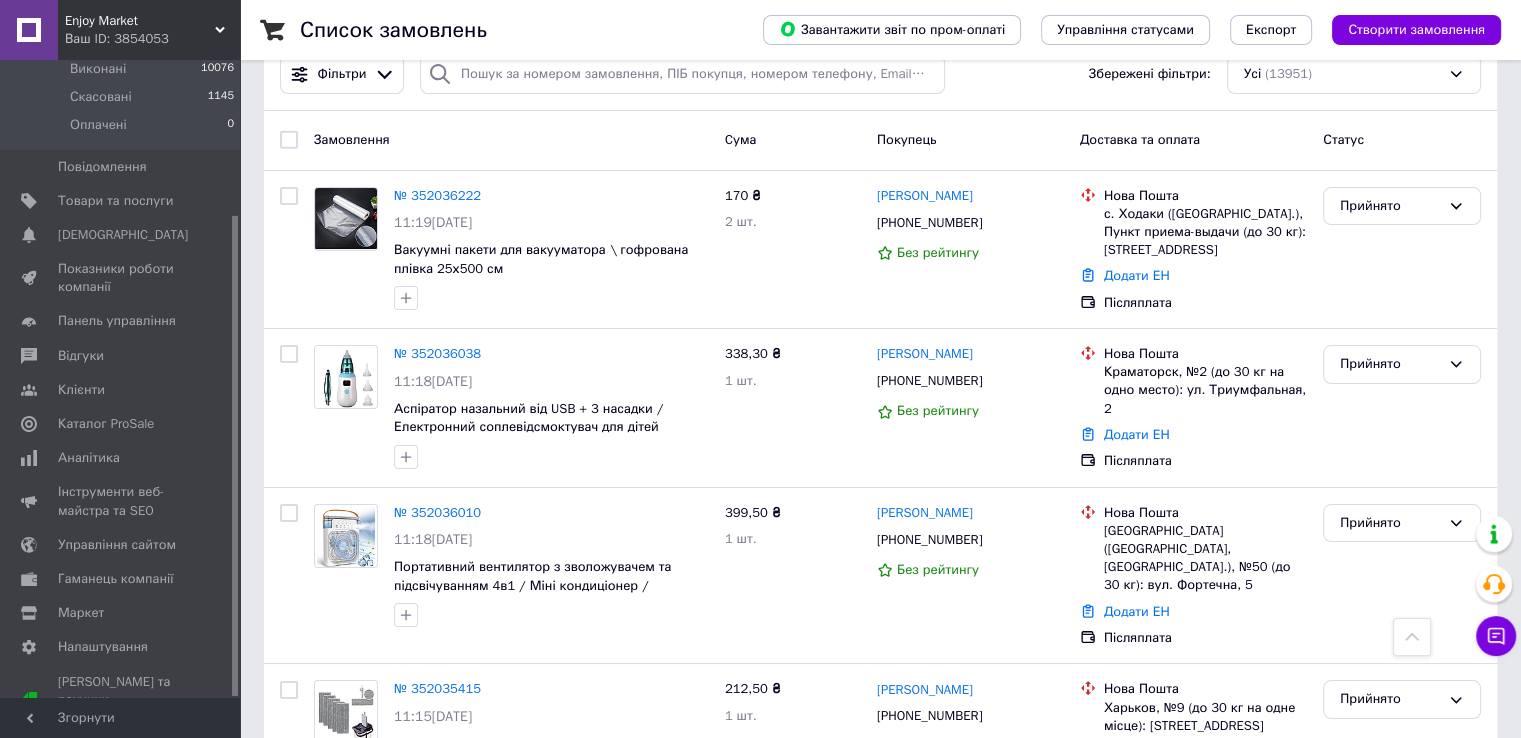 scroll, scrollTop: 0, scrollLeft: 0, axis: both 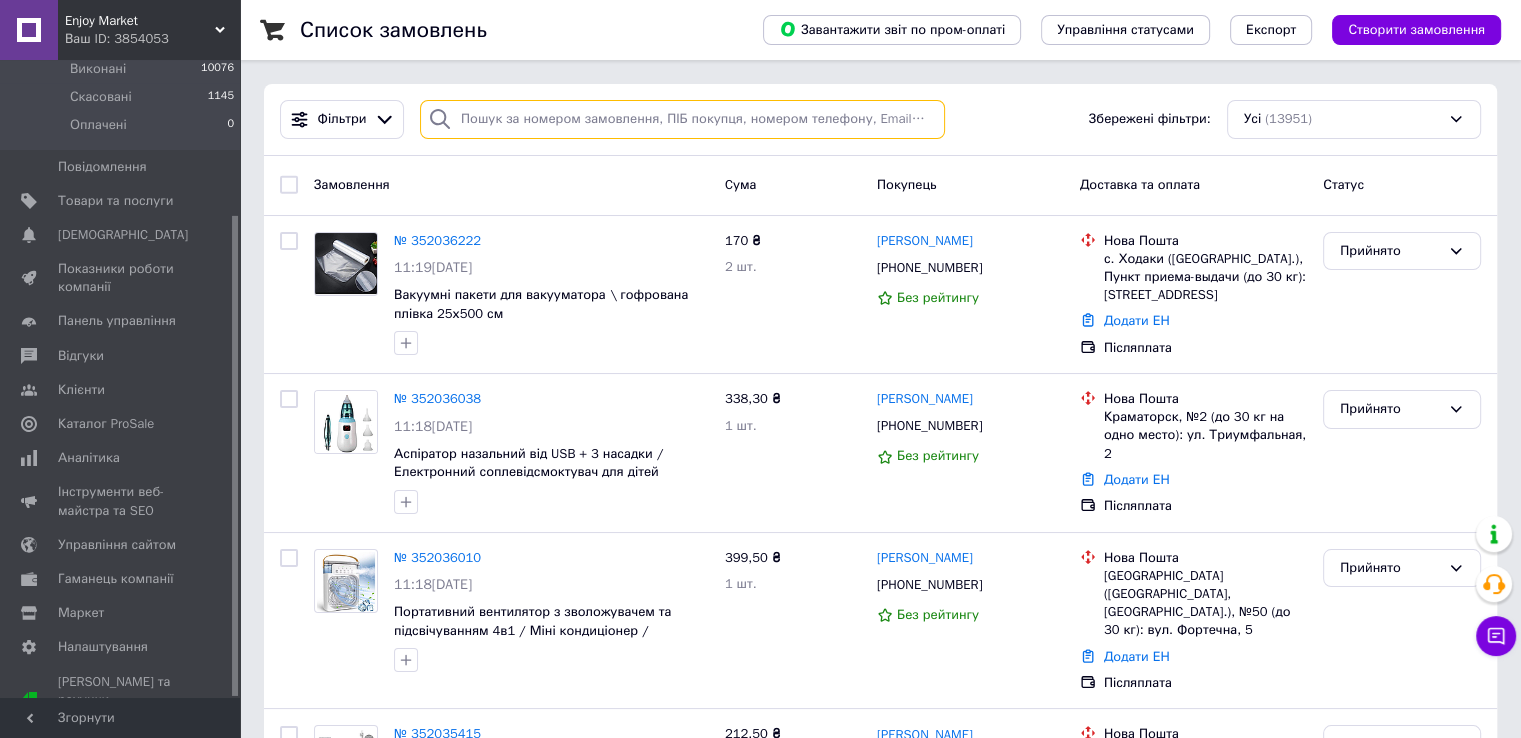 click at bounding box center (682, 119) 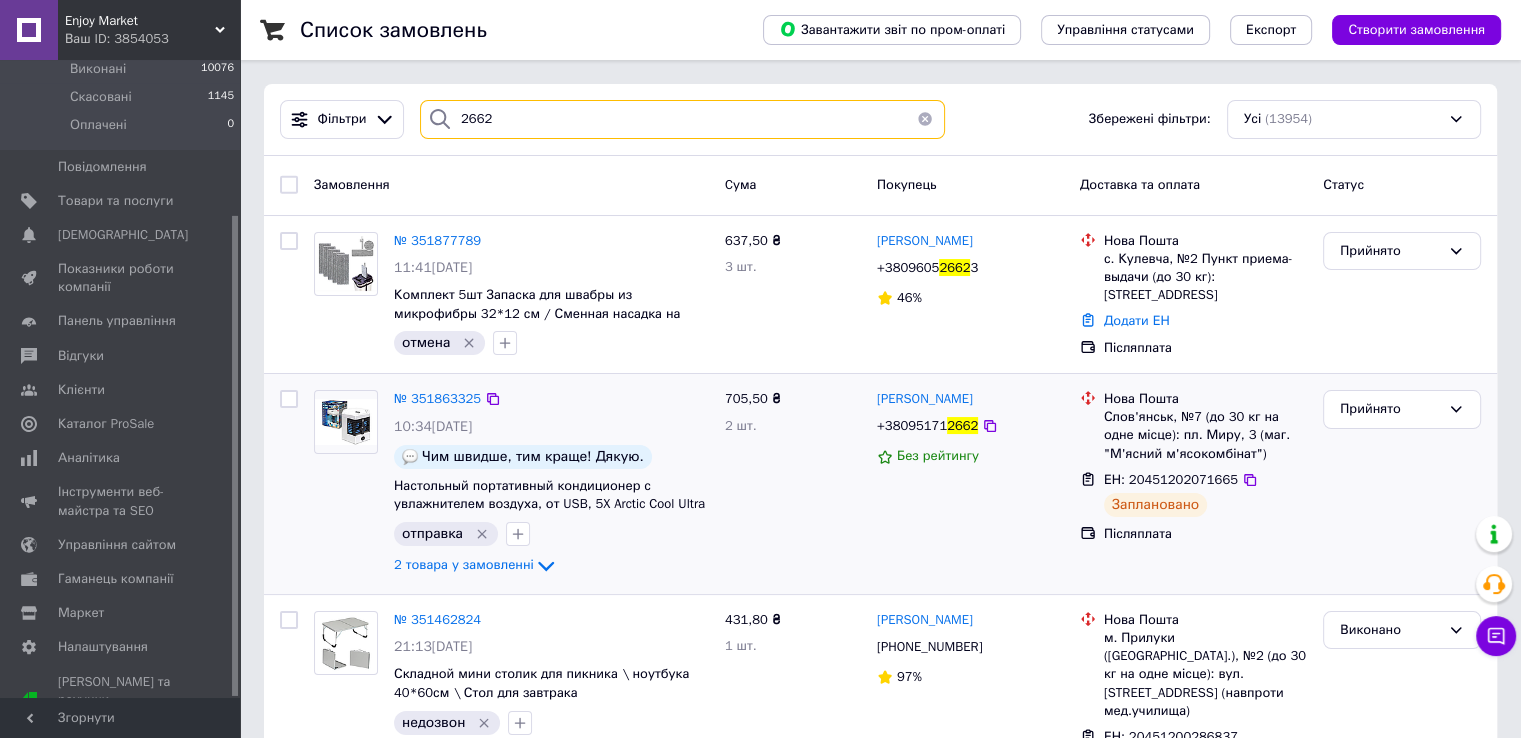 scroll, scrollTop: 0, scrollLeft: 0, axis: both 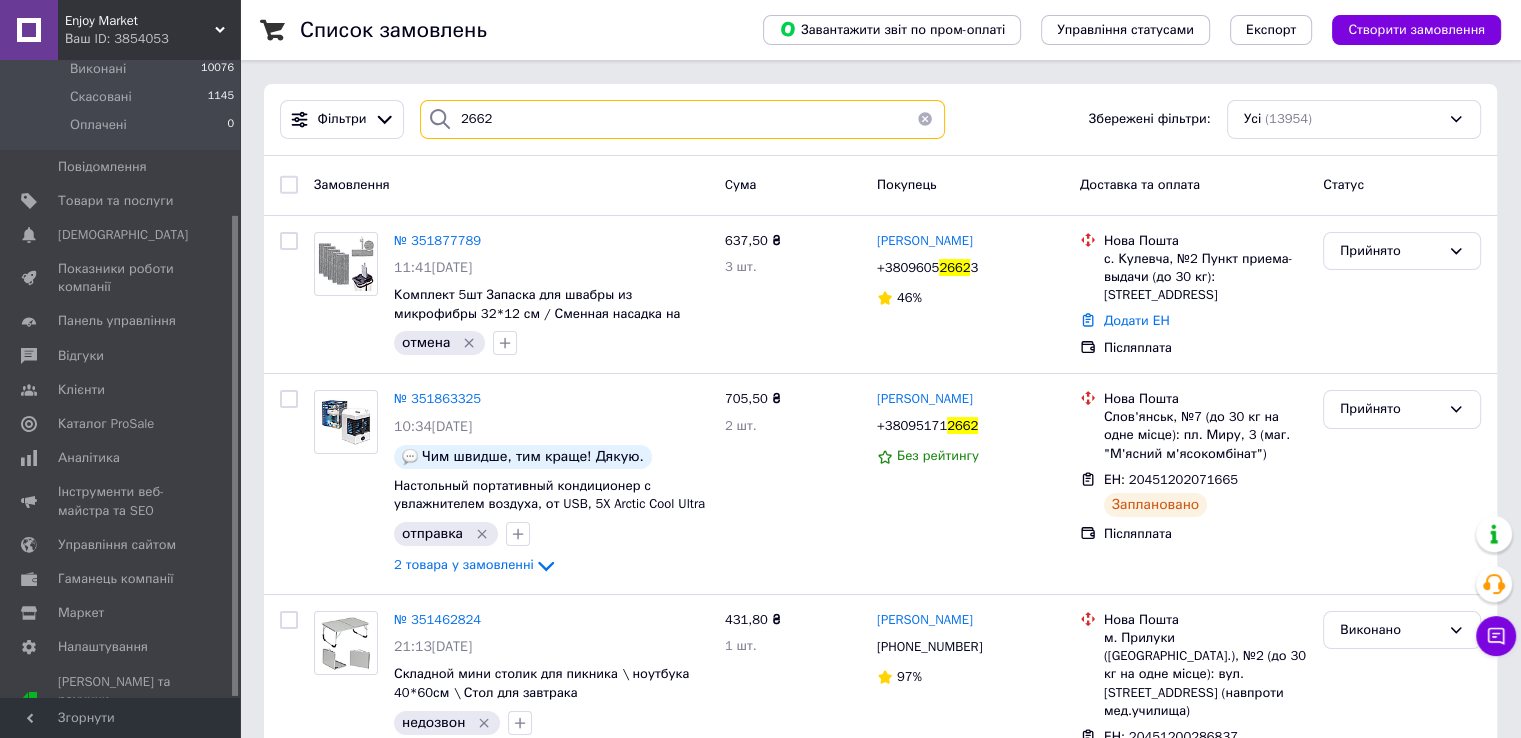 type on "2662" 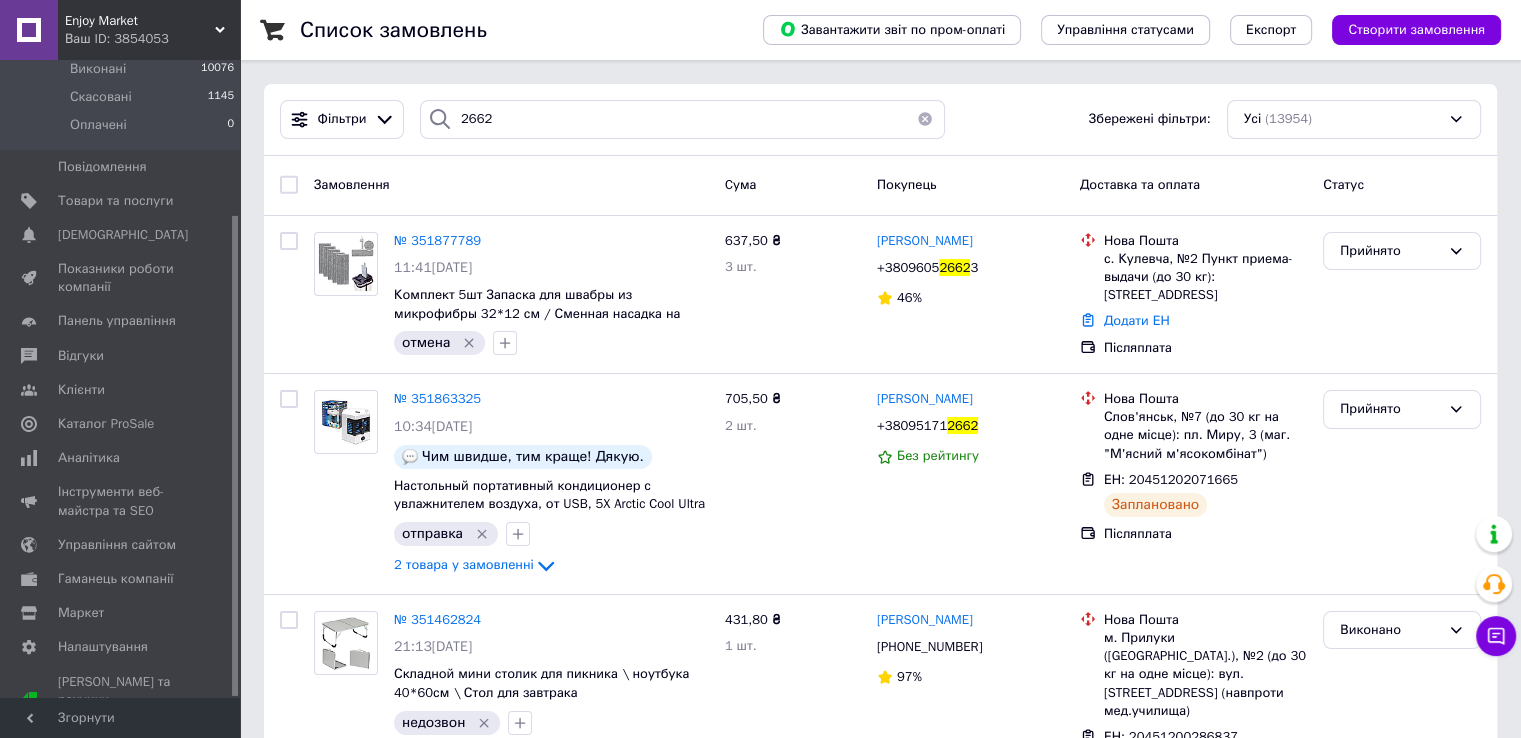 click at bounding box center (925, 119) 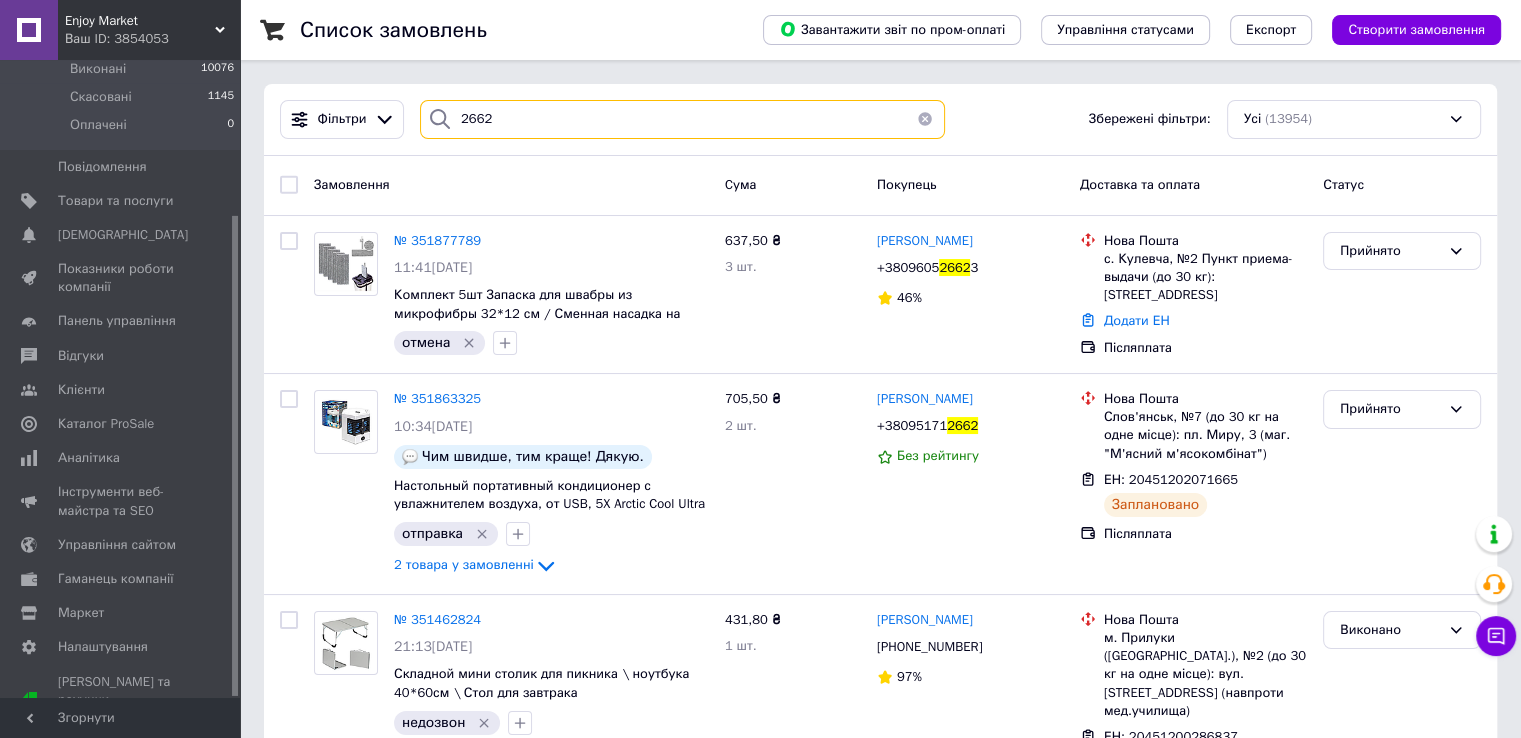 type 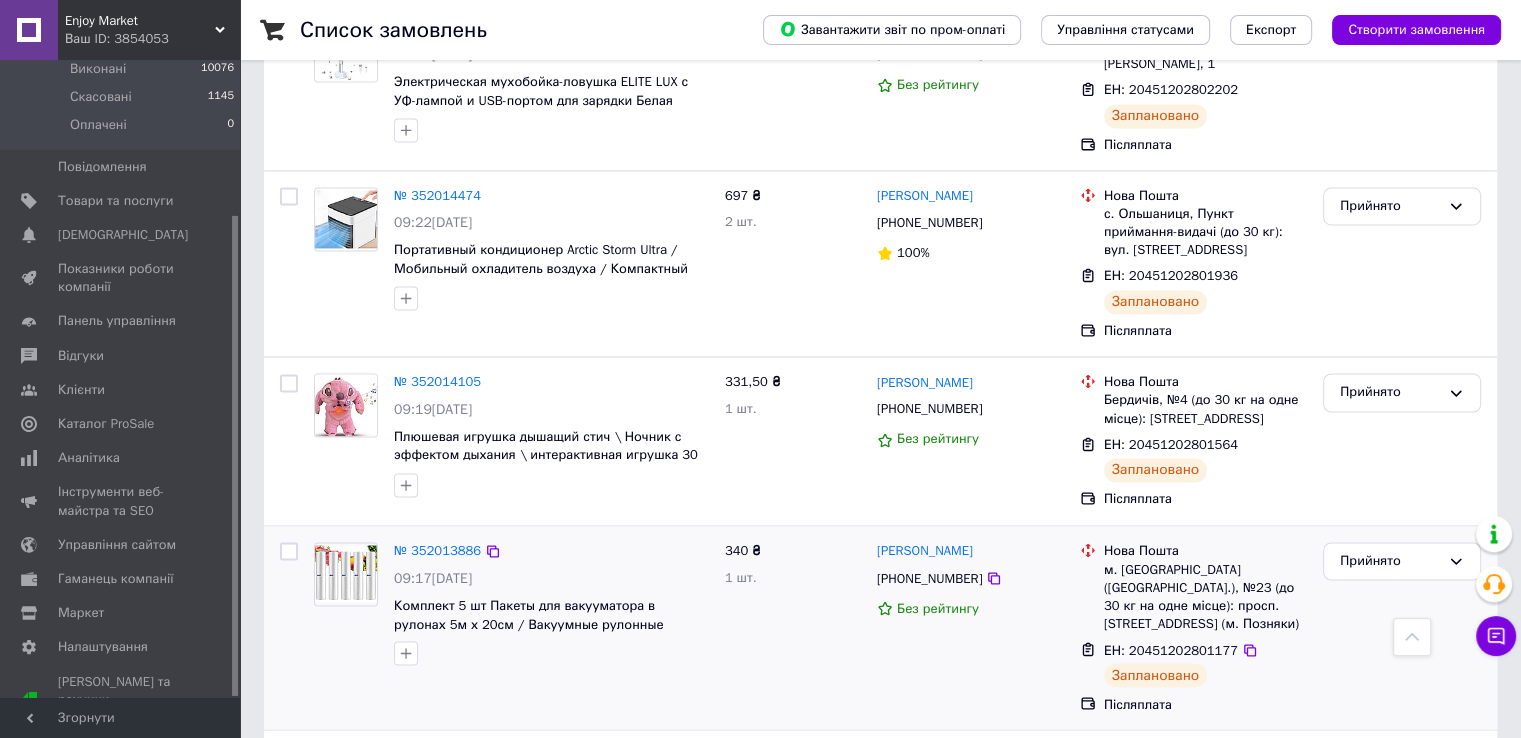 scroll, scrollTop: 3327, scrollLeft: 0, axis: vertical 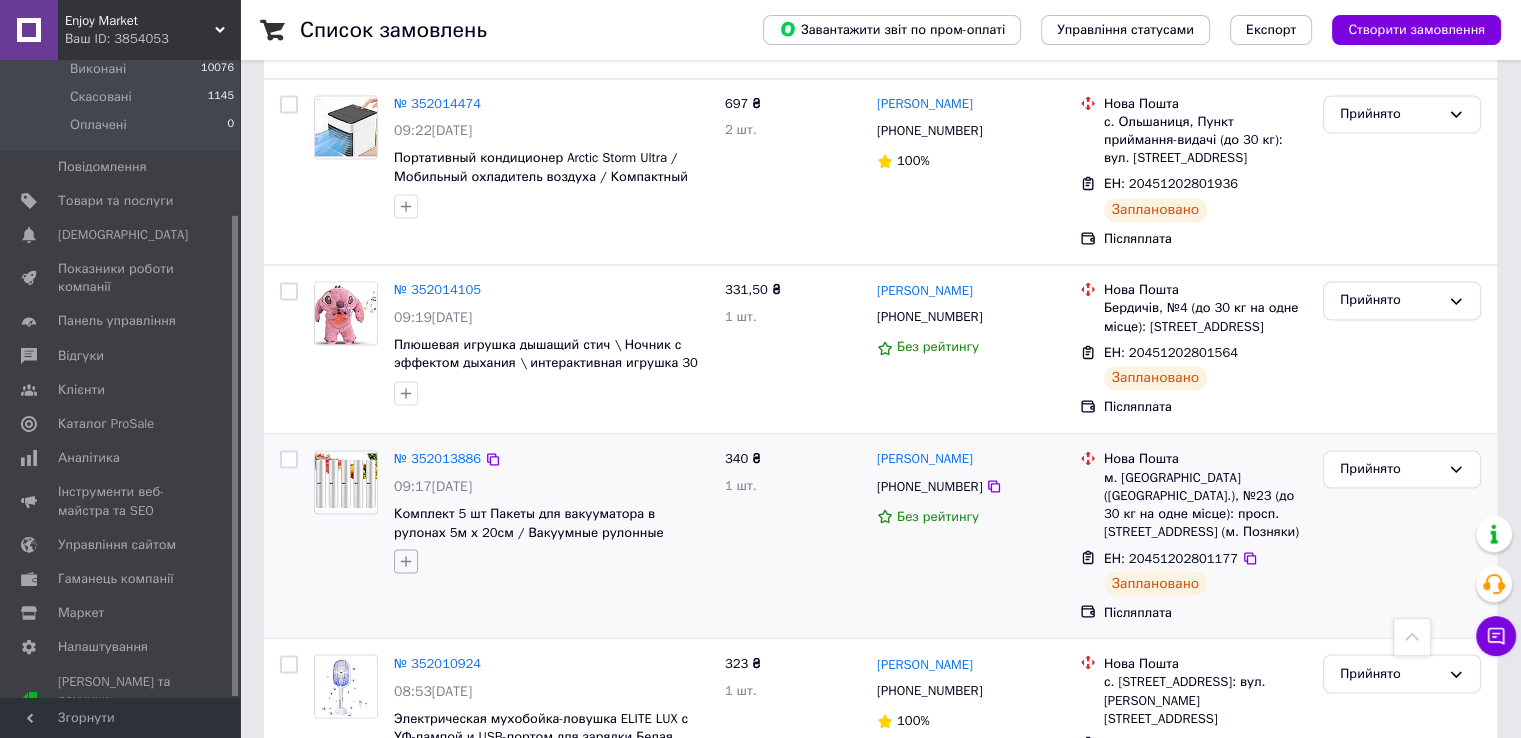 click 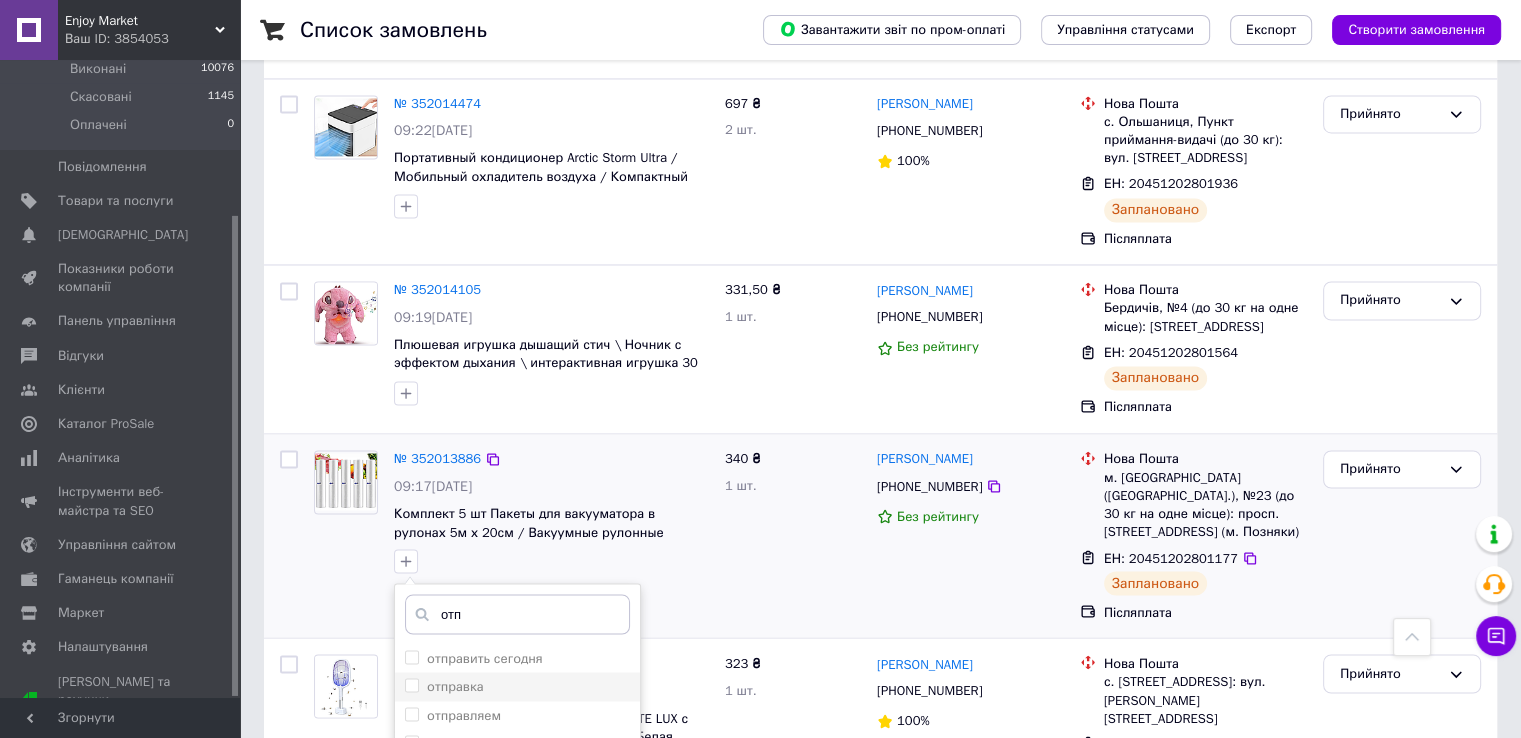 type on "отп" 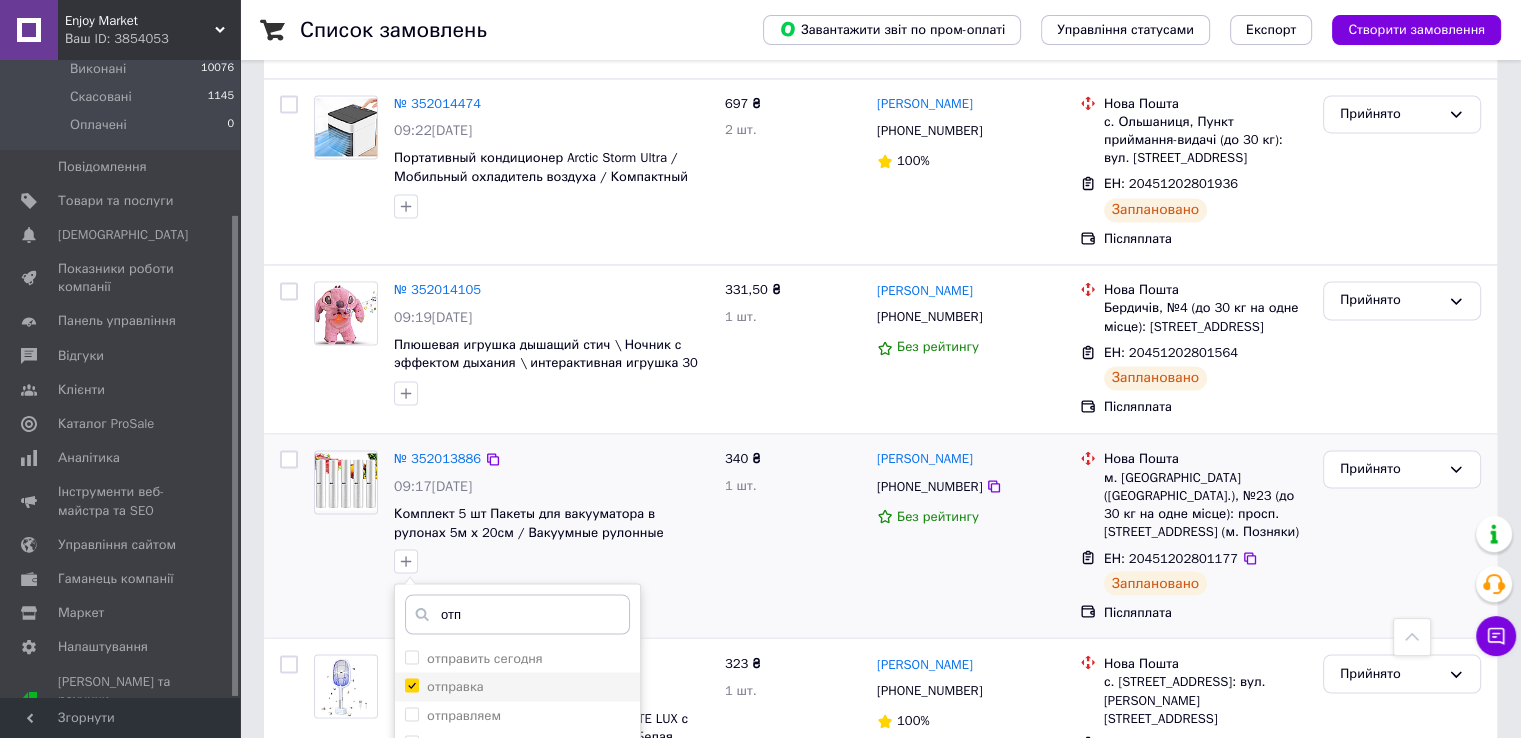checkbox on "true" 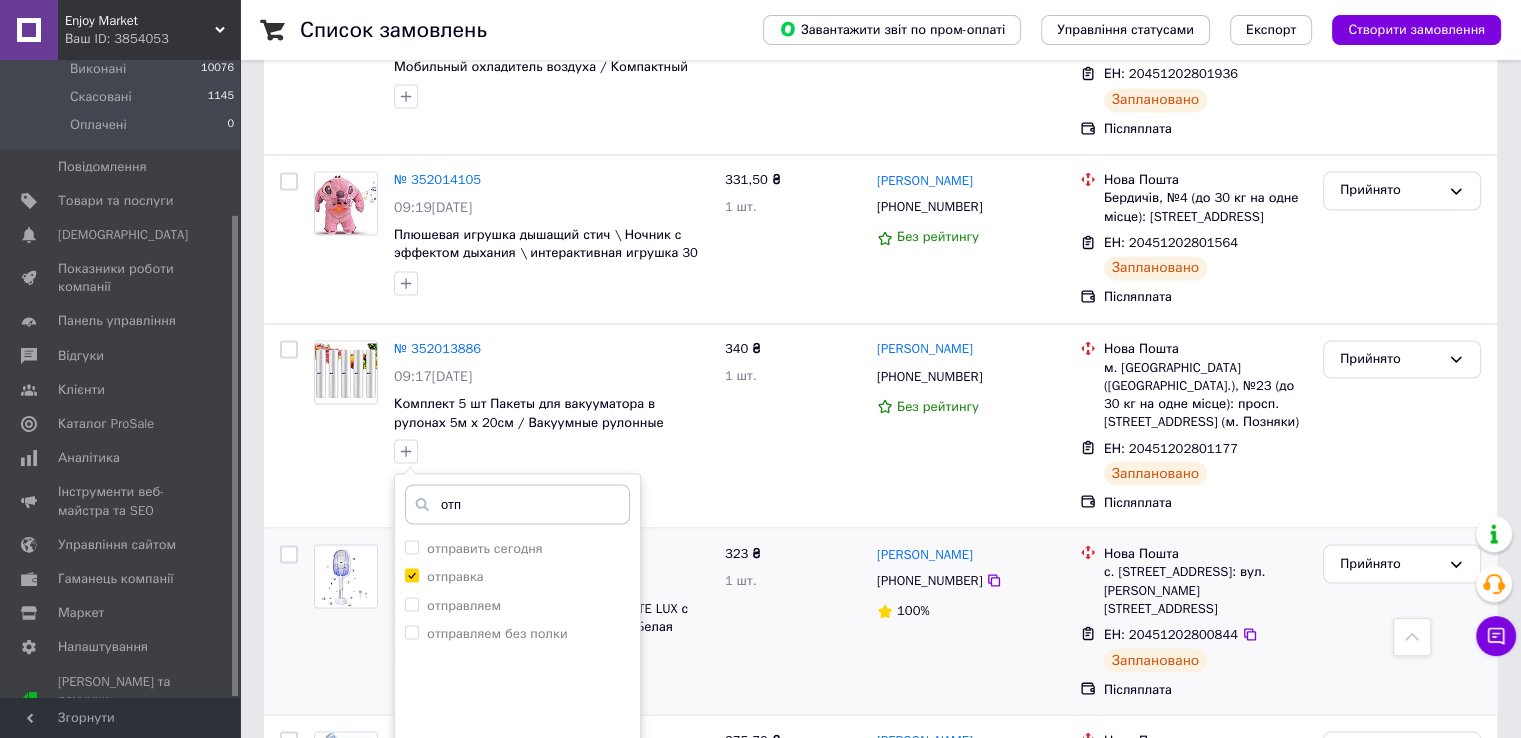 scroll, scrollTop: 3444, scrollLeft: 0, axis: vertical 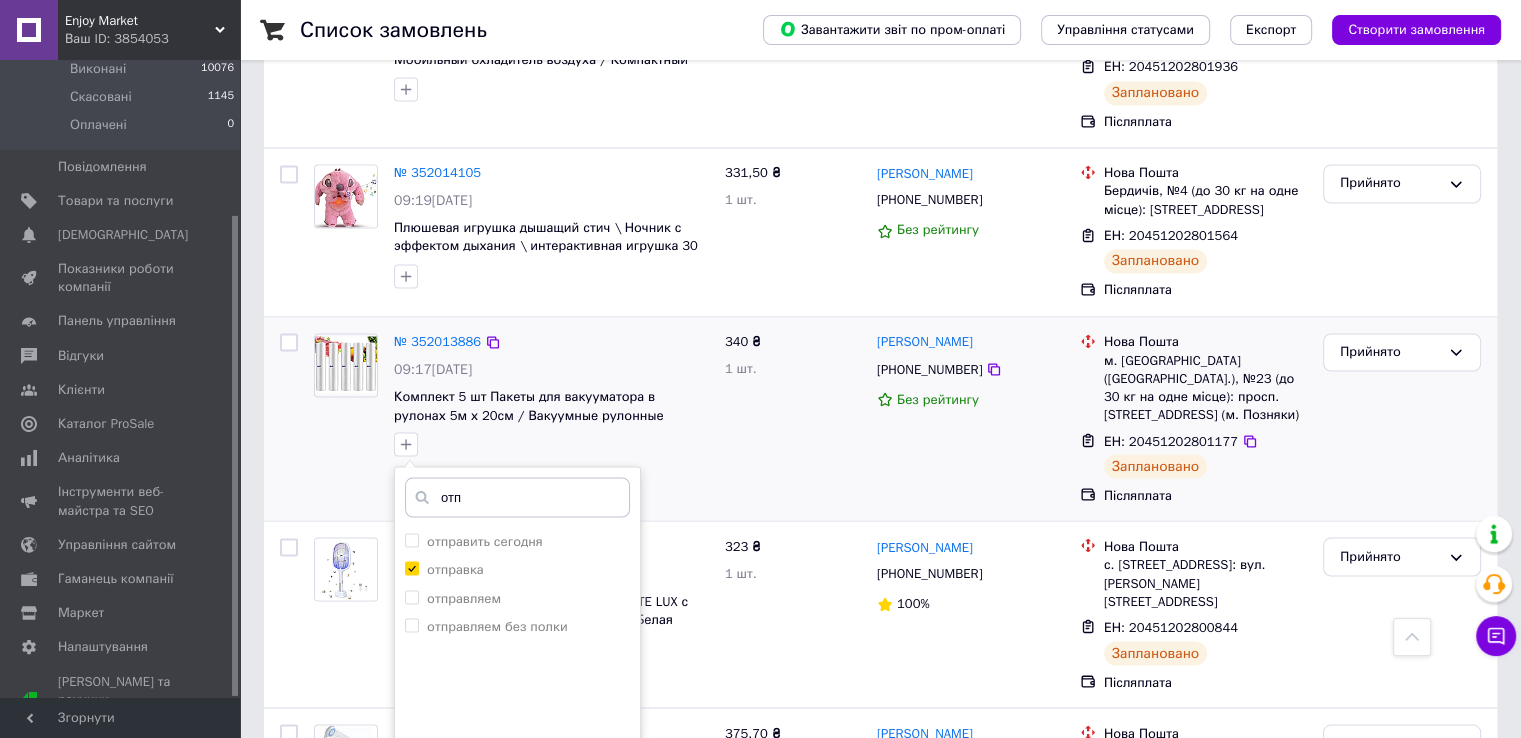 click on "Додати мітку" at bounding box center [517, 806] 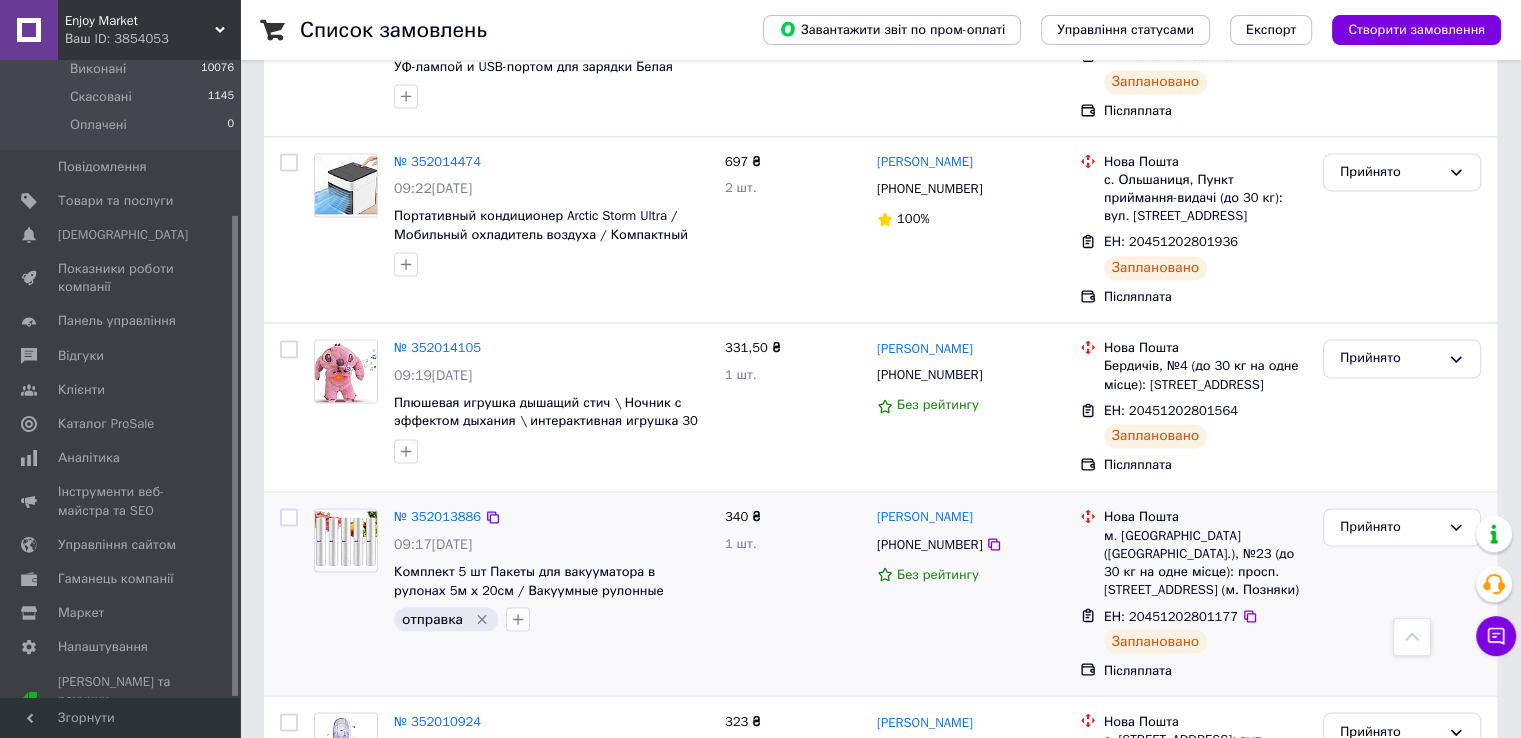 scroll, scrollTop: 3198, scrollLeft: 0, axis: vertical 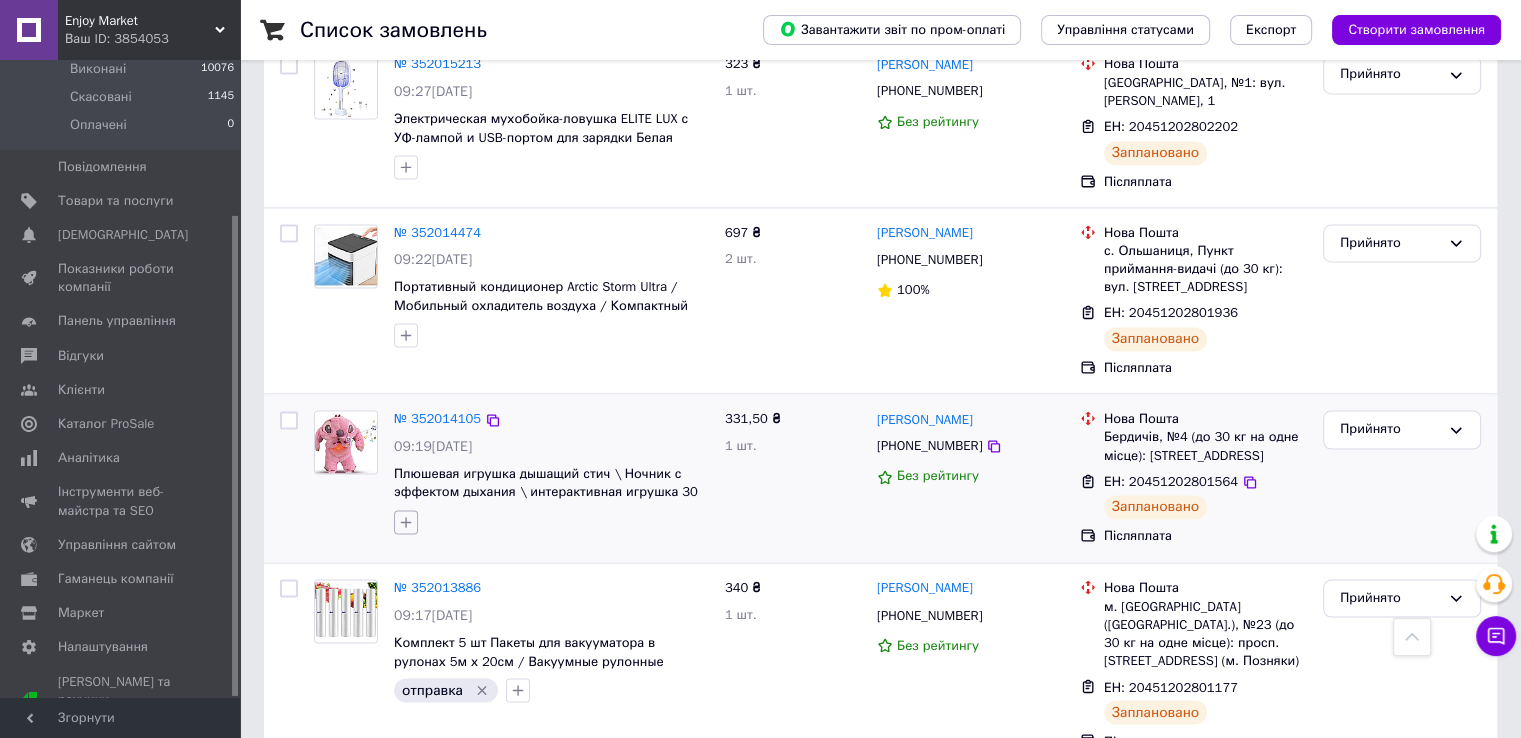 click 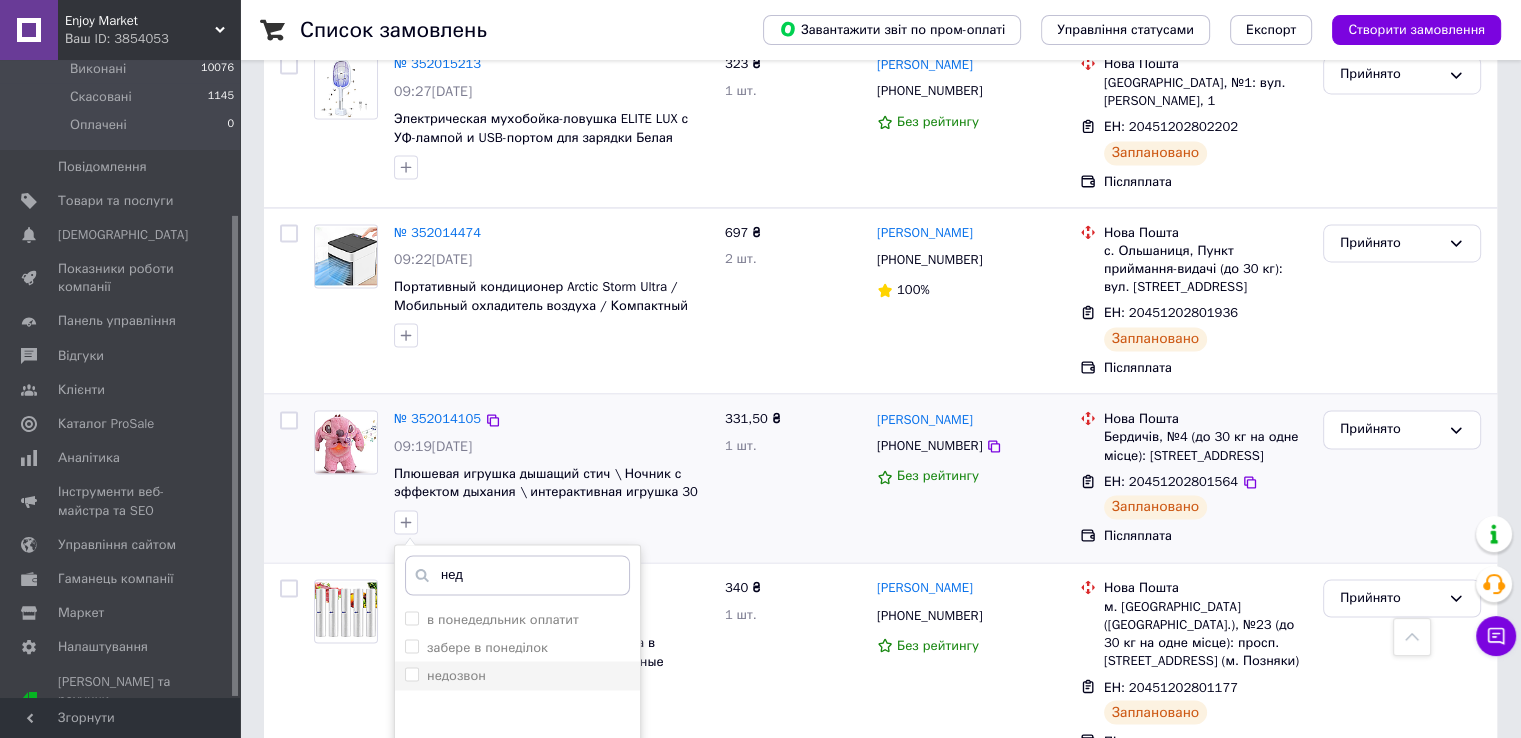 type on "нед" 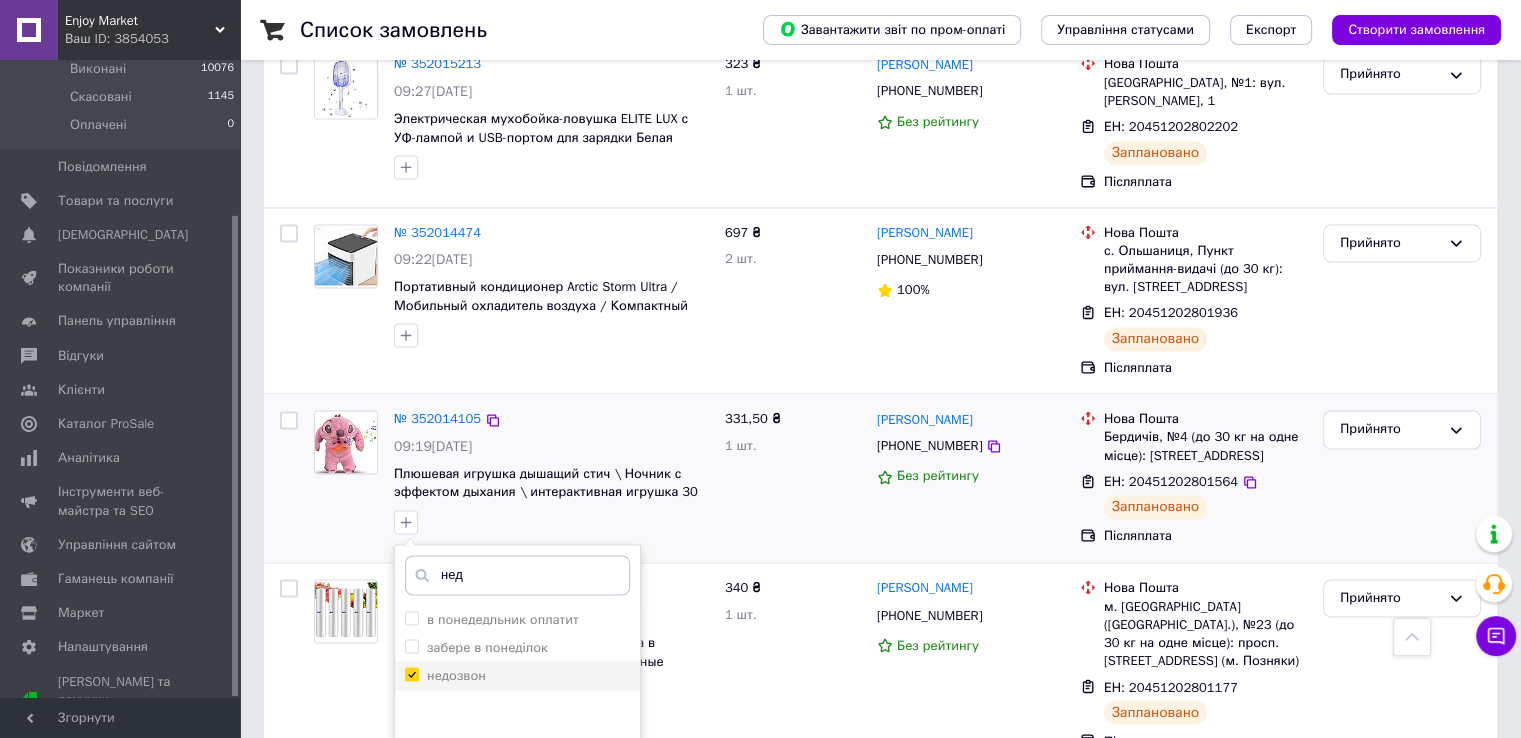 checkbox on "true" 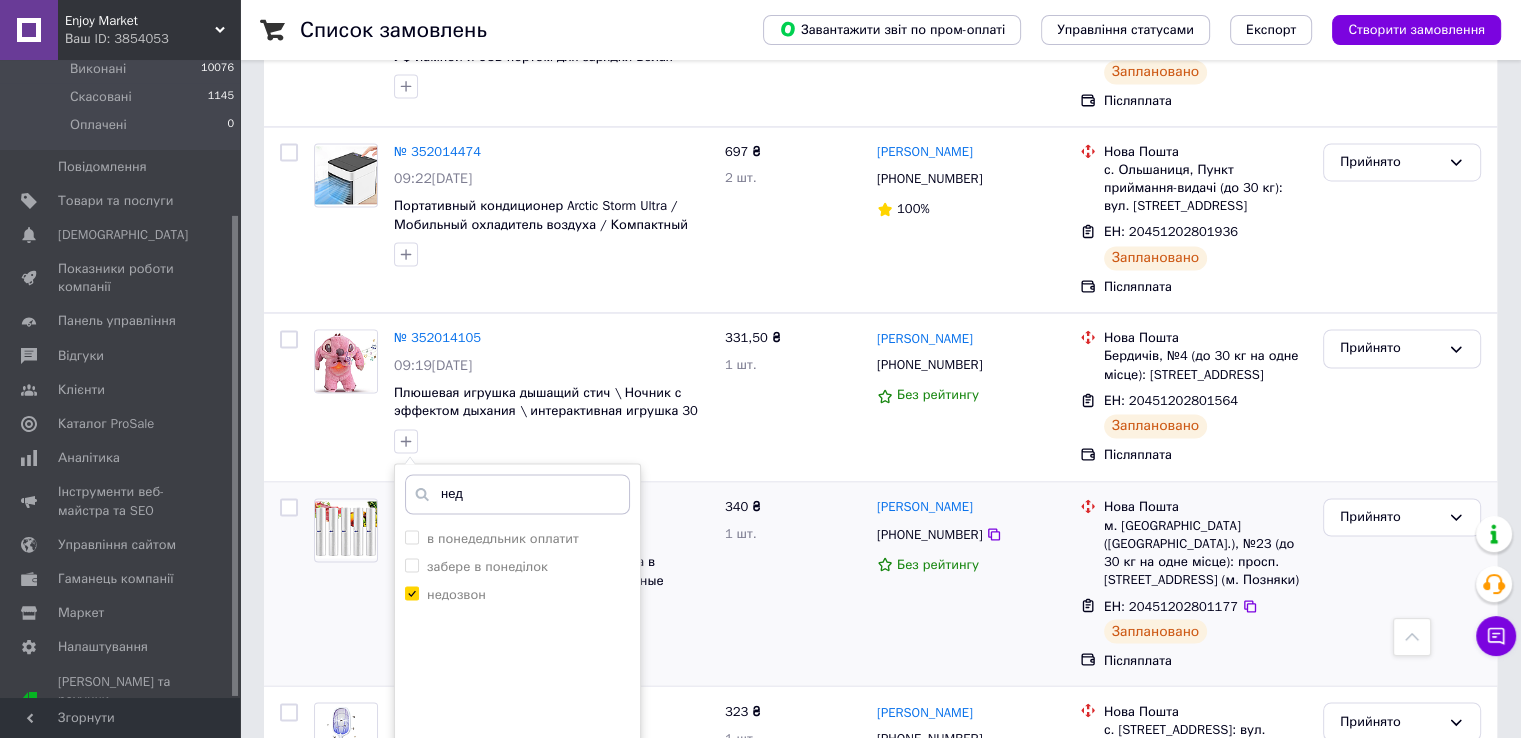 scroll, scrollTop: 3298, scrollLeft: 0, axis: vertical 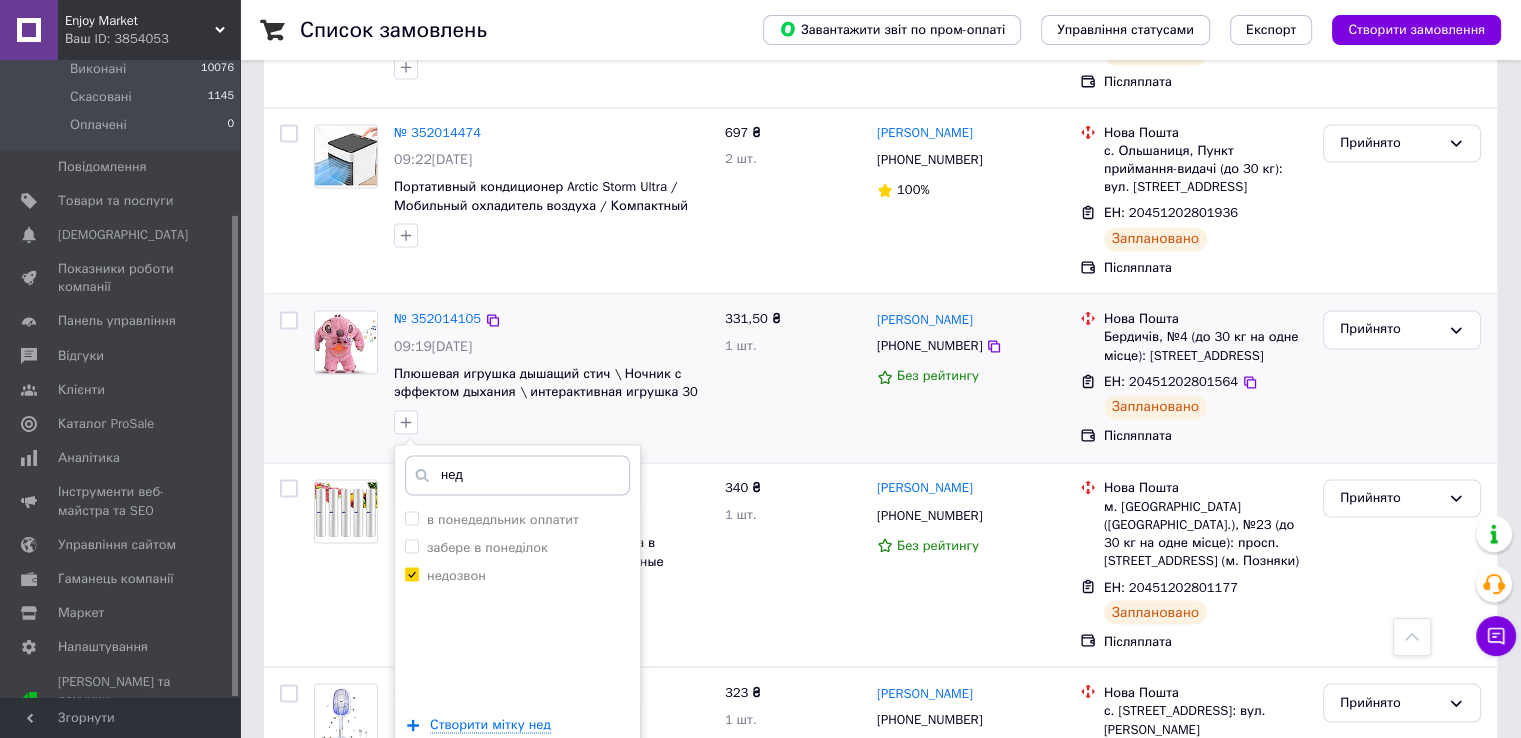 click on "Додати мітку" at bounding box center [517, 784] 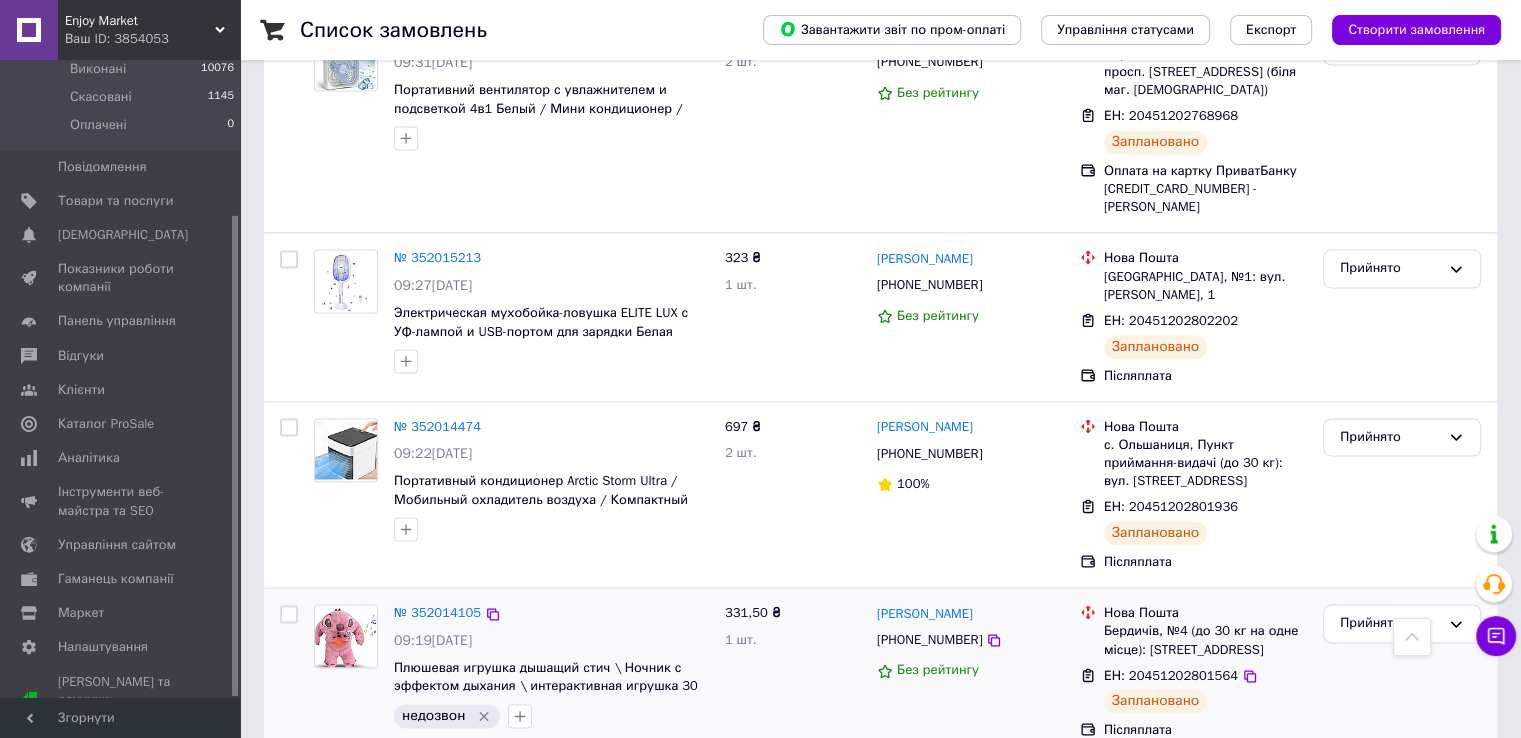 scroll, scrollTop: 3120, scrollLeft: 0, axis: vertical 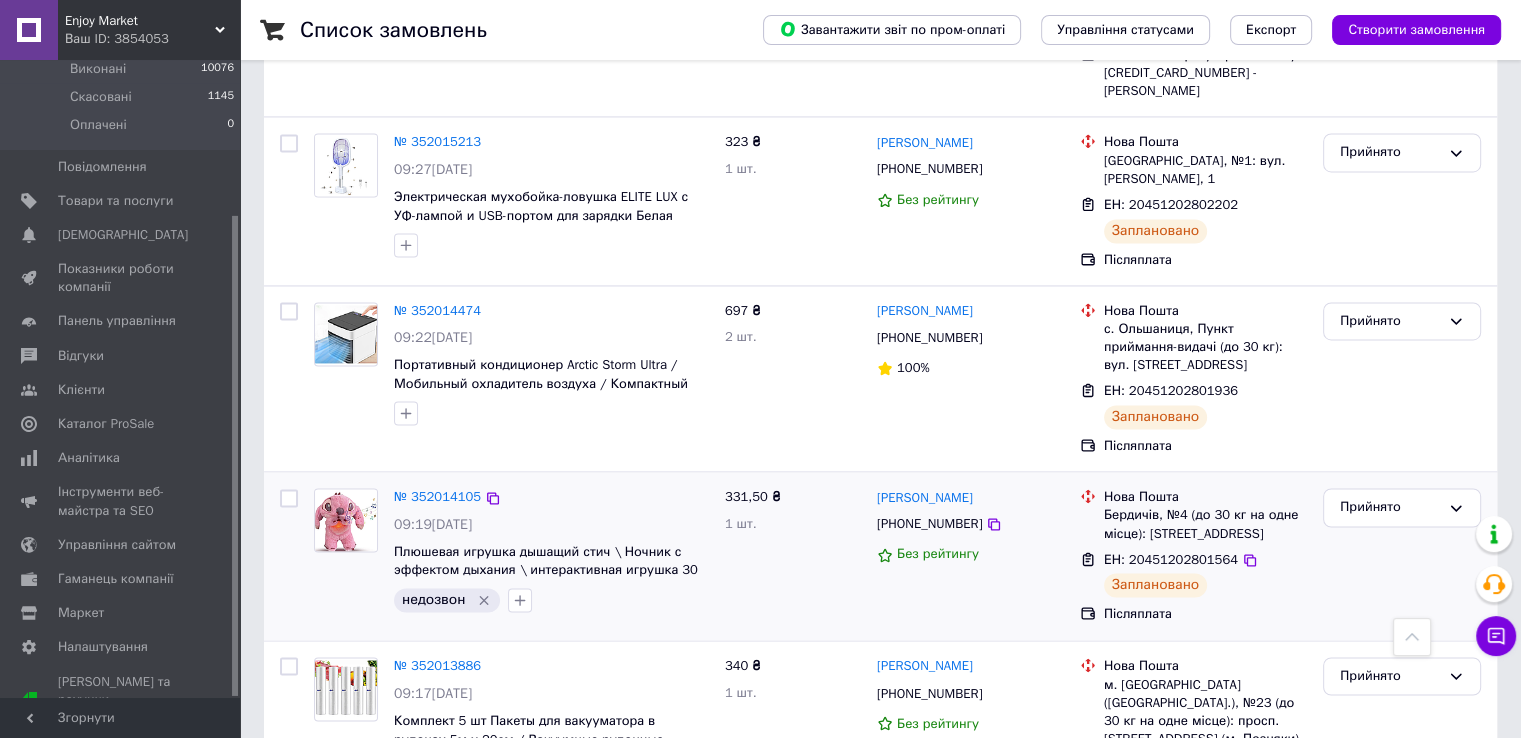click 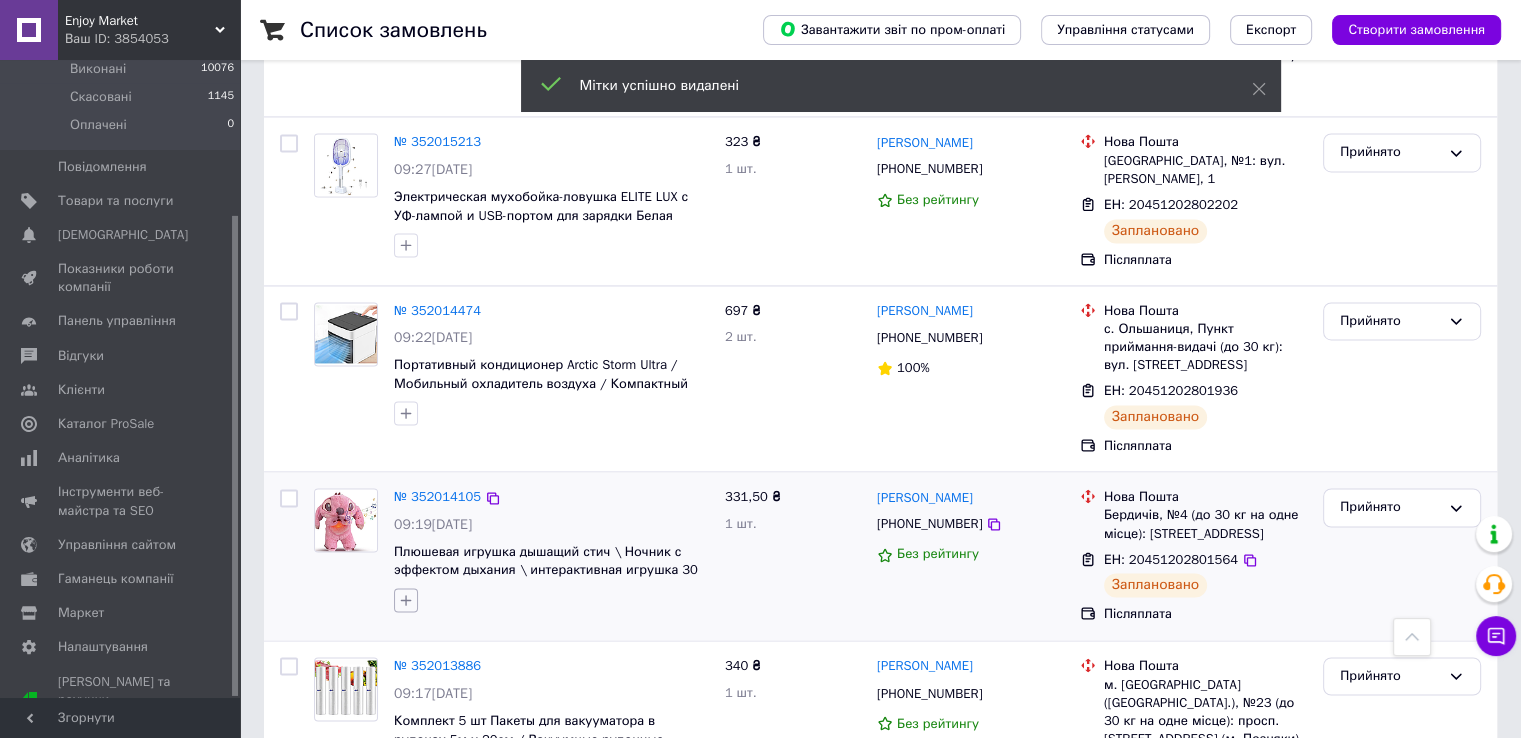 click 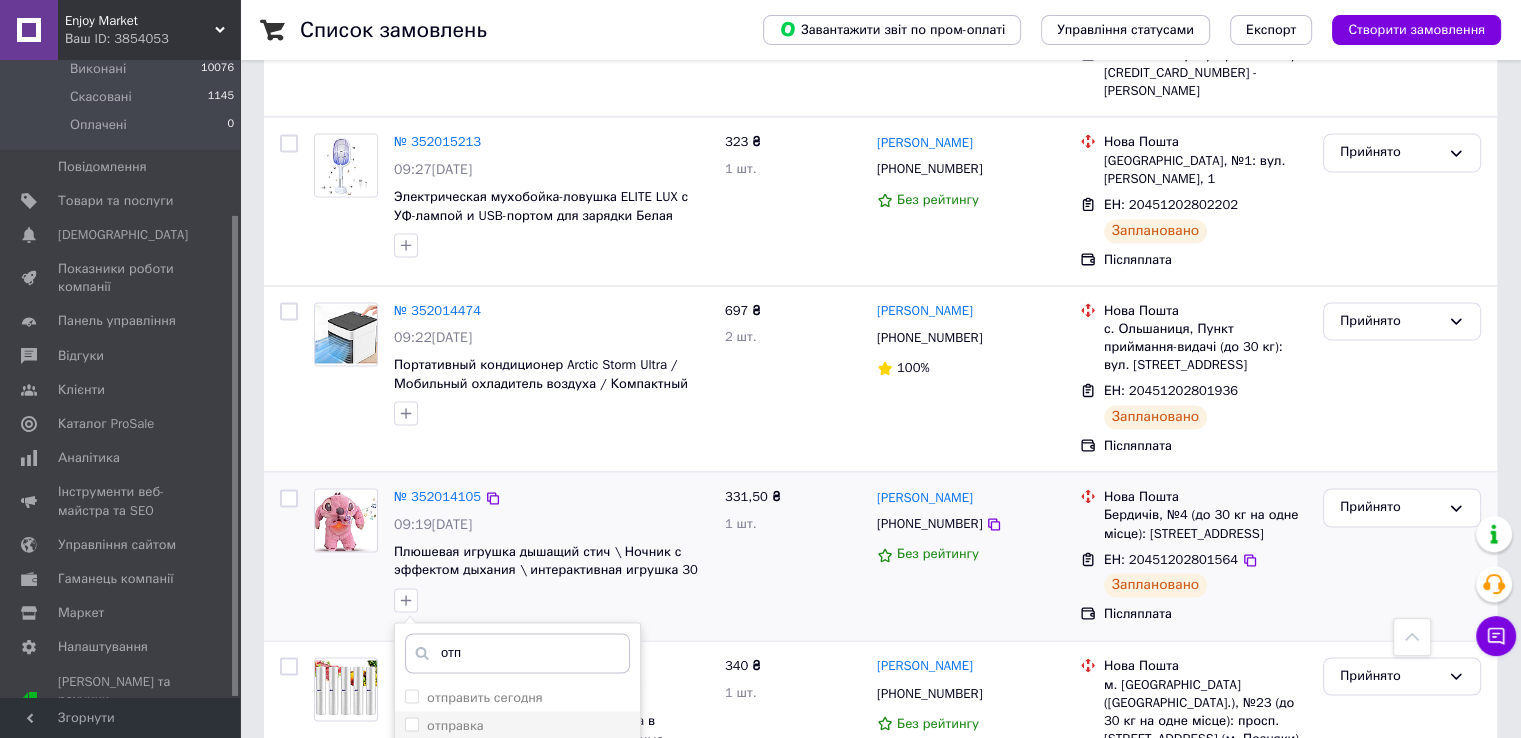 type on "отп" 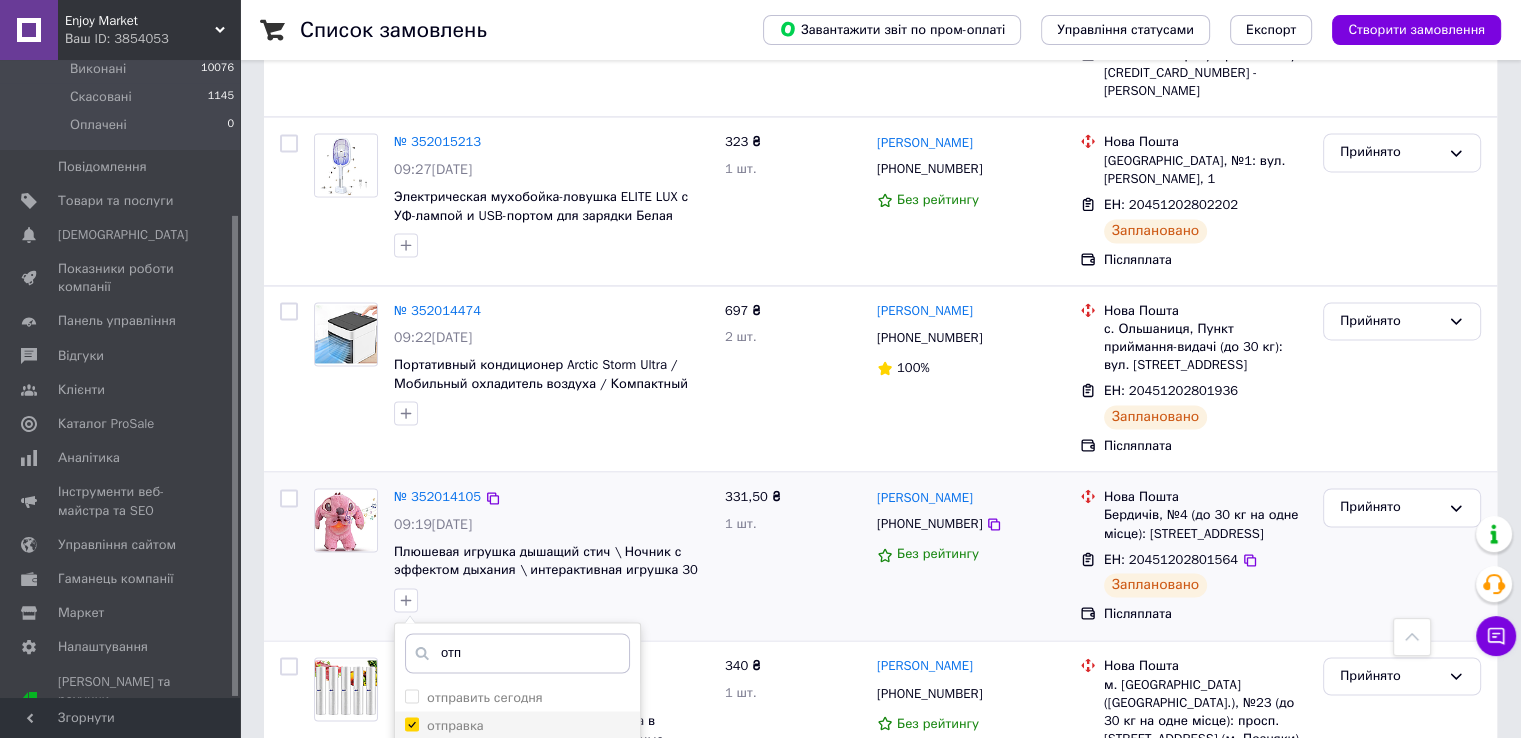 checkbox on "true" 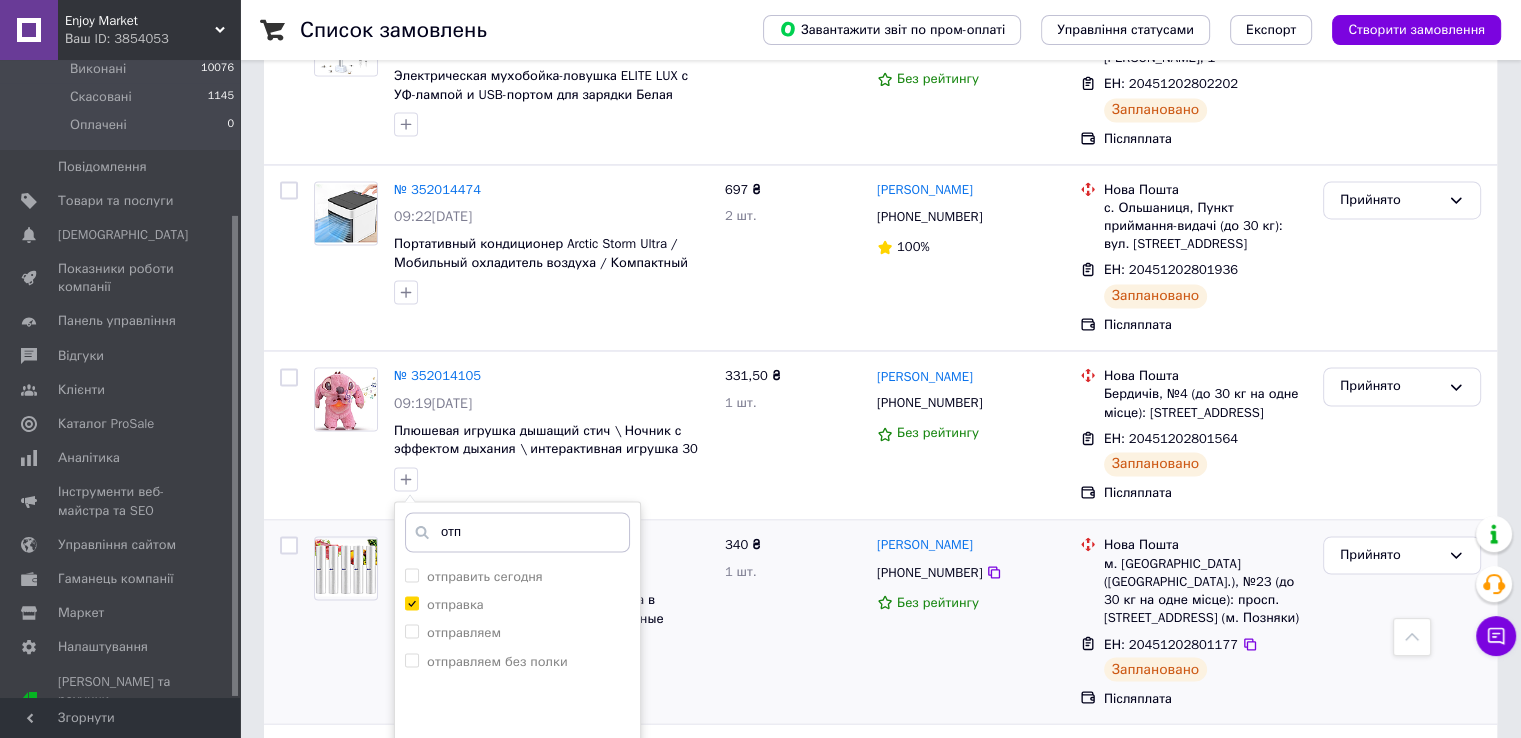 scroll, scrollTop: 3255, scrollLeft: 0, axis: vertical 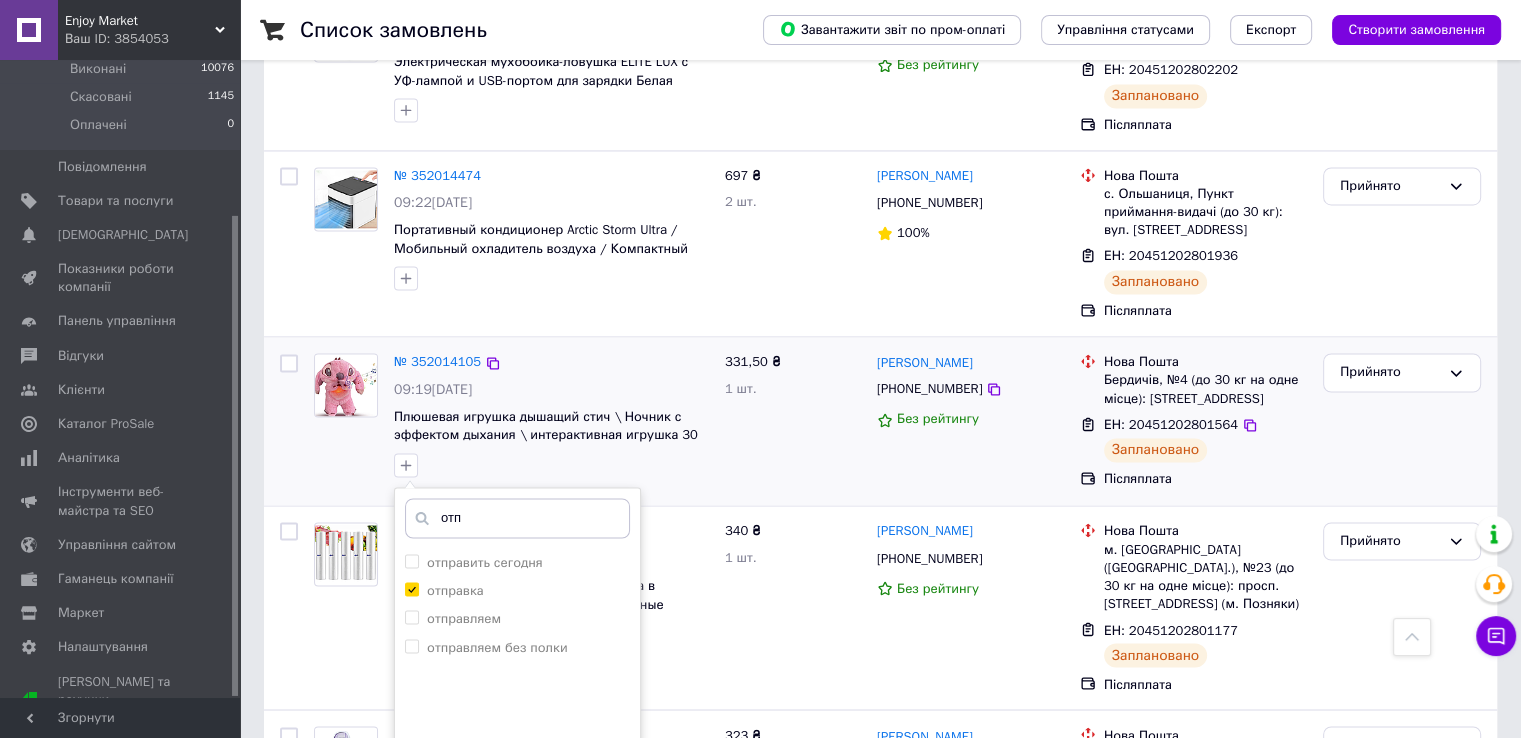 click on "Додати мітку" at bounding box center [517, 827] 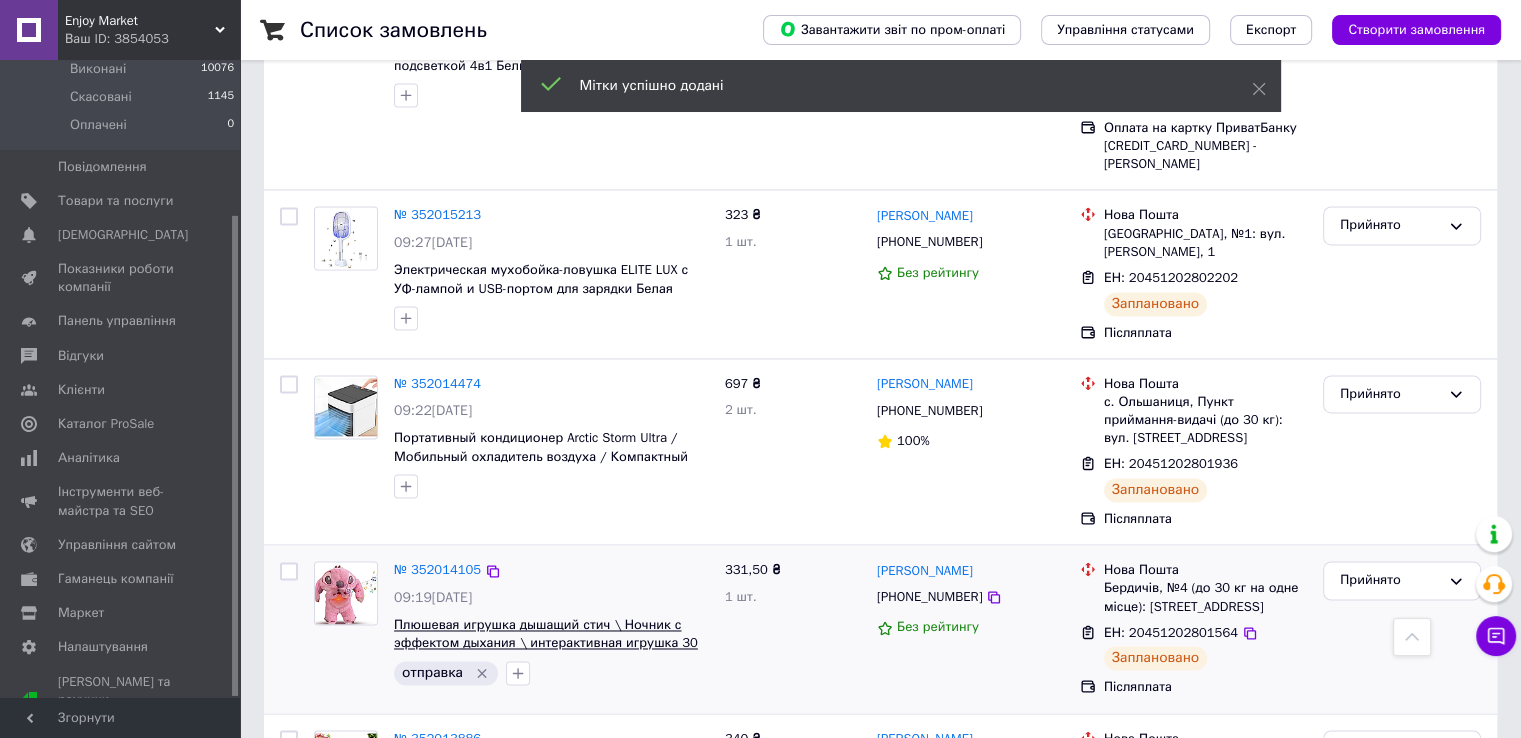 scroll, scrollTop: 3045, scrollLeft: 0, axis: vertical 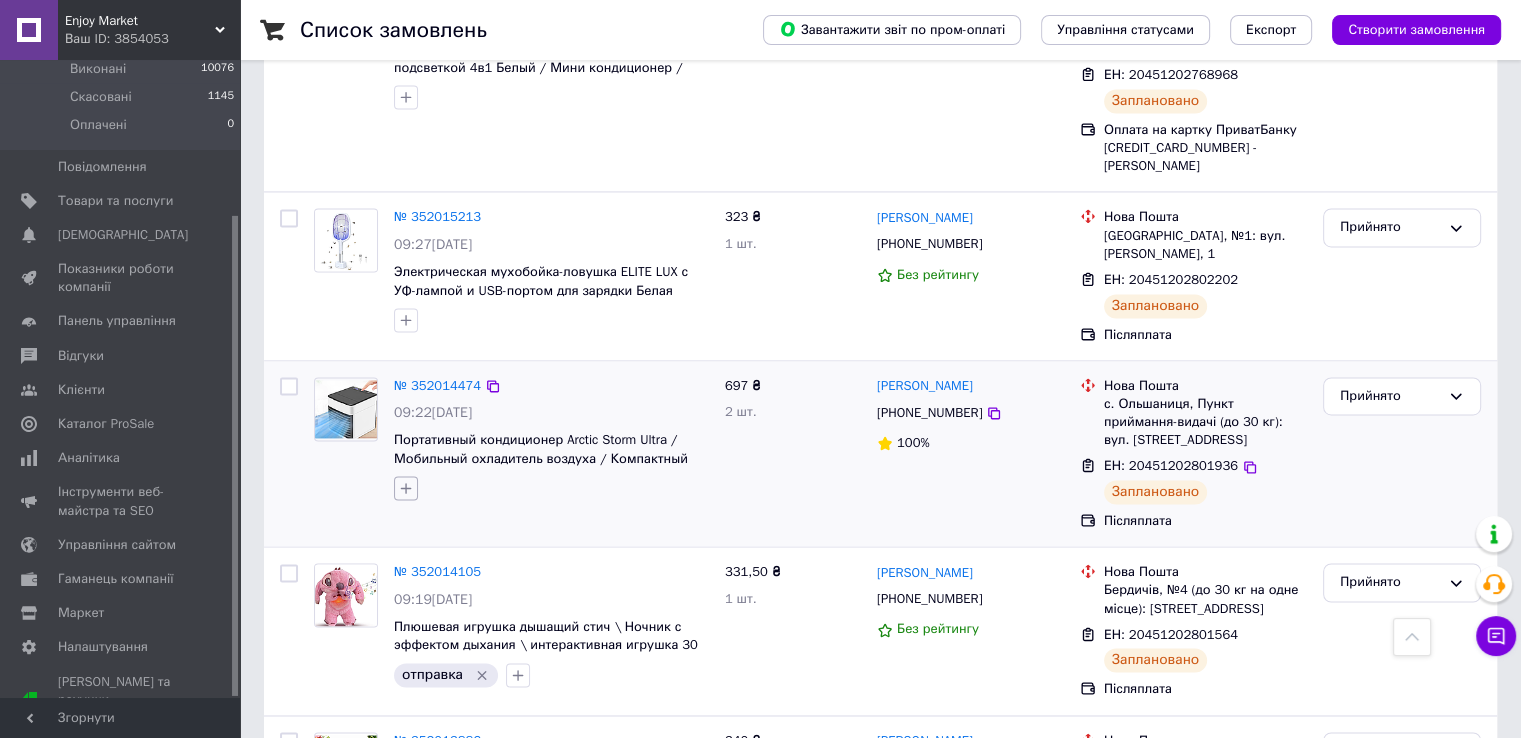 click 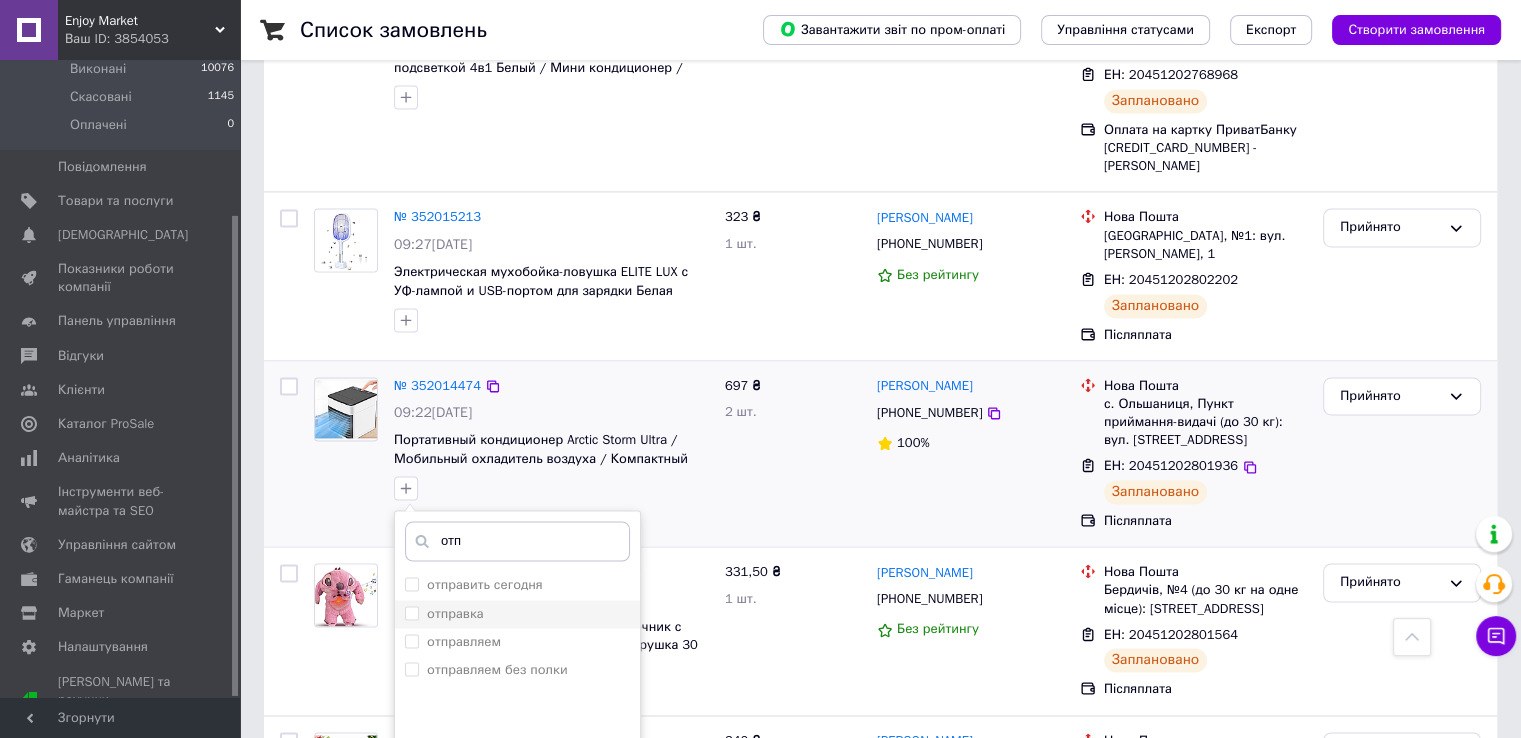 type on "отп" 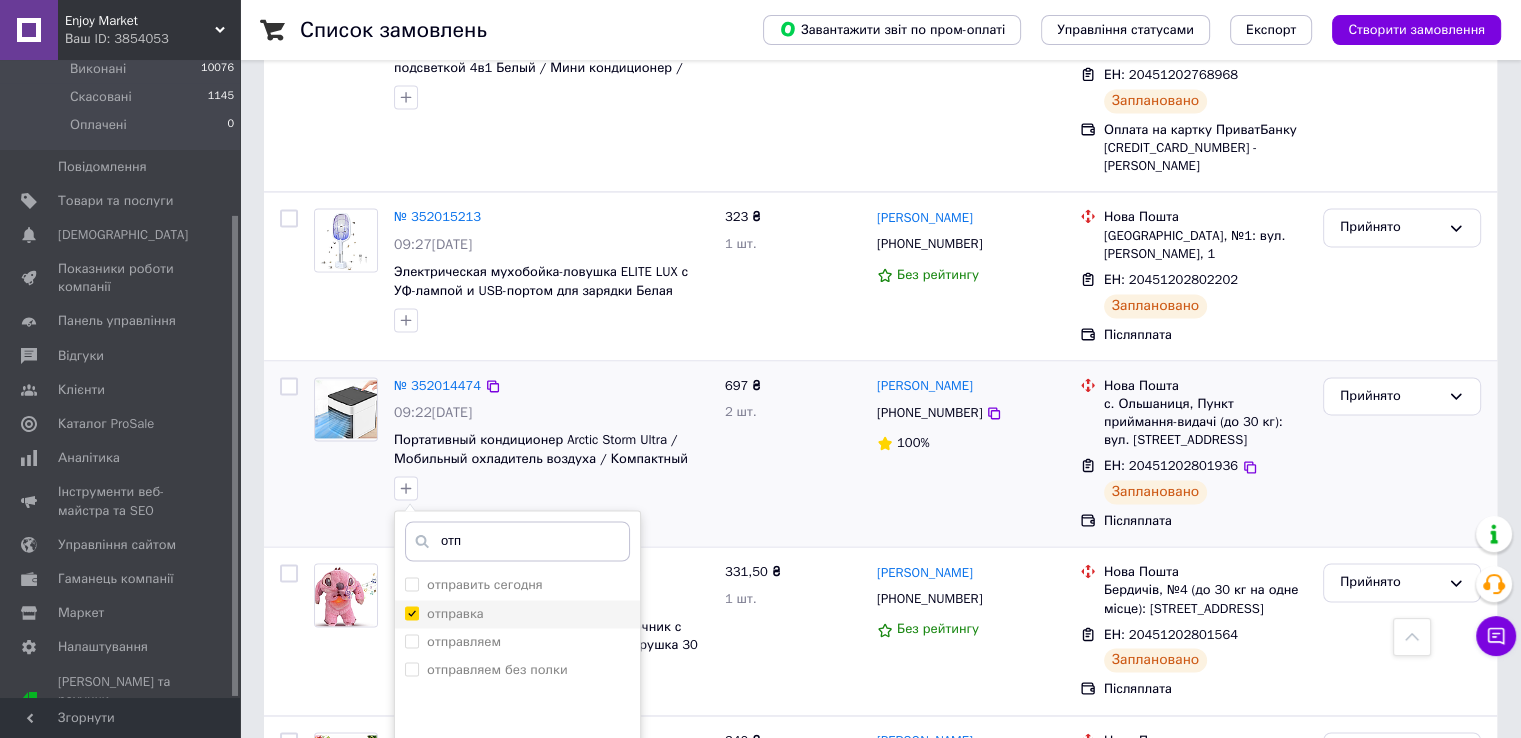 checkbox on "true" 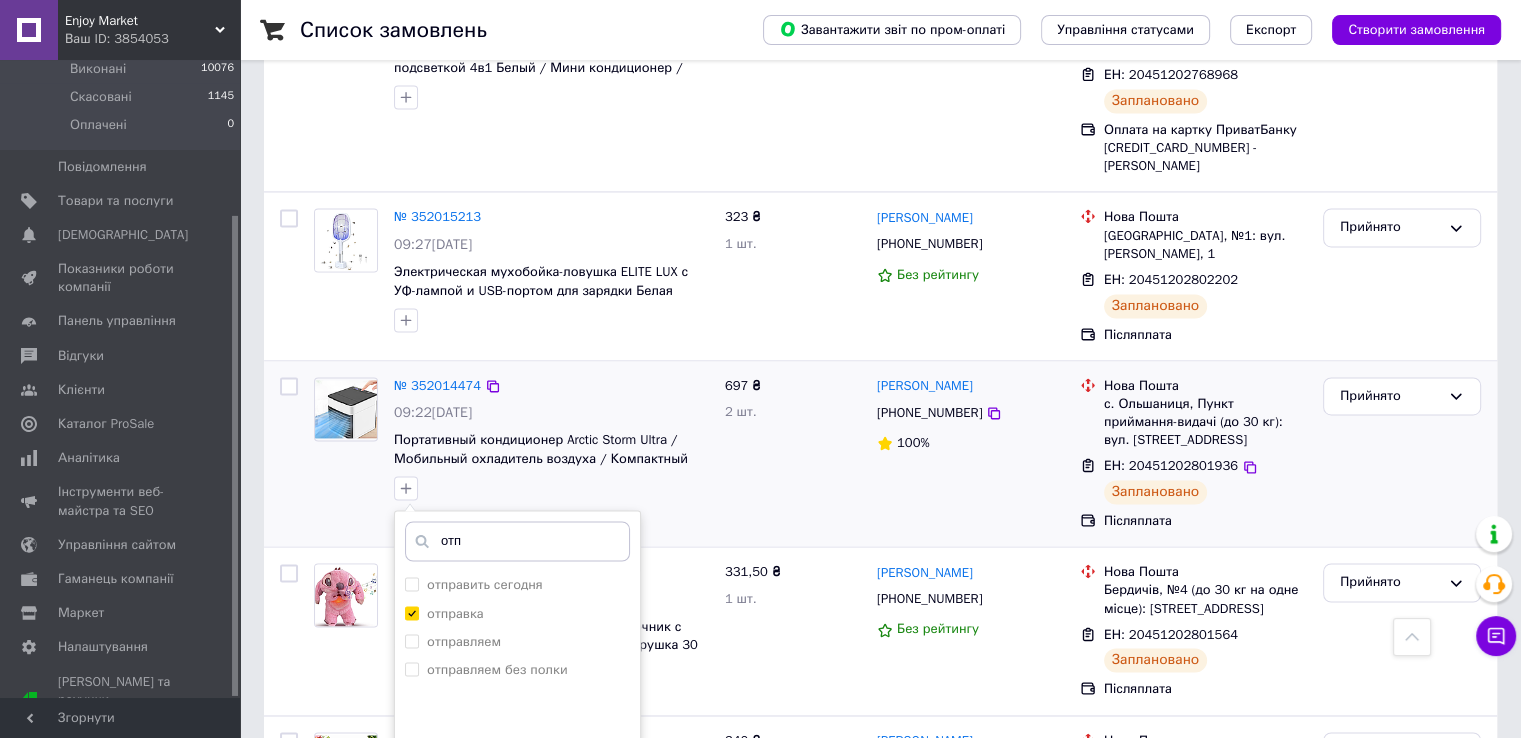 click on "Додати мітку" at bounding box center [517, 851] 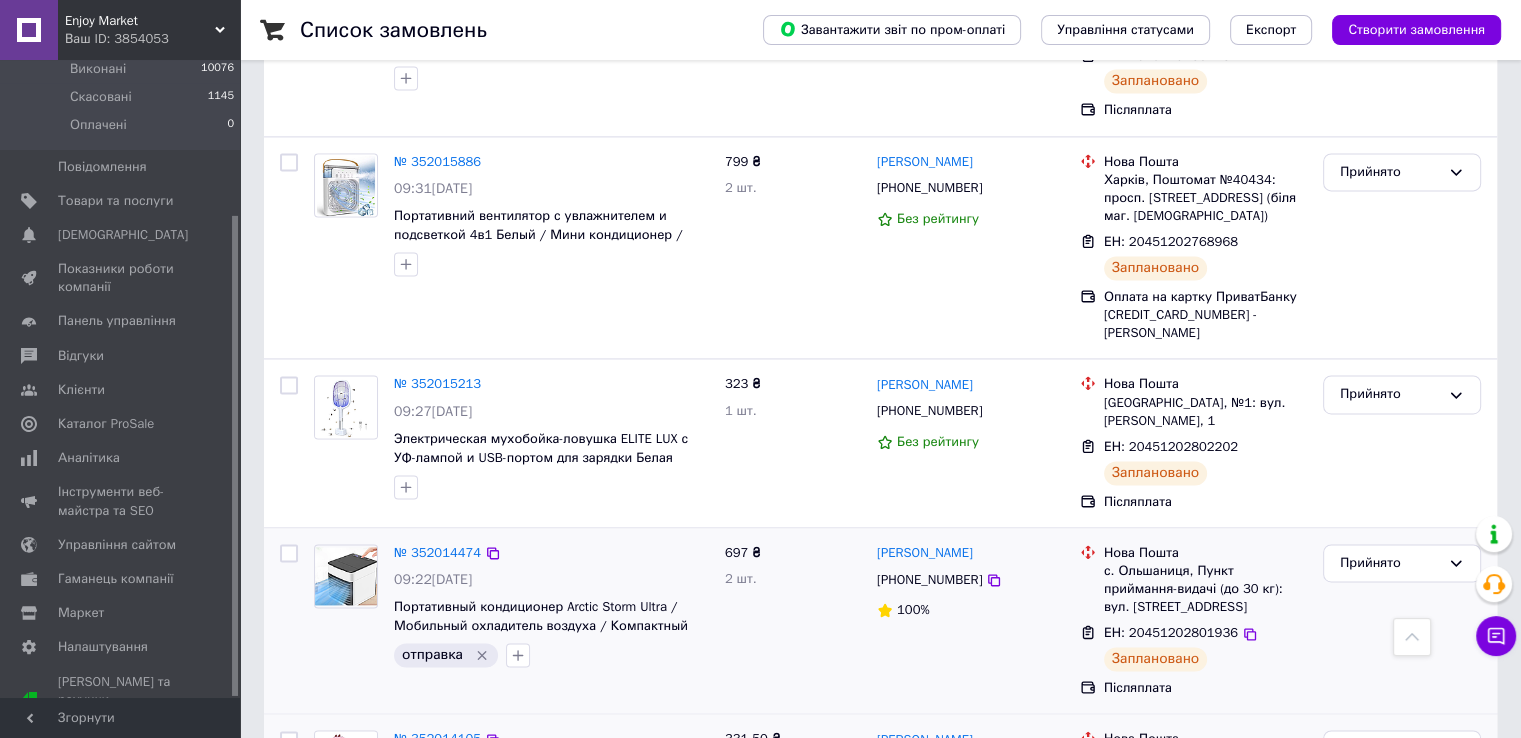 scroll, scrollTop: 2876, scrollLeft: 0, axis: vertical 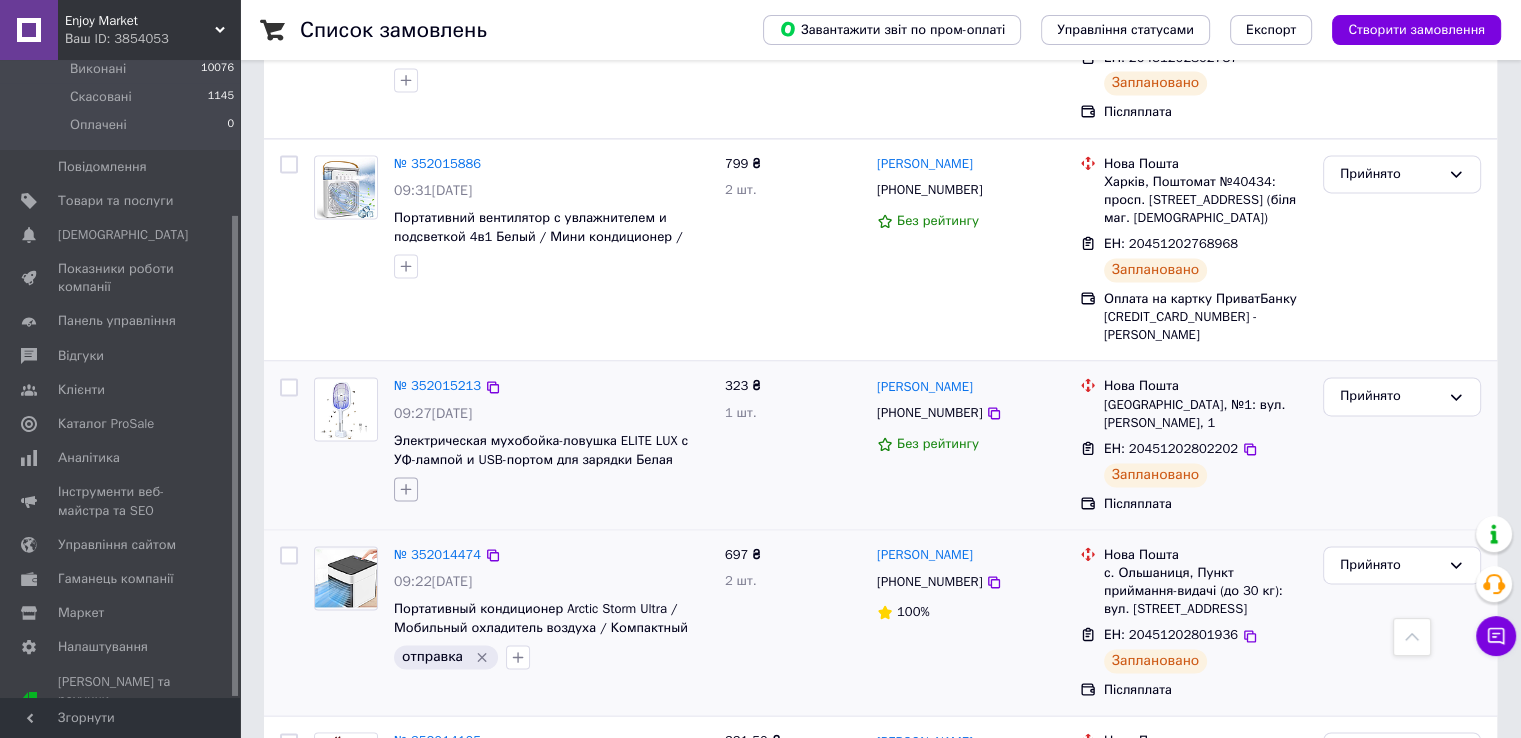 click at bounding box center [406, 489] 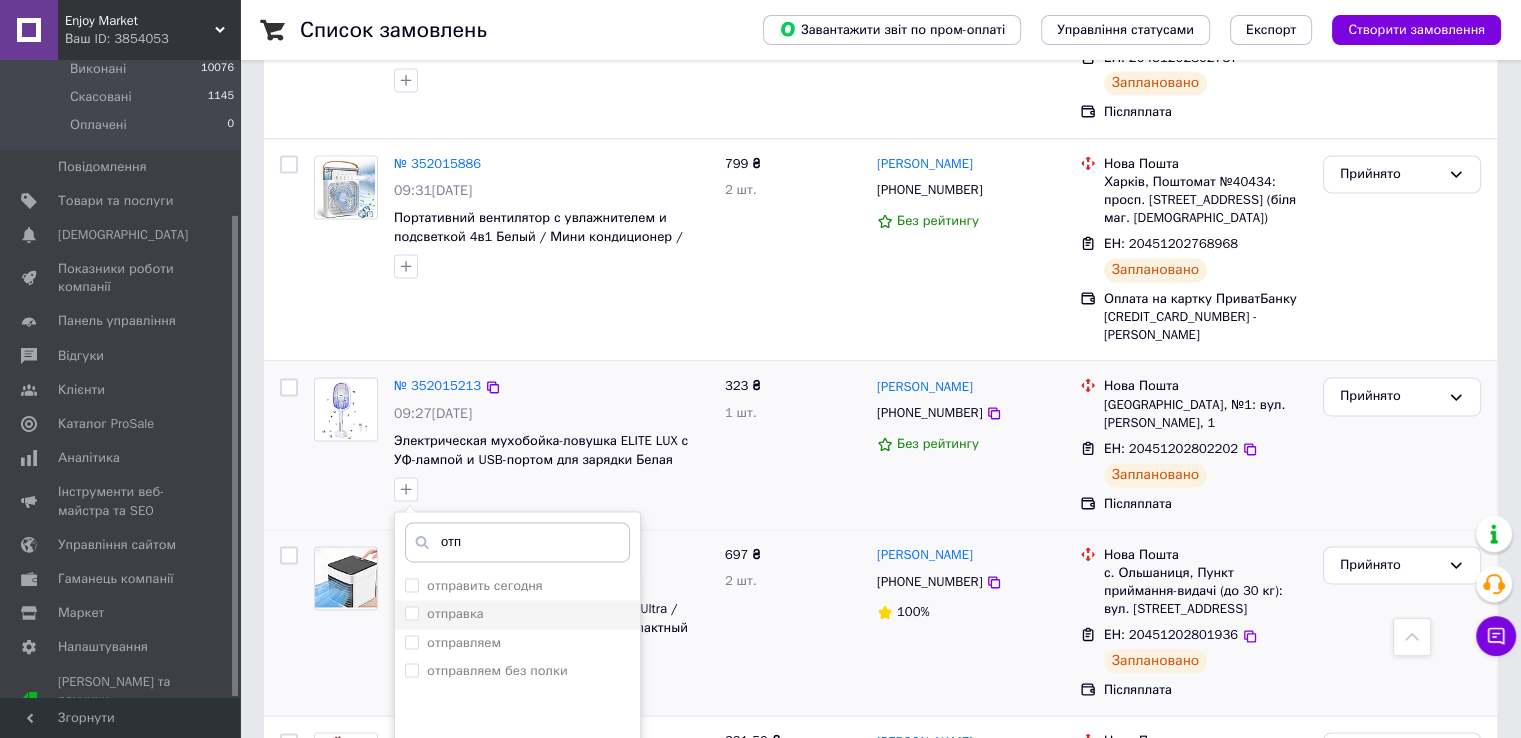 type on "отп" 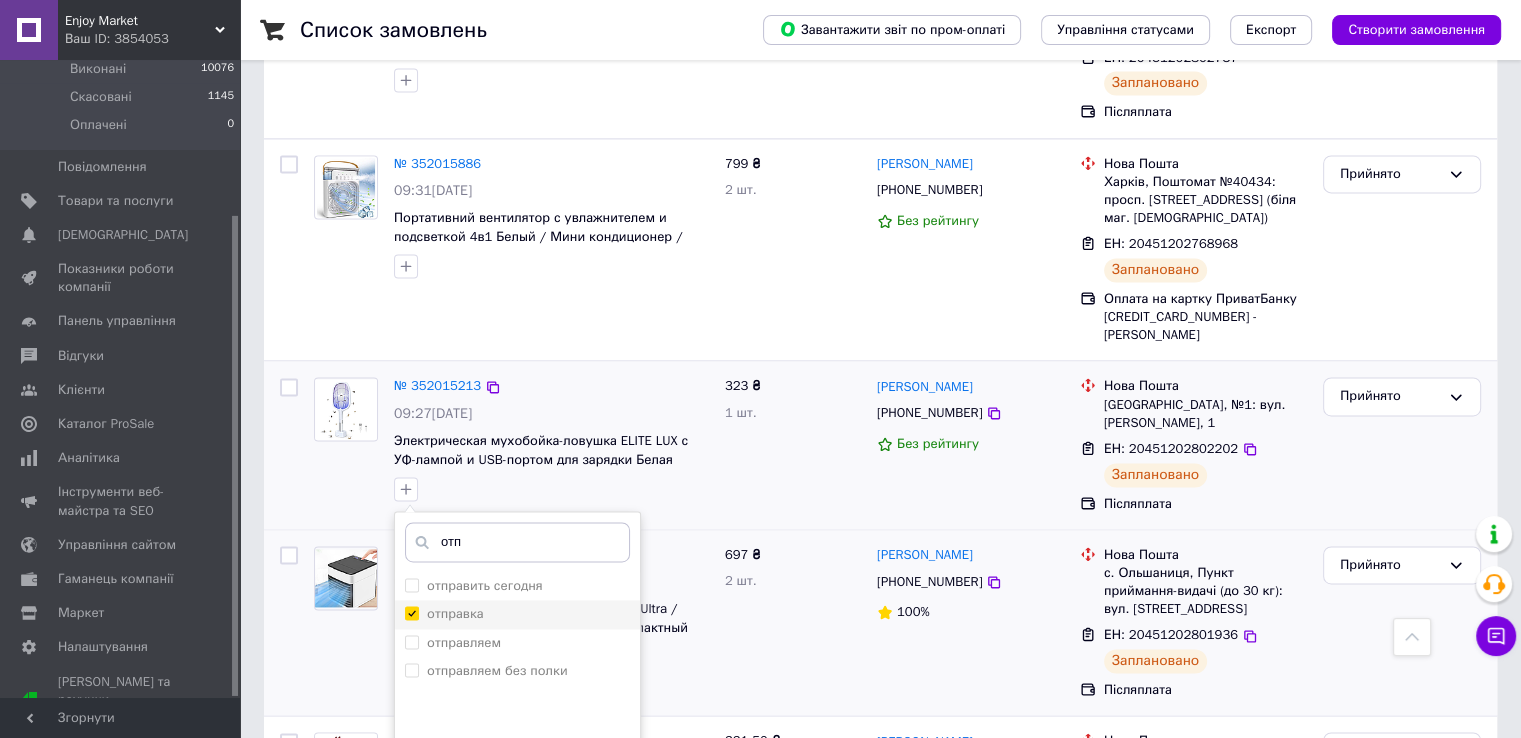 checkbox on "true" 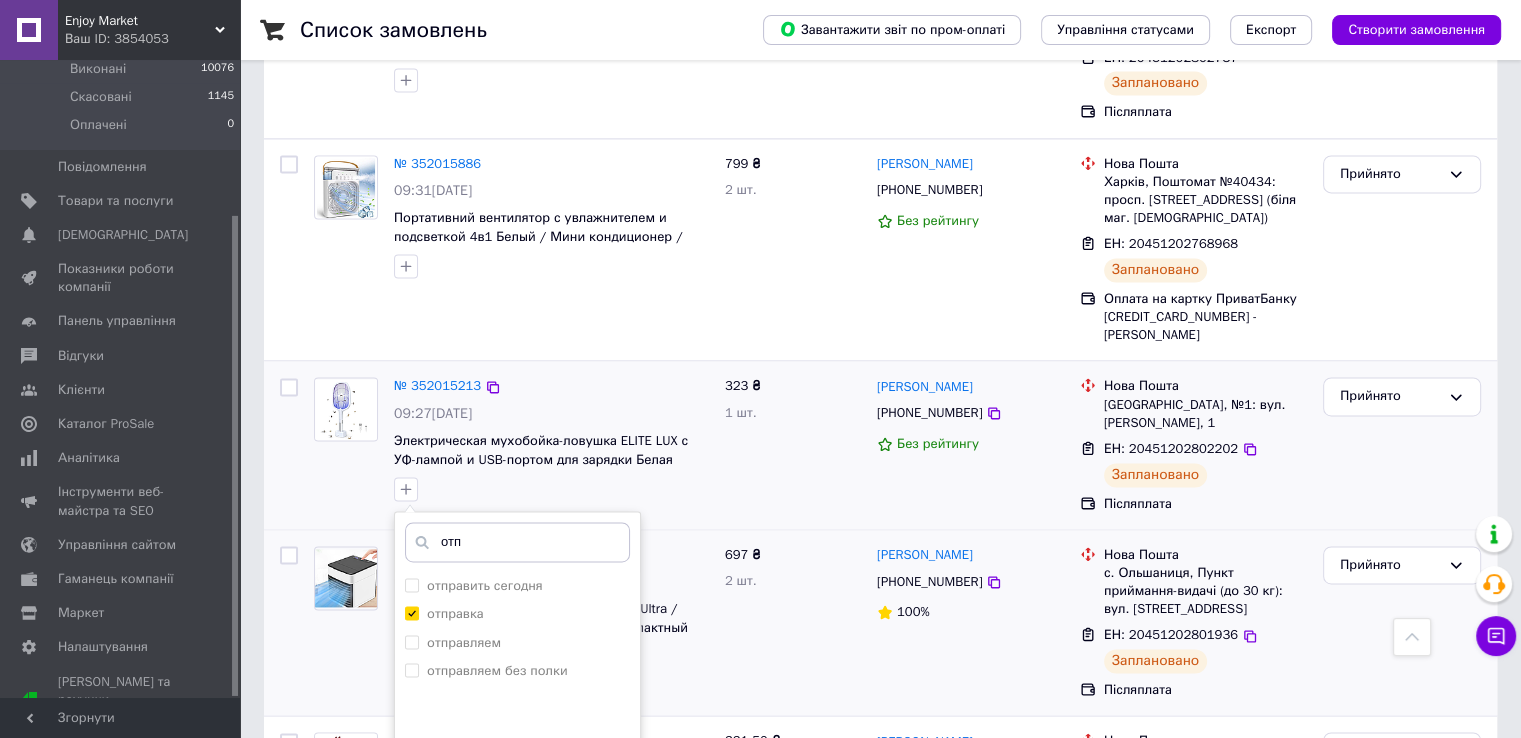click on "Додати мітку" at bounding box center [517, 851] 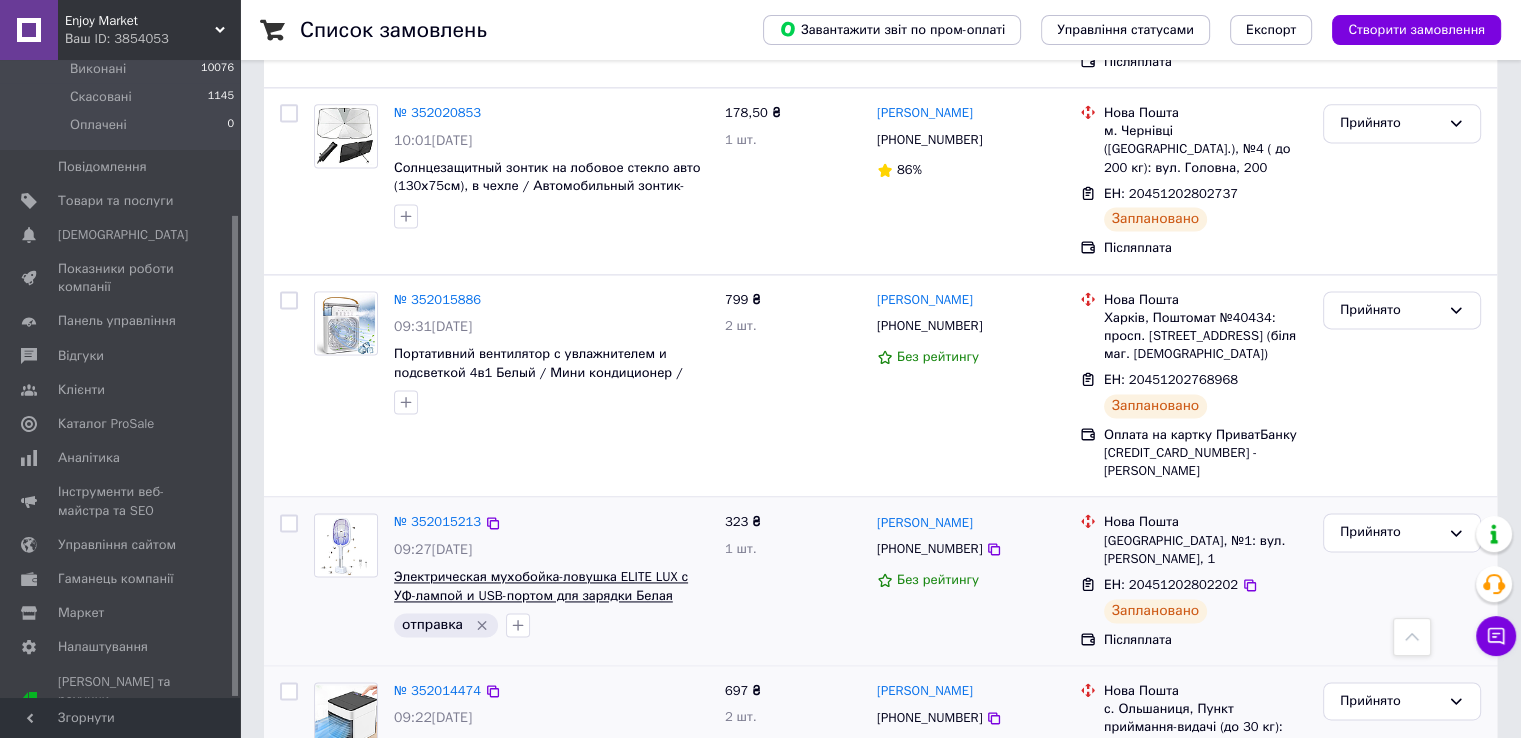 scroll, scrollTop: 2739, scrollLeft: 0, axis: vertical 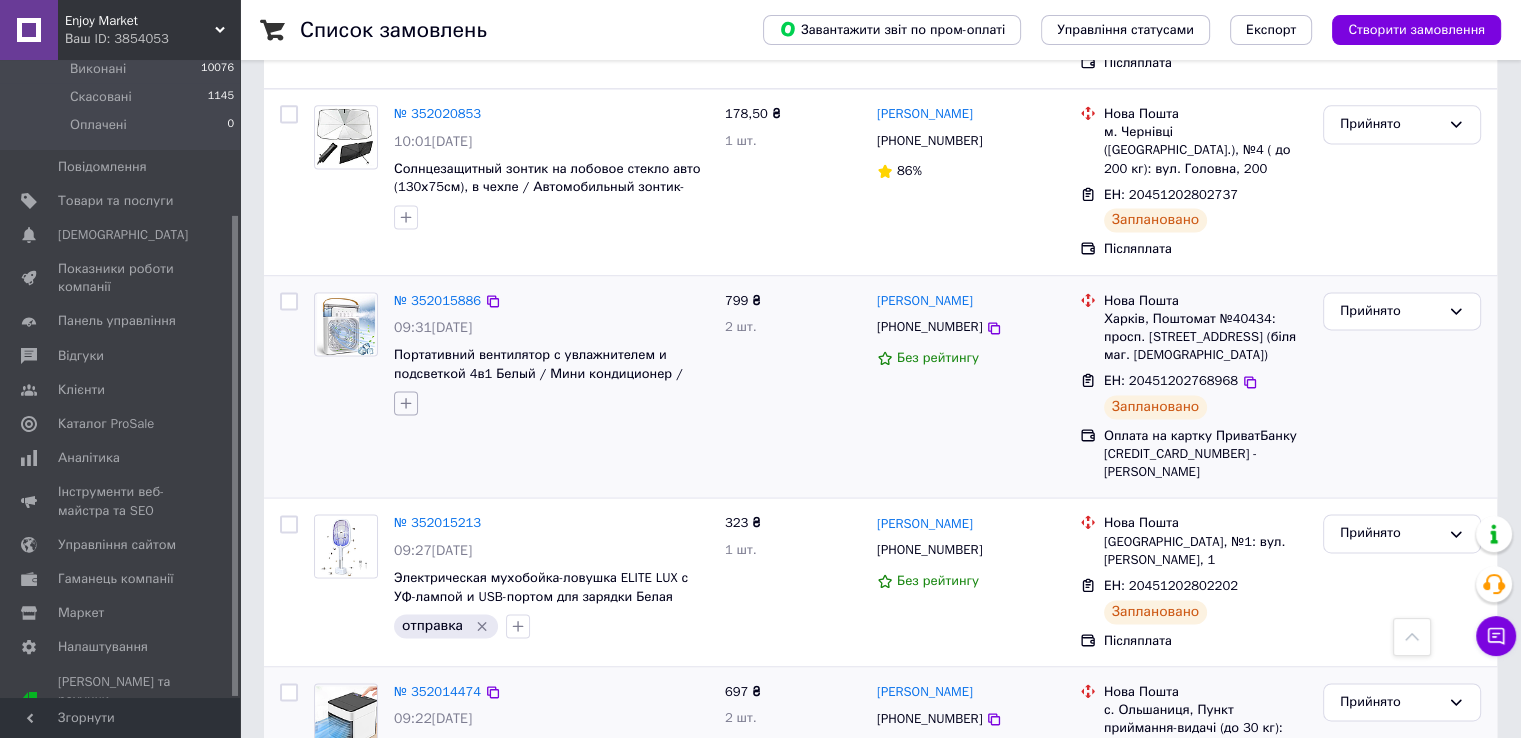click 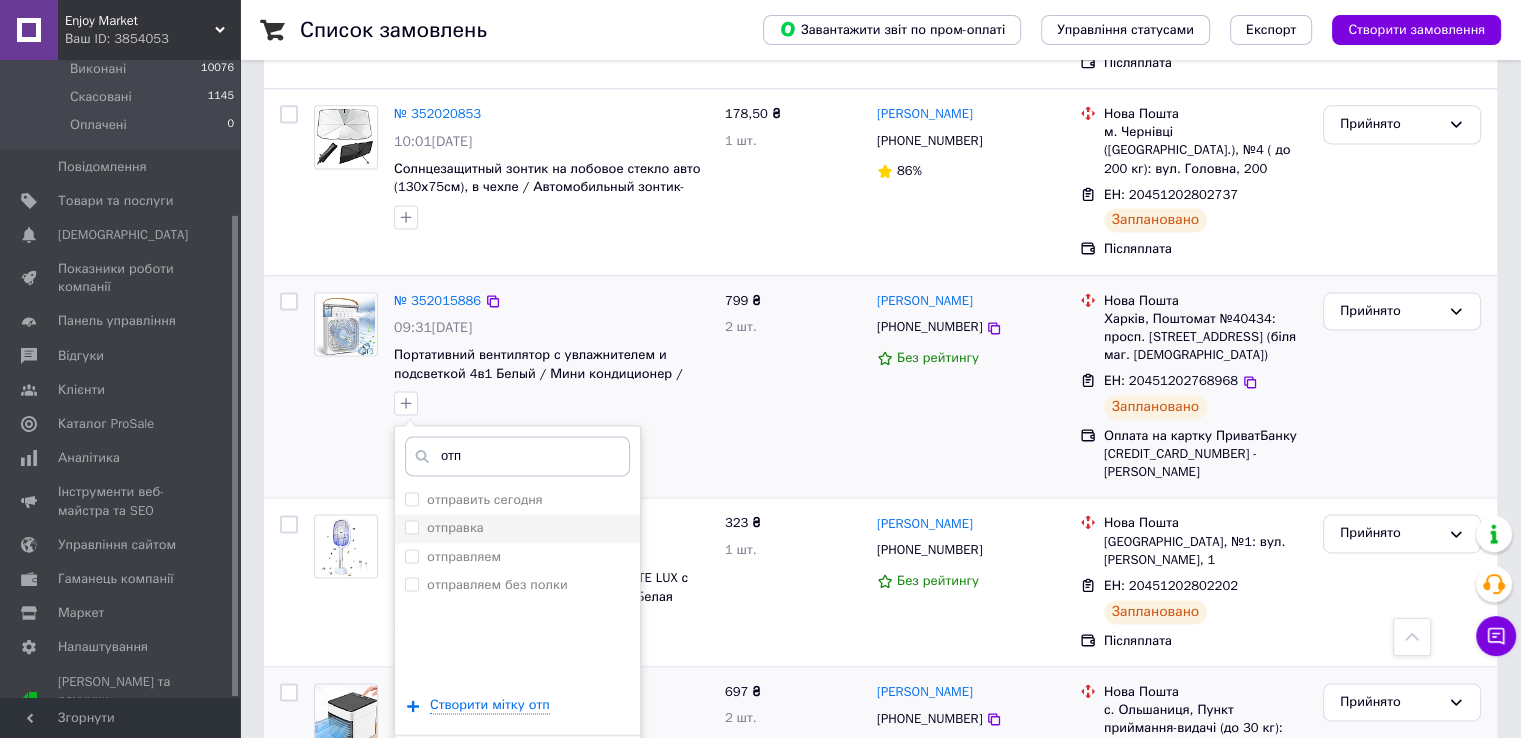 type on "отп" 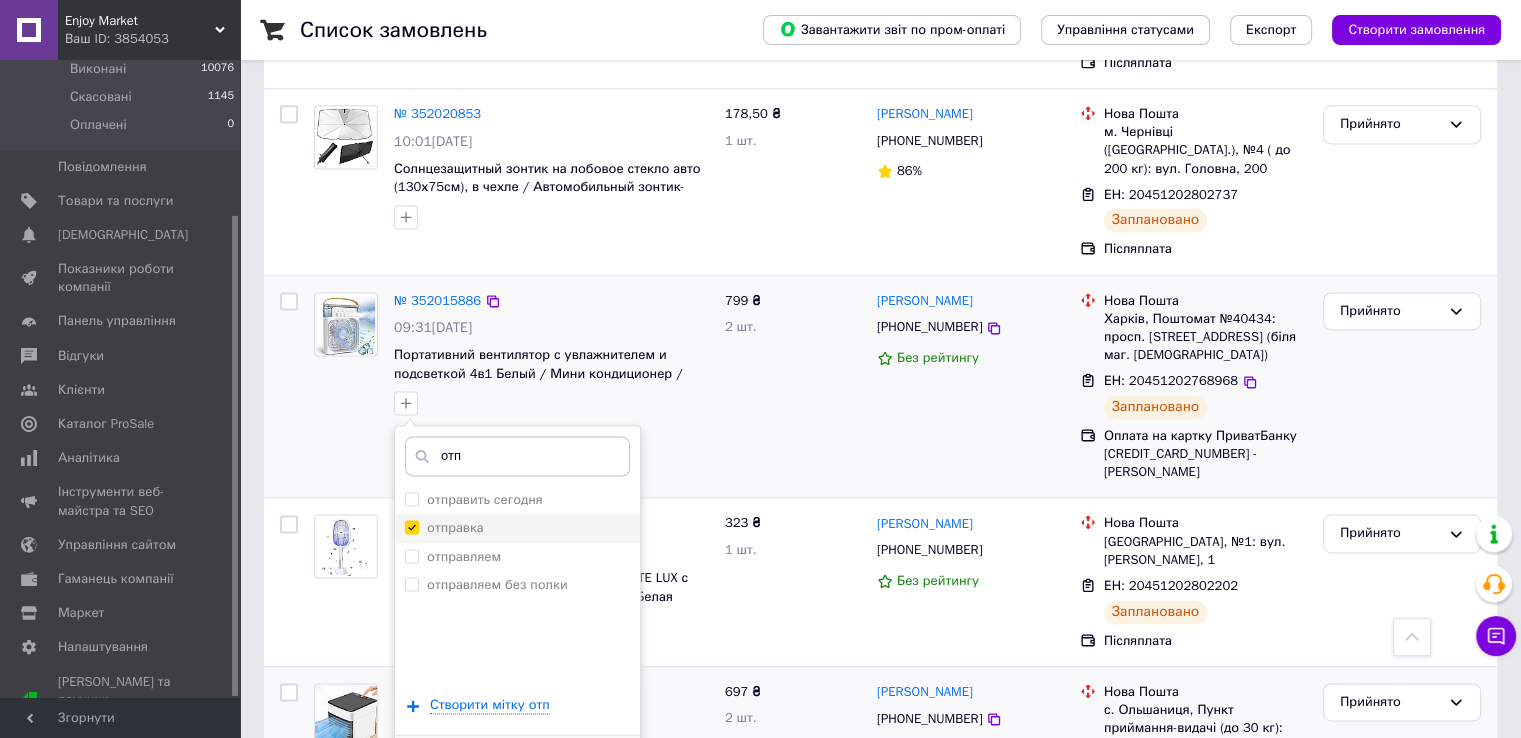 checkbox on "true" 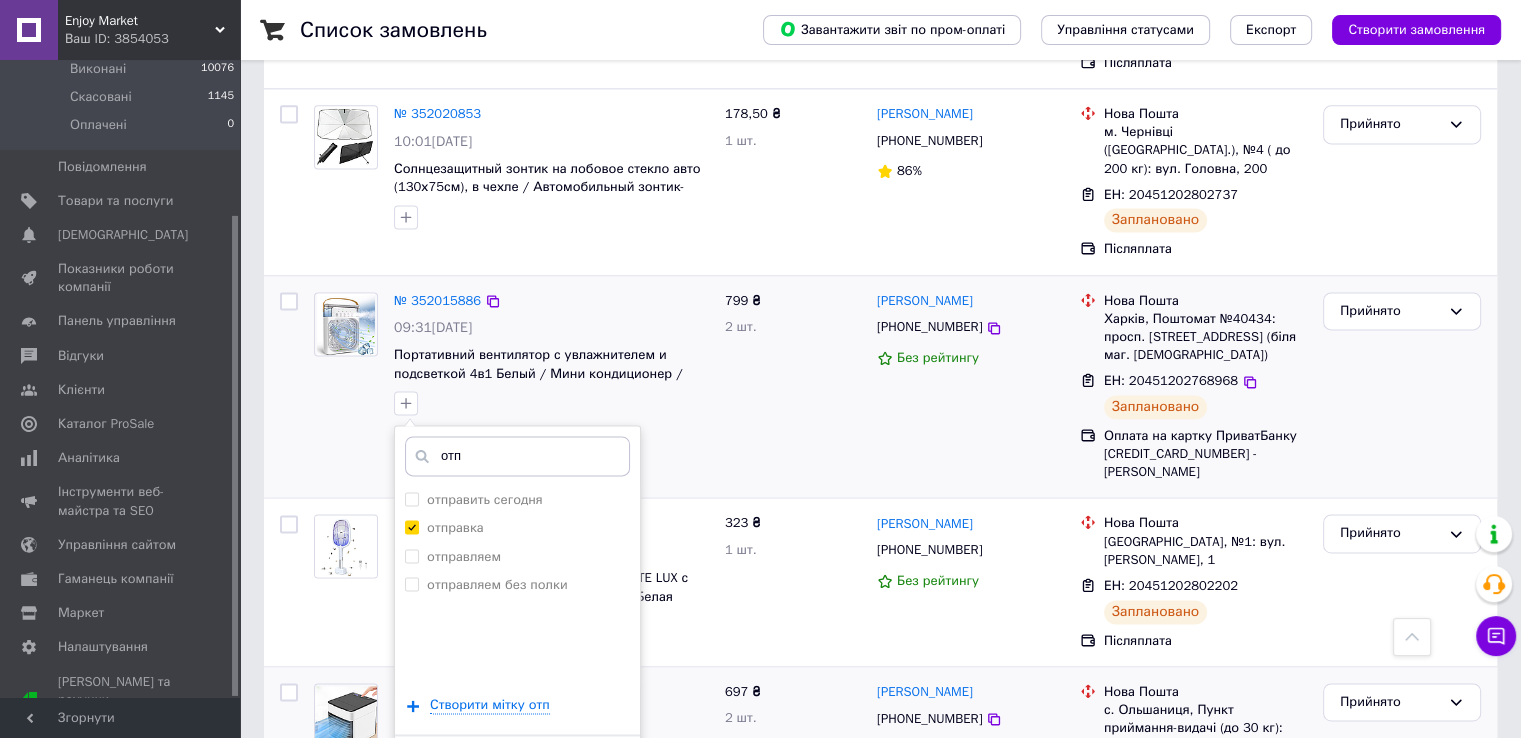click on "Додати мітку" at bounding box center [517, 765] 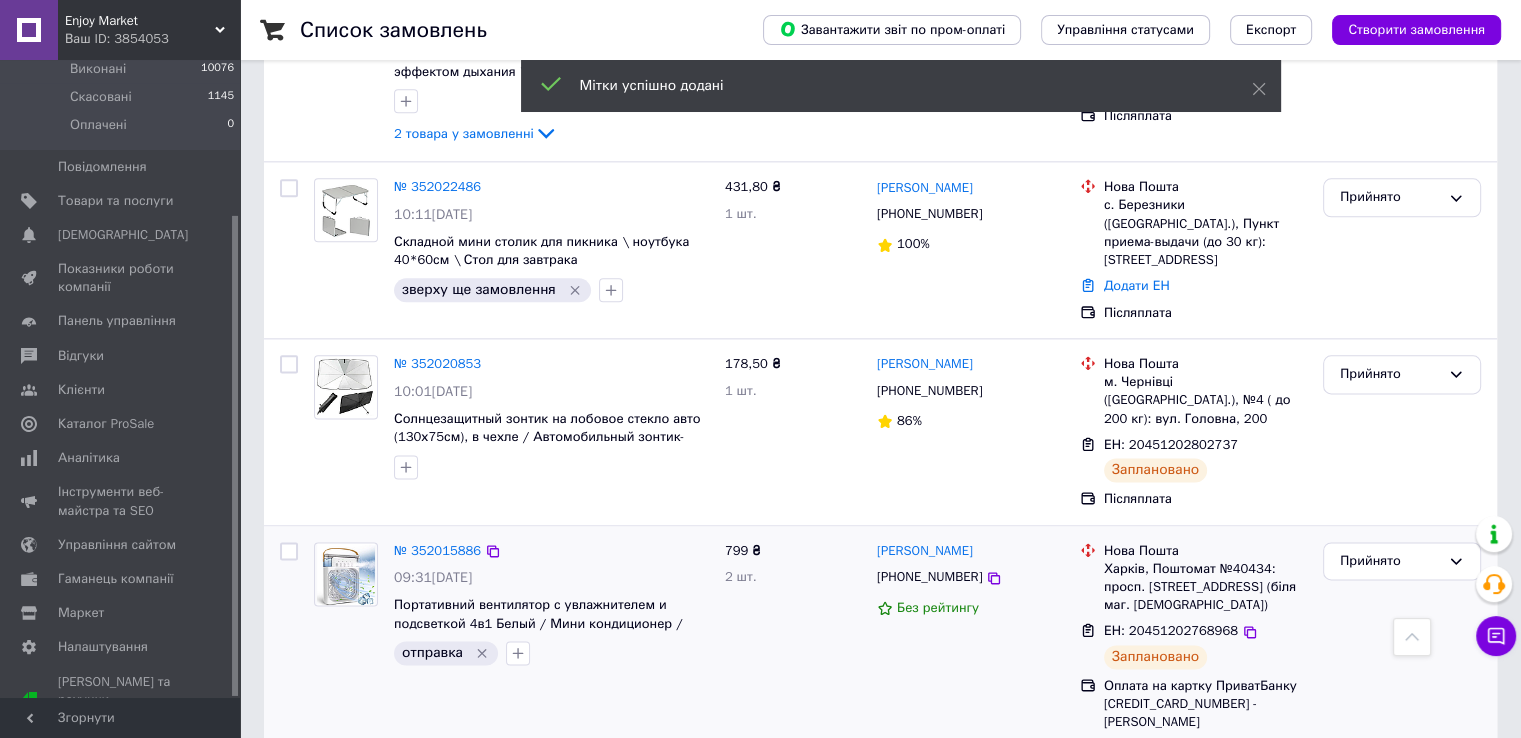 scroll, scrollTop: 2488, scrollLeft: 0, axis: vertical 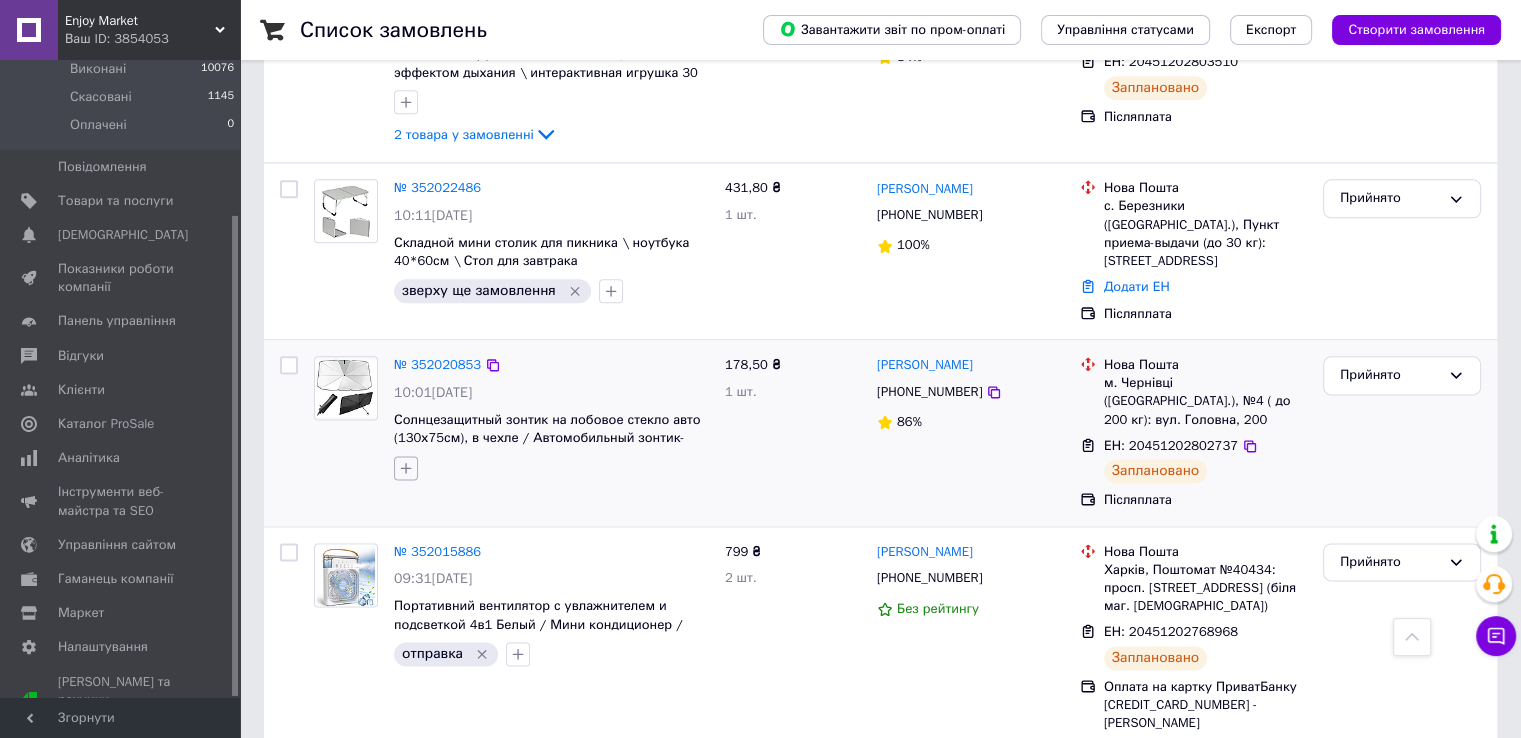 click 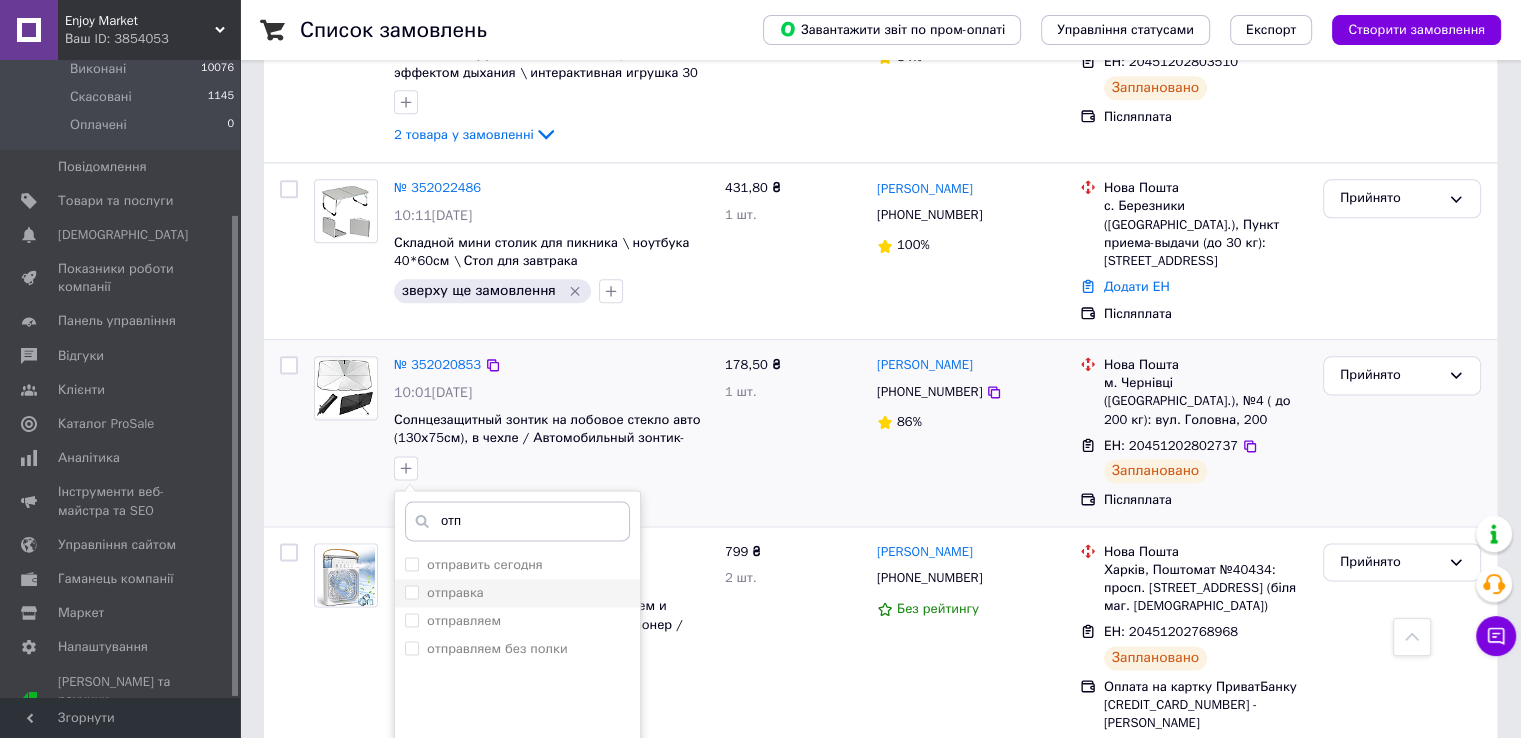 type on "отп" 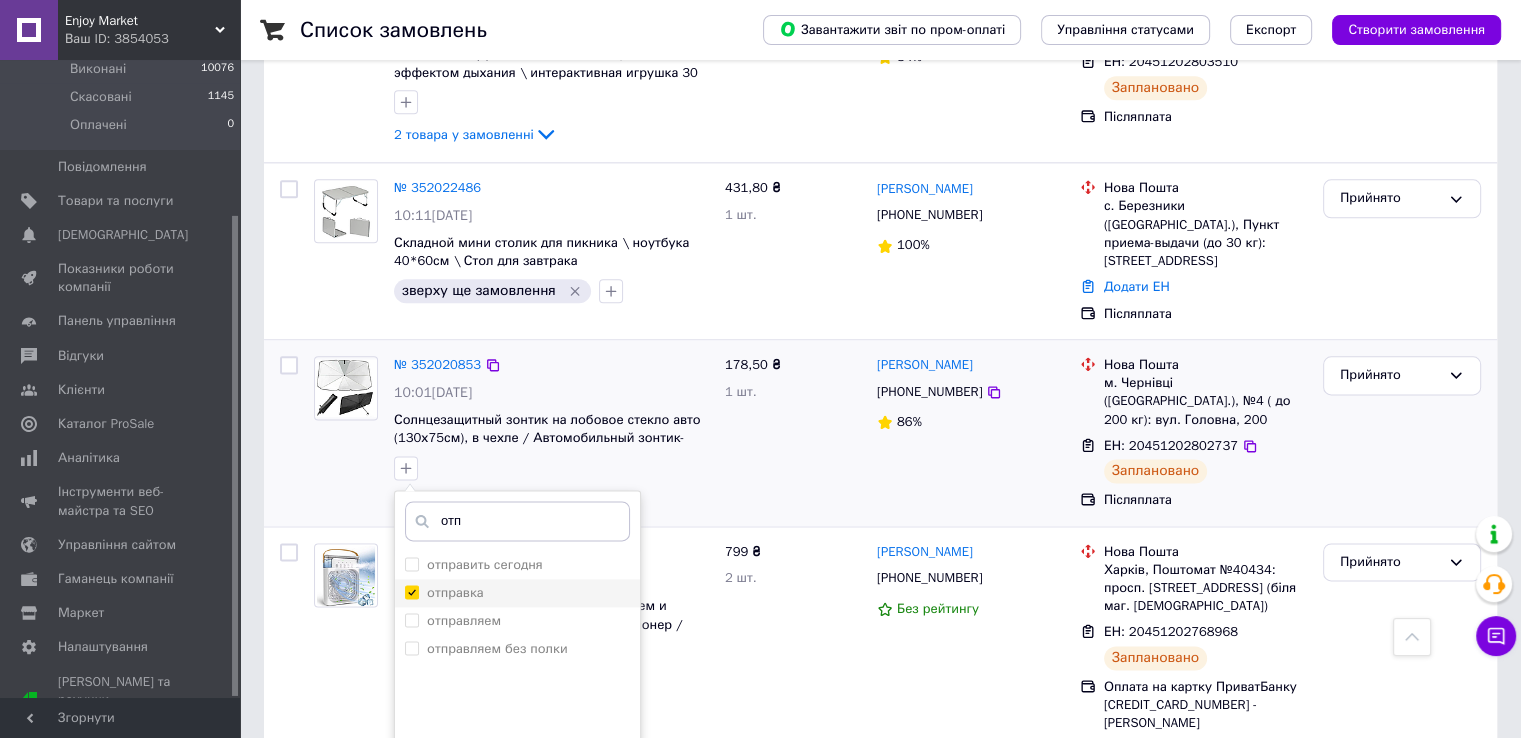 checkbox on "true" 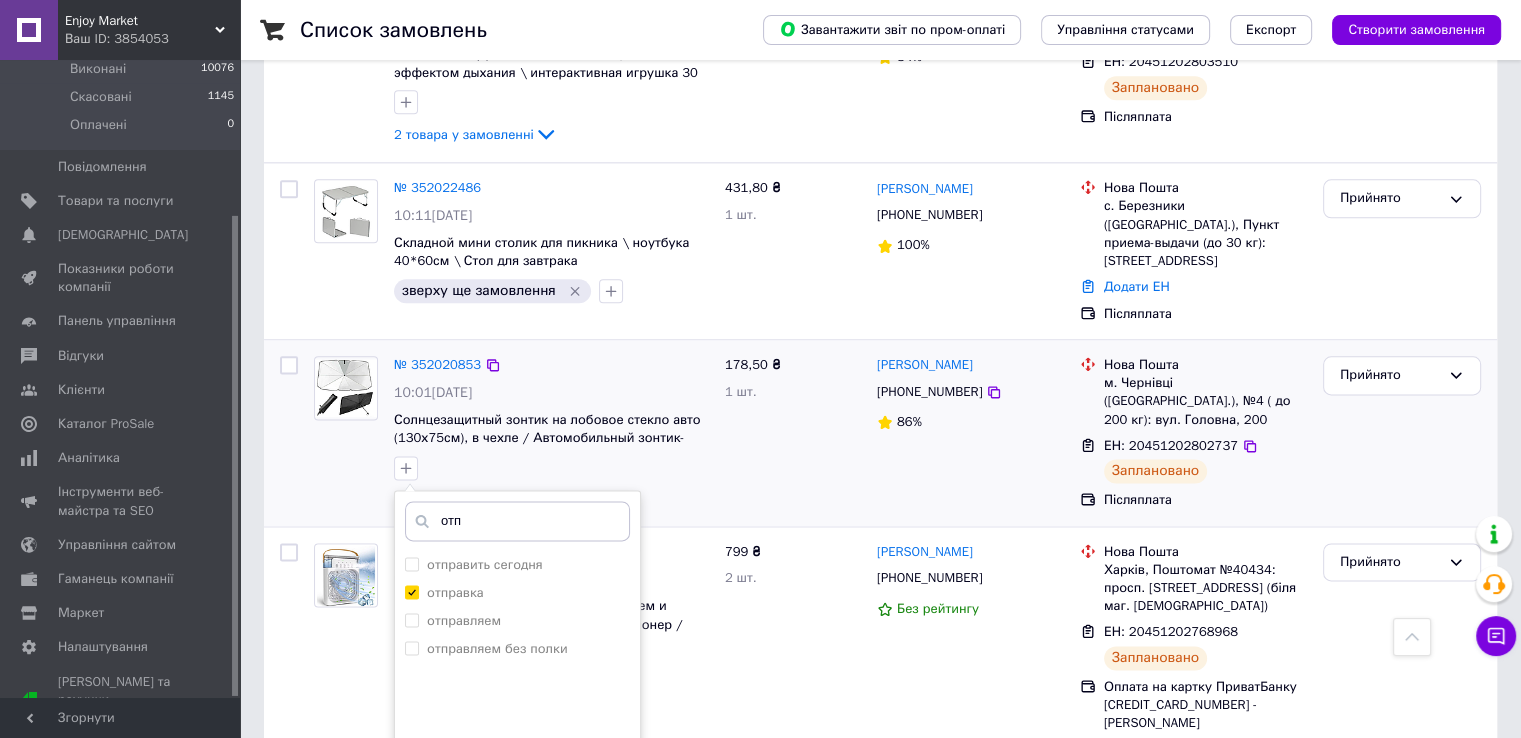 click on "Додати мітку" at bounding box center [517, 830] 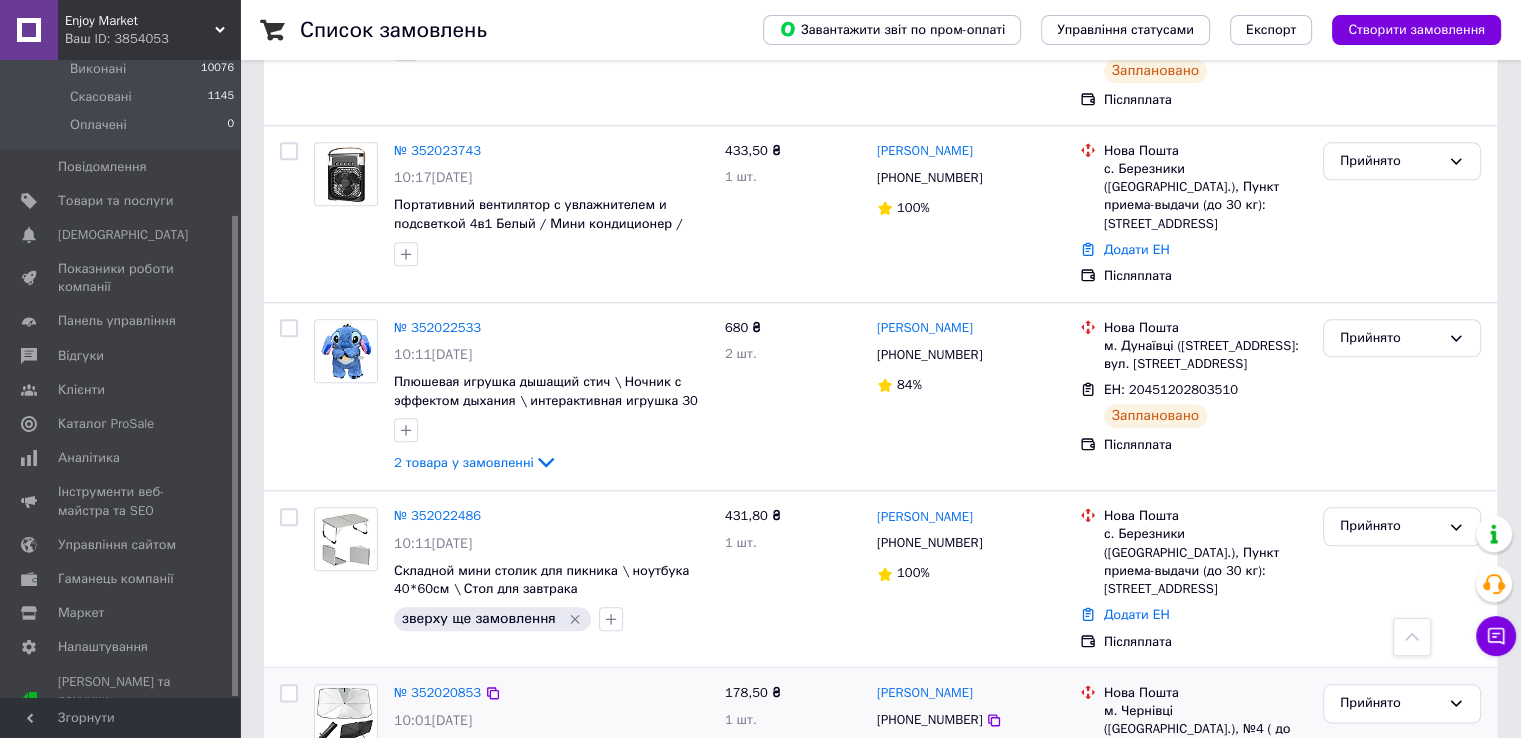 scroll, scrollTop: 2163, scrollLeft: 0, axis: vertical 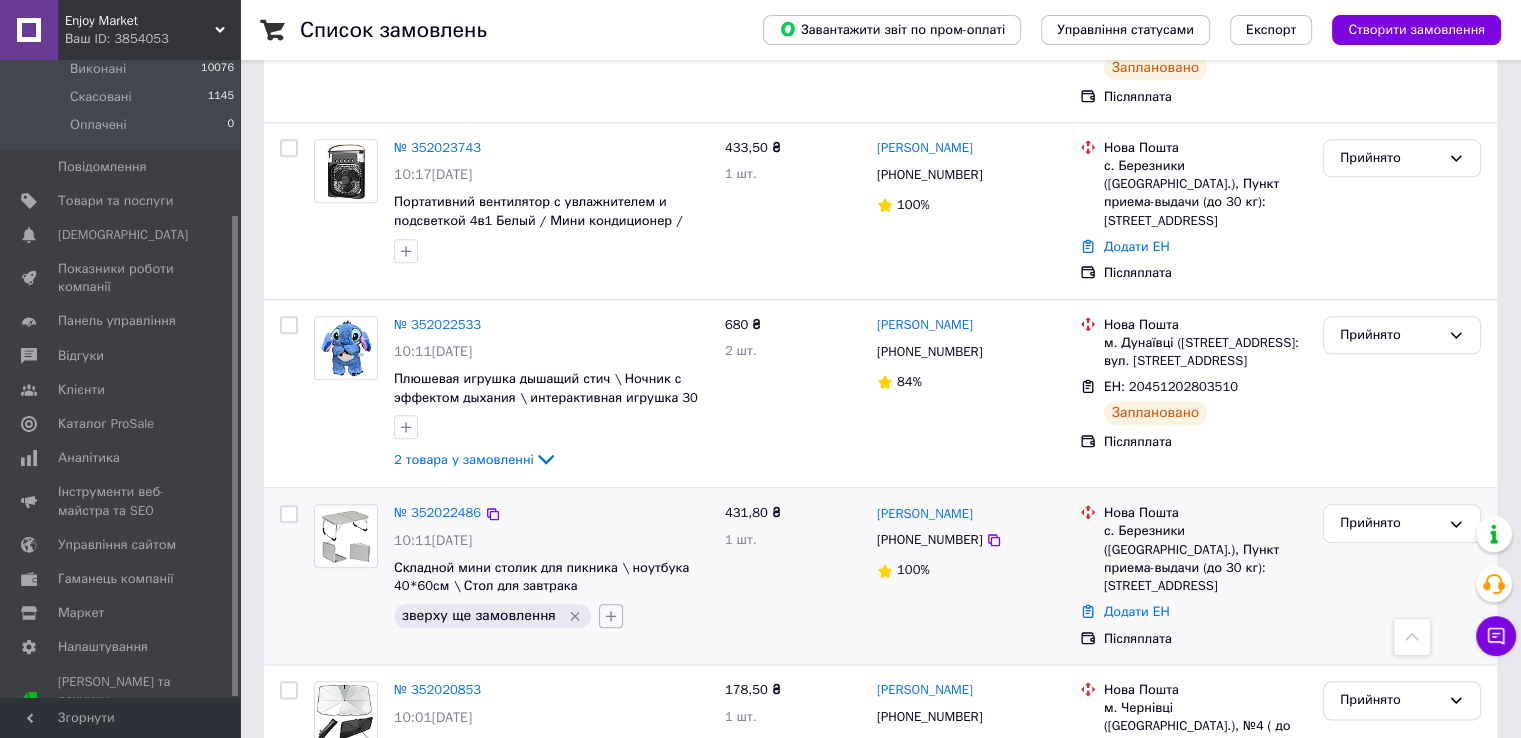 click 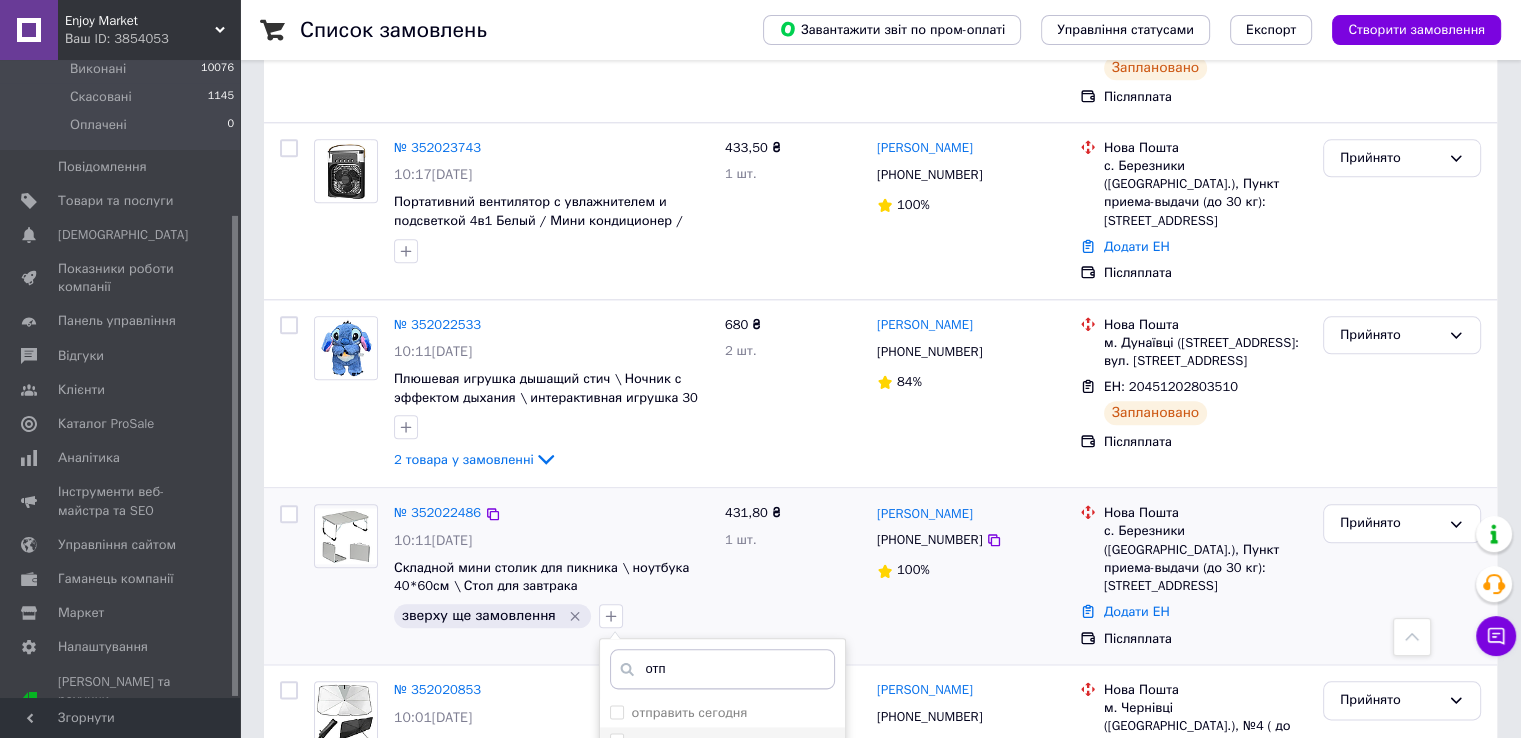 type on "отп" 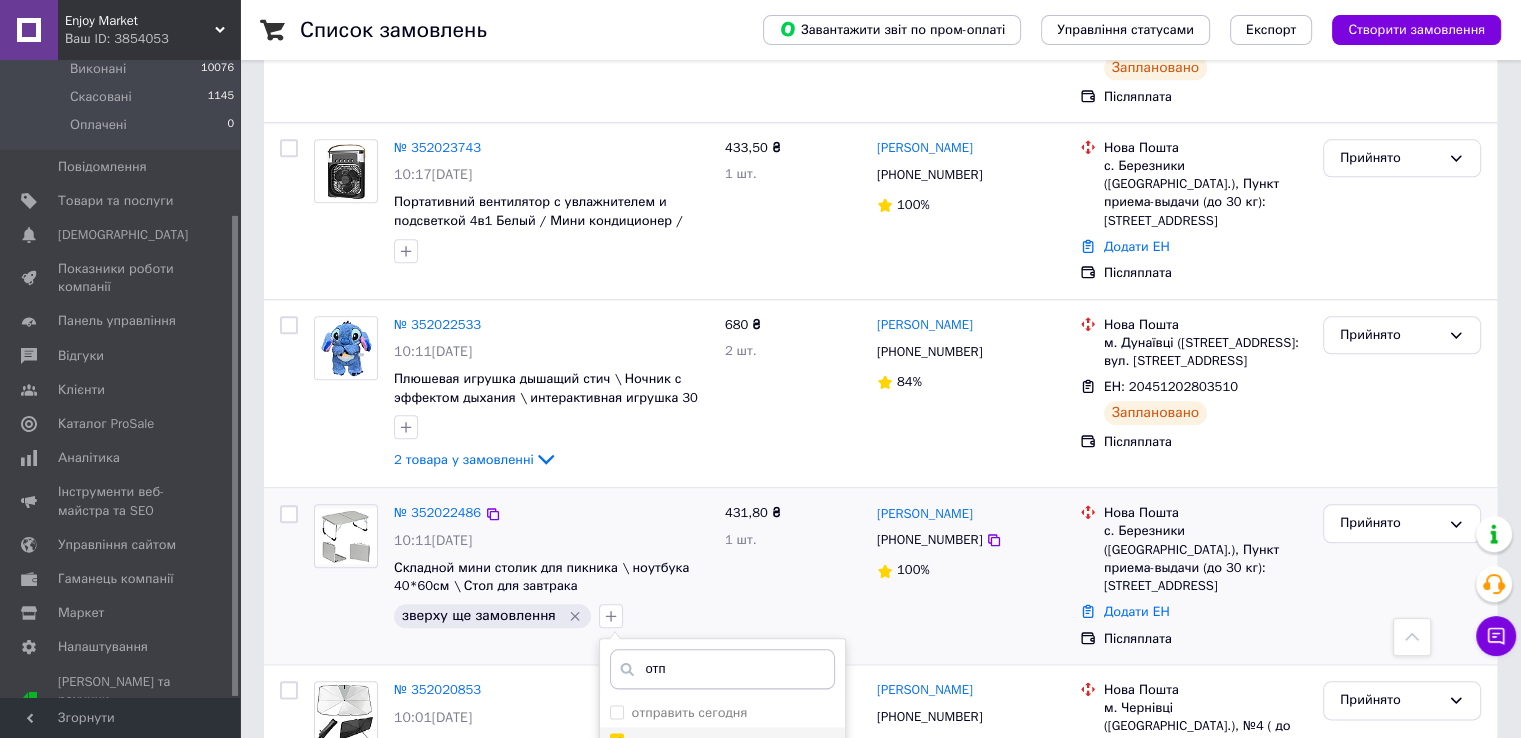 checkbox on "true" 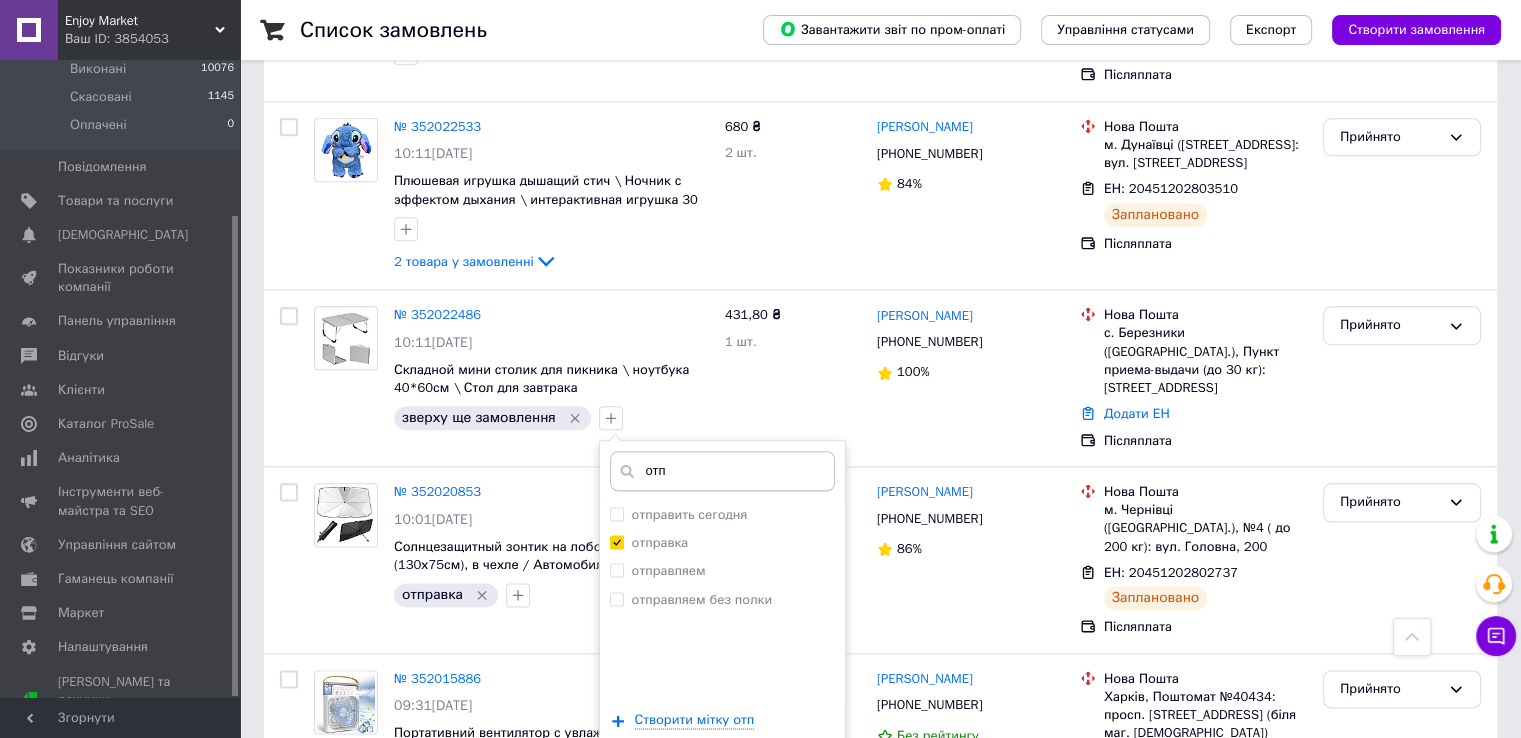 scroll, scrollTop: 2377, scrollLeft: 0, axis: vertical 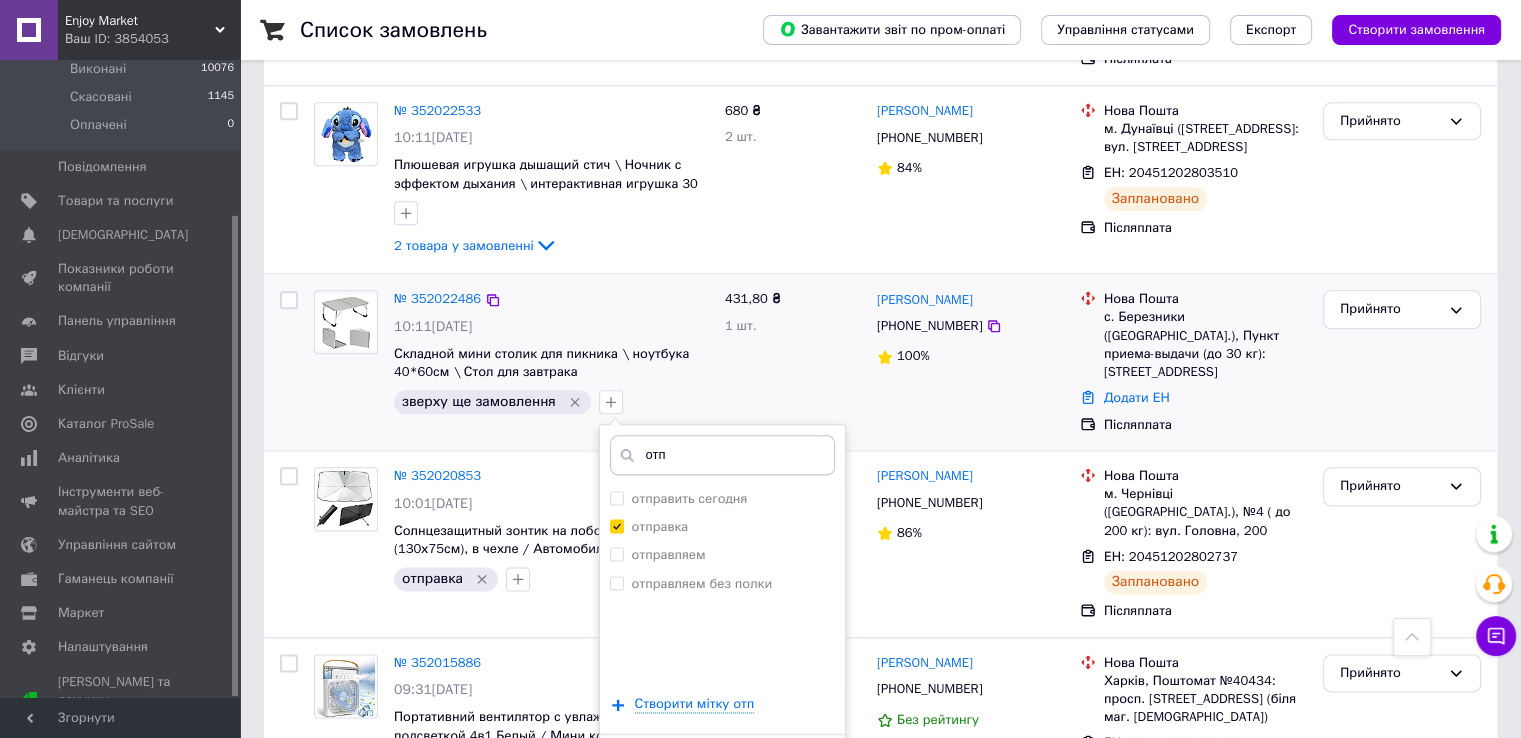 click on "Додати мітку" at bounding box center [722, 764] 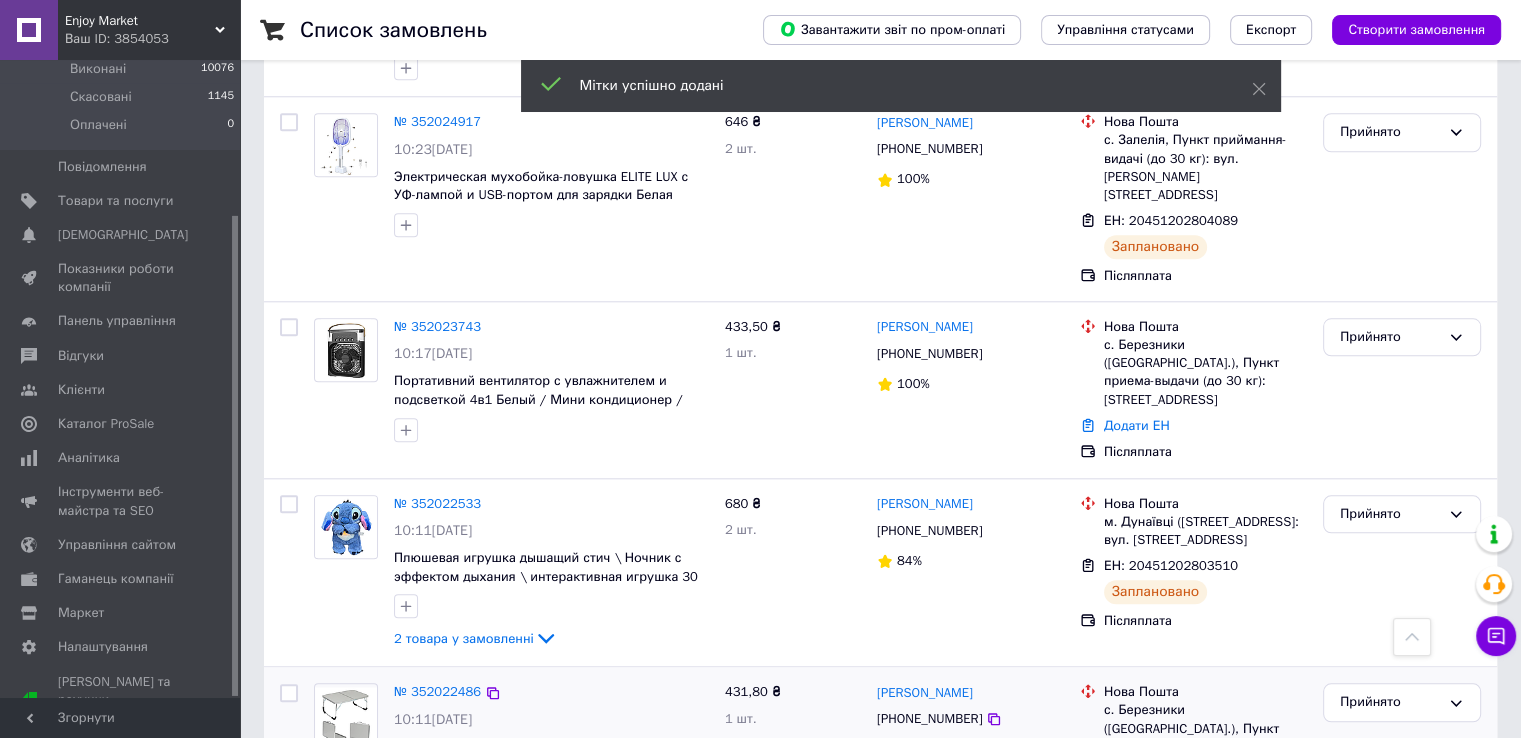 scroll, scrollTop: 1982, scrollLeft: 0, axis: vertical 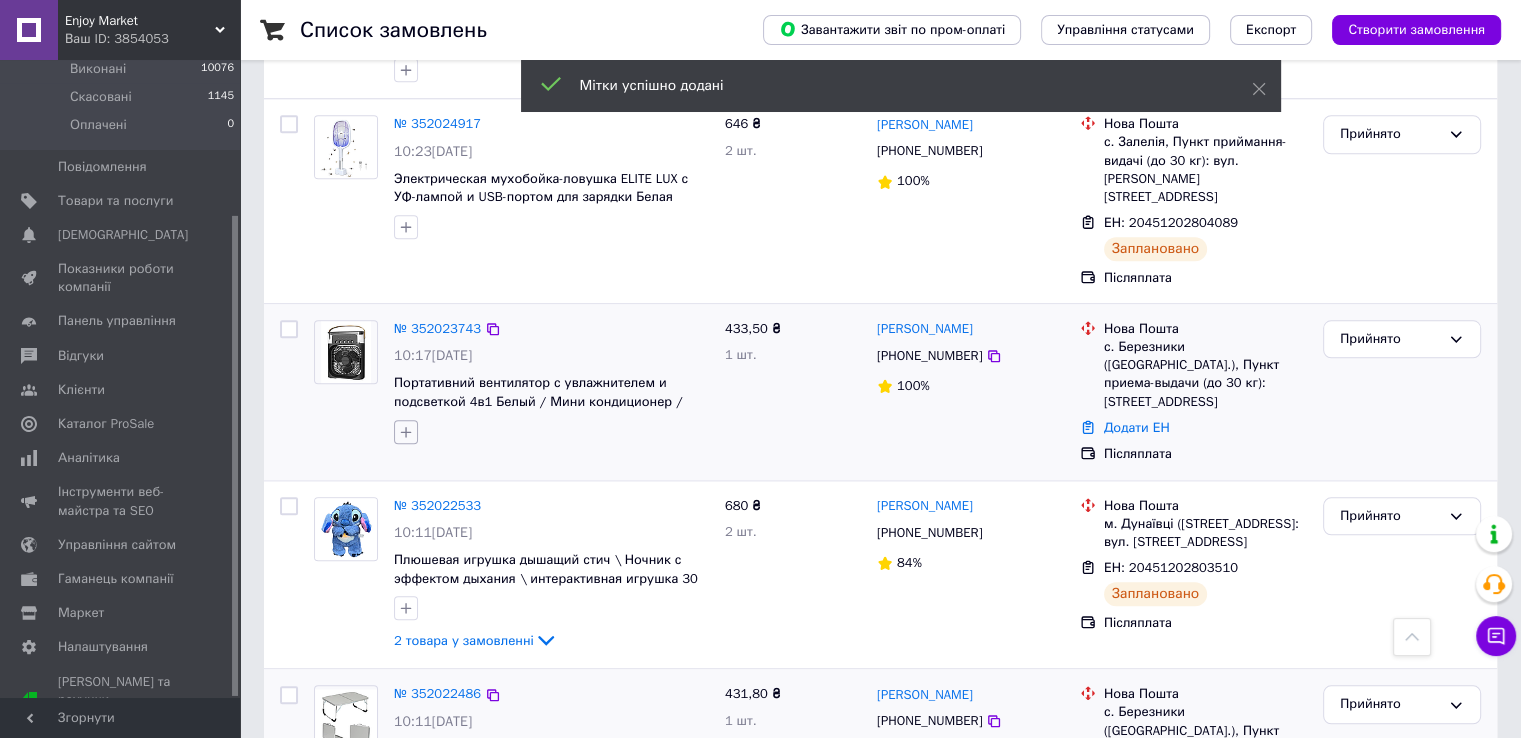 click 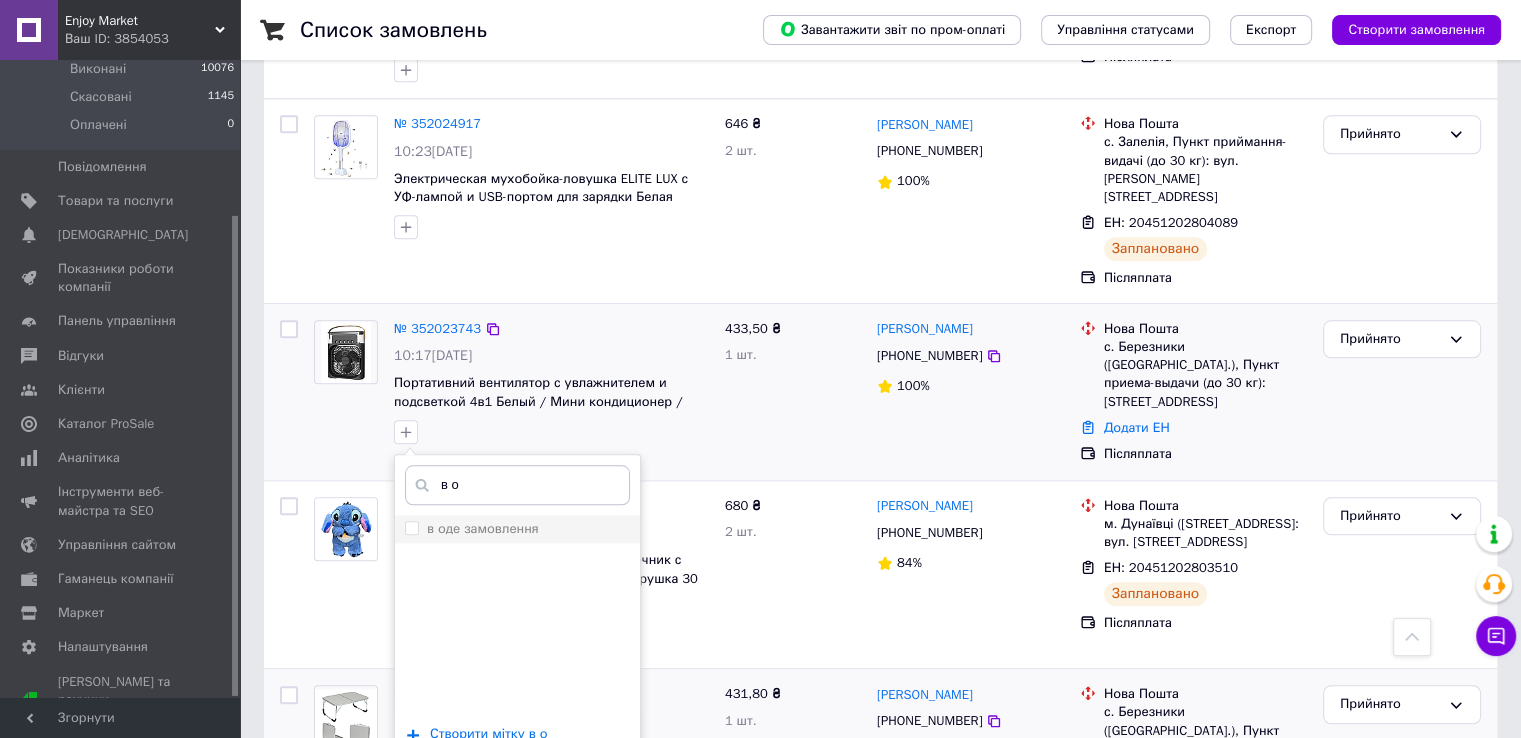 type on "в о" 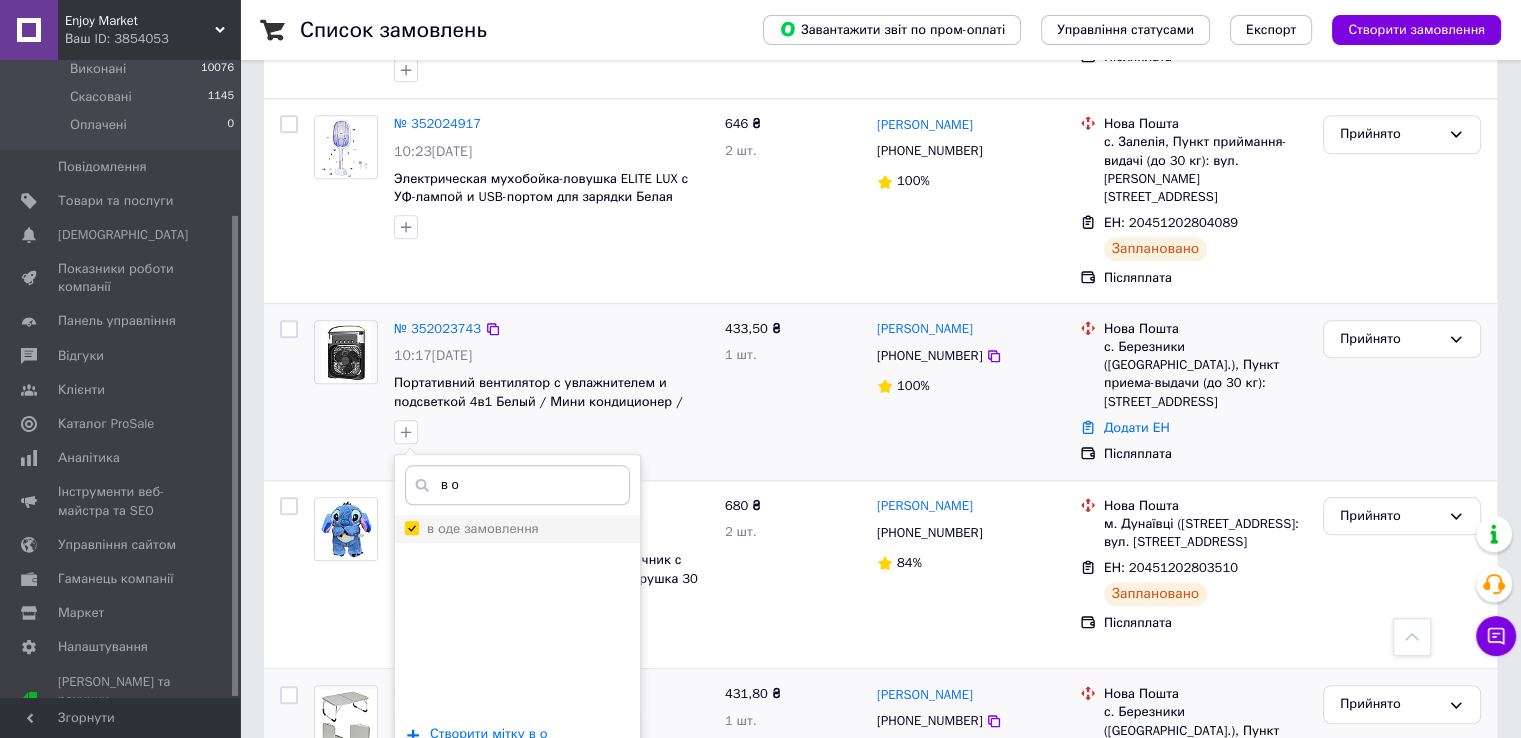 checkbox on "true" 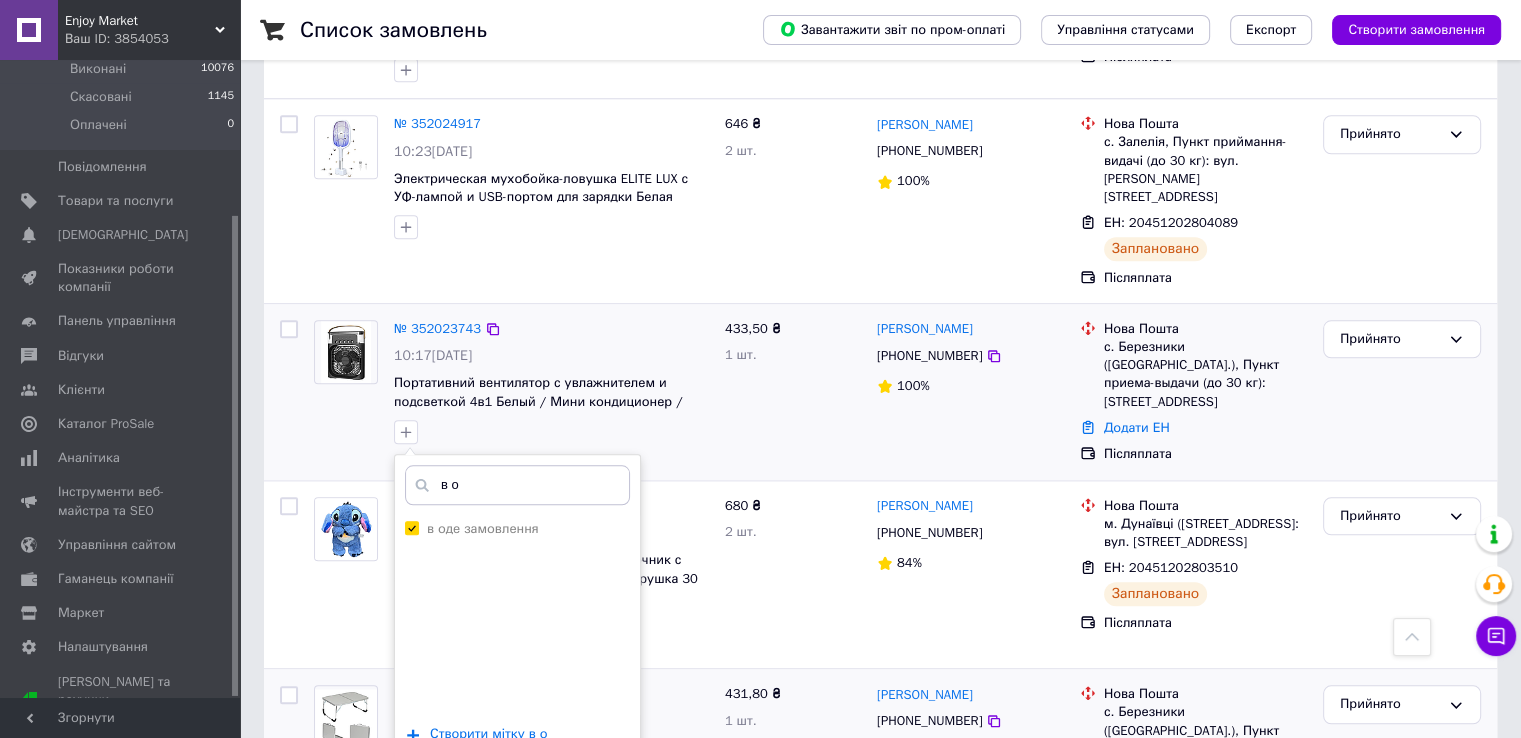 click on "Додати мітку" at bounding box center [517, 794] 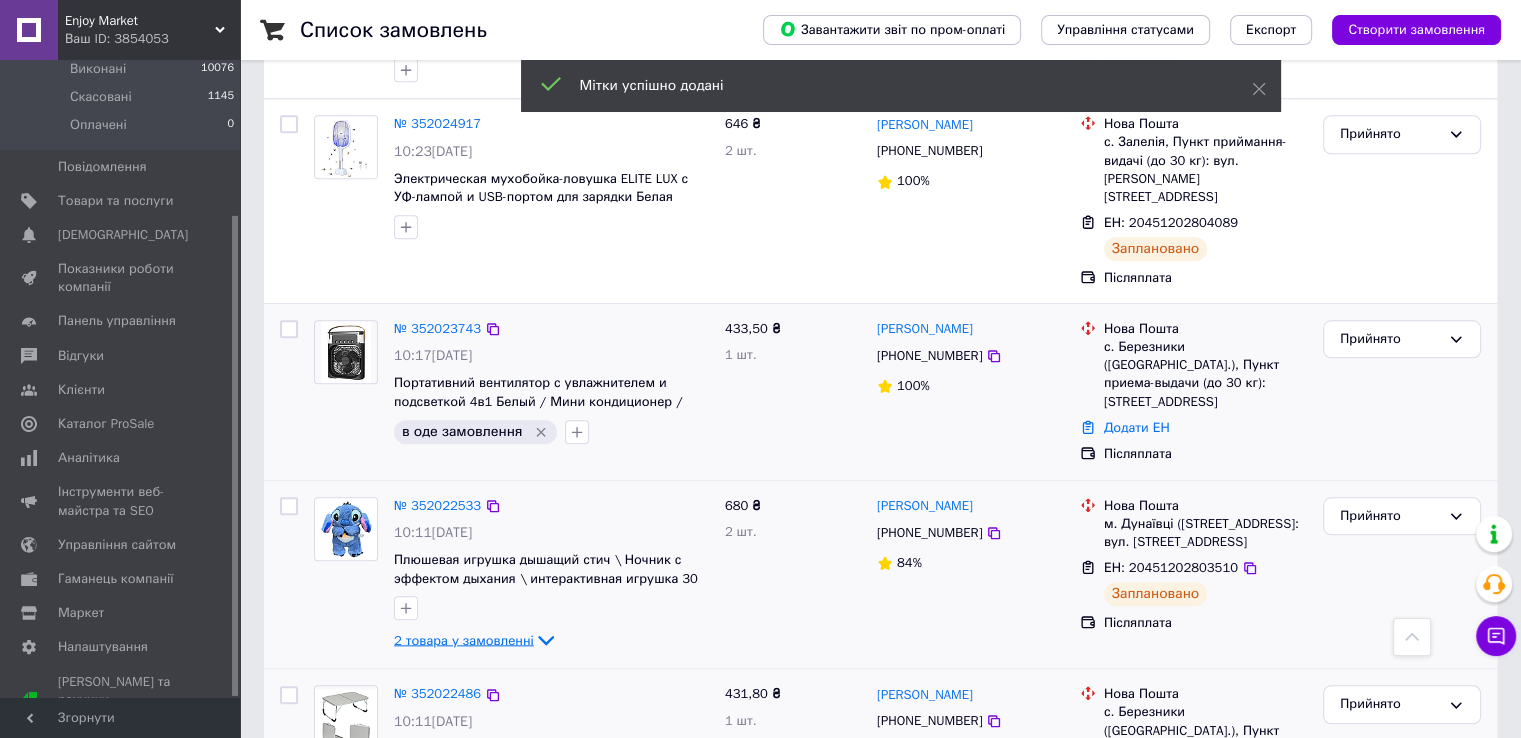 click 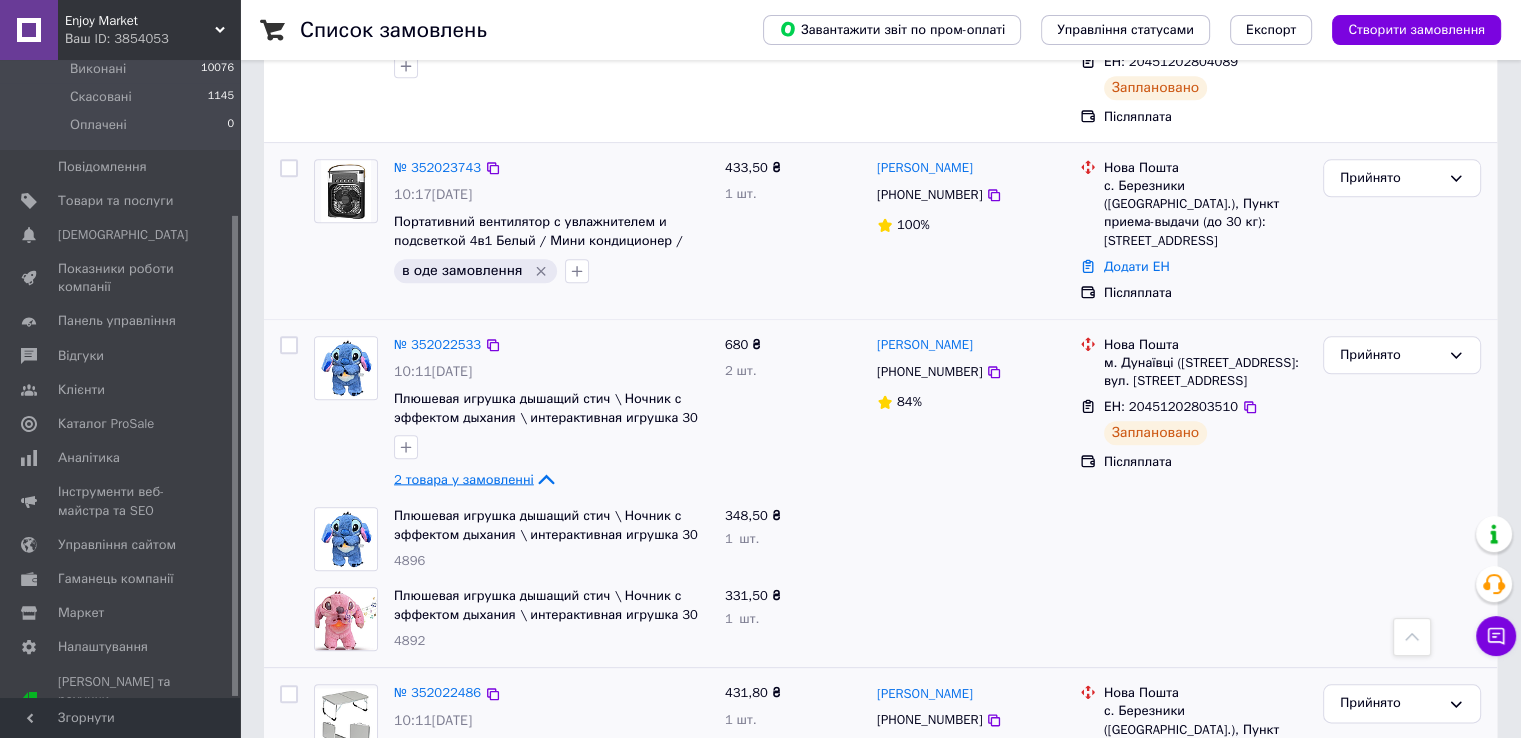 scroll, scrollTop: 2163, scrollLeft: 0, axis: vertical 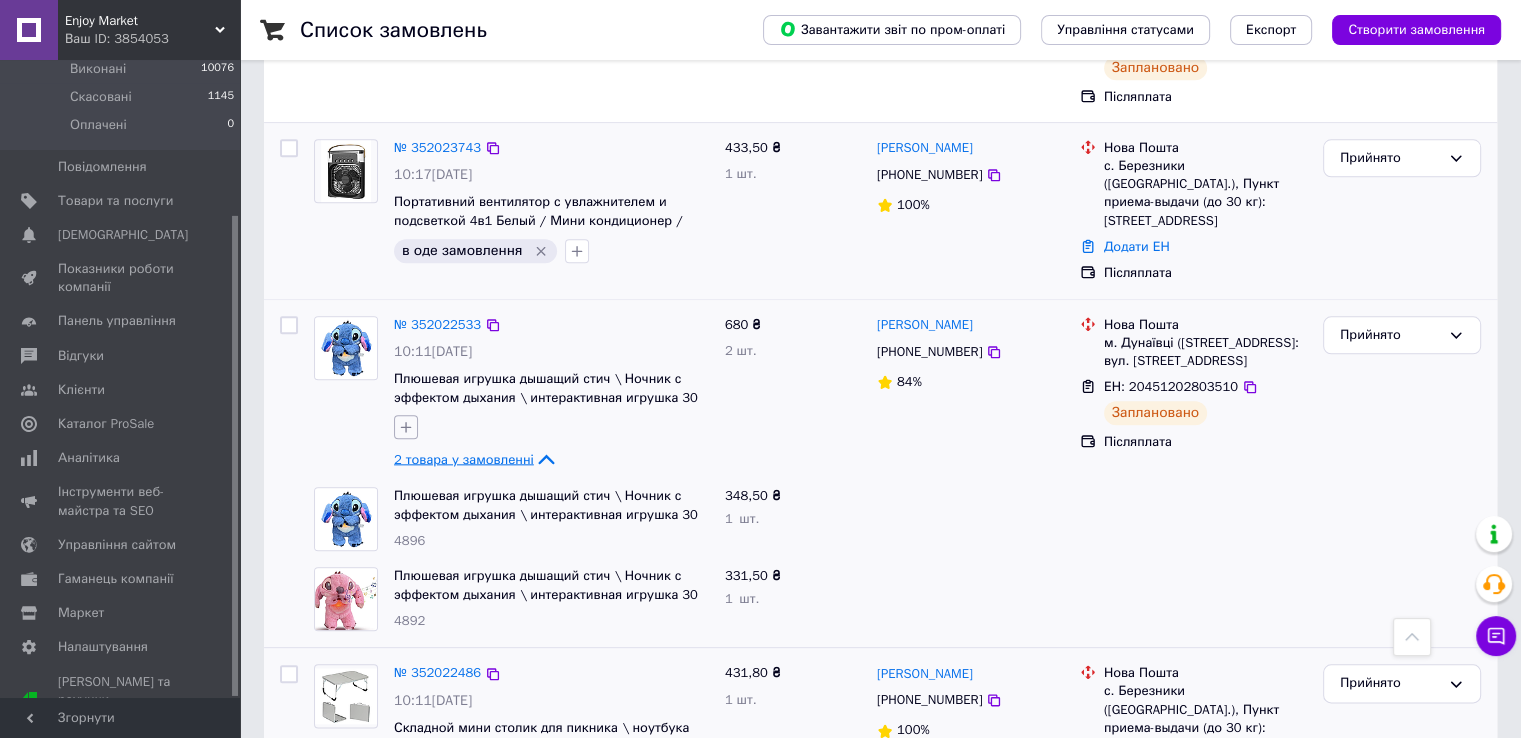 click 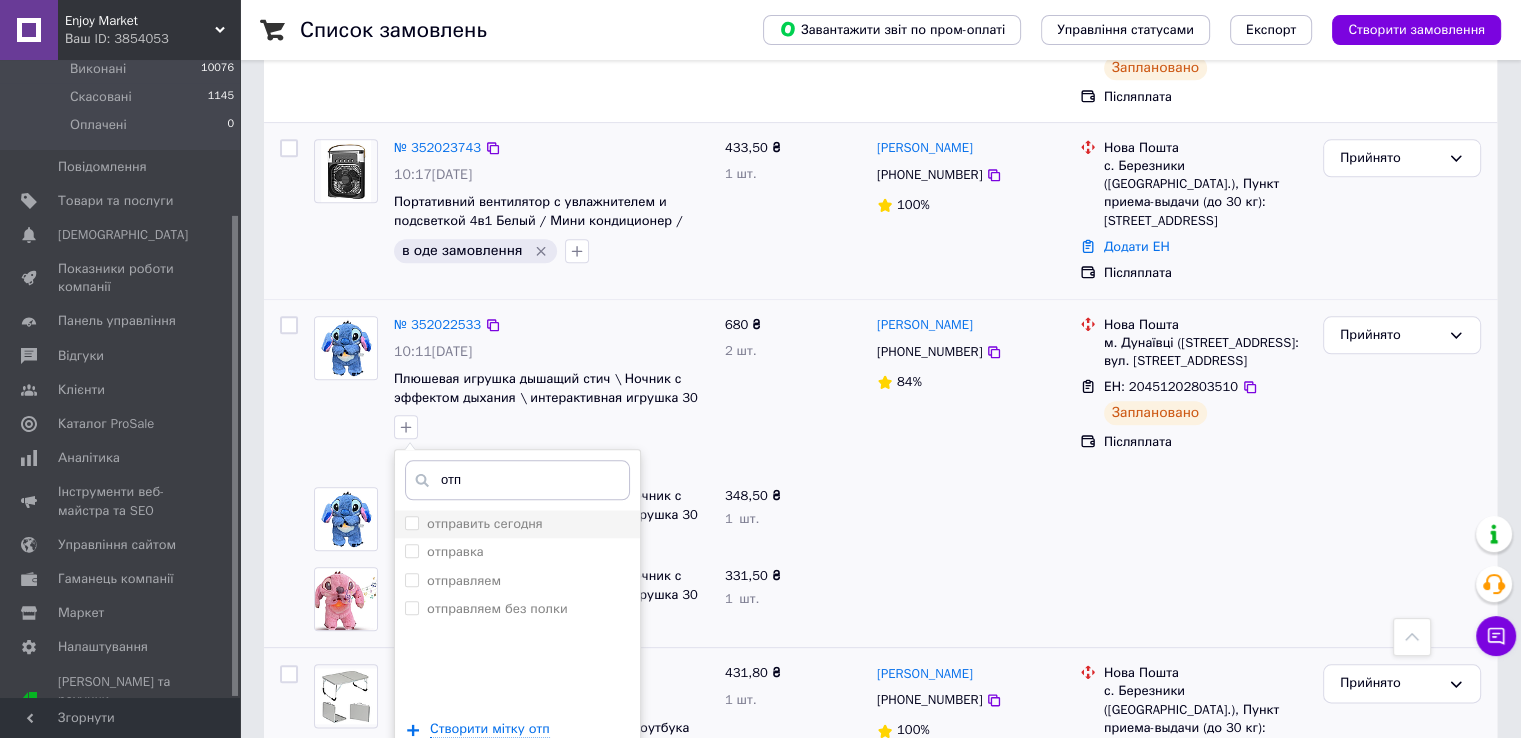 type on "отп" 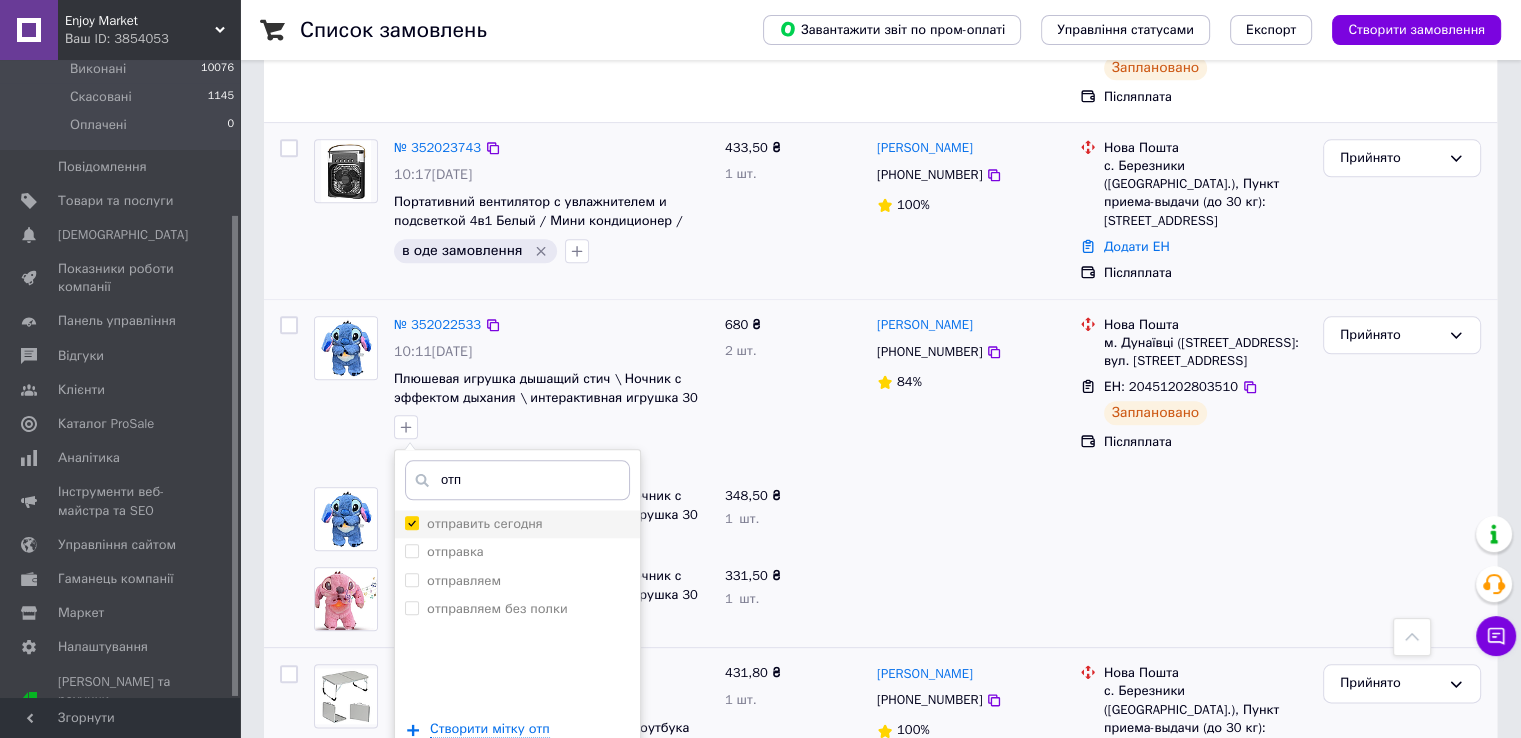 click on "отправить сегодня" at bounding box center [517, 524] 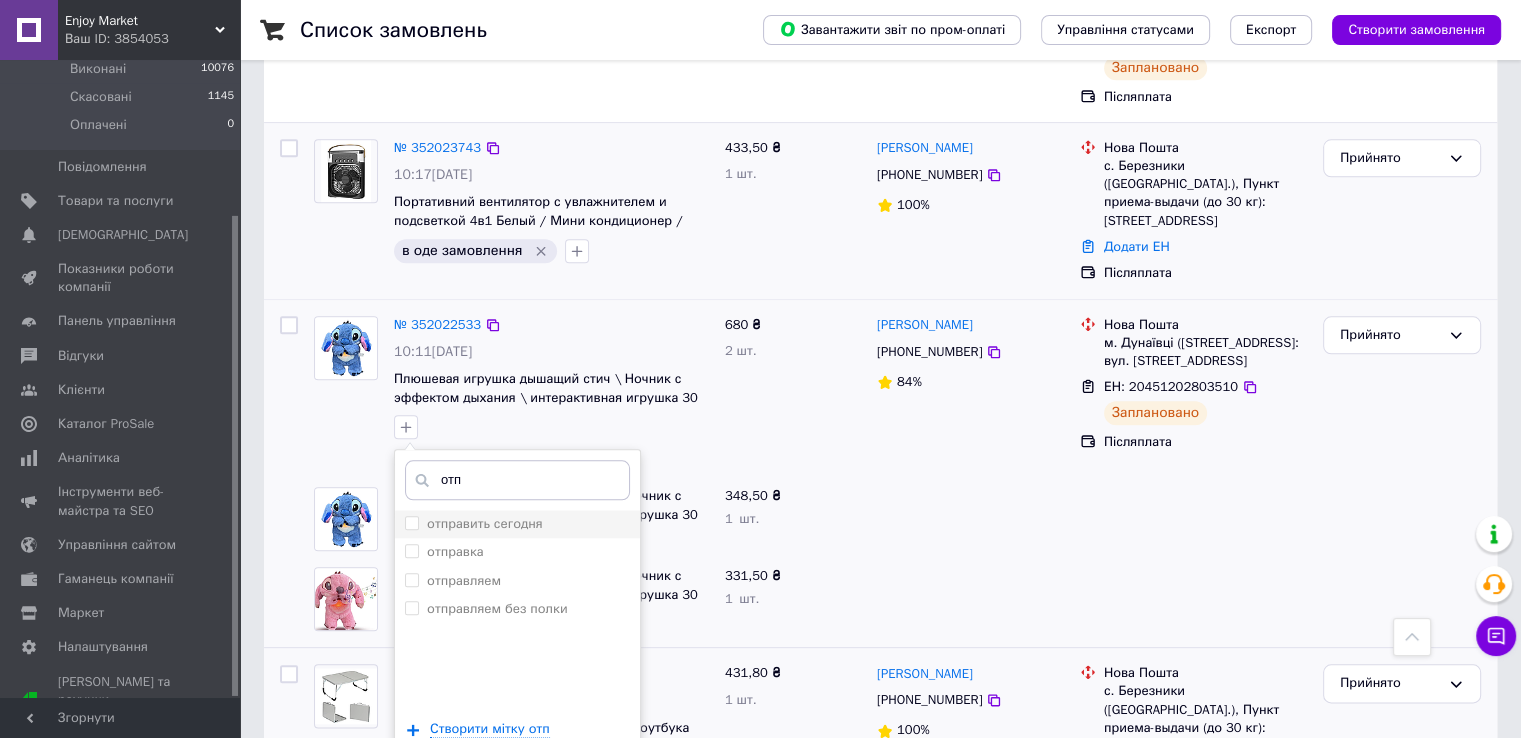 checkbox on "false" 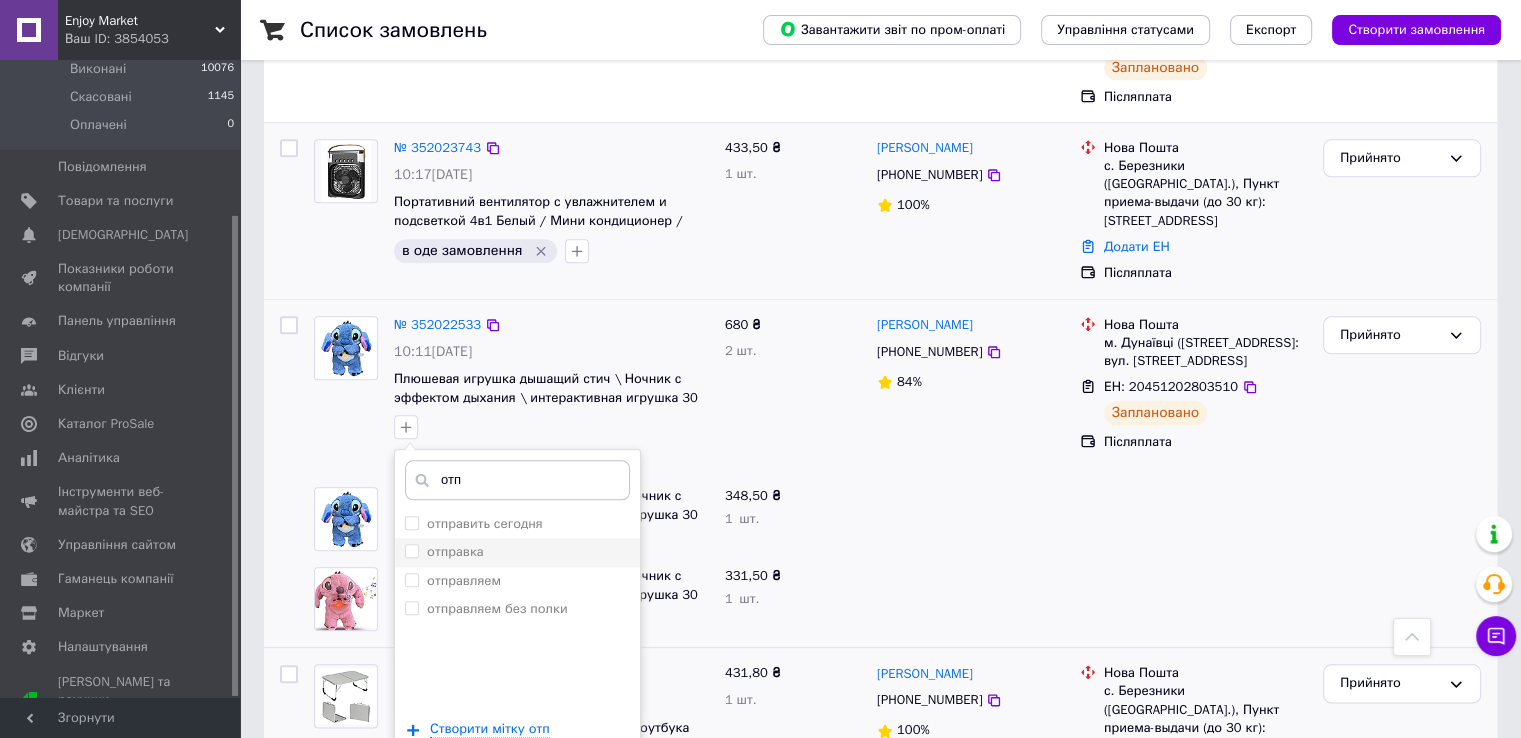click on "отправка" at bounding box center (517, 552) 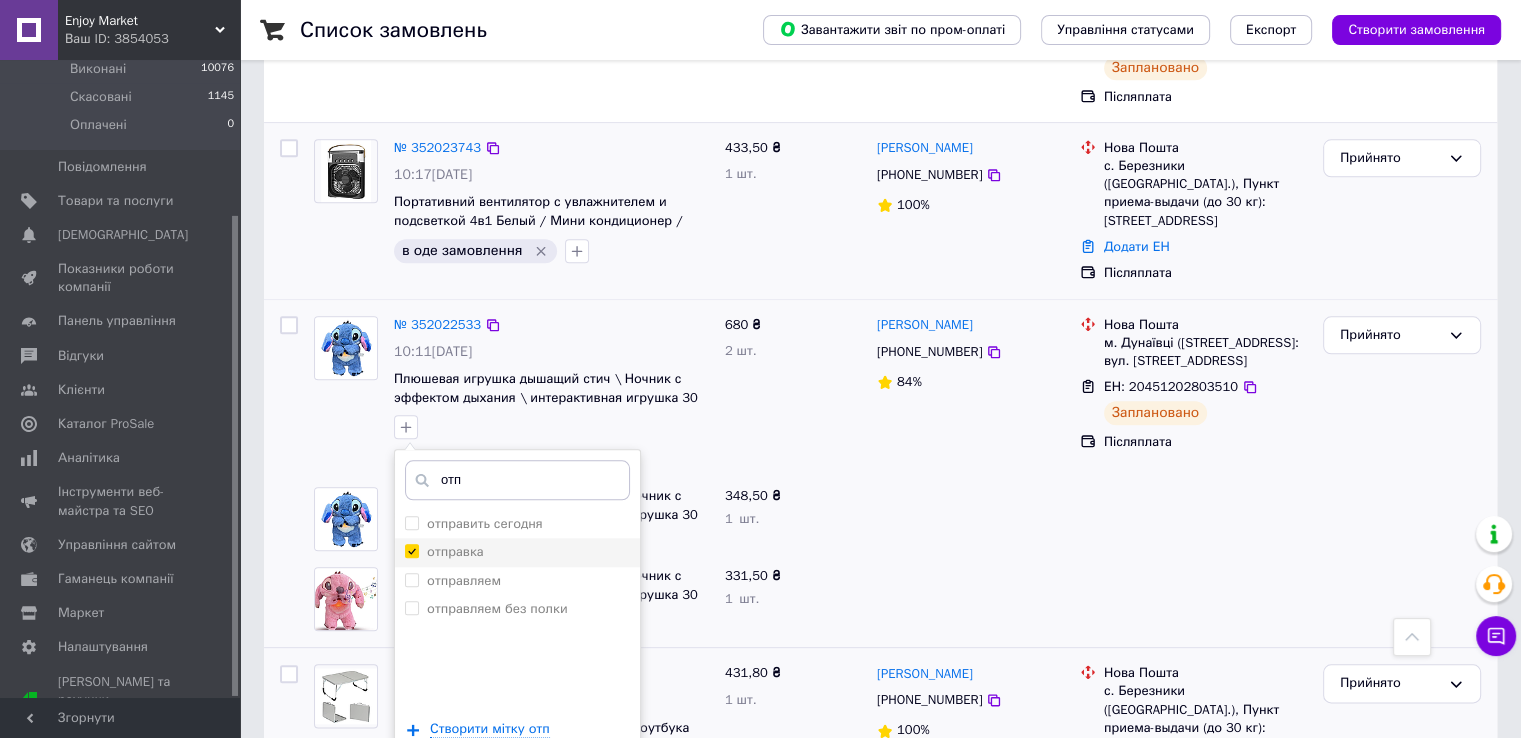 checkbox on "true" 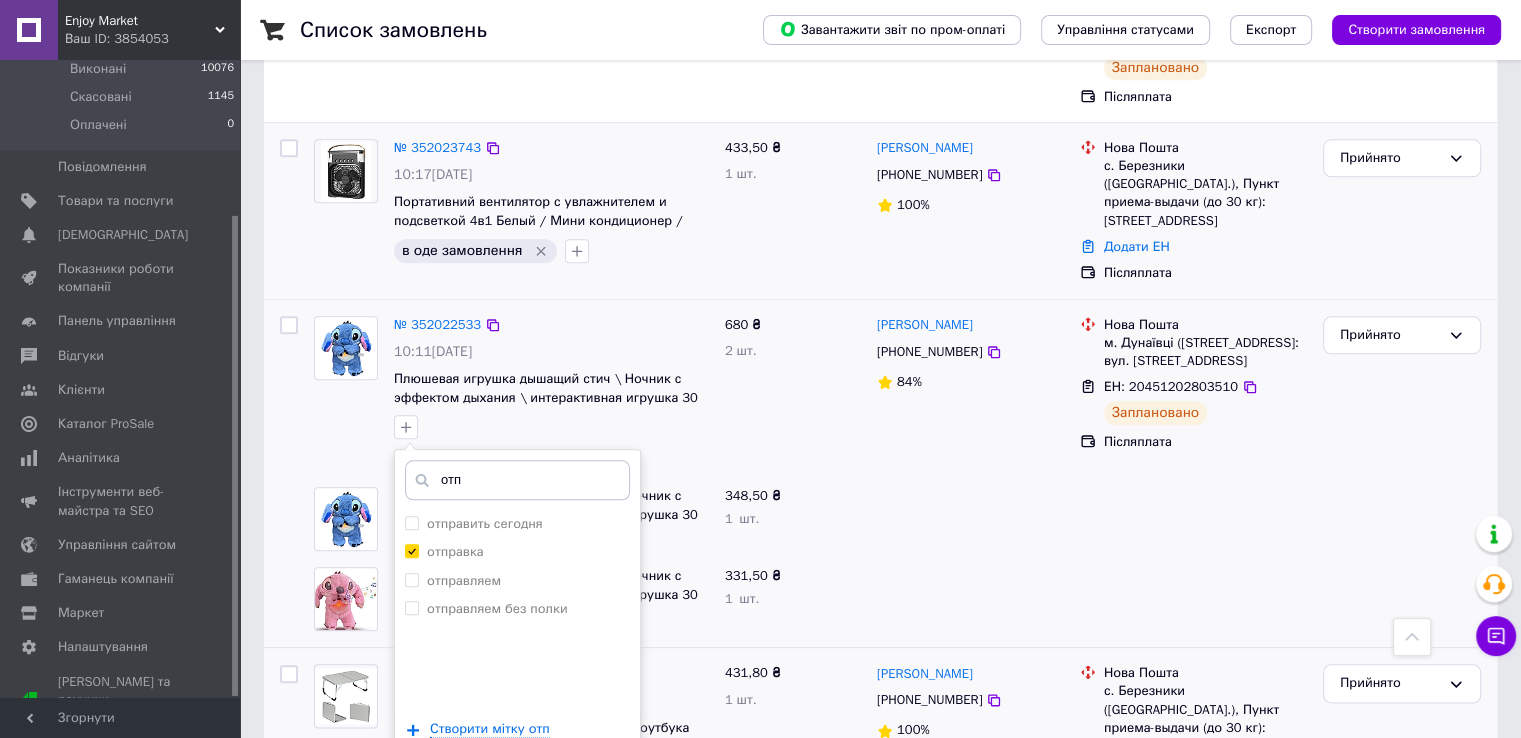 click on "Додати мітку" at bounding box center [517, 789] 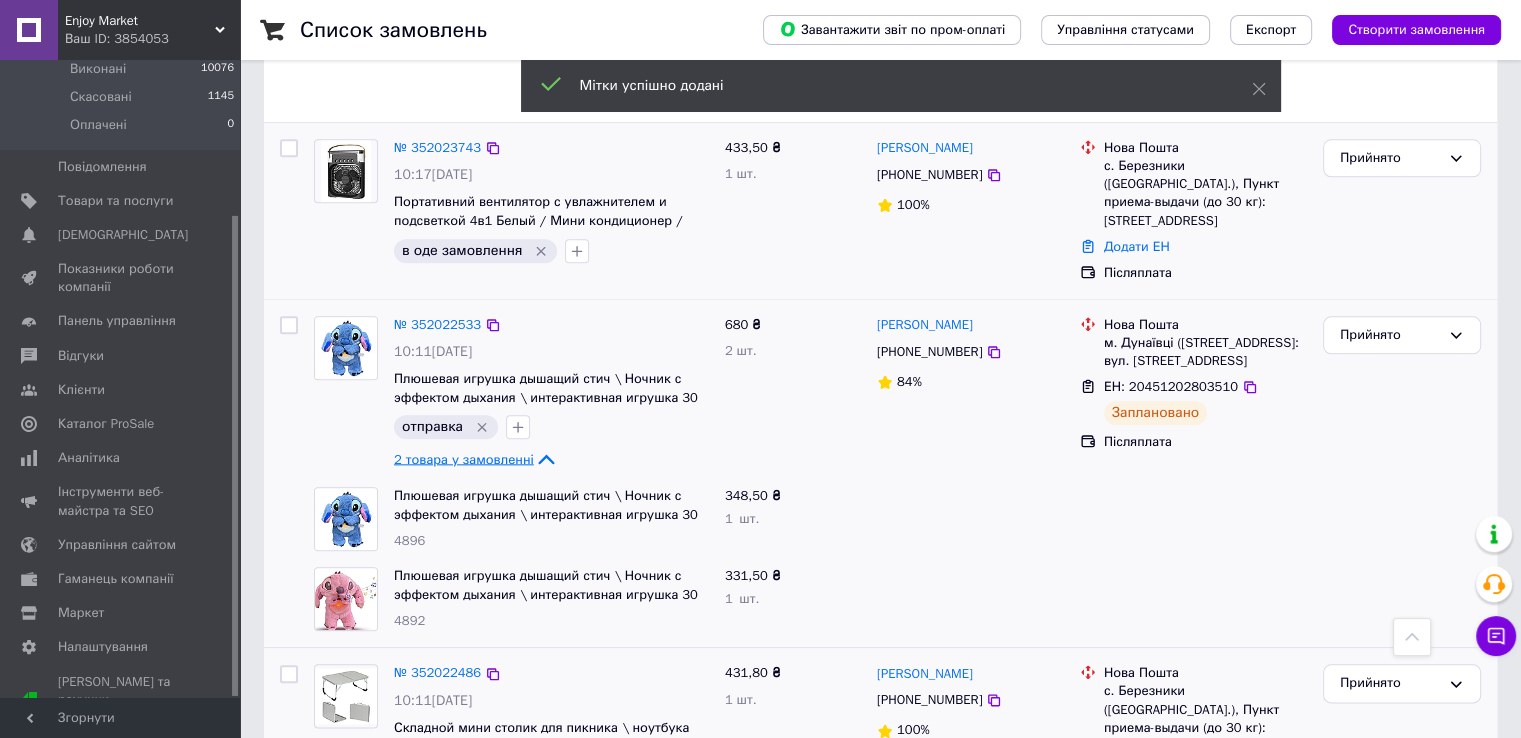 click on "2 товара у замовленні" at bounding box center (464, 458) 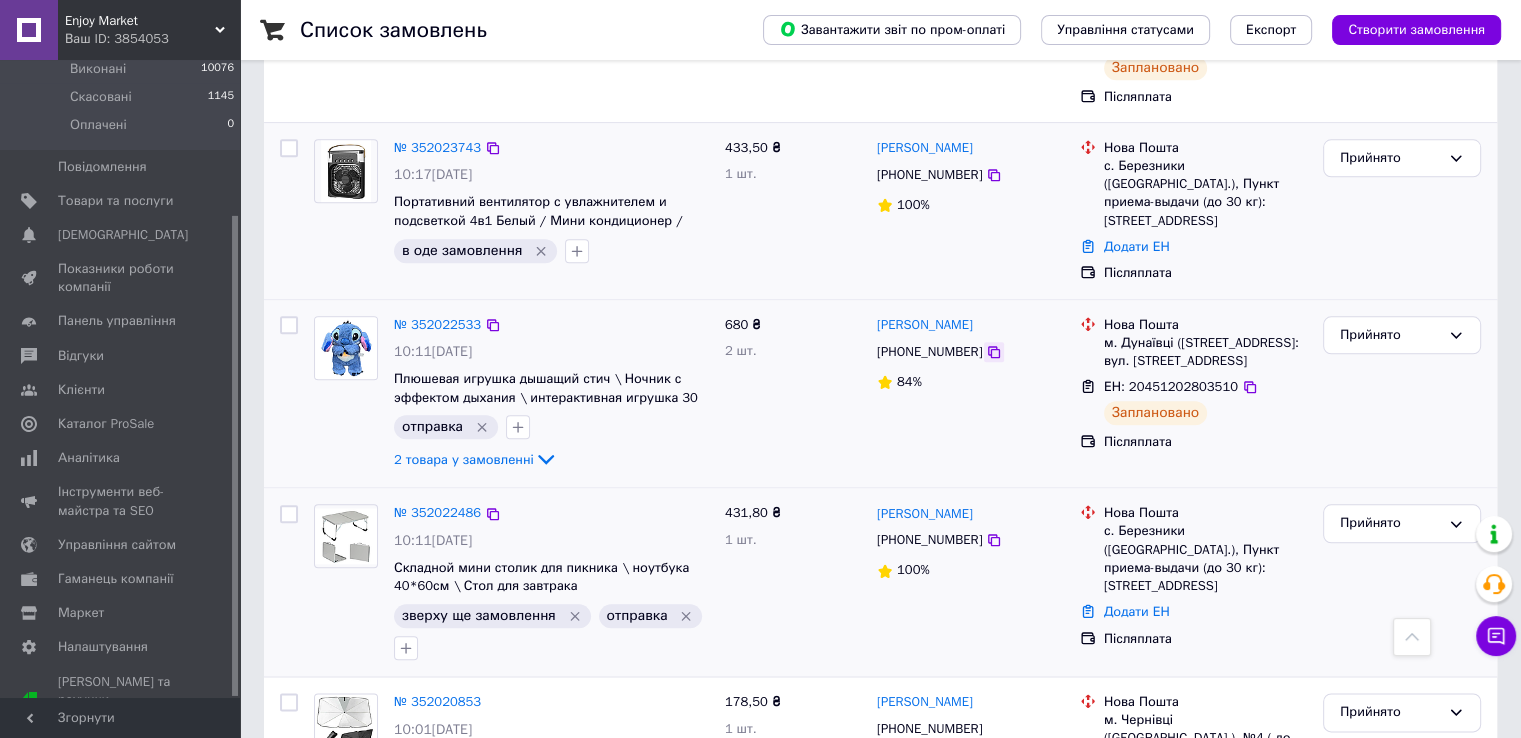 click 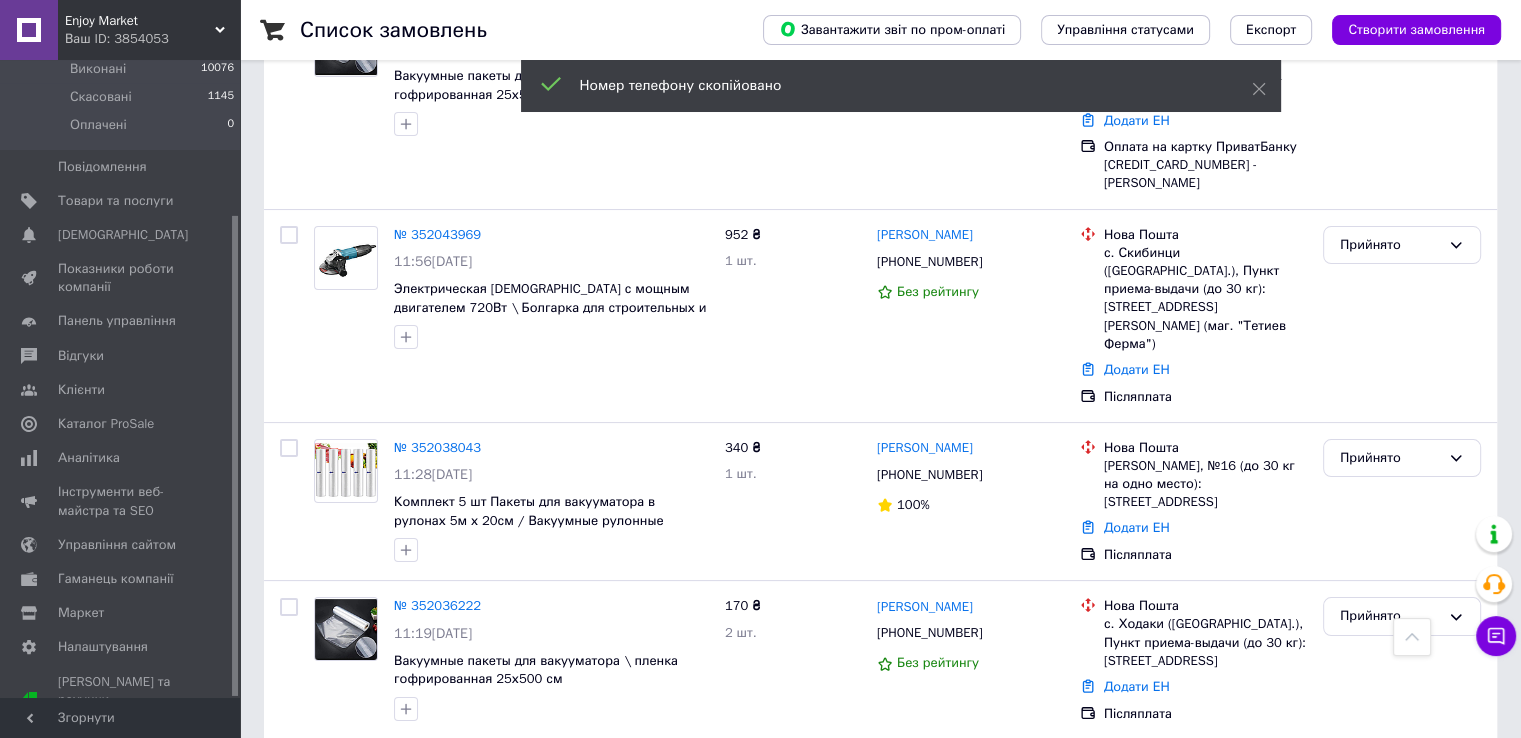 scroll, scrollTop: 0, scrollLeft: 0, axis: both 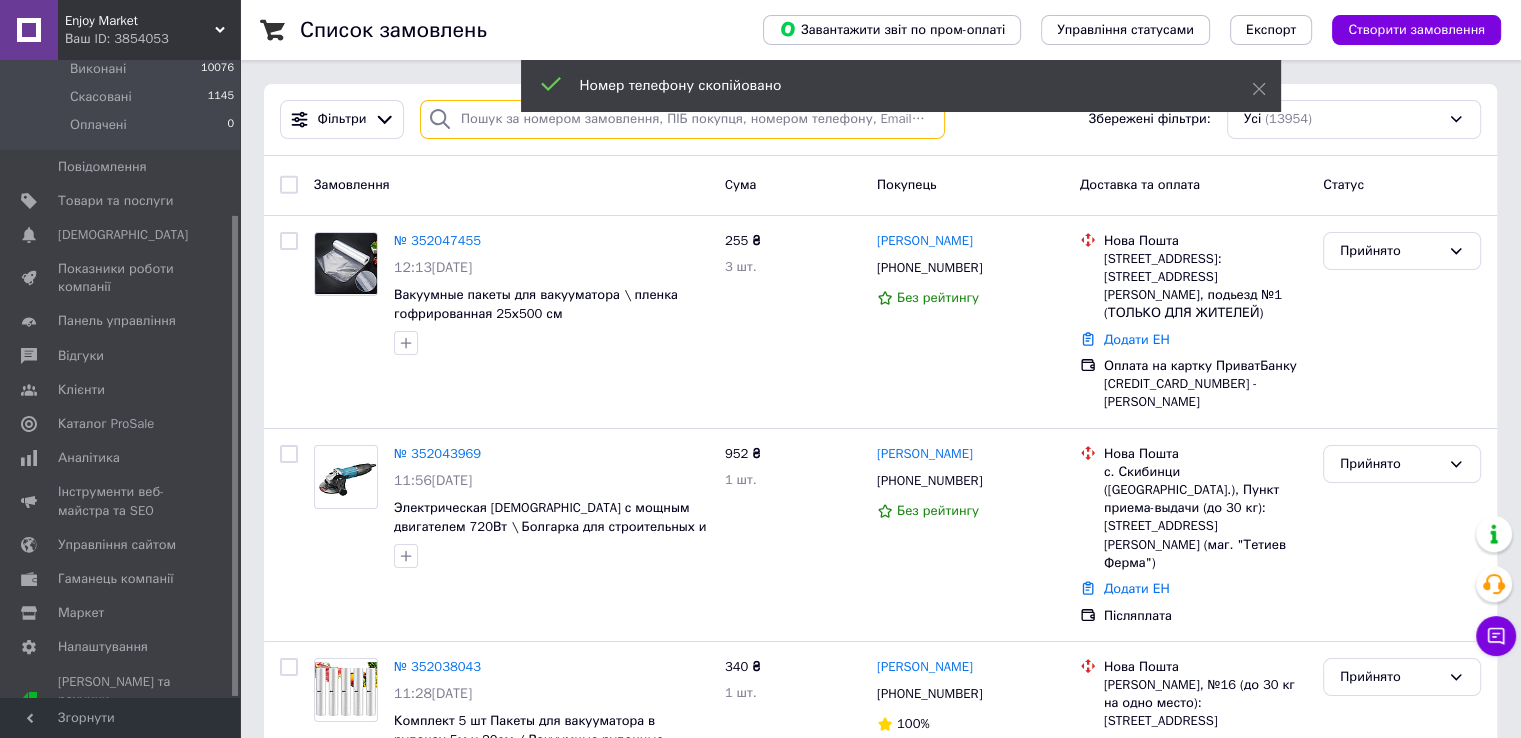 click at bounding box center [682, 119] 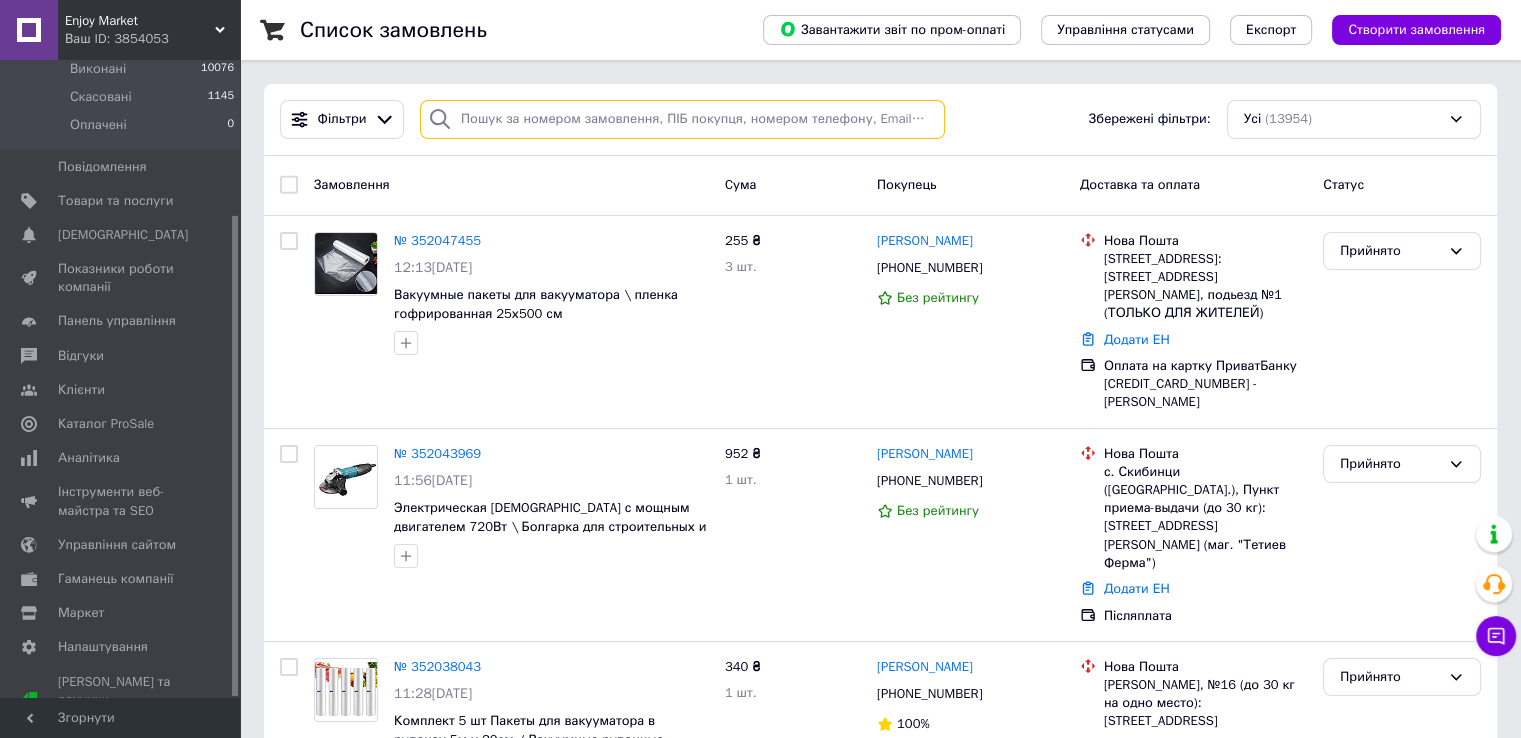paste on "+380963123319" 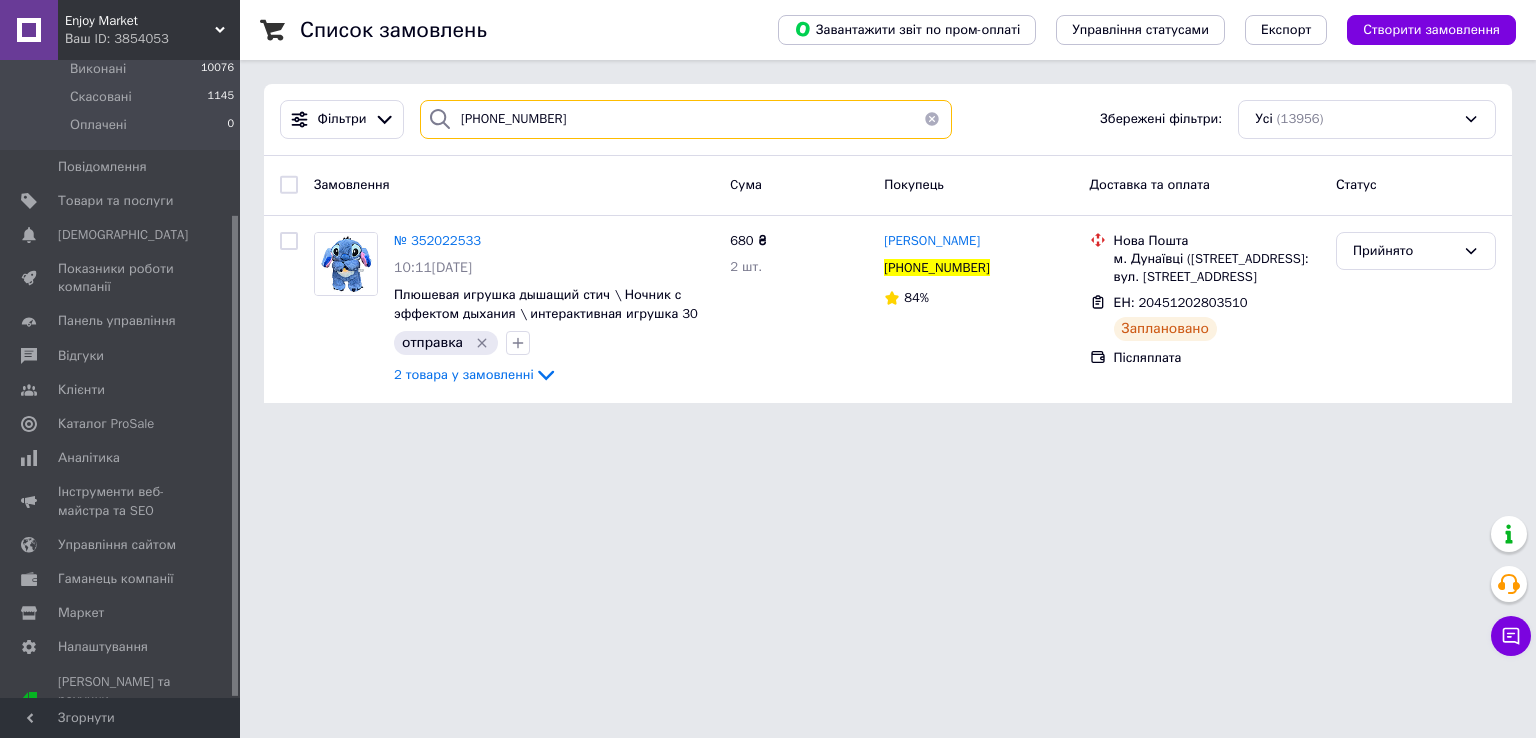 type on "+380963123319" 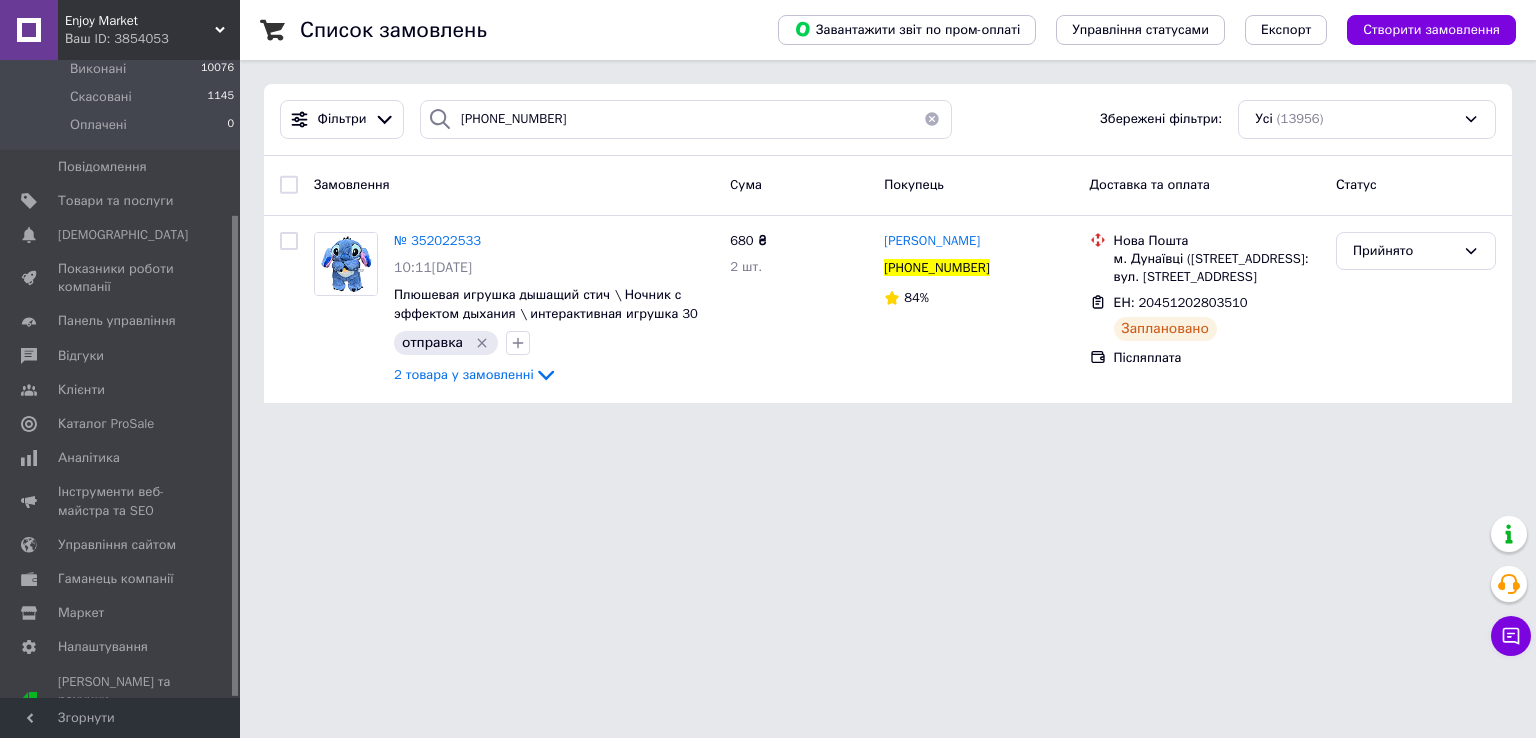 click at bounding box center (932, 119) 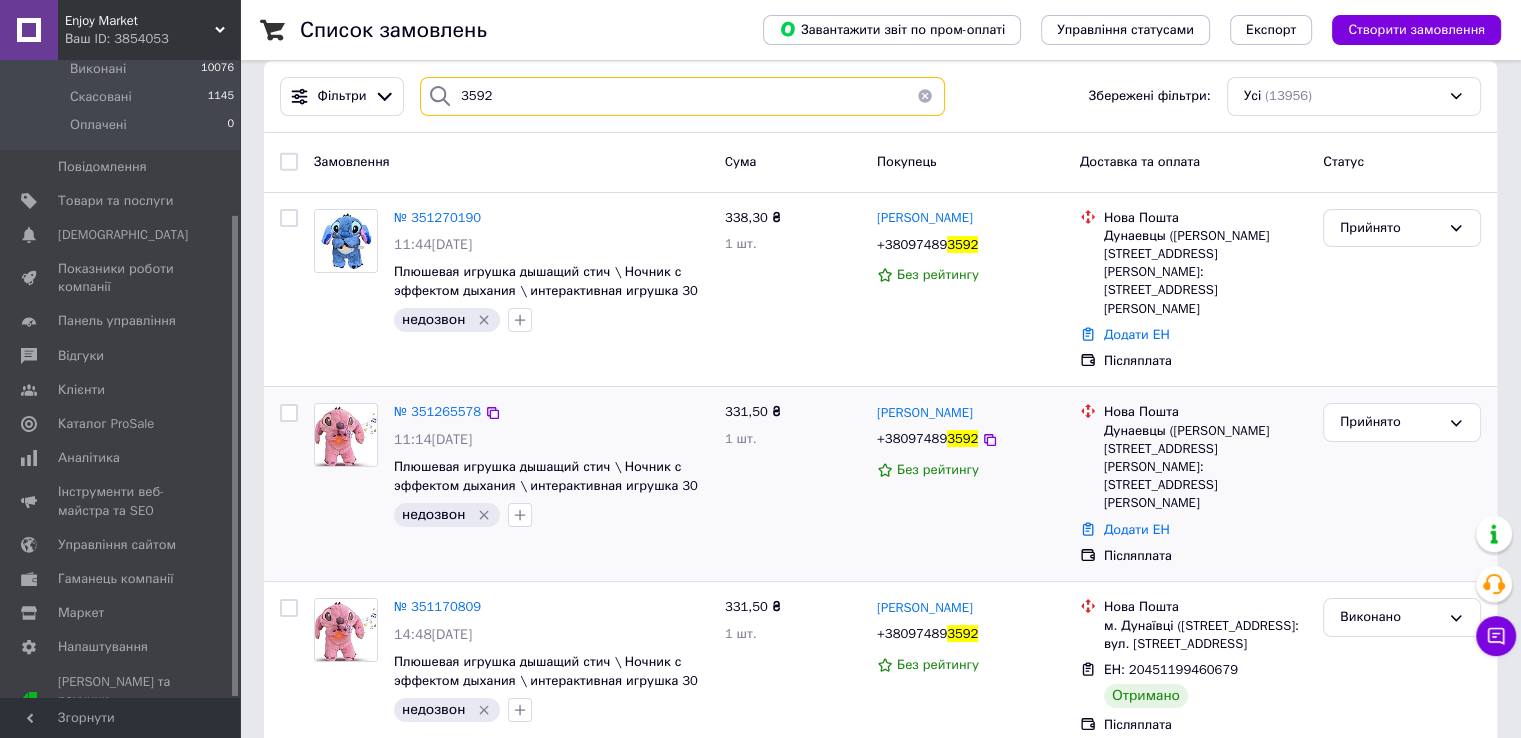 scroll, scrollTop: 0, scrollLeft: 0, axis: both 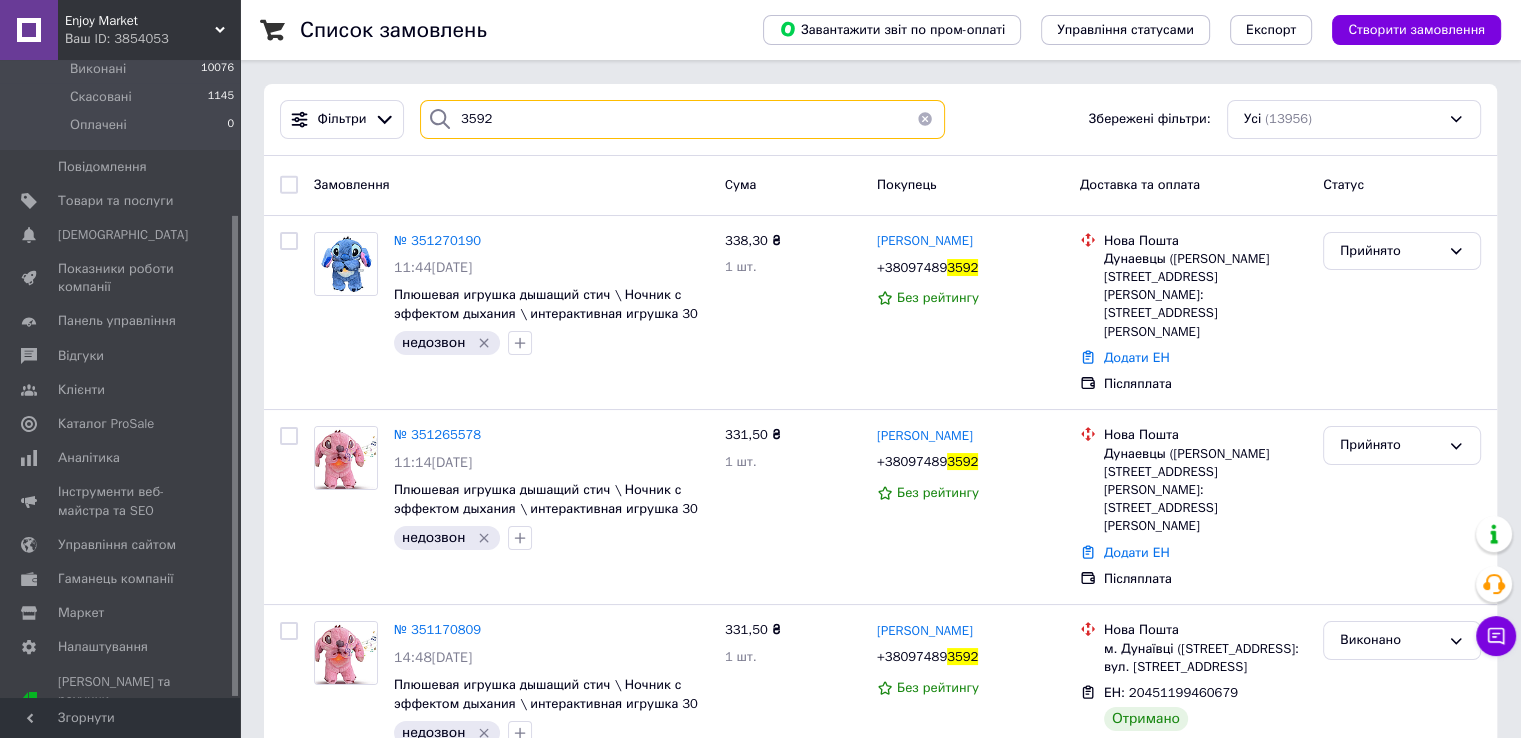 type on "3592" 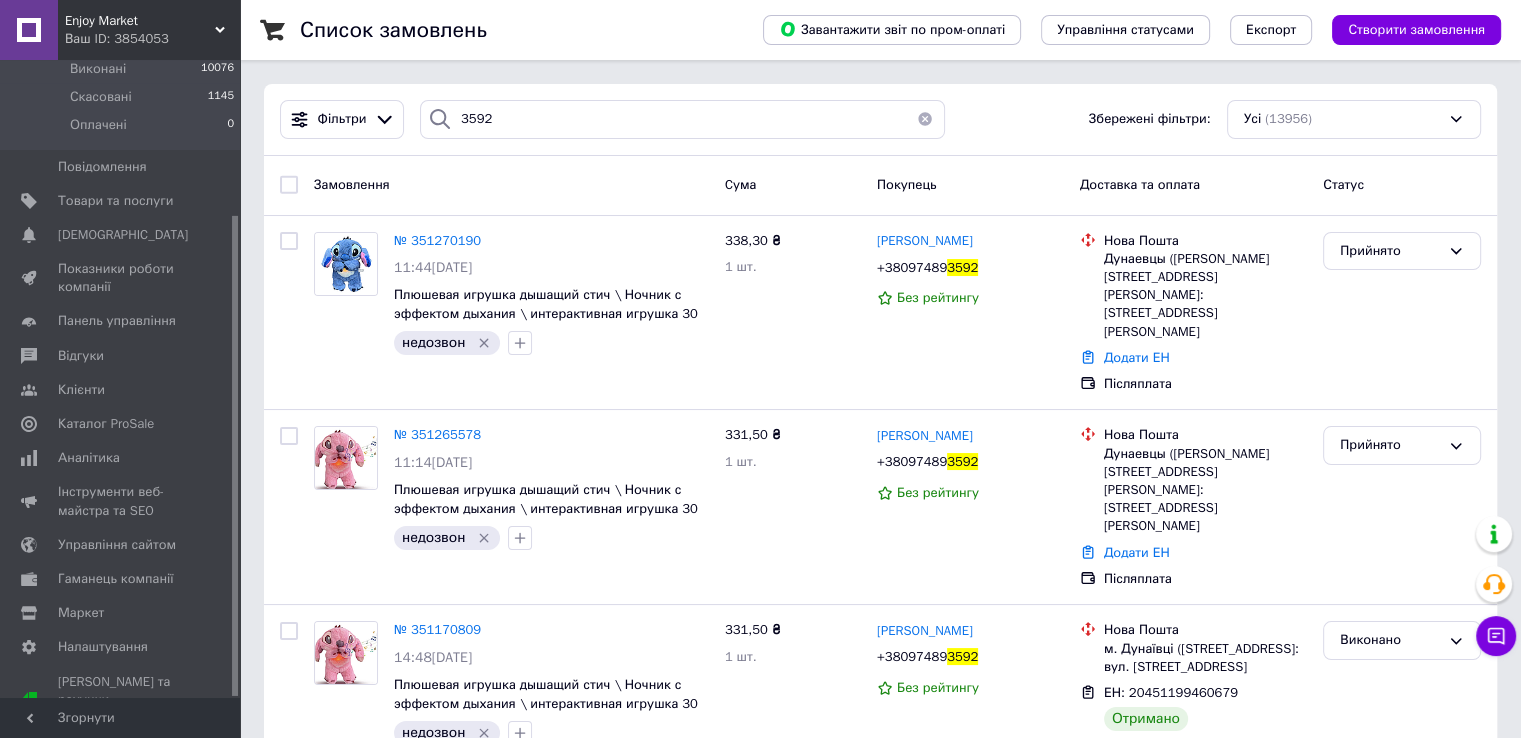 click at bounding box center [925, 119] 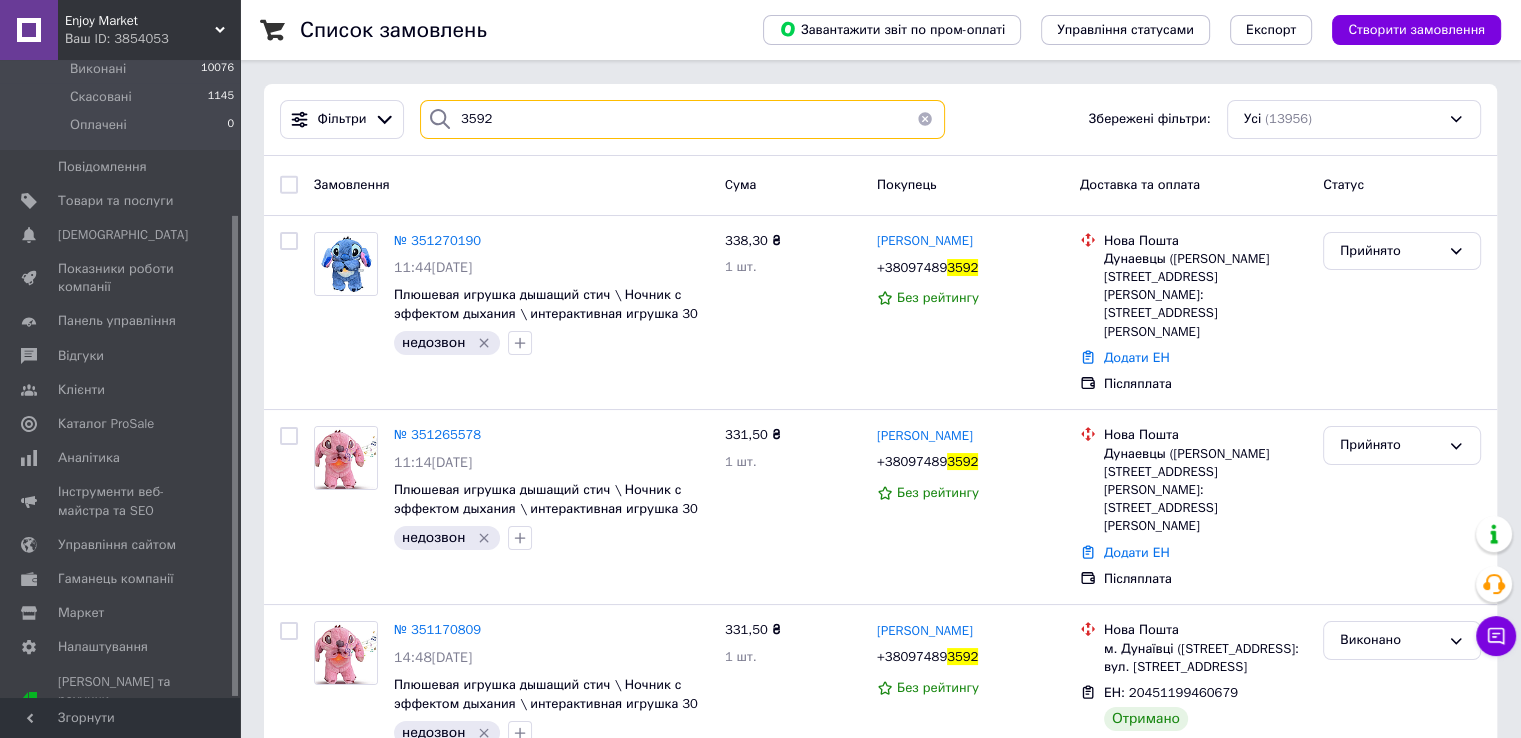 type 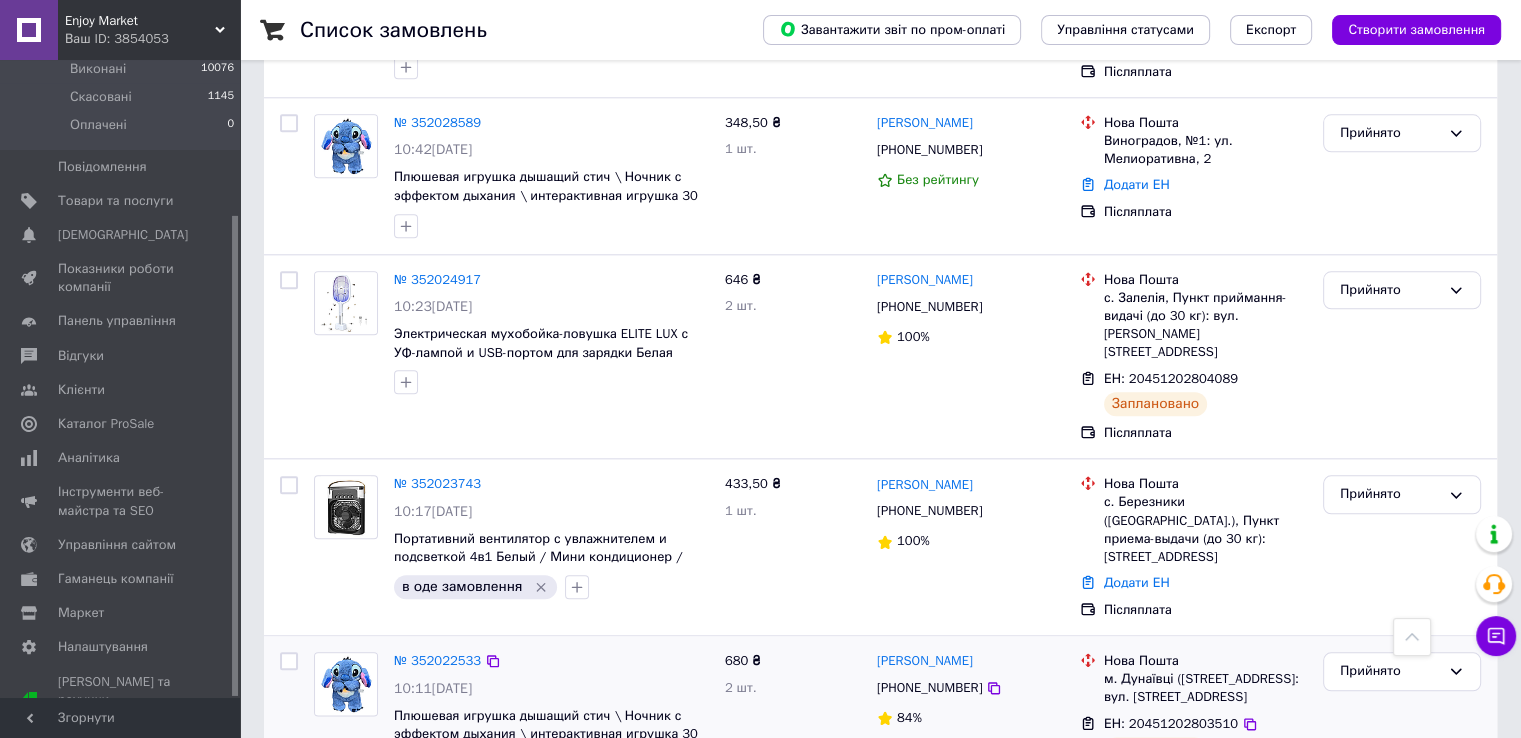 scroll, scrollTop: 2155, scrollLeft: 0, axis: vertical 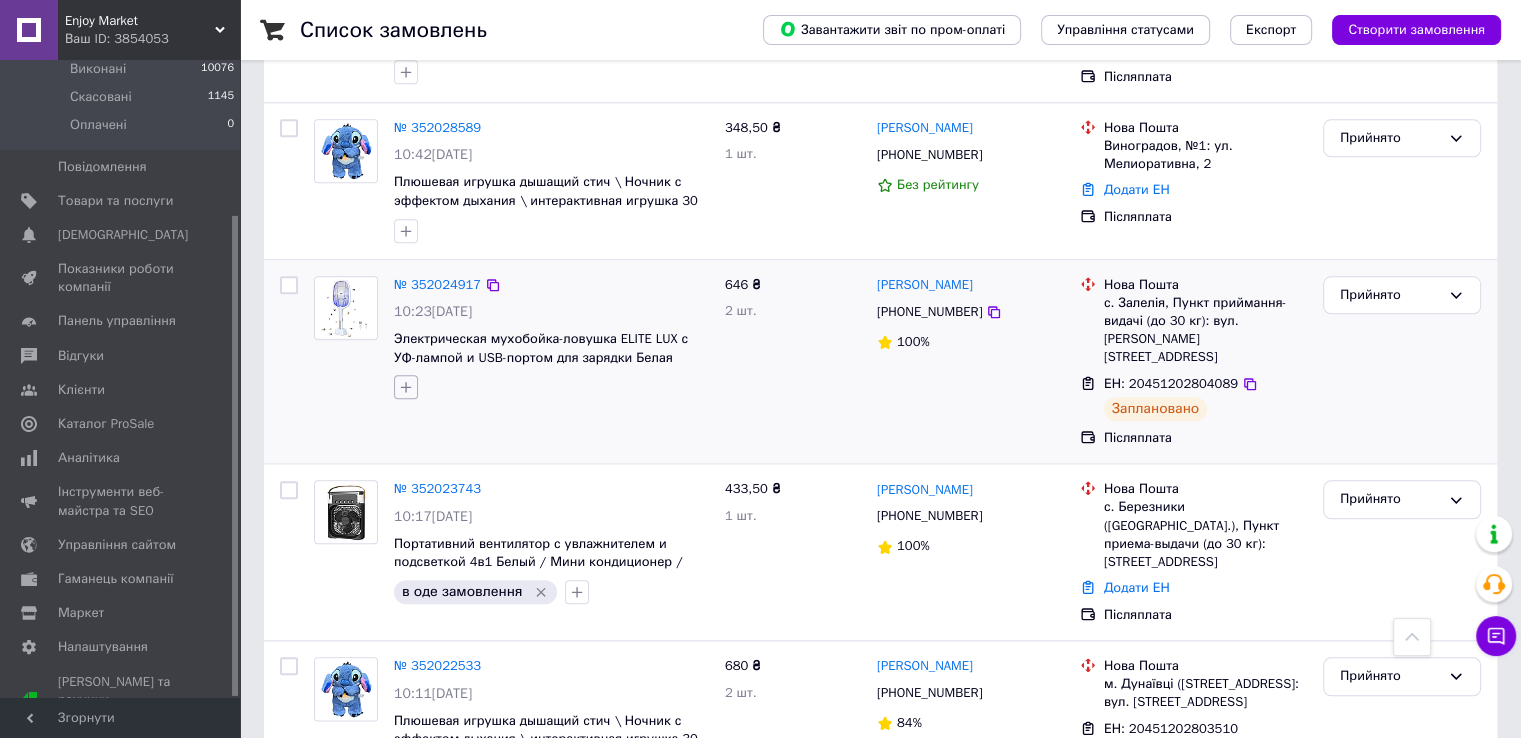 click 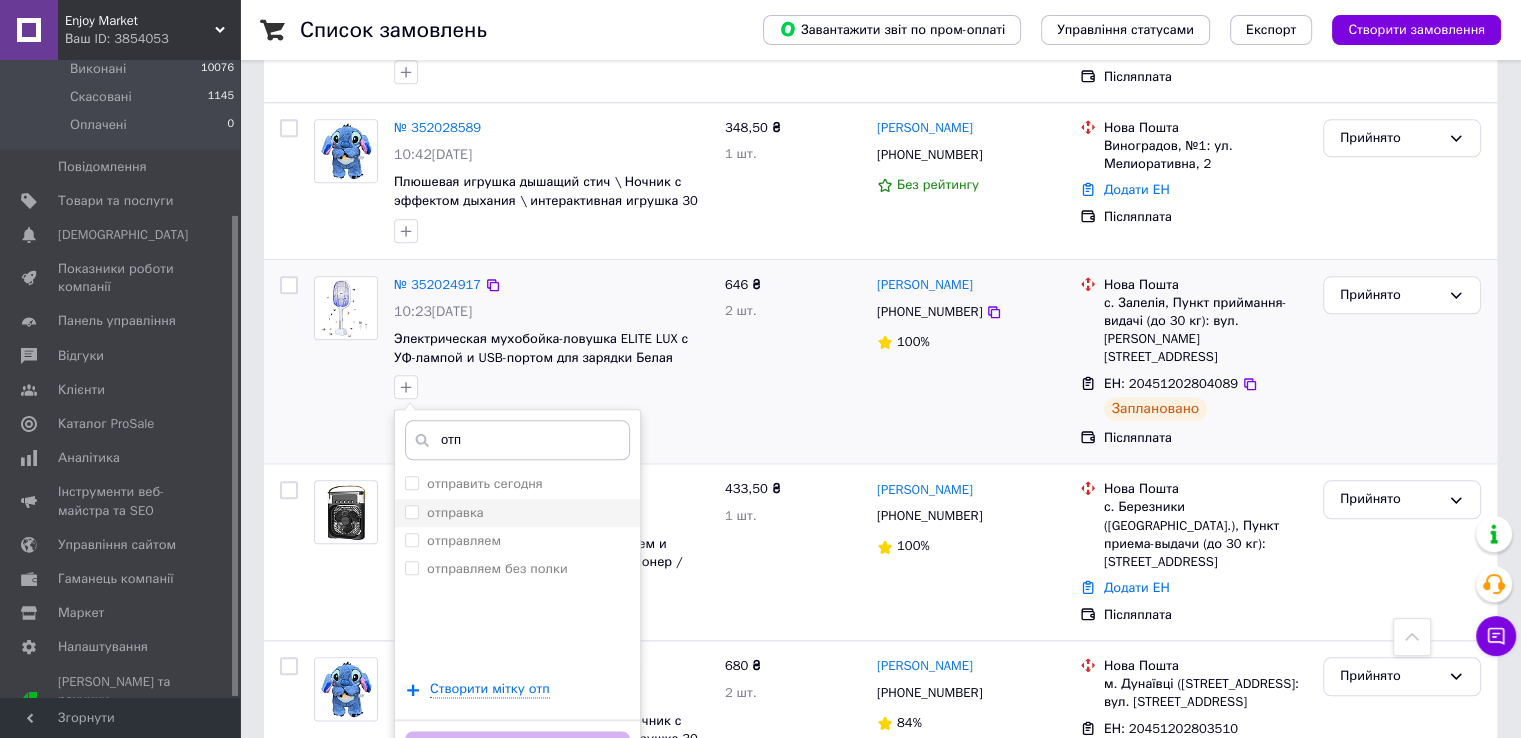 type on "отп" 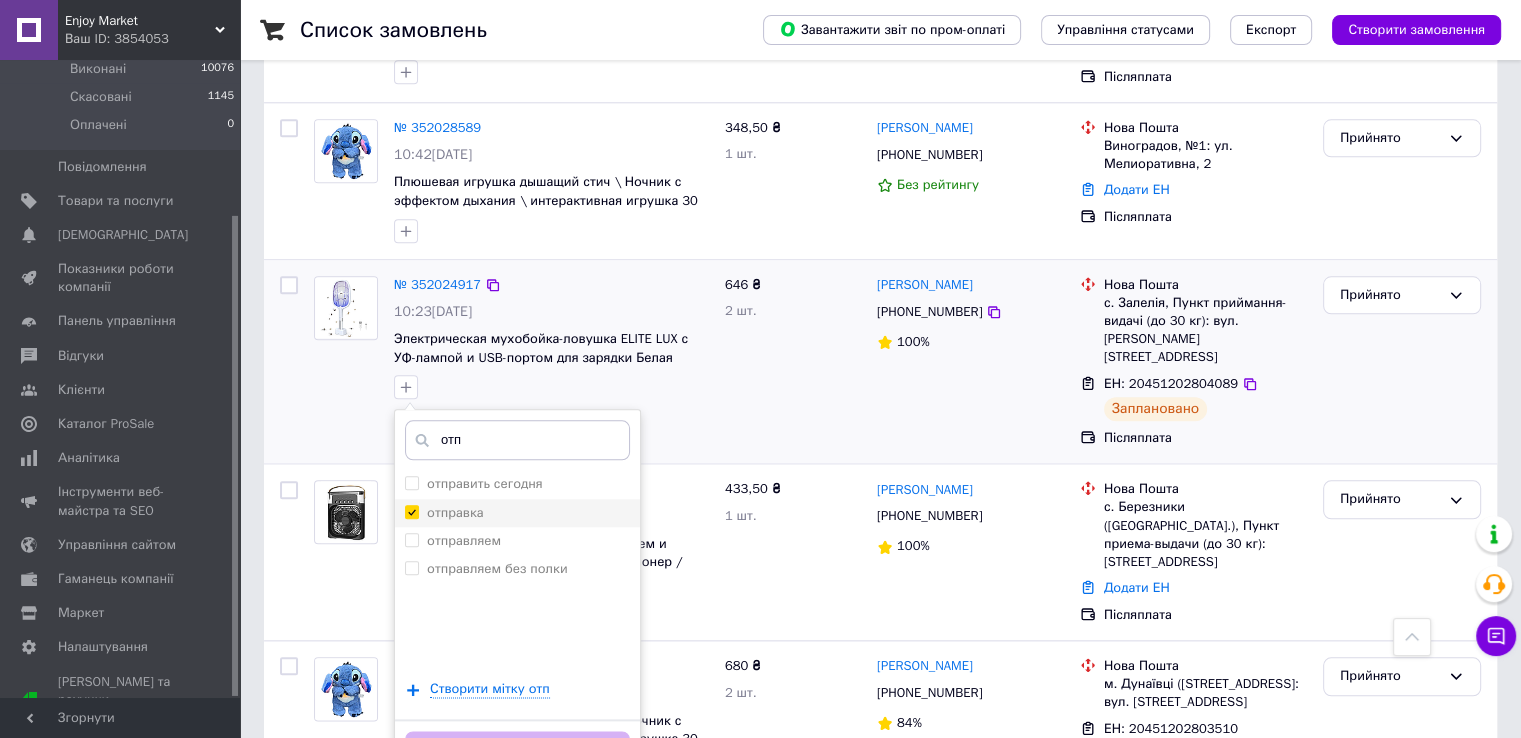 checkbox on "true" 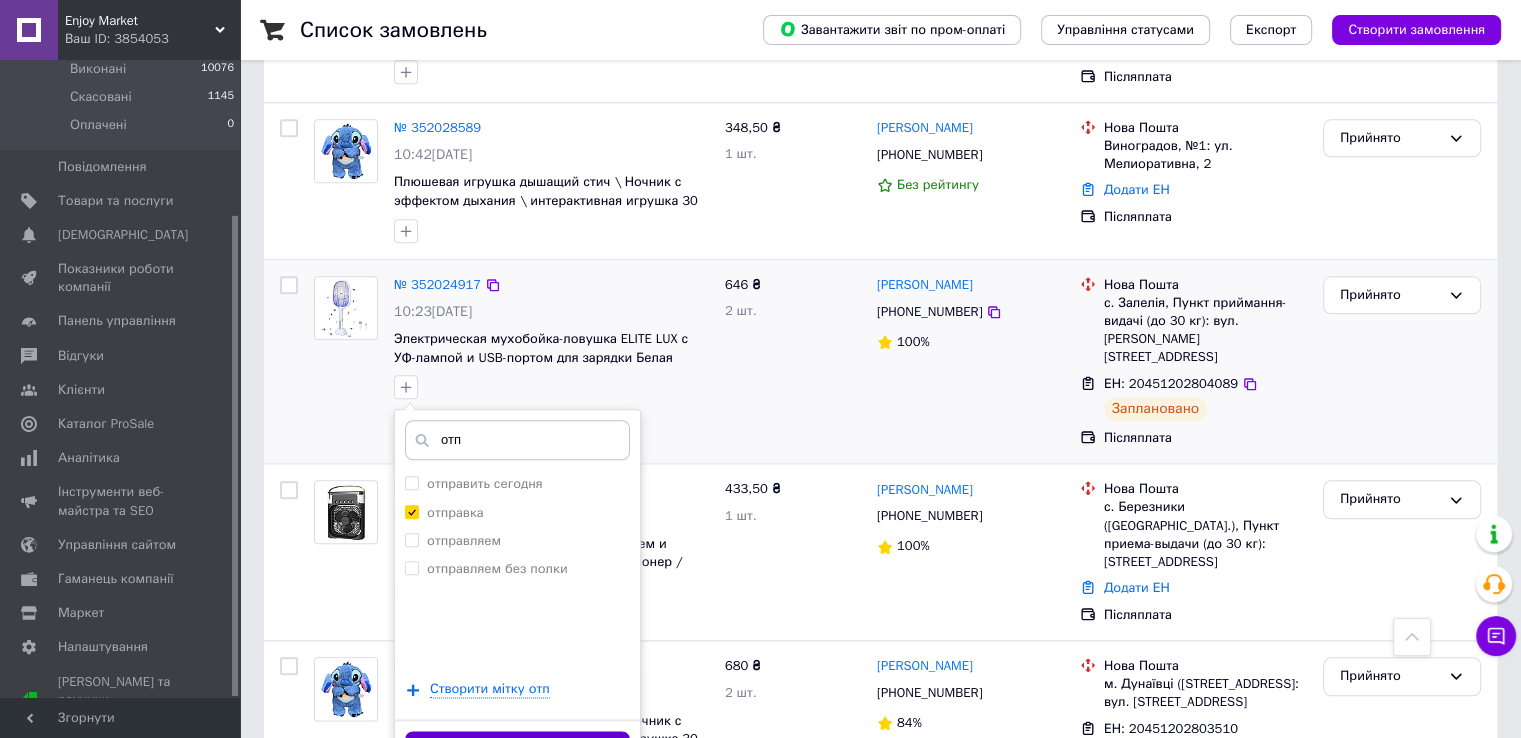 click on "Додати мітку" at bounding box center (517, 750) 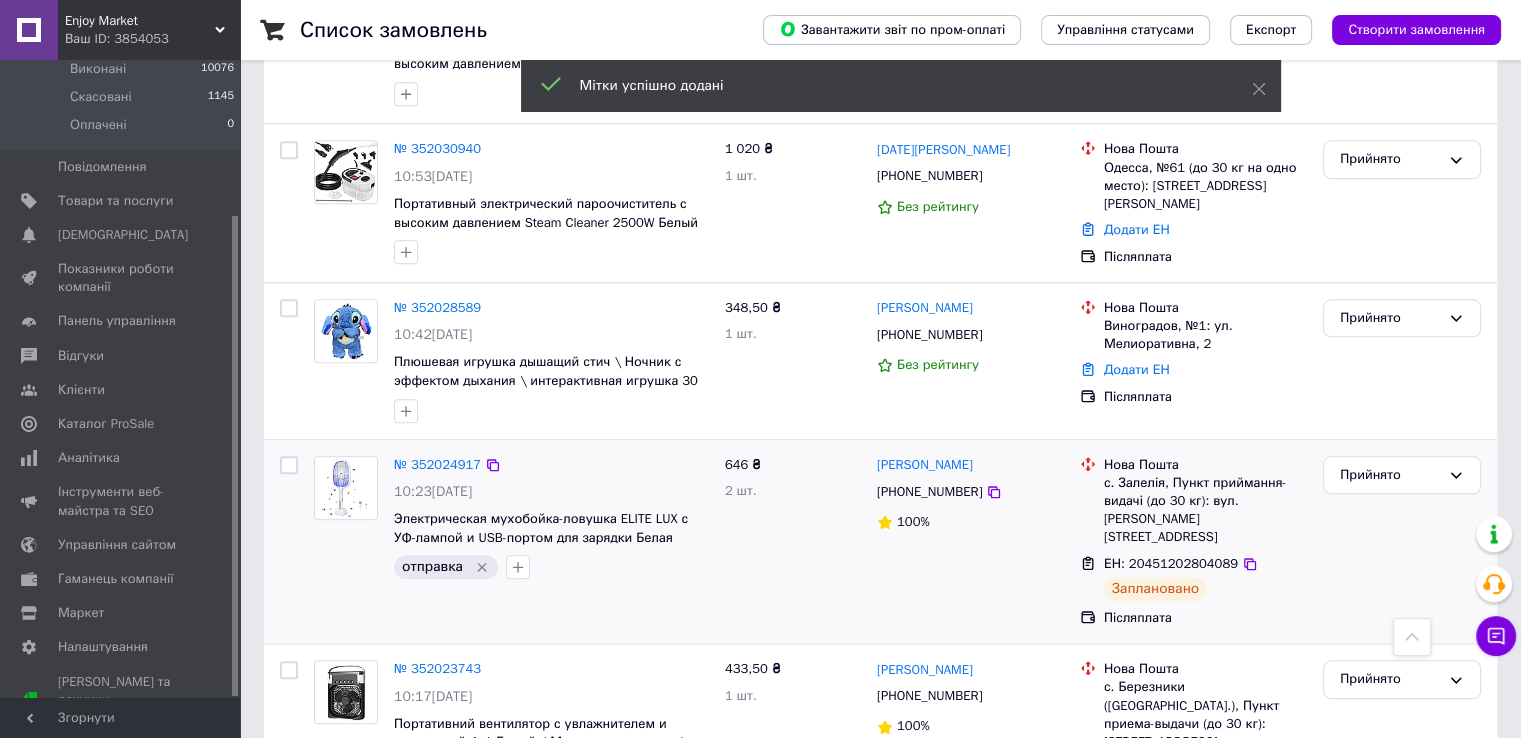 scroll, scrollTop: 1974, scrollLeft: 0, axis: vertical 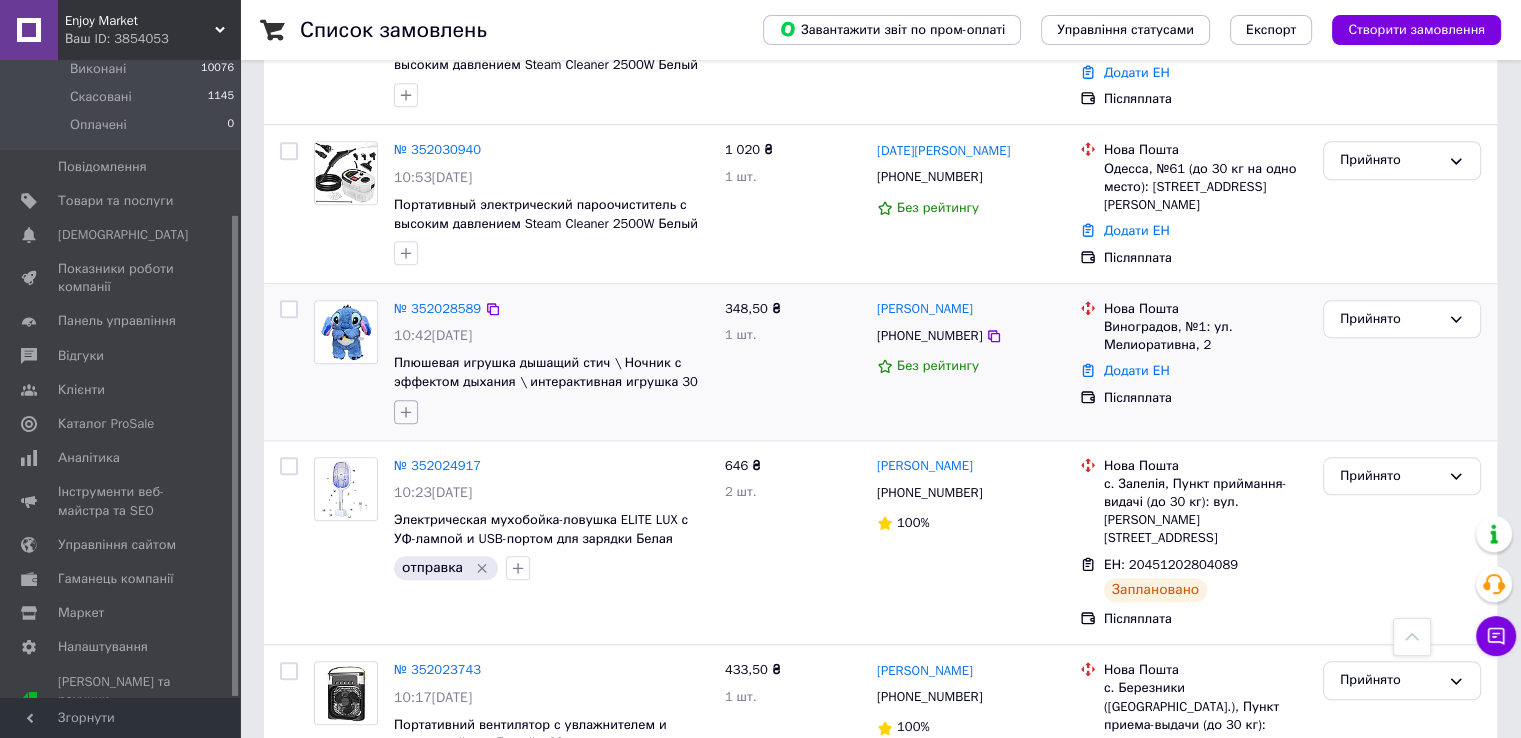 click 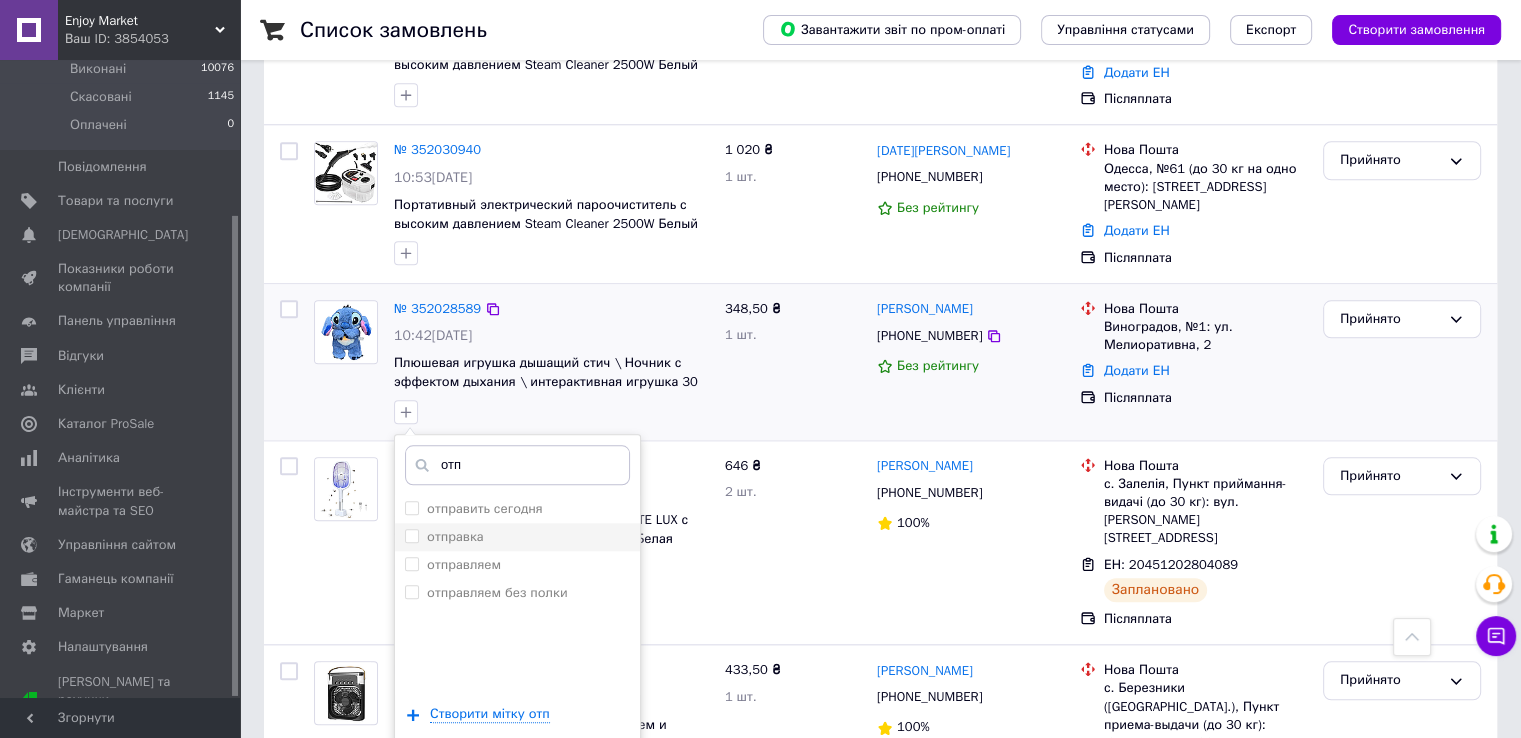 type on "отп" 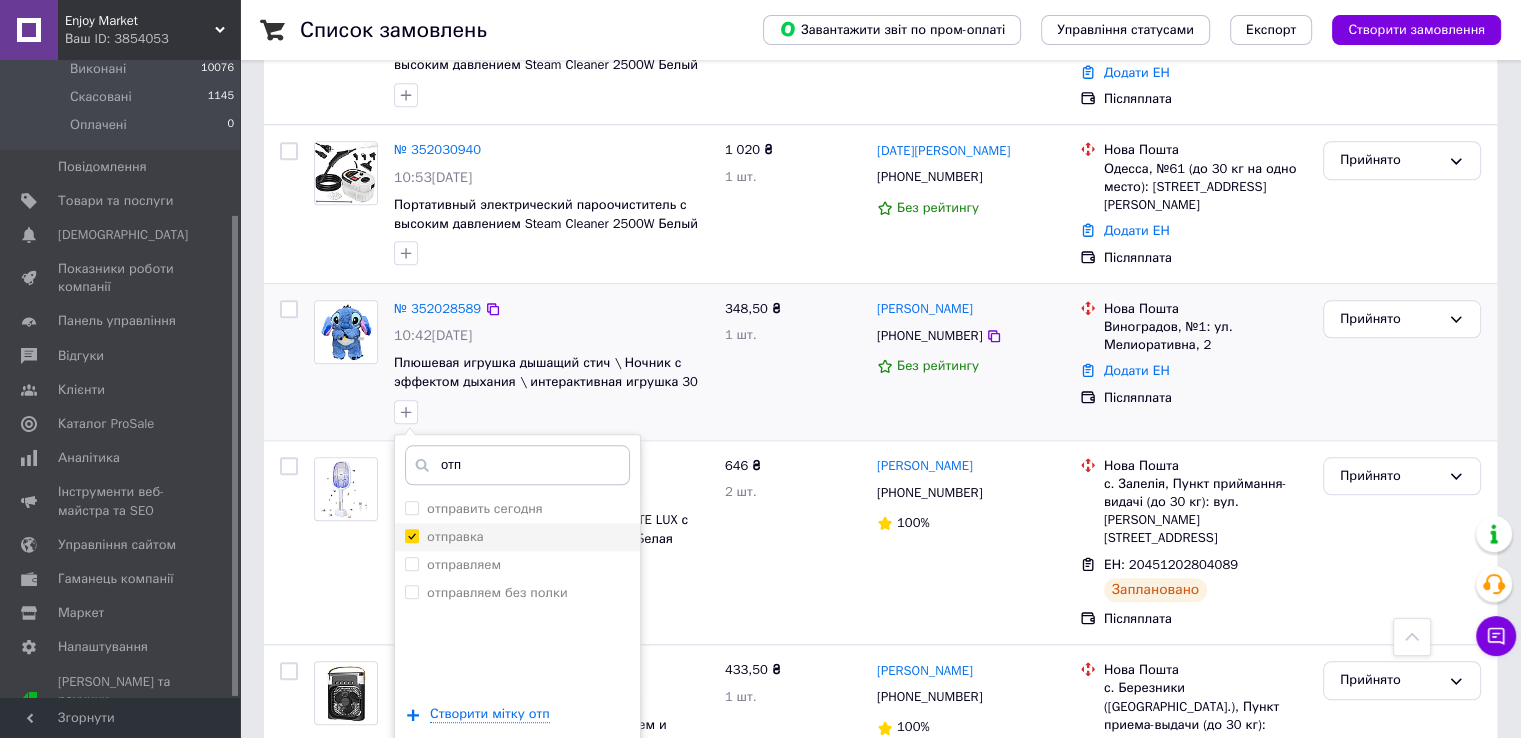checkbox on "true" 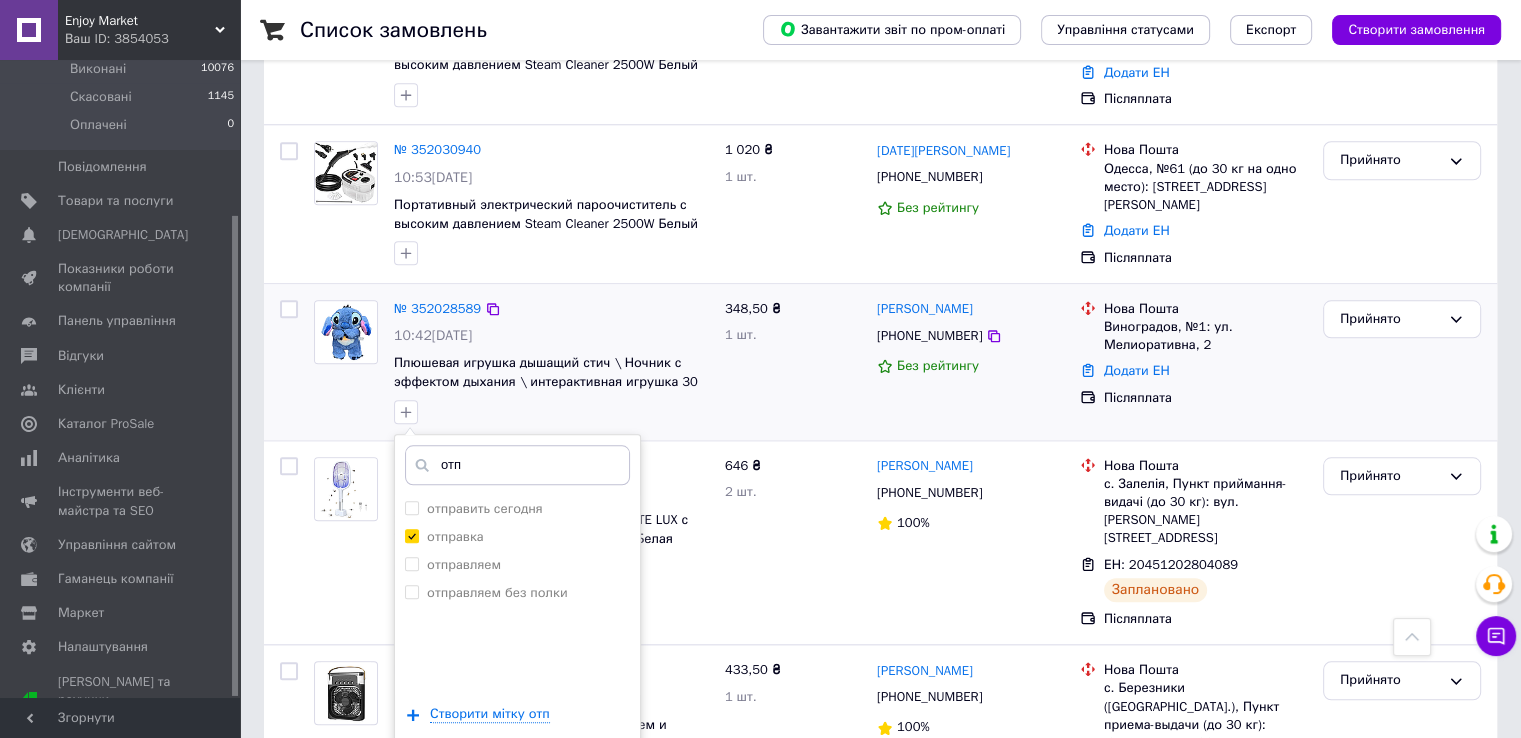 click on "Додати мітку" at bounding box center (517, 774) 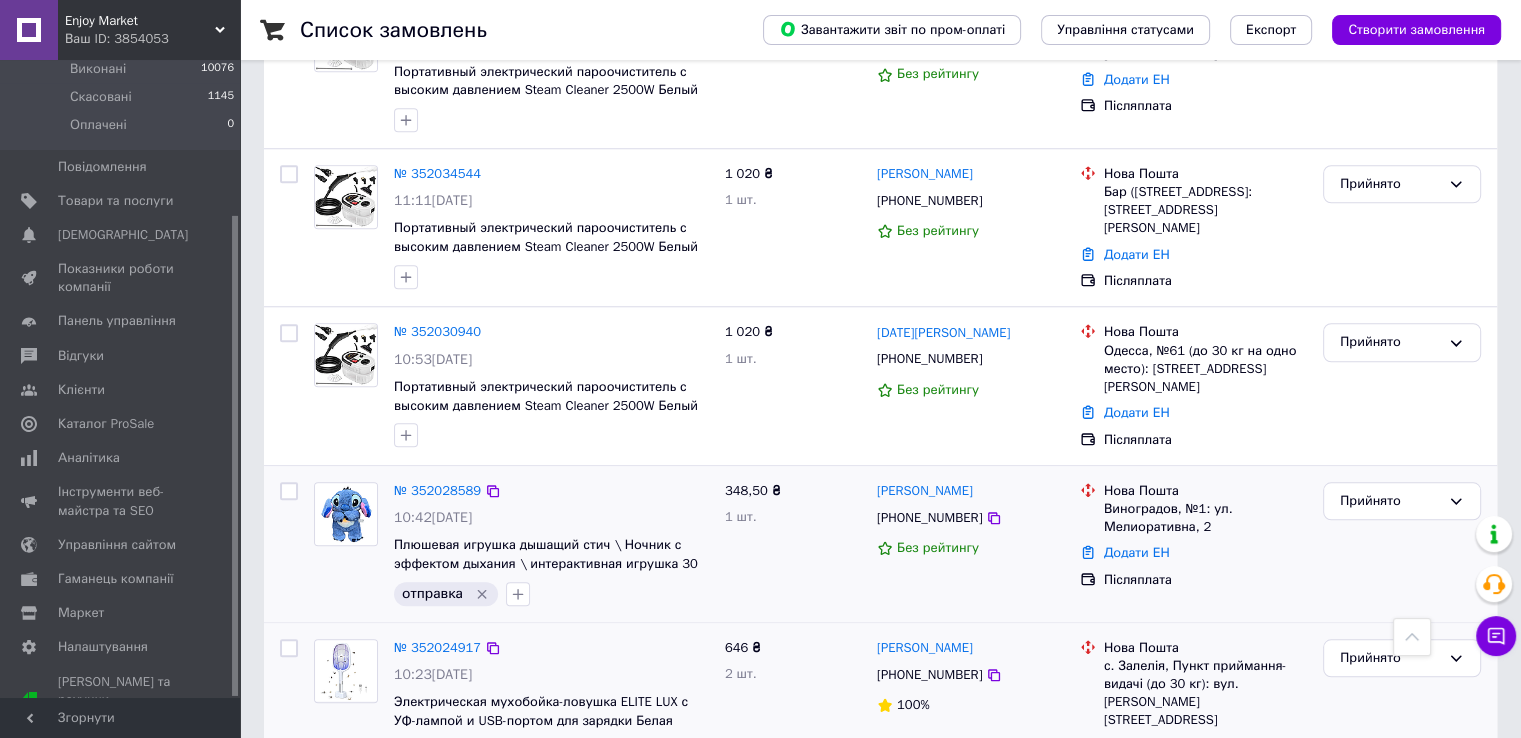 scroll, scrollTop: 1767, scrollLeft: 0, axis: vertical 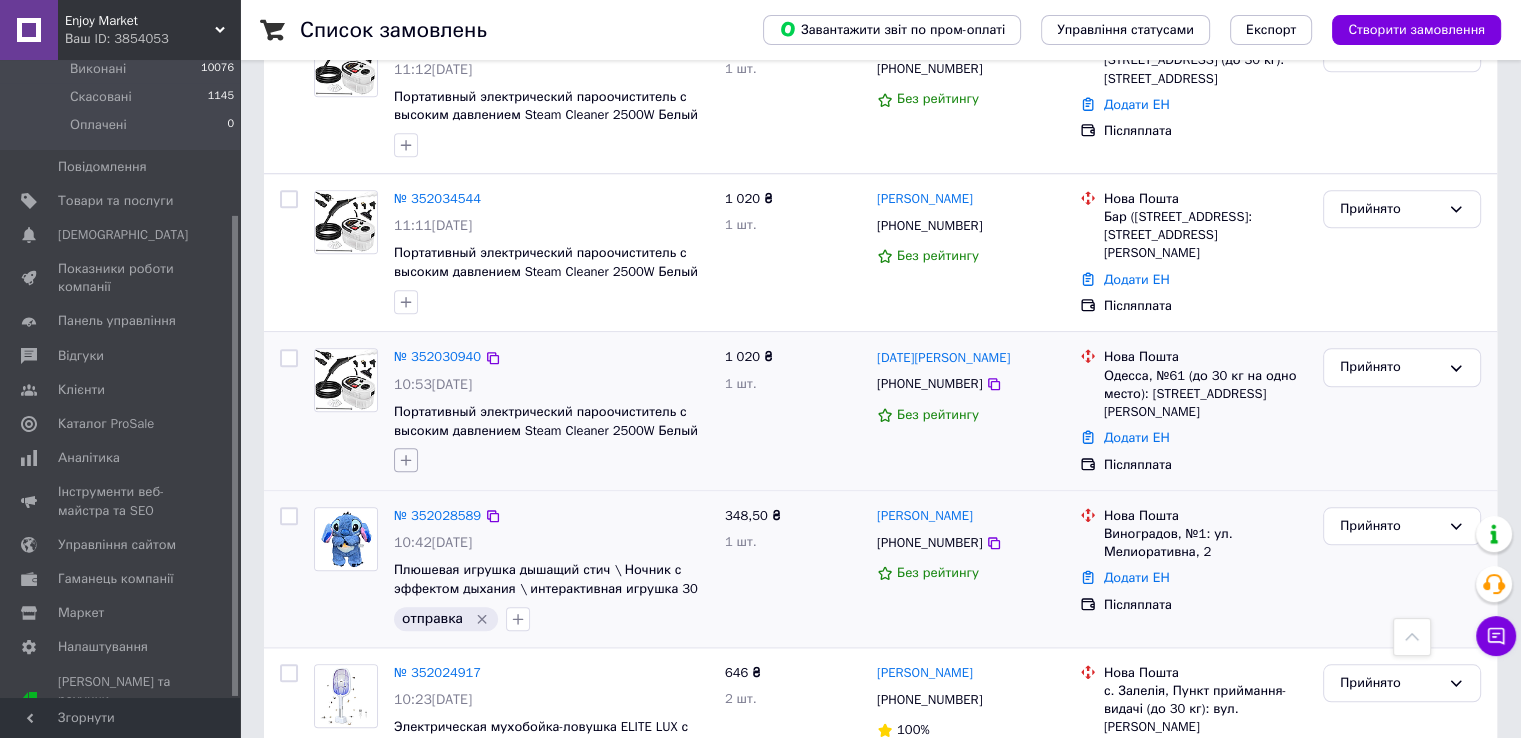 click 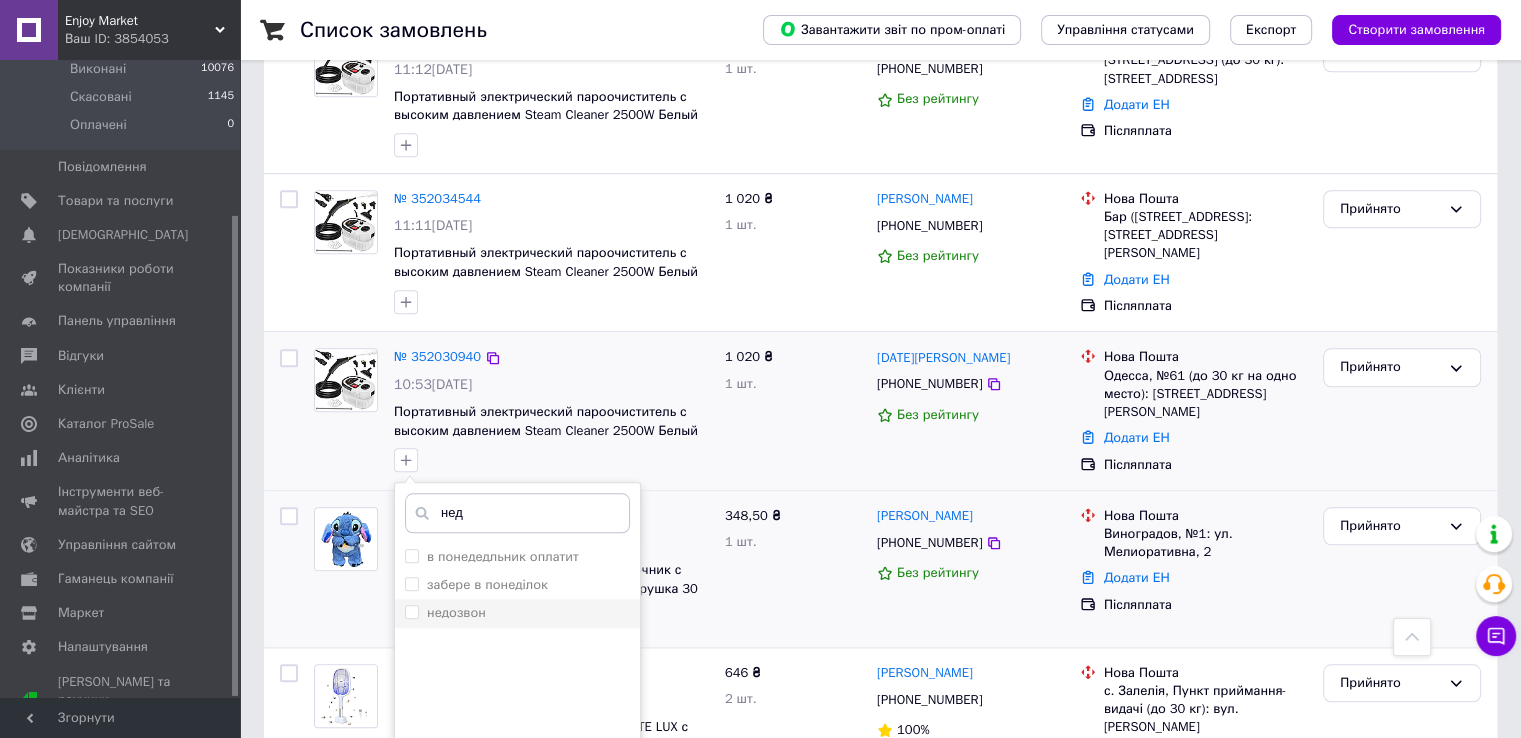 type on "нед" 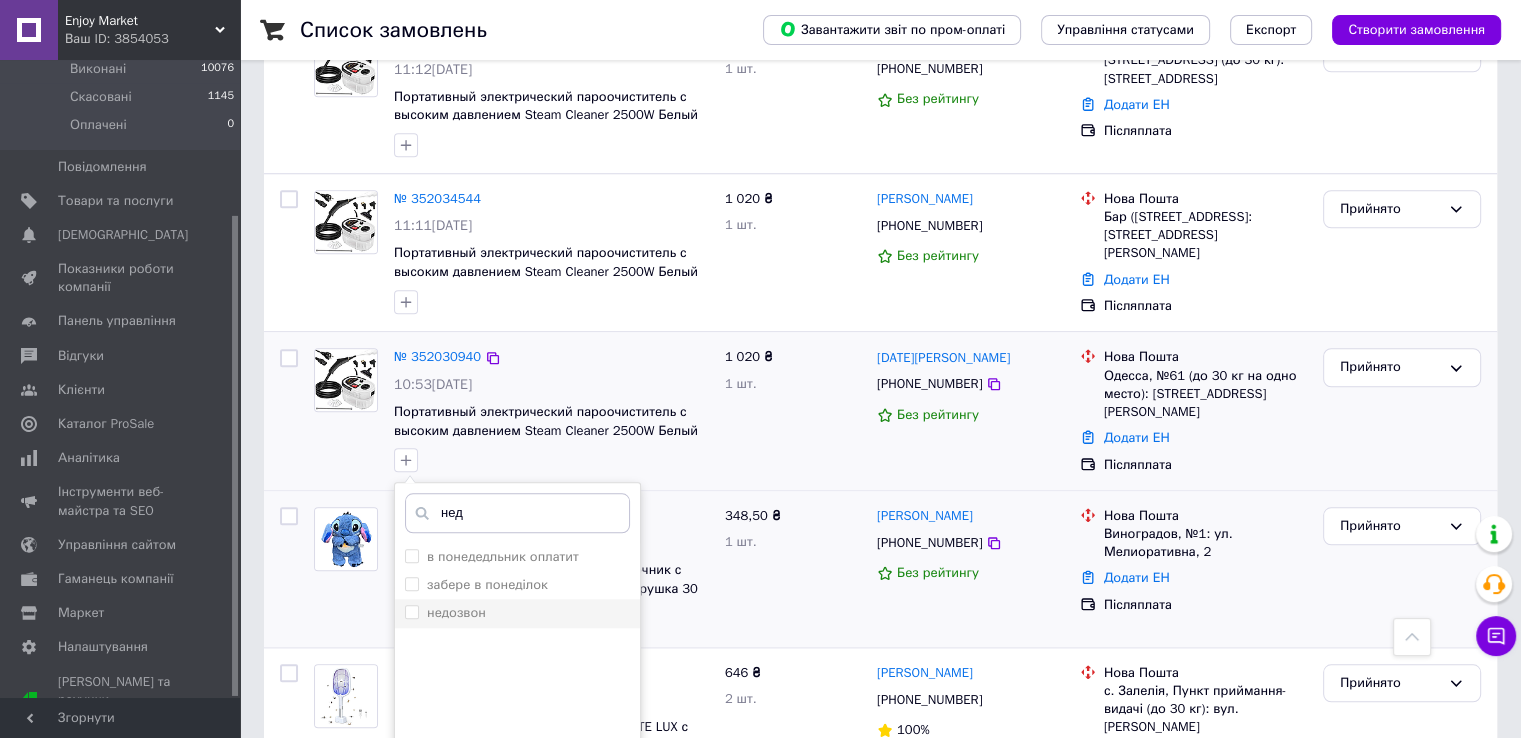 click on "недозвон" at bounding box center [456, 612] 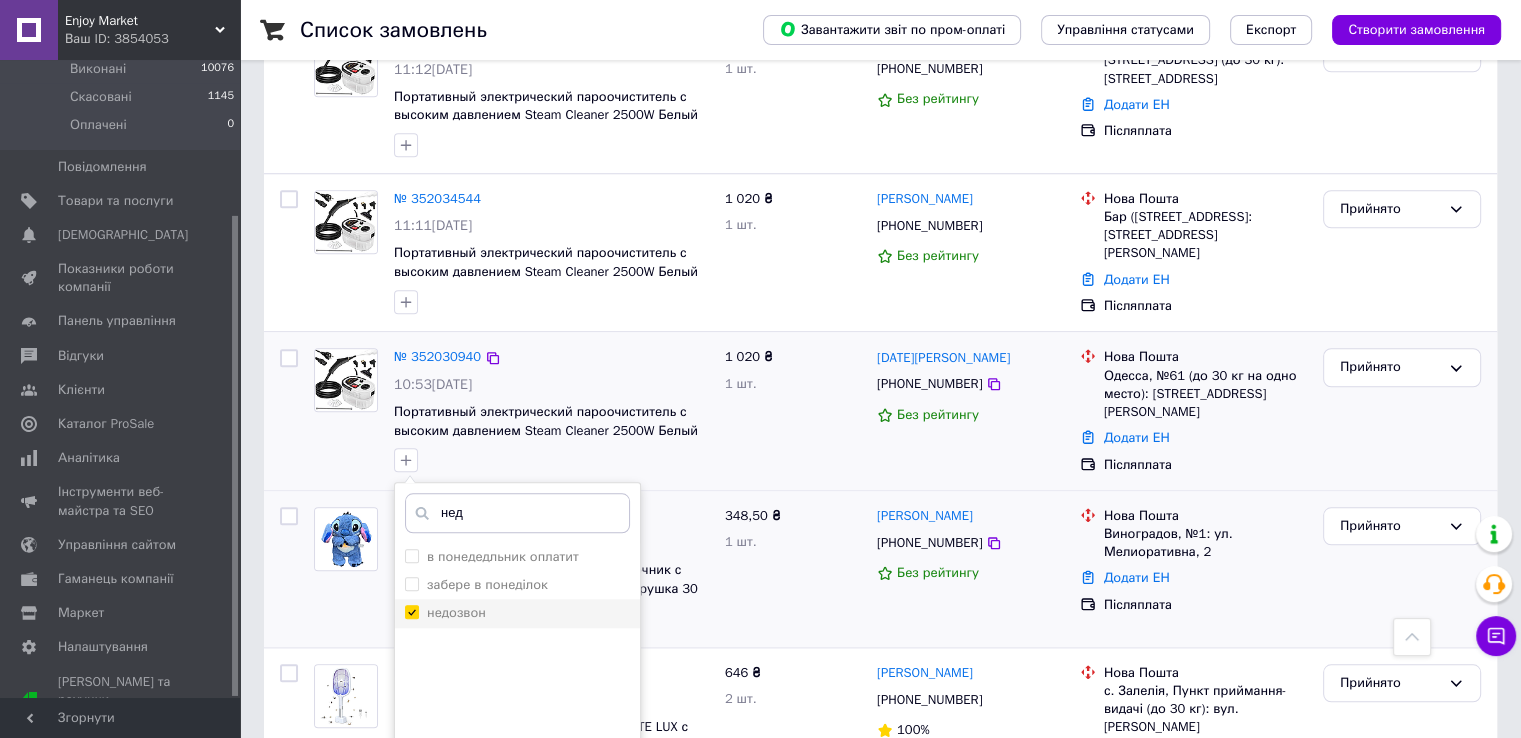 checkbox on "true" 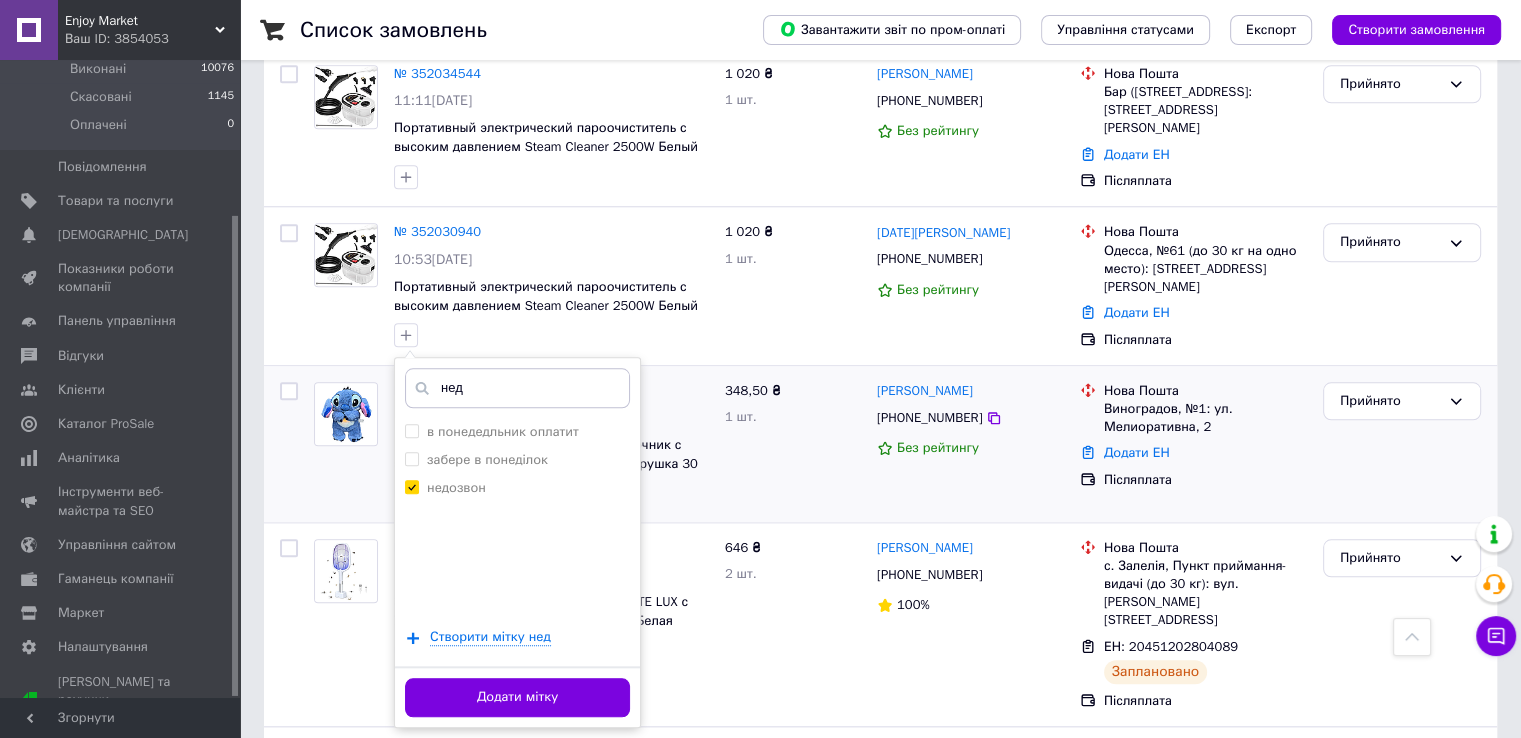 scroll, scrollTop: 1891, scrollLeft: 0, axis: vertical 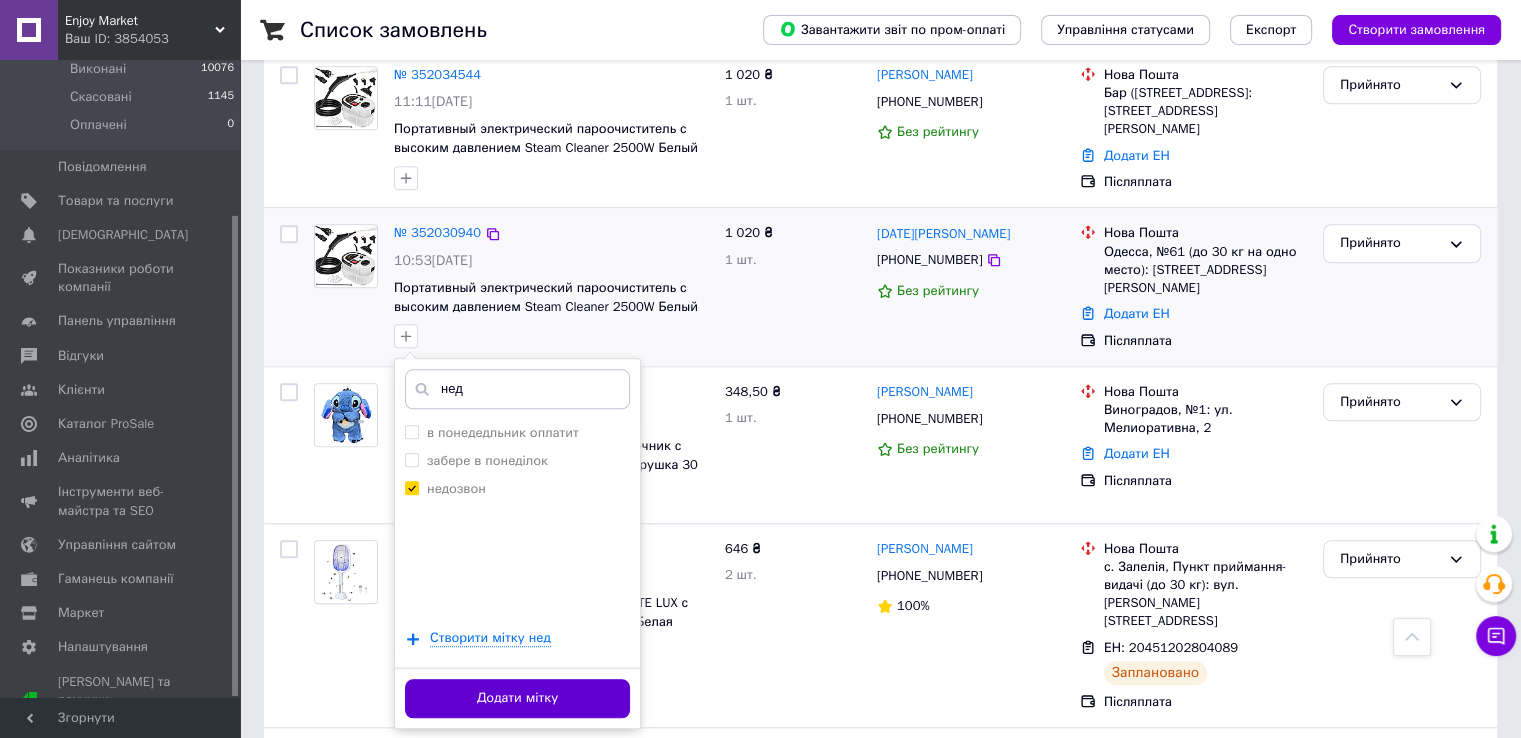 click on "Додати мітку" at bounding box center [517, 698] 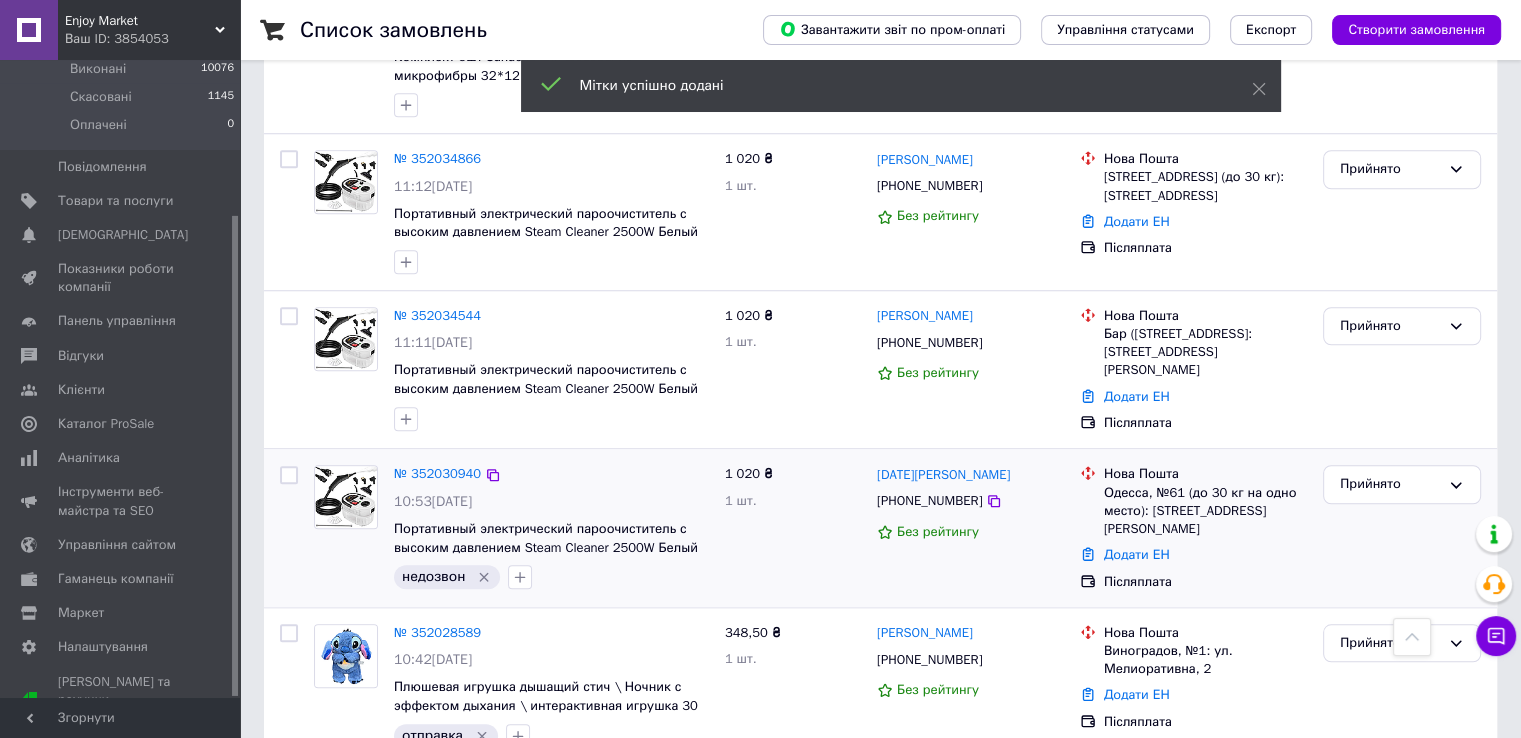 scroll, scrollTop: 1652, scrollLeft: 0, axis: vertical 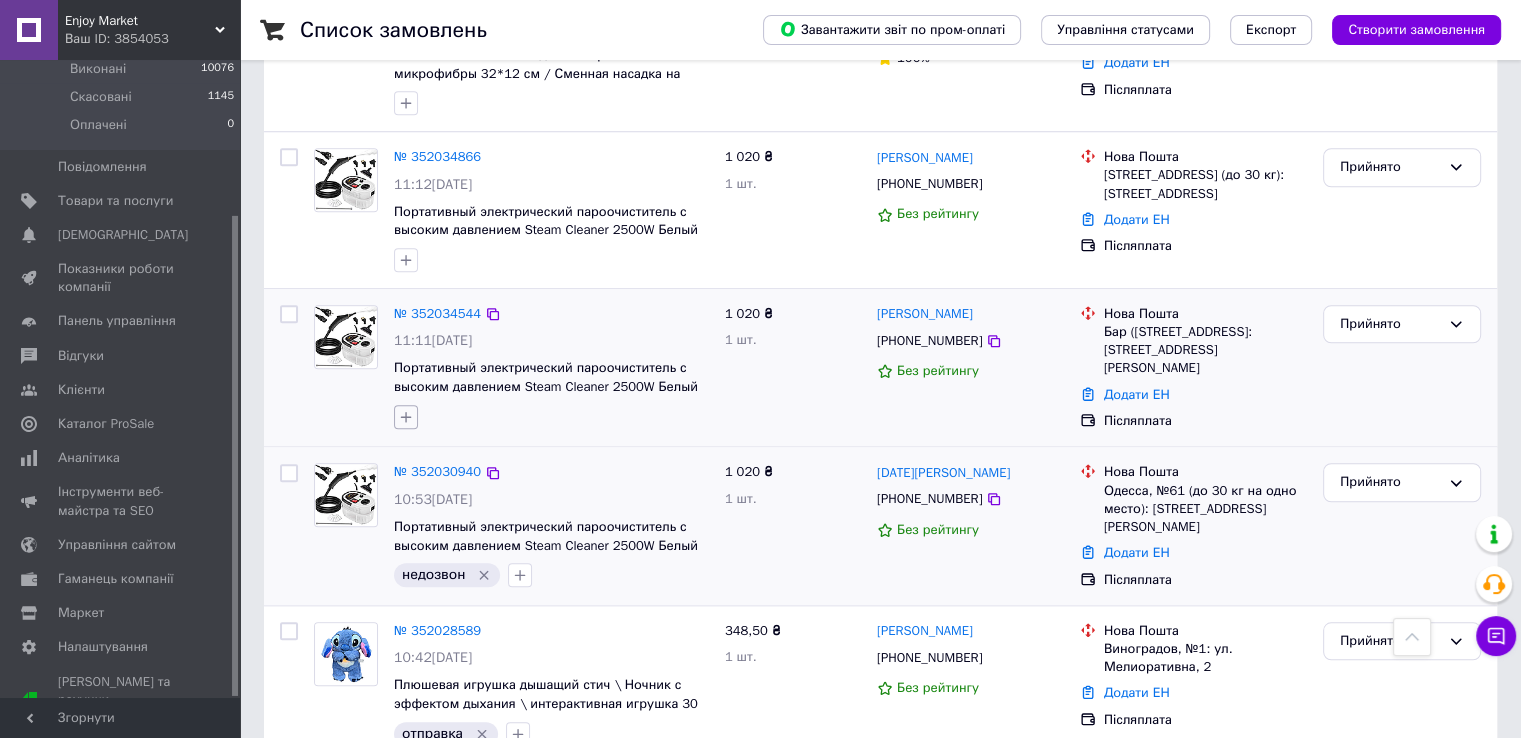 click 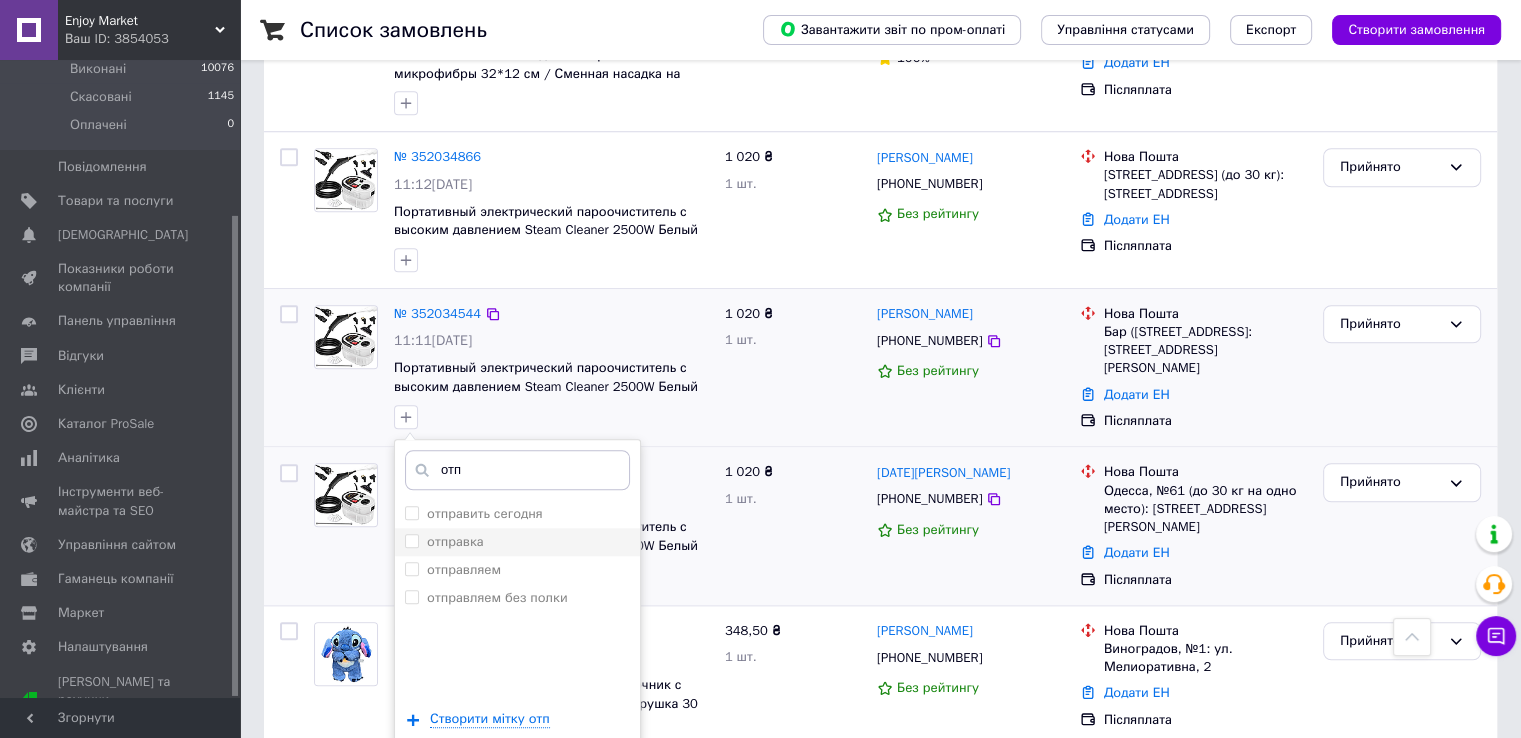 type on "отп" 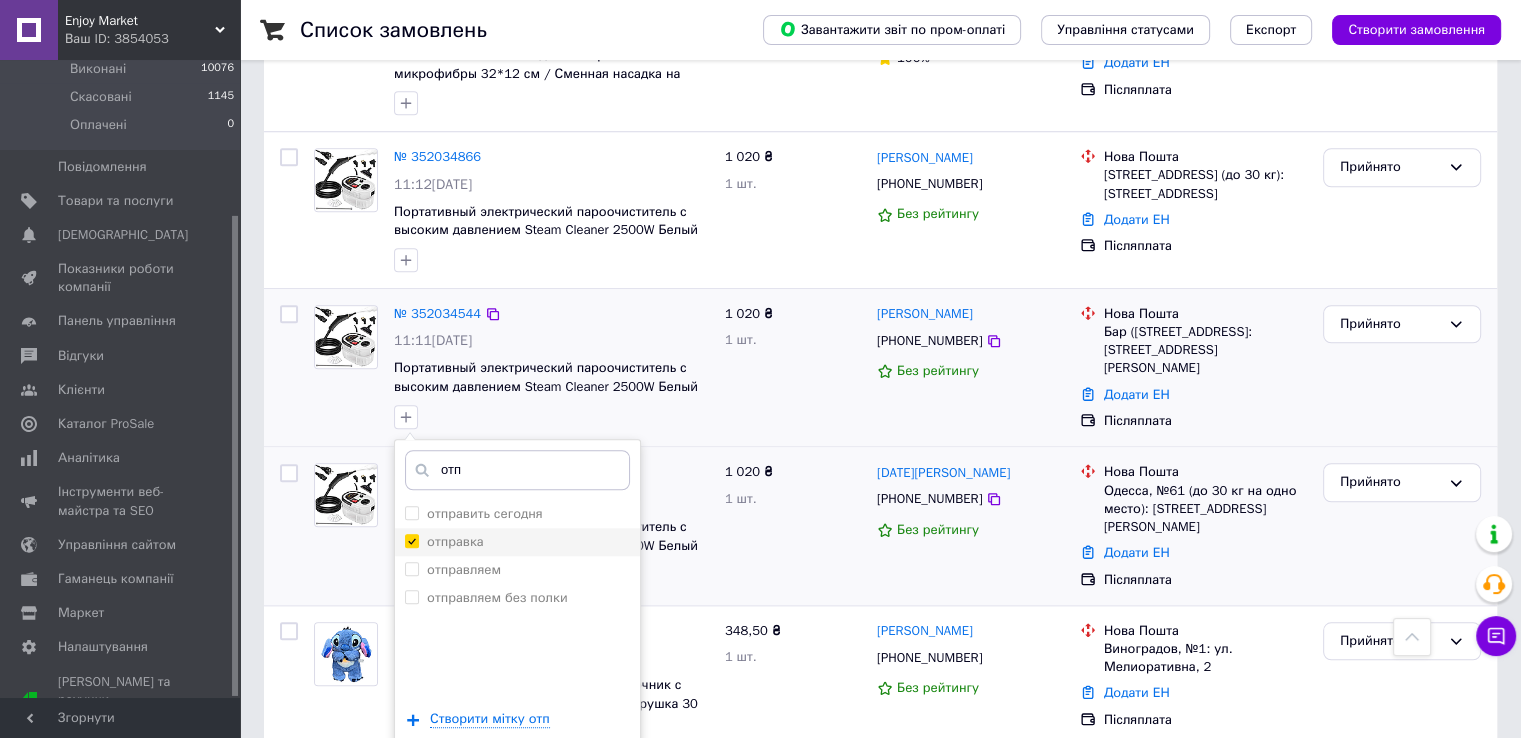 checkbox on "true" 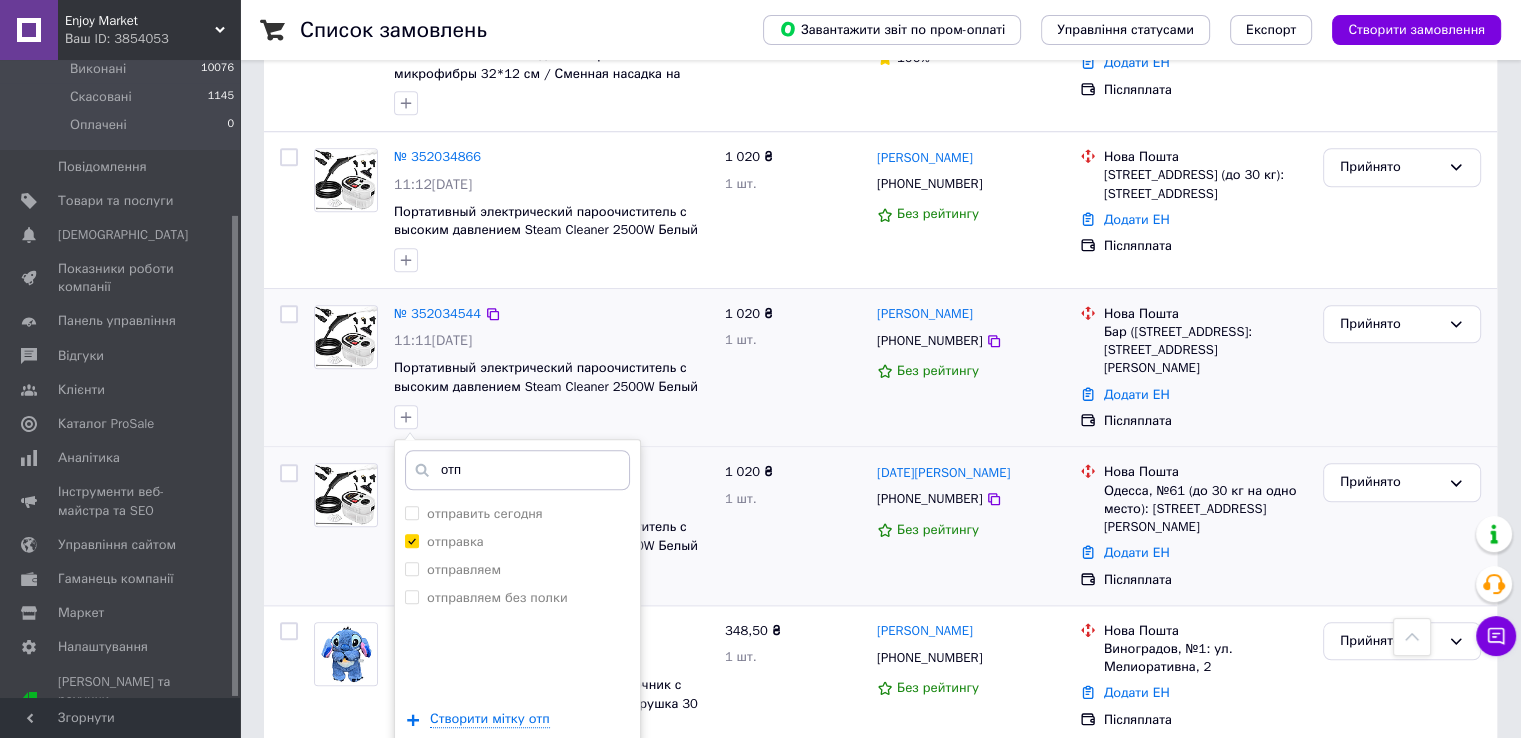 click on "Додати мітку" at bounding box center (517, 779) 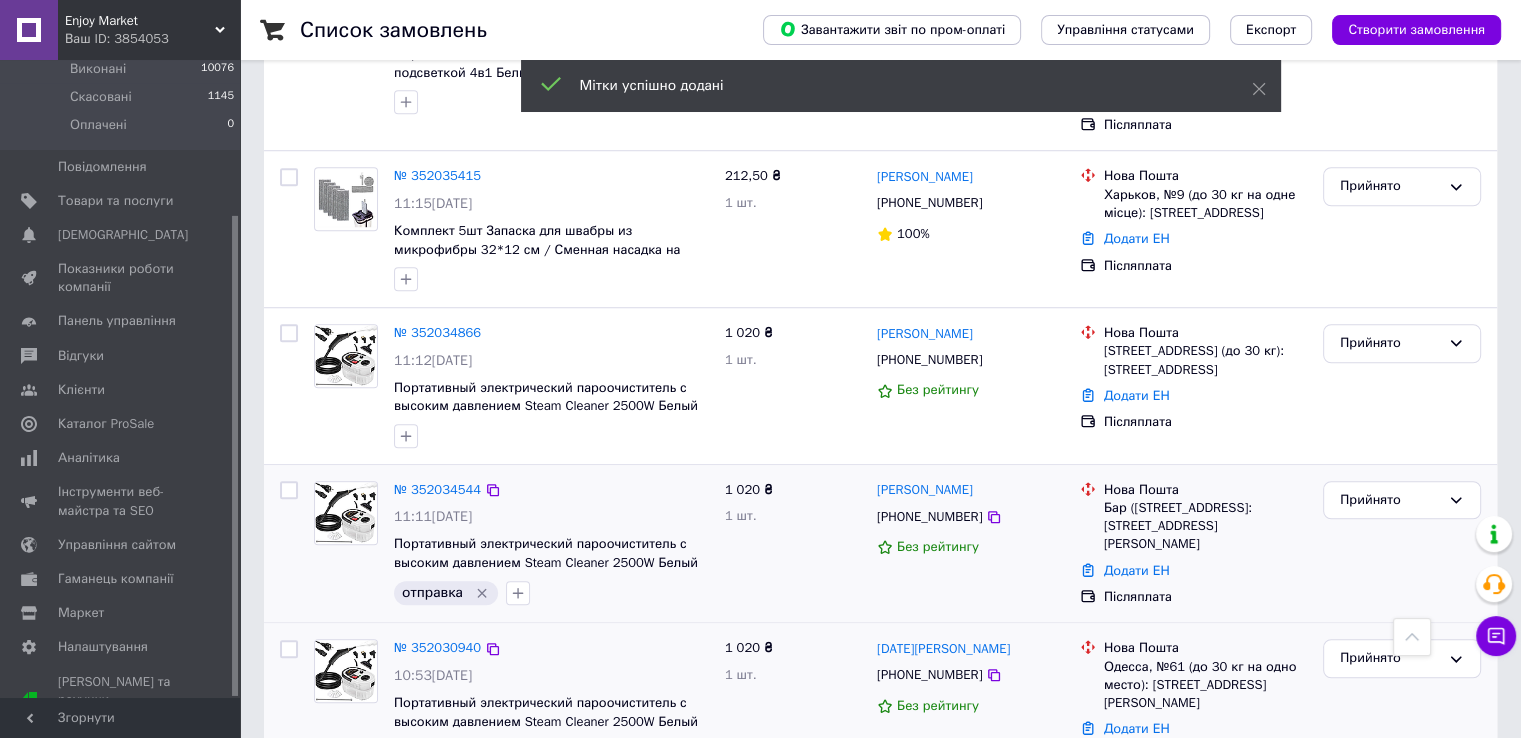 scroll, scrollTop: 1472, scrollLeft: 0, axis: vertical 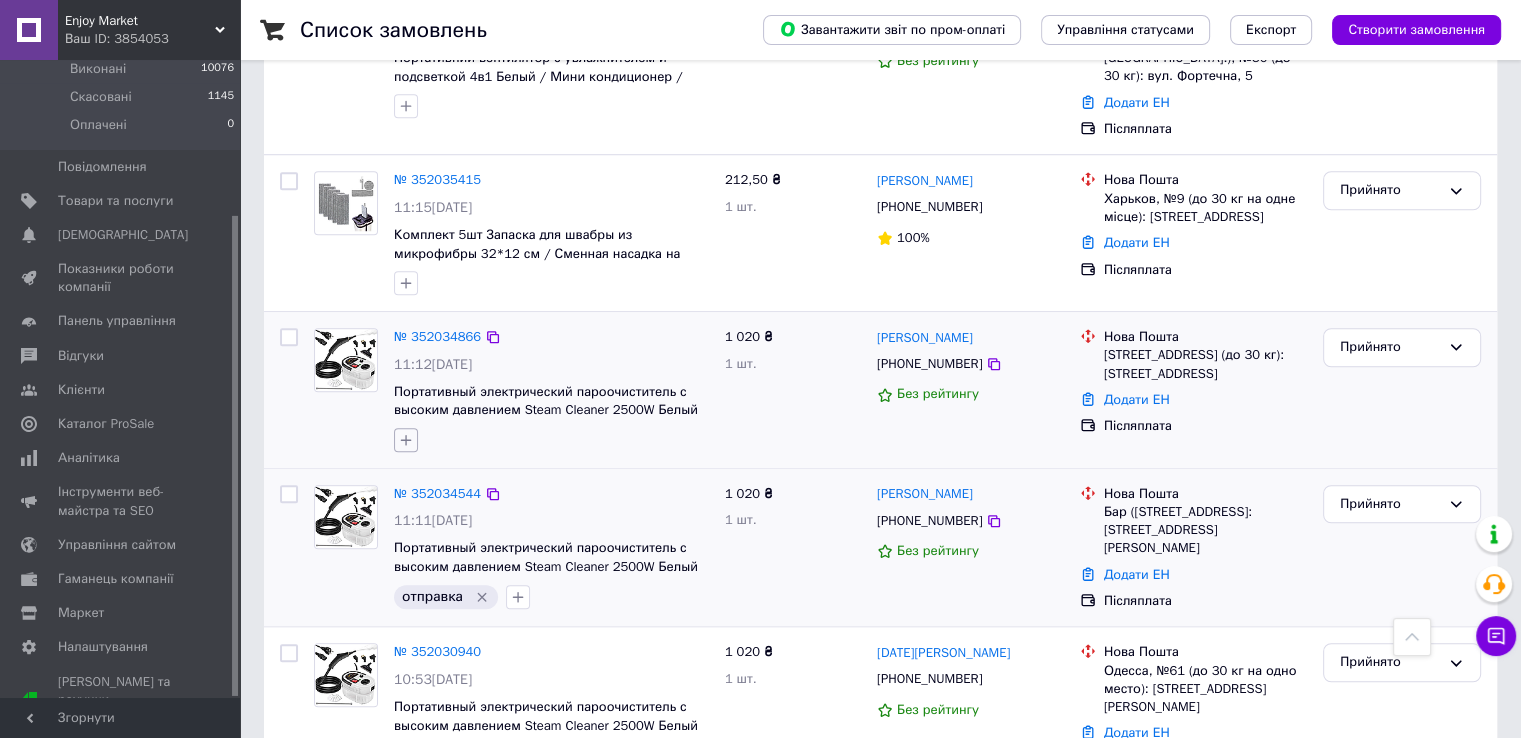 click 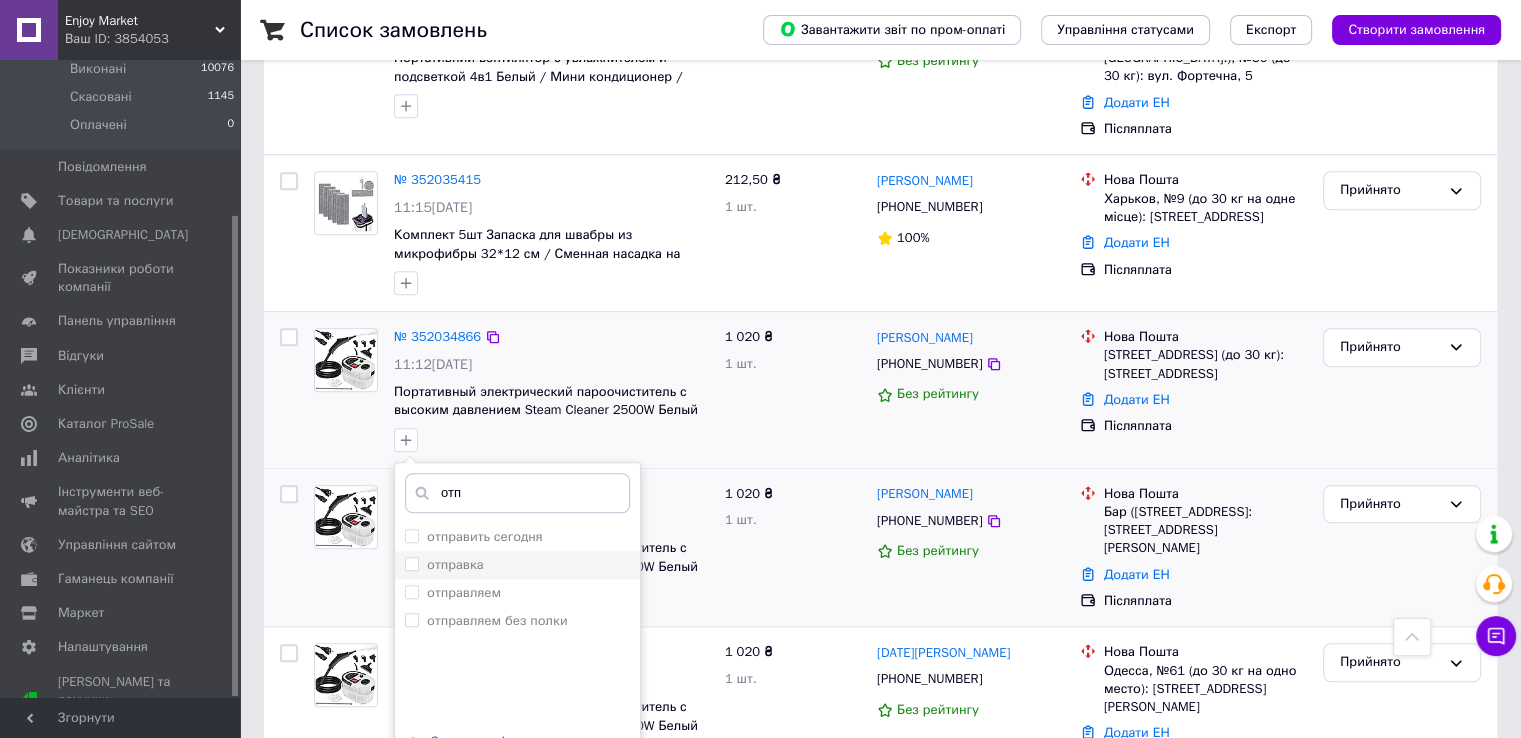 type on "отп" 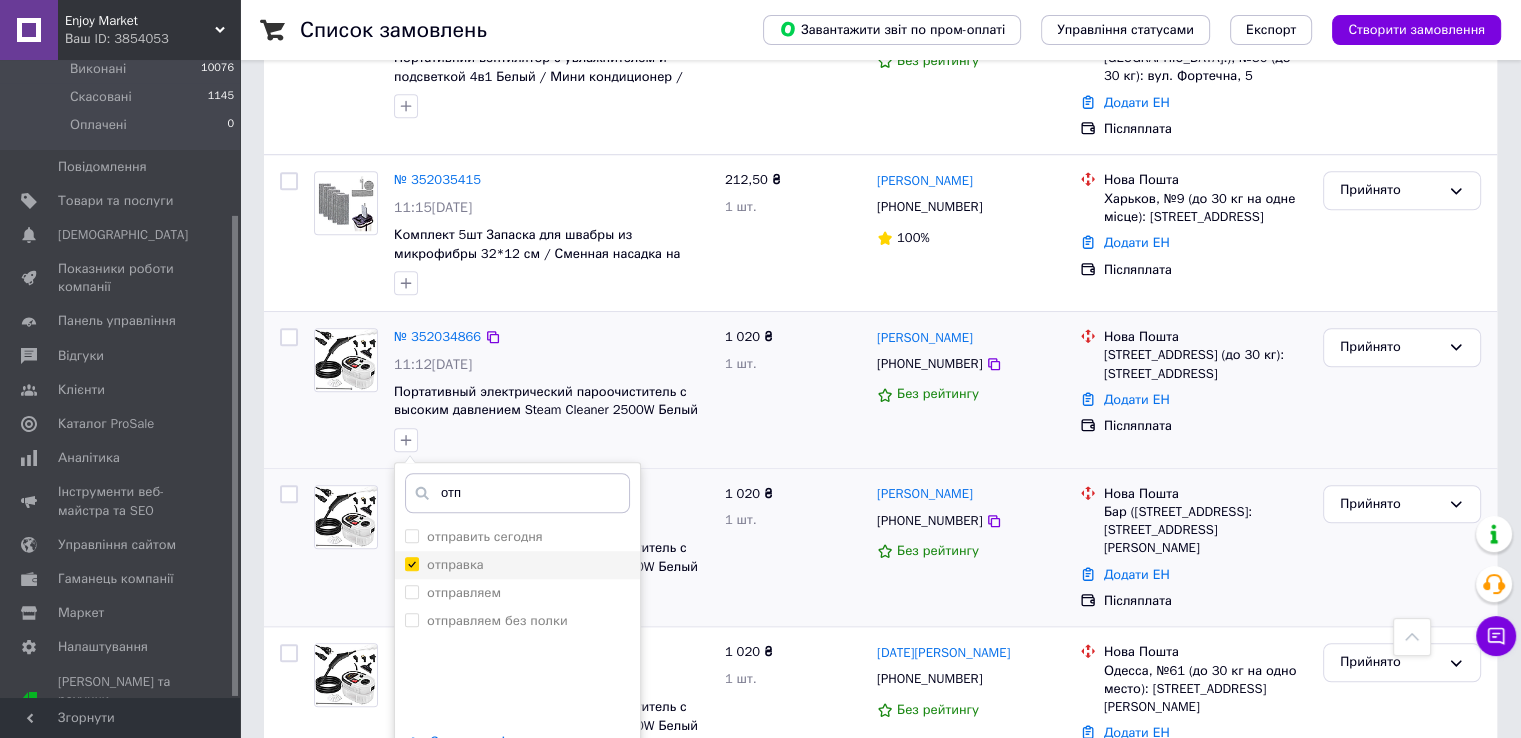 checkbox on "true" 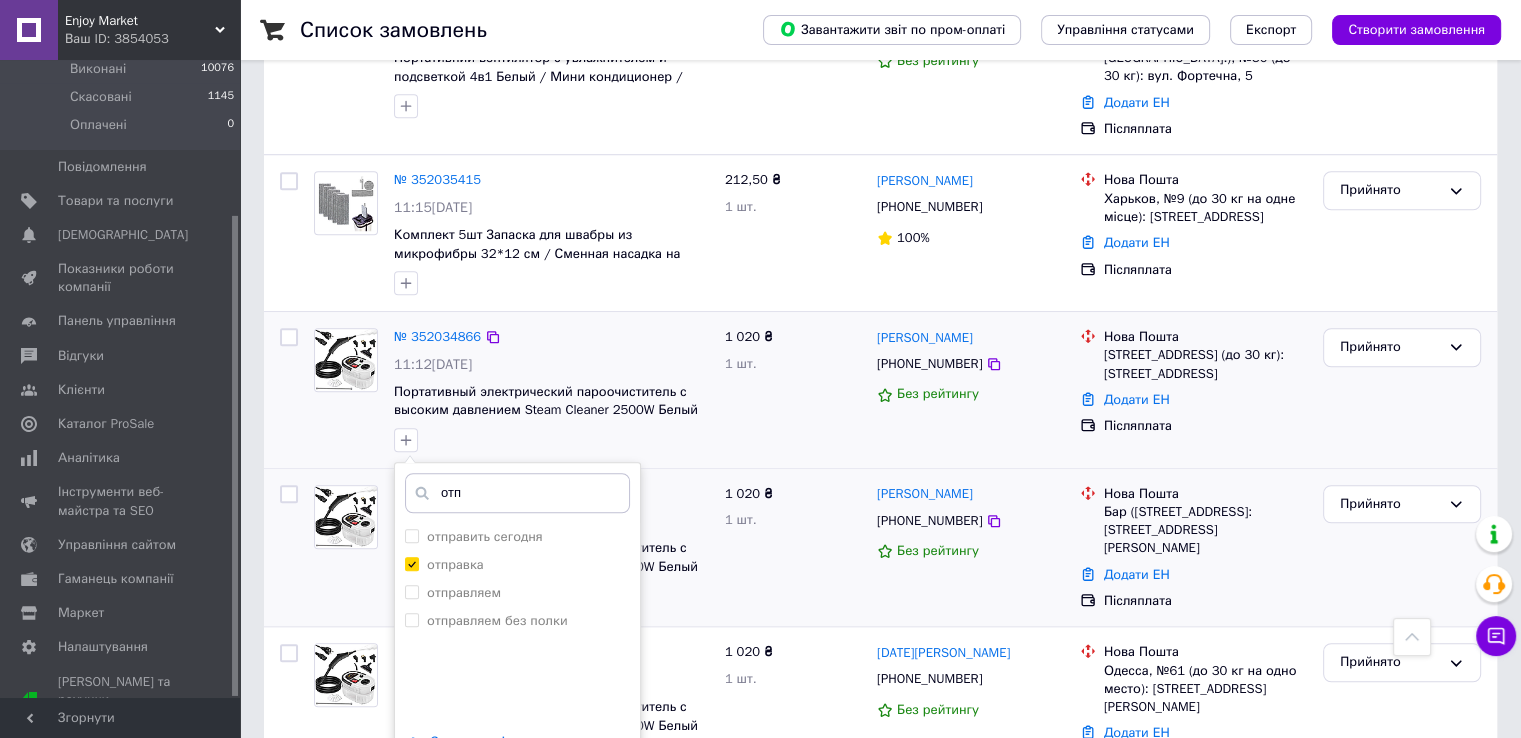 click on "Додати мітку" at bounding box center (517, 802) 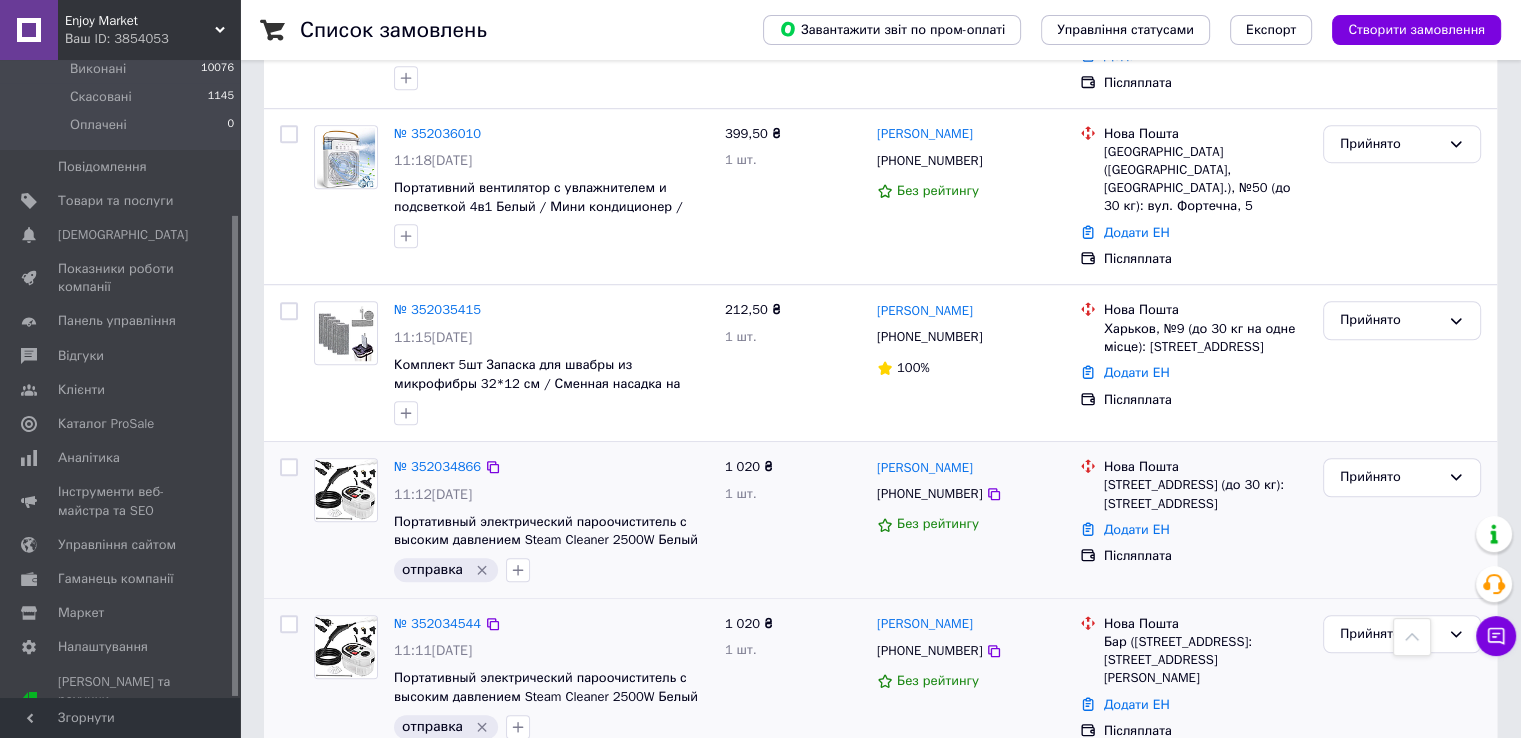 scroll, scrollTop: 1343, scrollLeft: 0, axis: vertical 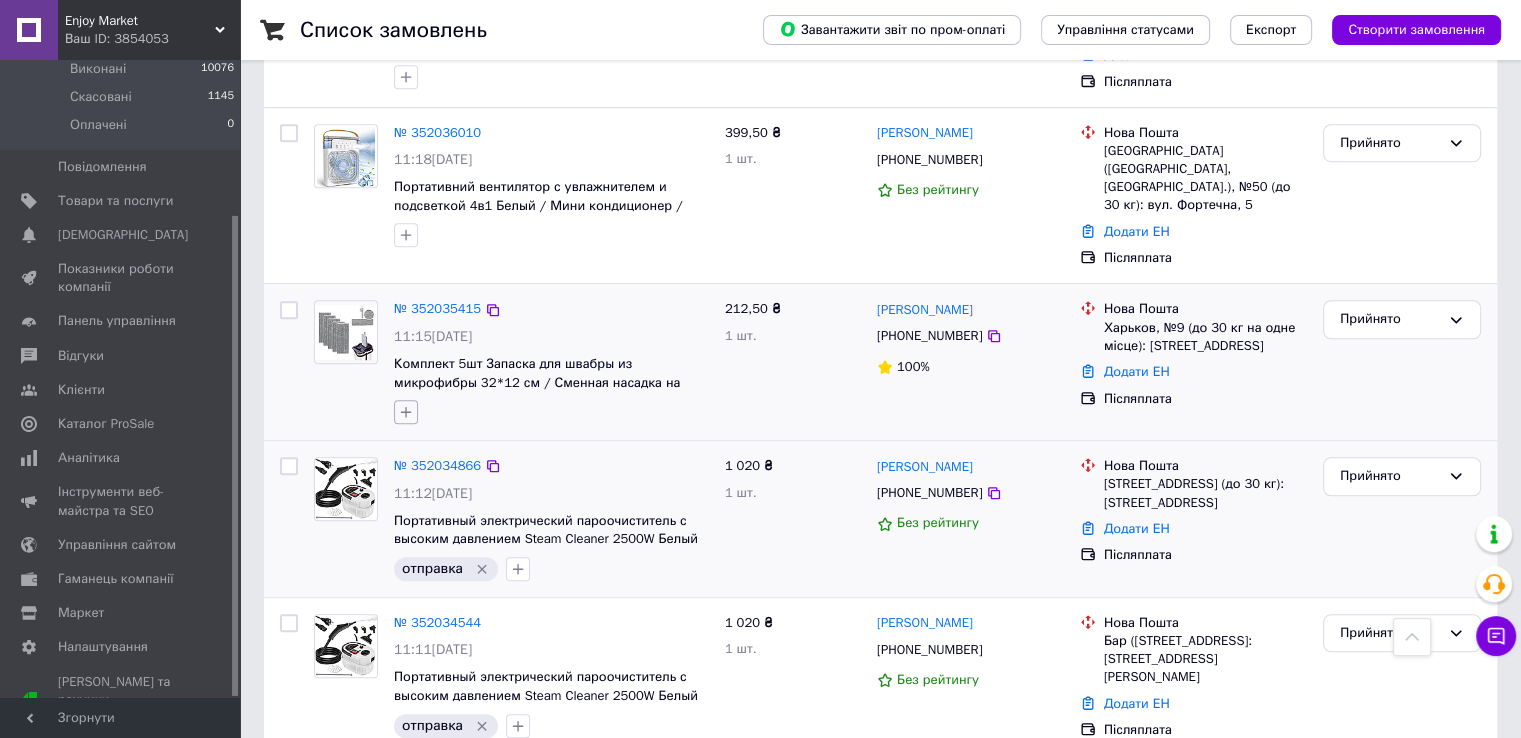click 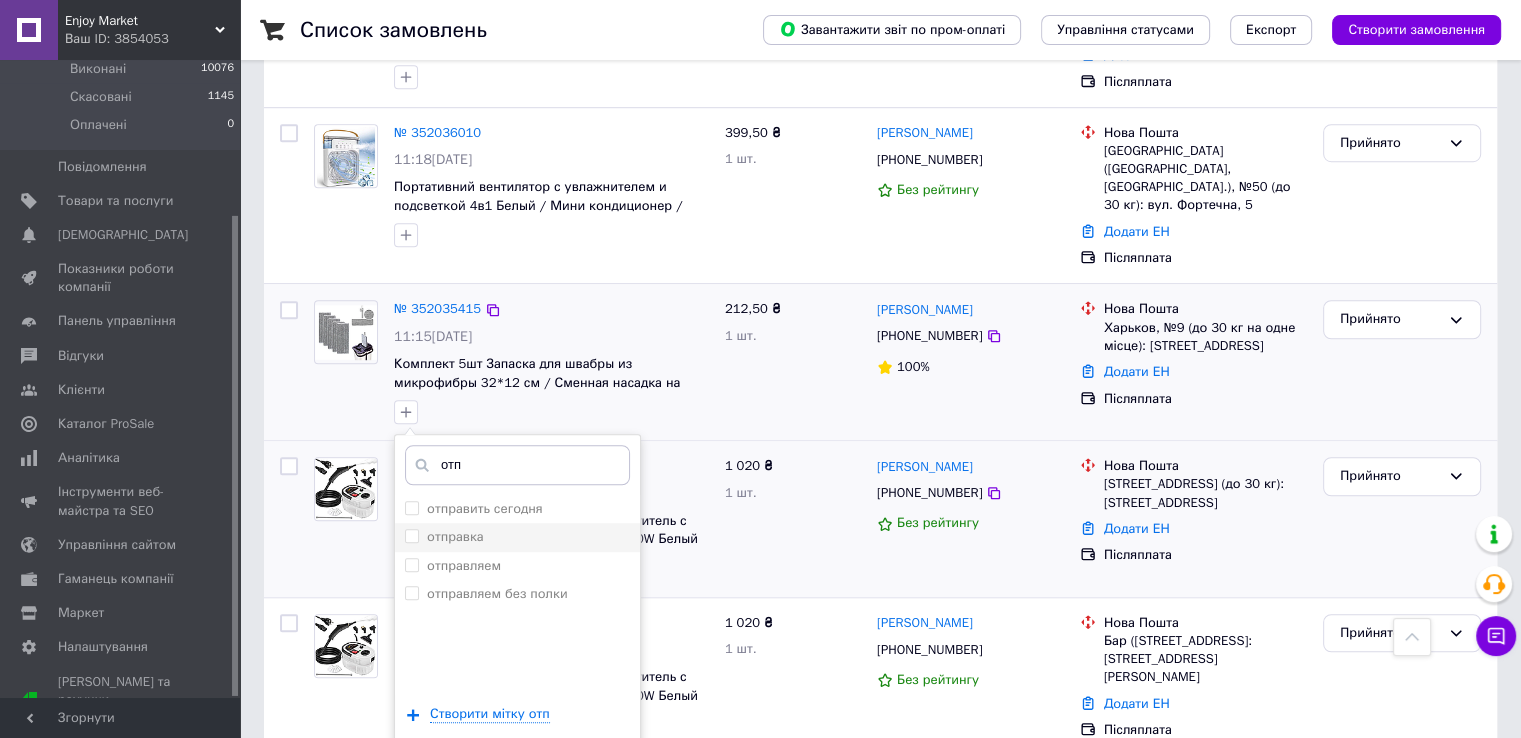 type on "отп" 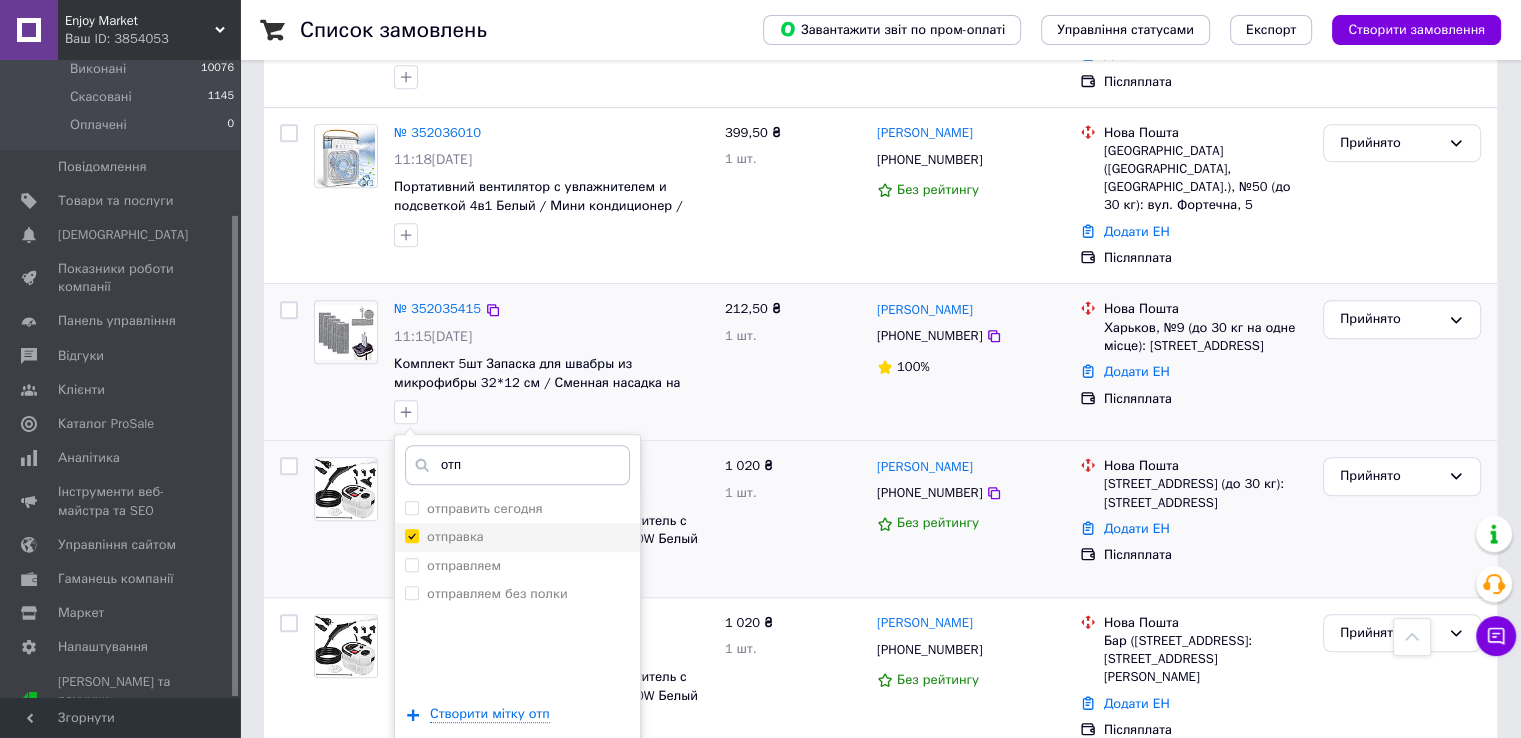 checkbox on "true" 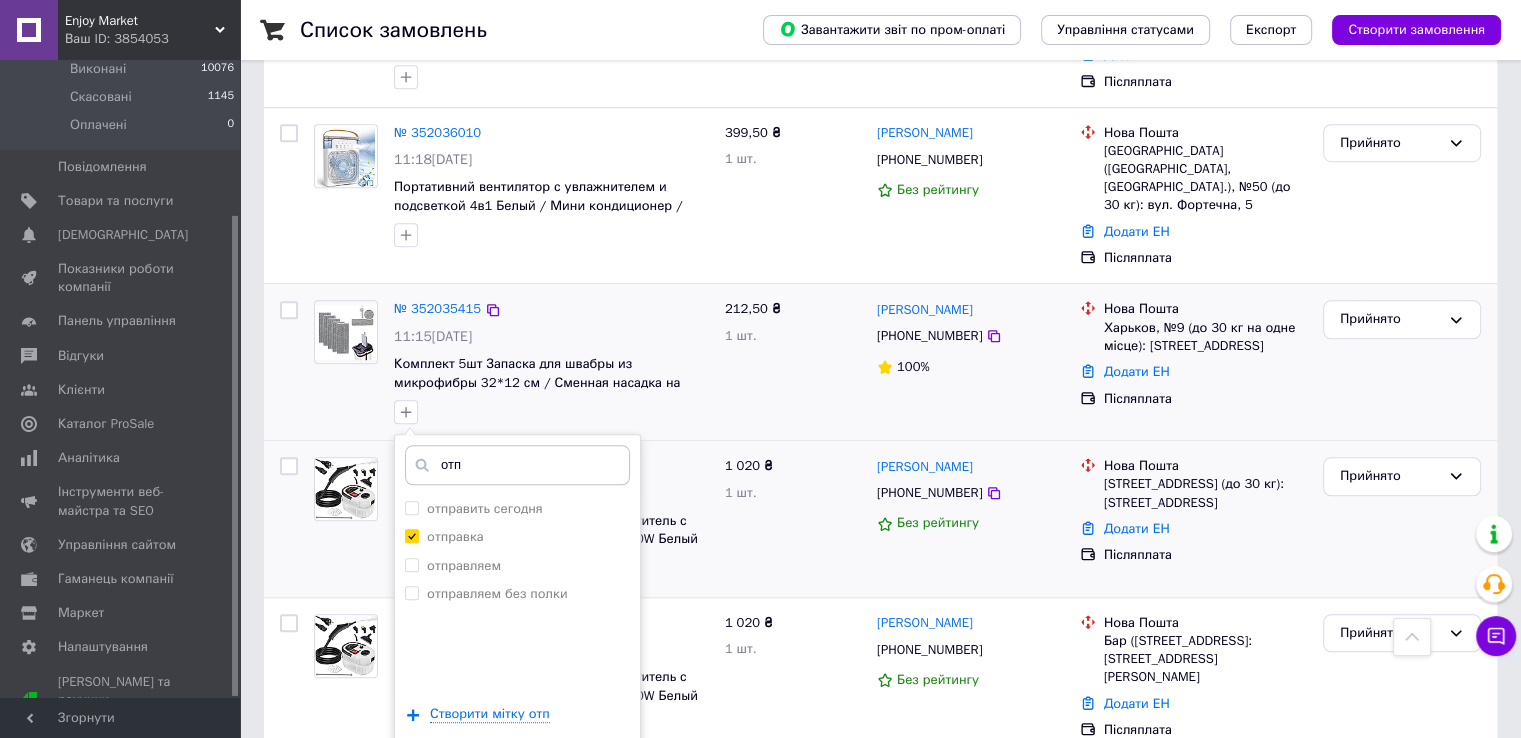 click on "Додати мітку" at bounding box center (517, 774) 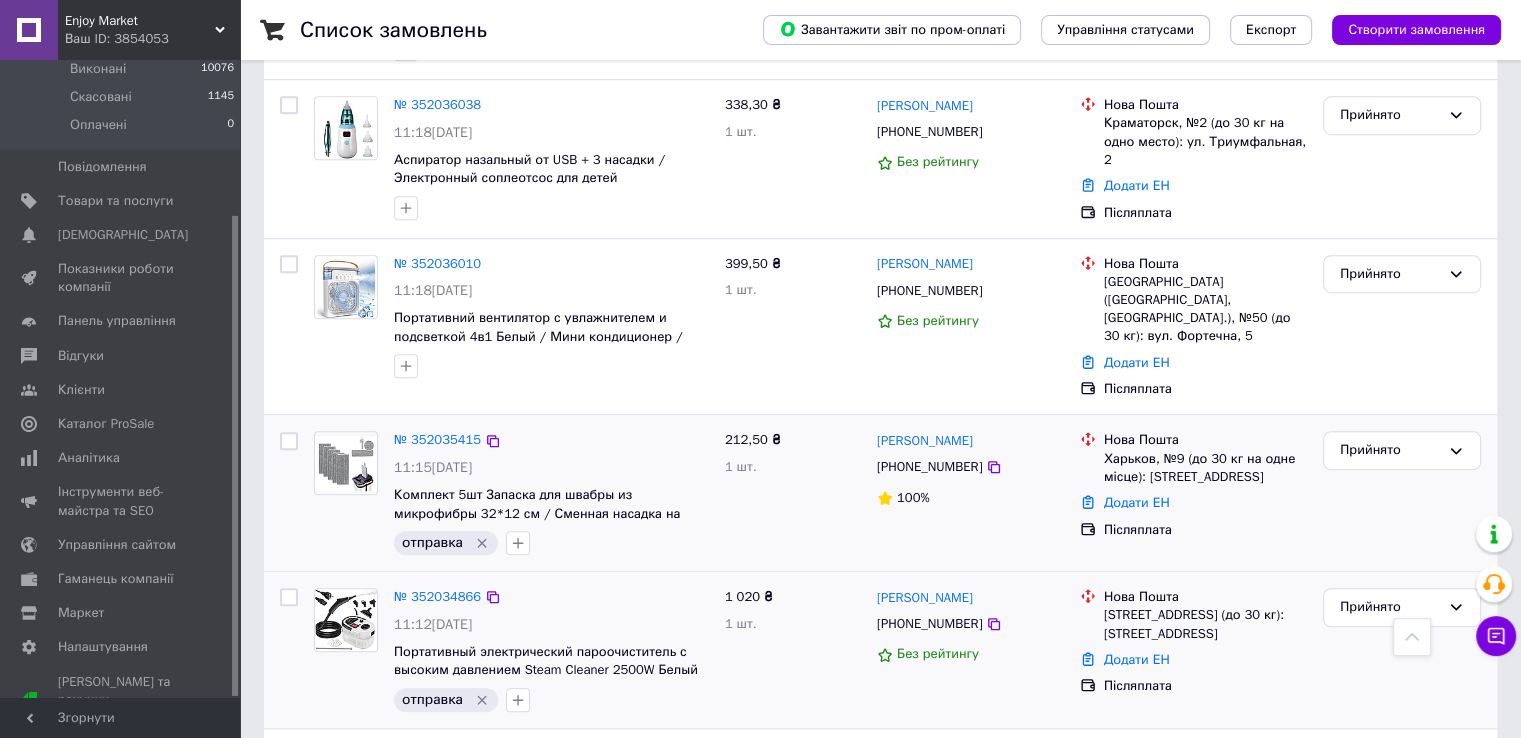 scroll, scrollTop: 1215, scrollLeft: 0, axis: vertical 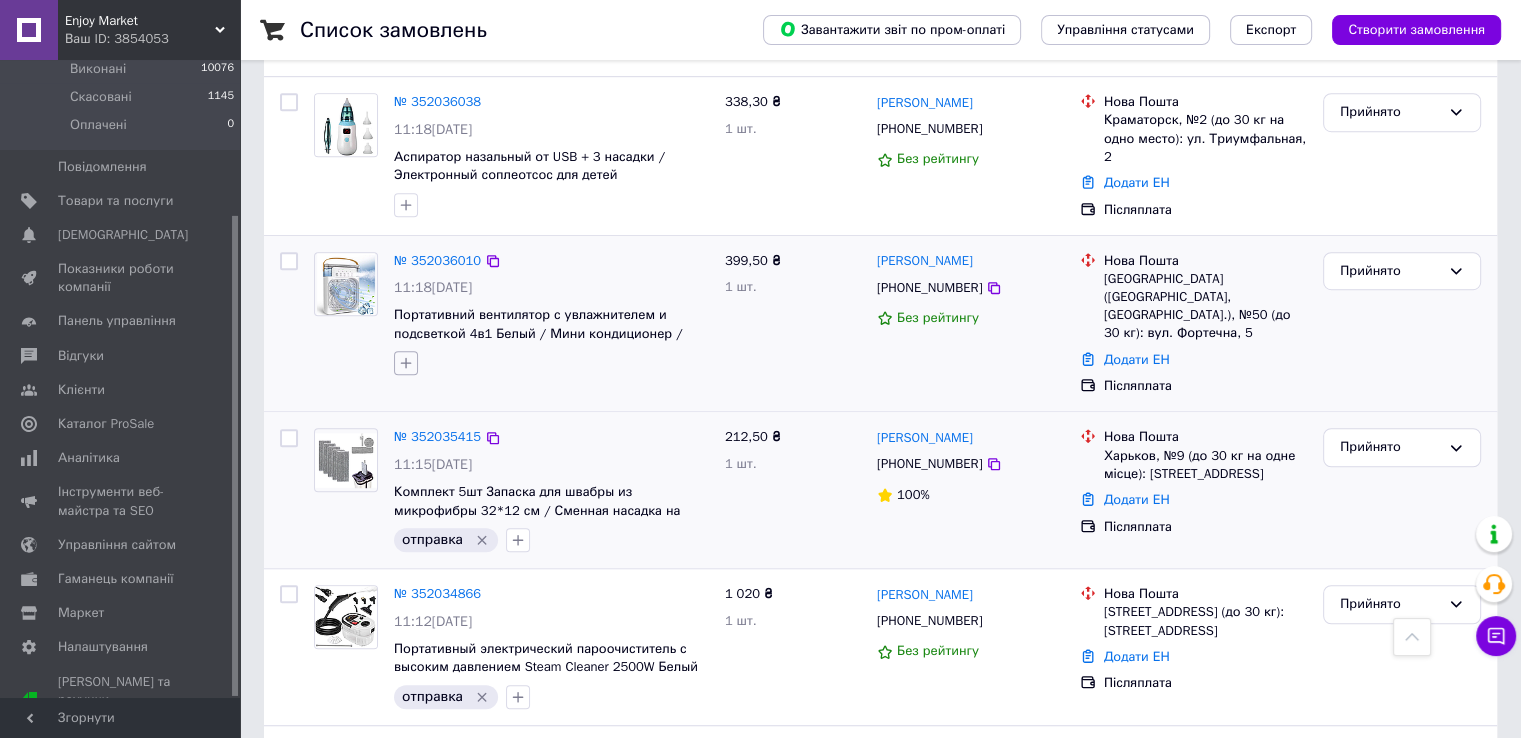 click 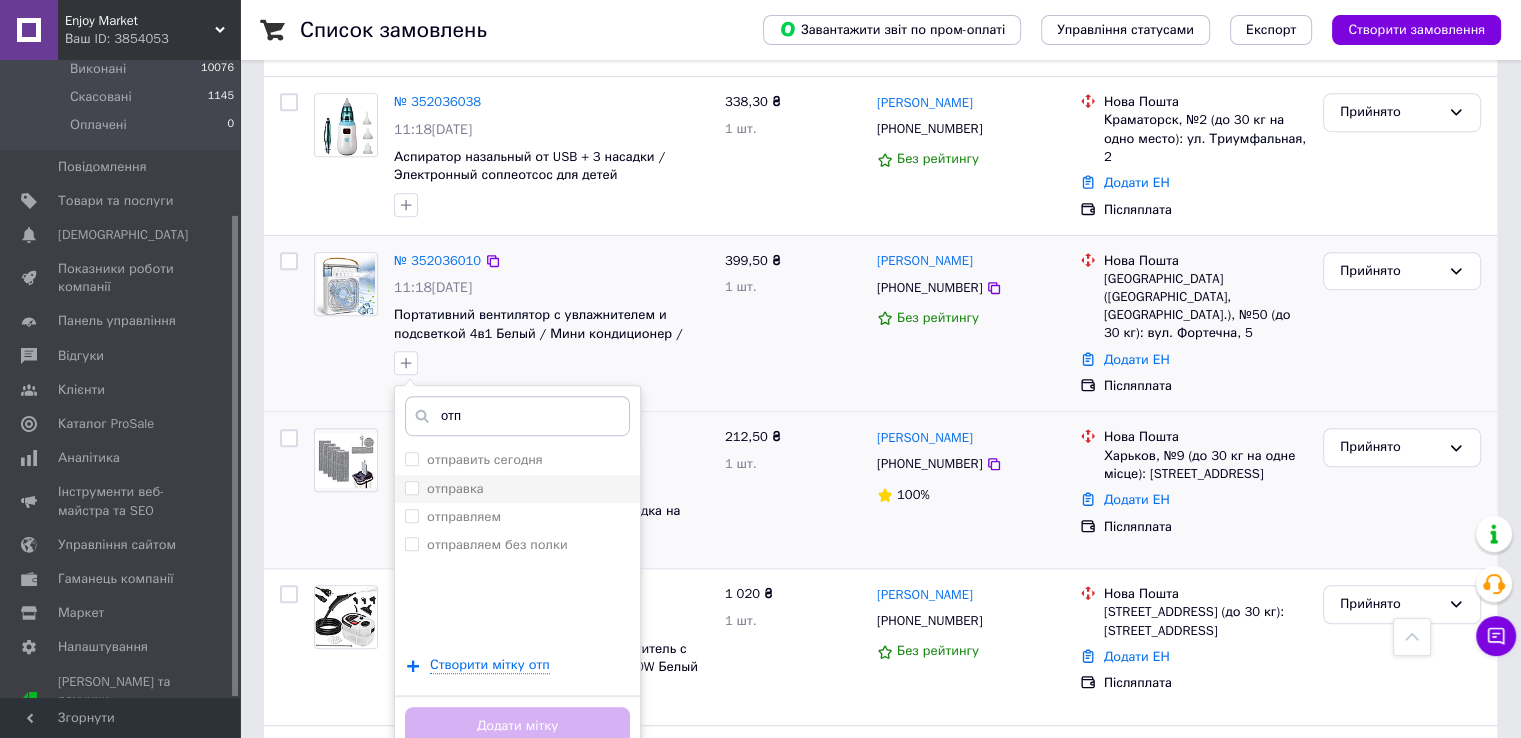 type on "отп" 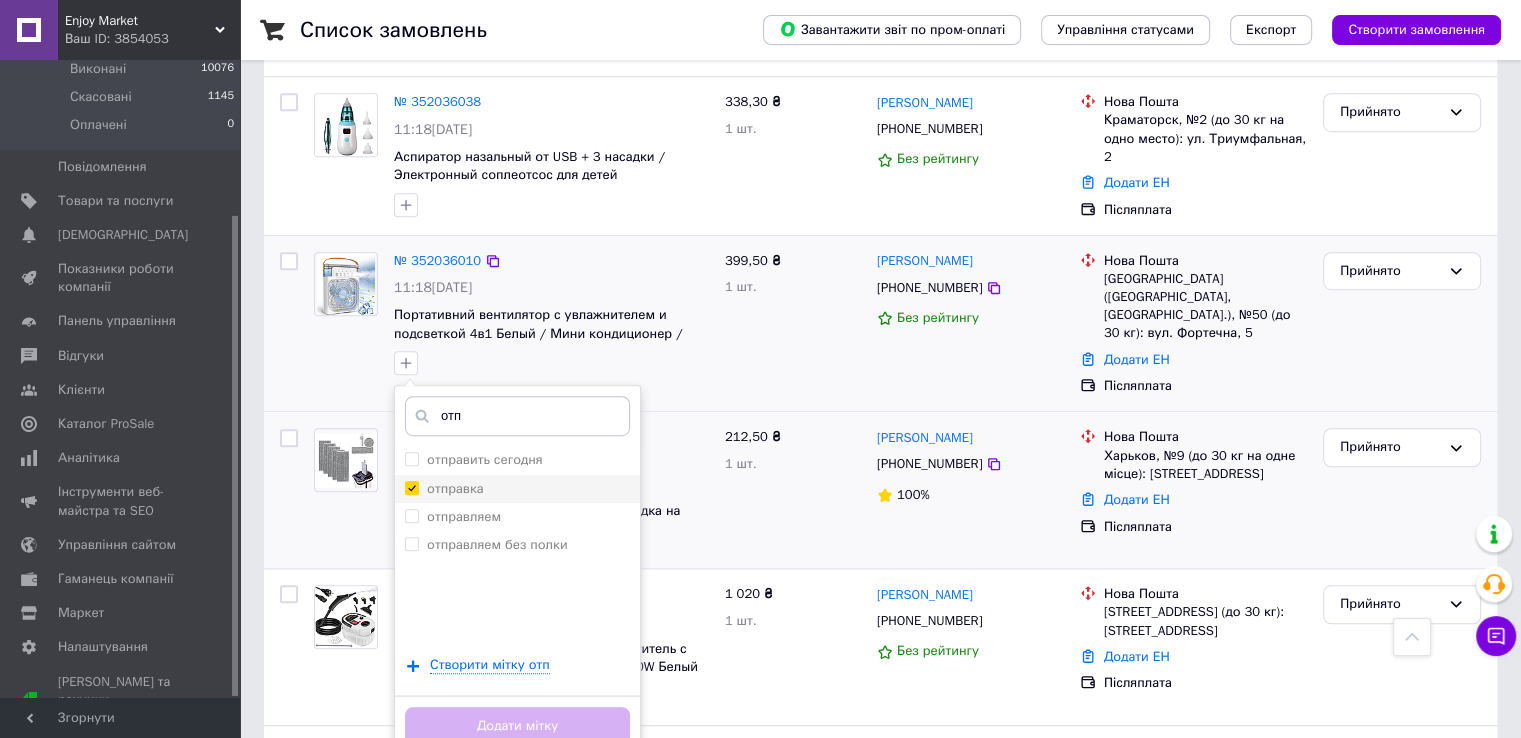 checkbox on "true" 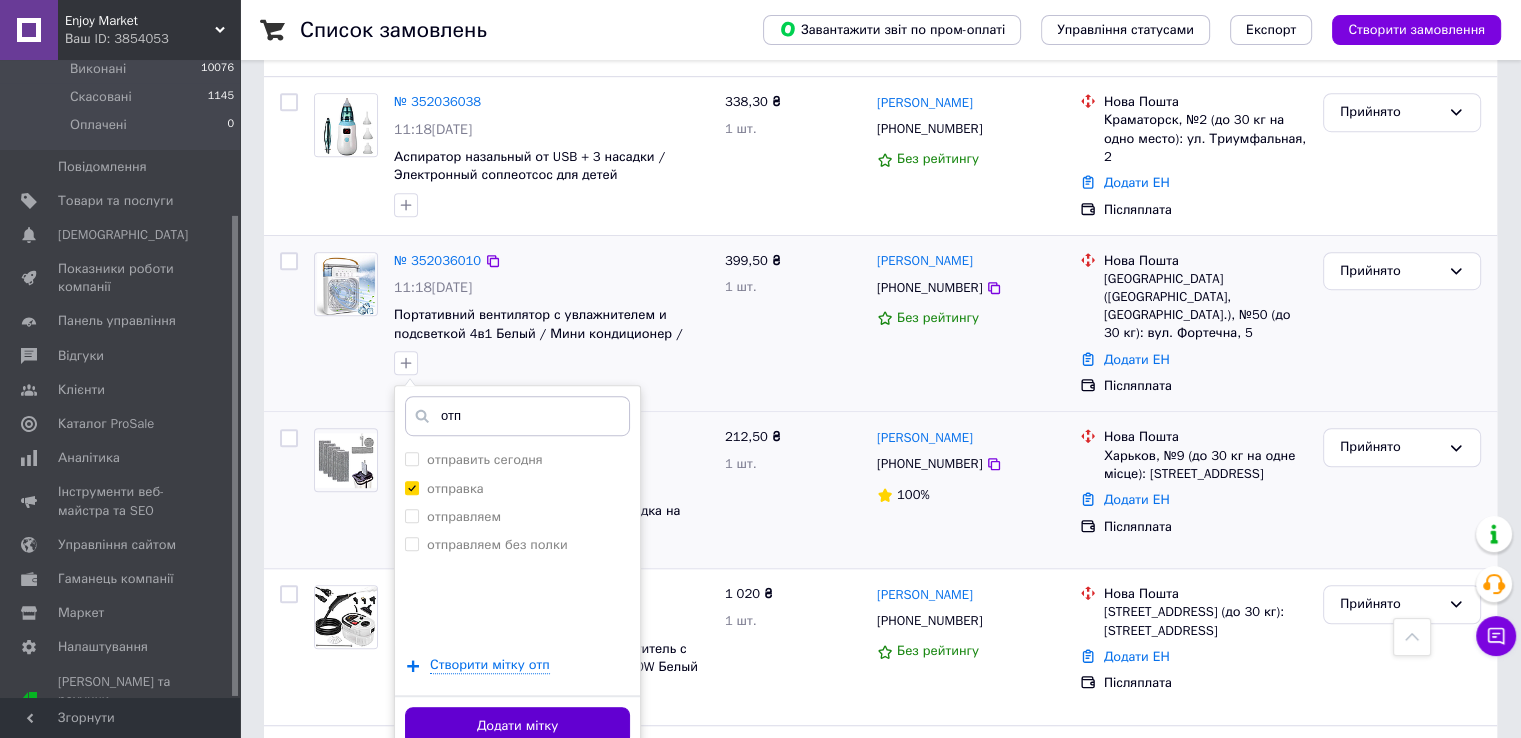 click on "Додати мітку" at bounding box center (517, 726) 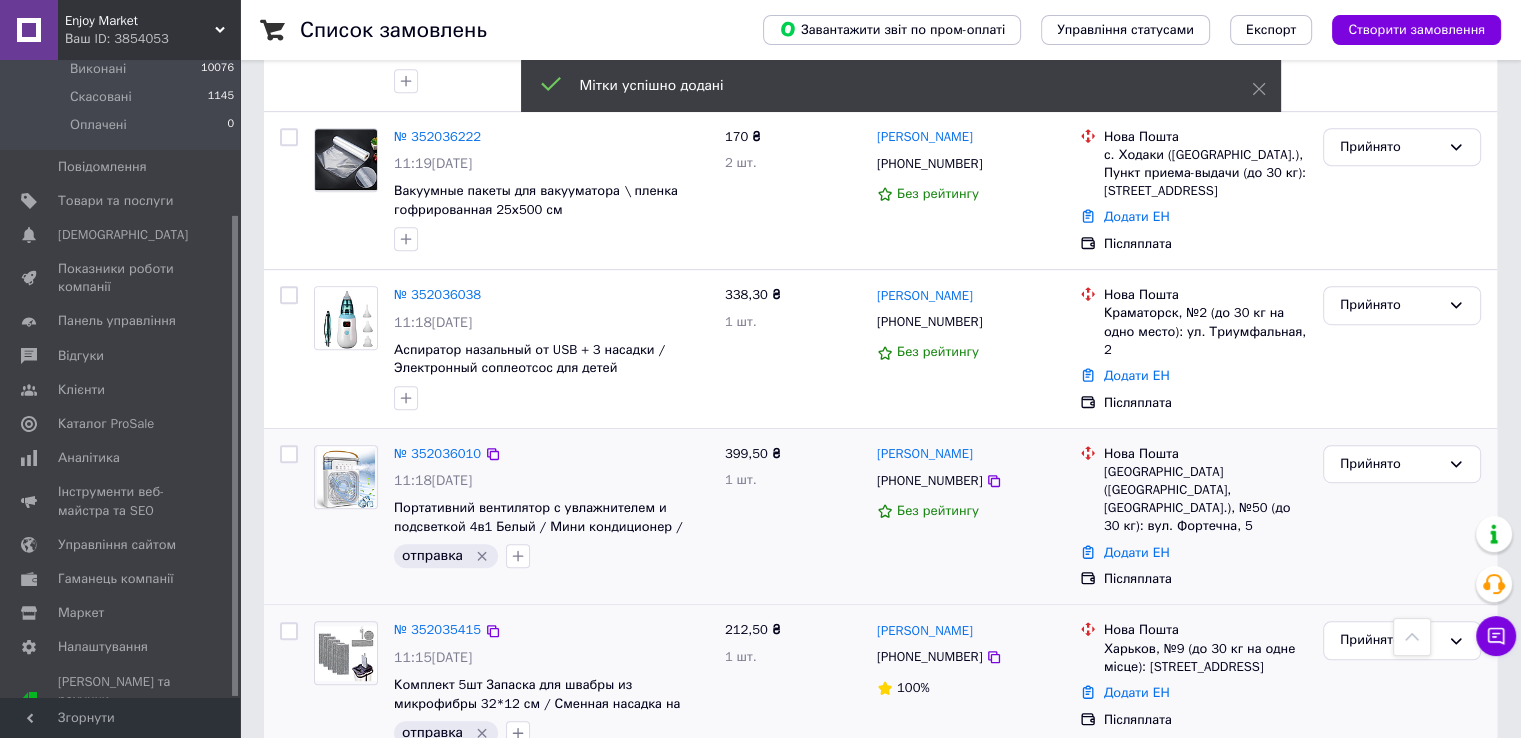 scroll, scrollTop: 1003, scrollLeft: 0, axis: vertical 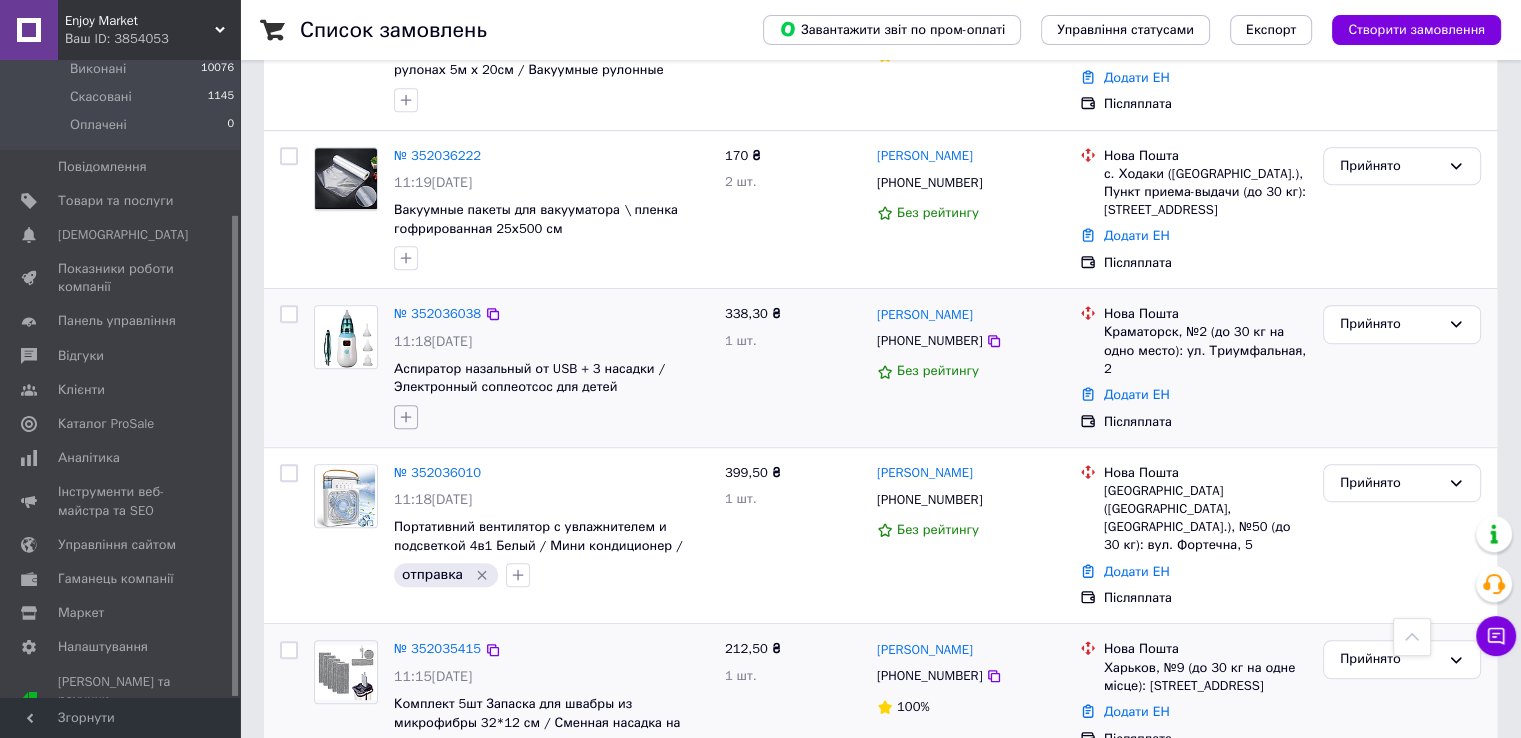 click 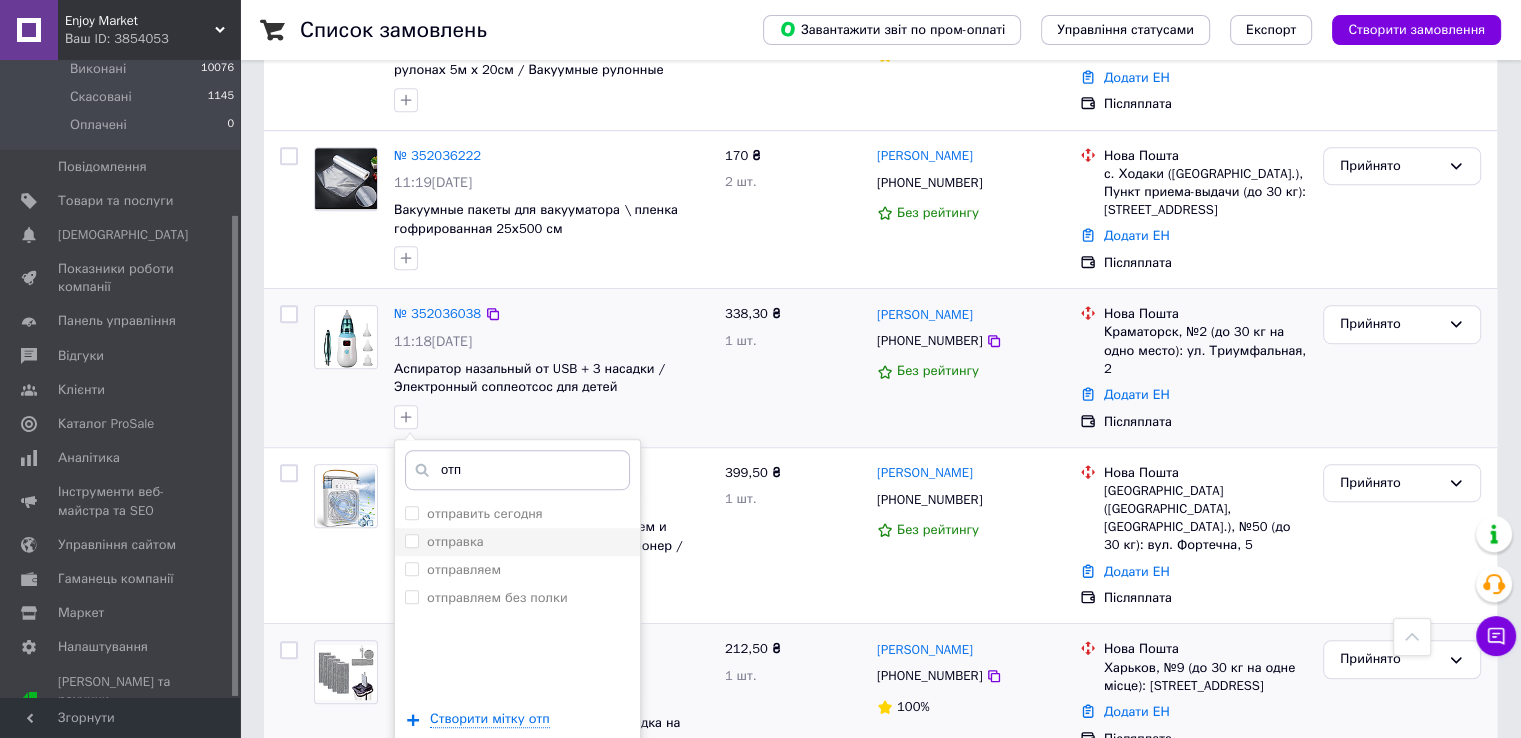 type on "отп" 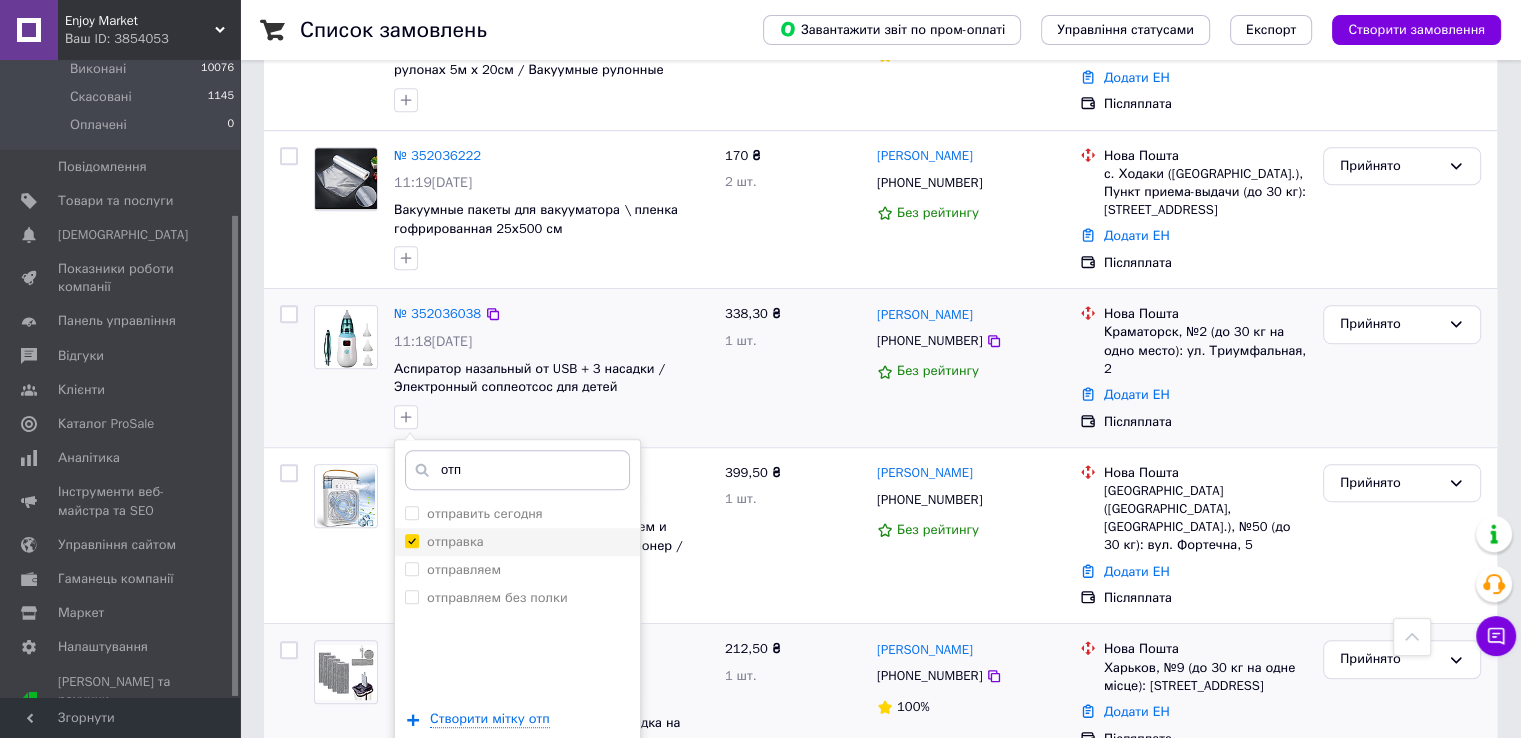 checkbox on "true" 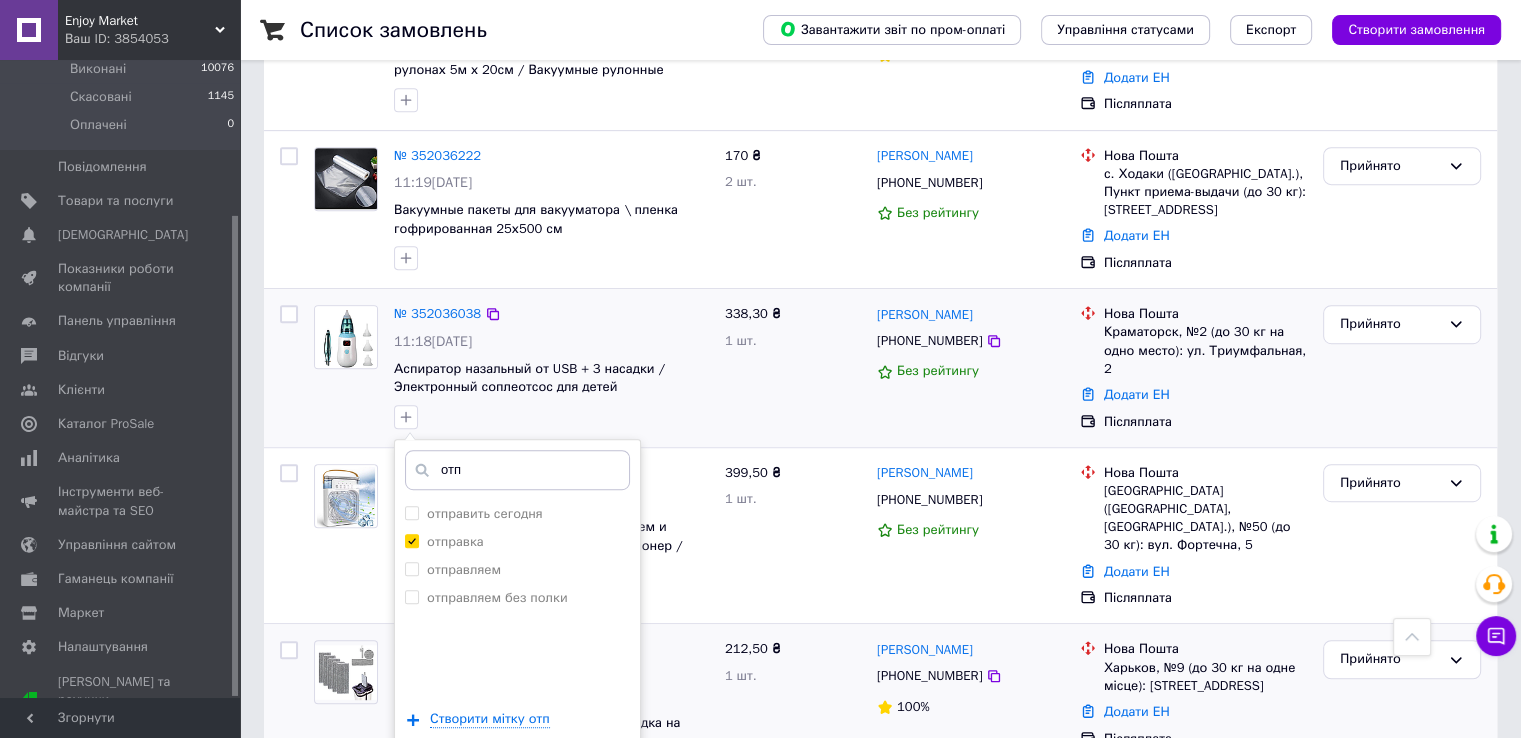 click on "Додати мітку" at bounding box center [517, 779] 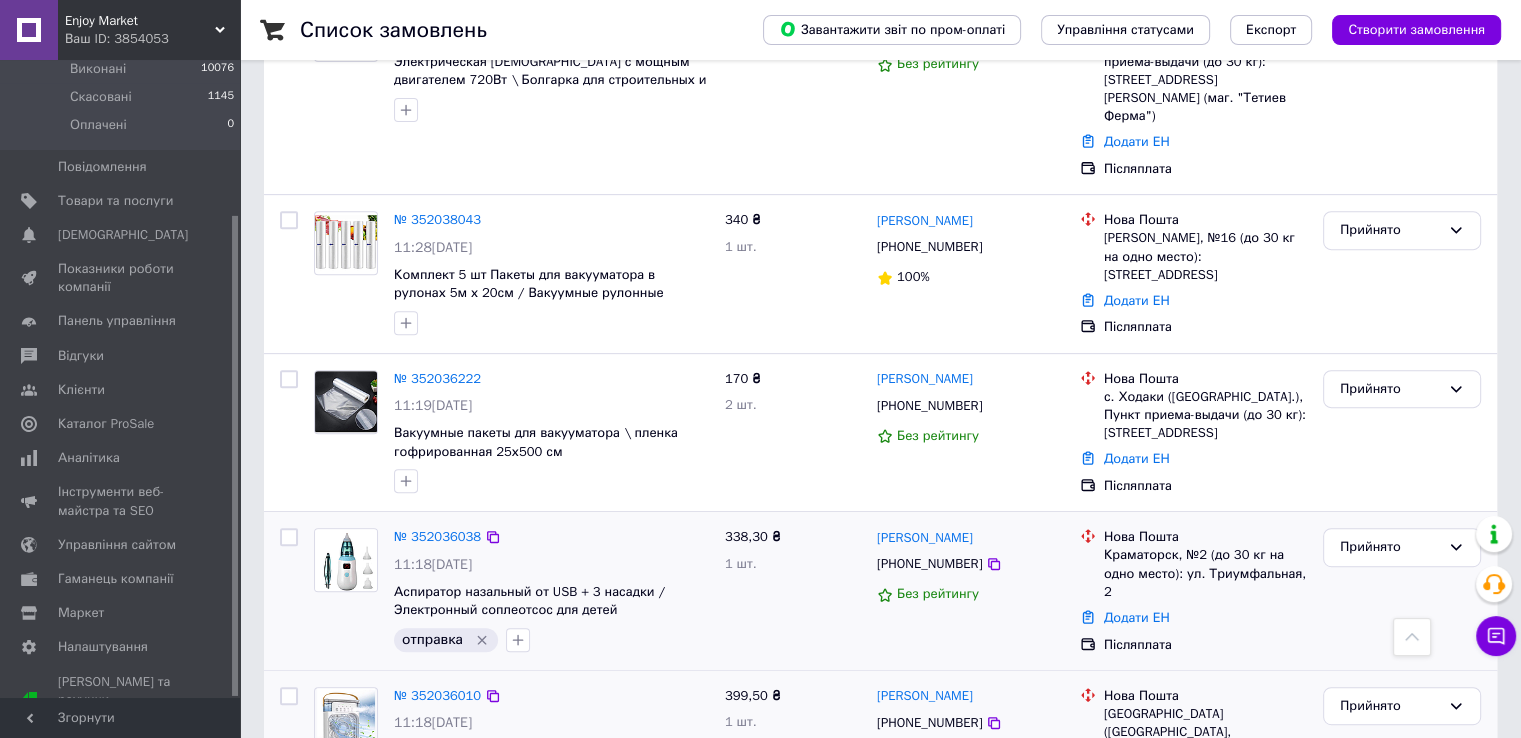 scroll, scrollTop: 760, scrollLeft: 0, axis: vertical 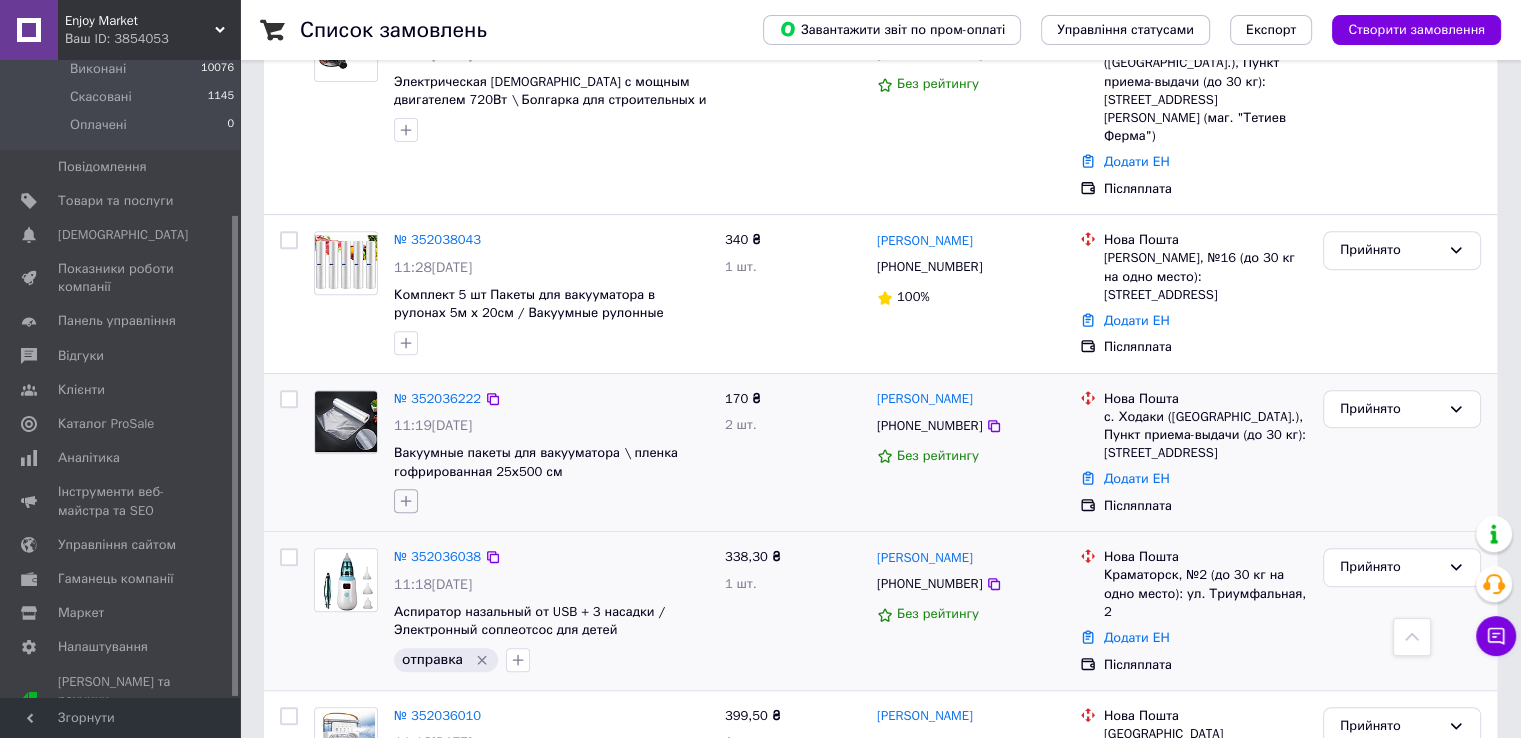 click 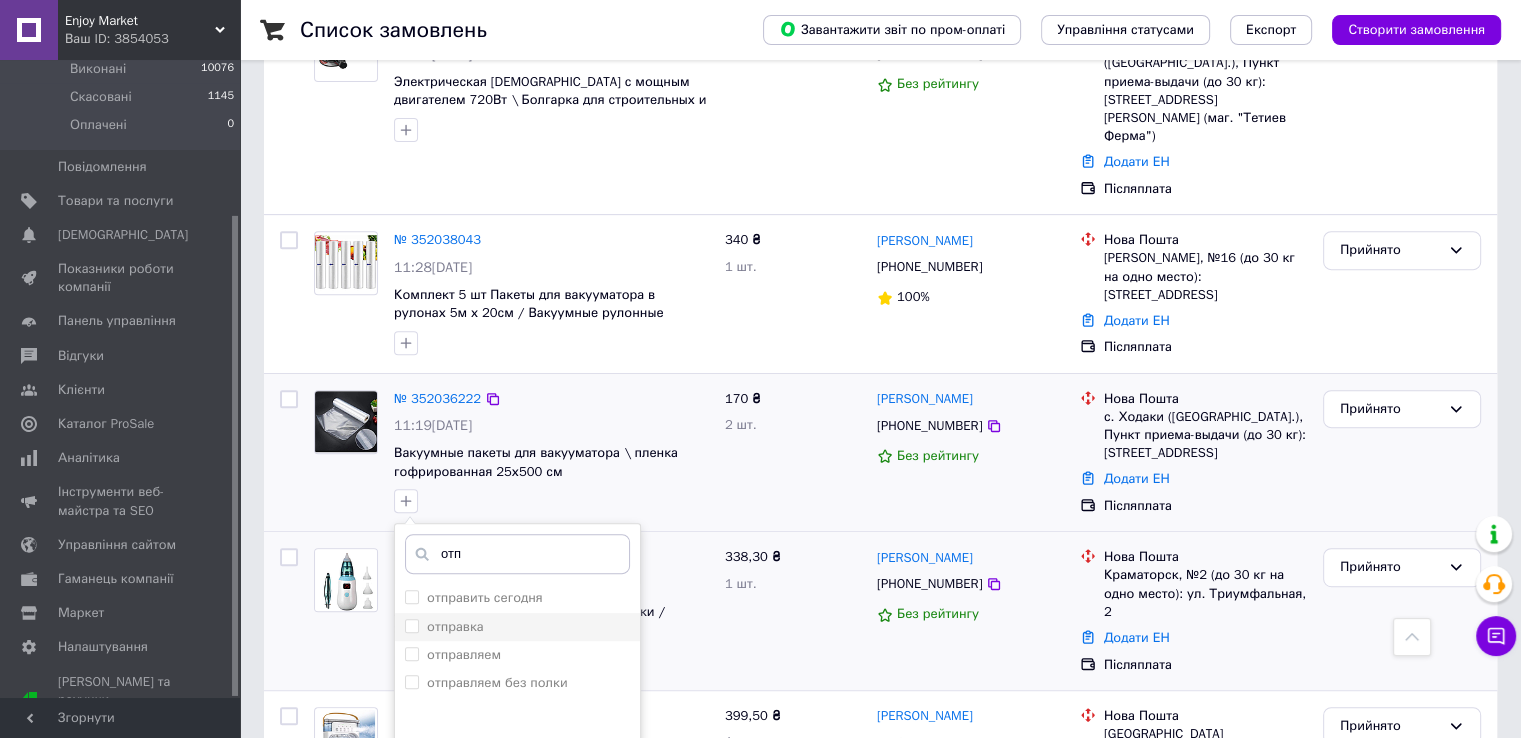 type on "отп" 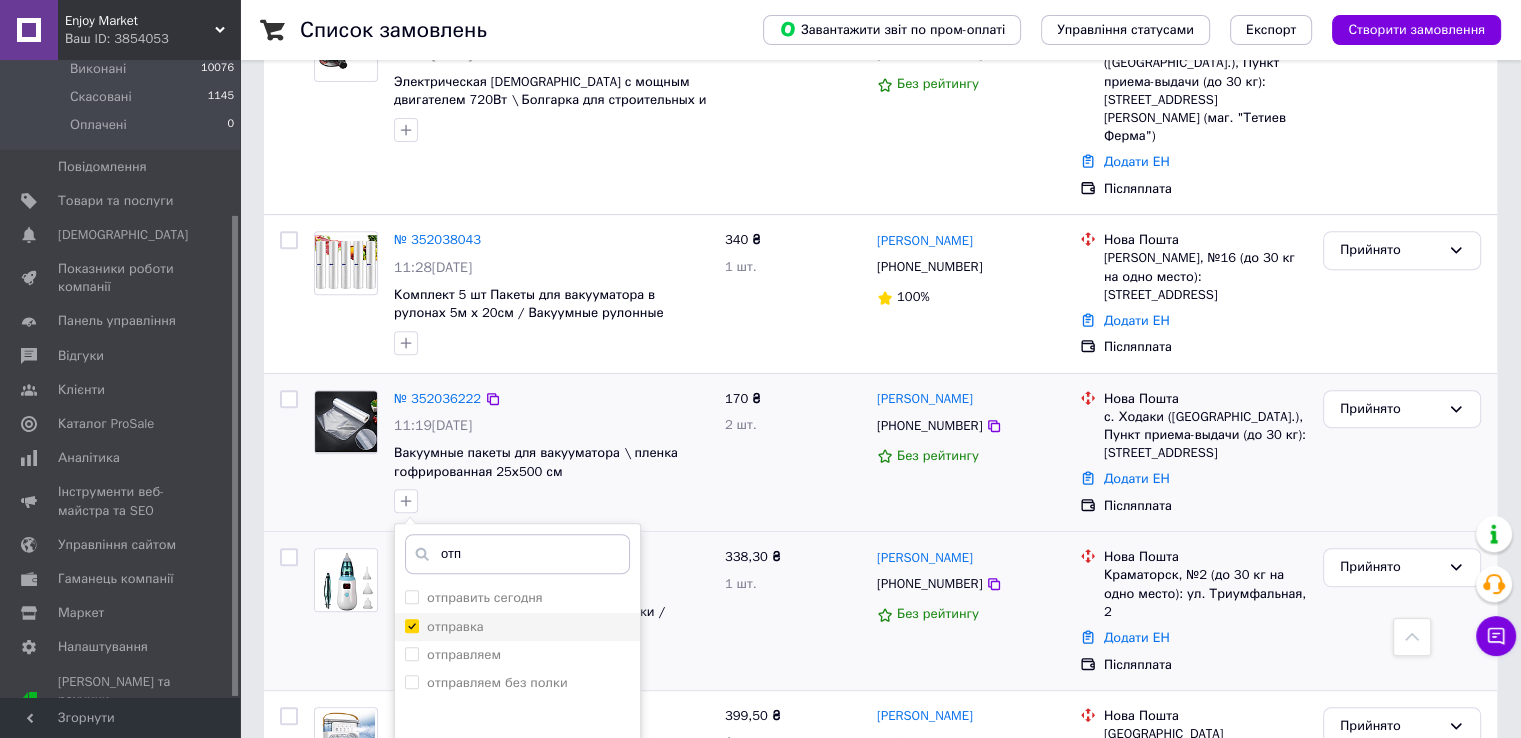 checkbox on "true" 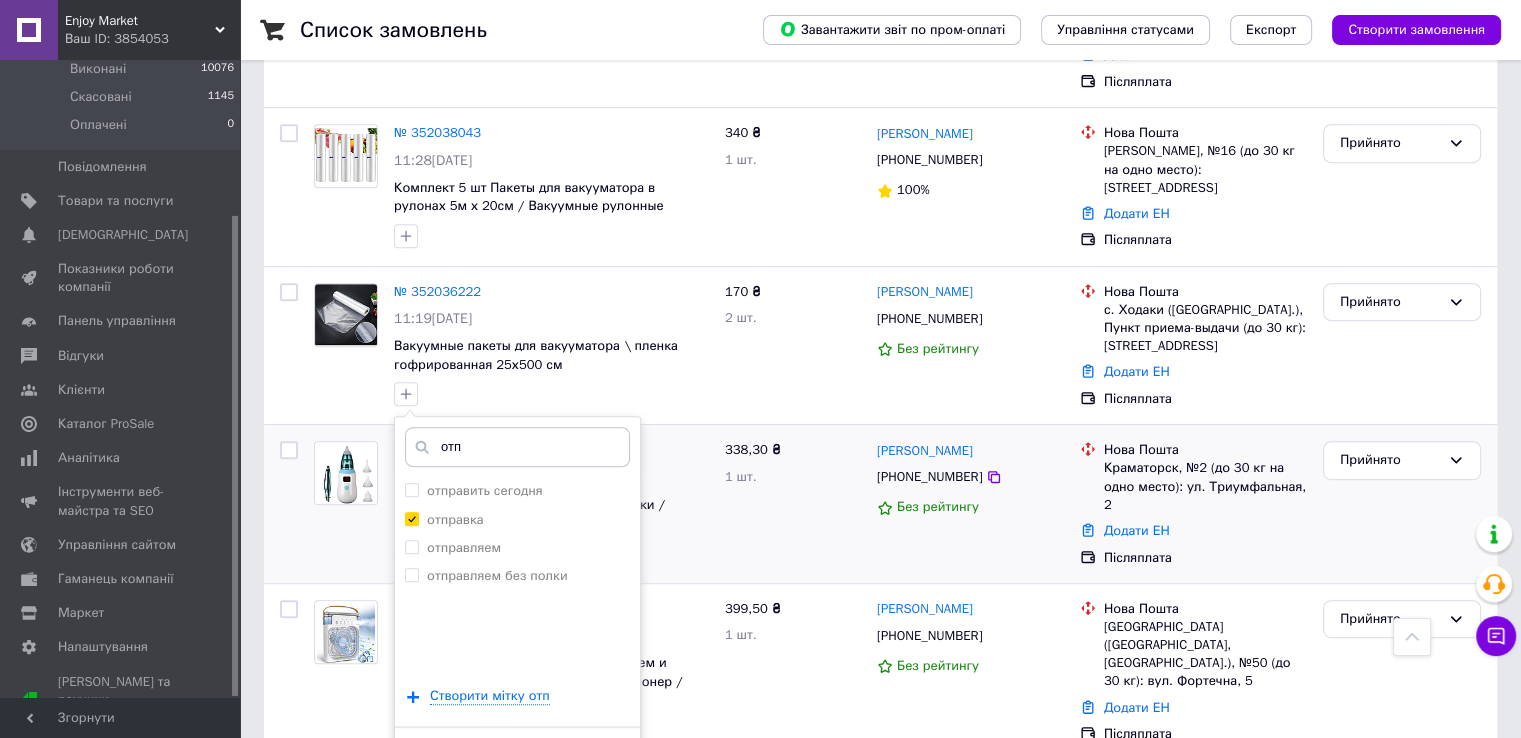 scroll, scrollTop: 868, scrollLeft: 0, axis: vertical 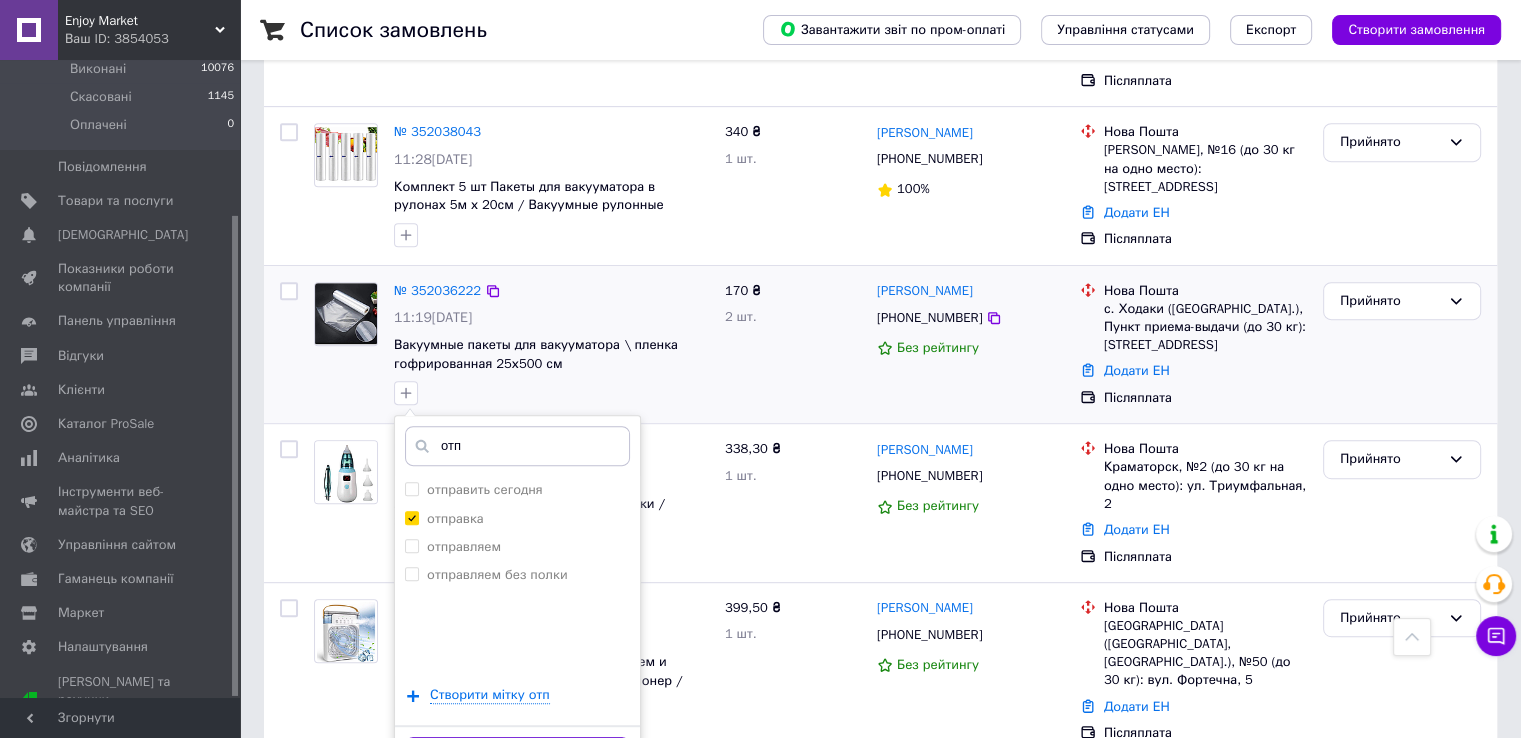 click on "Додати мітку" at bounding box center (517, 756) 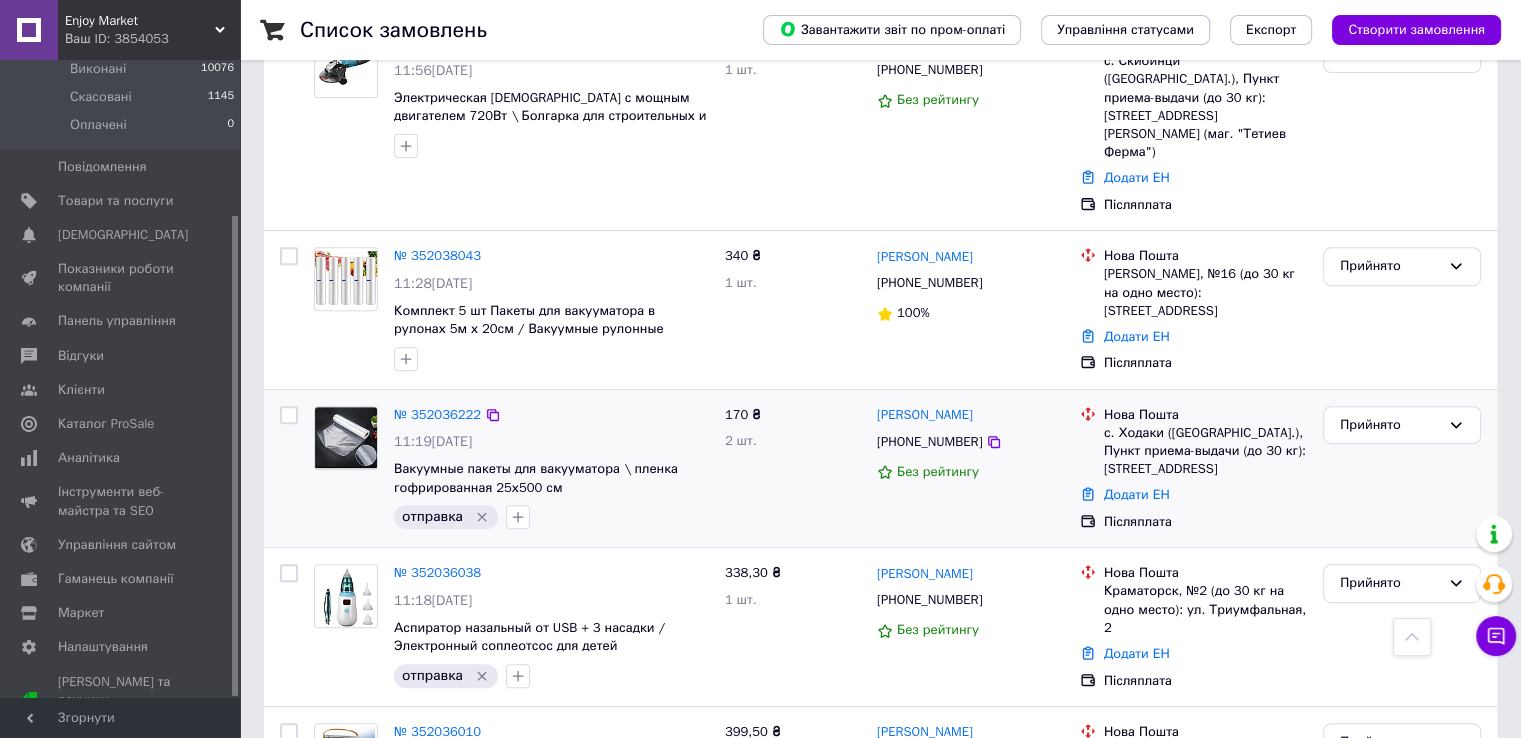scroll, scrollTop: 711, scrollLeft: 0, axis: vertical 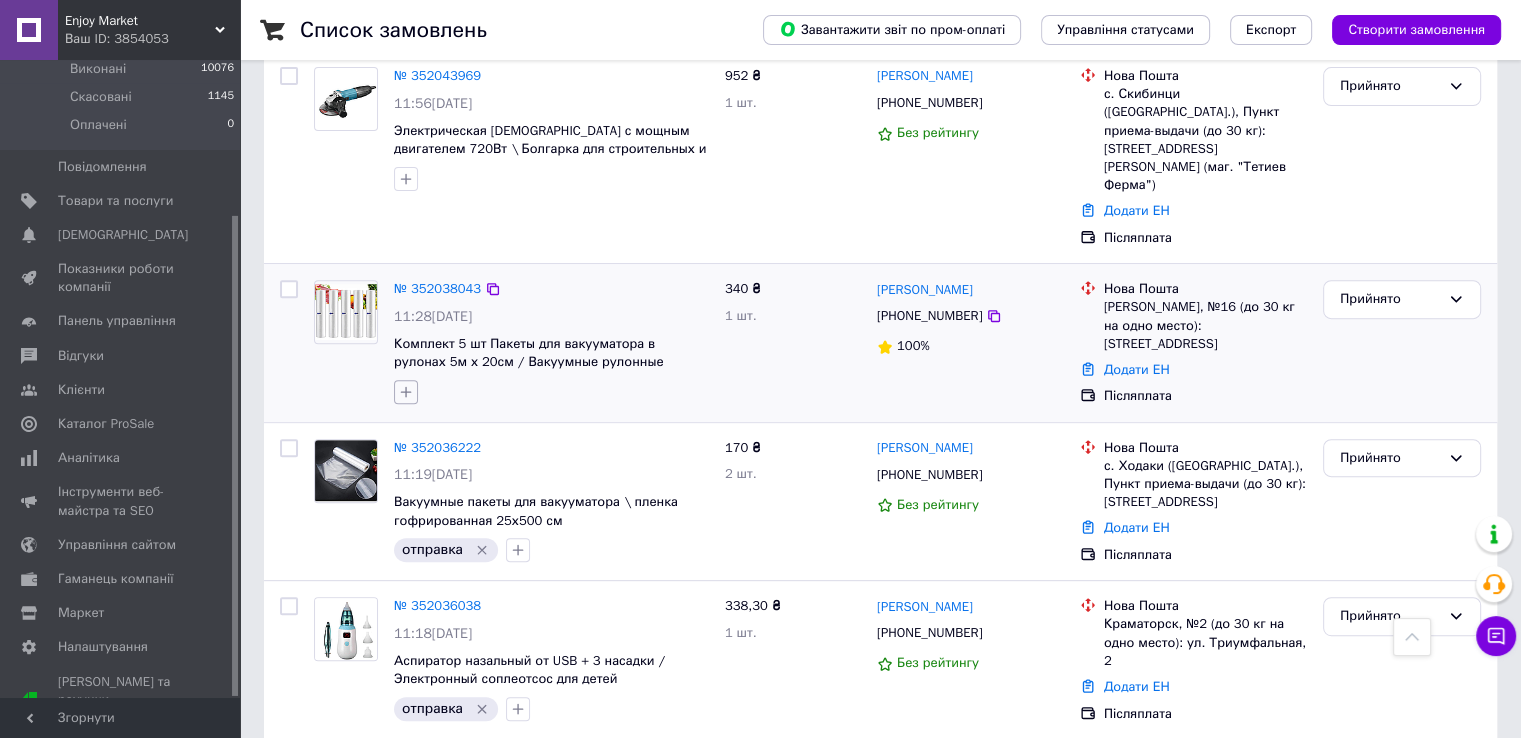 click 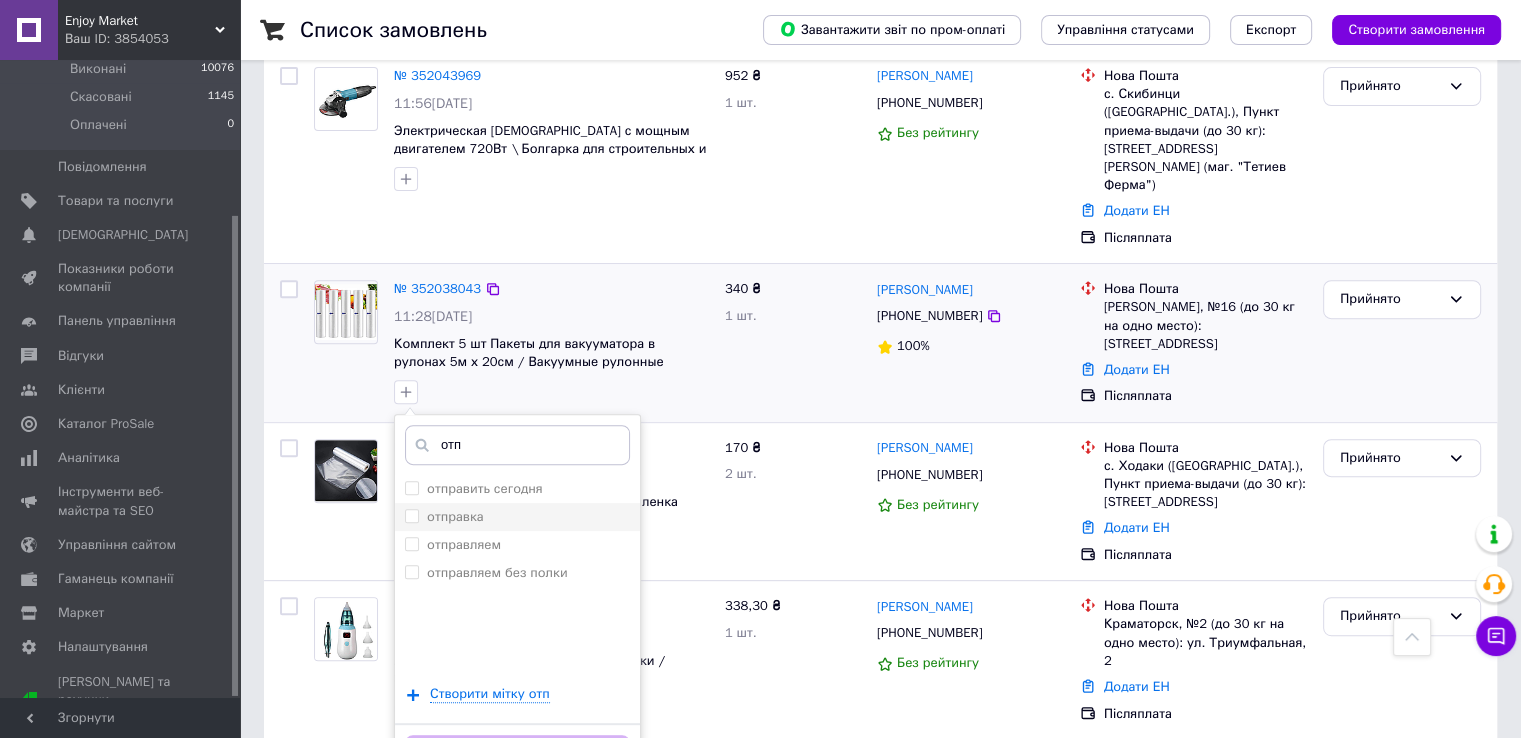 type on "отп" 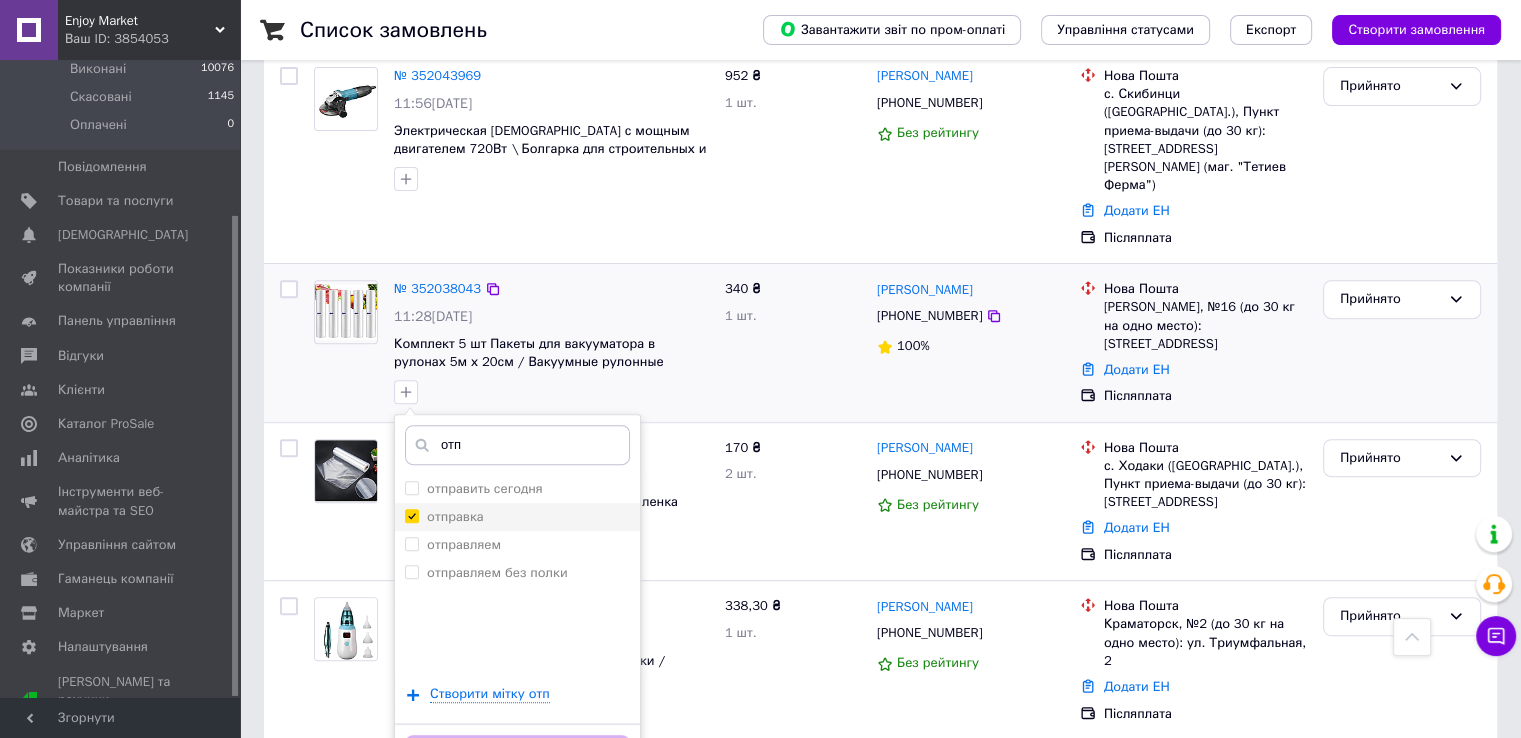 checkbox on "true" 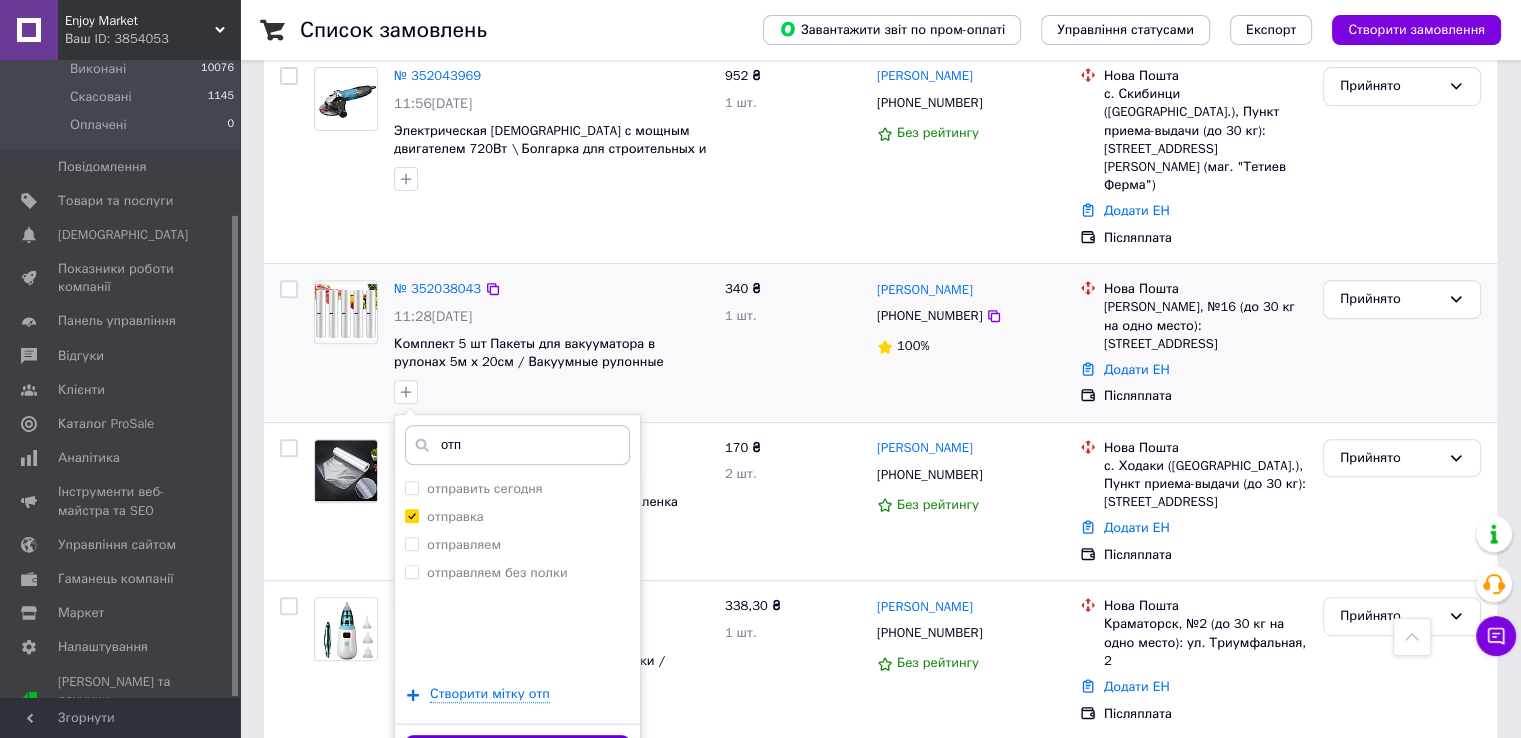 click on "Додати мітку" at bounding box center (517, 754) 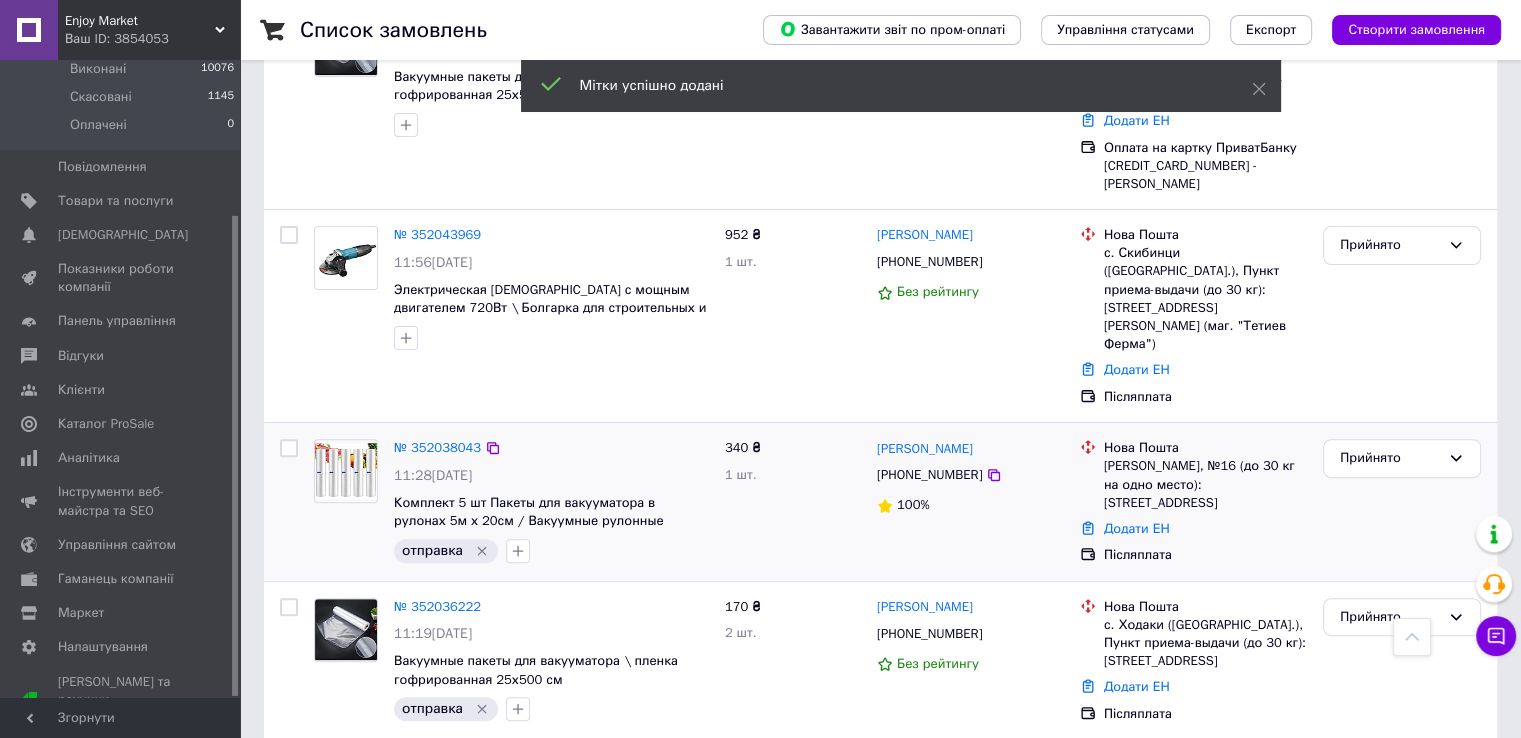 scroll, scrollTop: 551, scrollLeft: 0, axis: vertical 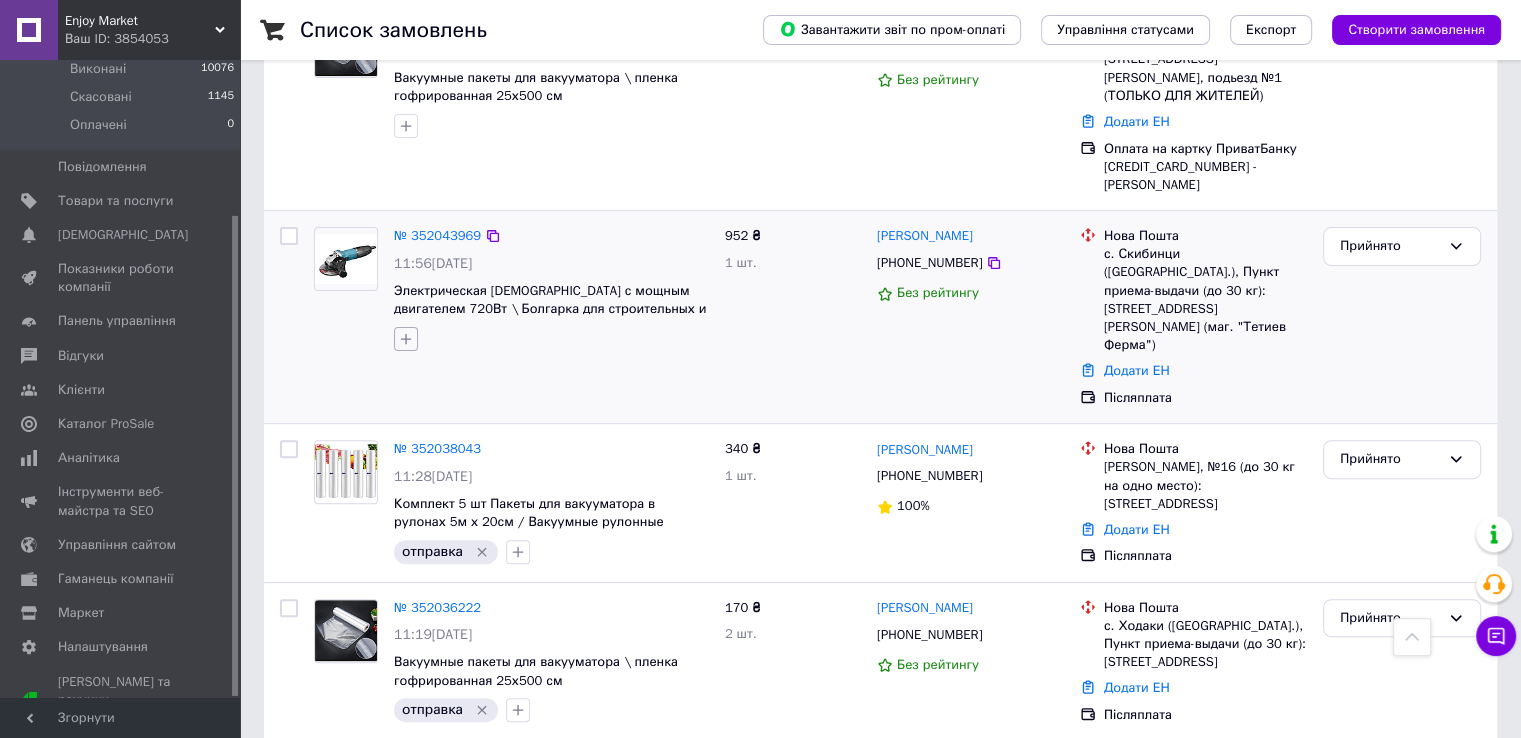 click 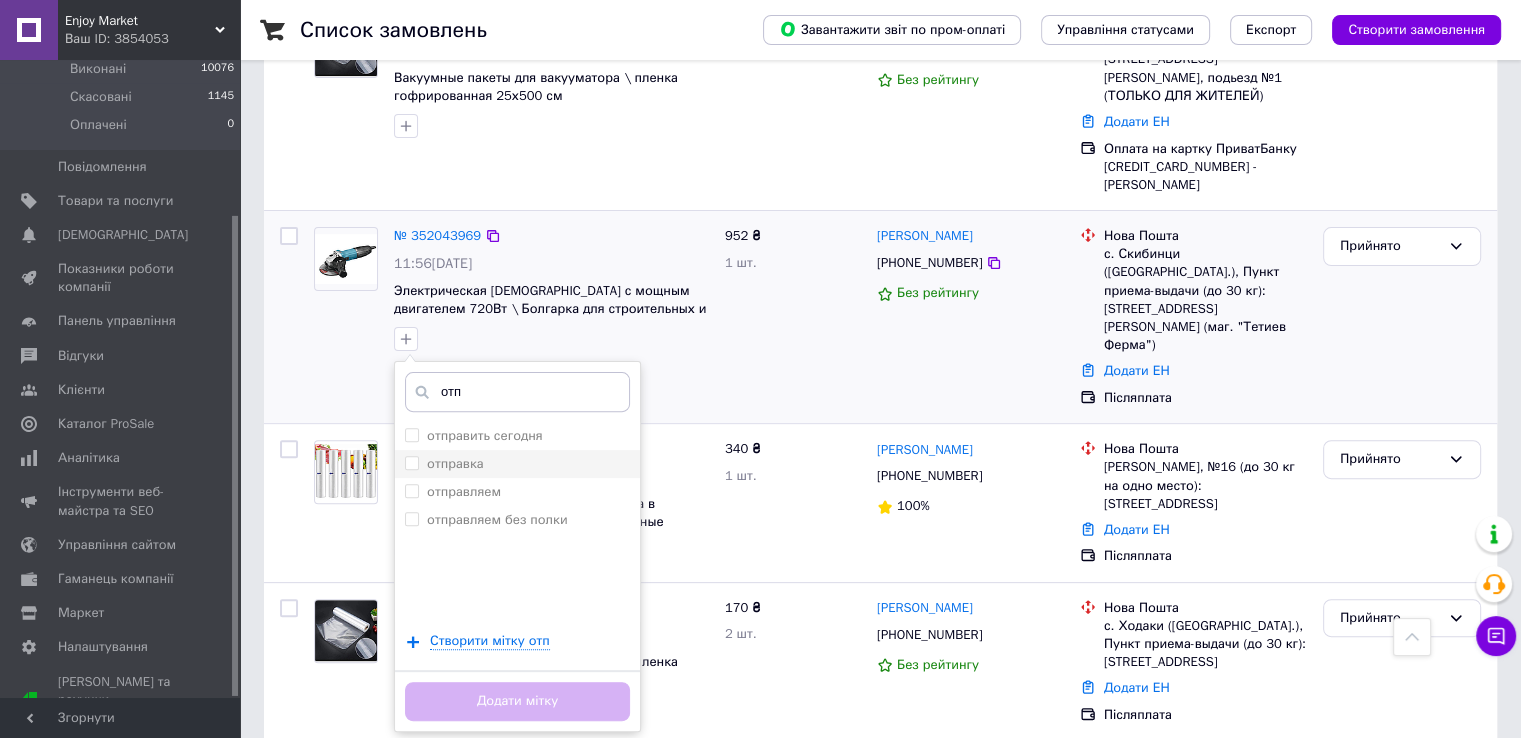 type on "отп" 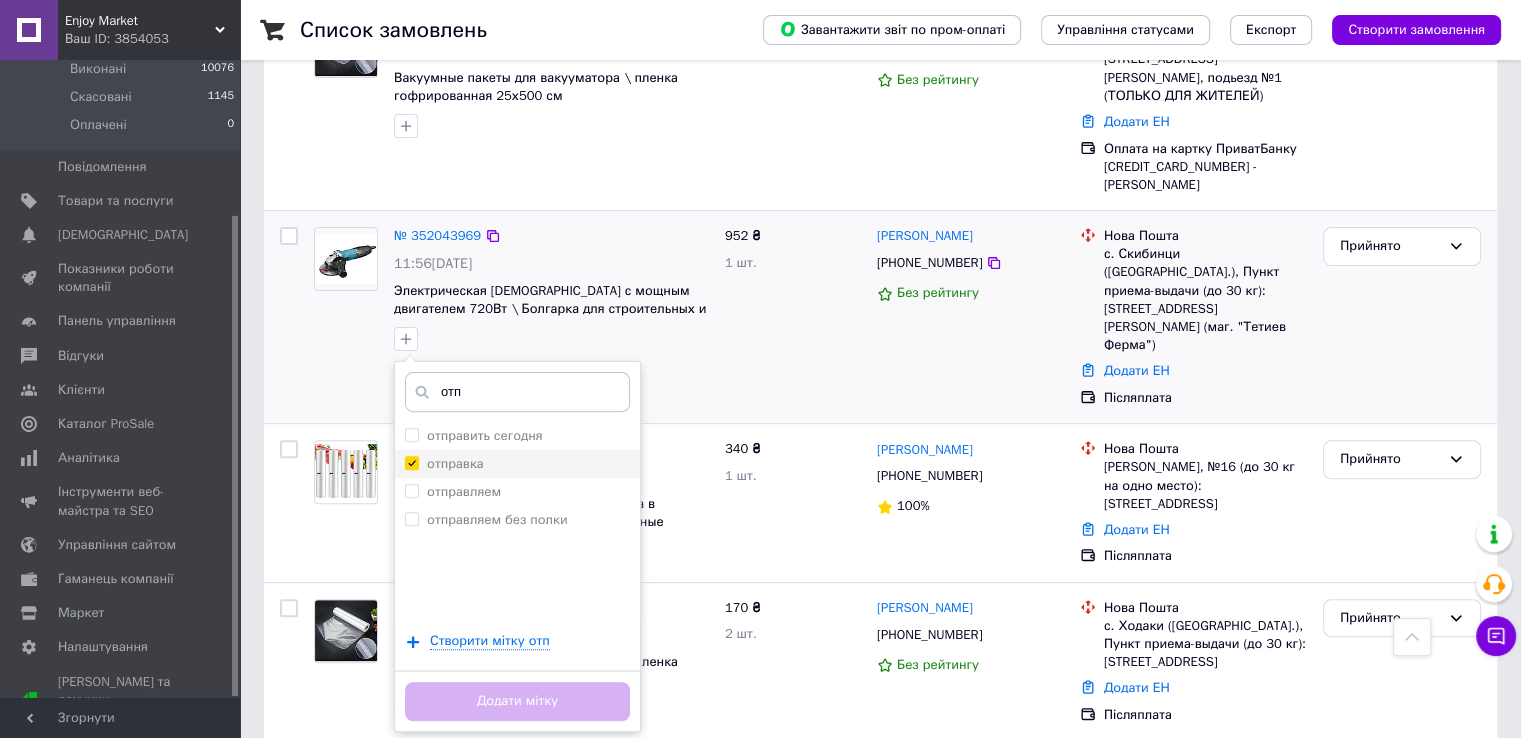 checkbox on "true" 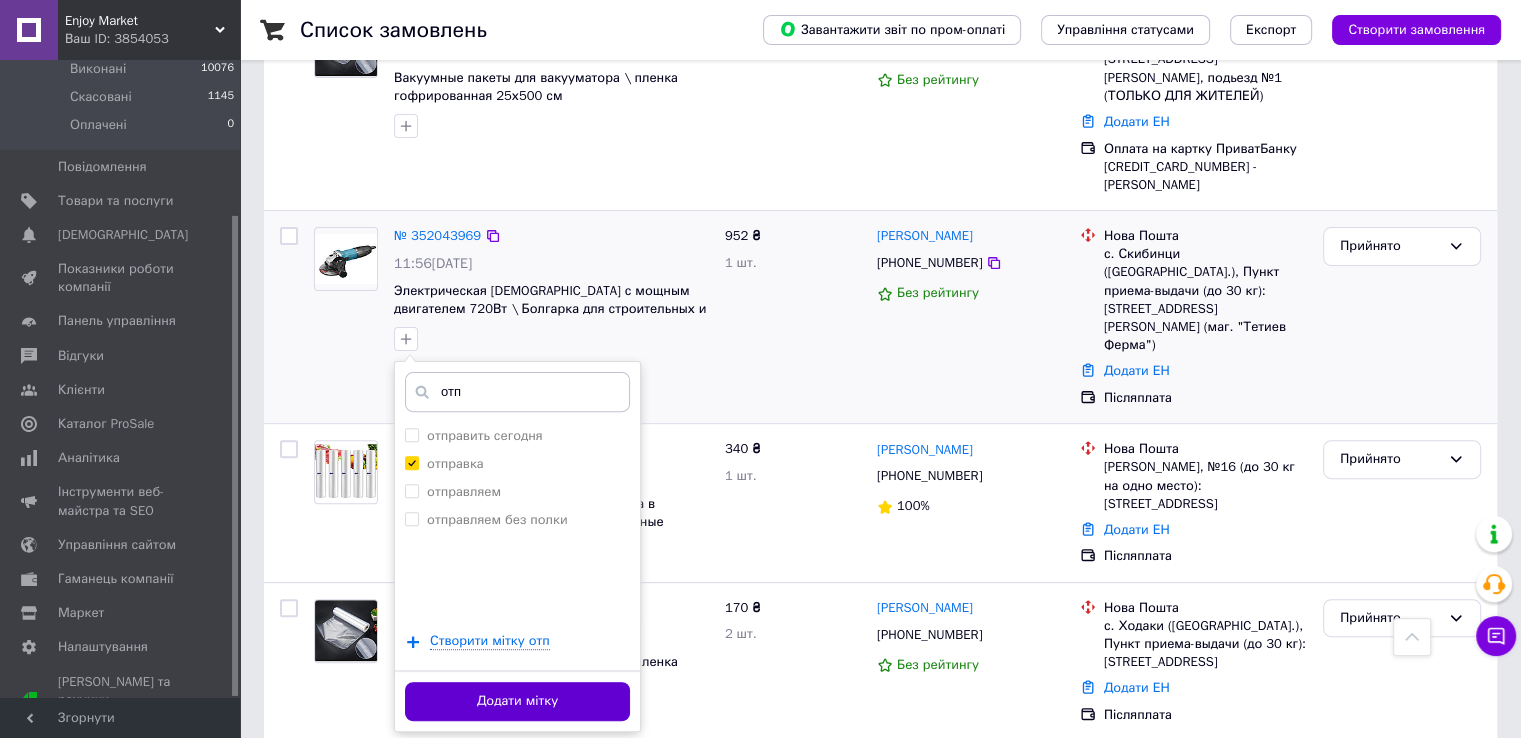 click on "Додати мітку" at bounding box center [517, 701] 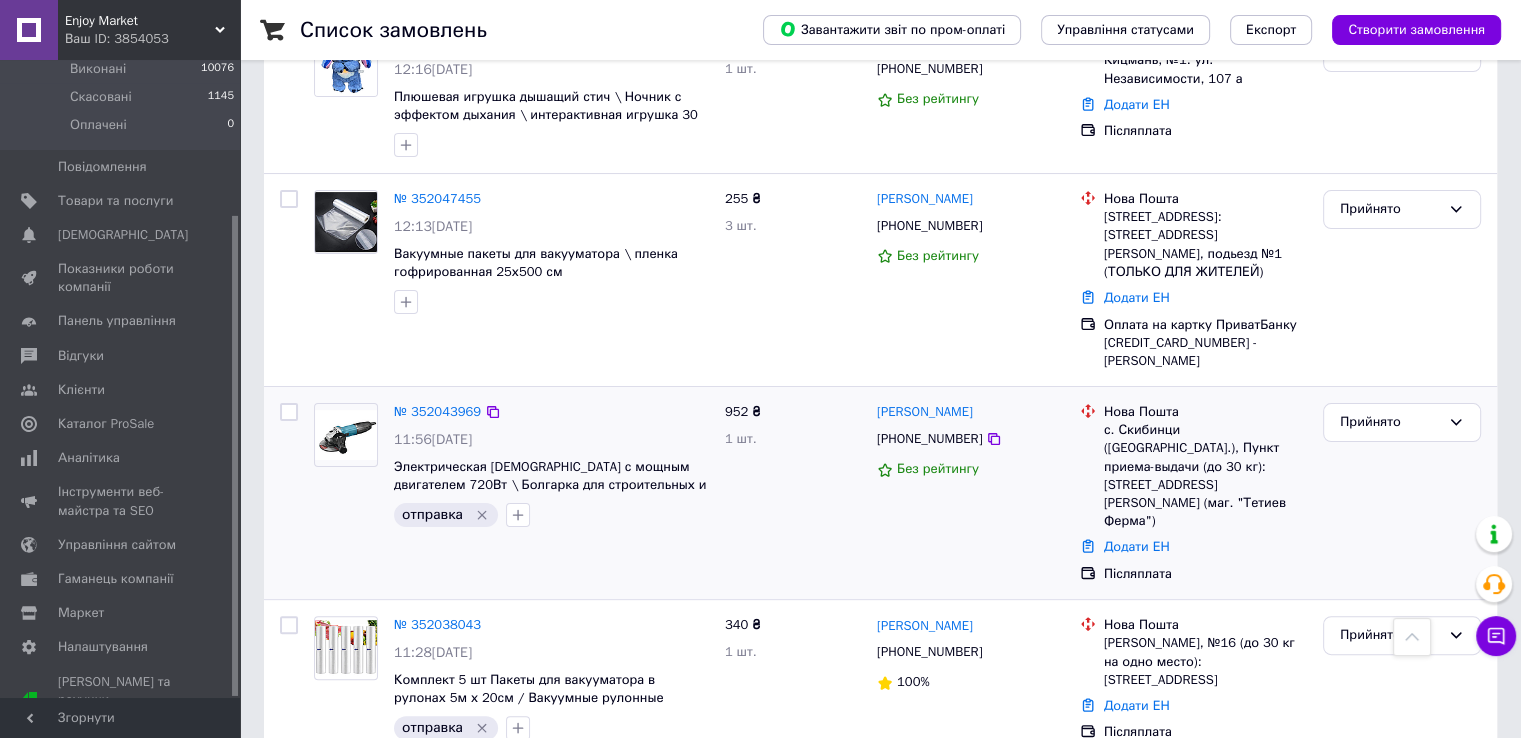 scroll, scrollTop: 374, scrollLeft: 0, axis: vertical 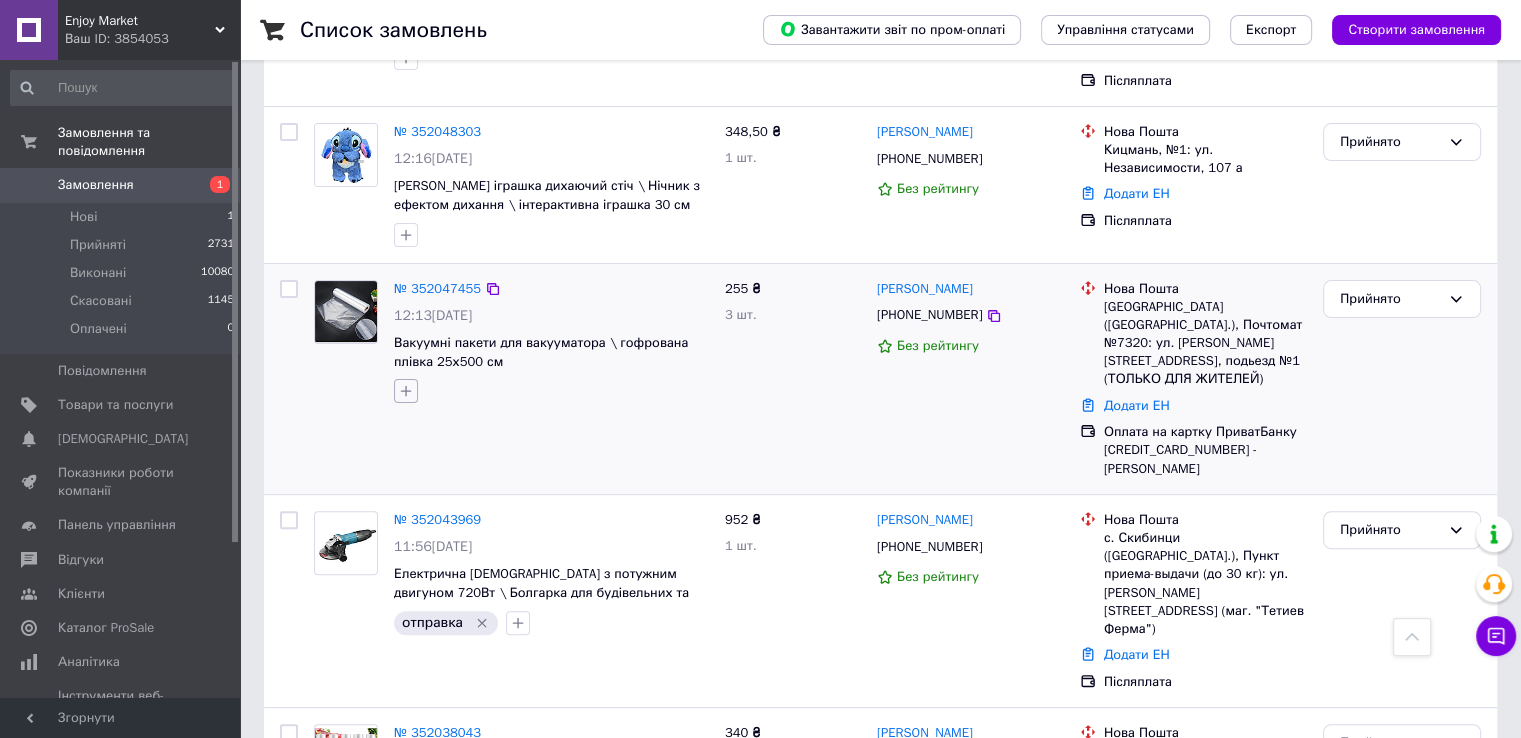 click 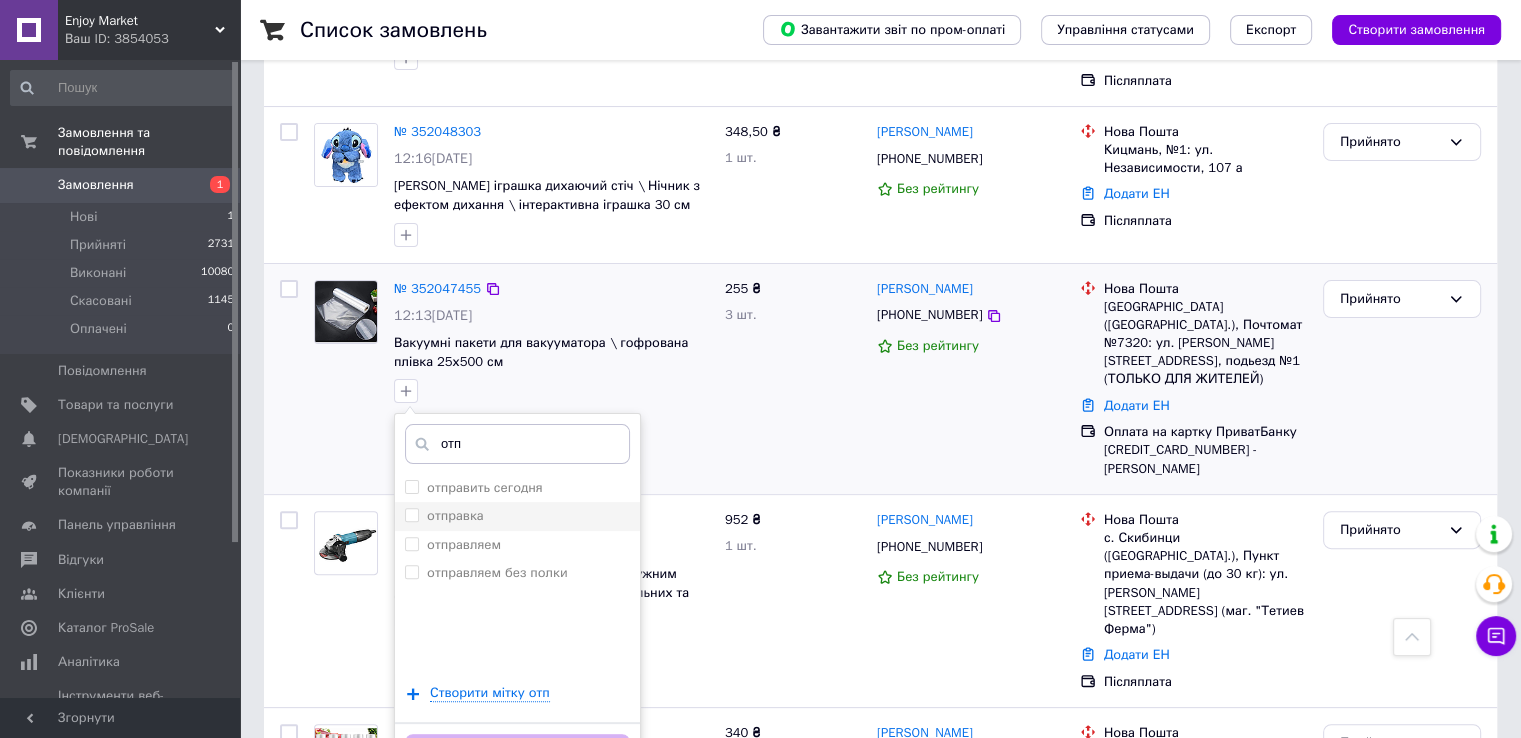 type on "отп" 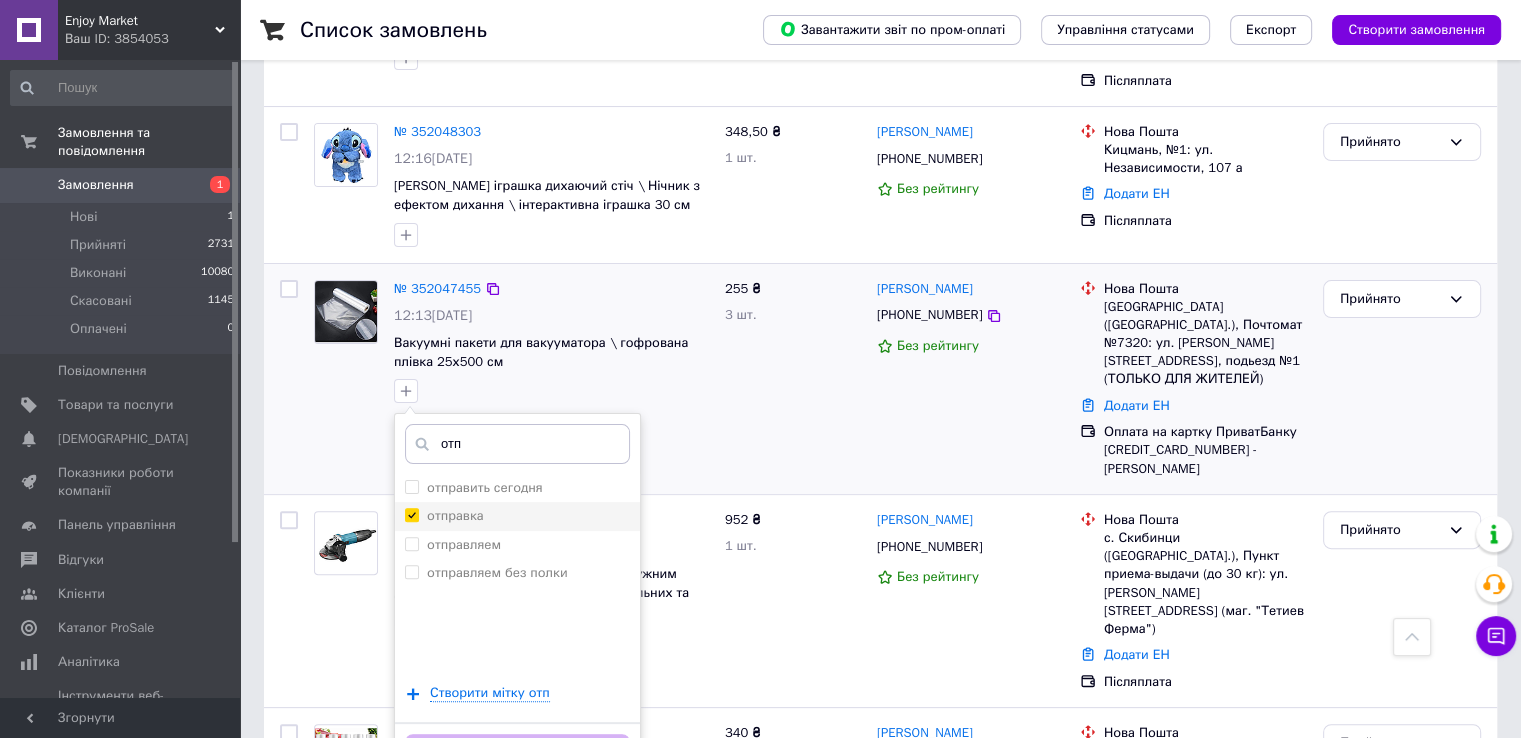 checkbox on "true" 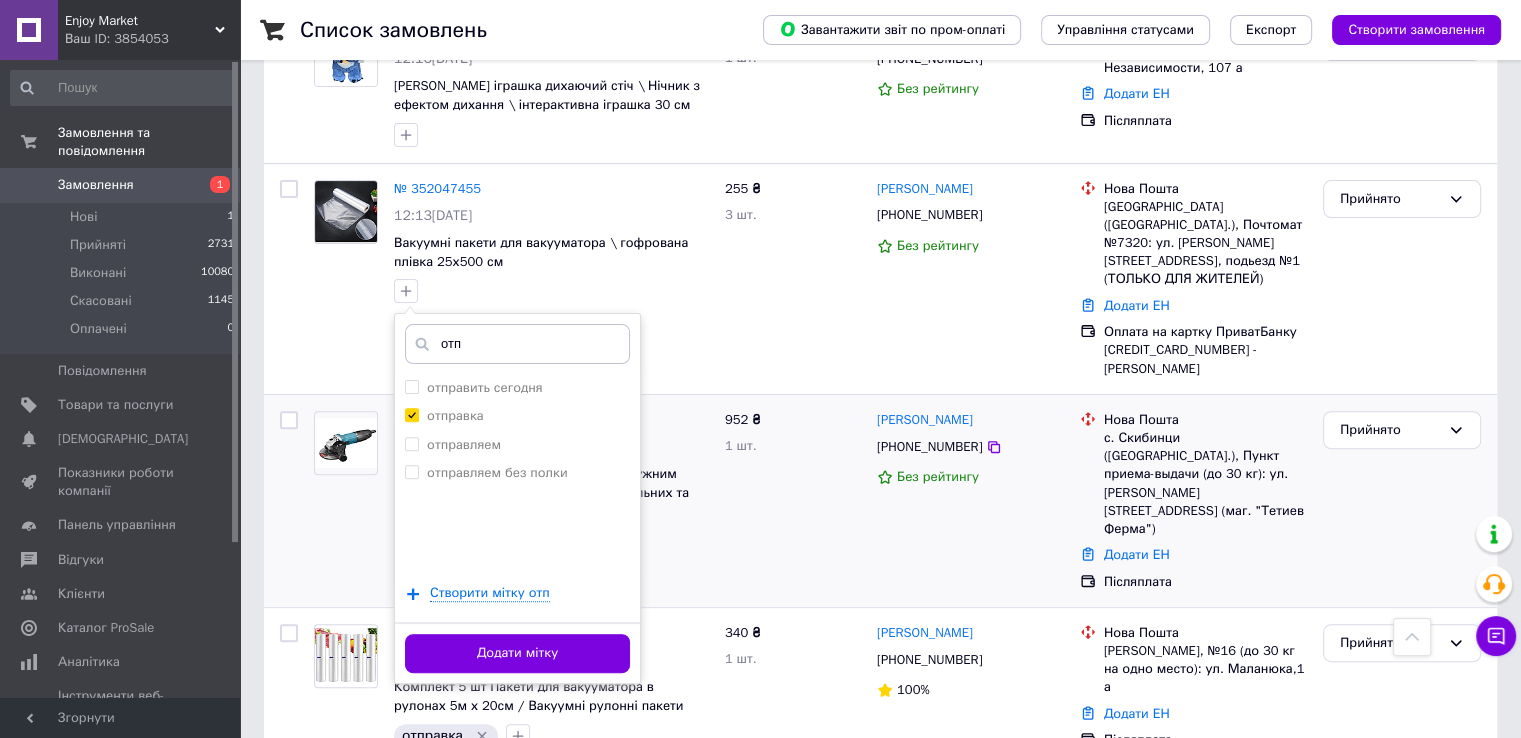 scroll, scrollTop: 546, scrollLeft: 0, axis: vertical 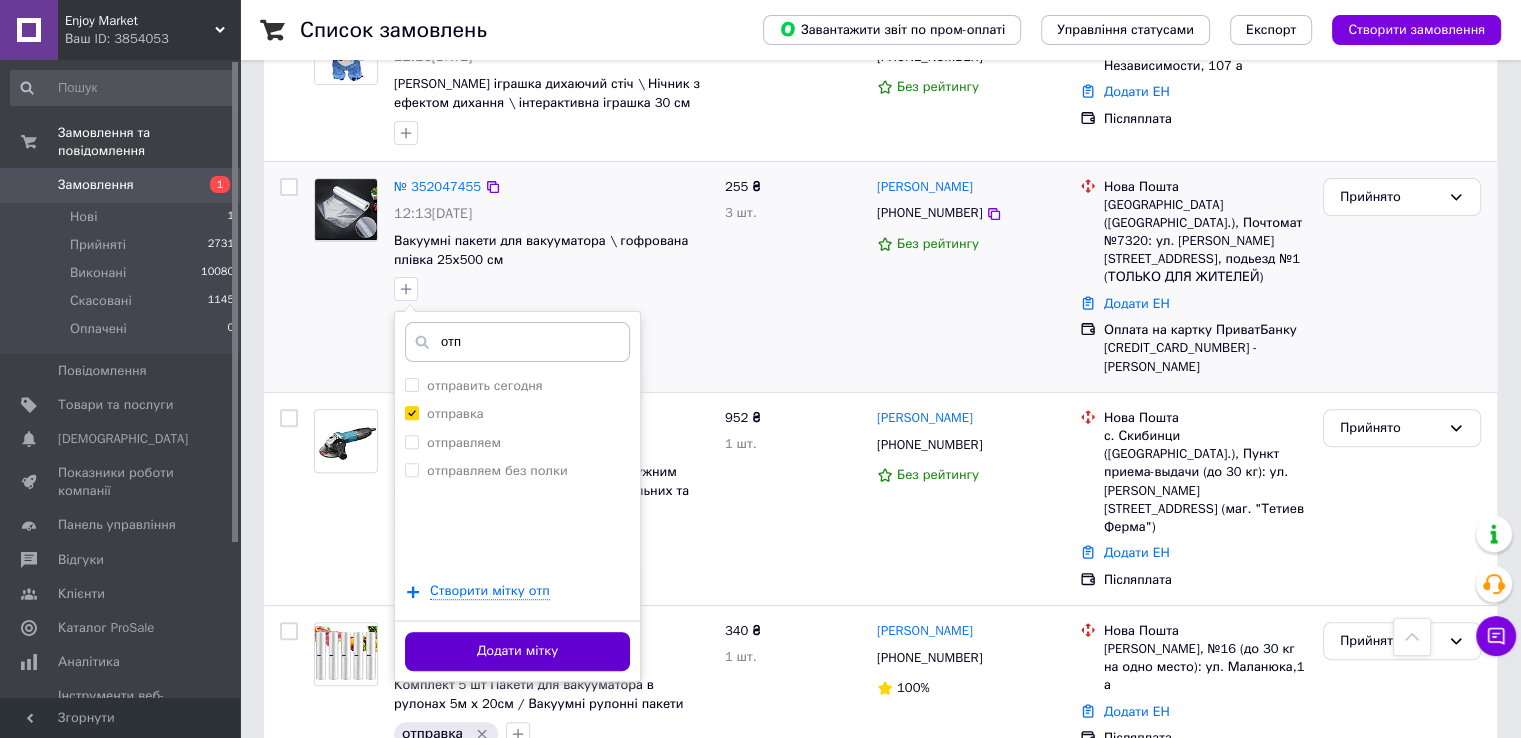 click on "Додати мітку" at bounding box center [517, 651] 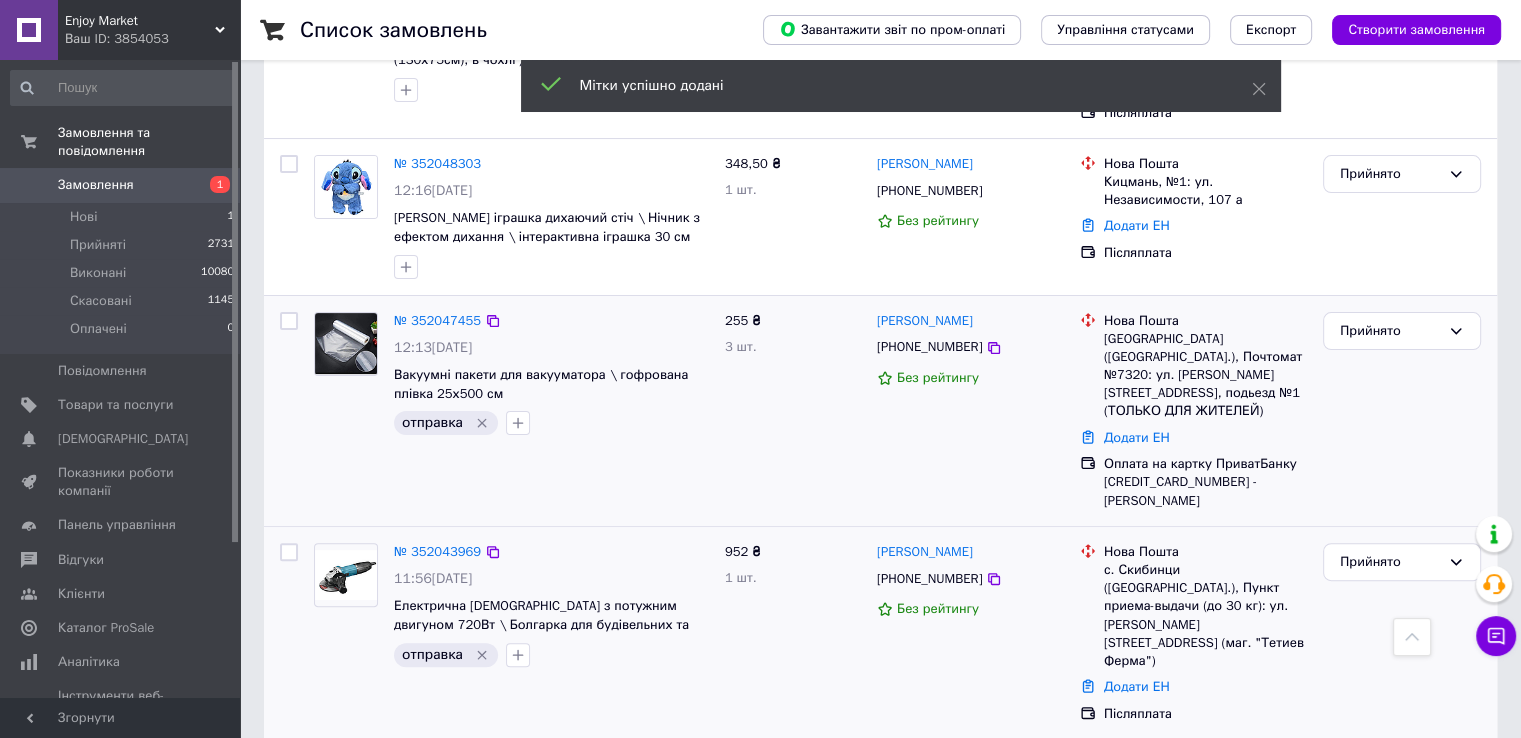 scroll, scrollTop: 412, scrollLeft: 0, axis: vertical 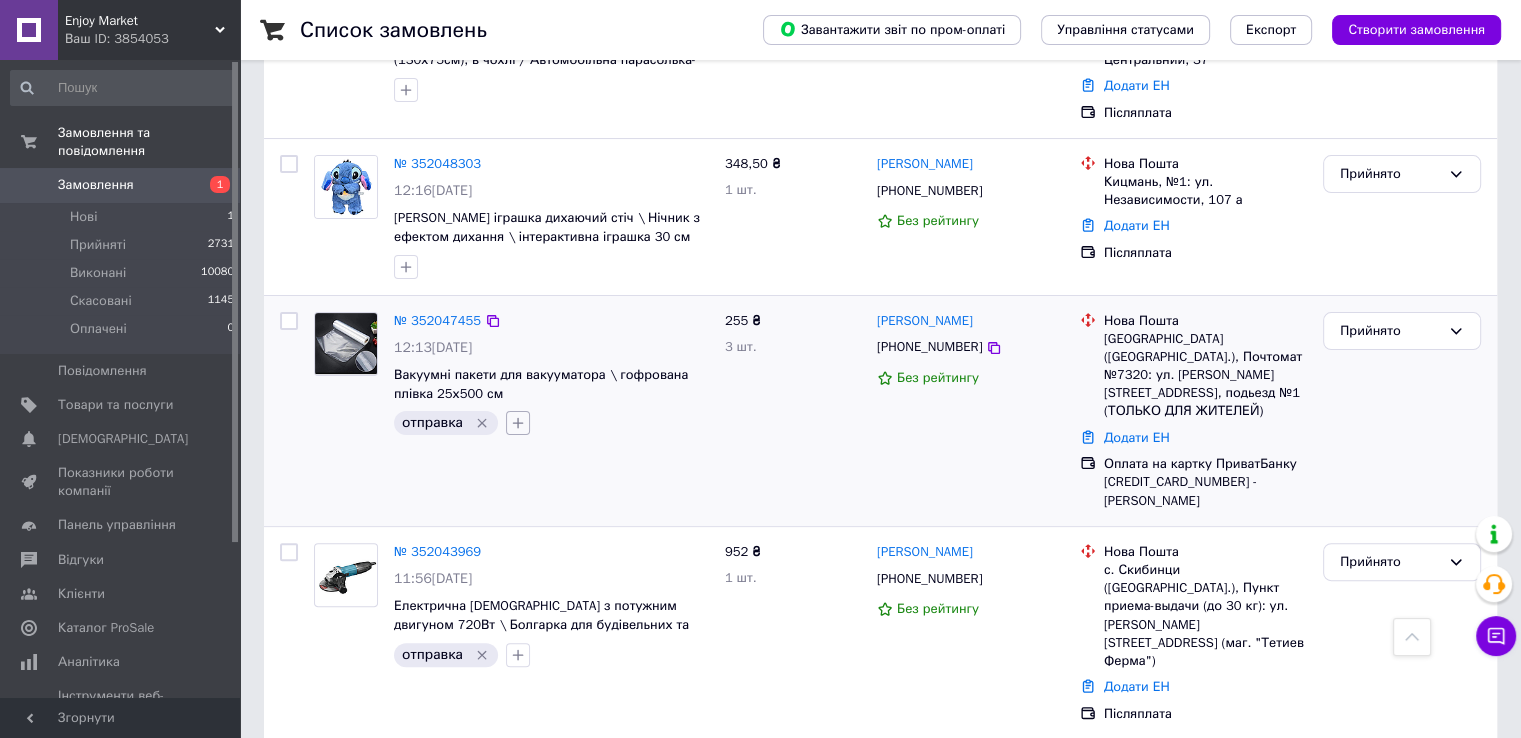 click 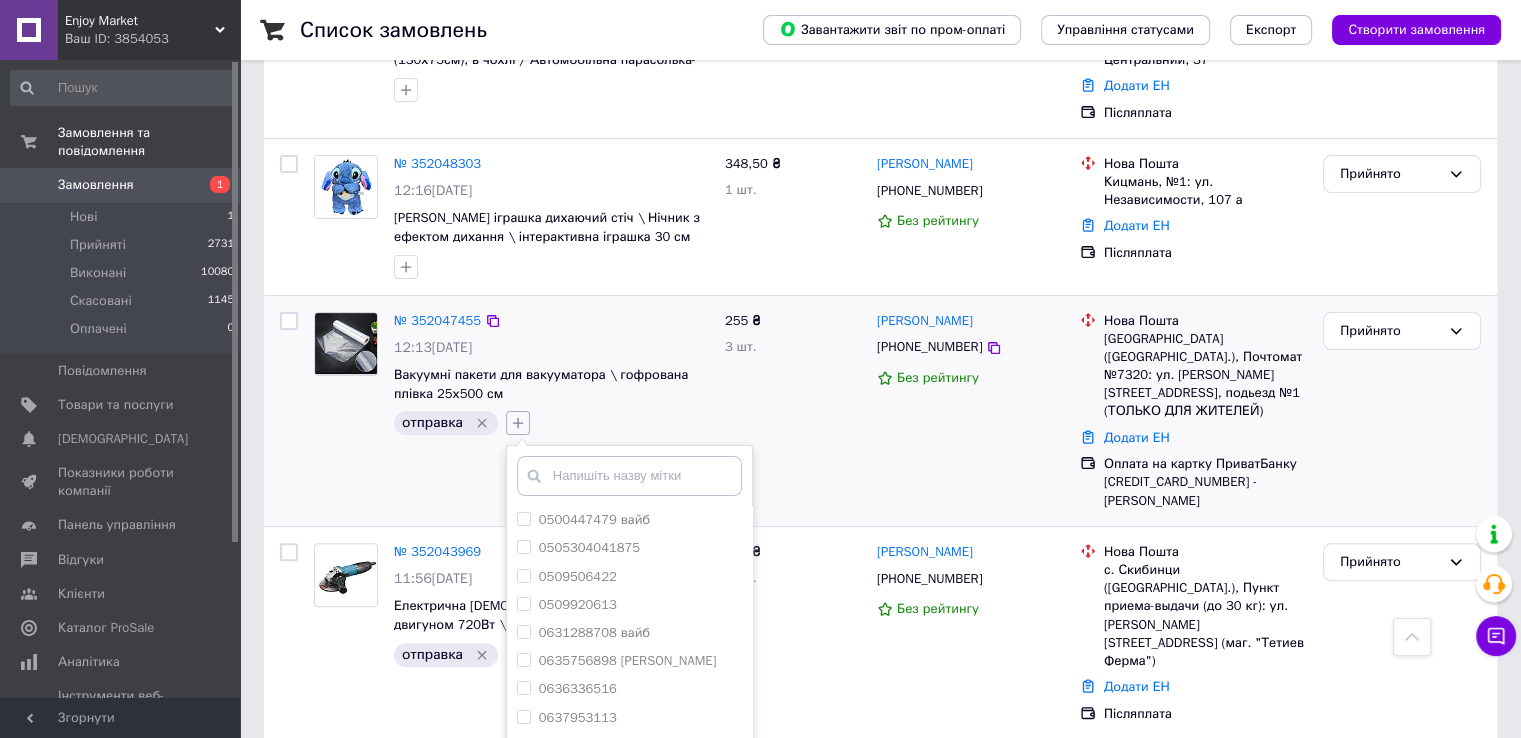 type on "о" 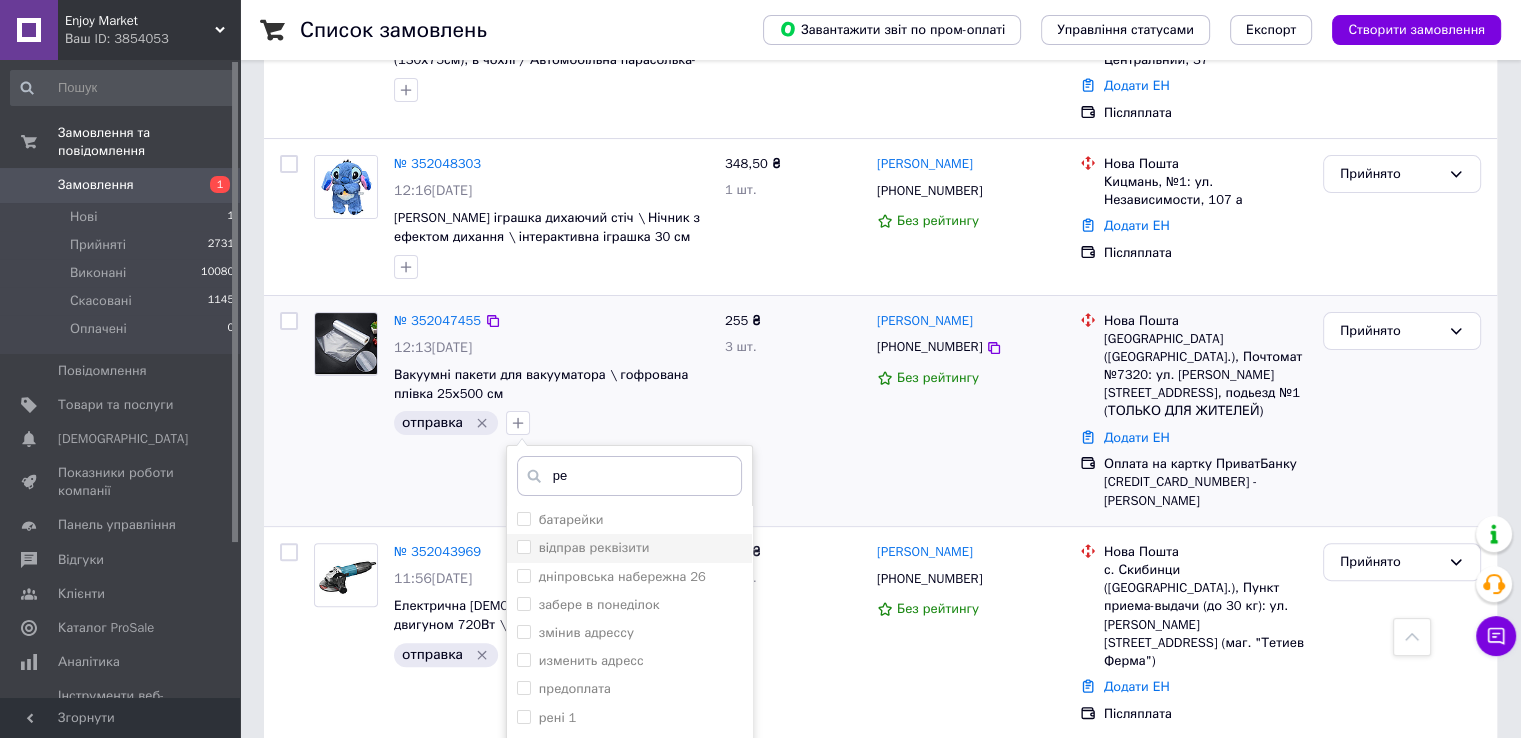 type on "ре" 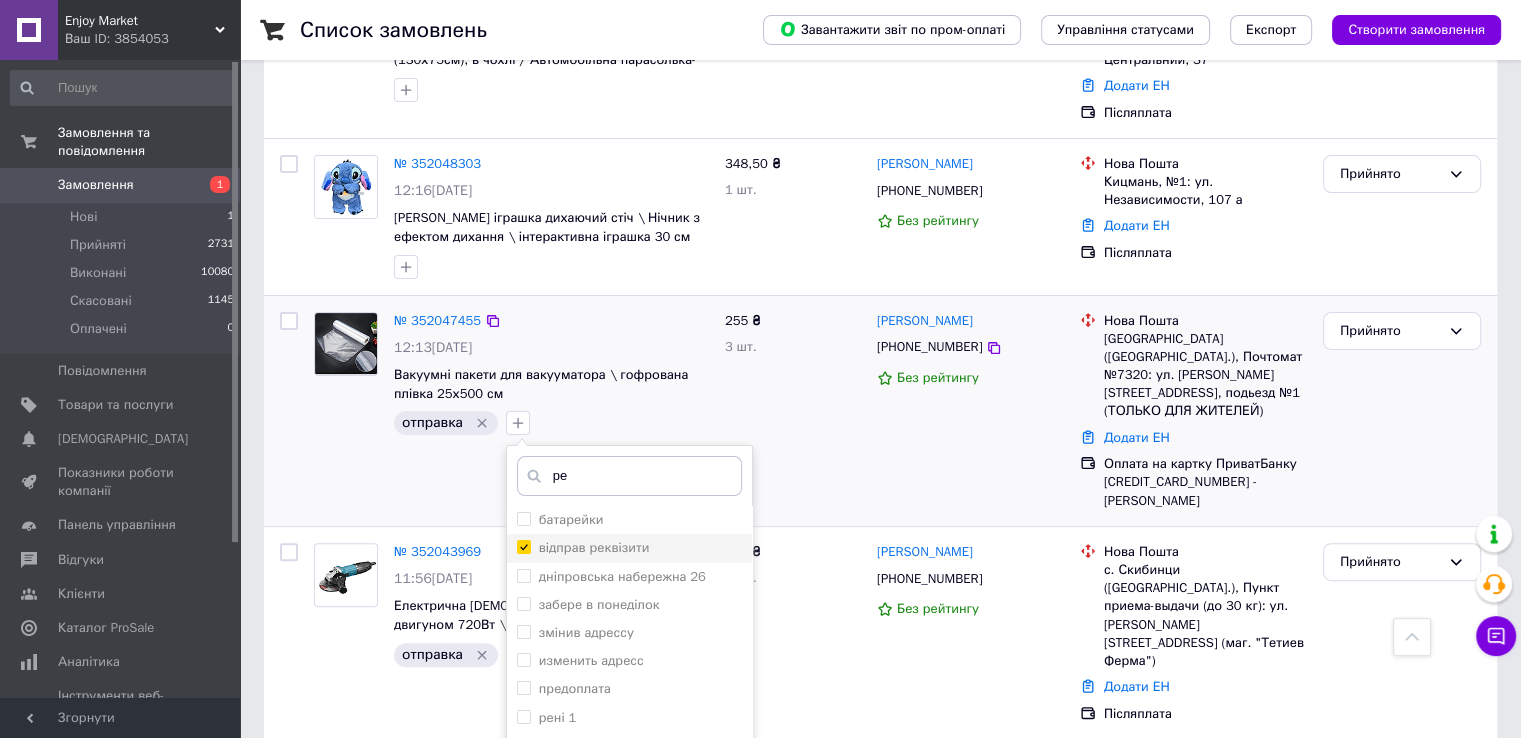 checkbox on "true" 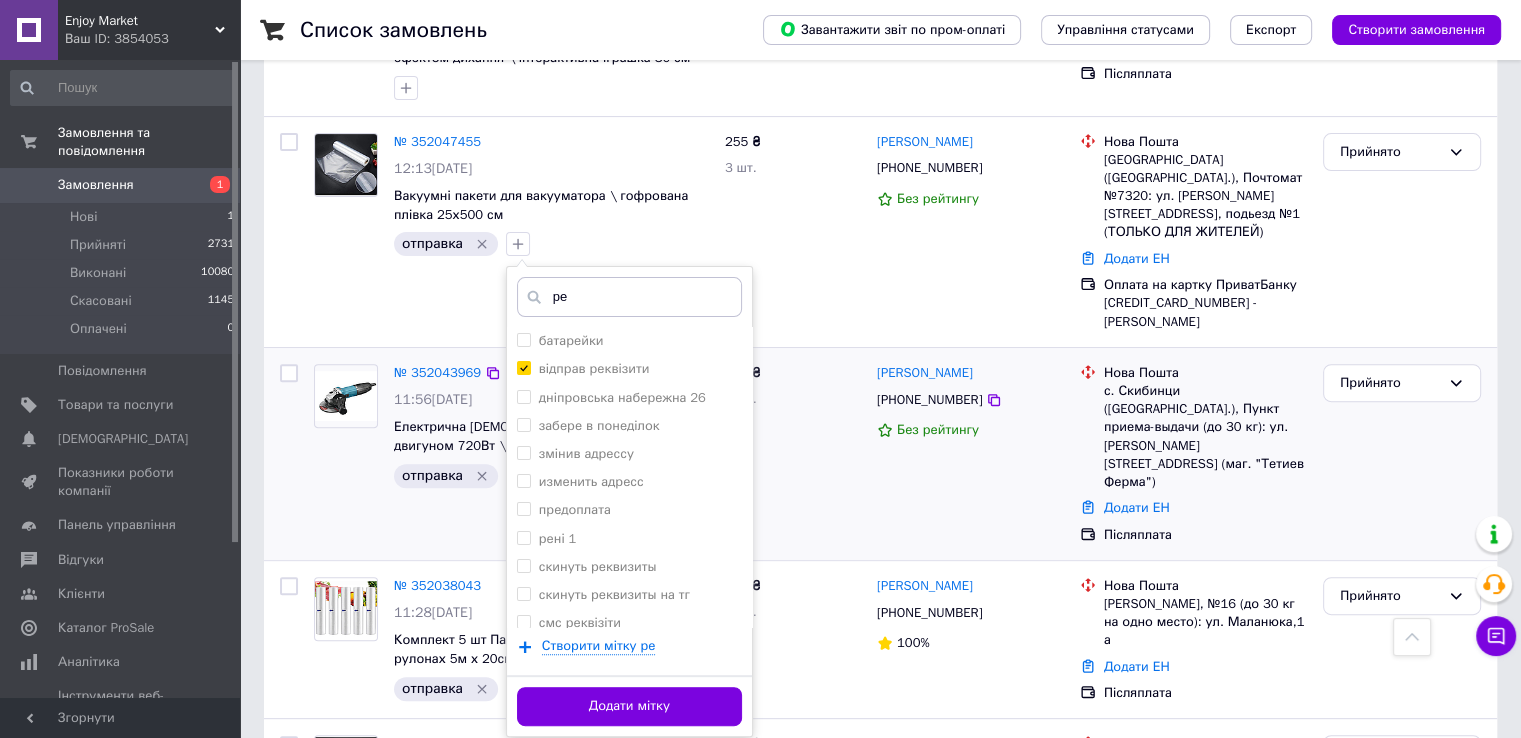 scroll, scrollTop: 612, scrollLeft: 0, axis: vertical 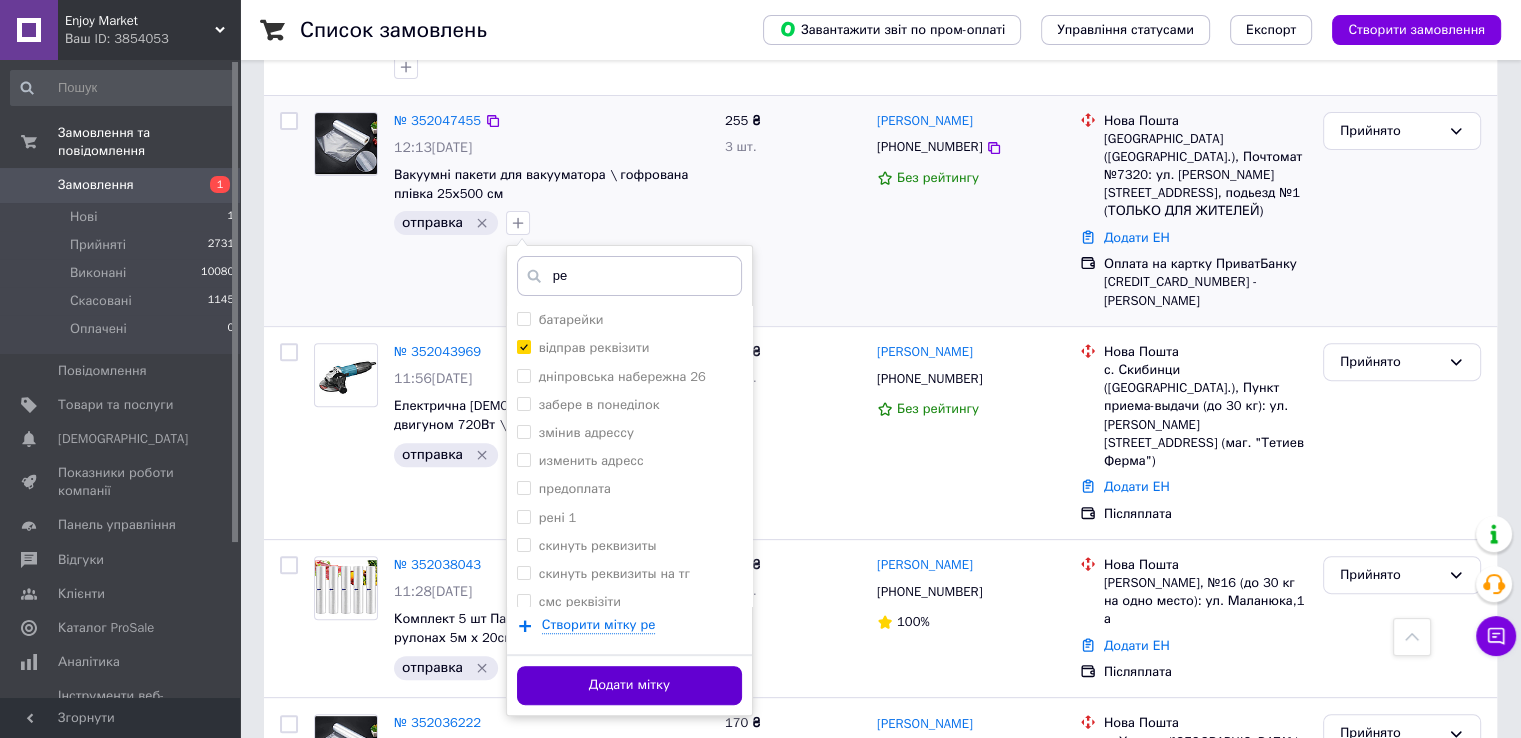 click on "Додати мітку" at bounding box center (629, 685) 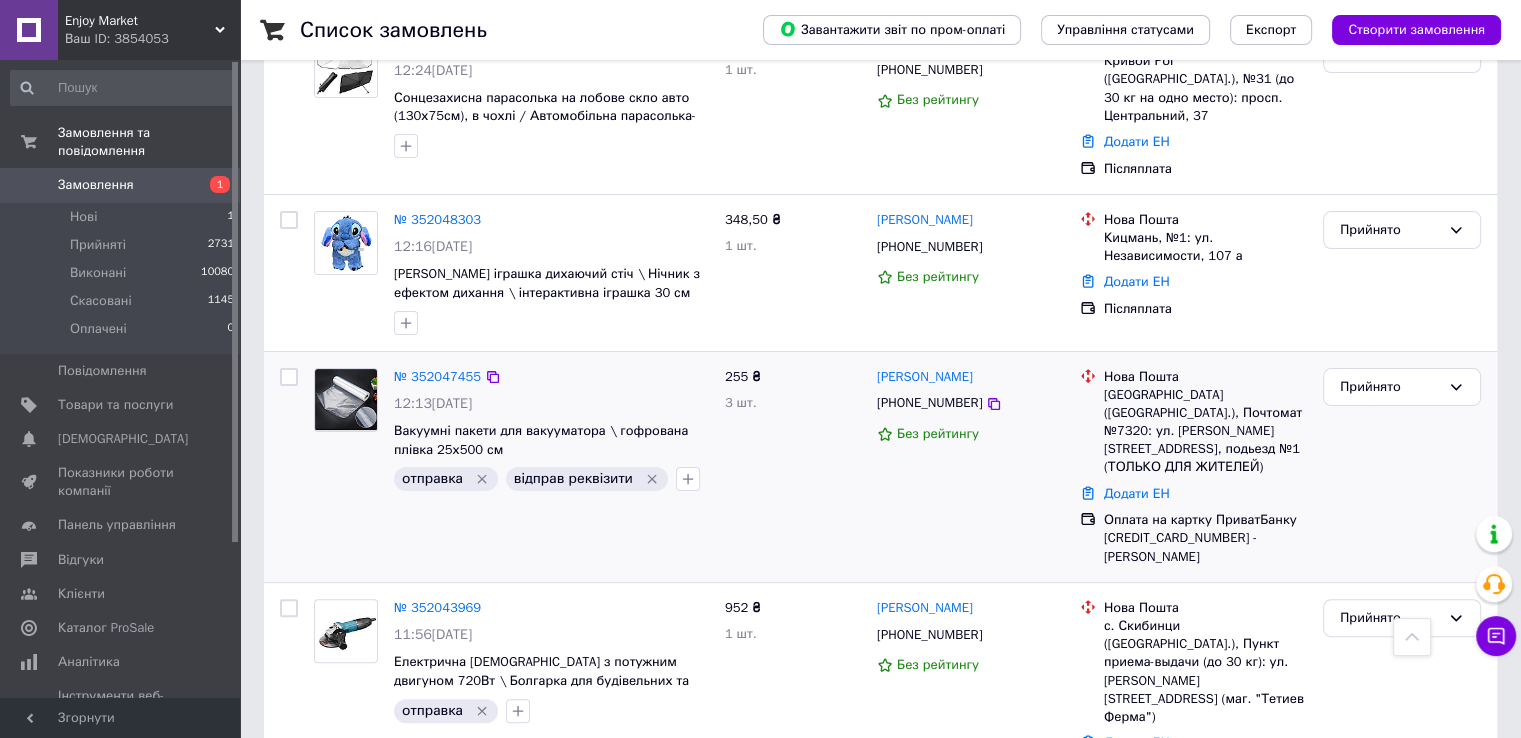 scroll, scrollTop: 352, scrollLeft: 0, axis: vertical 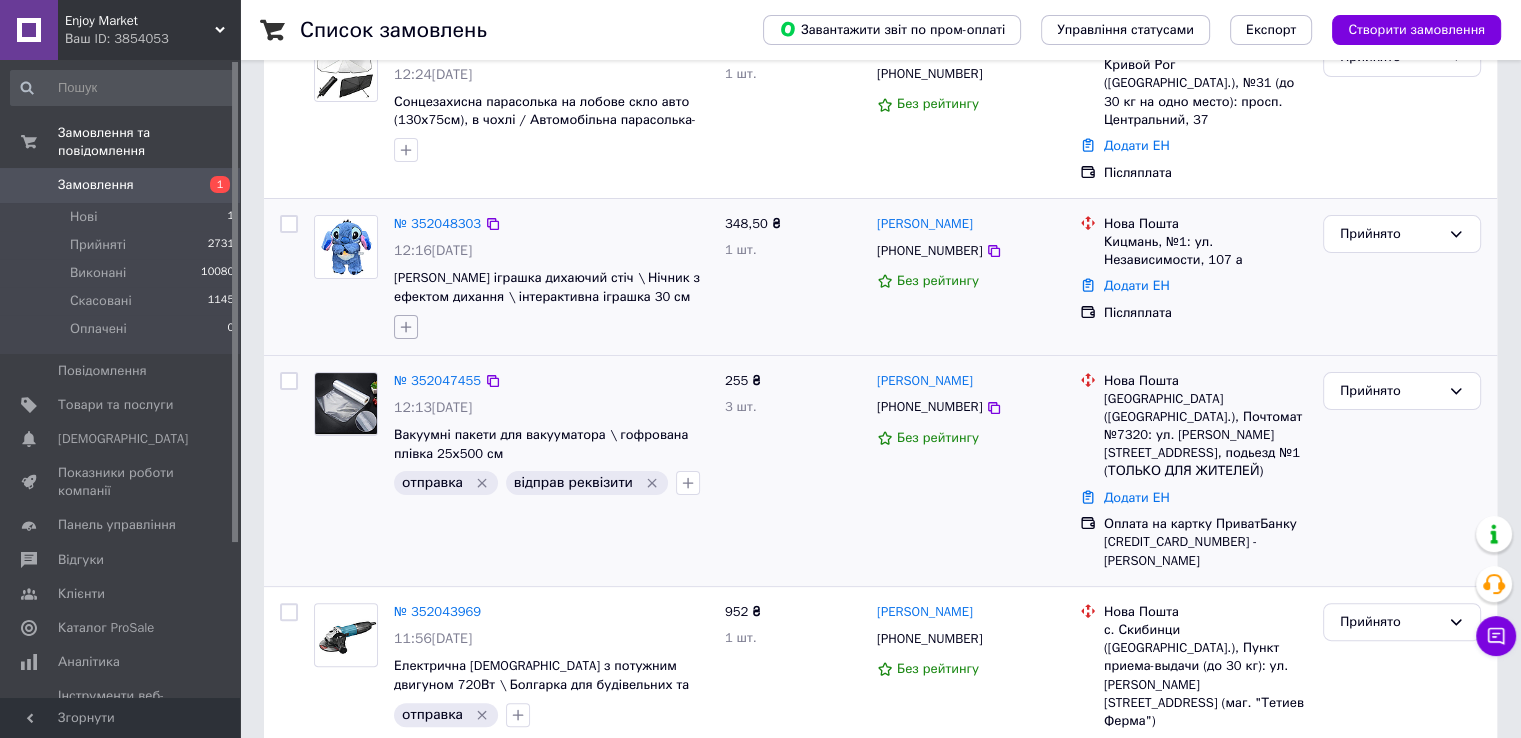 click at bounding box center [406, 327] 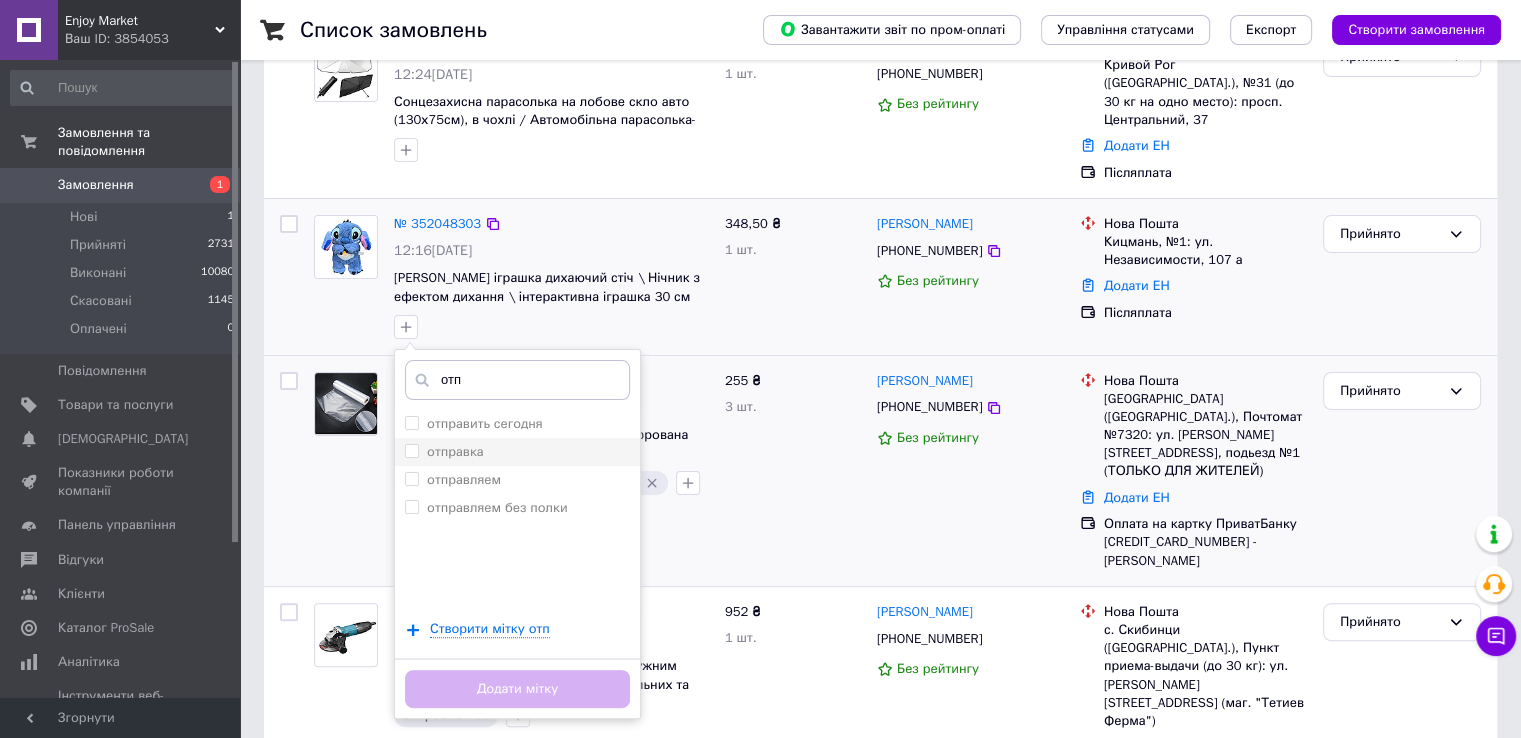 type on "отп" 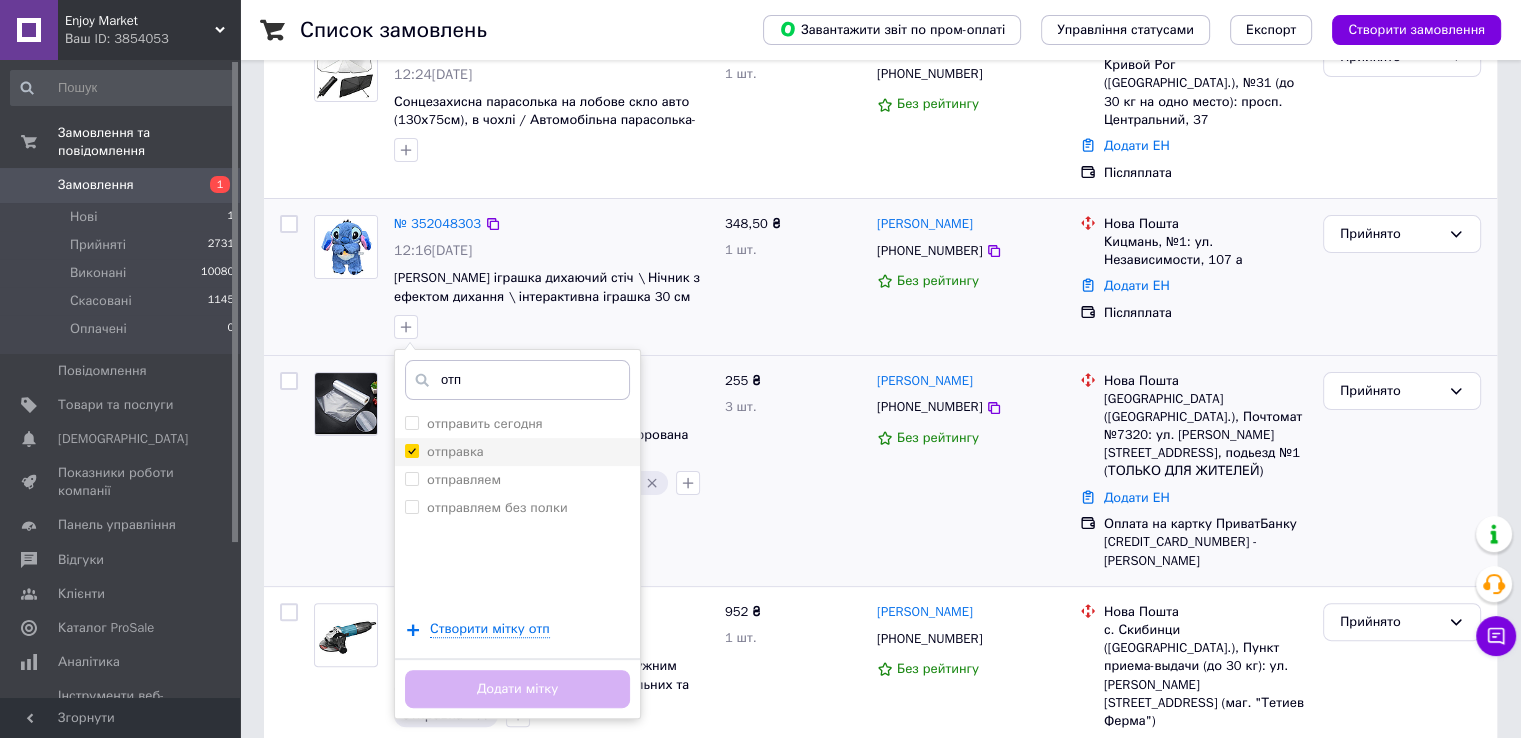 checkbox on "true" 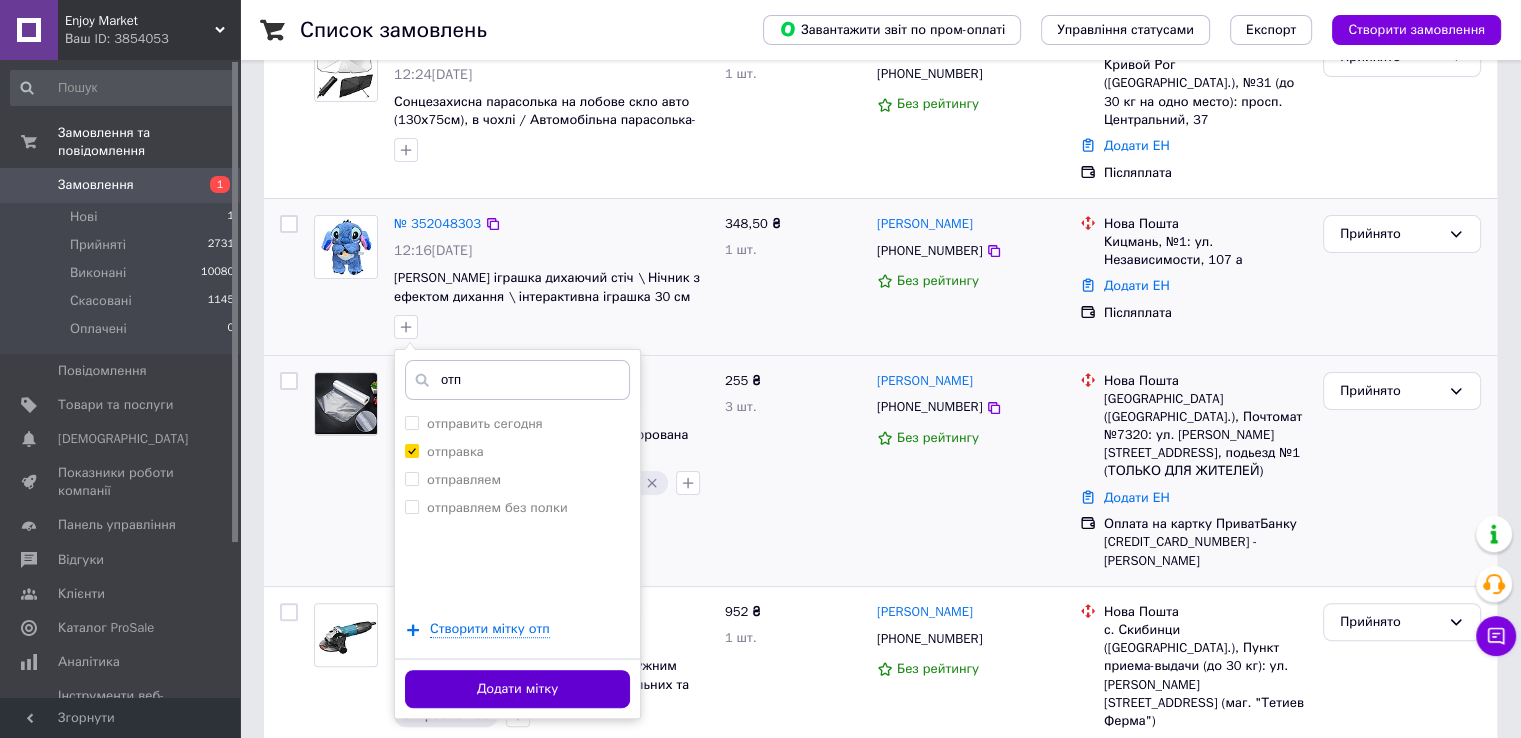 click on "Додати мітку" at bounding box center [517, 689] 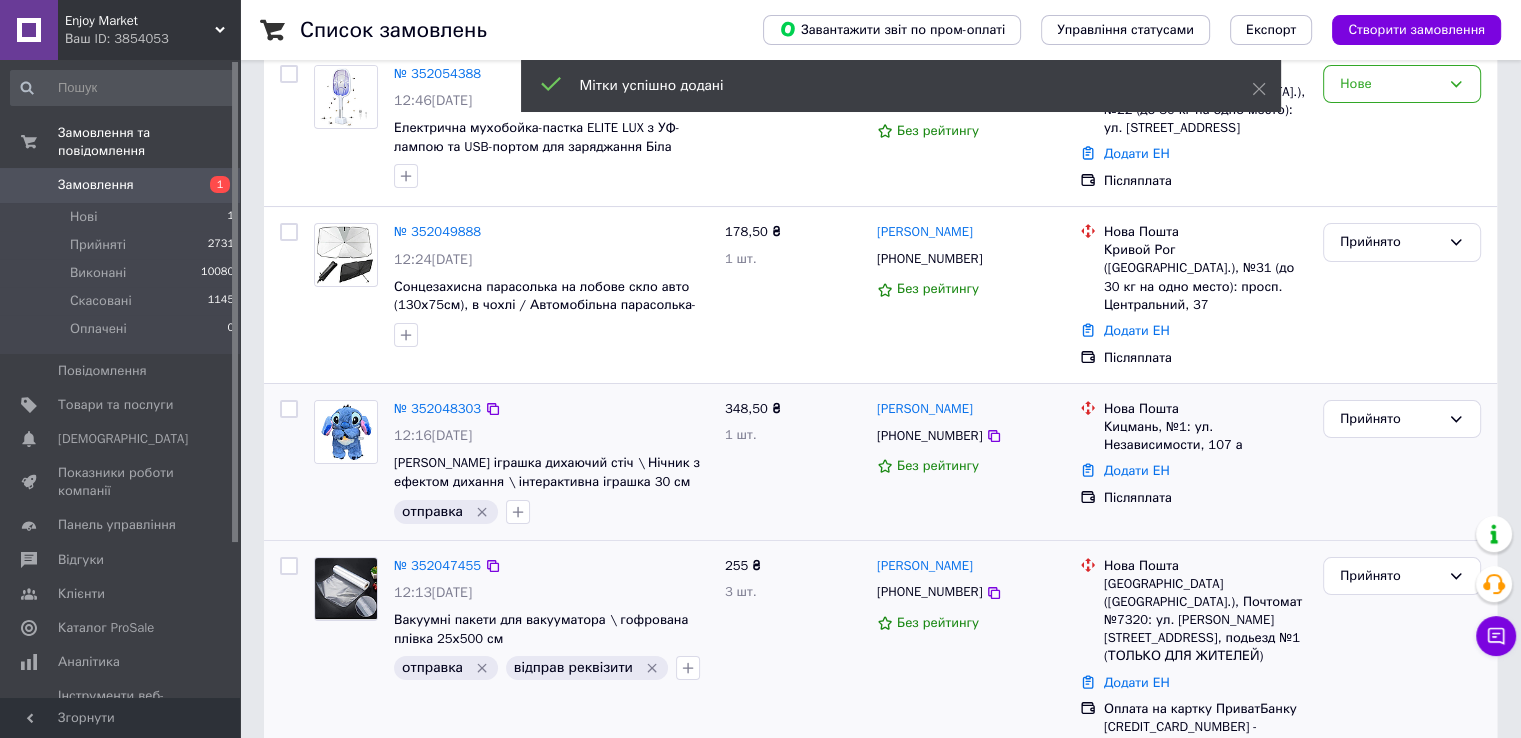 scroll, scrollTop: 140, scrollLeft: 0, axis: vertical 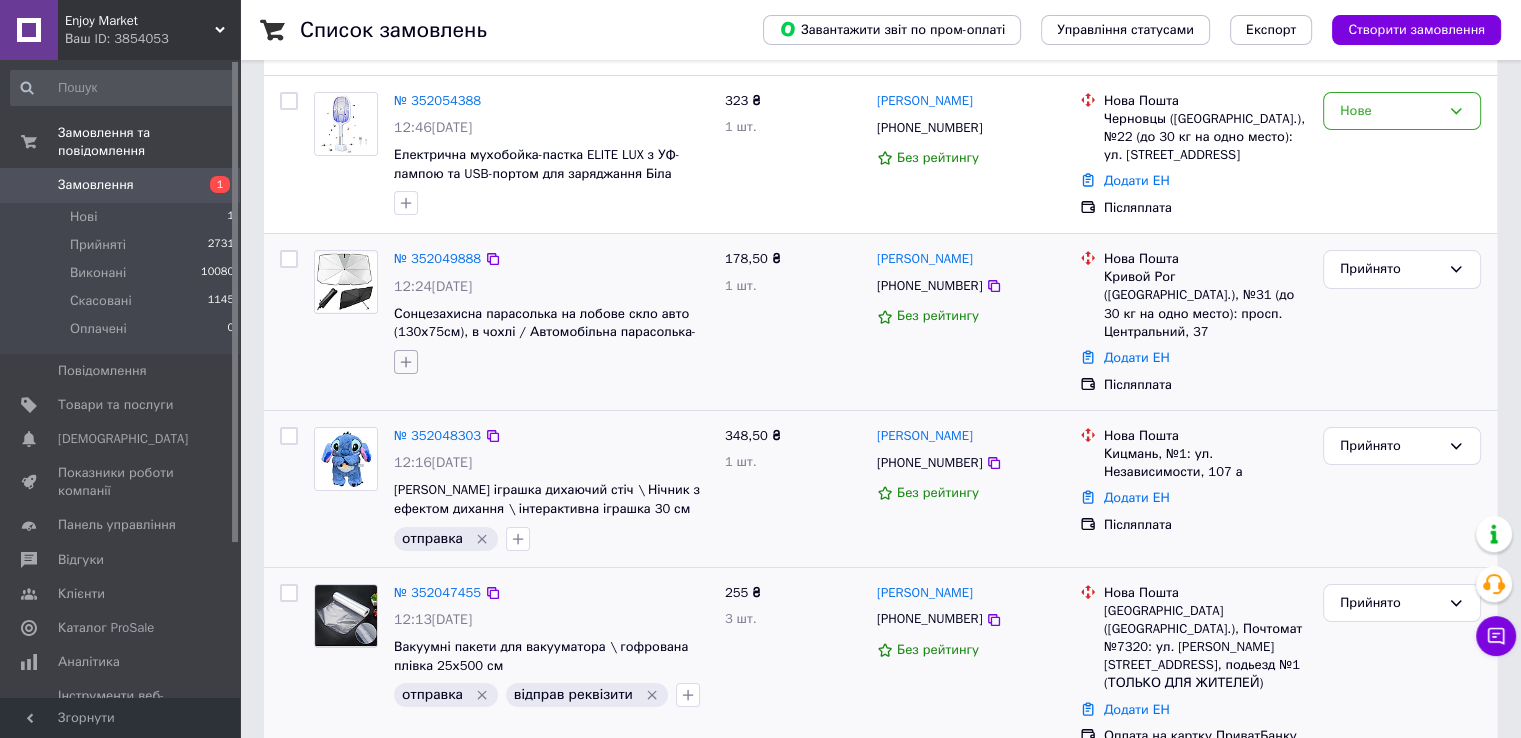 click 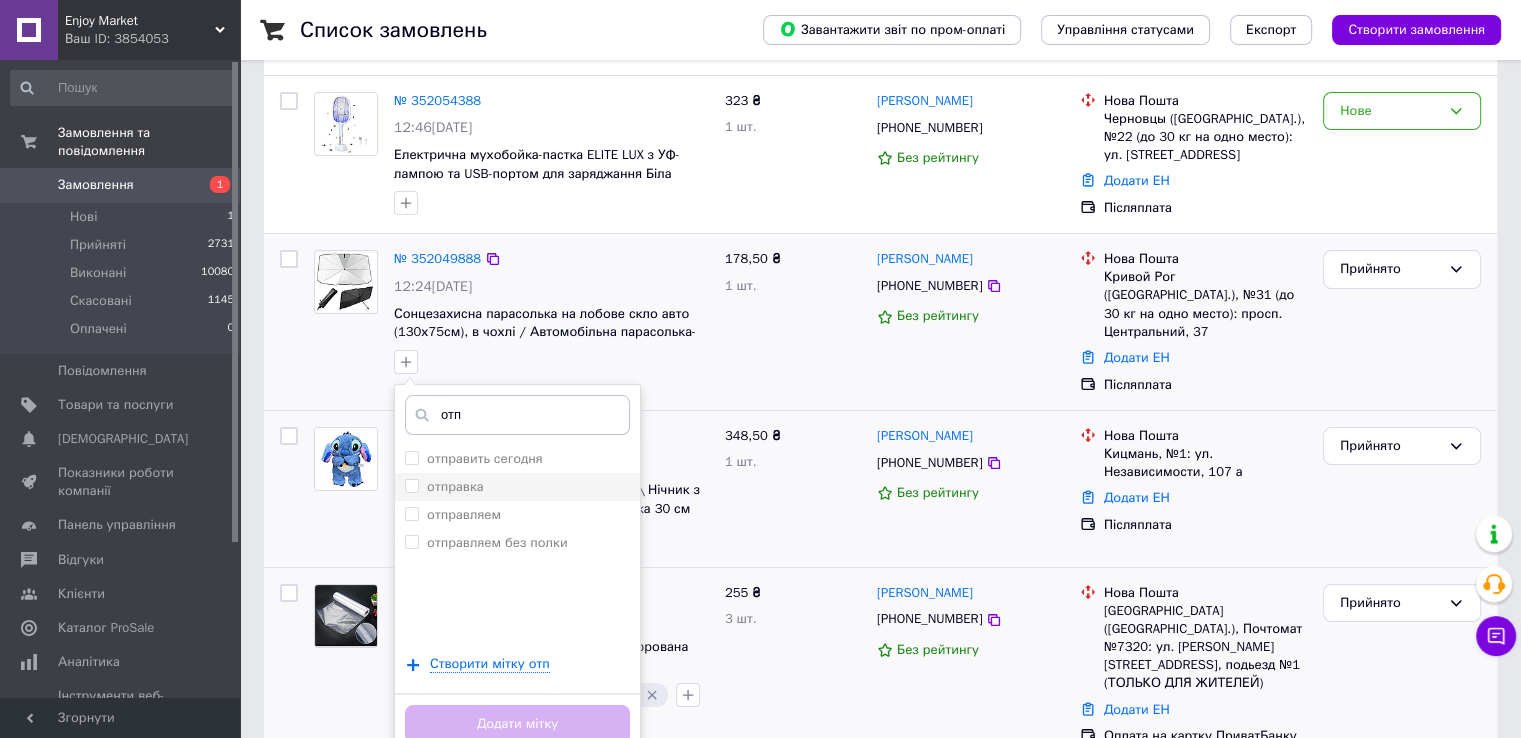 type on "отп" 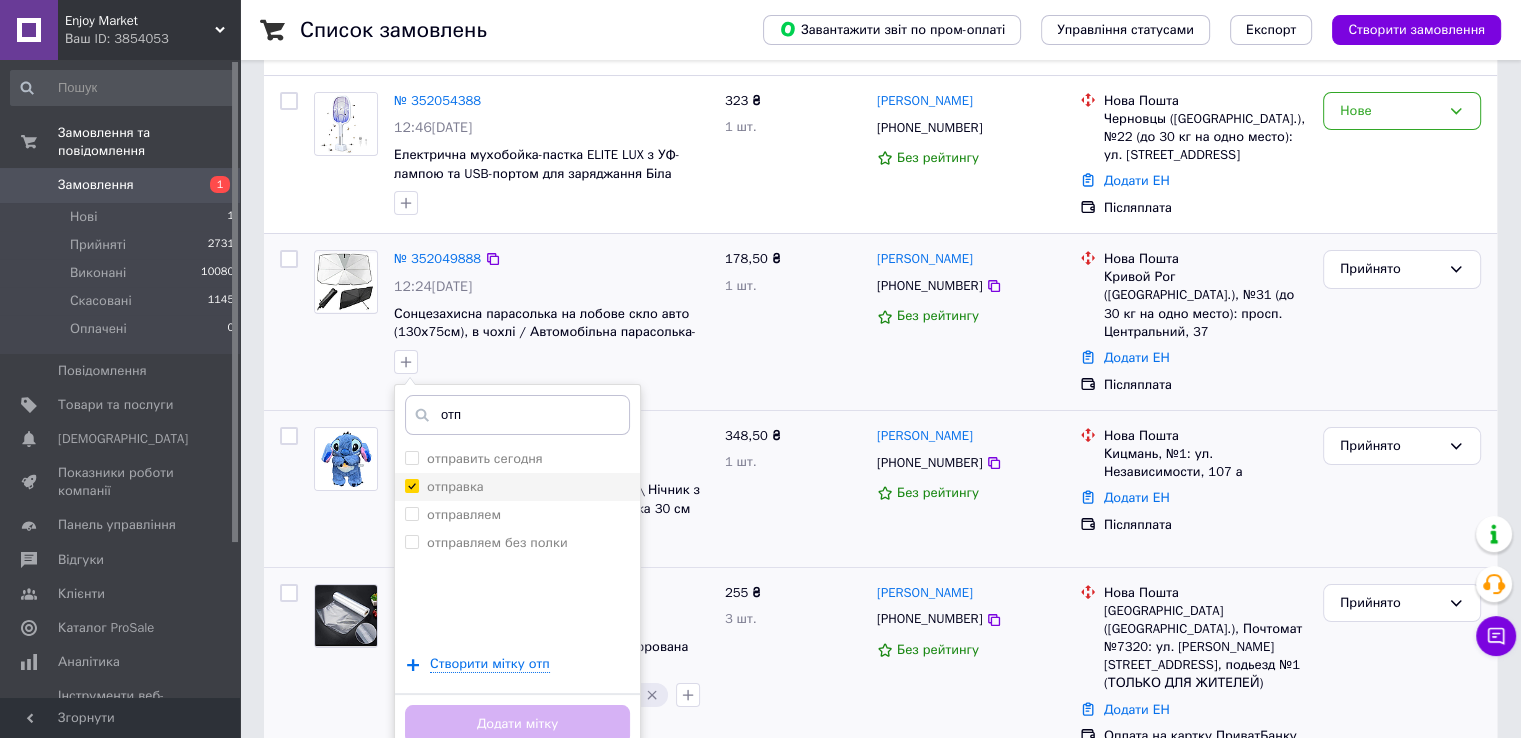 checkbox on "true" 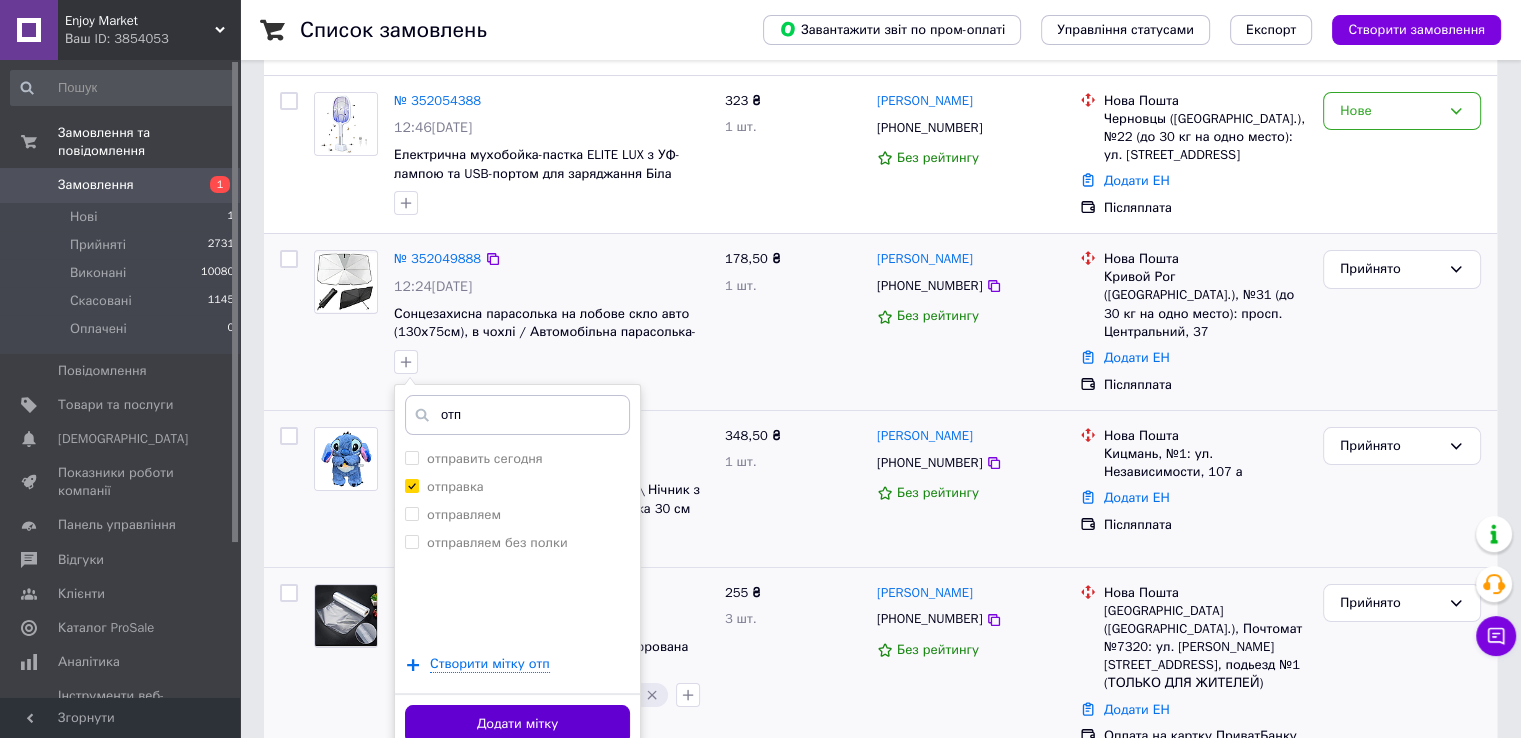 click on "Додати мітку" at bounding box center [517, 724] 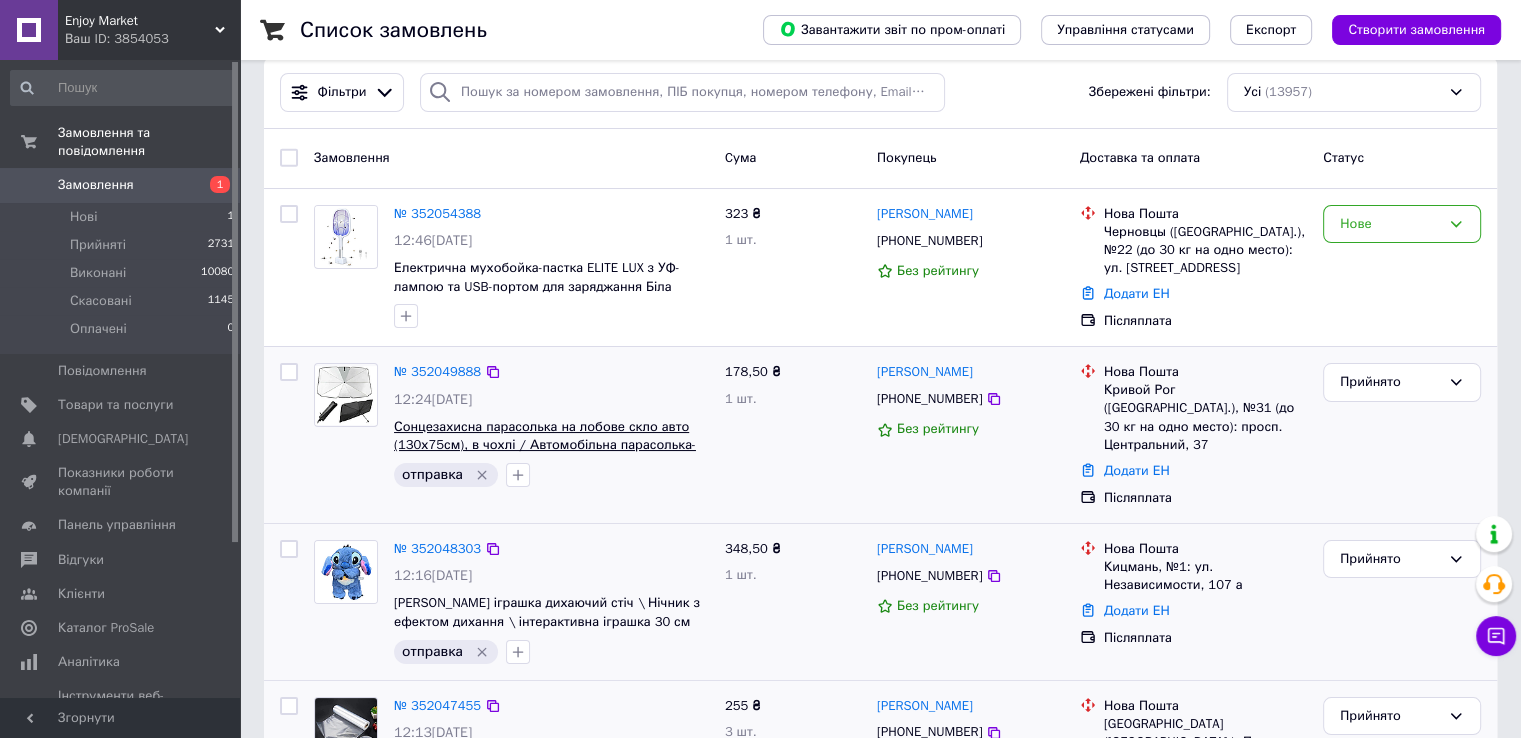 scroll, scrollTop: 0, scrollLeft: 0, axis: both 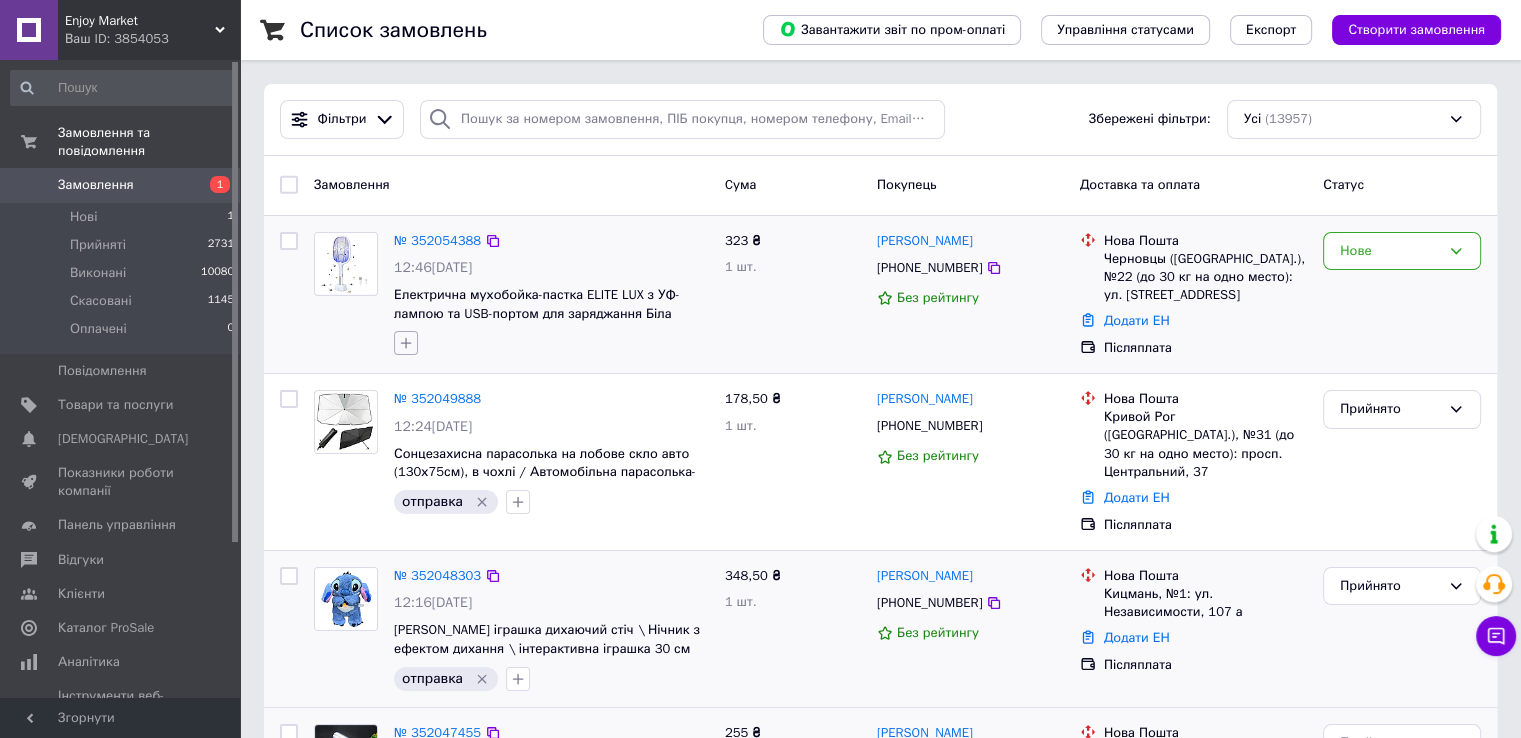 click 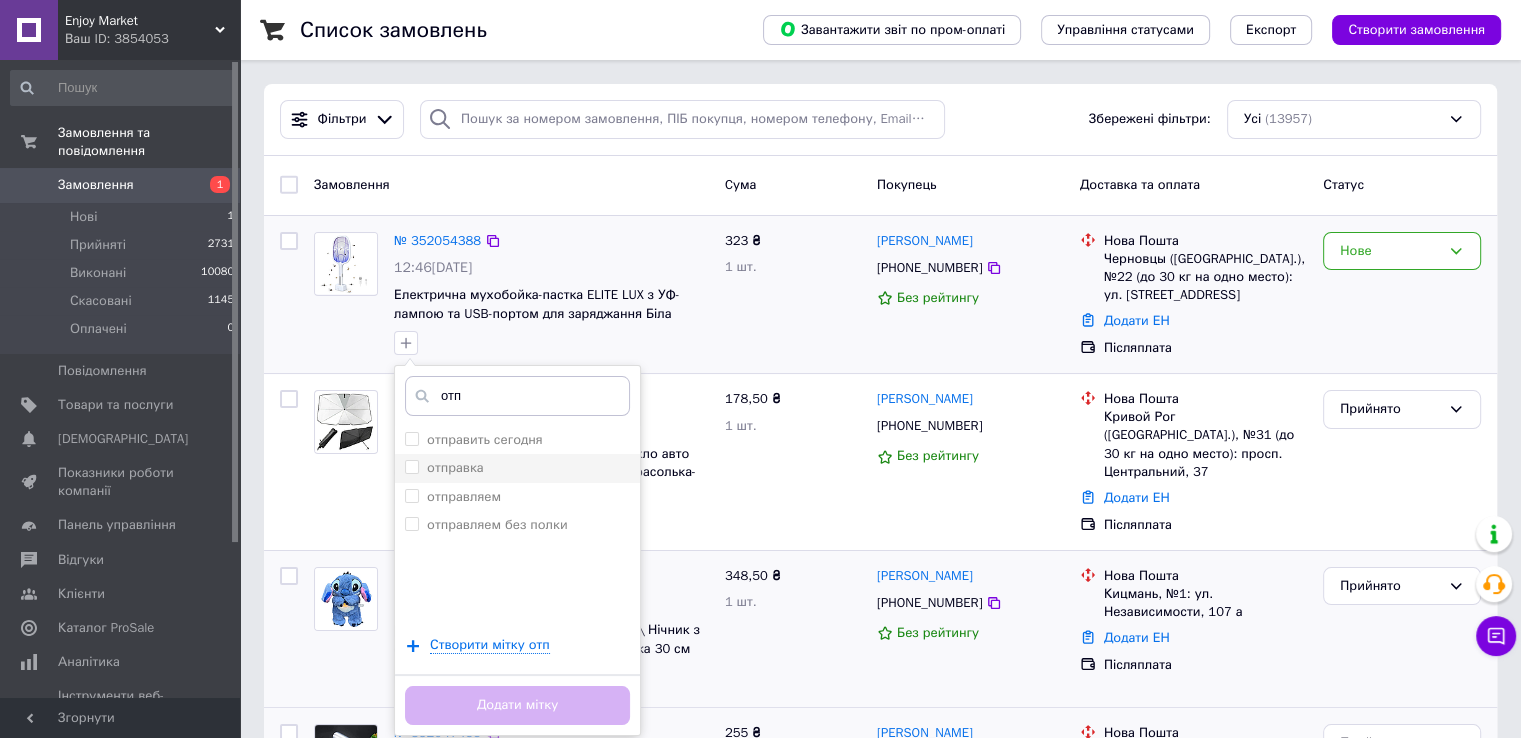 type on "отп" 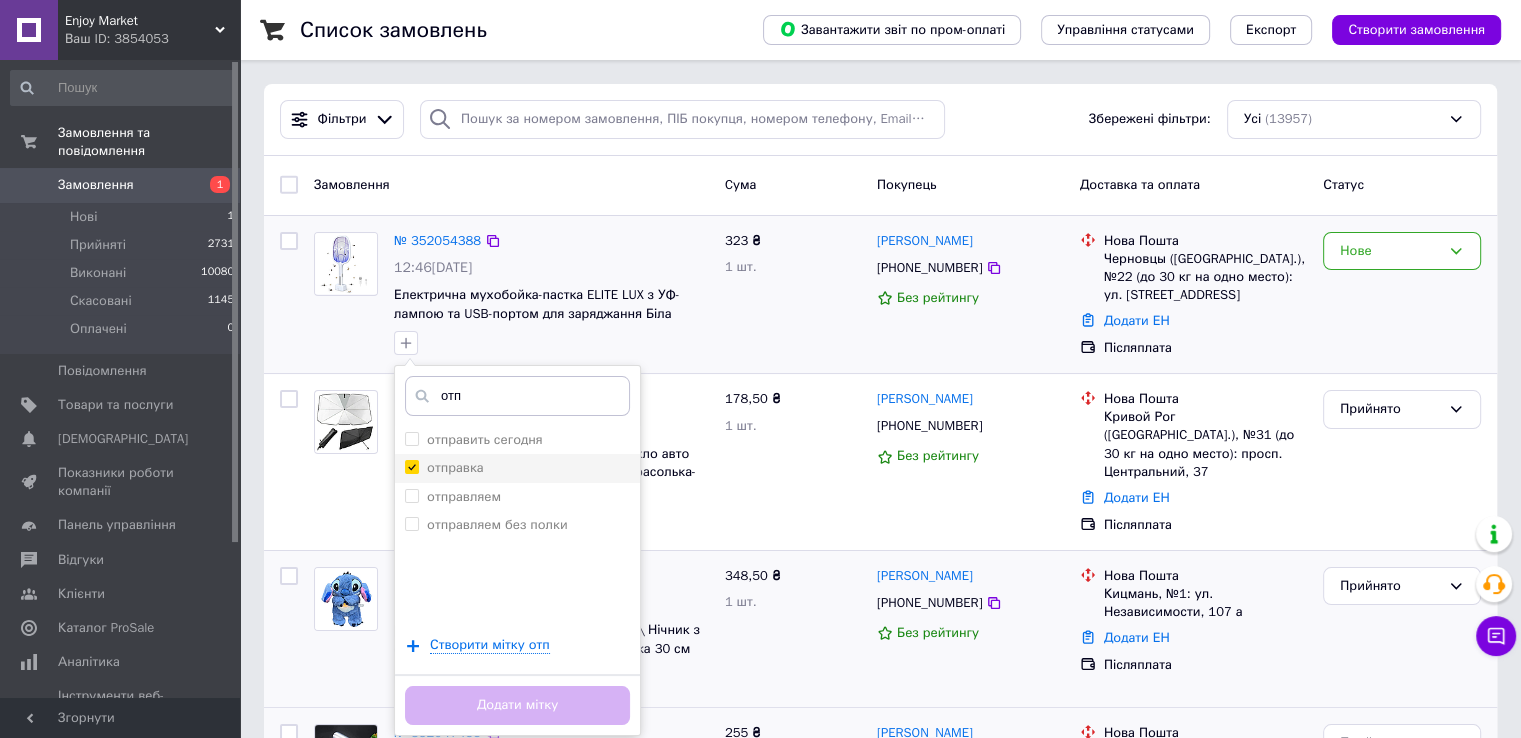 checkbox on "true" 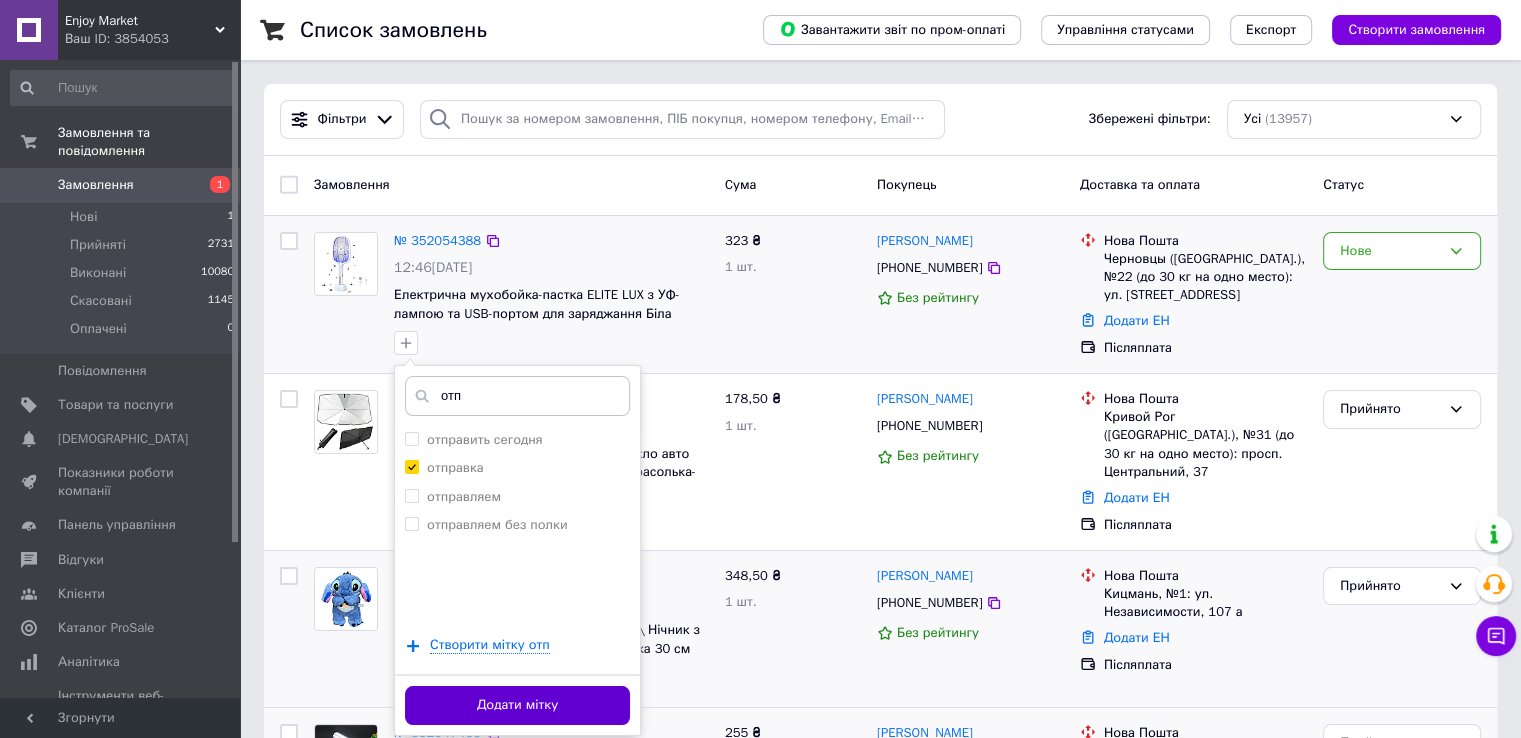 click on "Додати мітку" at bounding box center [517, 705] 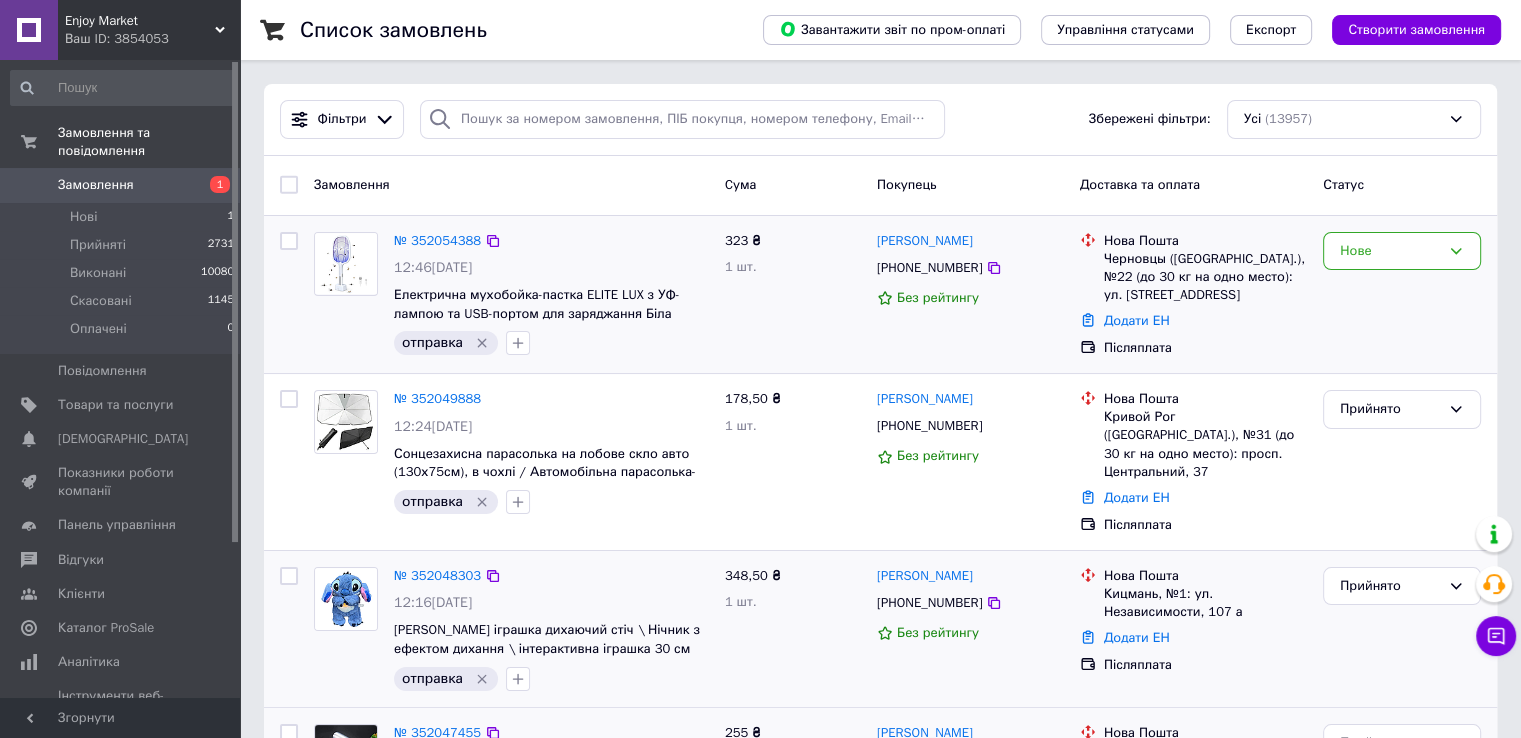 click on "Enjoy Market" at bounding box center (140, 21) 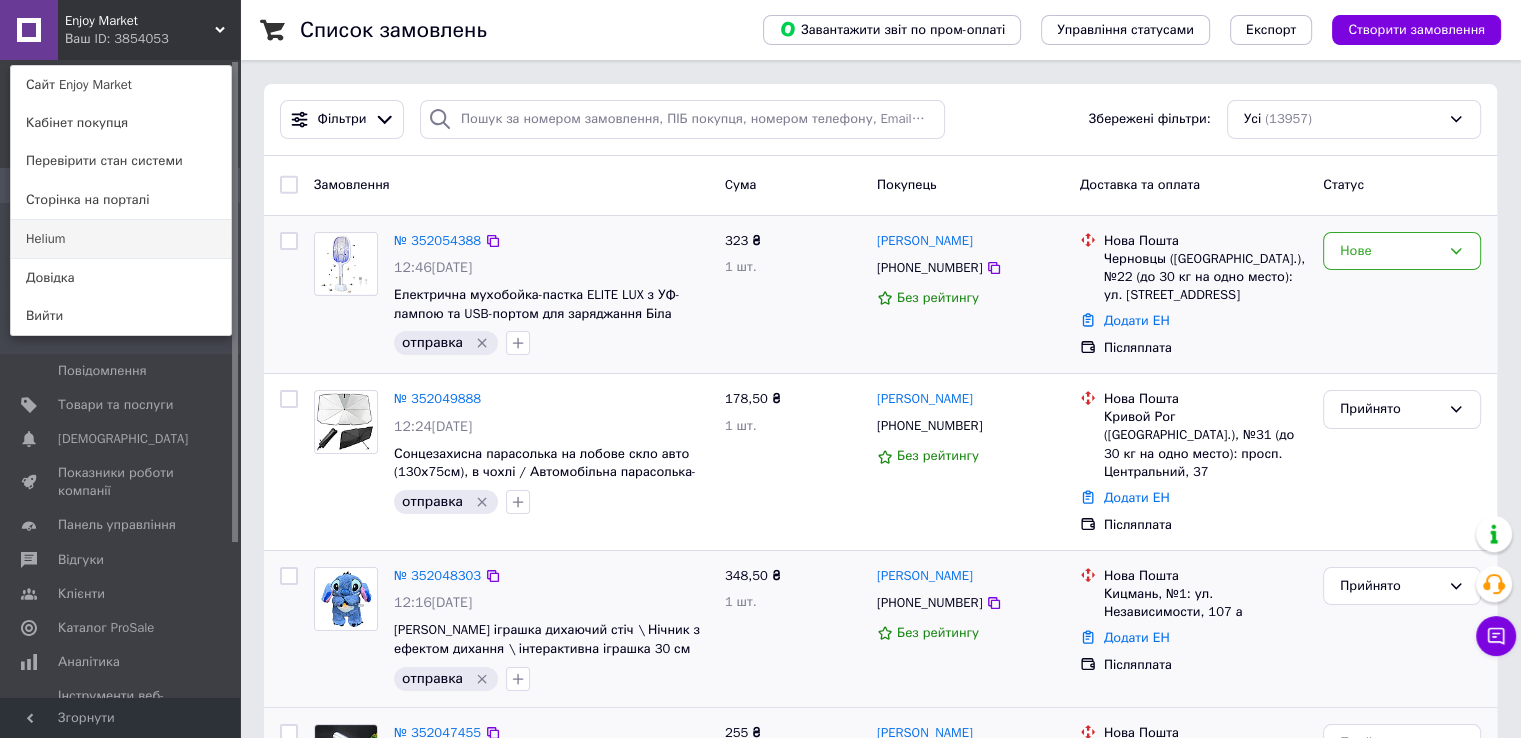 click on "Helium" at bounding box center (121, 239) 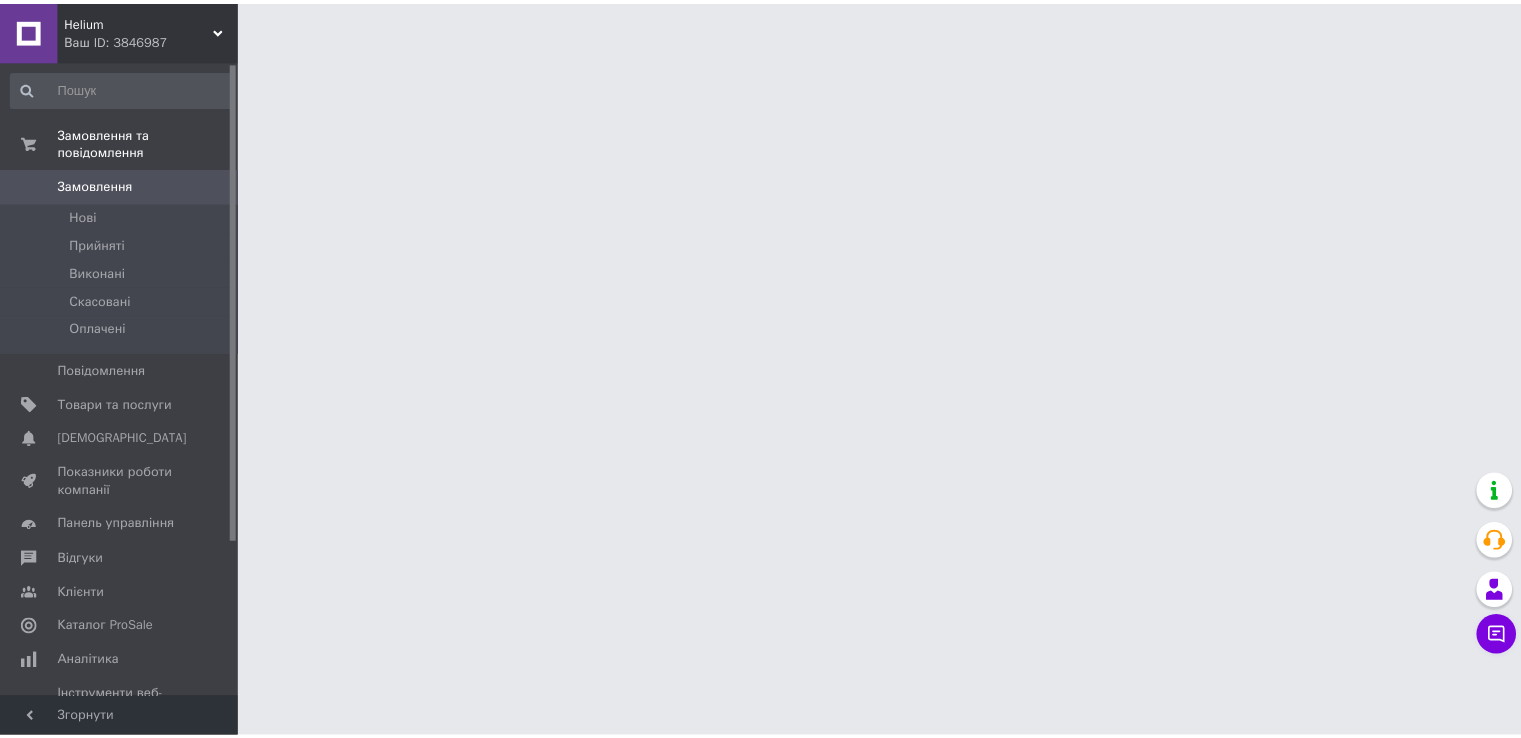 scroll, scrollTop: 0, scrollLeft: 0, axis: both 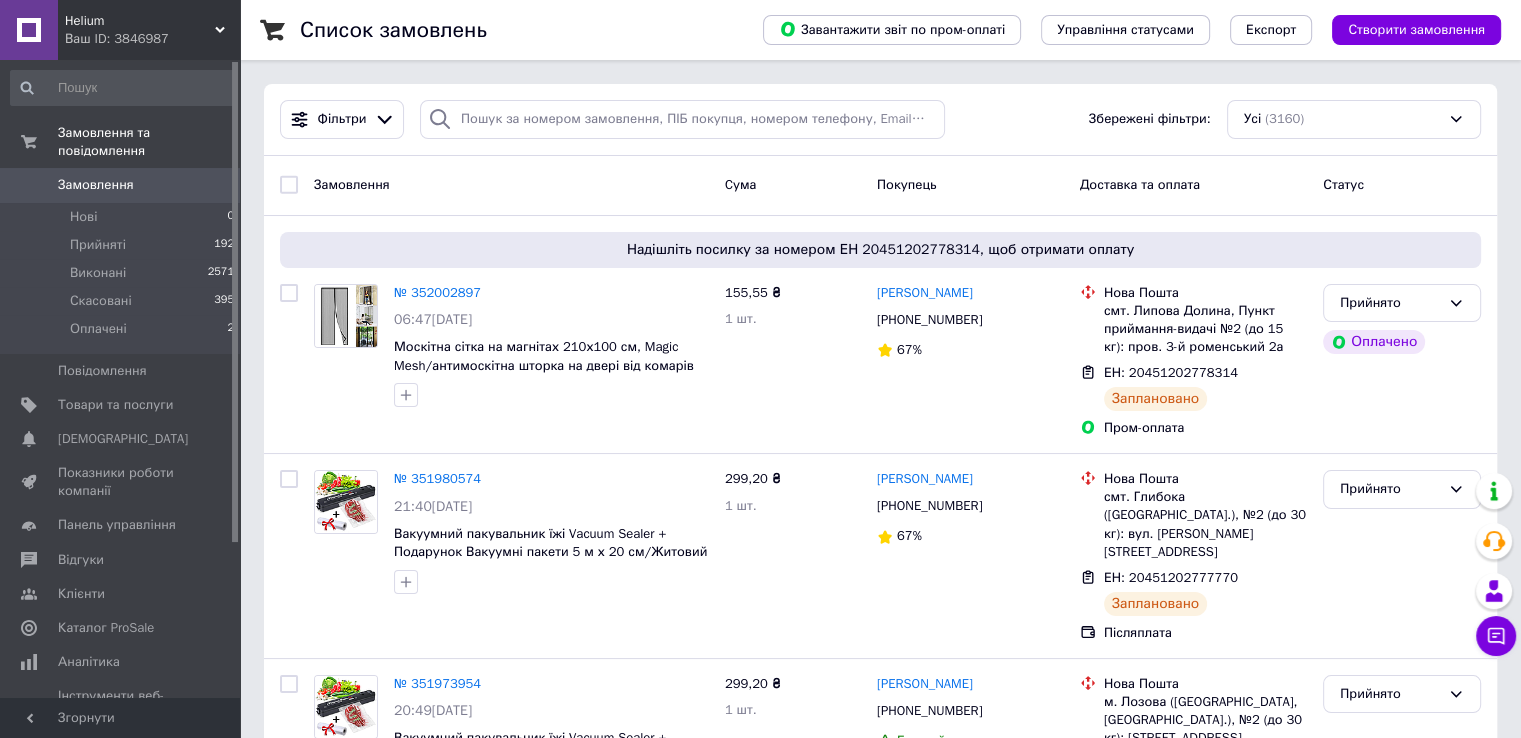 click on "Helium" at bounding box center (140, 21) 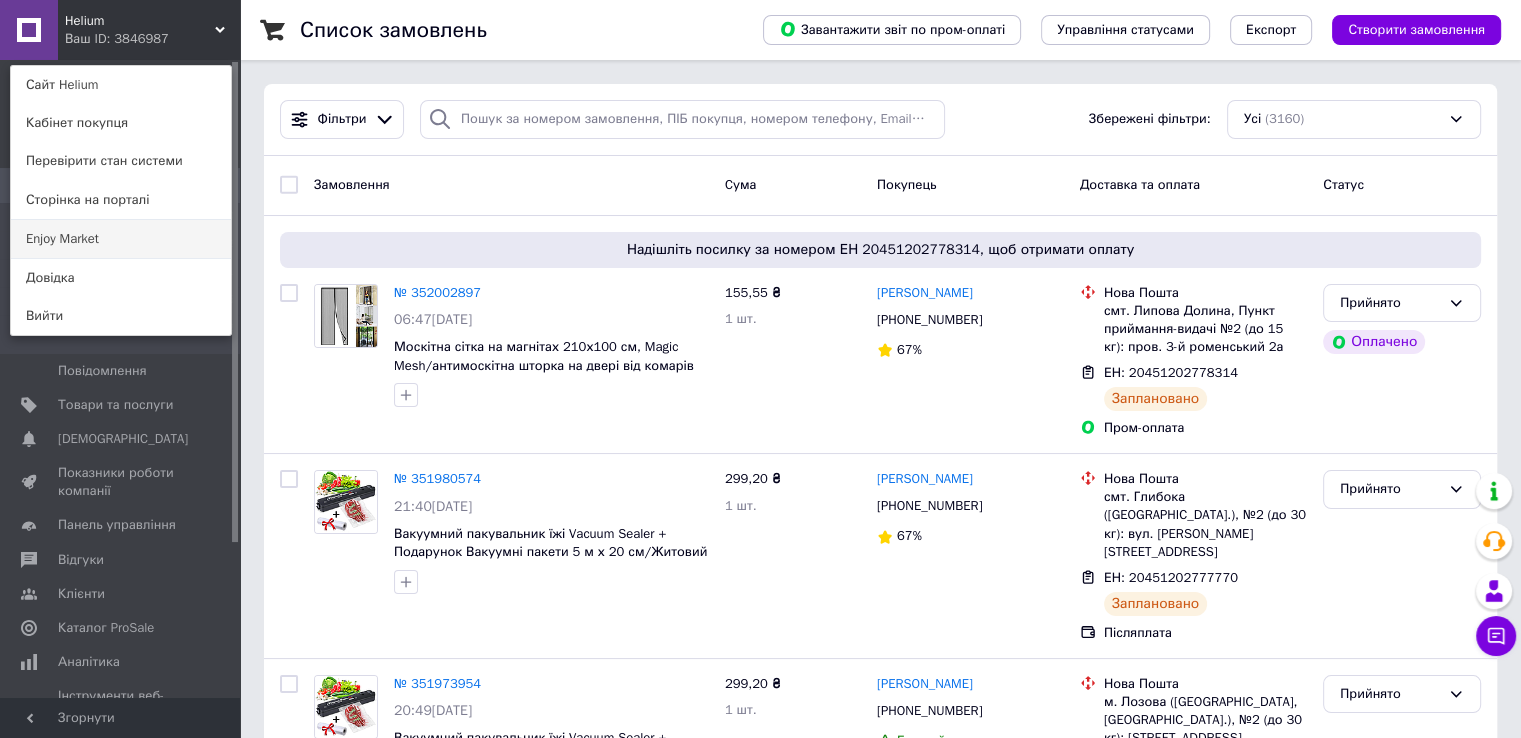 click on "Enjoy Market" at bounding box center (121, 239) 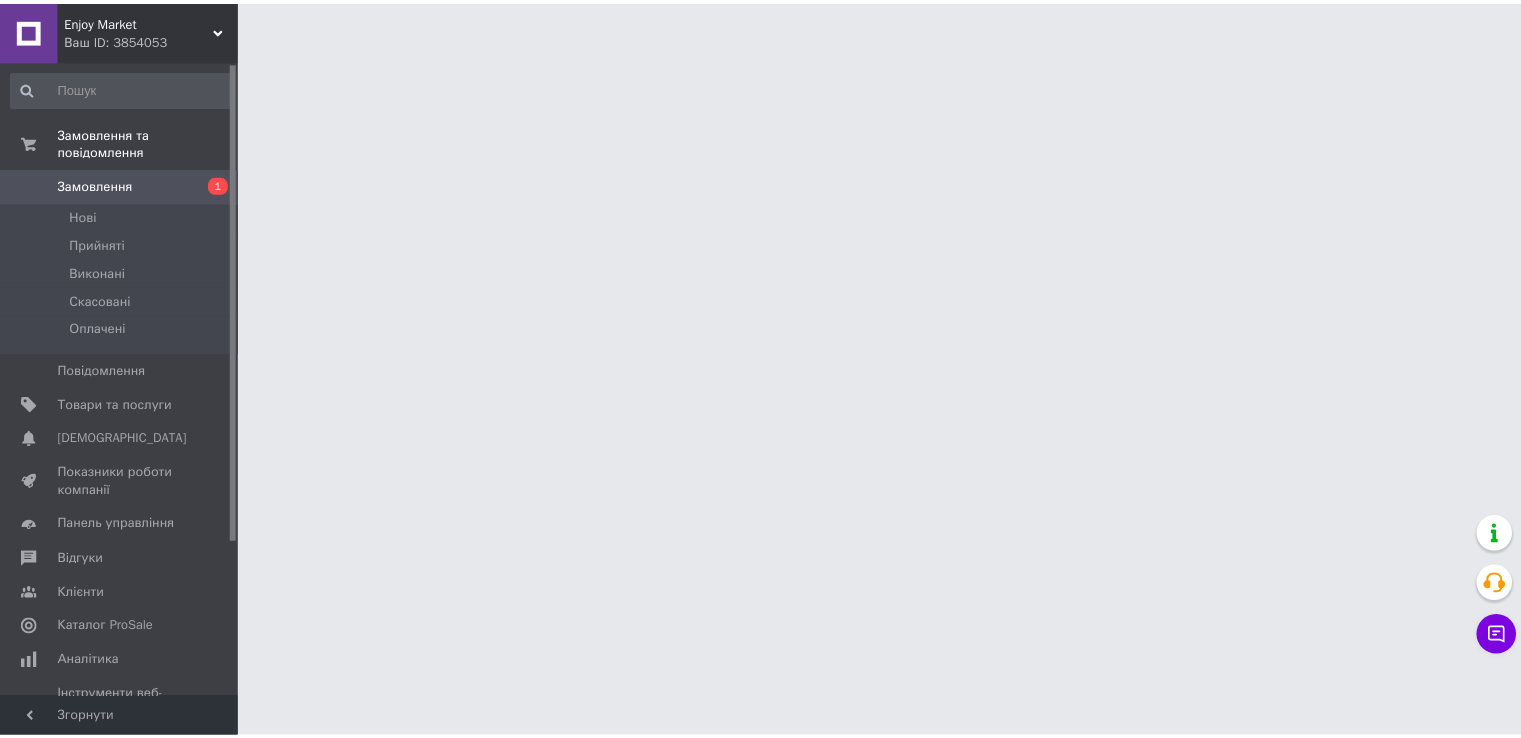 scroll, scrollTop: 0, scrollLeft: 0, axis: both 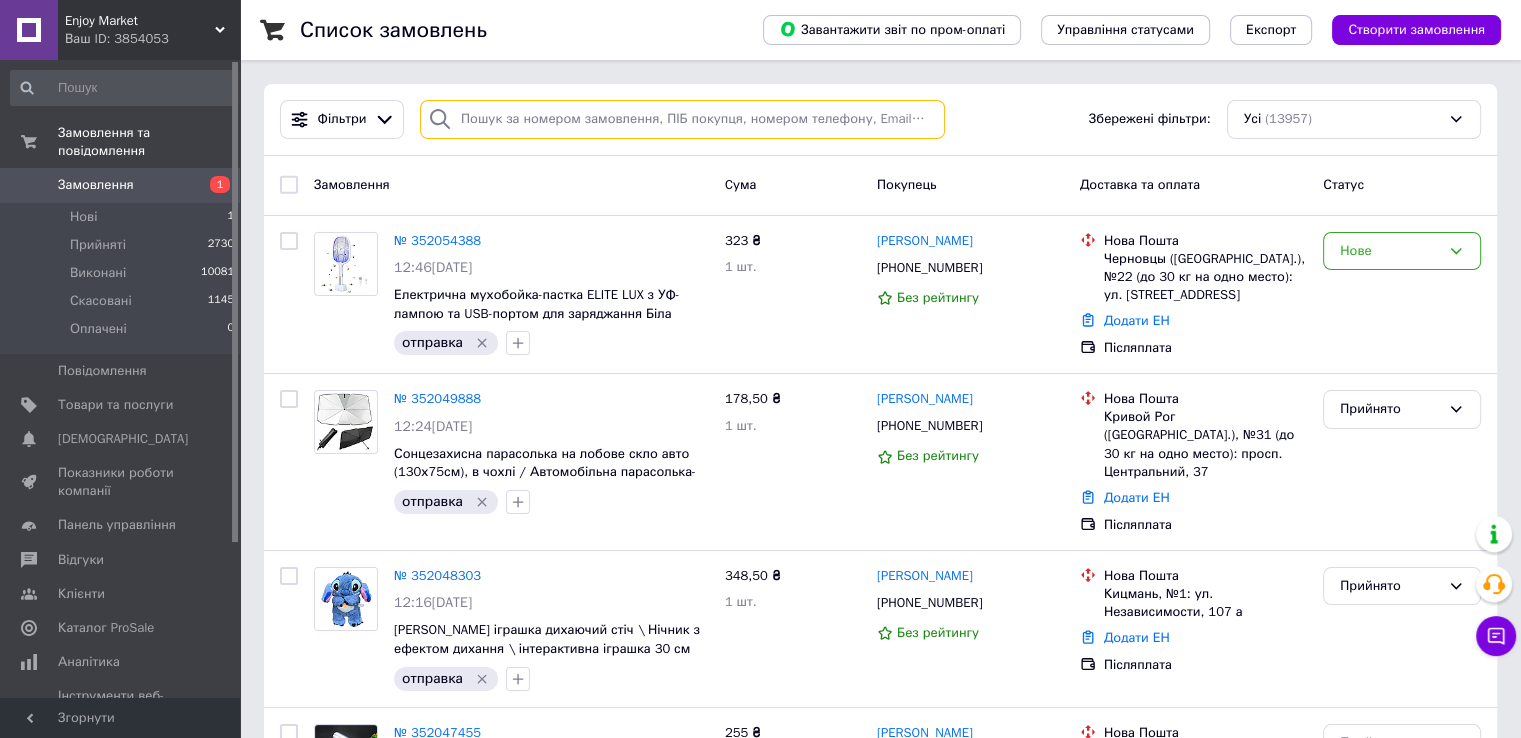 click at bounding box center [682, 119] 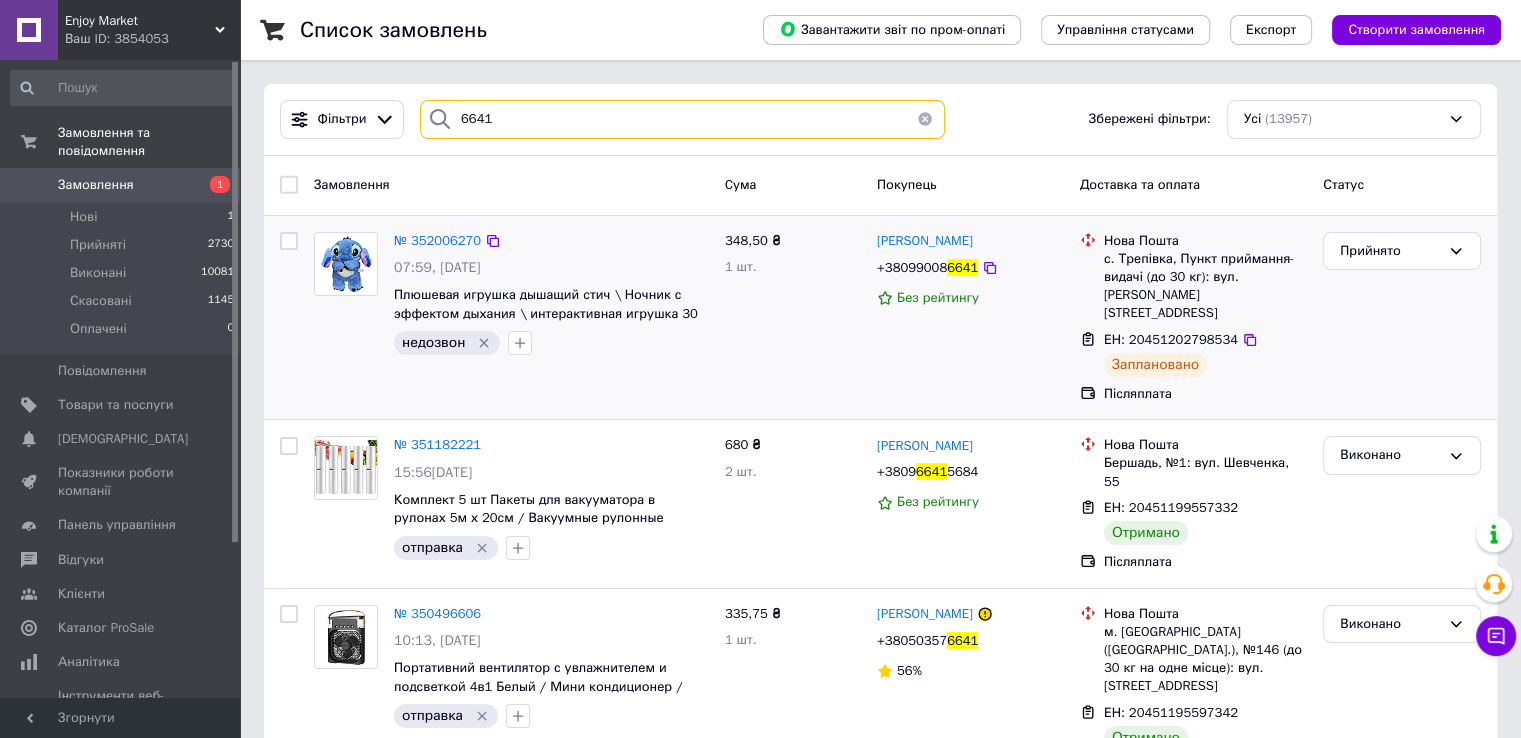 type on "6641" 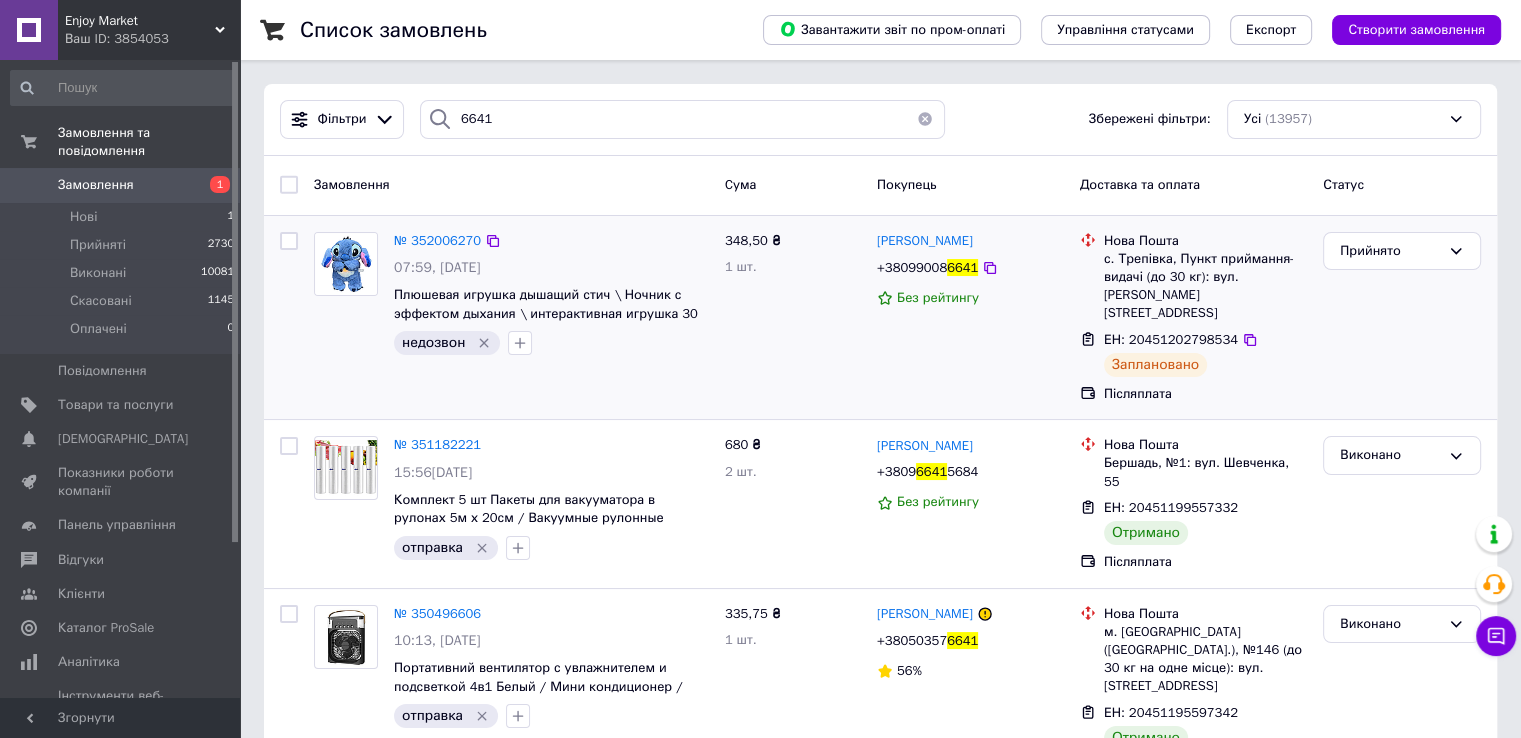 click 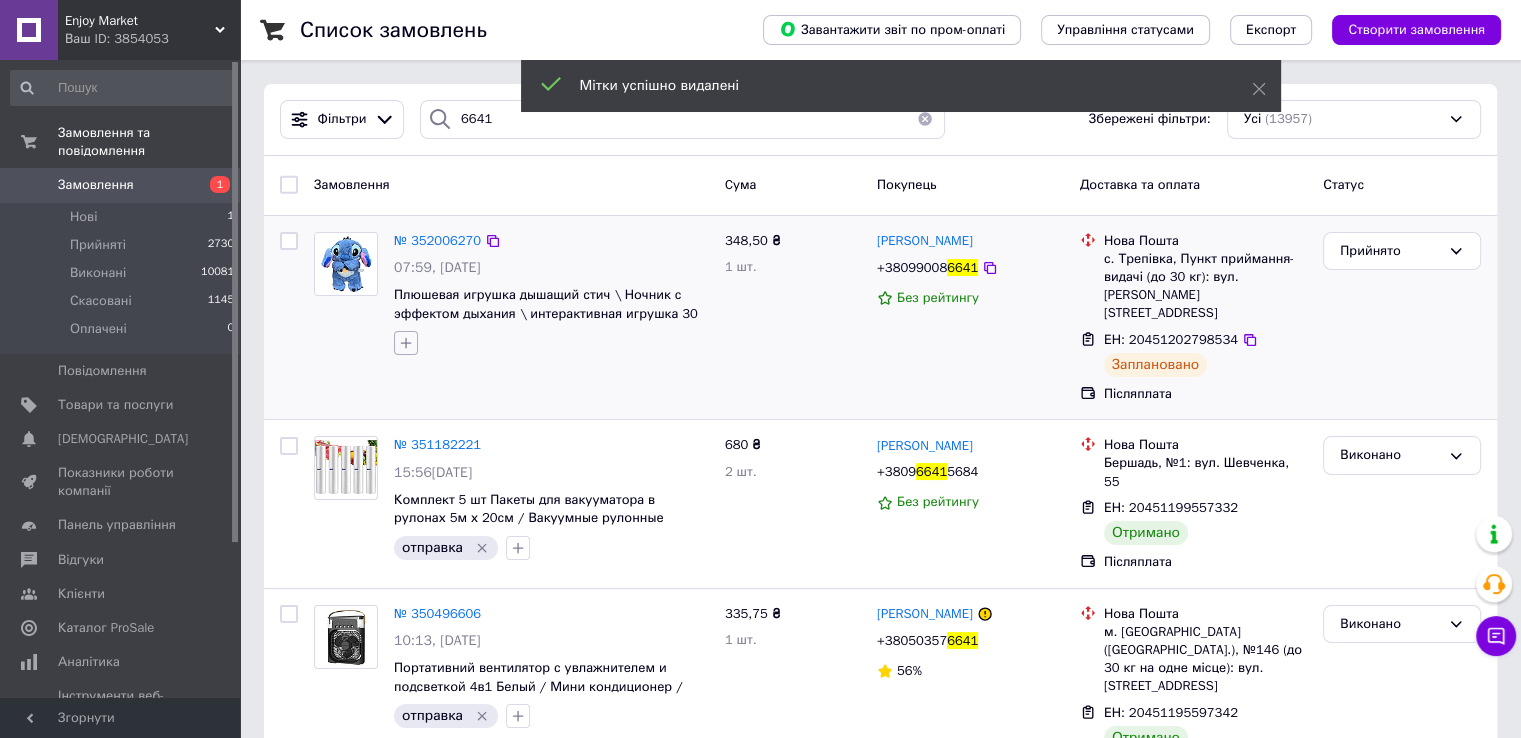 click 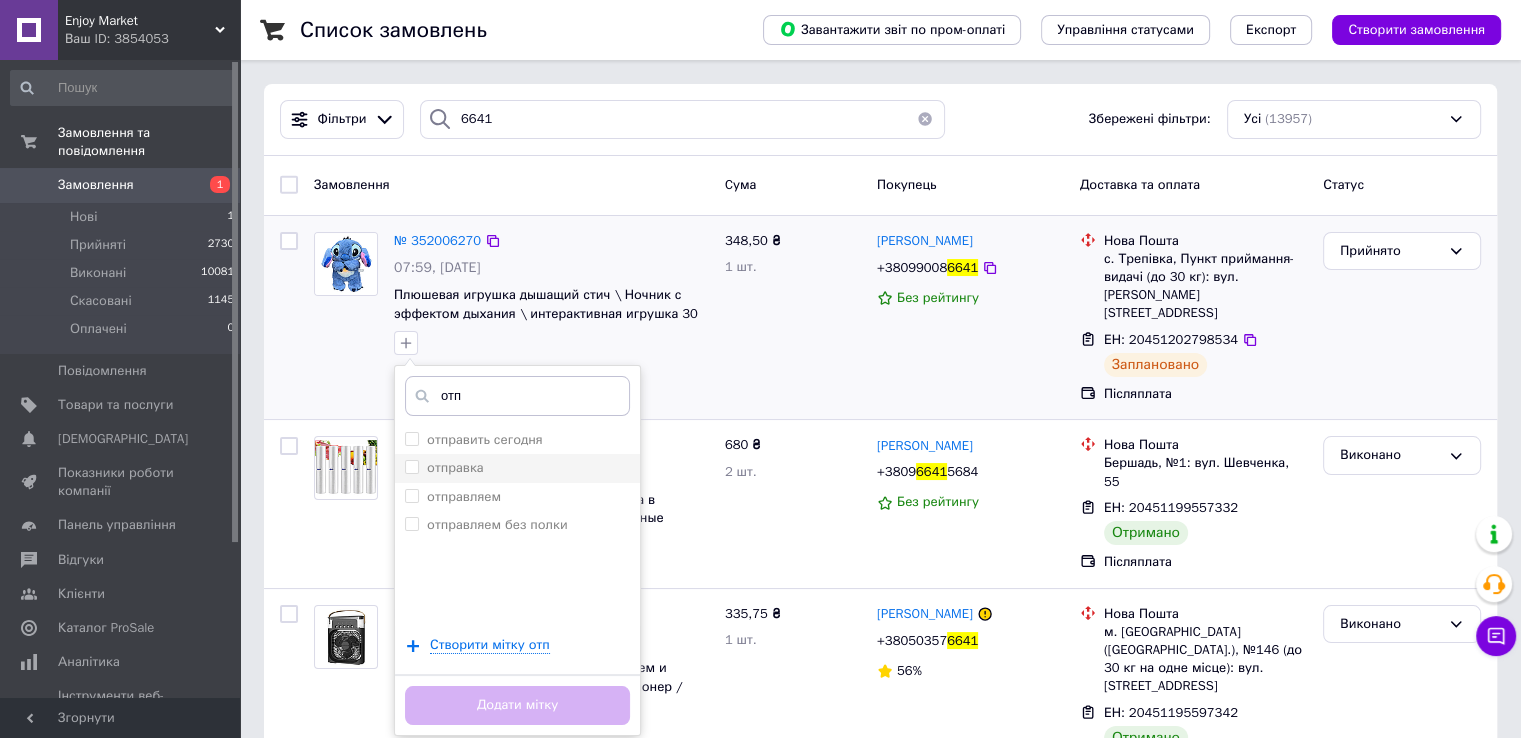type on "отп" 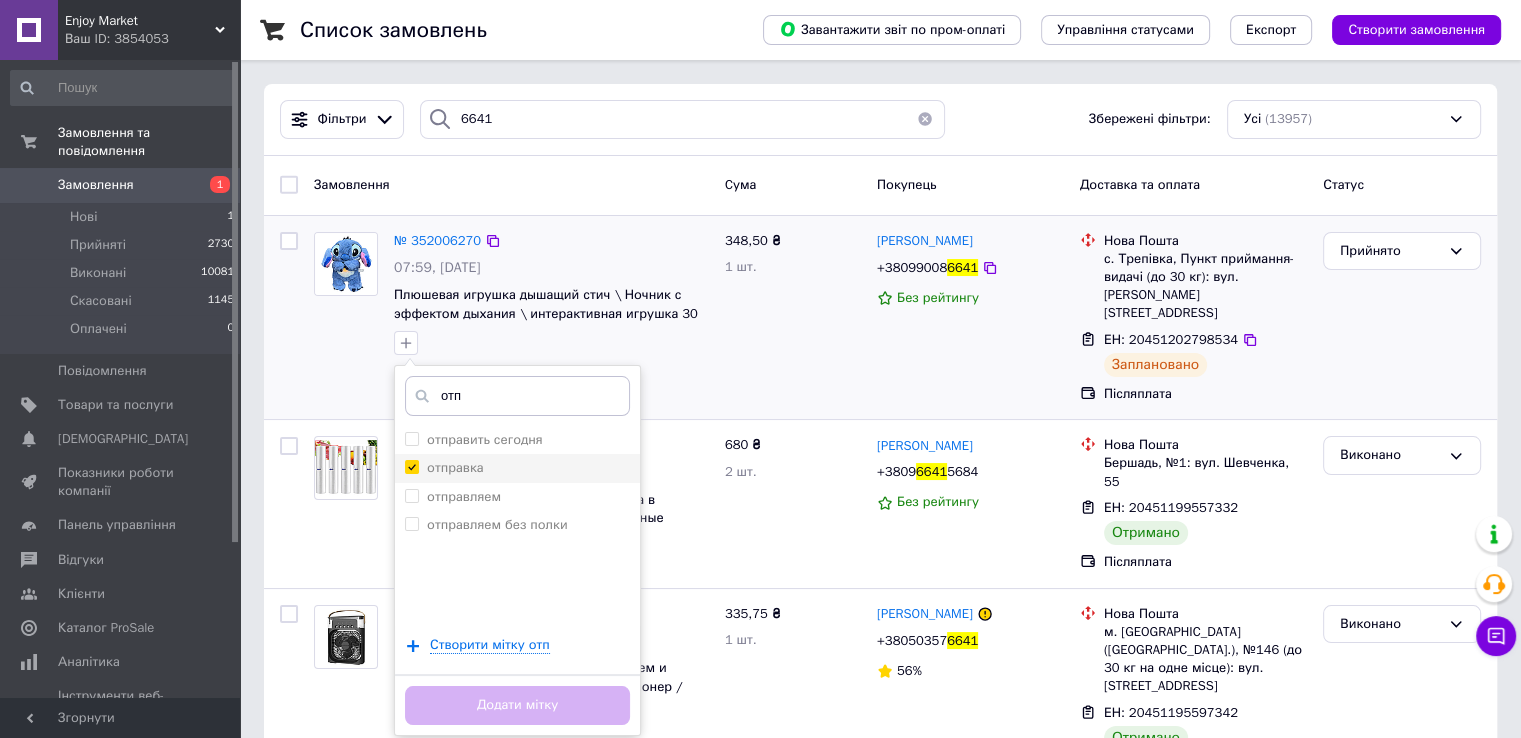 checkbox on "true" 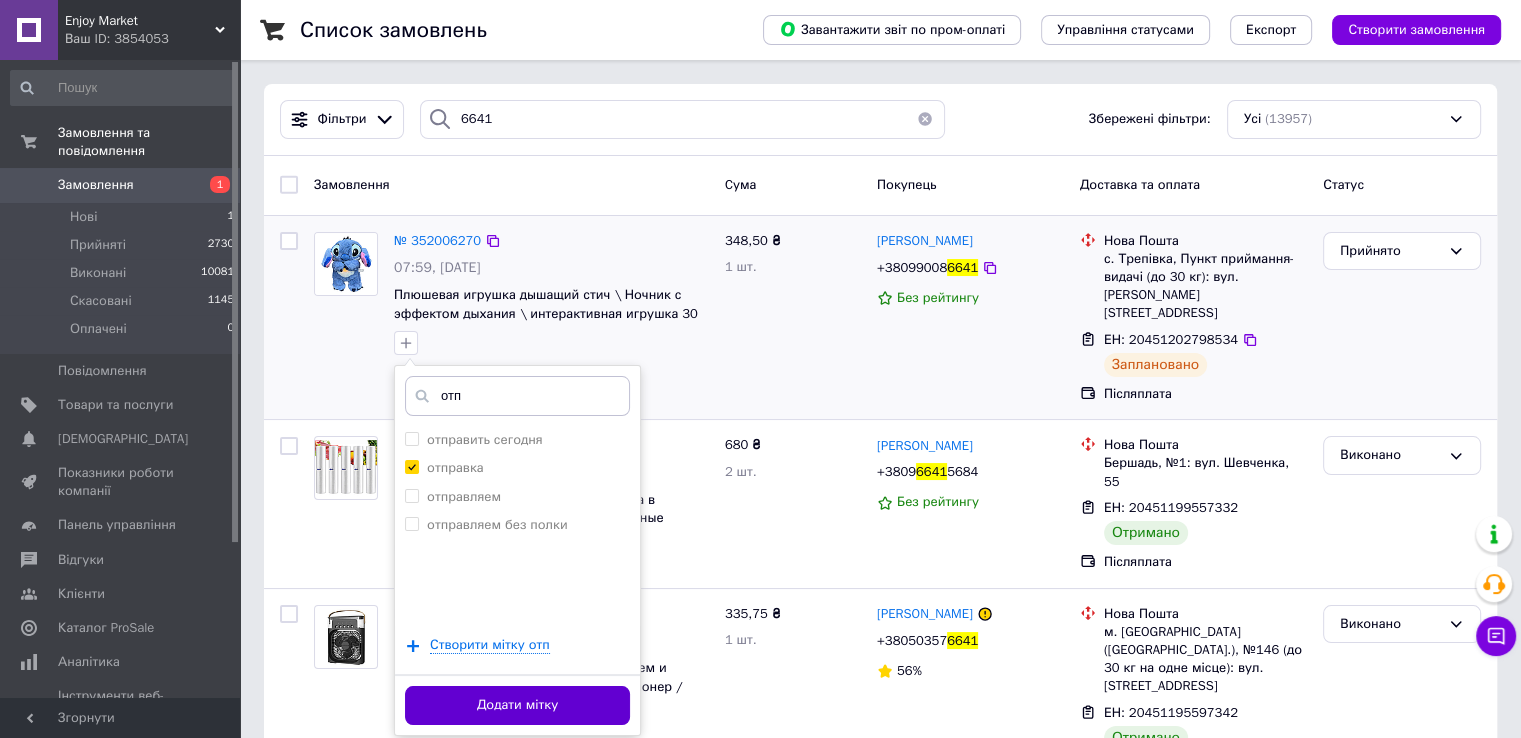 click on "Додати мітку" at bounding box center (517, 705) 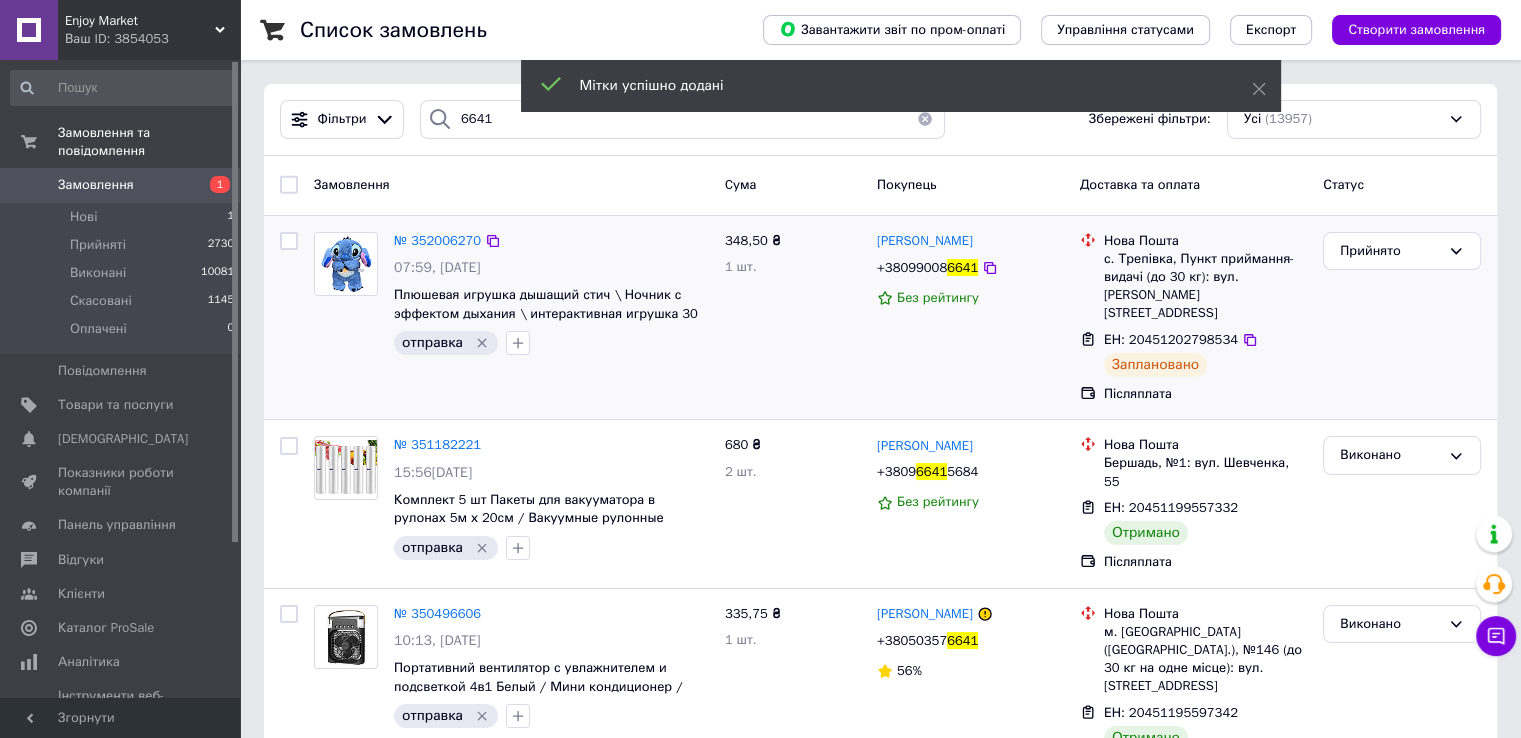 click on "Enjoy Market" at bounding box center [140, 21] 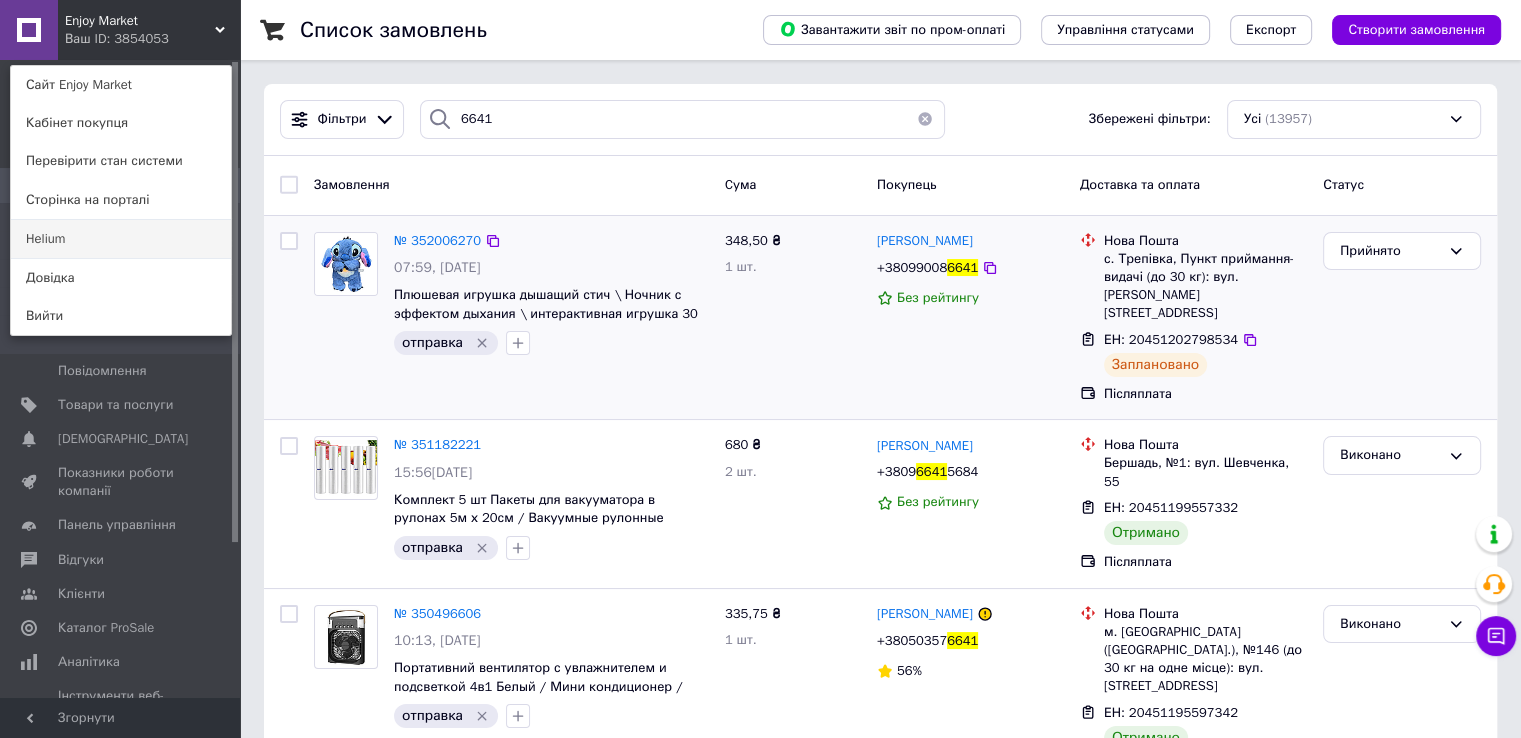 click on "Helium" at bounding box center (121, 239) 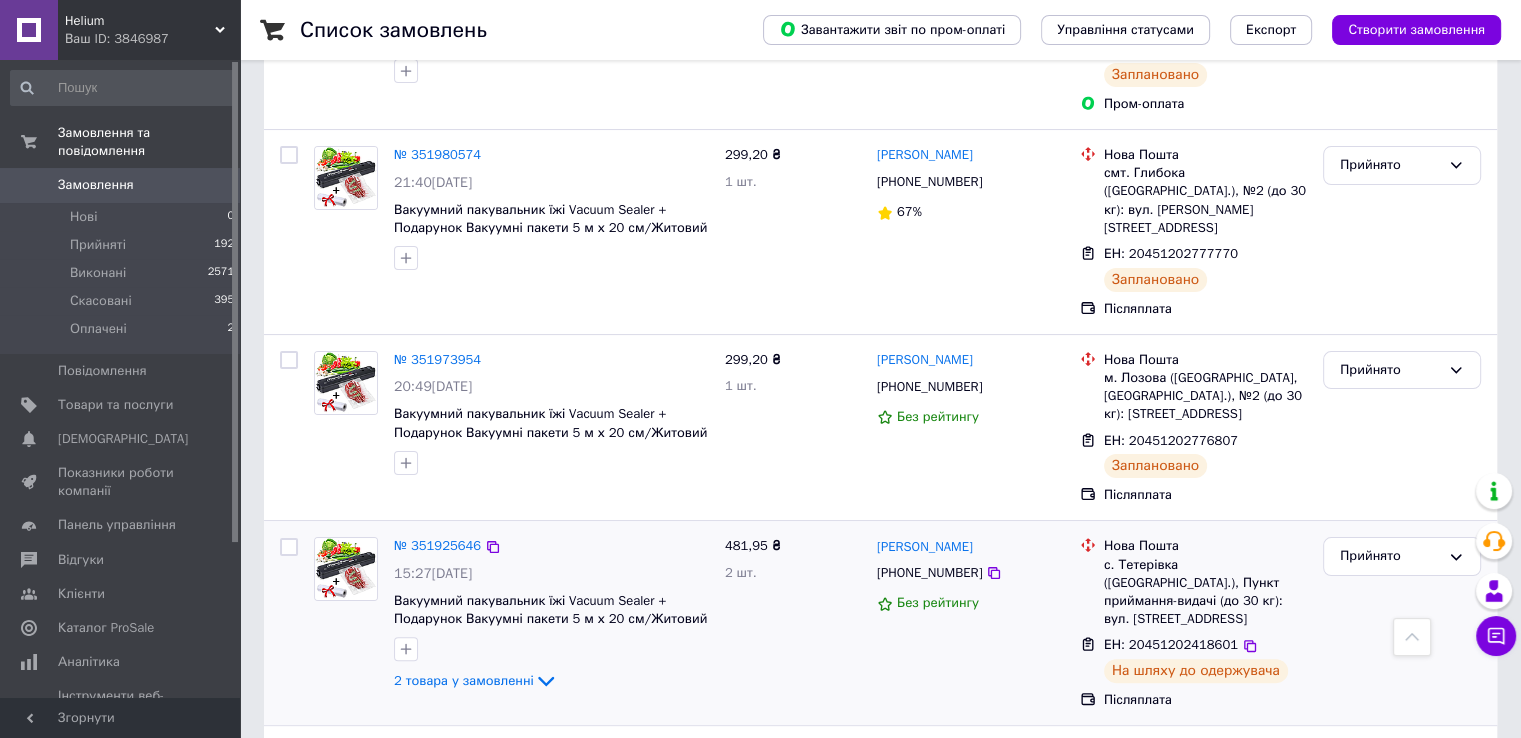scroll, scrollTop: 324, scrollLeft: 0, axis: vertical 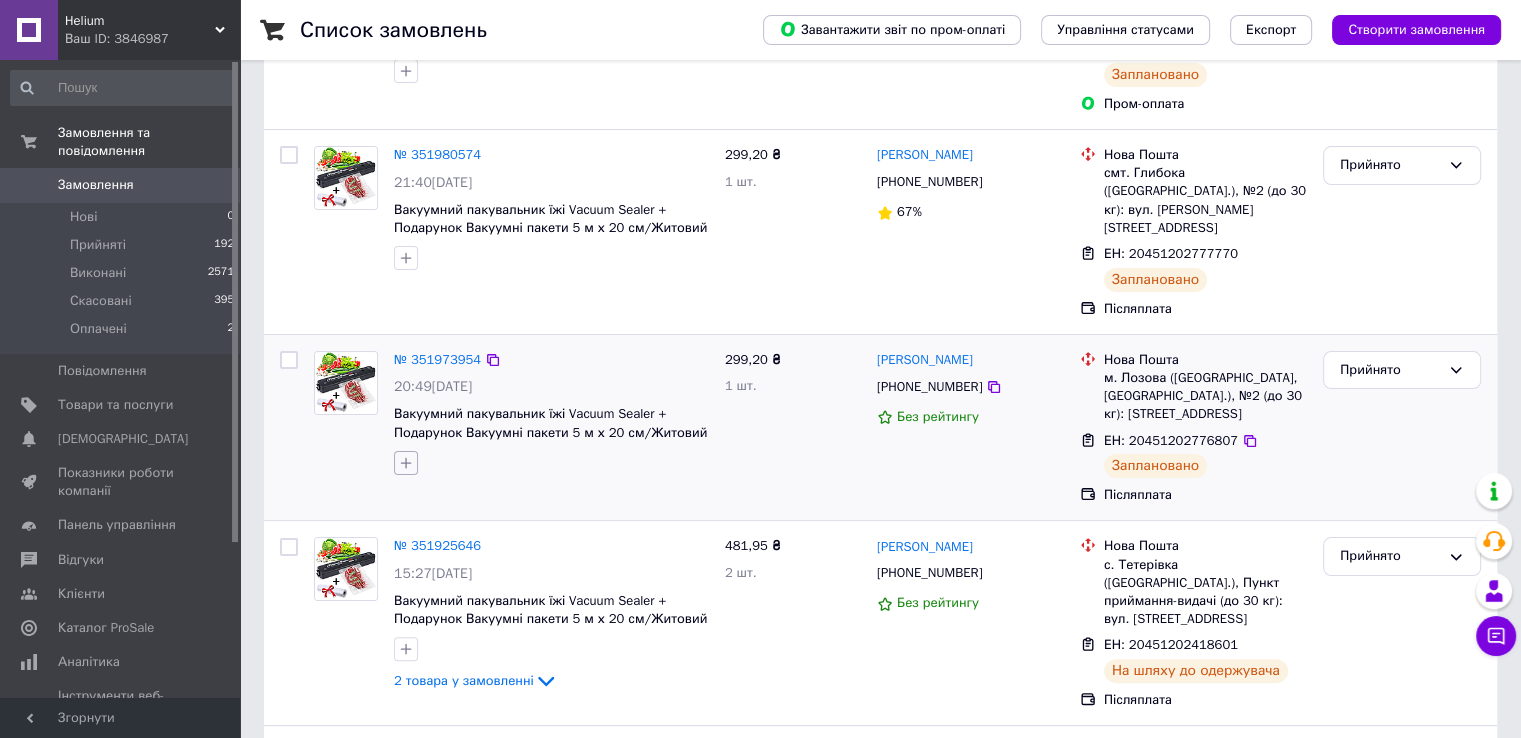 click 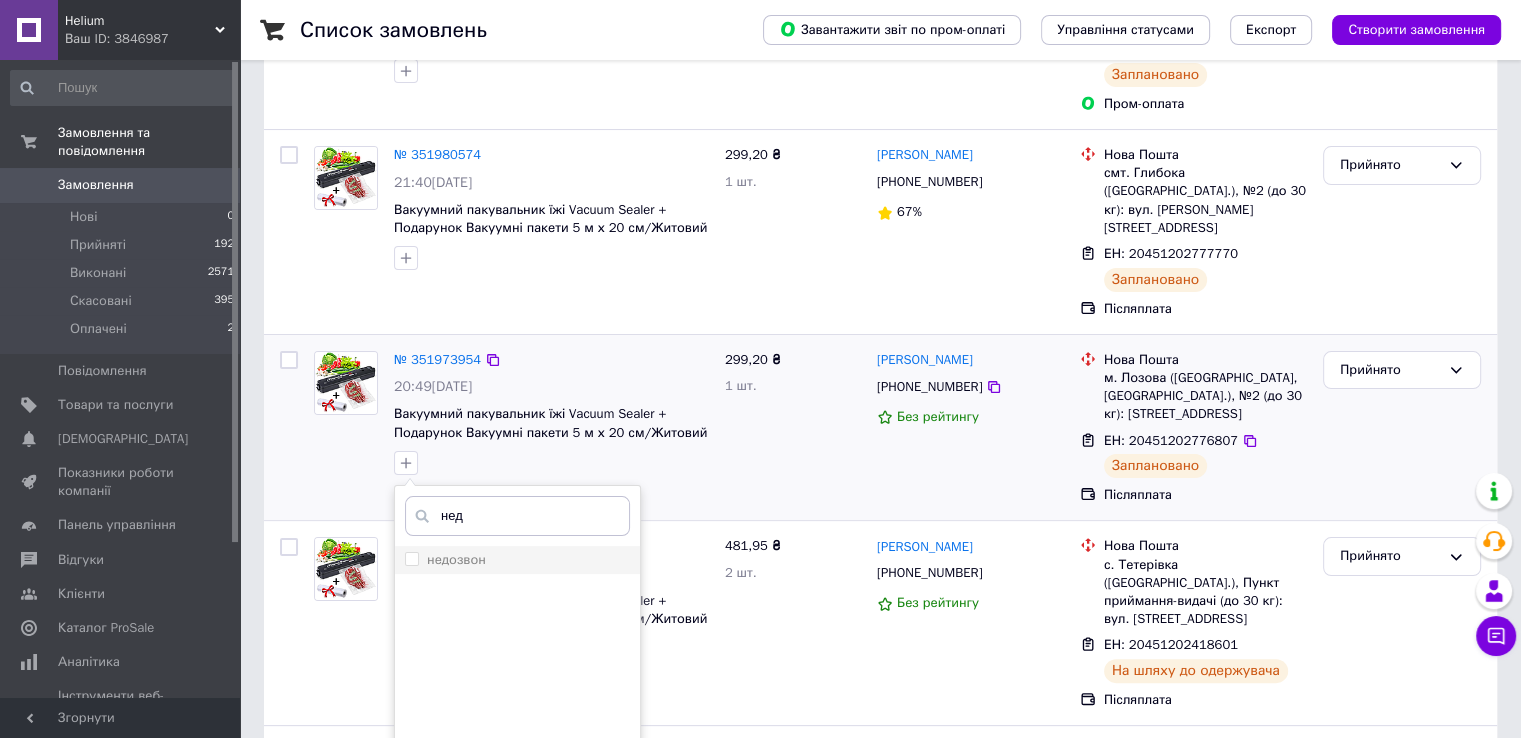 type on "нед" 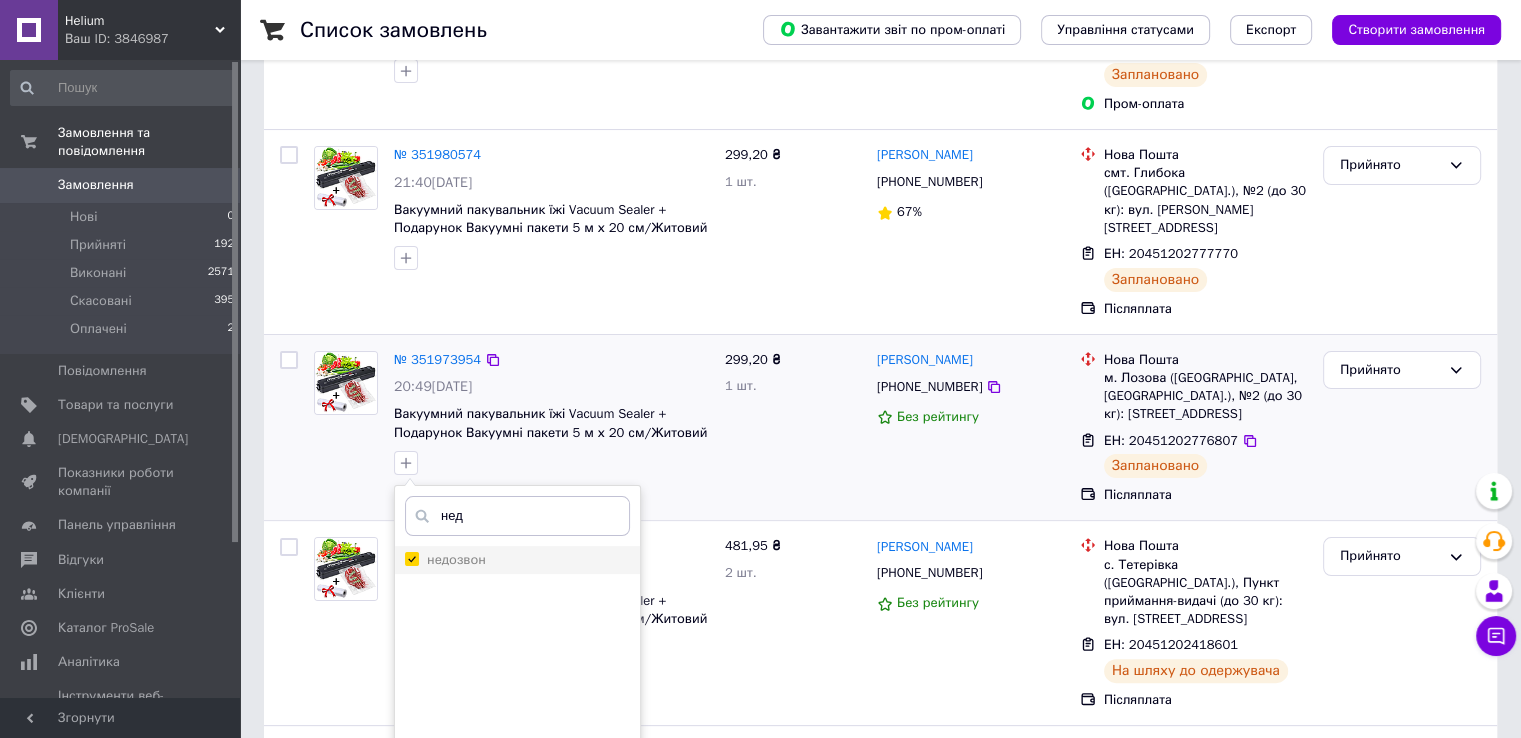 checkbox on "true" 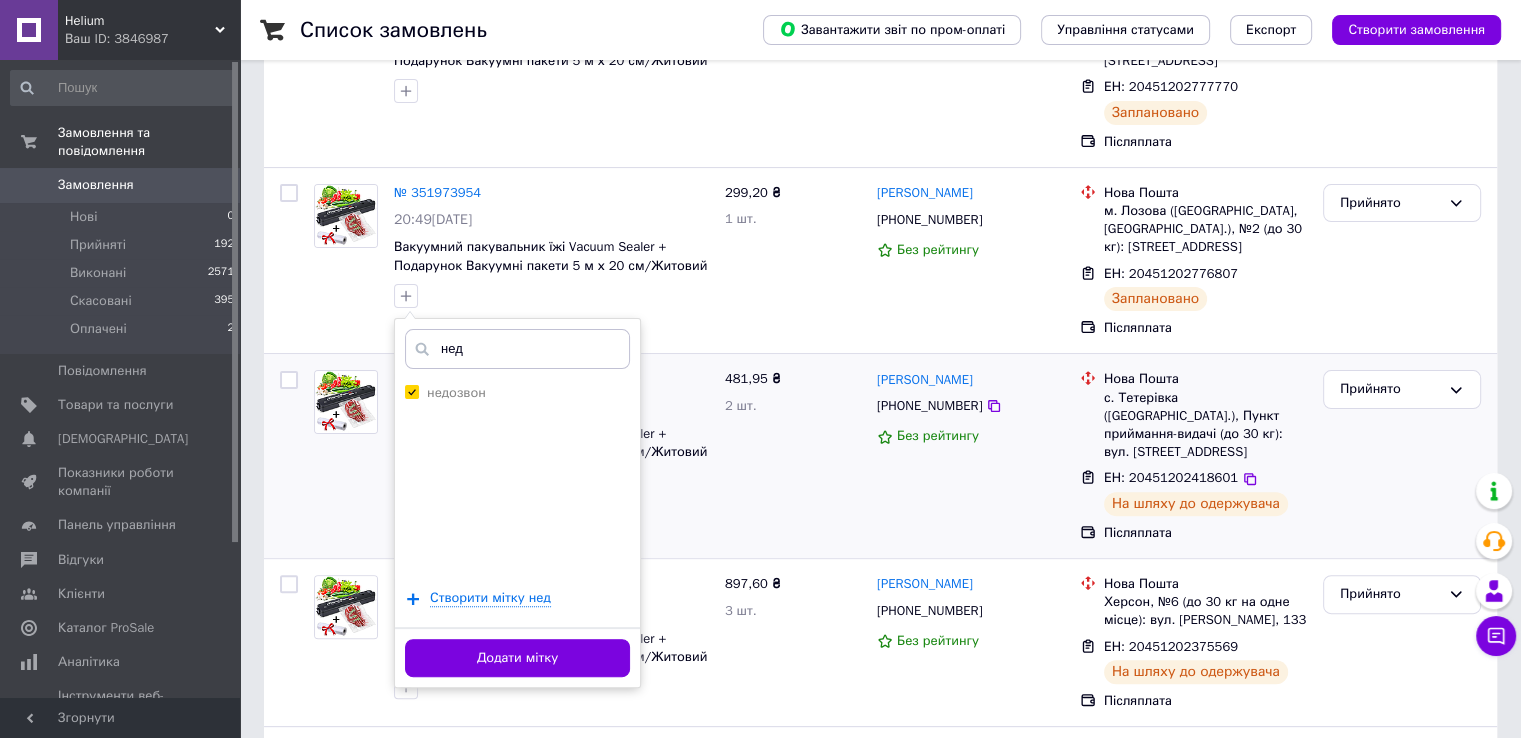 scroll, scrollTop: 495, scrollLeft: 0, axis: vertical 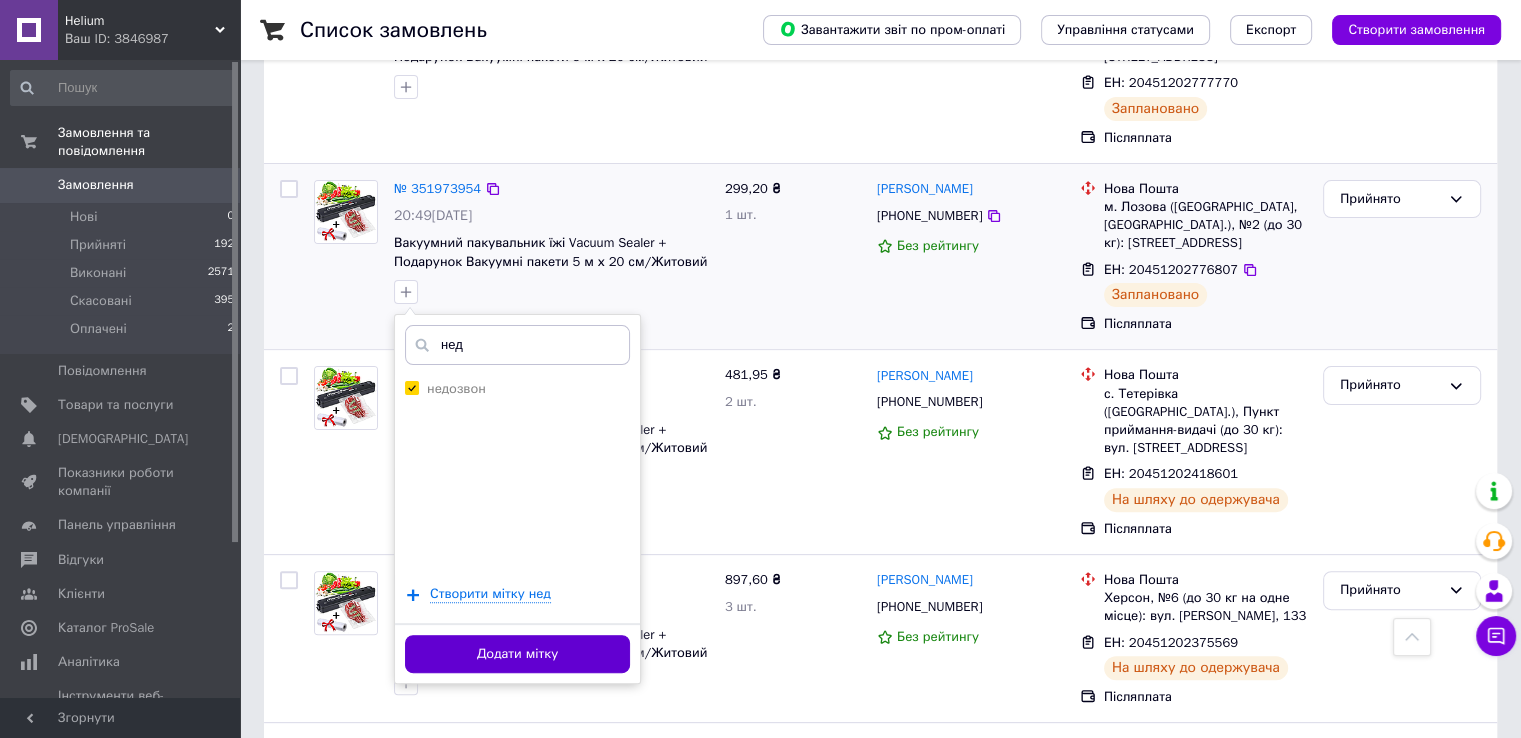 click on "Додати мітку" at bounding box center (517, 654) 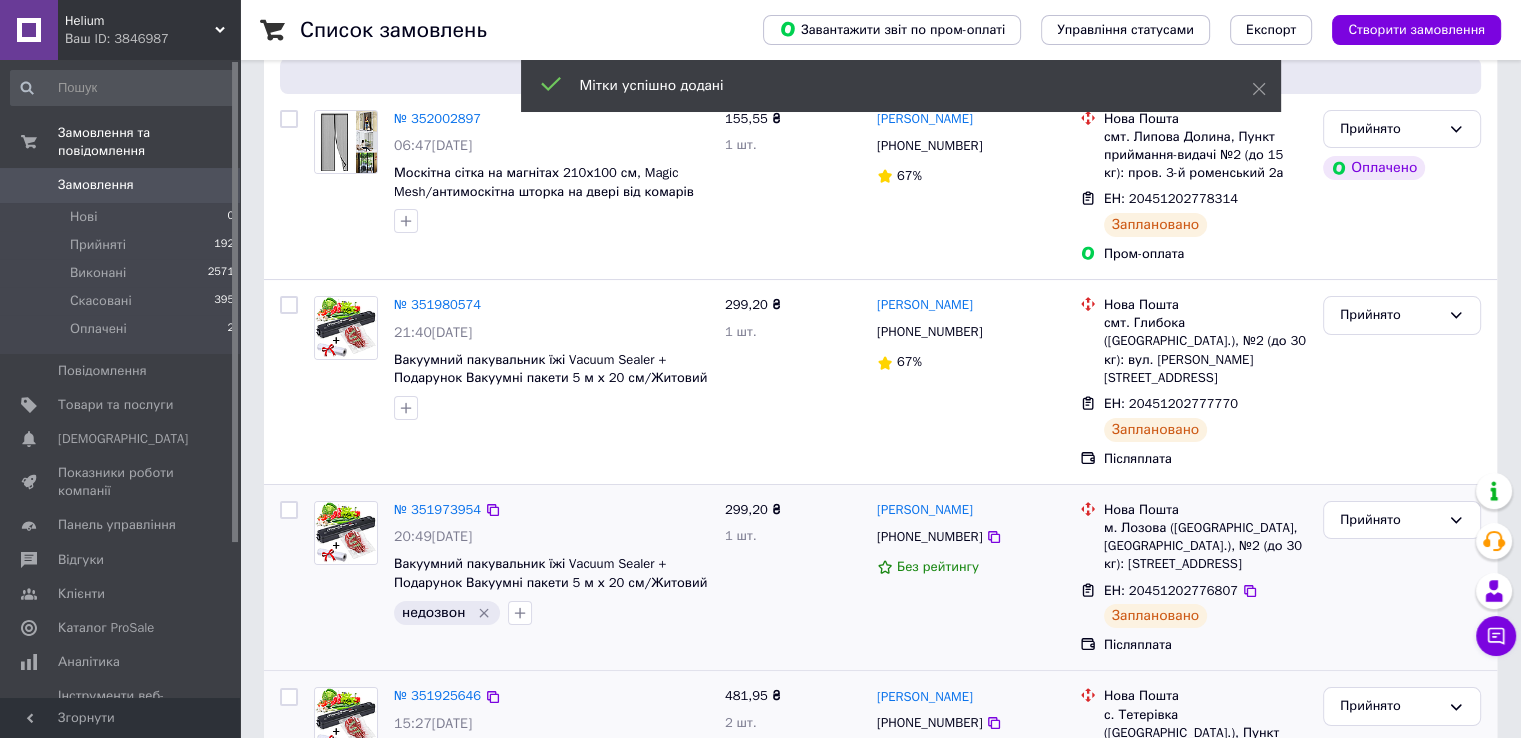 scroll, scrollTop: 172, scrollLeft: 0, axis: vertical 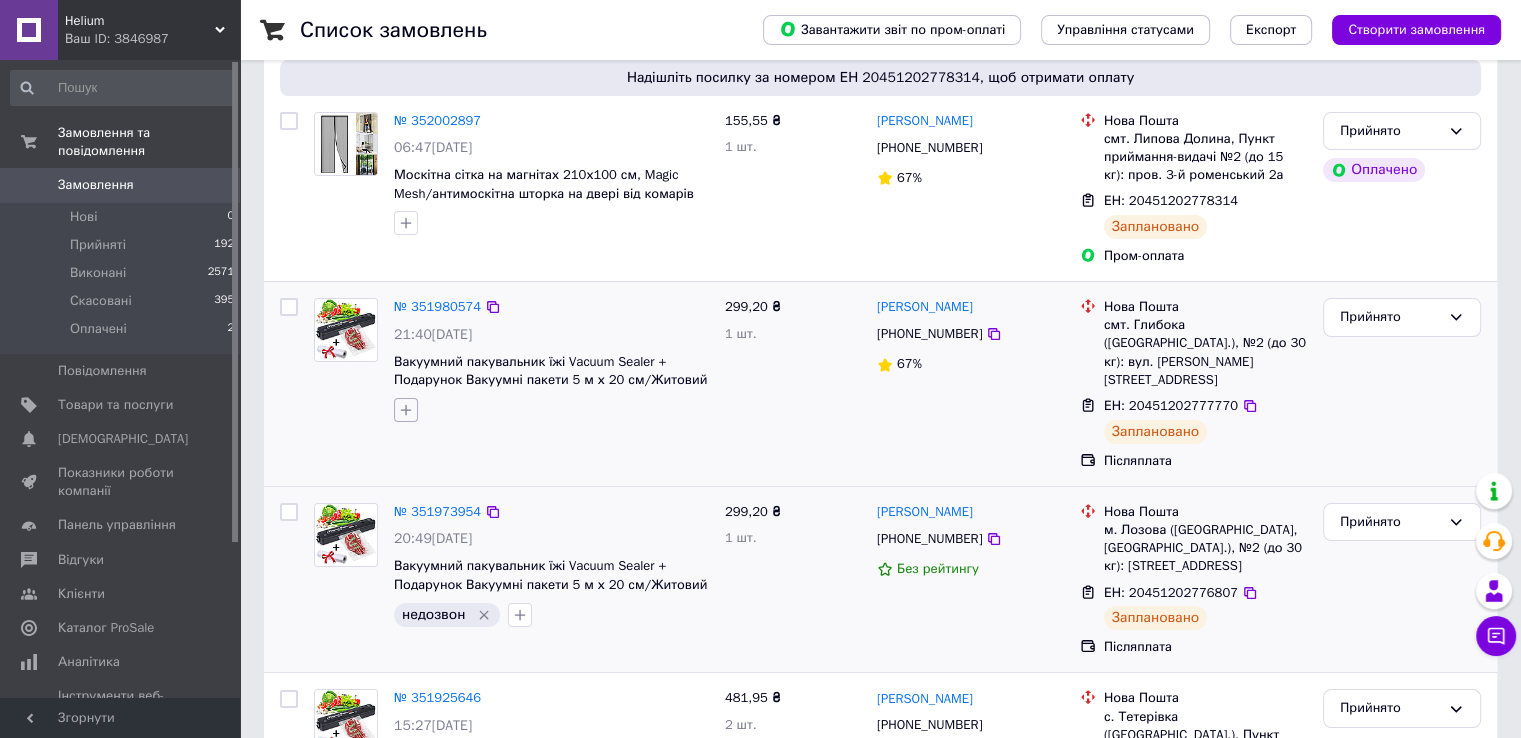 click 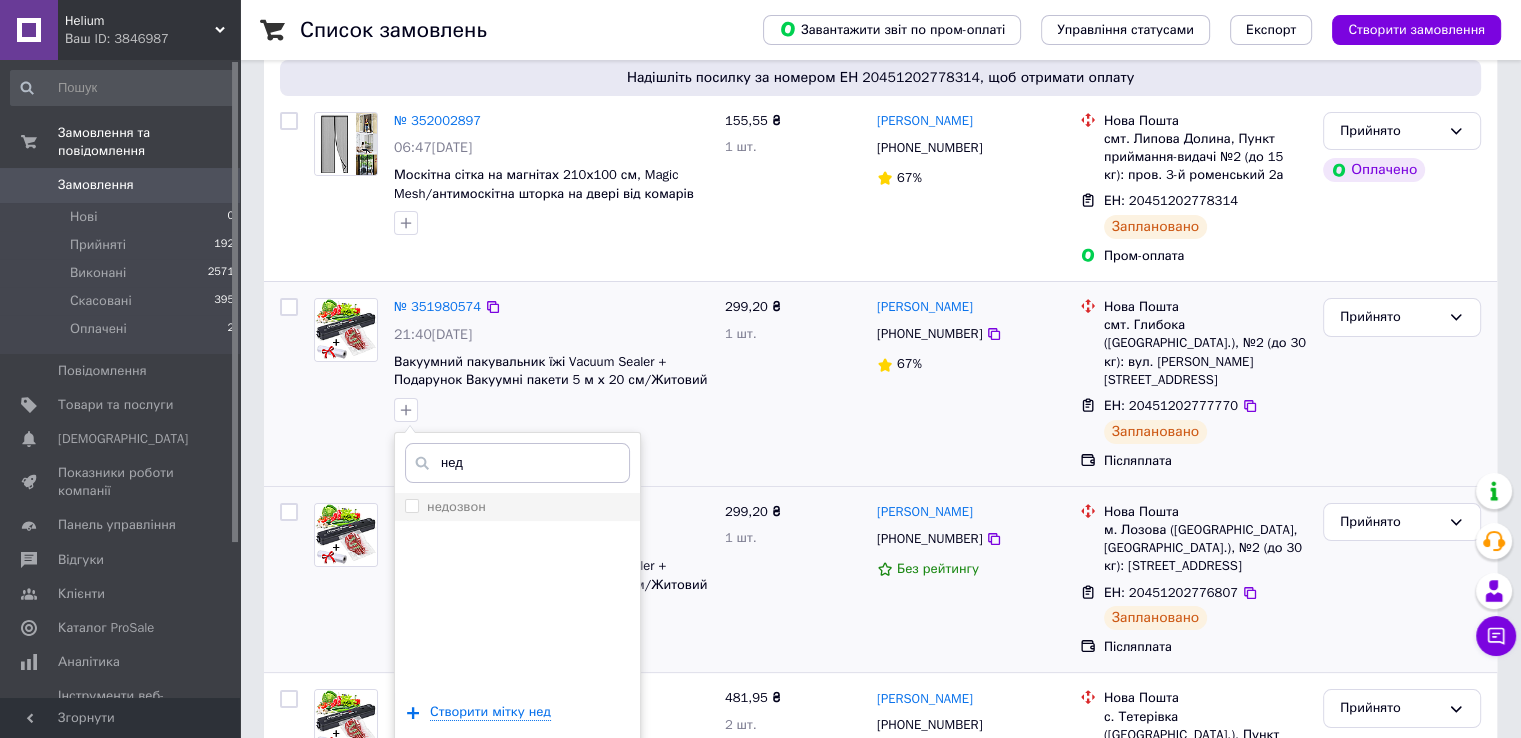 type on "нед" 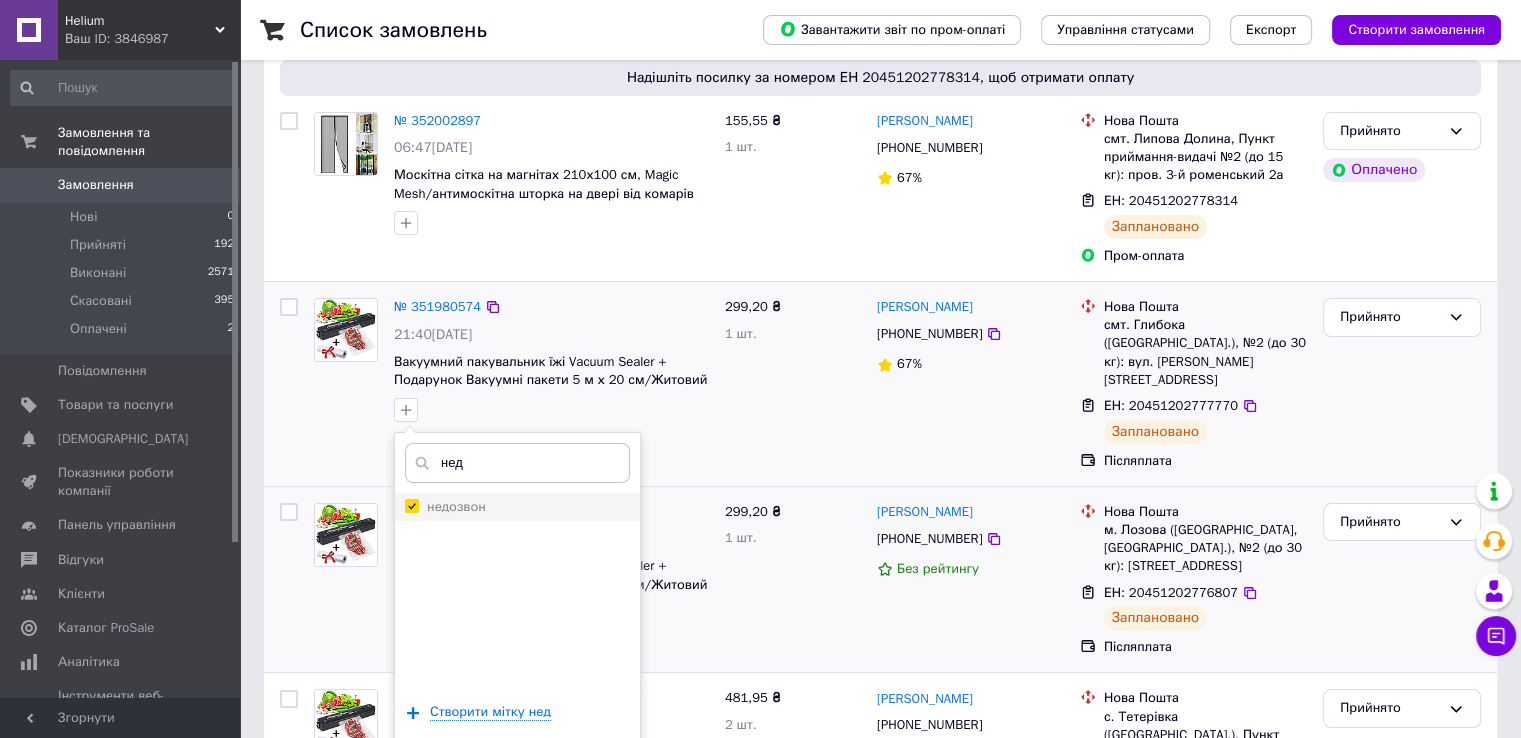 checkbox on "true" 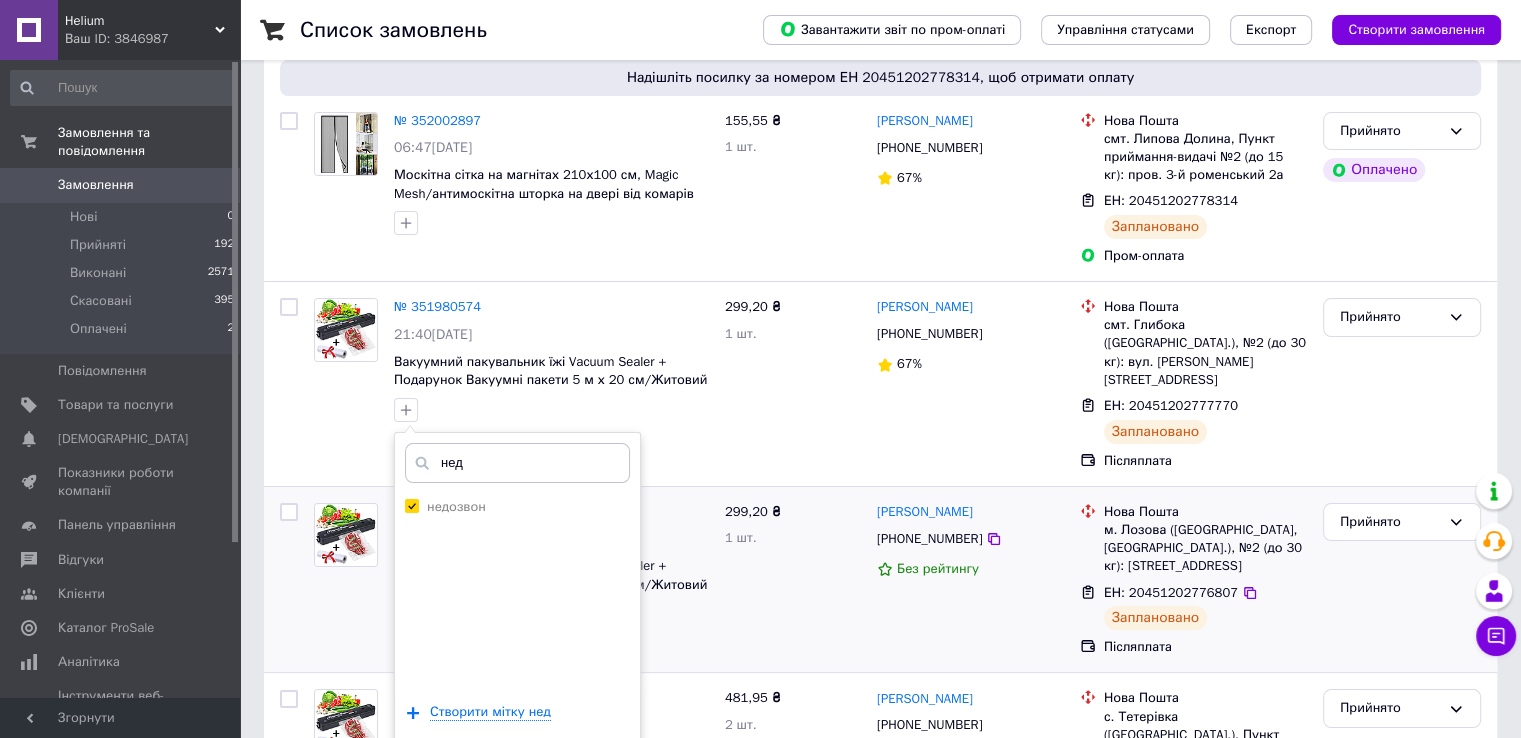 scroll, scrollTop: 274, scrollLeft: 0, axis: vertical 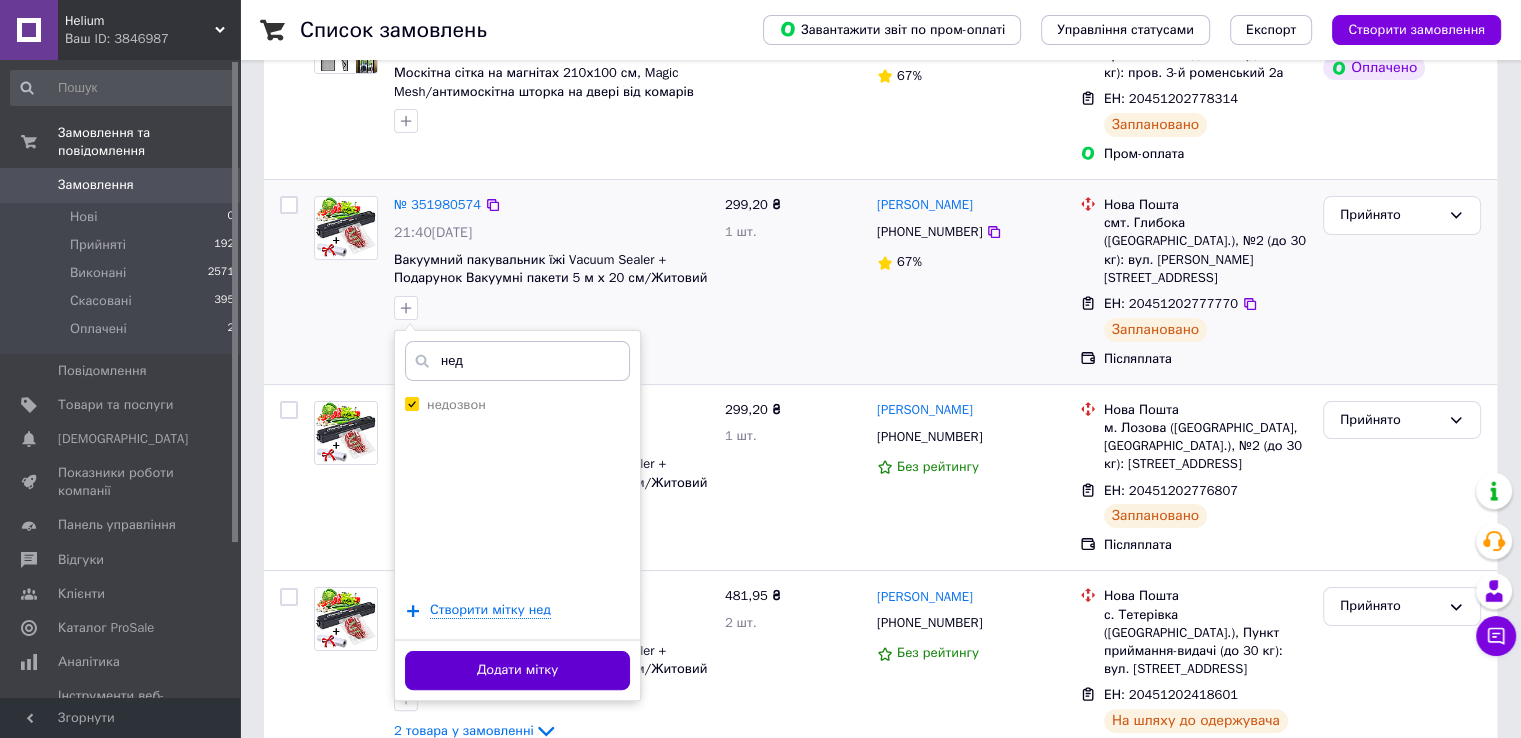 click on "Додати мітку" at bounding box center [517, 670] 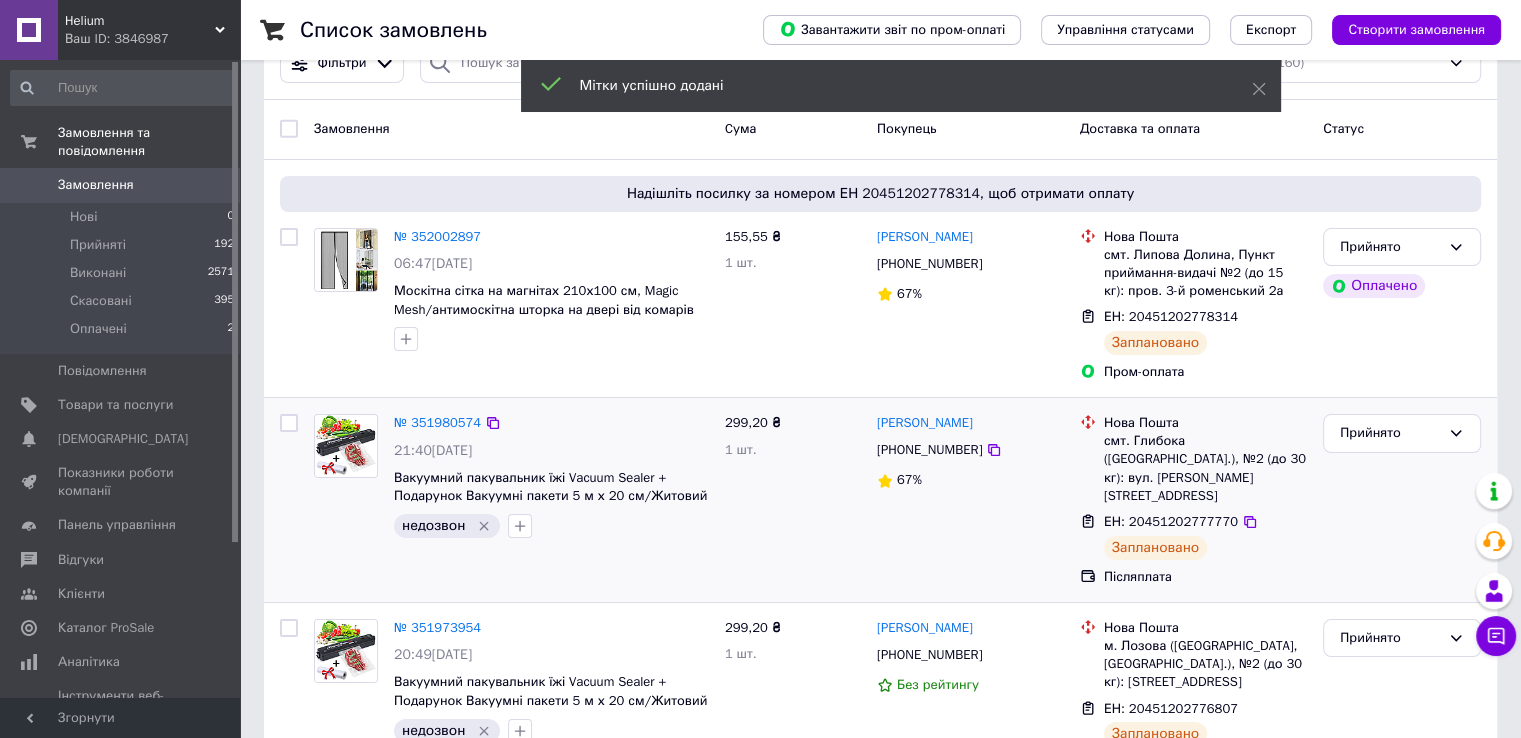 scroll, scrollTop: 55, scrollLeft: 0, axis: vertical 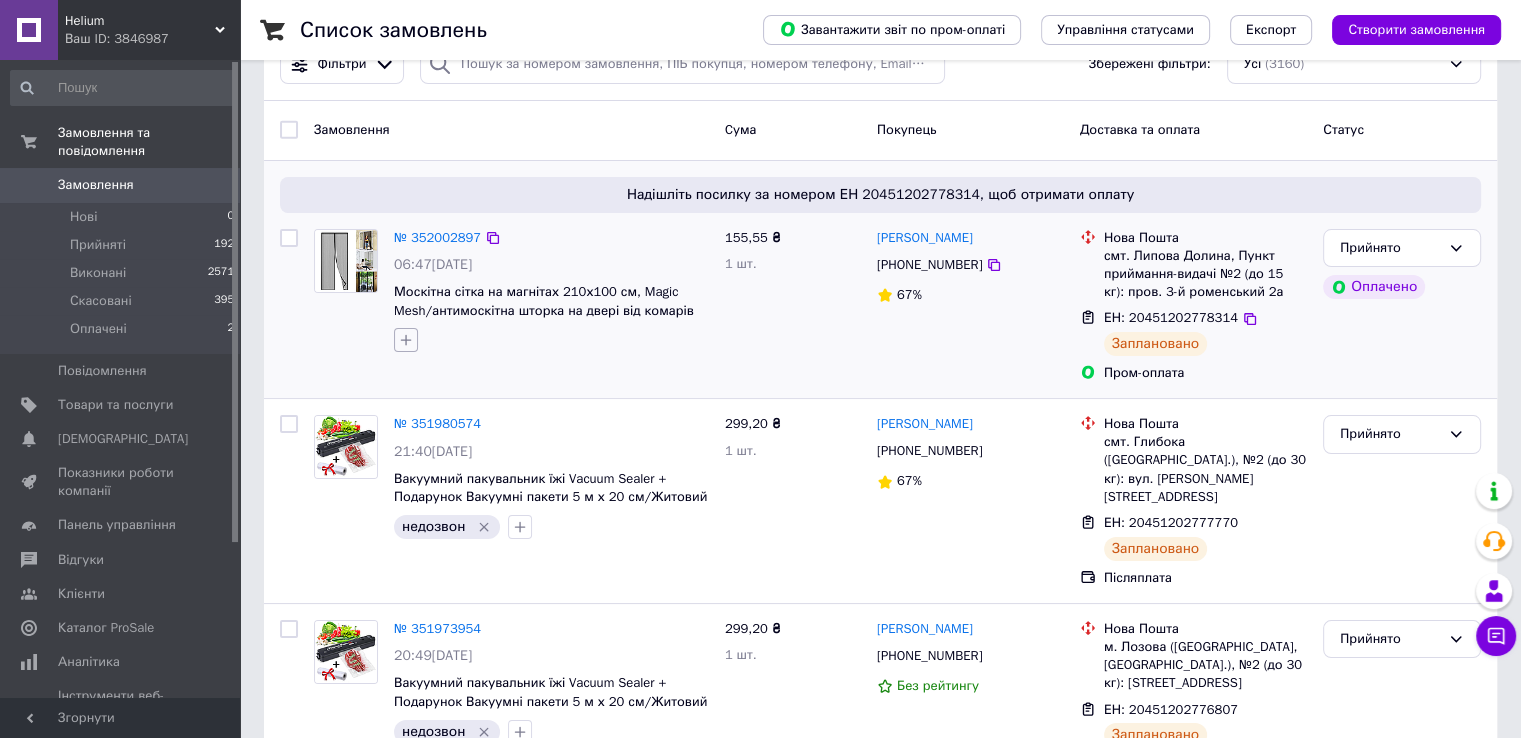 click 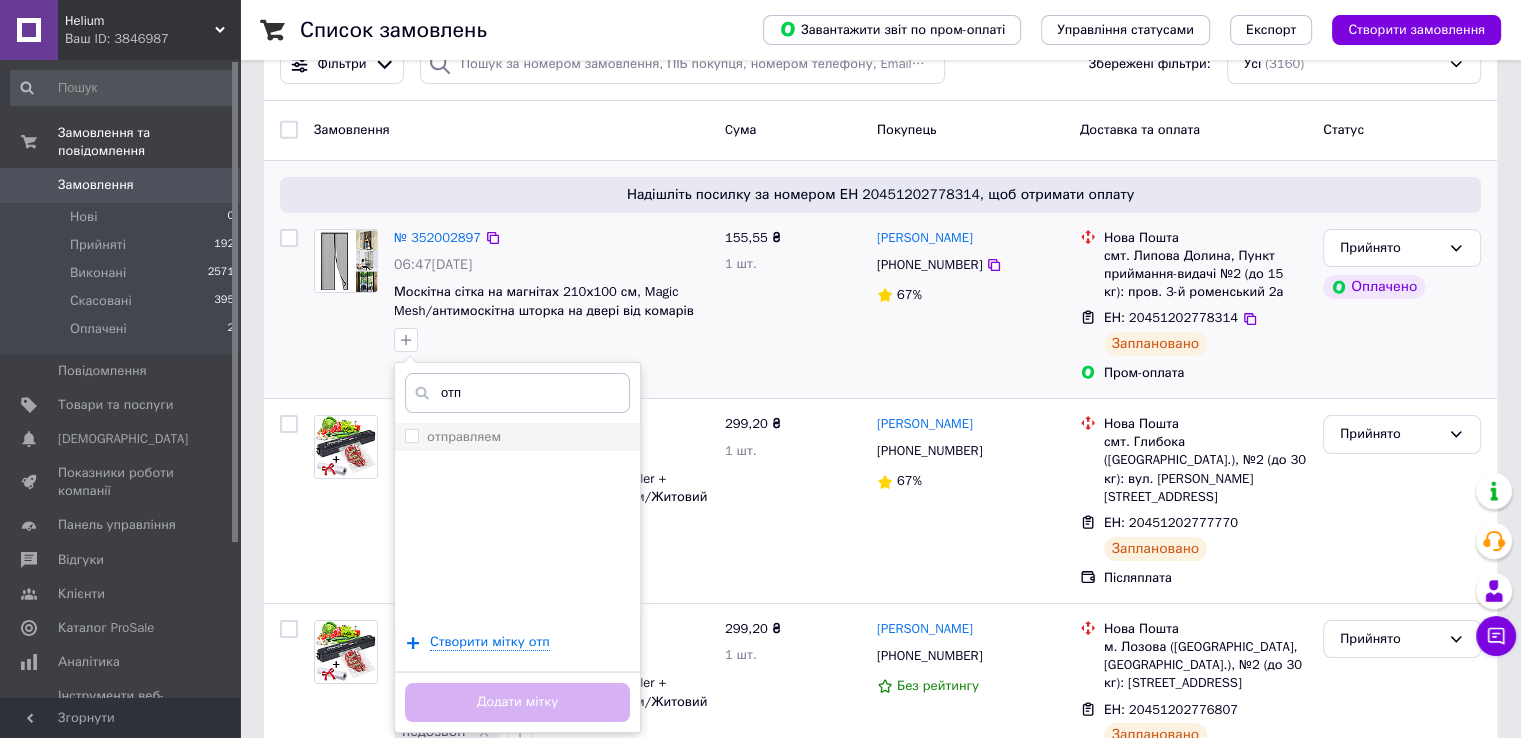 type on "отп" 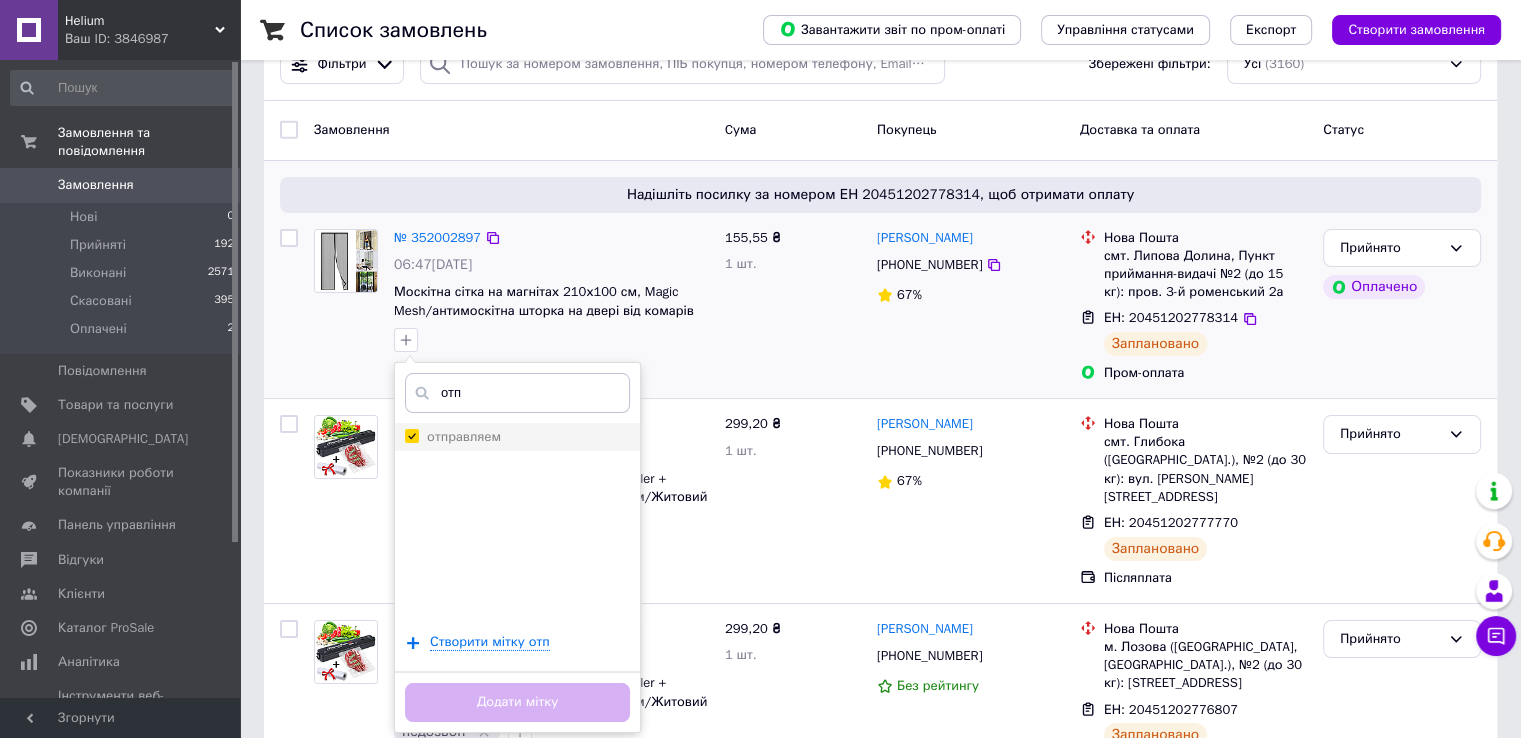 checkbox on "true" 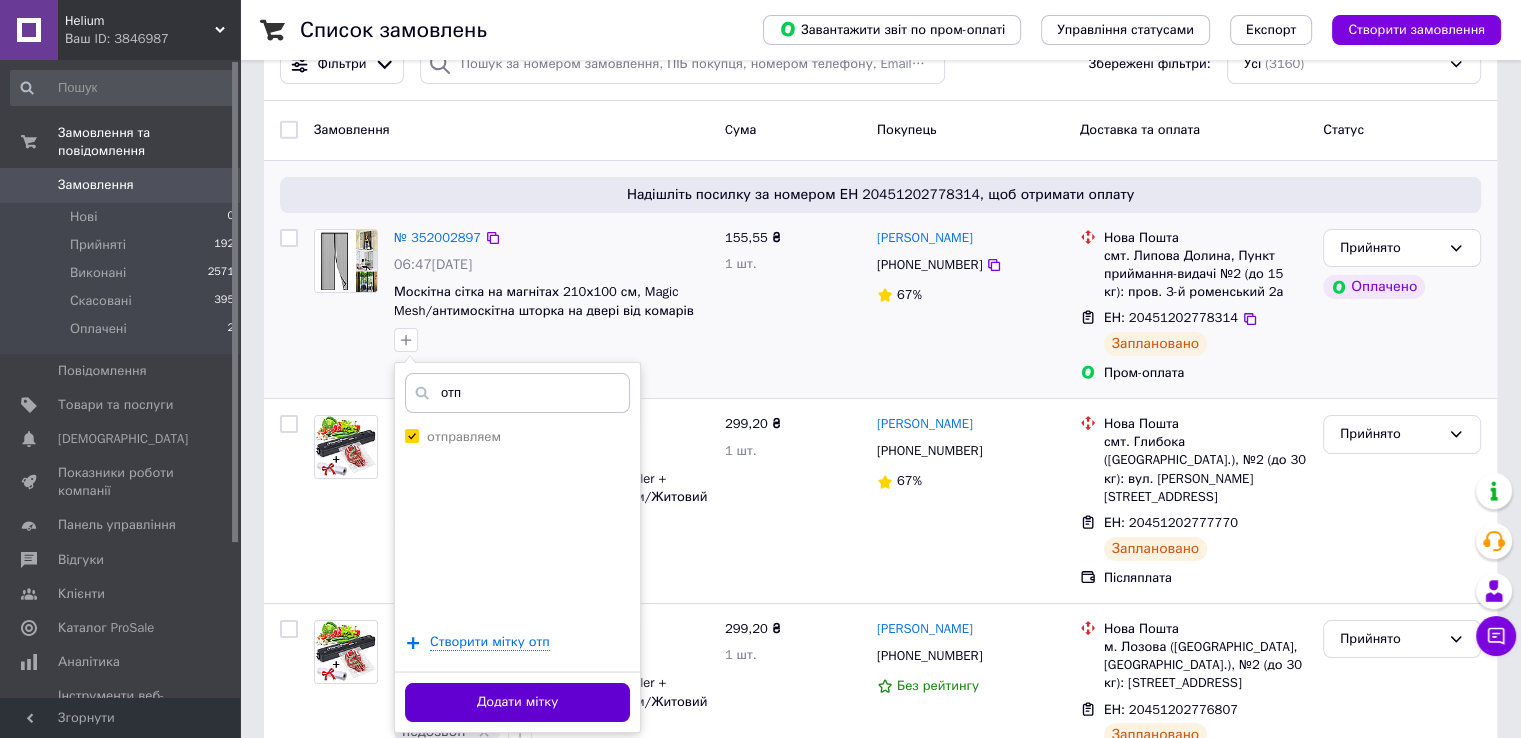 click on "Додати мітку" at bounding box center [517, 702] 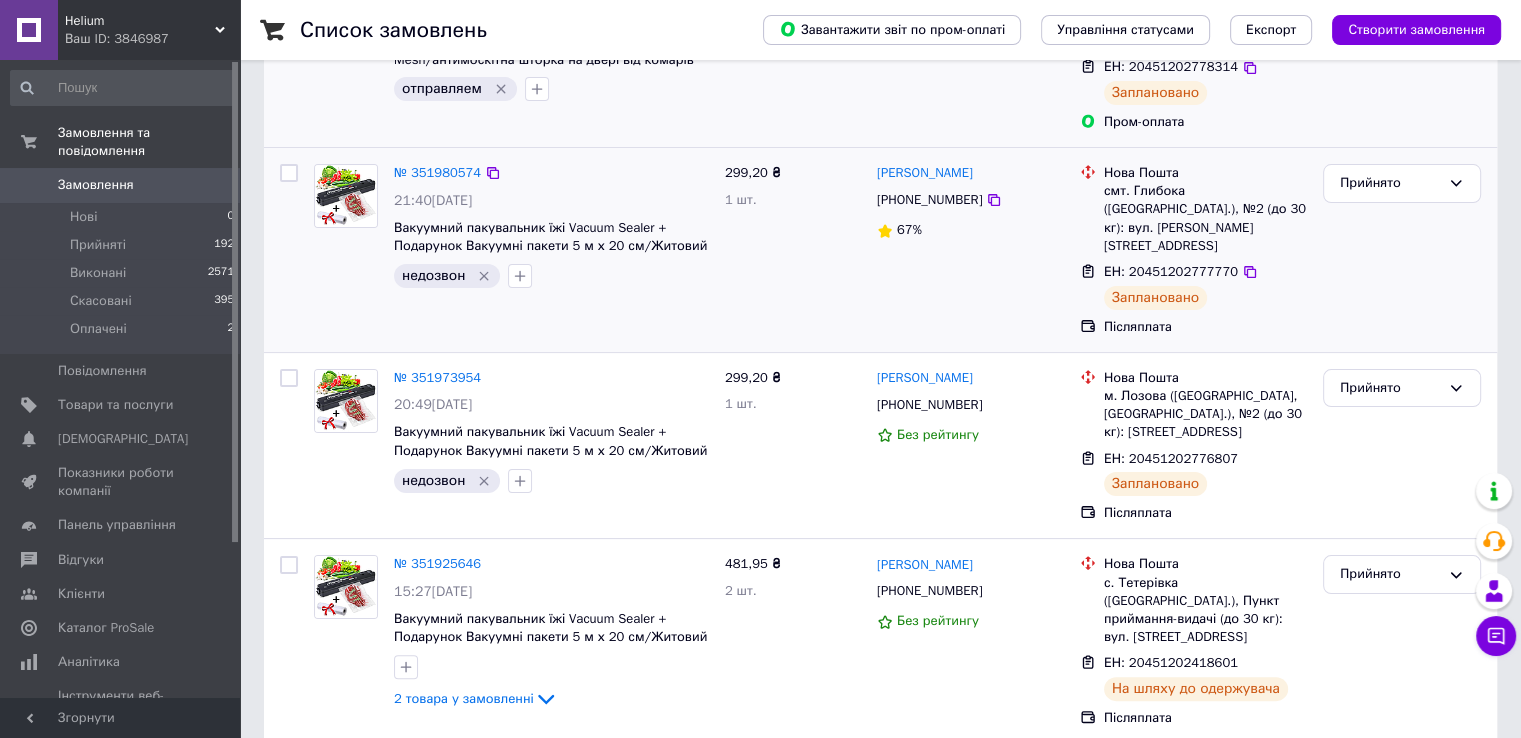 scroll, scrollTop: 307, scrollLeft: 0, axis: vertical 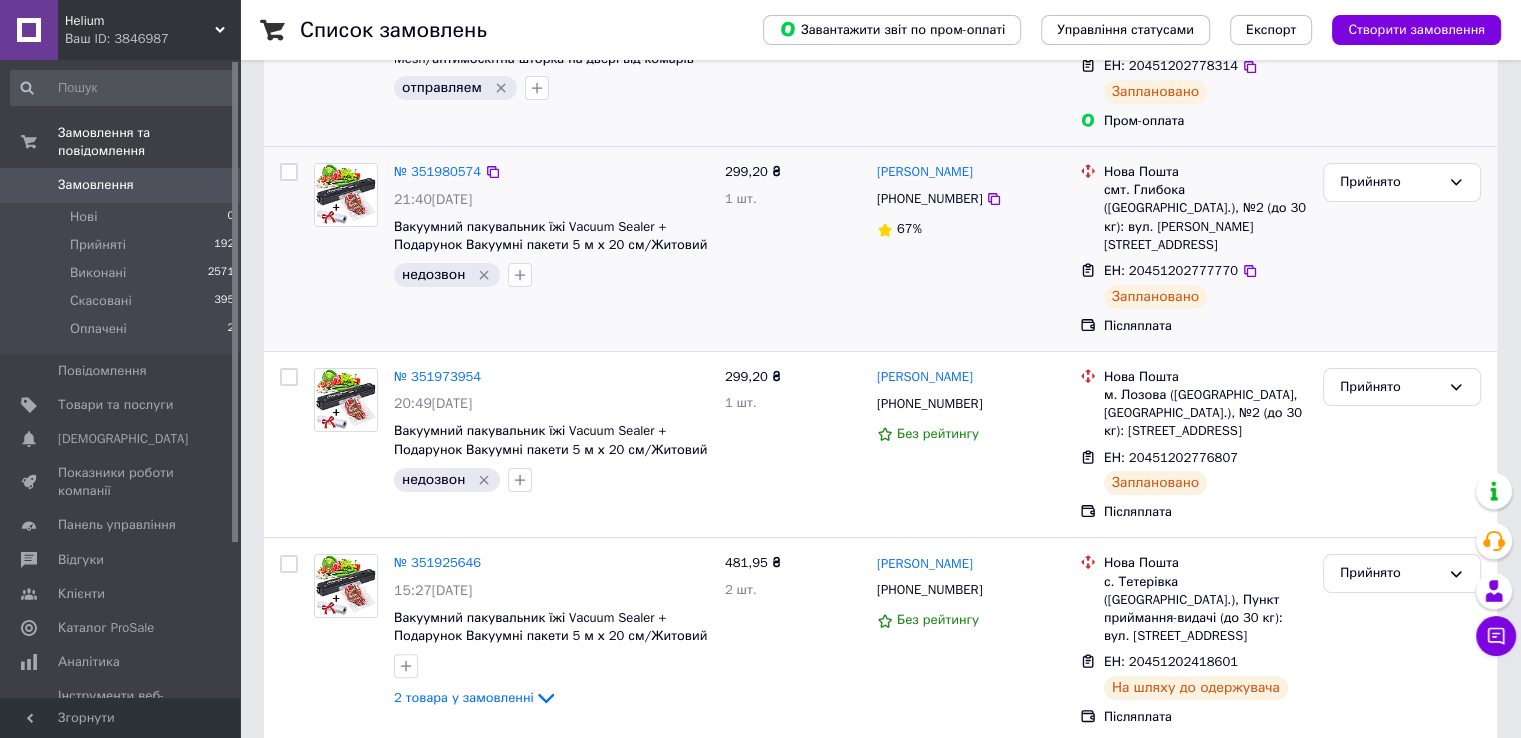 click 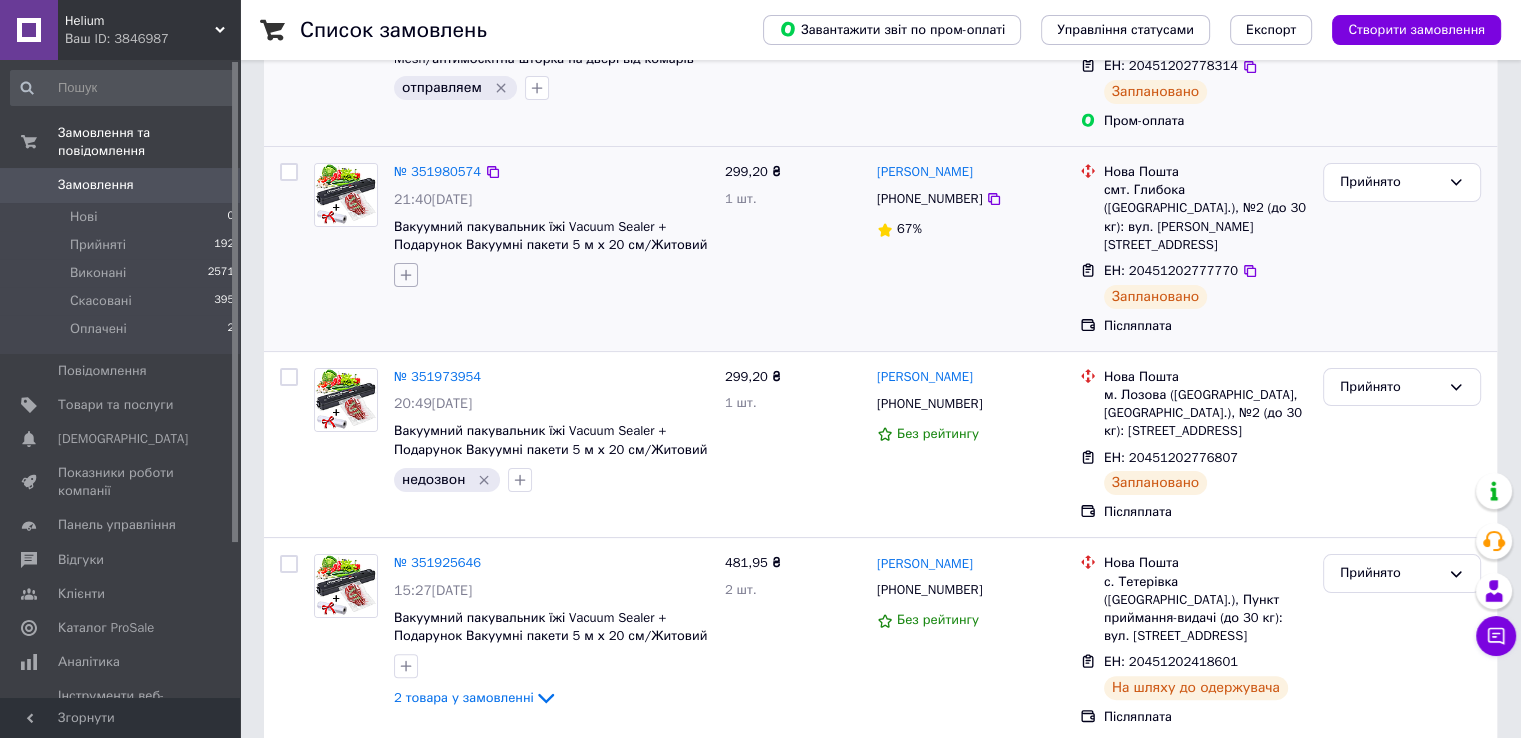 click at bounding box center [406, 275] 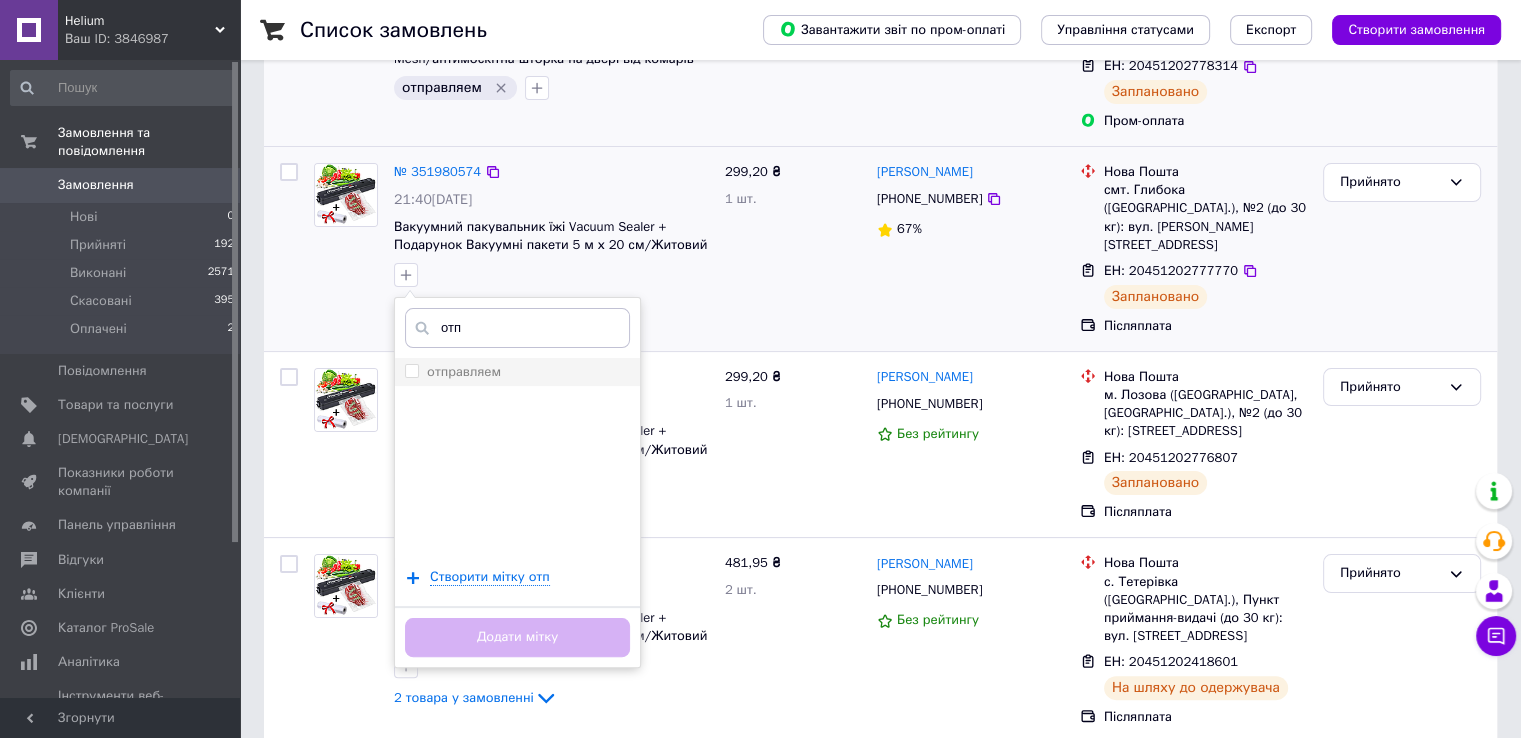 type on "отп" 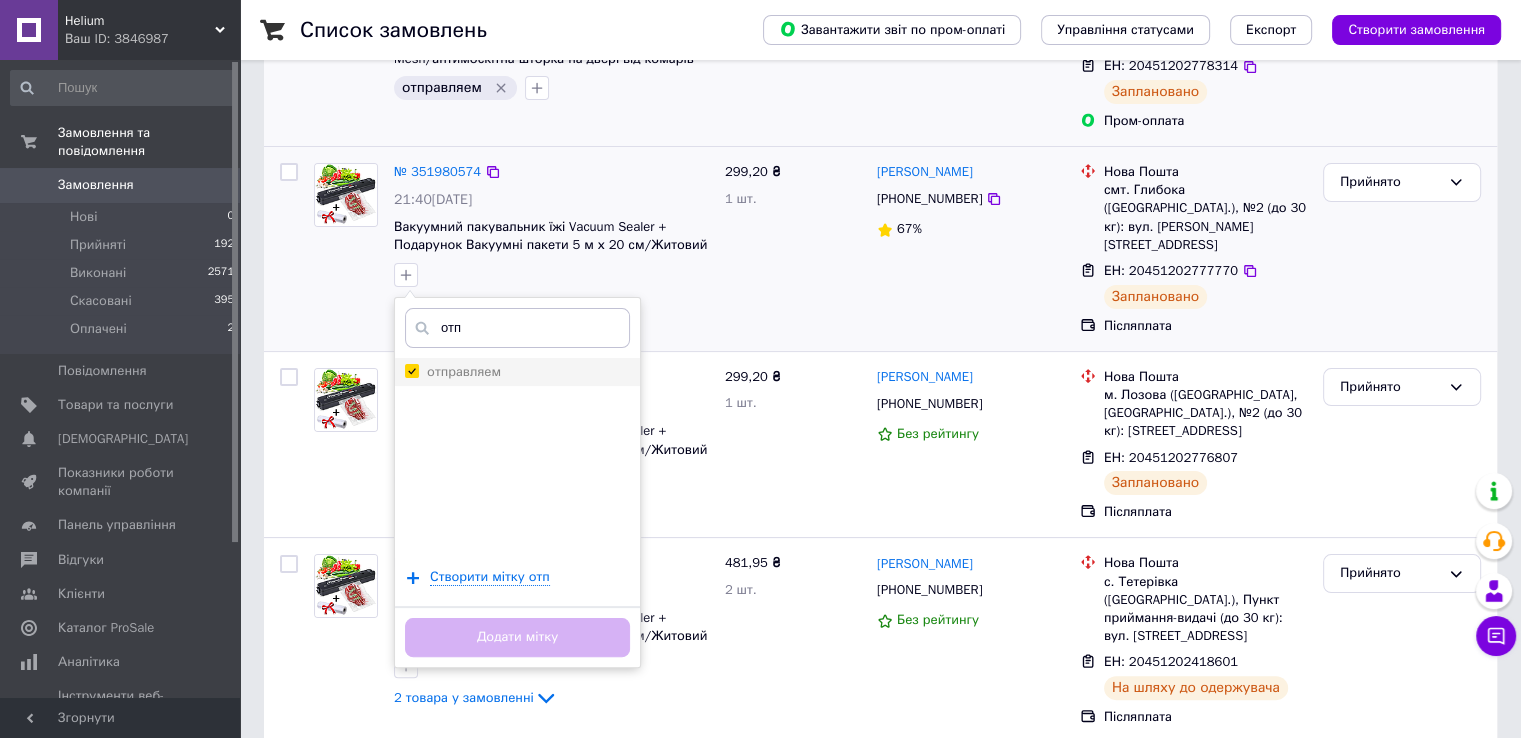 checkbox on "true" 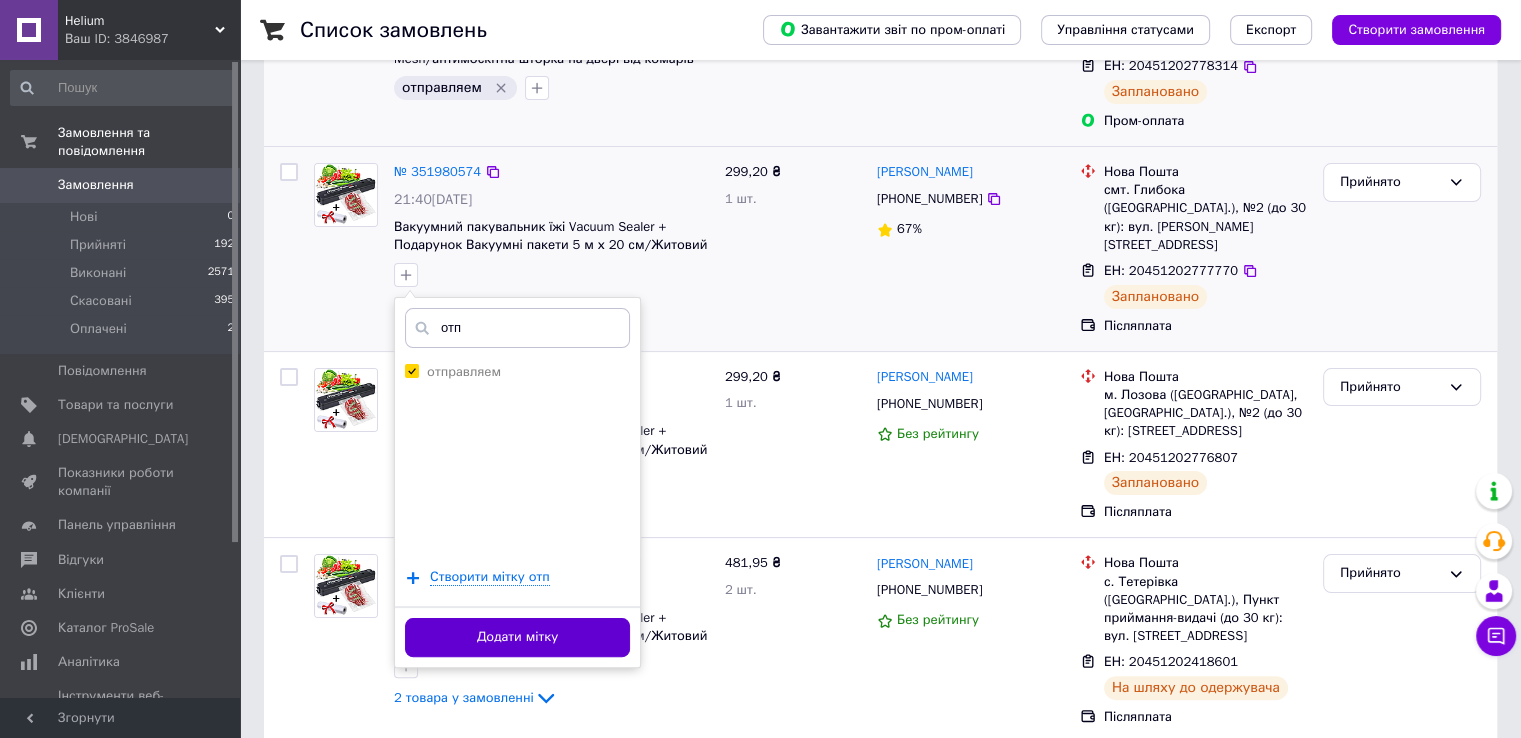 click on "Додати мітку" at bounding box center [517, 637] 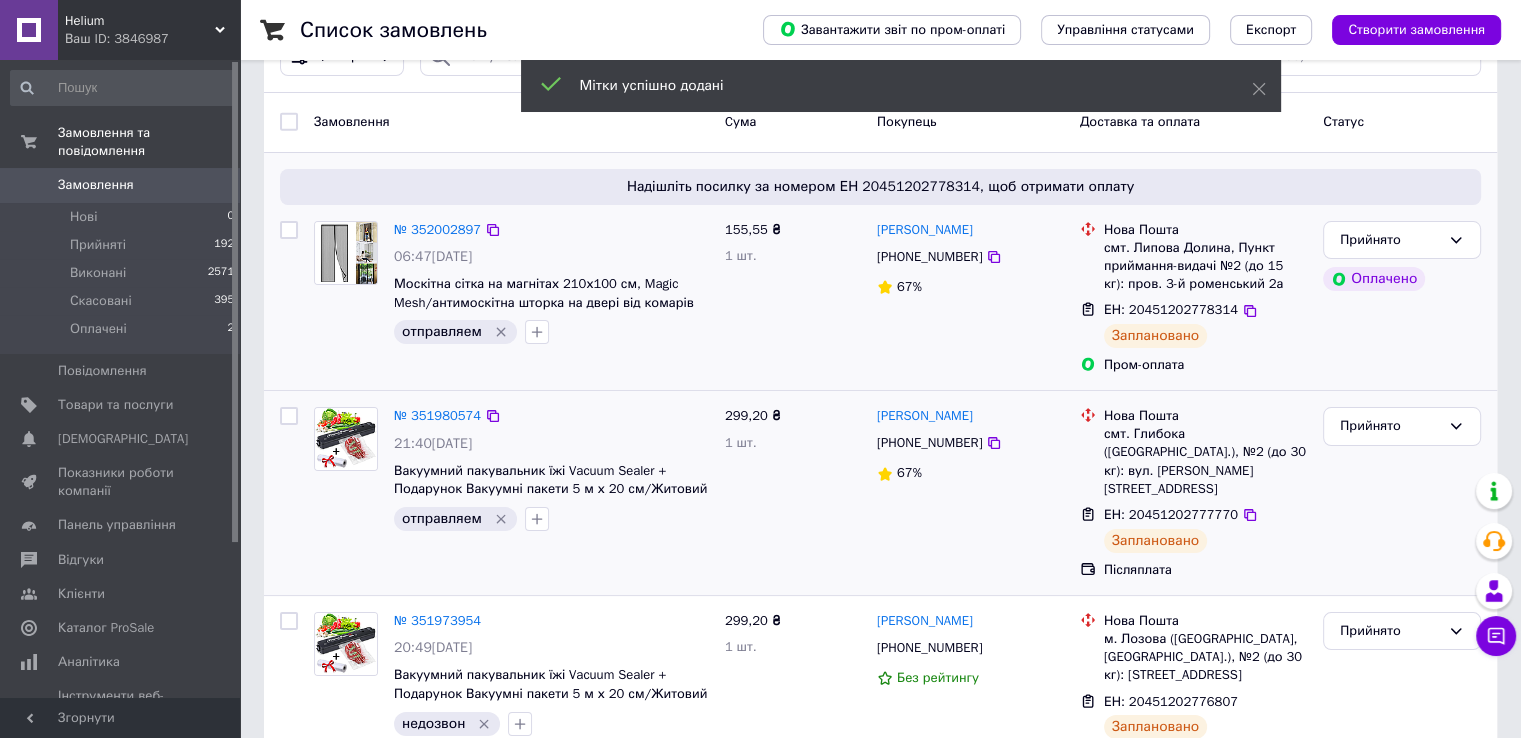 scroll, scrollTop: 62, scrollLeft: 0, axis: vertical 